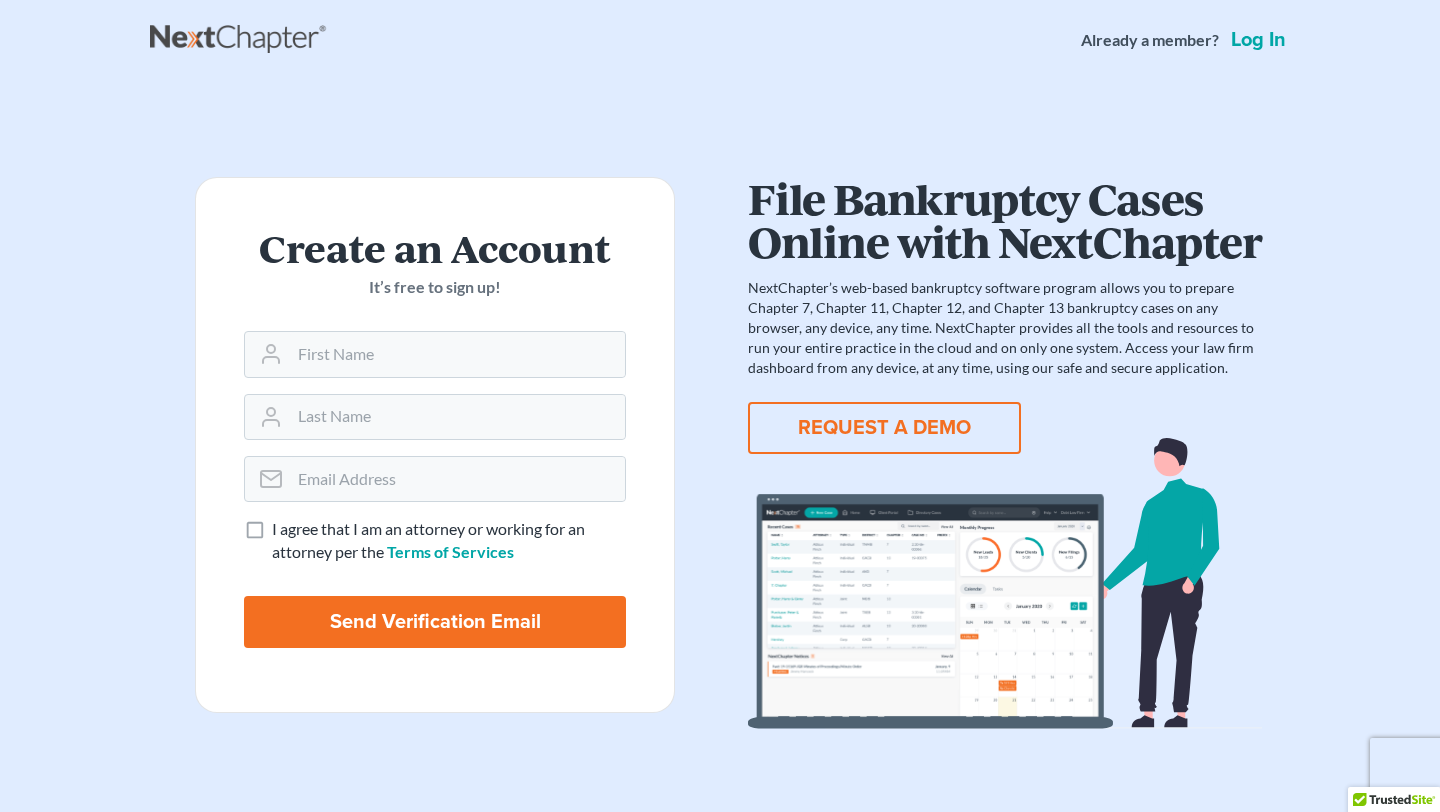 scroll, scrollTop: 0, scrollLeft: 0, axis: both 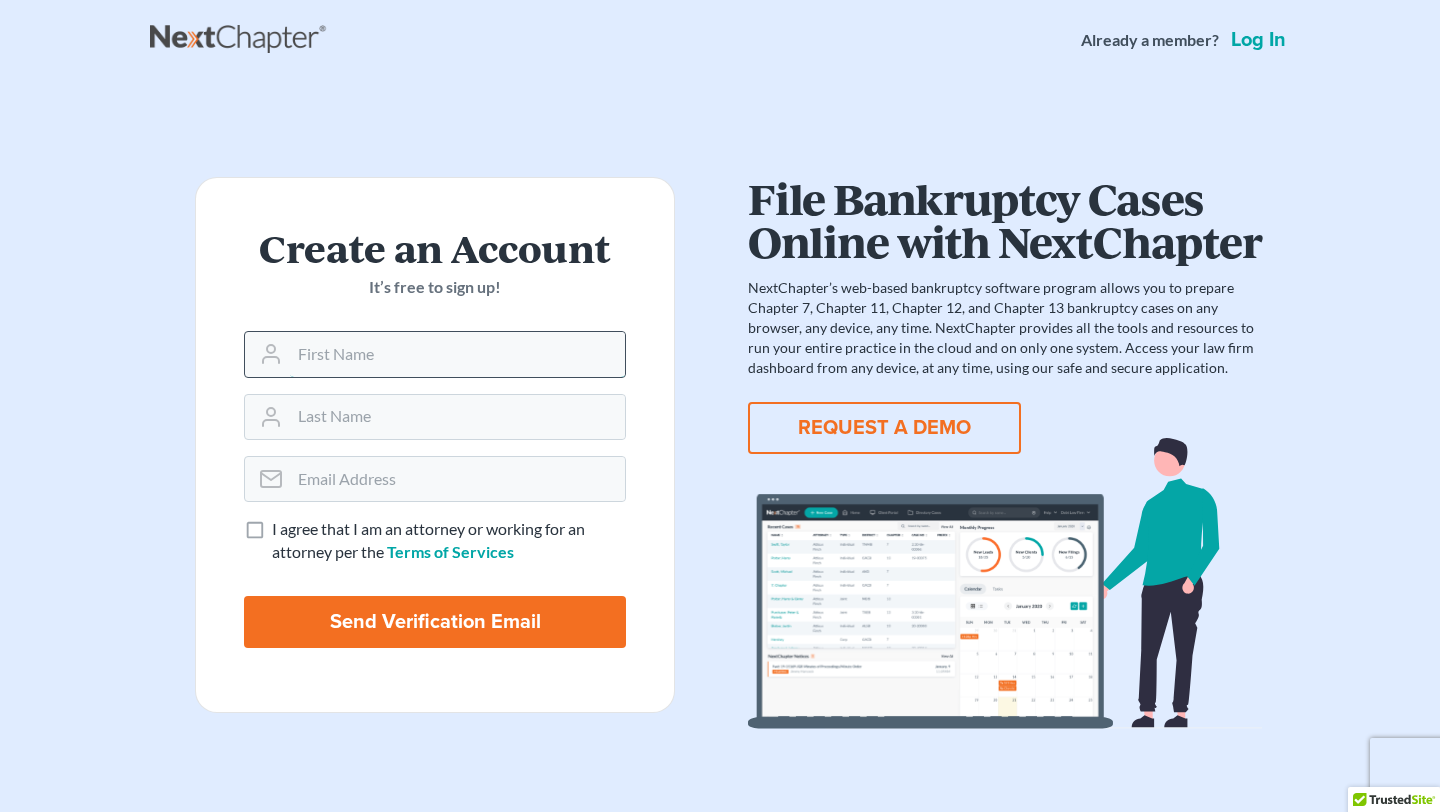 click at bounding box center (457, 354) 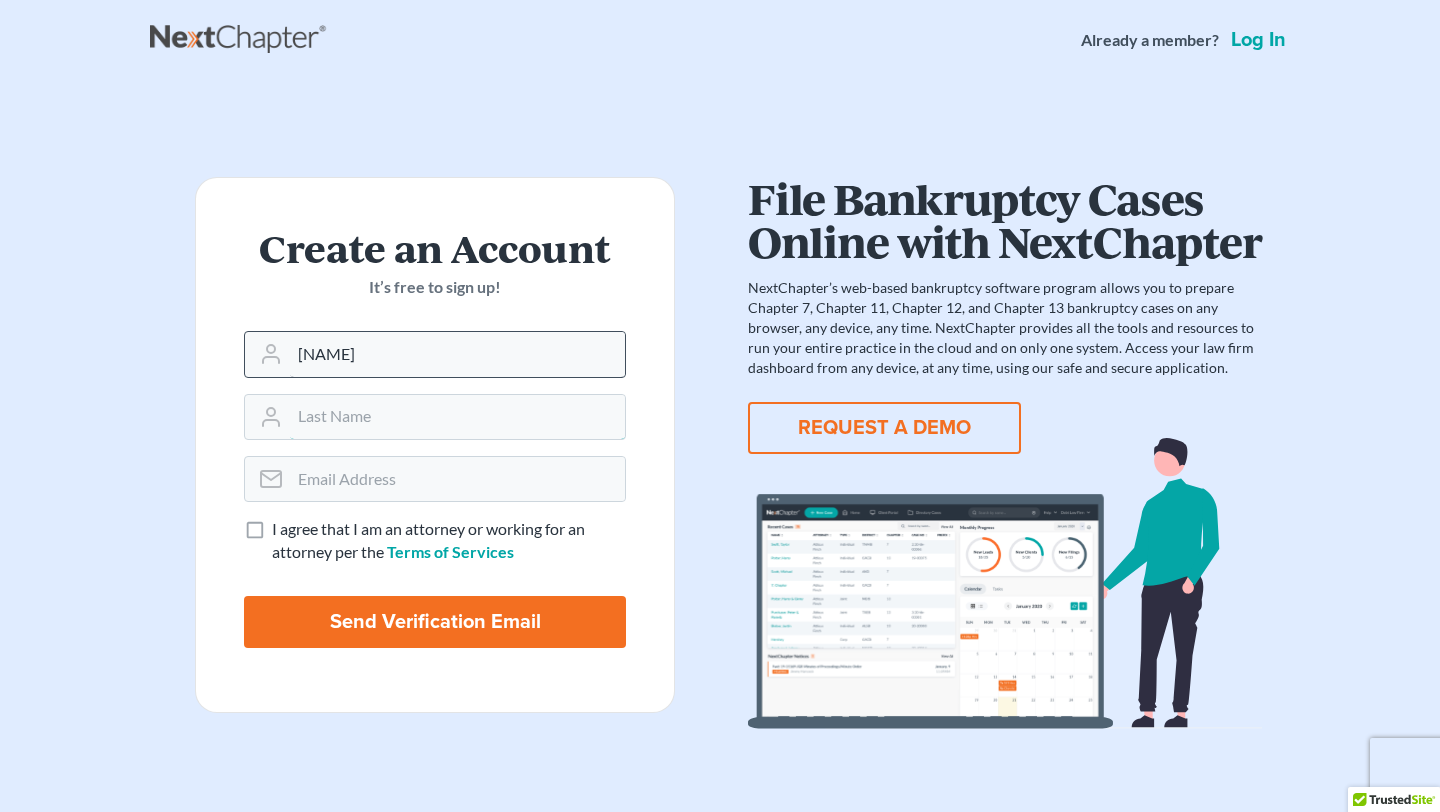 type on "Green" 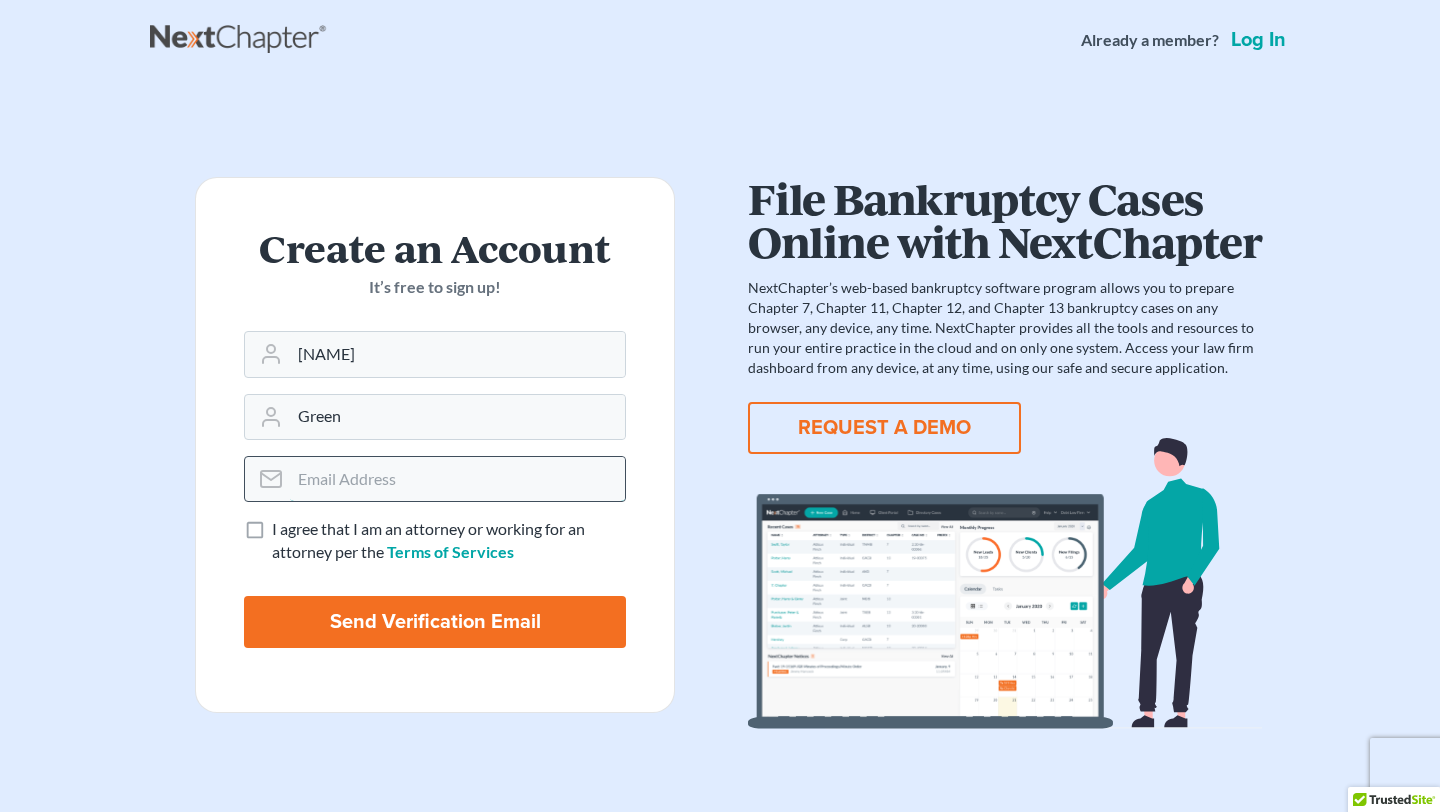 click at bounding box center [457, 479] 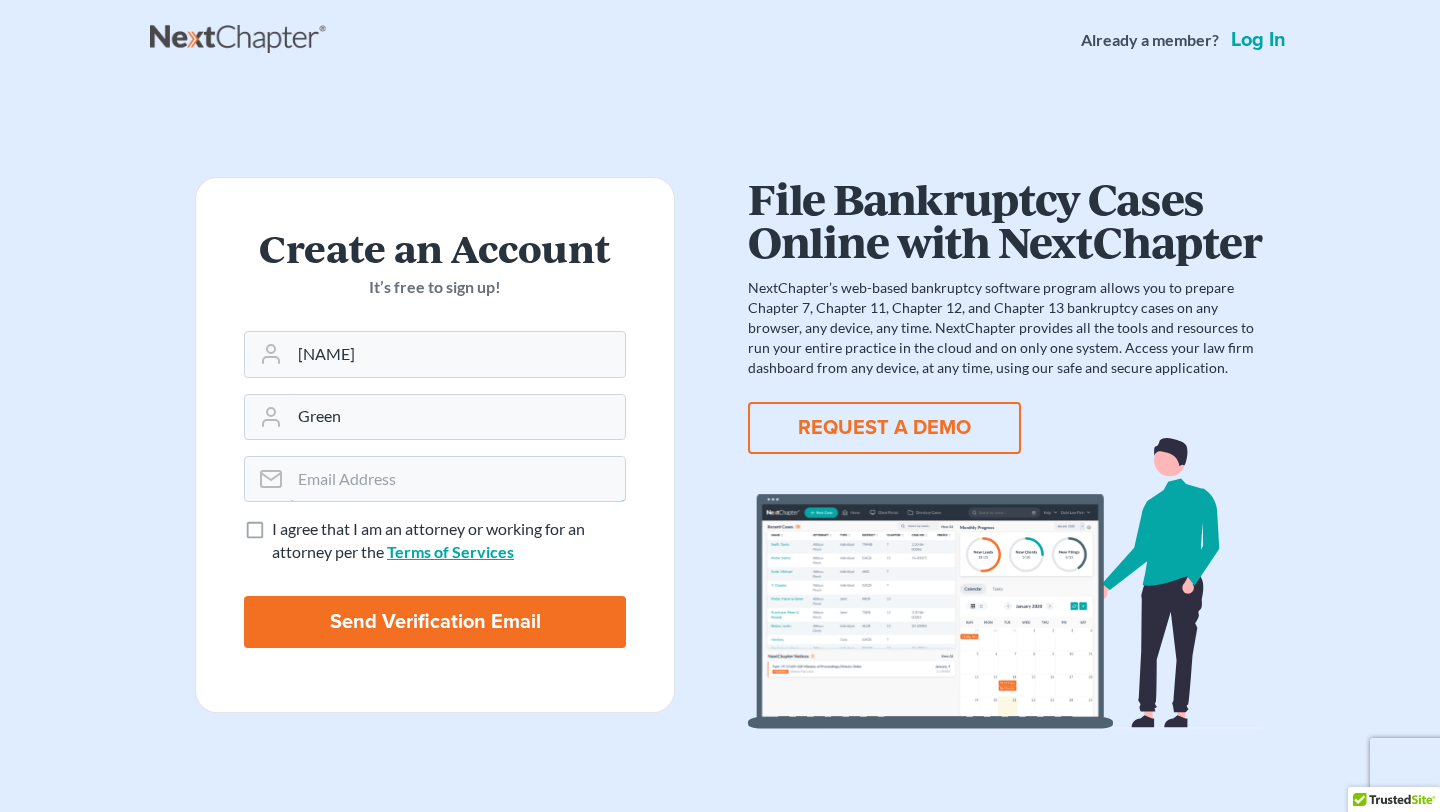 type on "psgreen2584@gmail.com" 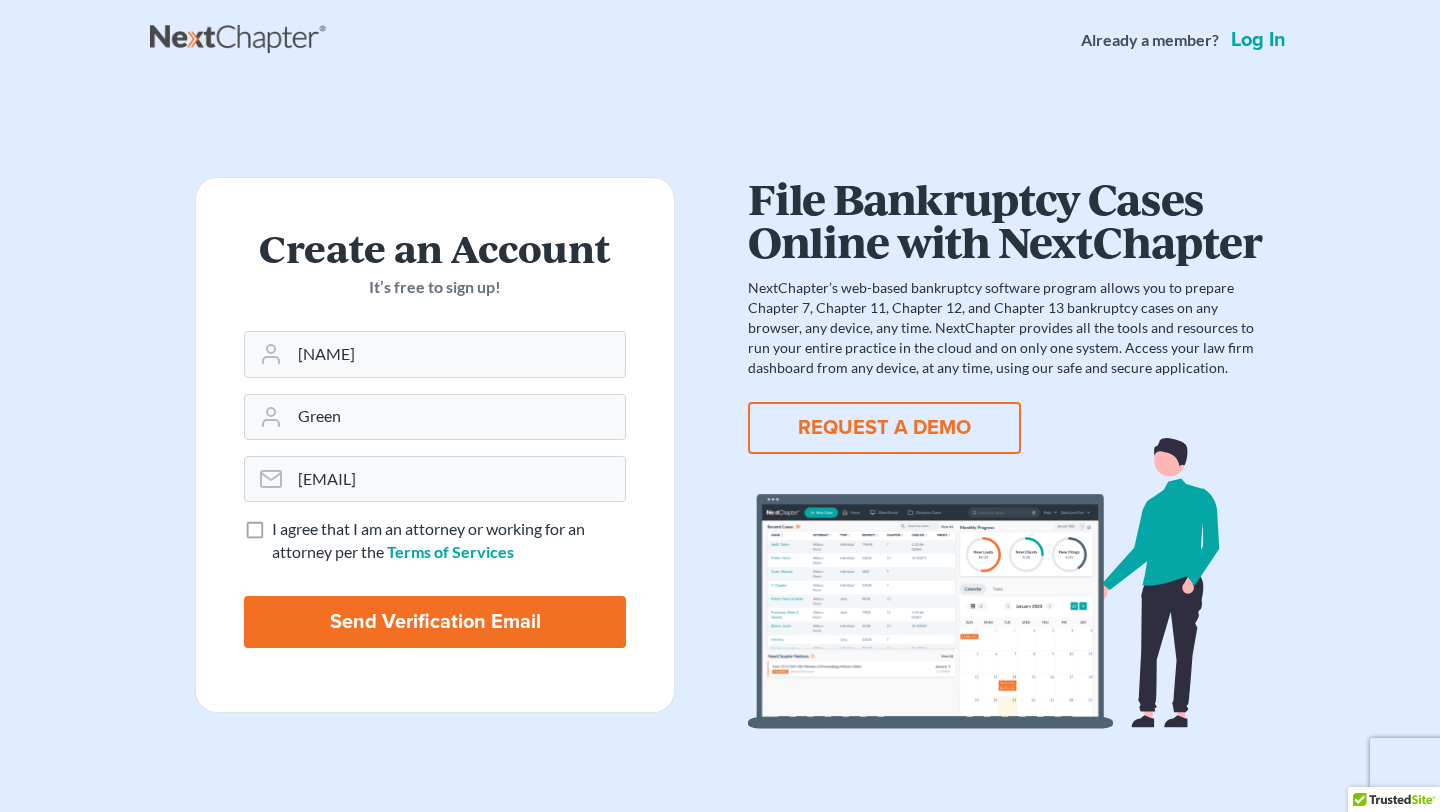 click on "I agree that I am an attorney or working for an attorney per the   Terms of Services" at bounding box center (449, 541) 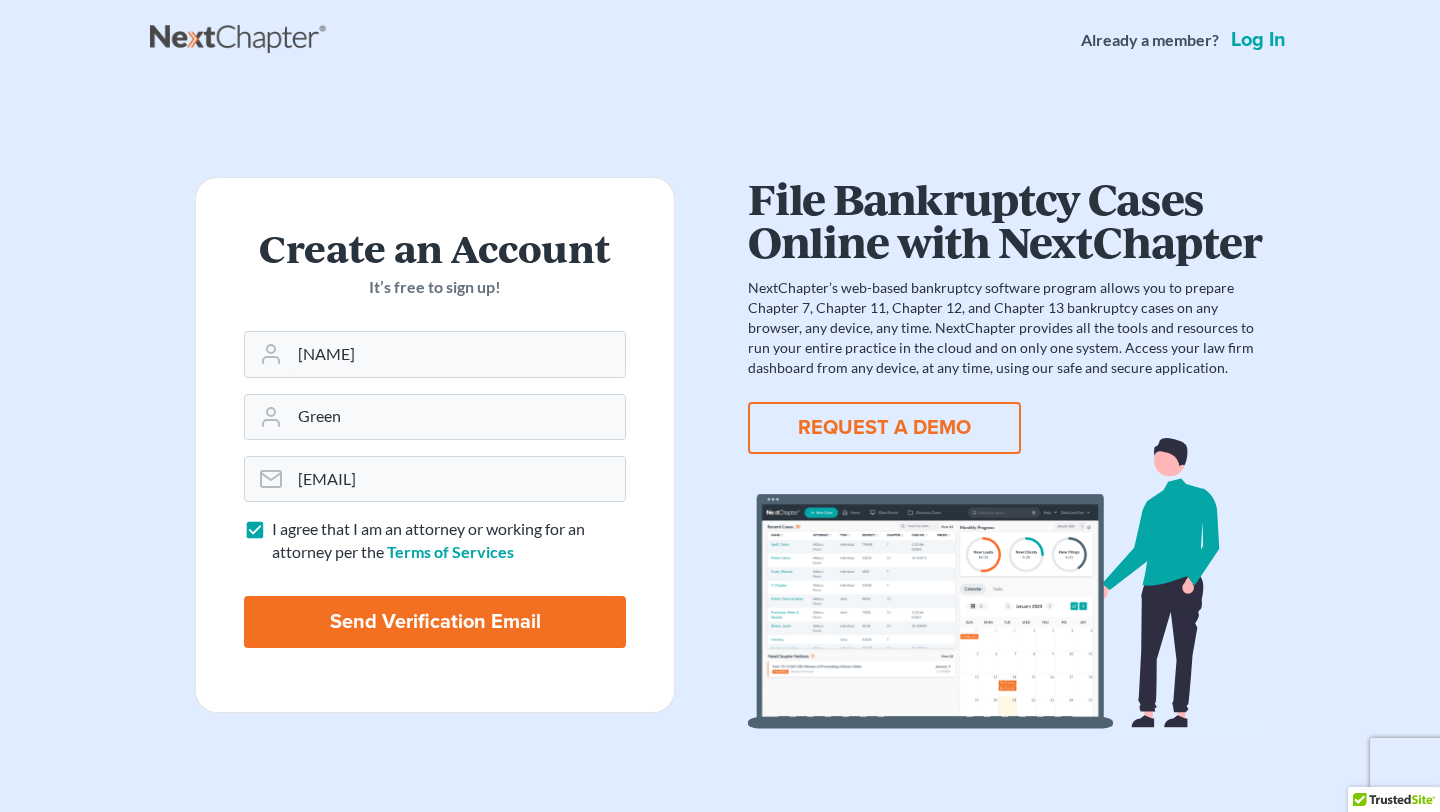 click on "Send Verification Email" at bounding box center [435, 622] 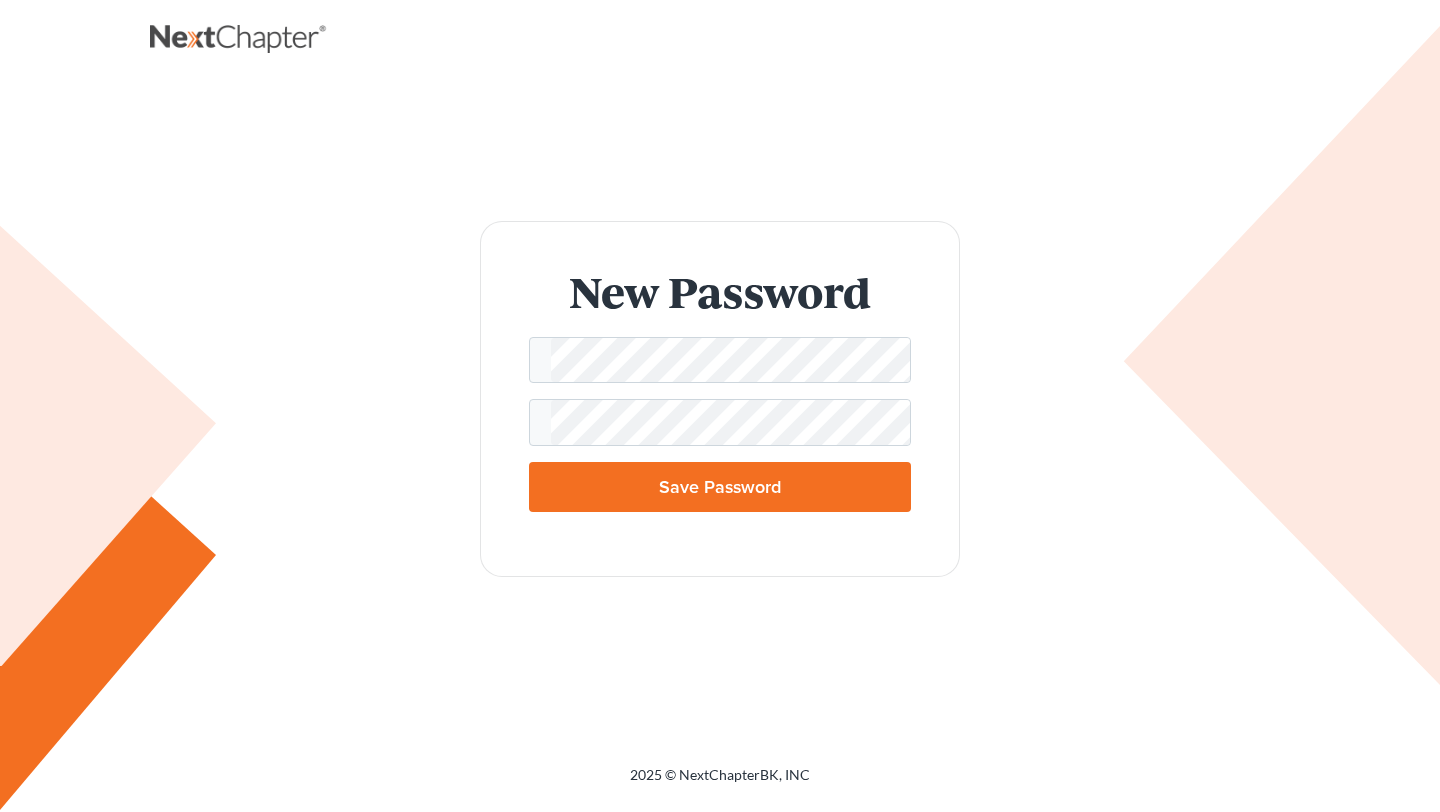 scroll, scrollTop: 0, scrollLeft: 0, axis: both 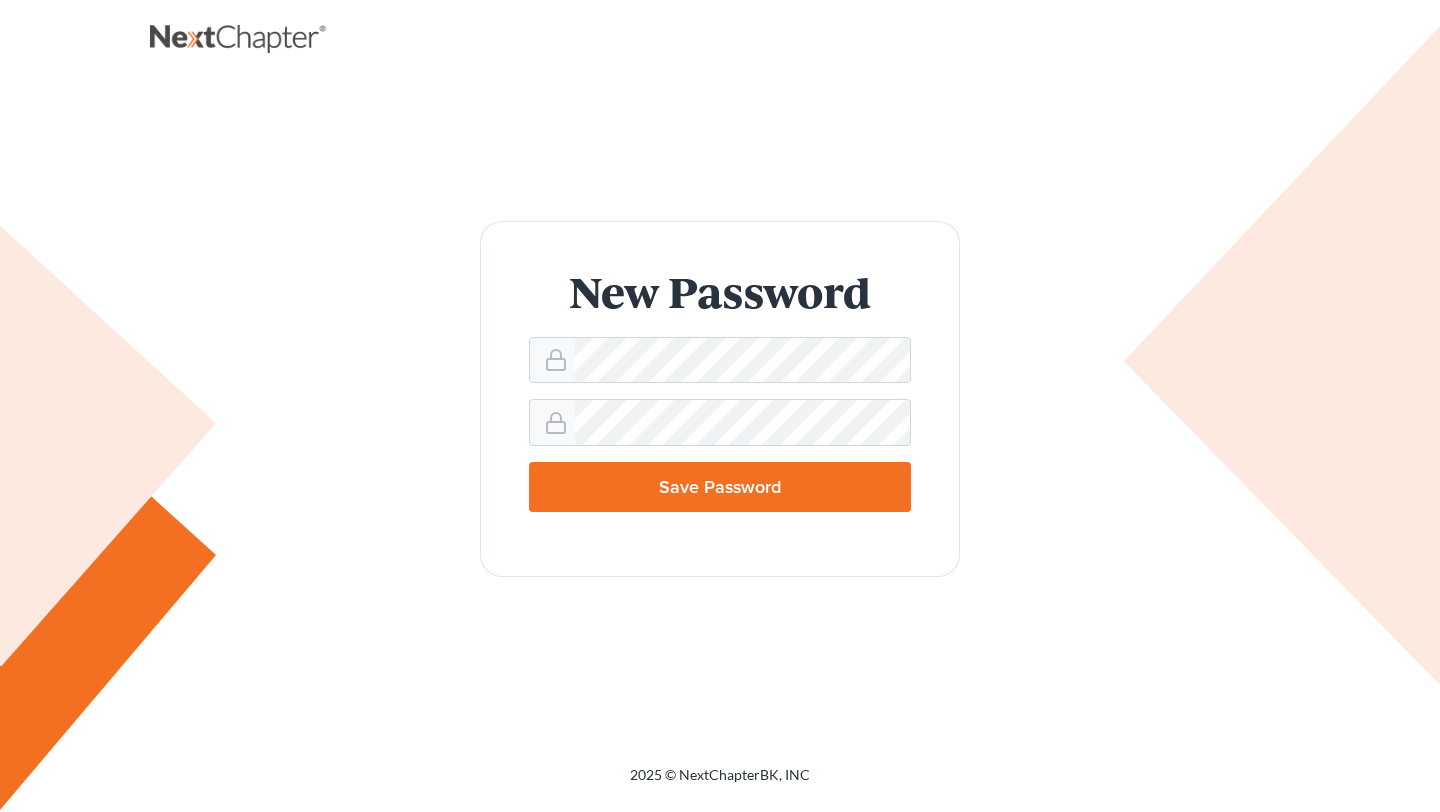 click on "New Password Save Password" at bounding box center (720, 398) 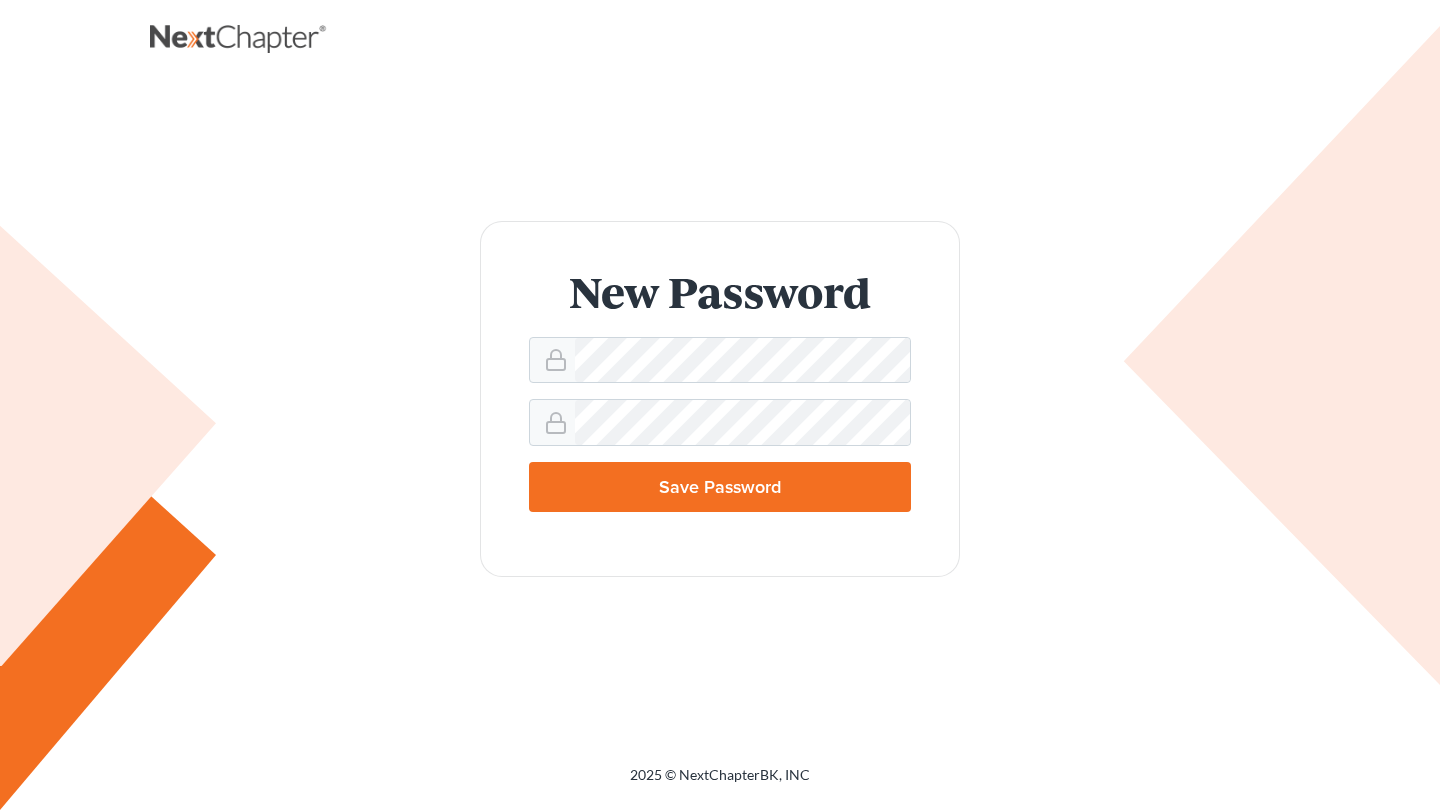 click on "Save Password" at bounding box center (720, 487) 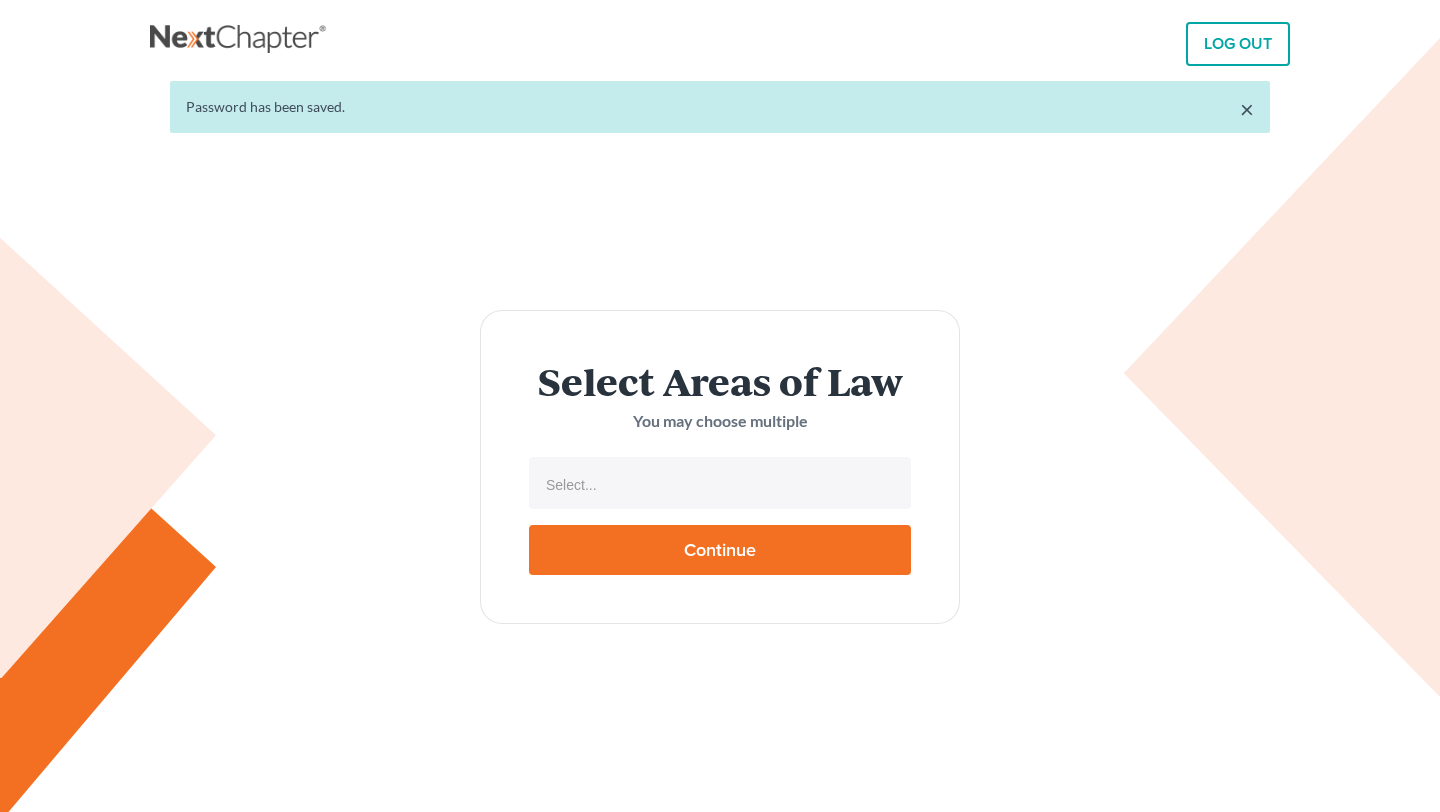 select 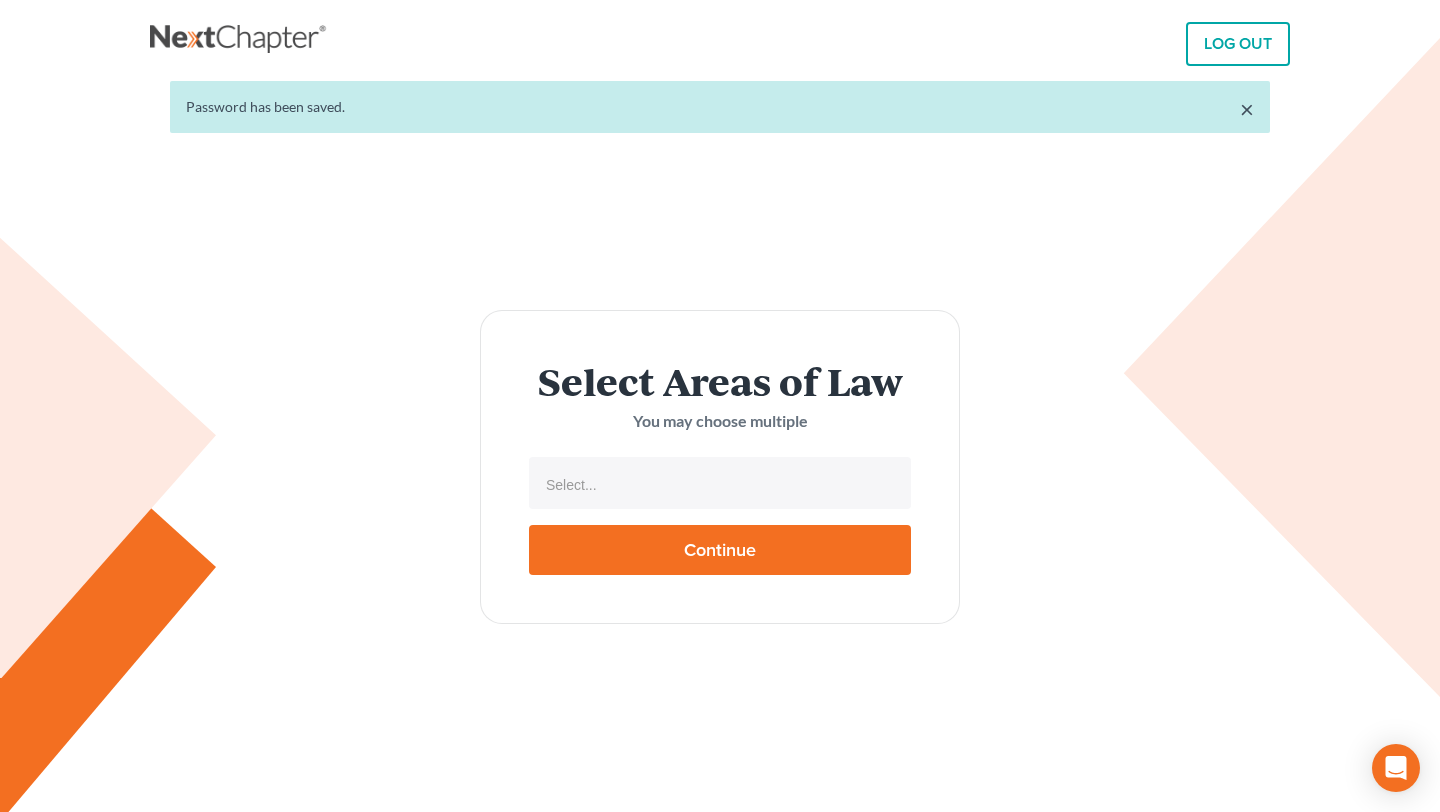 click on "Select..." at bounding box center (718, 485) 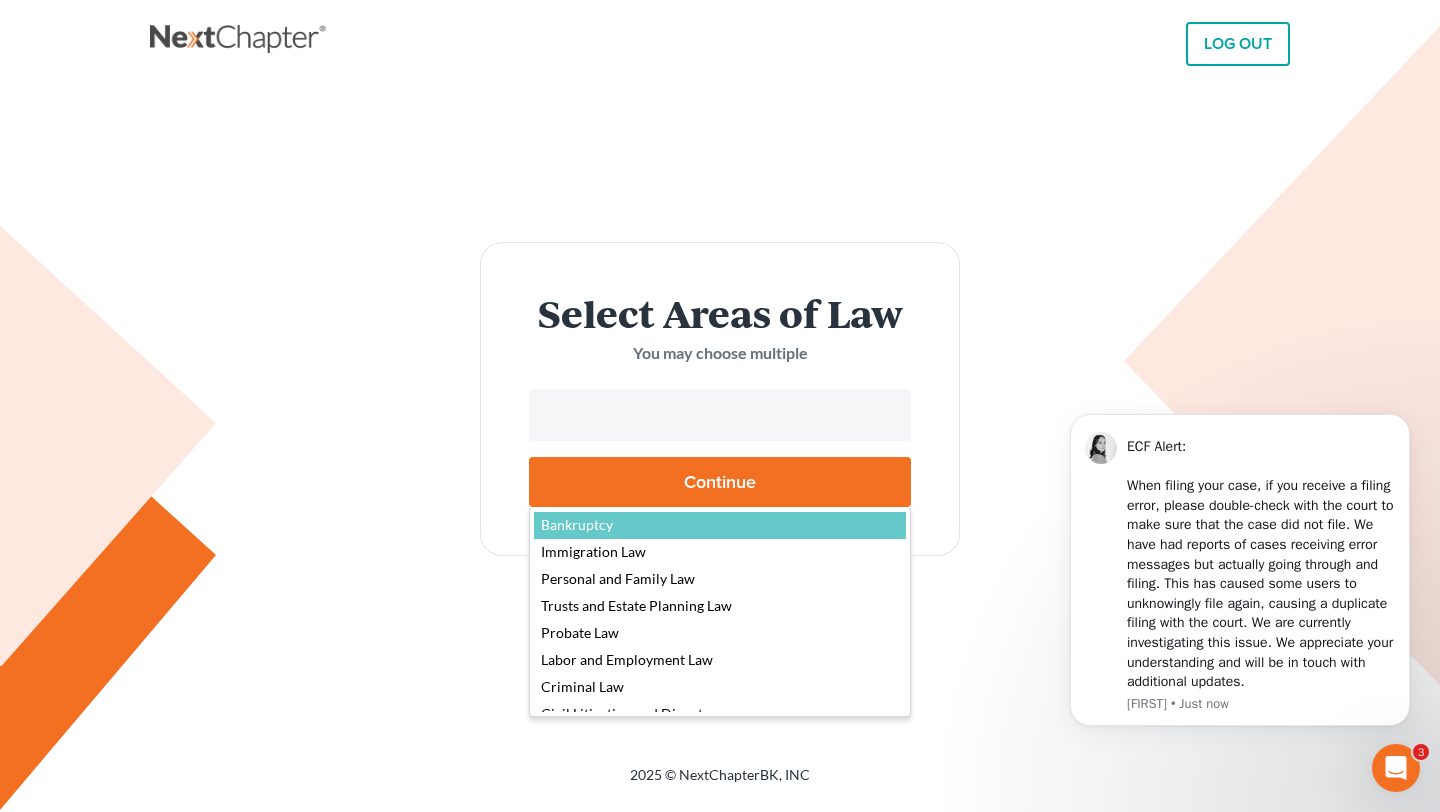 scroll, scrollTop: 0, scrollLeft: 0, axis: both 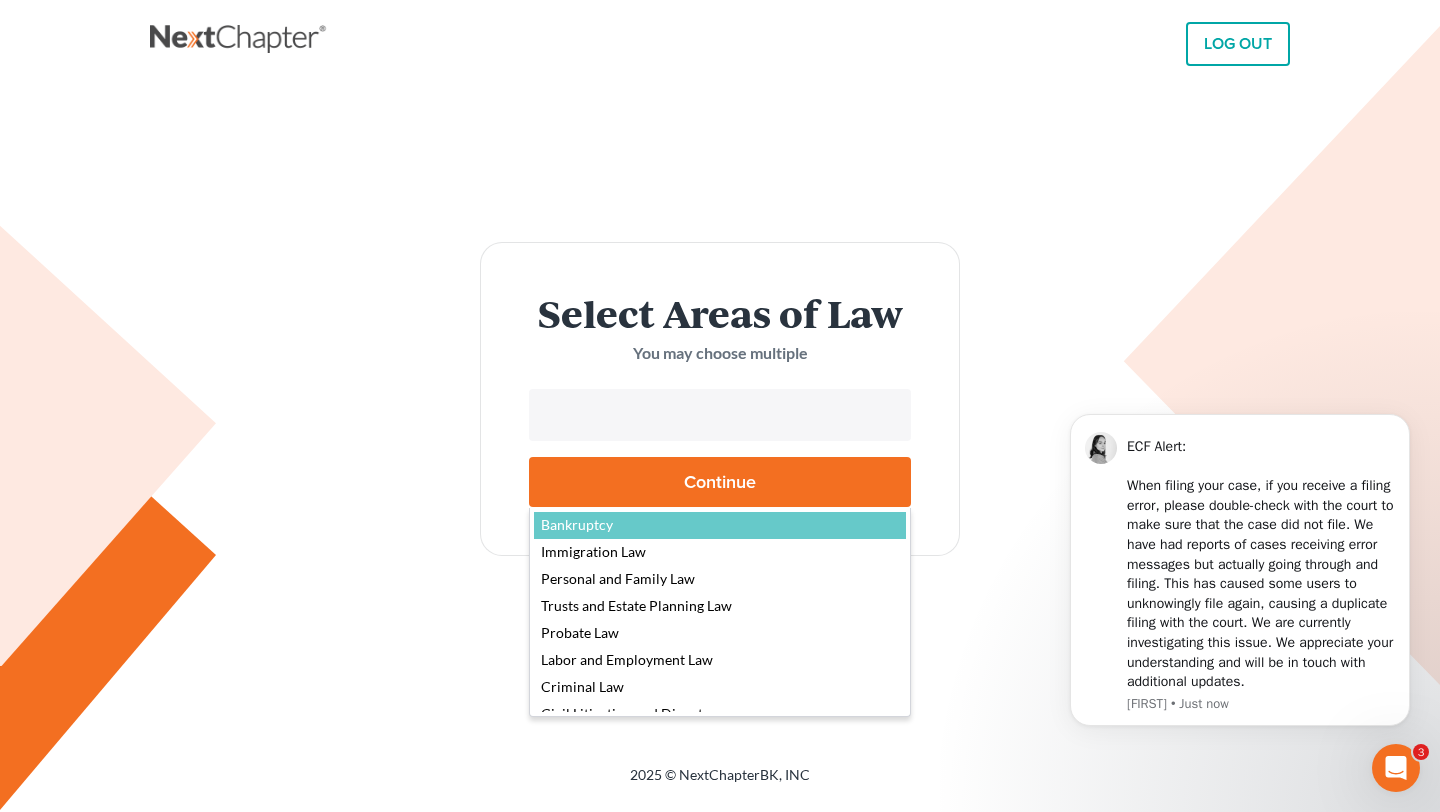select on "4556" 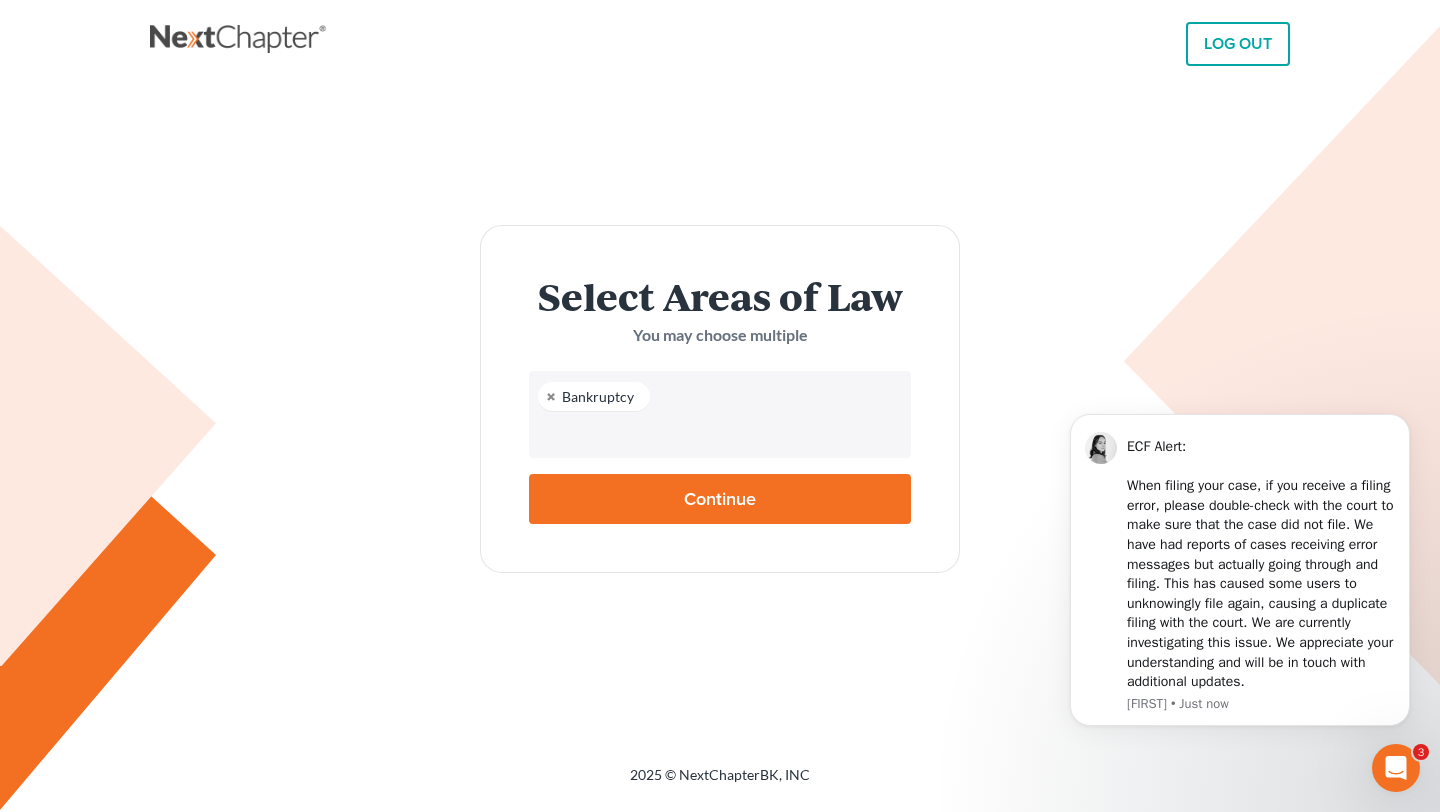 click on "Continue" at bounding box center [720, 499] 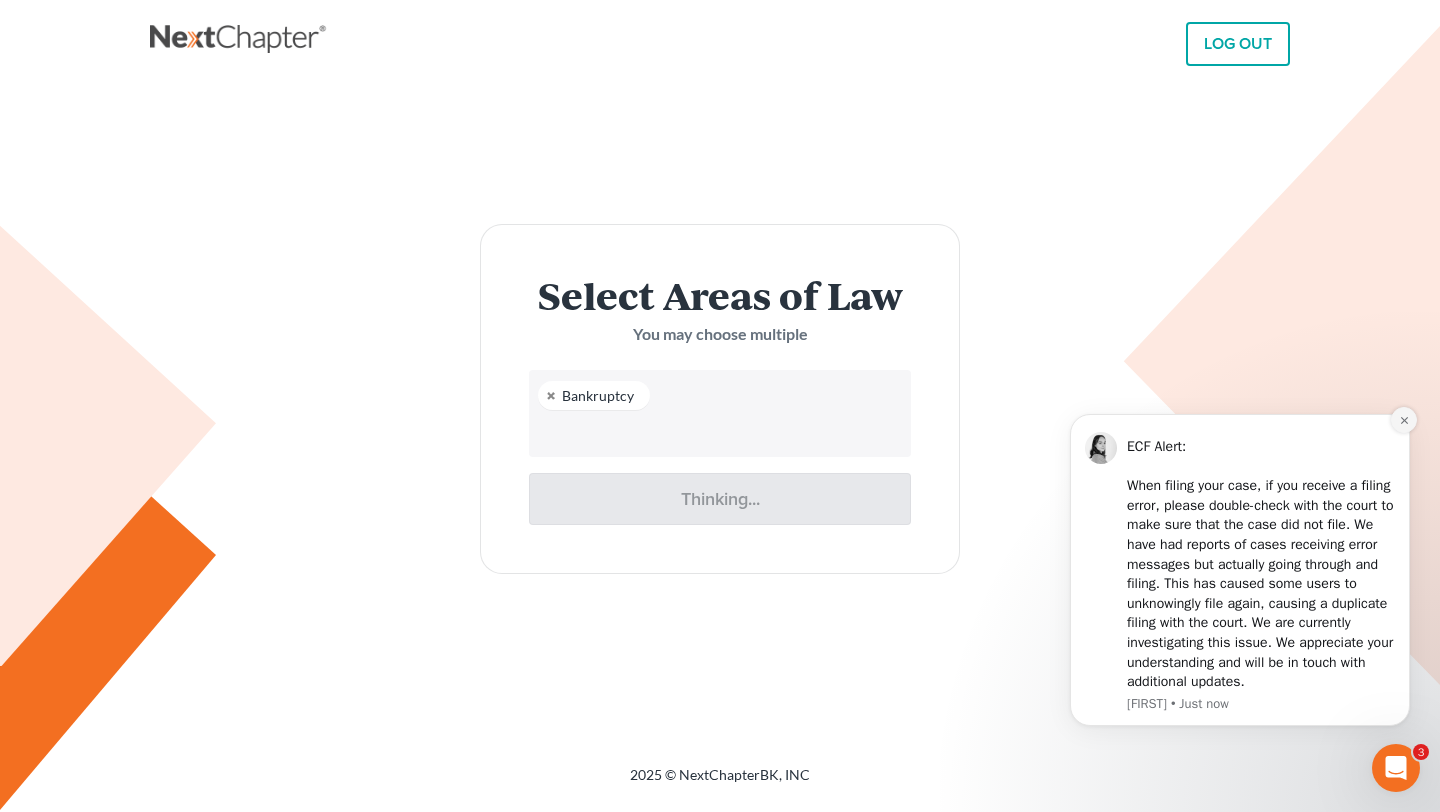 click 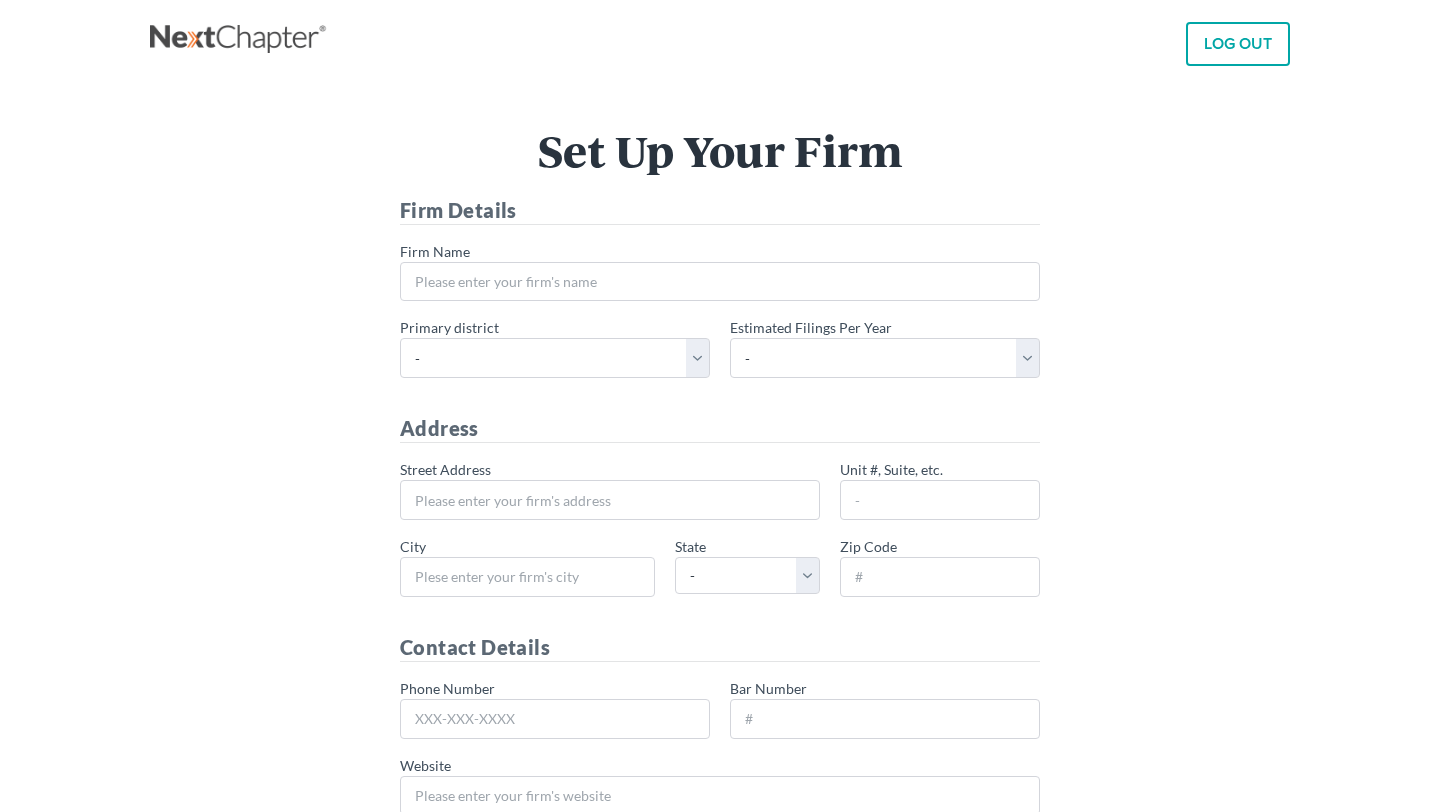 scroll, scrollTop: 0, scrollLeft: 0, axis: both 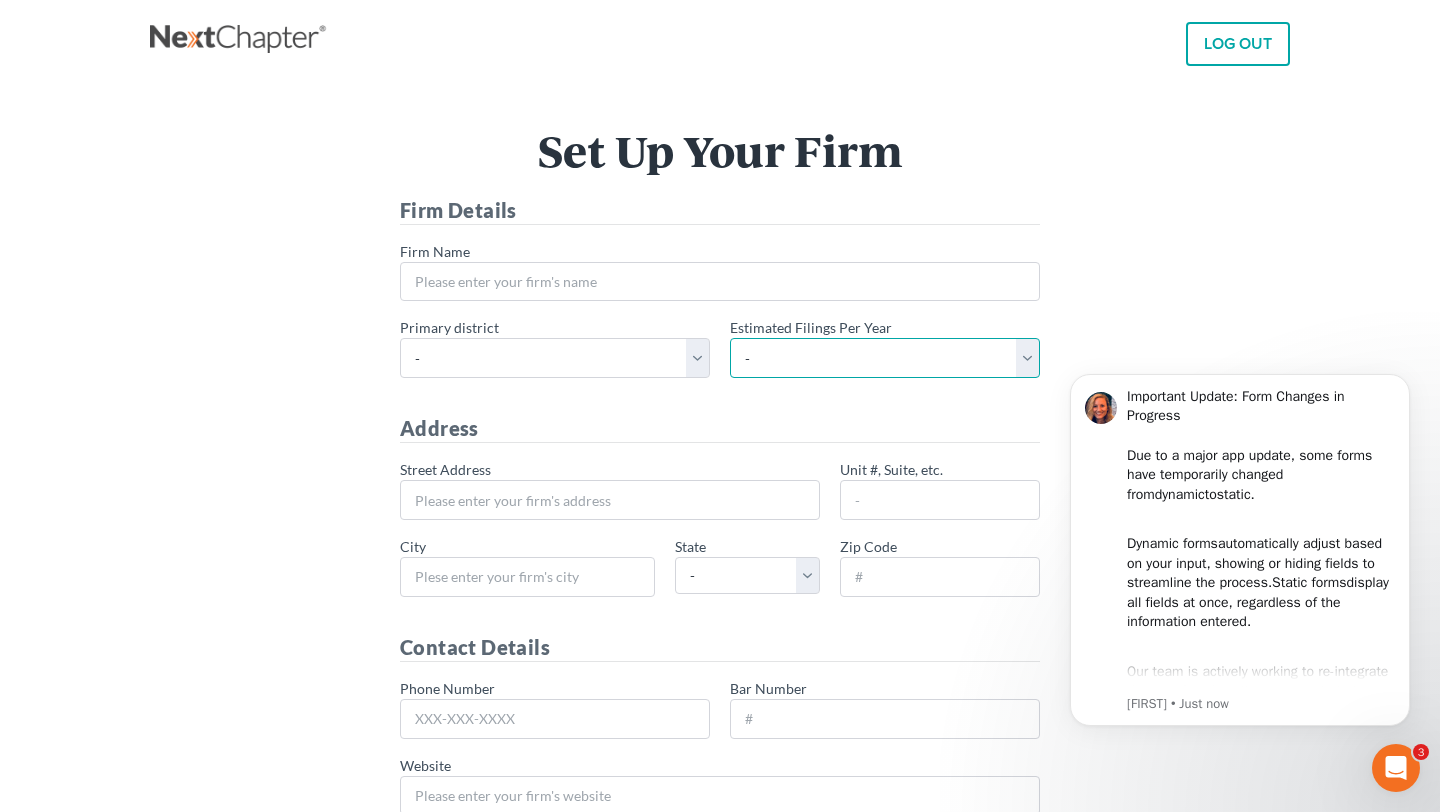 click on "-
1-10
11-50
50+" at bounding box center [885, 358] 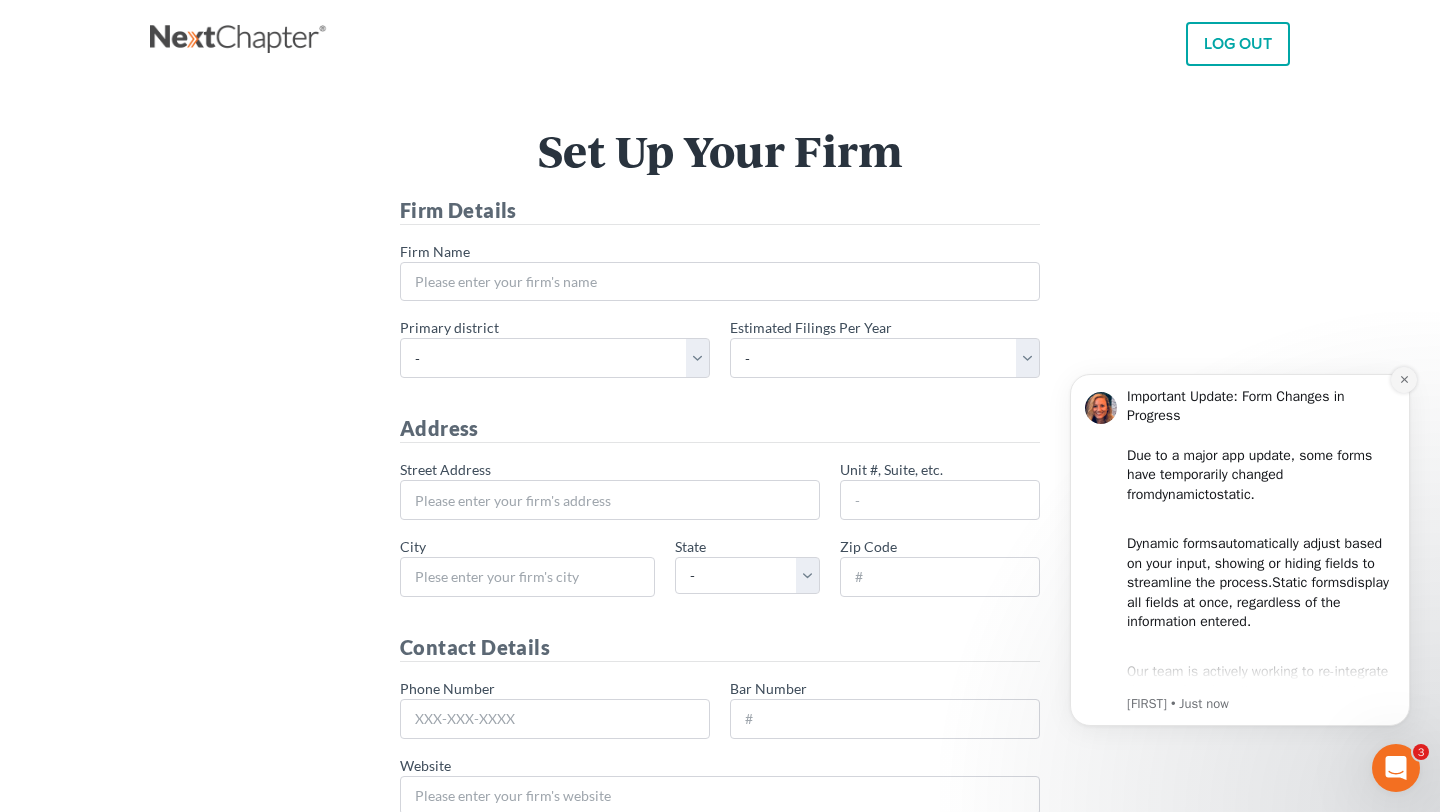 click 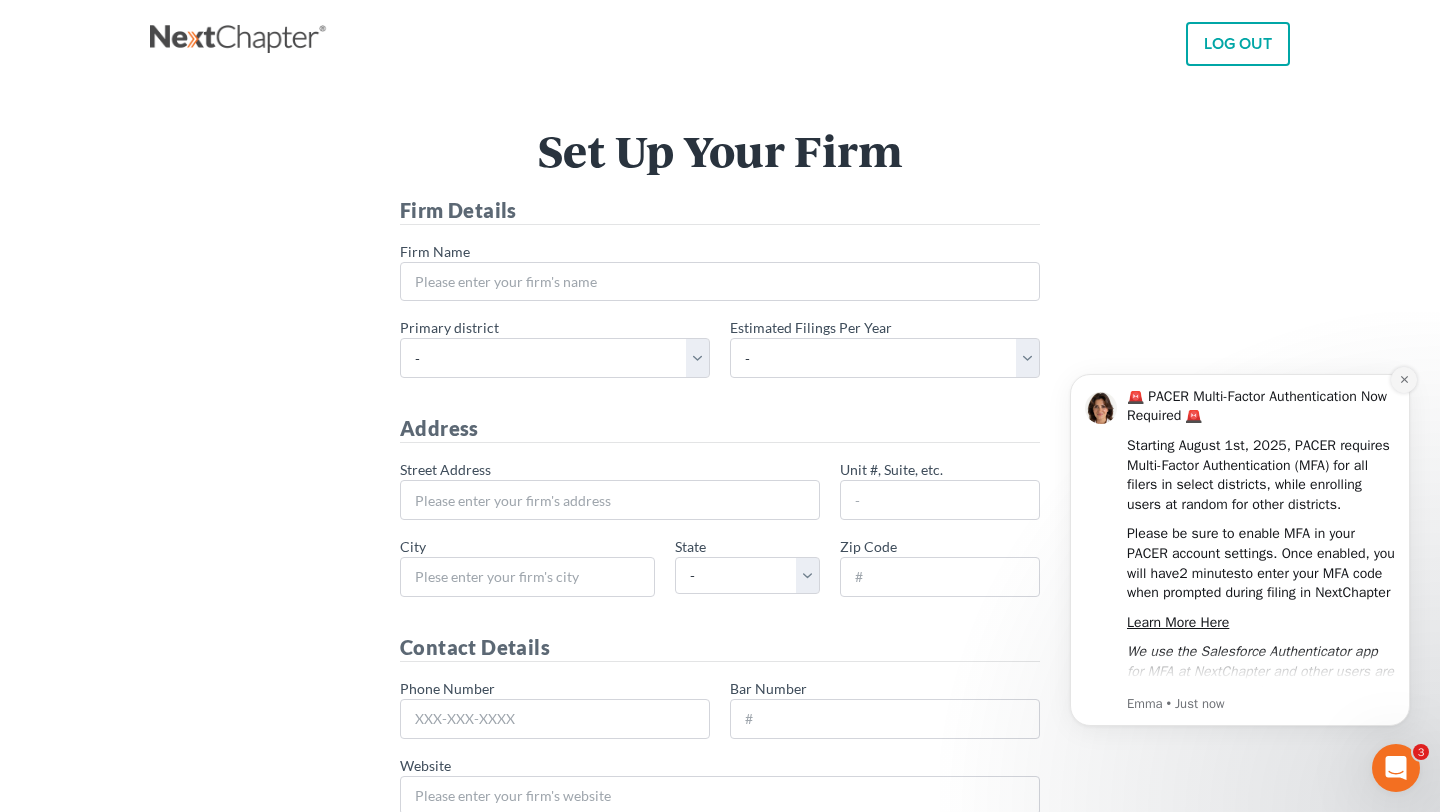 click 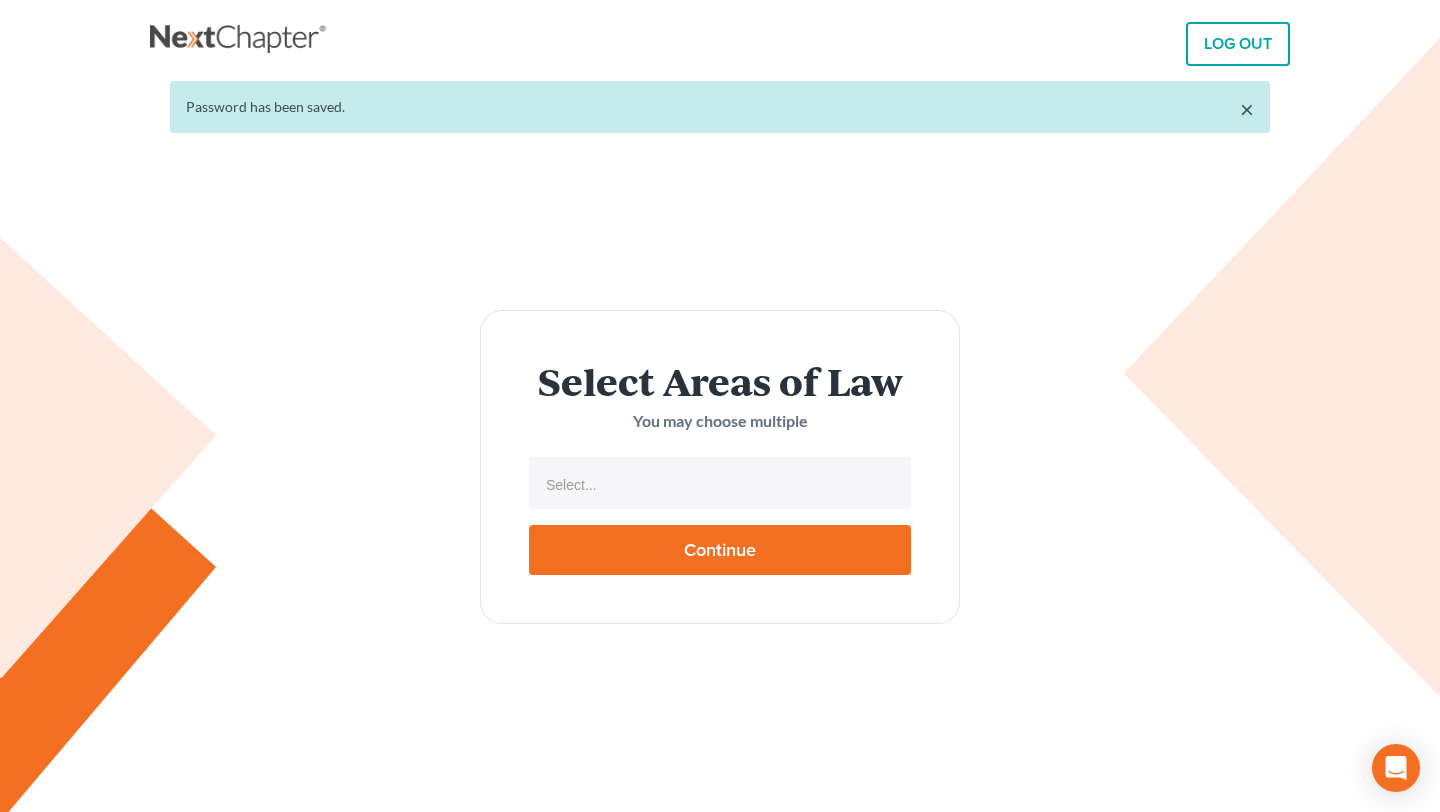 scroll, scrollTop: 0, scrollLeft: 0, axis: both 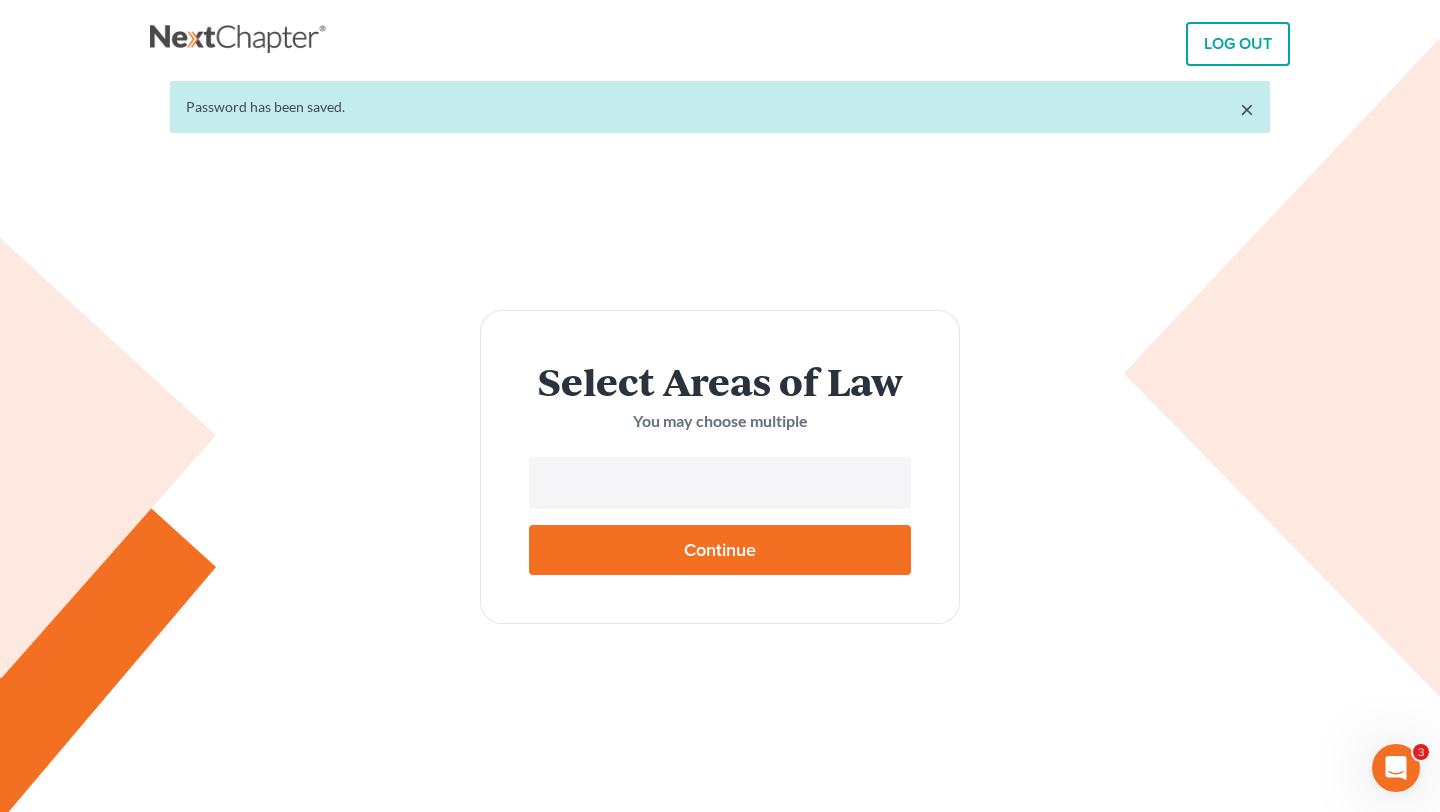 click at bounding box center (718, 485) 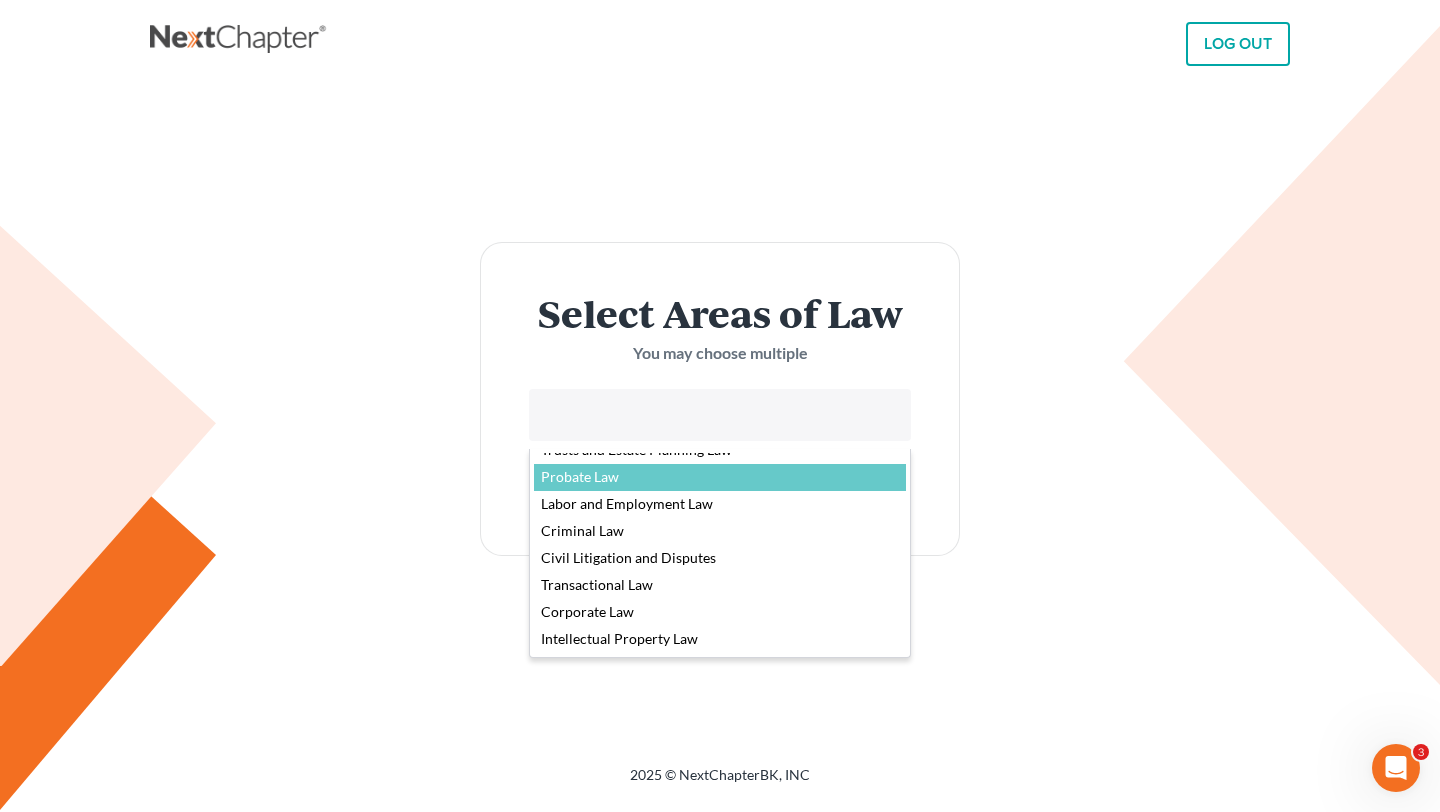 scroll, scrollTop: 0, scrollLeft: 0, axis: both 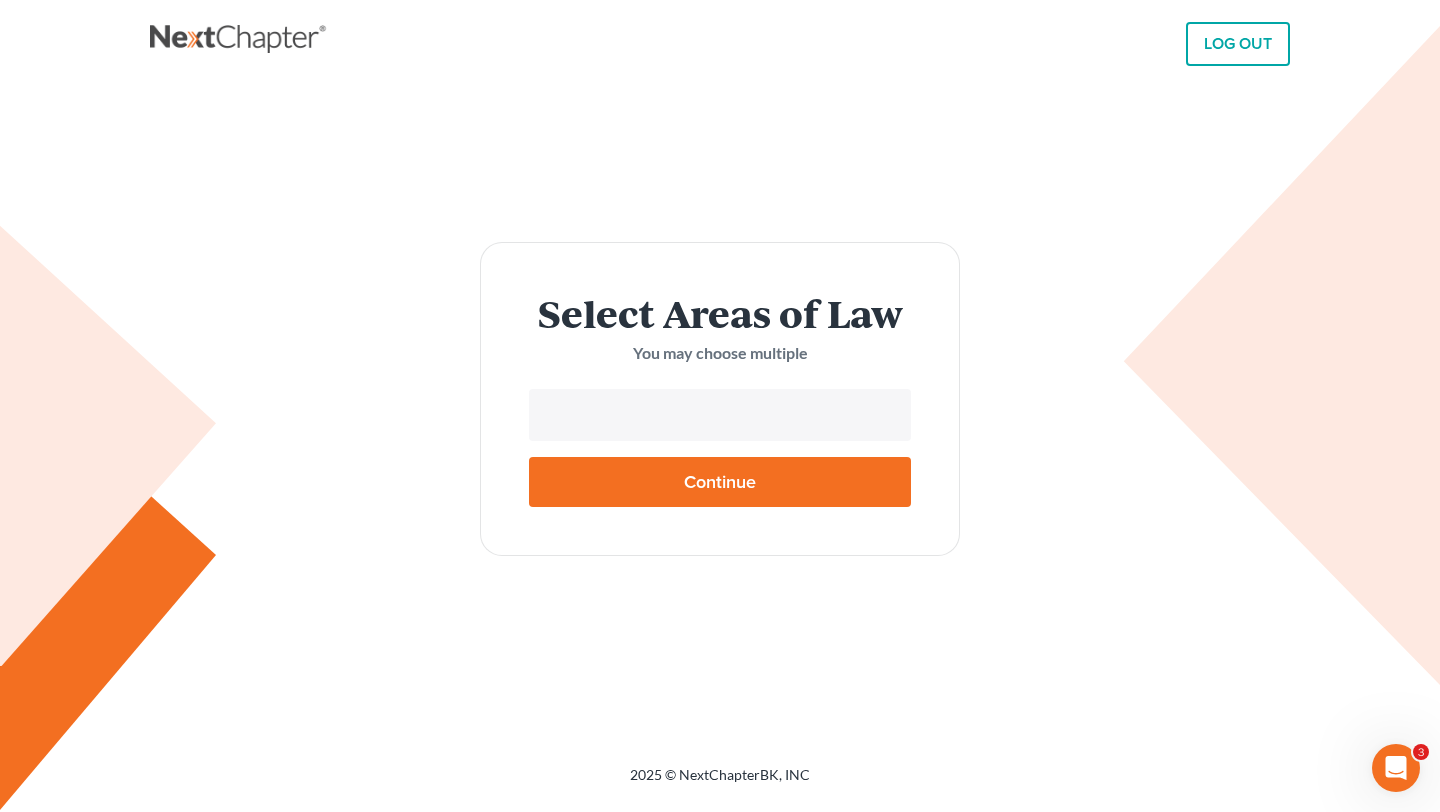 click on "LOG OUT × Password has been saved. Select Areas of Law You may choose multiple            Bankruptcy
Immigration Law
Personal and Family Law
Trusts and Estate Planning Law
Probate Law
Labor and Employment Law
Criminal Law
Civil Litigation and Disputes
Transactional Law
Corporate Law
Intellectual Property Law Continue [YEAR] © NextChapterBK, INC ×
3" at bounding box center [720, 406] 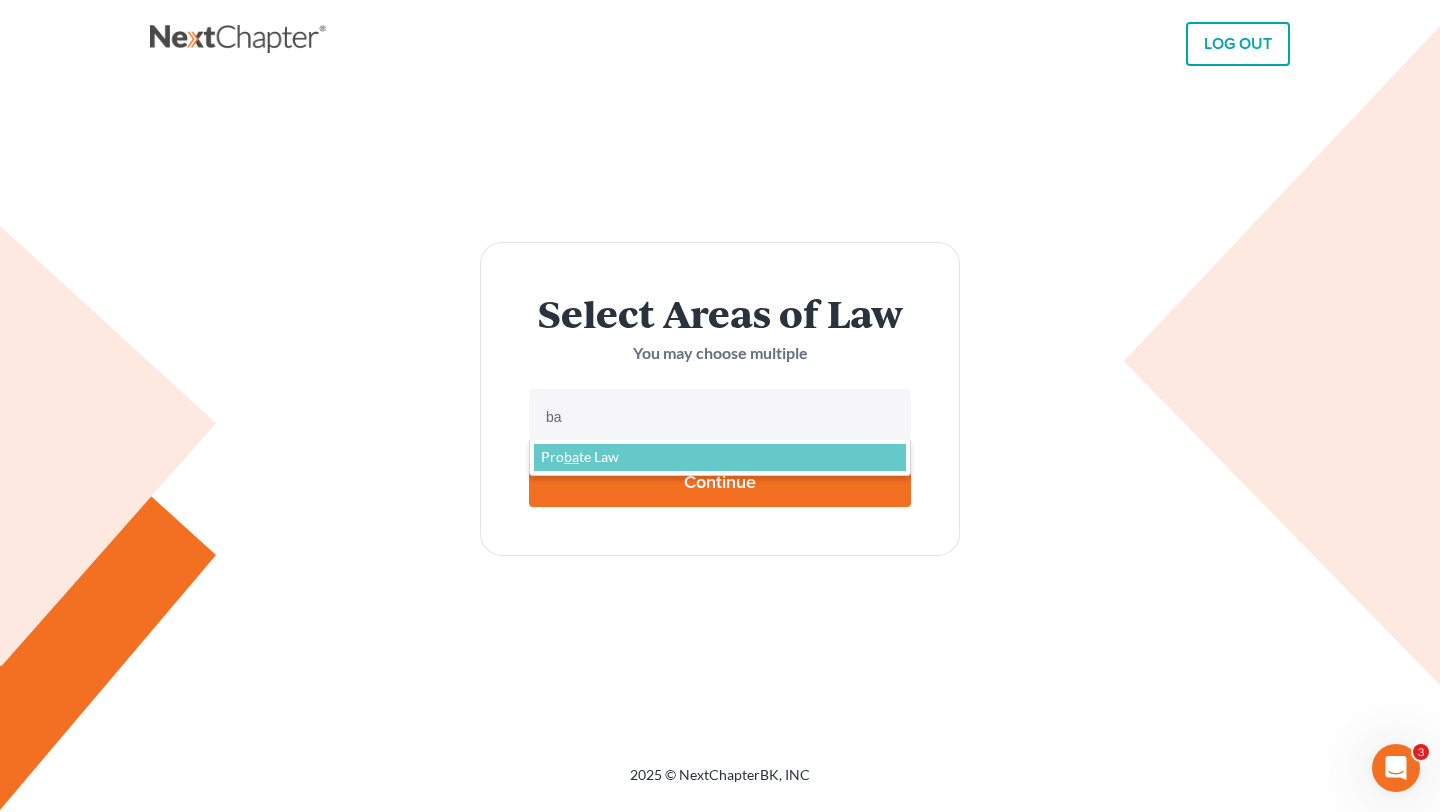 type on "b" 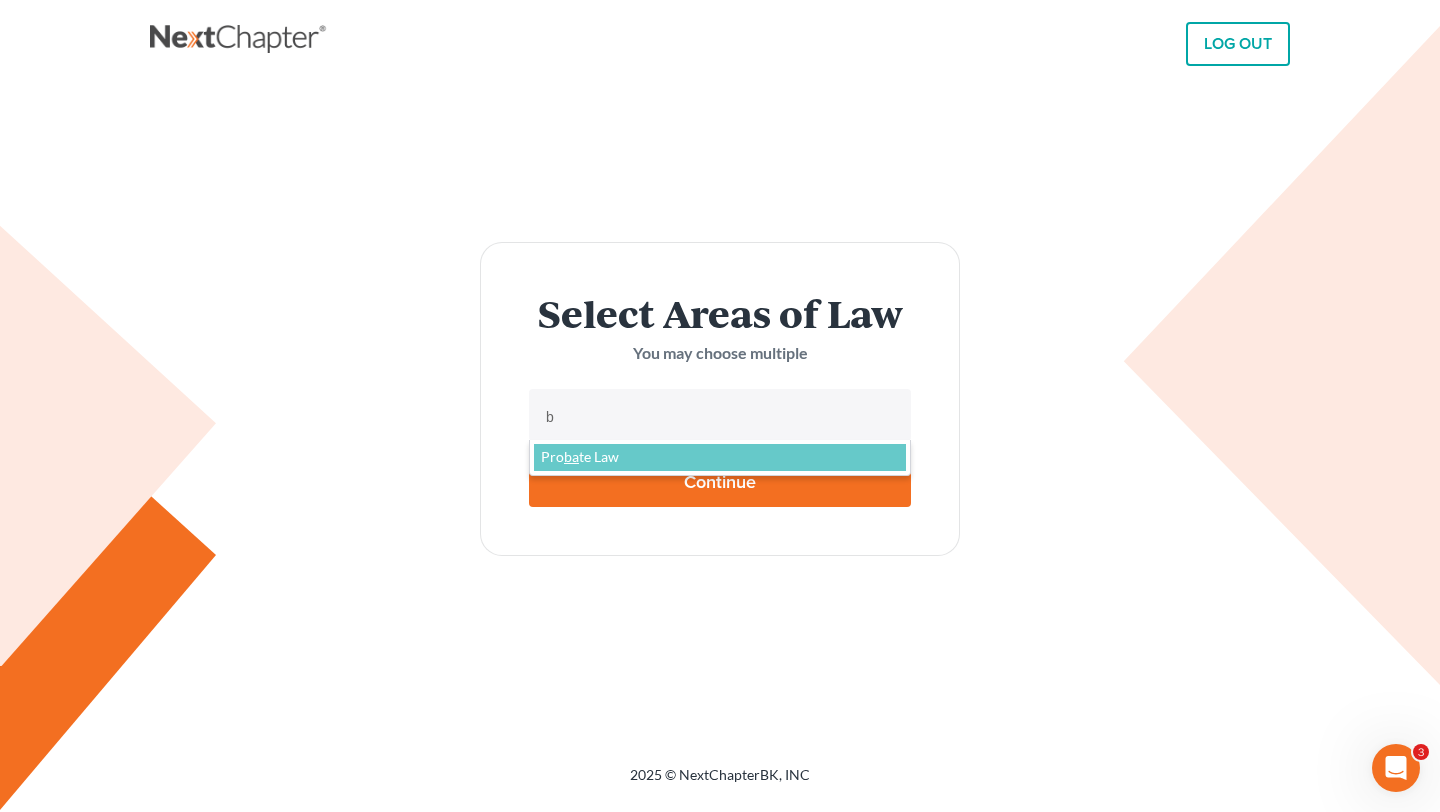 type 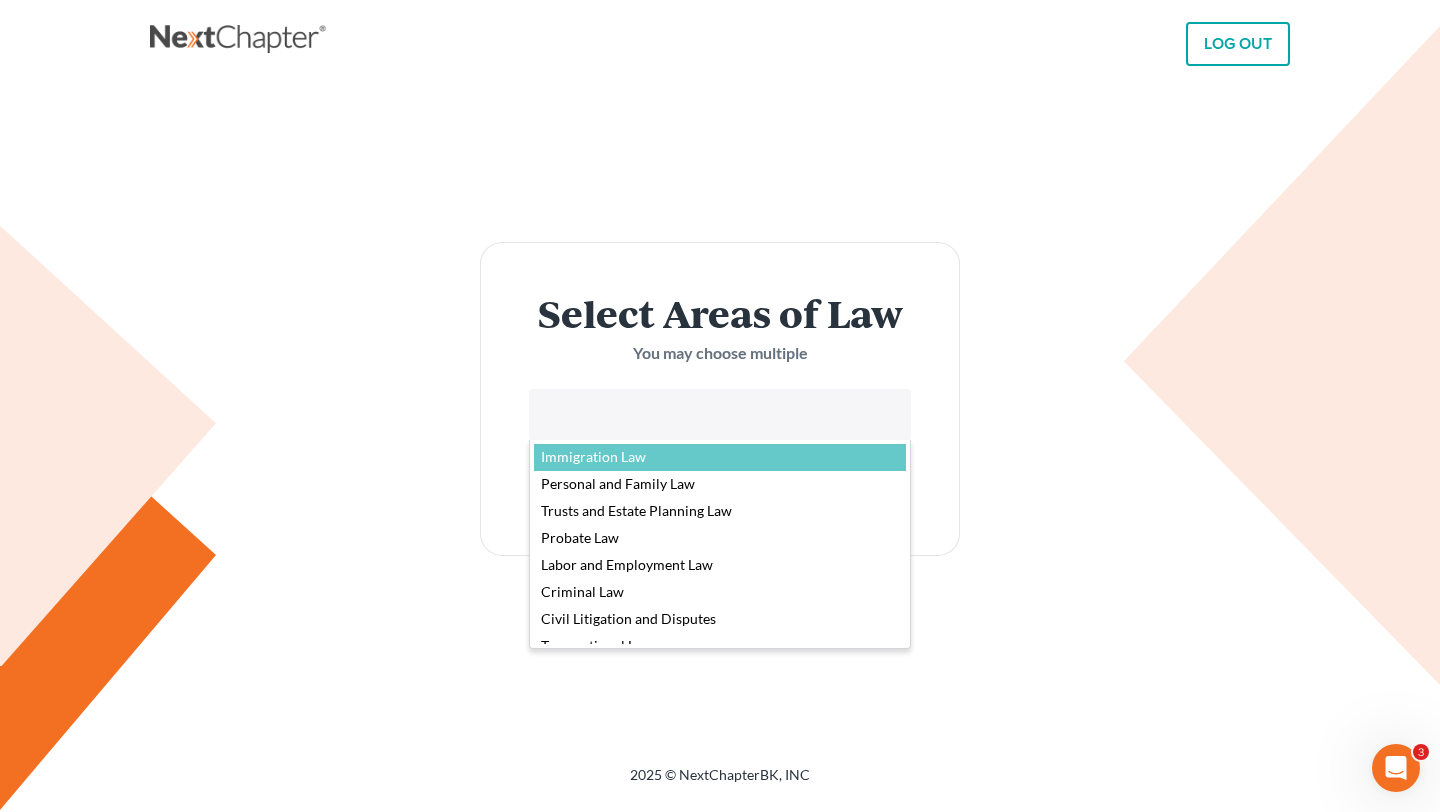 click on "LOG OUT × Password has been saved. Select Areas of Law You may choose multiple            Bankruptcy
Immigration Law
Personal and Family Law
Trusts and Estate Planning Law
Probate Law
Labor and Employment Law
Criminal Law
Civil Litigation and Disputes
Transactional Law
Corporate Law
Intellectual Property Law Continue 2025 © NextChapterBK, INC ×
3     Bankruptcy Immigration Law Personal and Family Law Trusts and Estate Planning Law Probate Law Labor and Employment Law Criminal Law Civil Litigation and Disputes Transactional Law Corporate Law Intellectual Property Law" at bounding box center (720, 406) 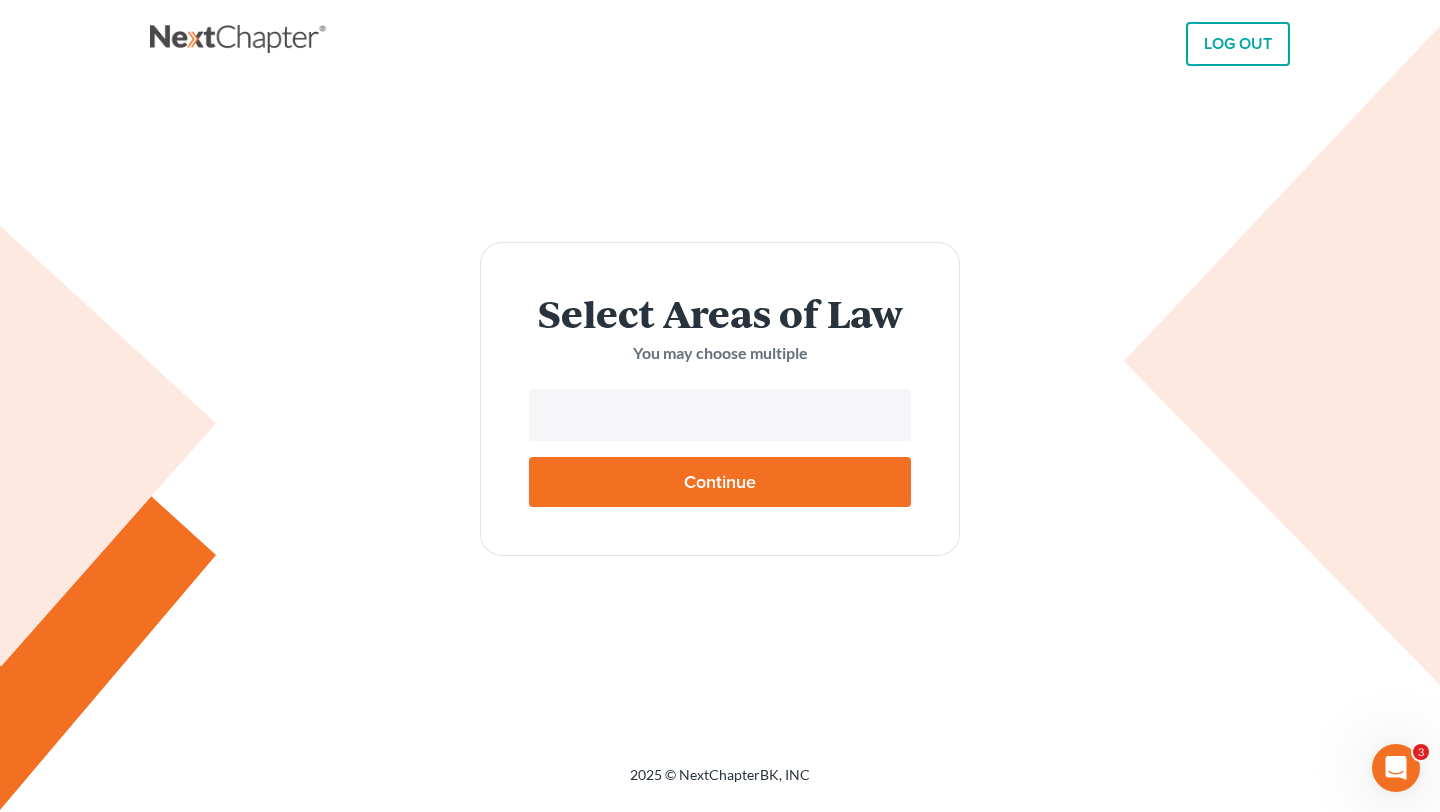 click on "Continue" at bounding box center (720, 482) 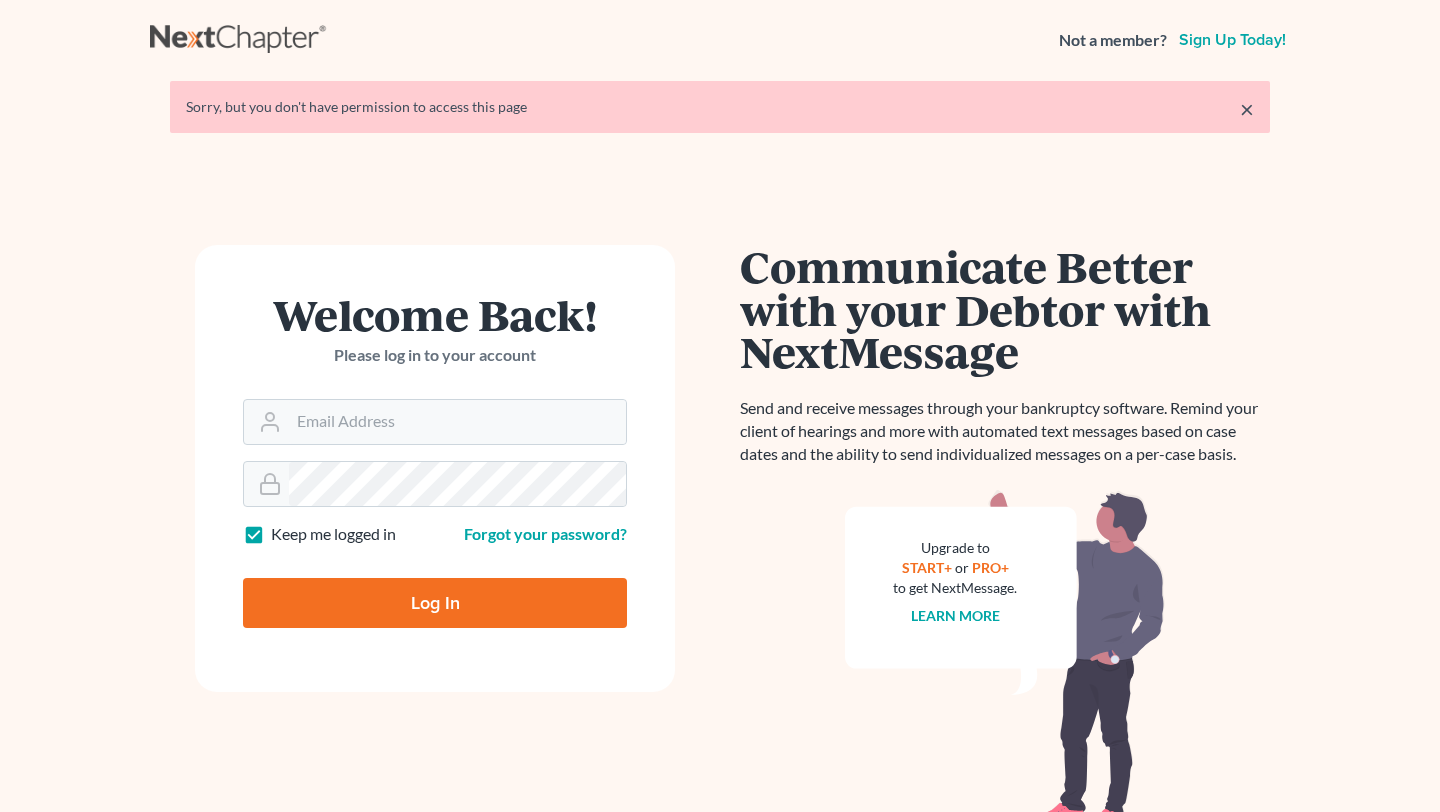 scroll, scrollTop: 0, scrollLeft: 0, axis: both 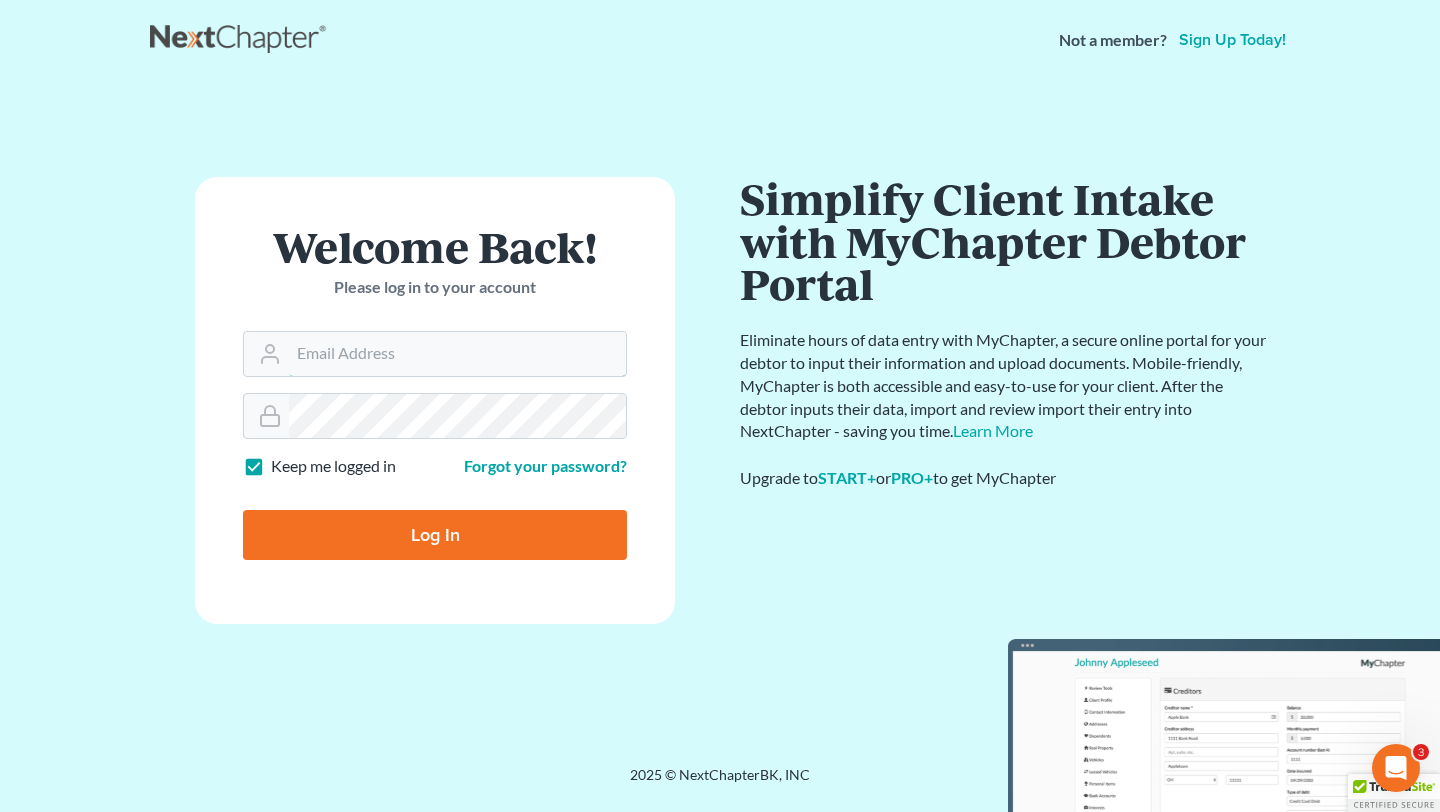 type on "psgreen2584@gmail.com" 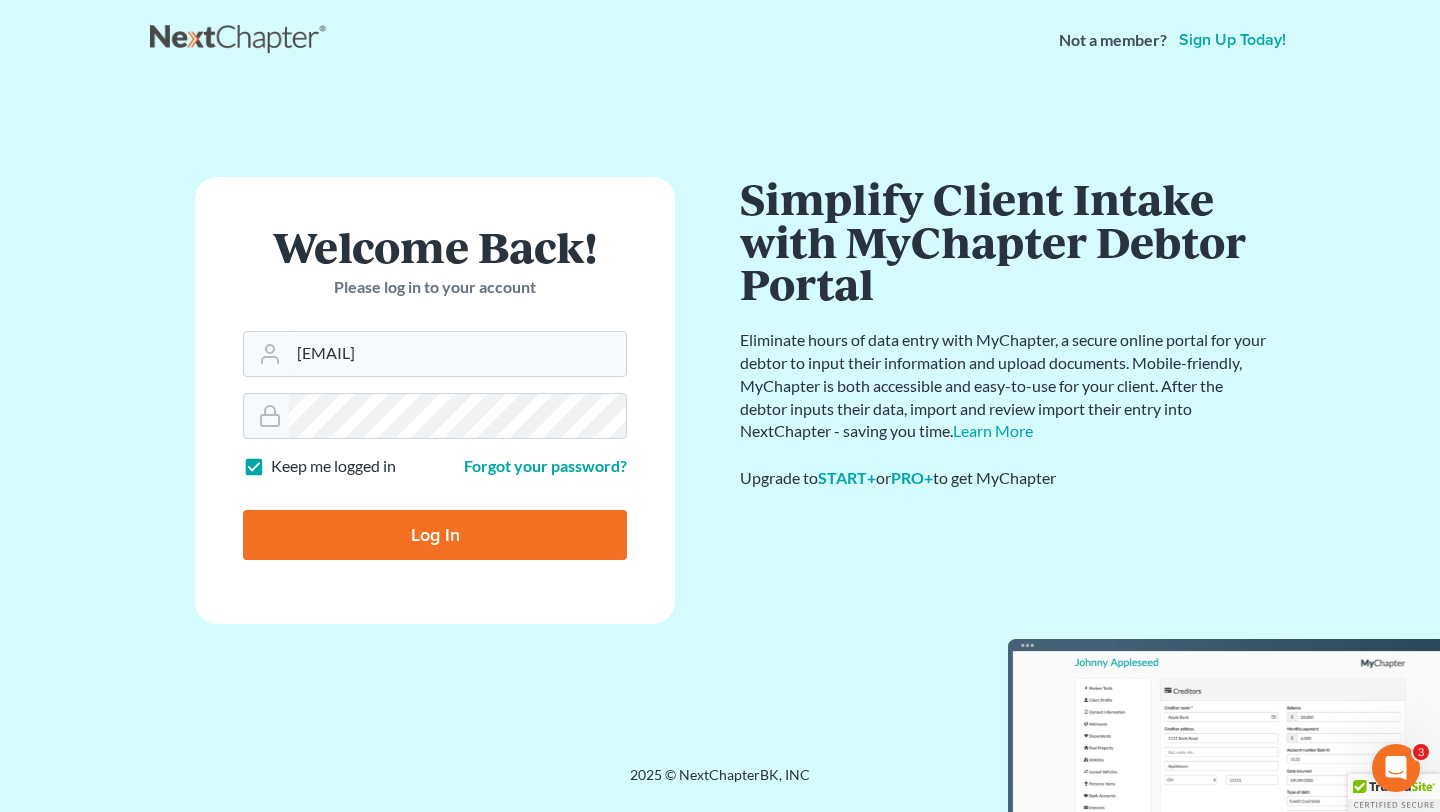 click on "Log In" at bounding box center [435, 535] 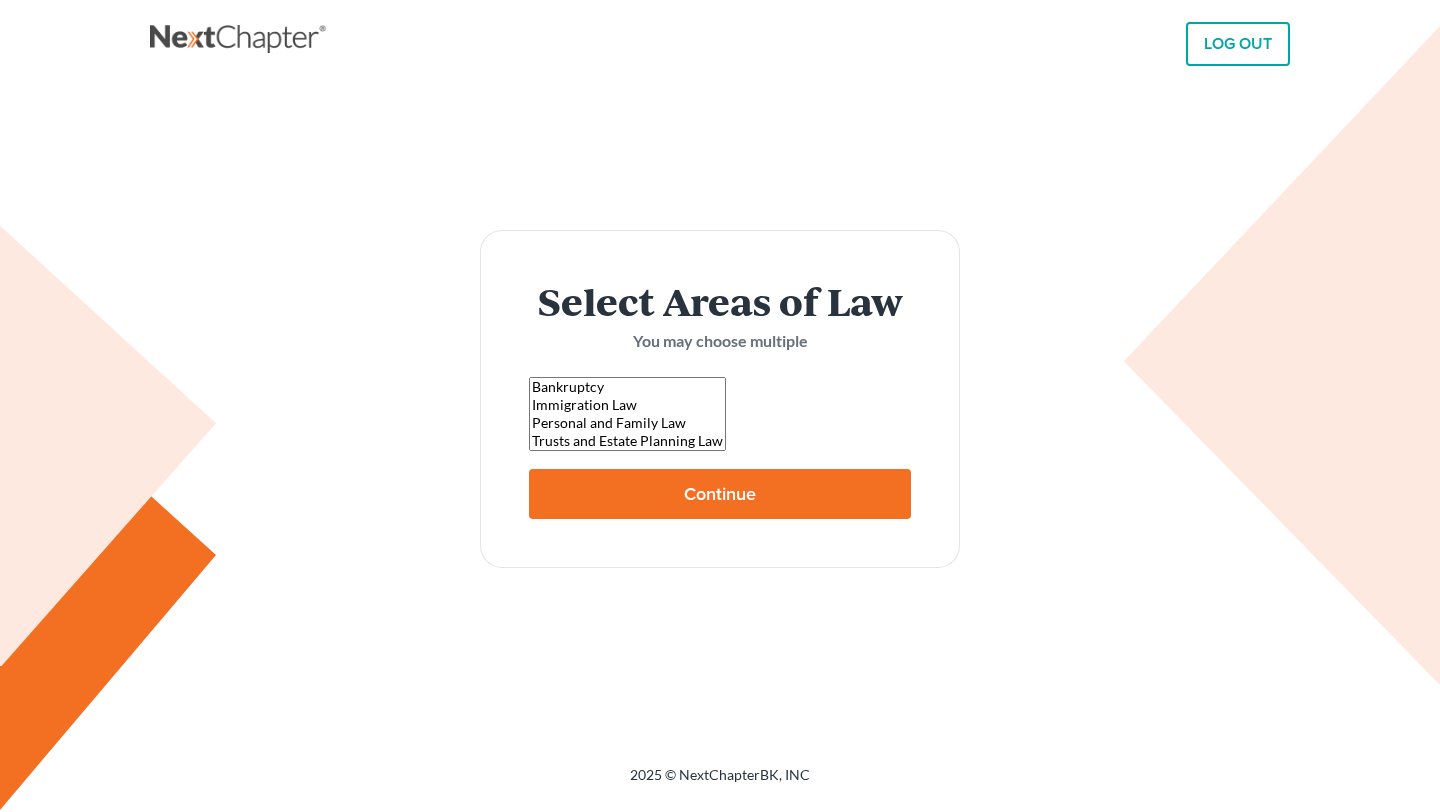 select 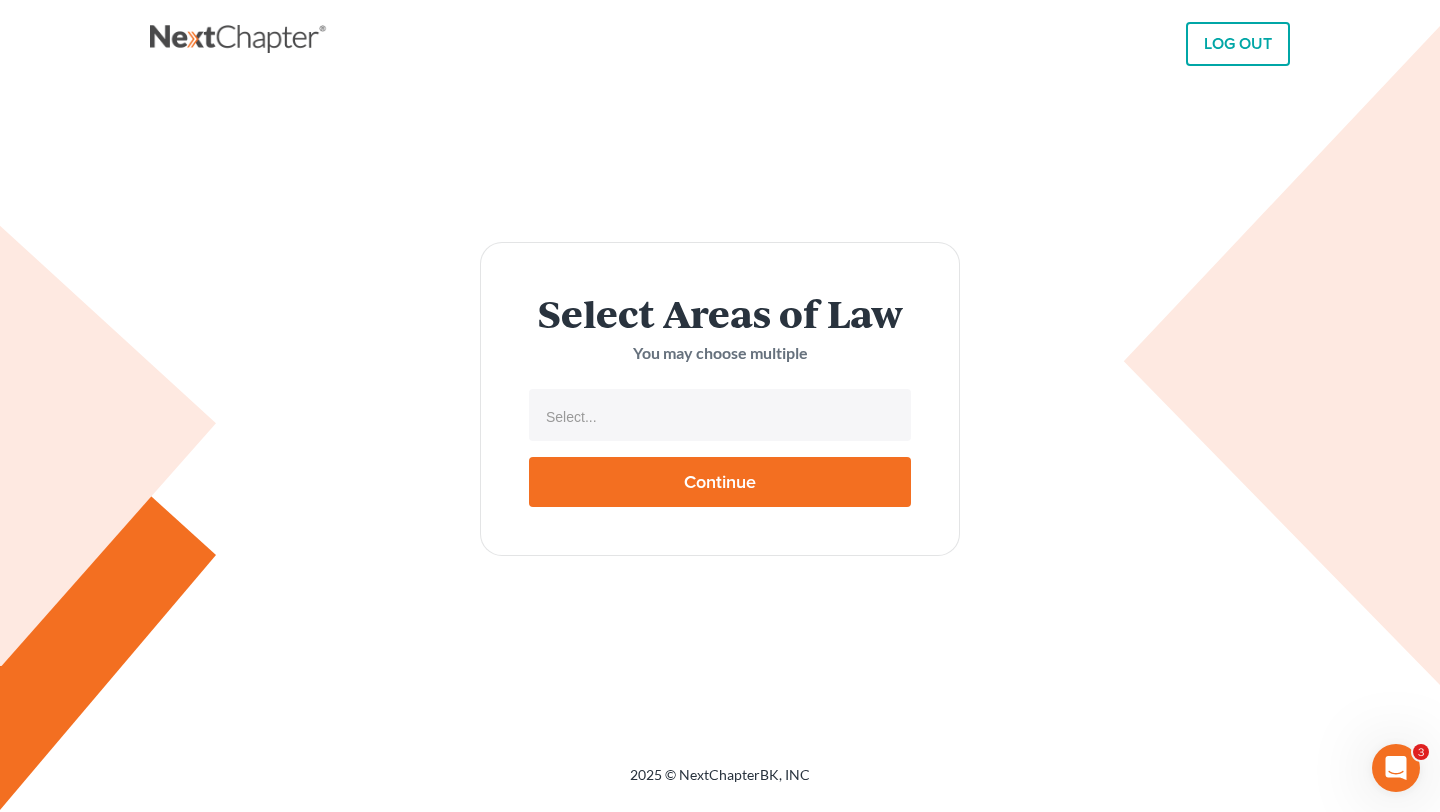 scroll, scrollTop: 0, scrollLeft: 0, axis: both 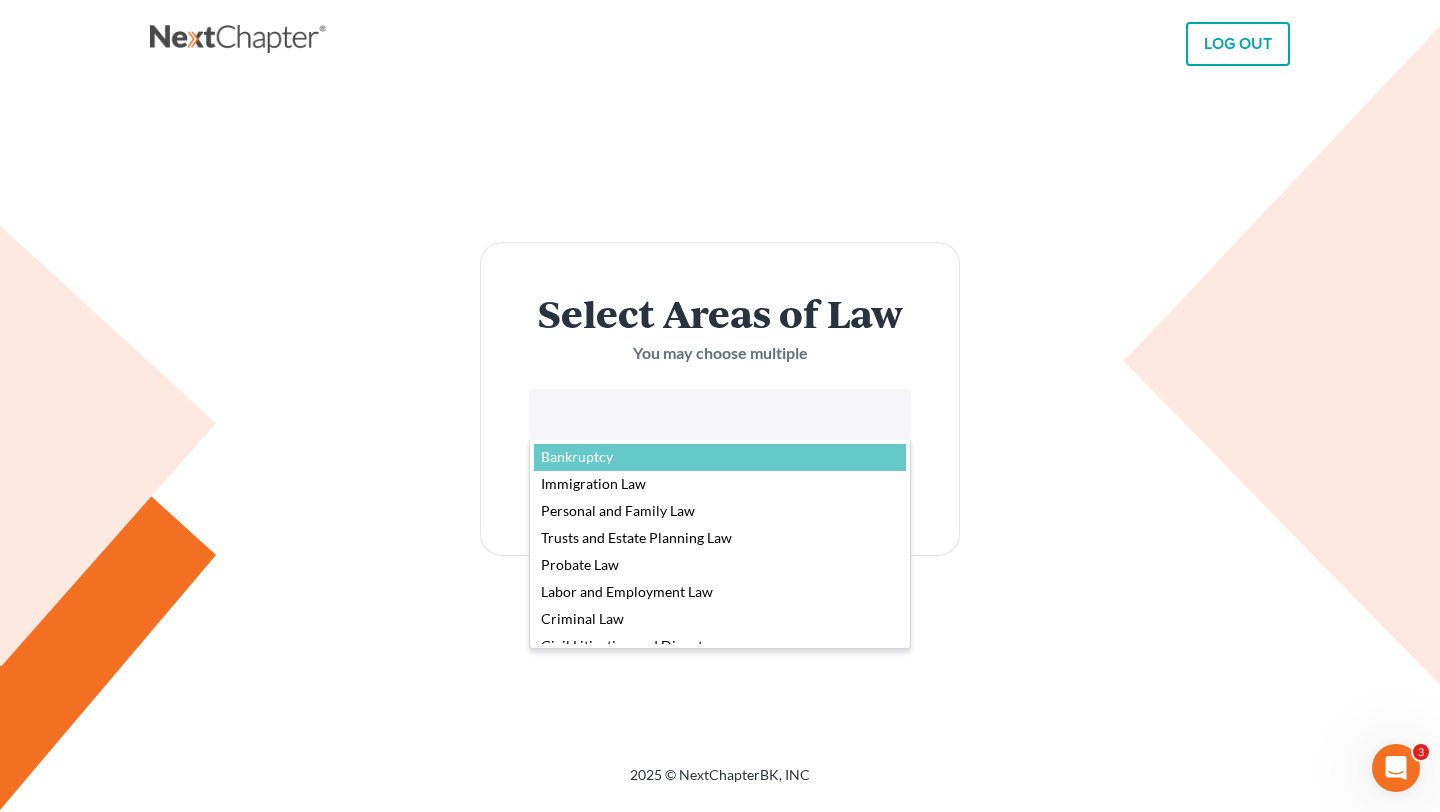 select on "4556" 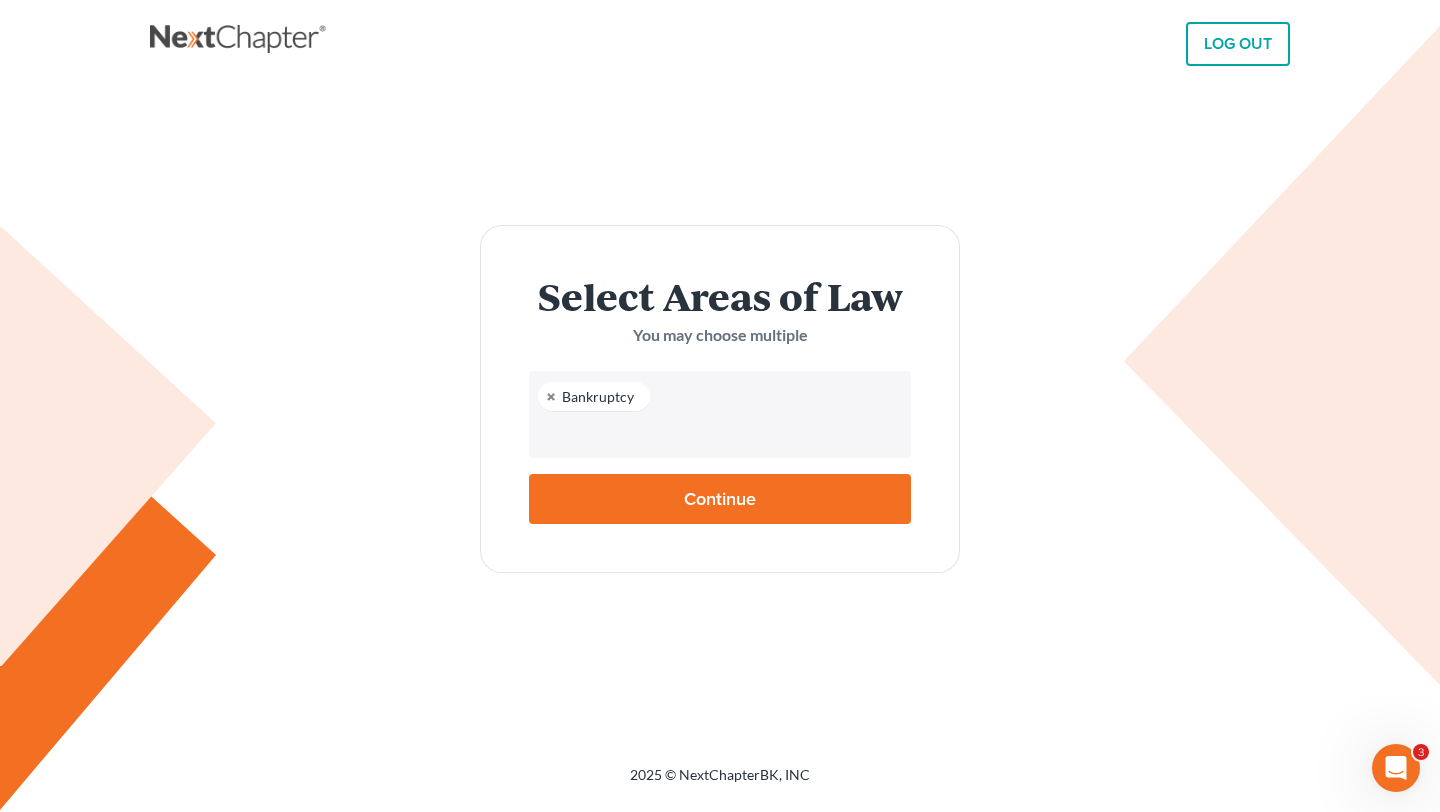 click on "Continue" at bounding box center (720, 499) 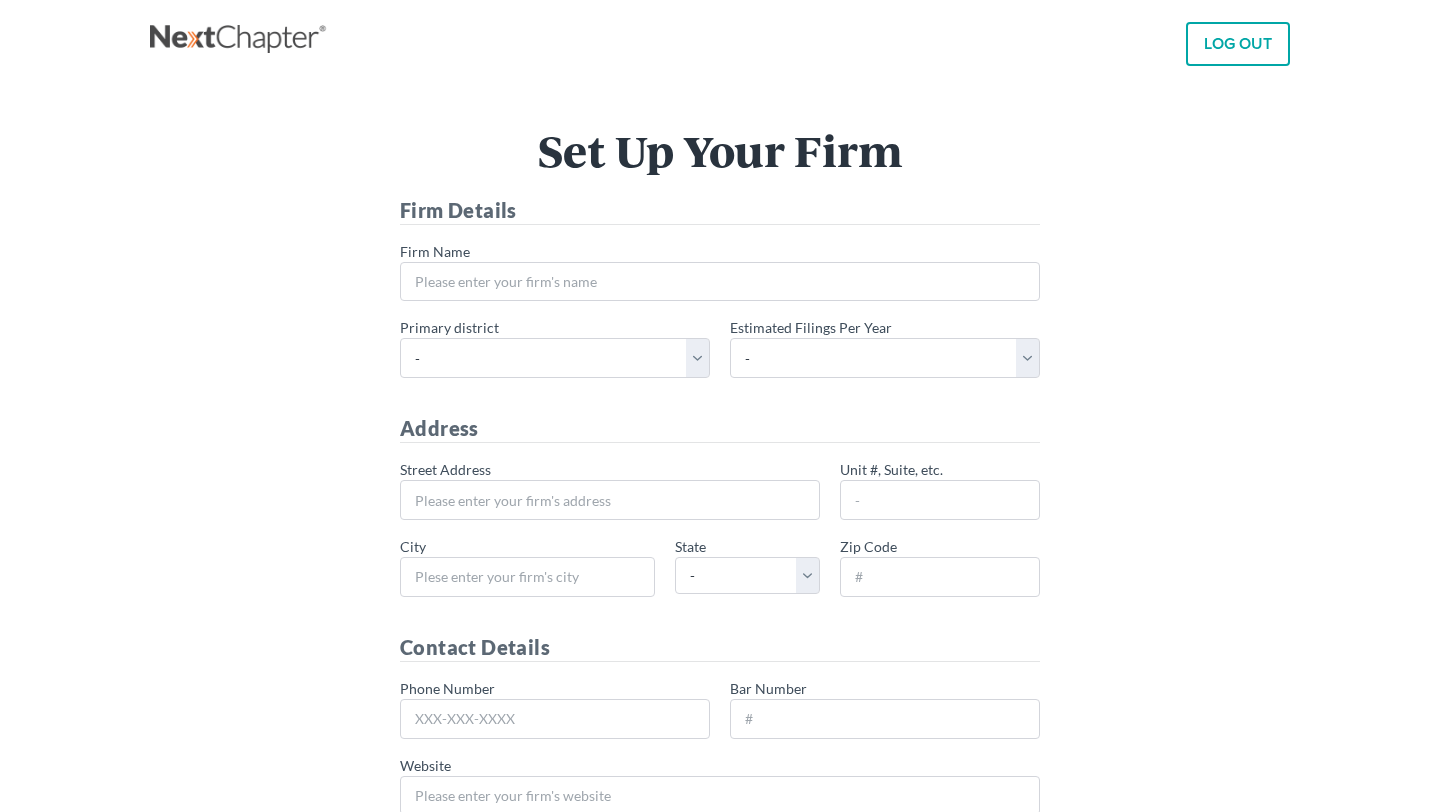 scroll, scrollTop: 0, scrollLeft: 0, axis: both 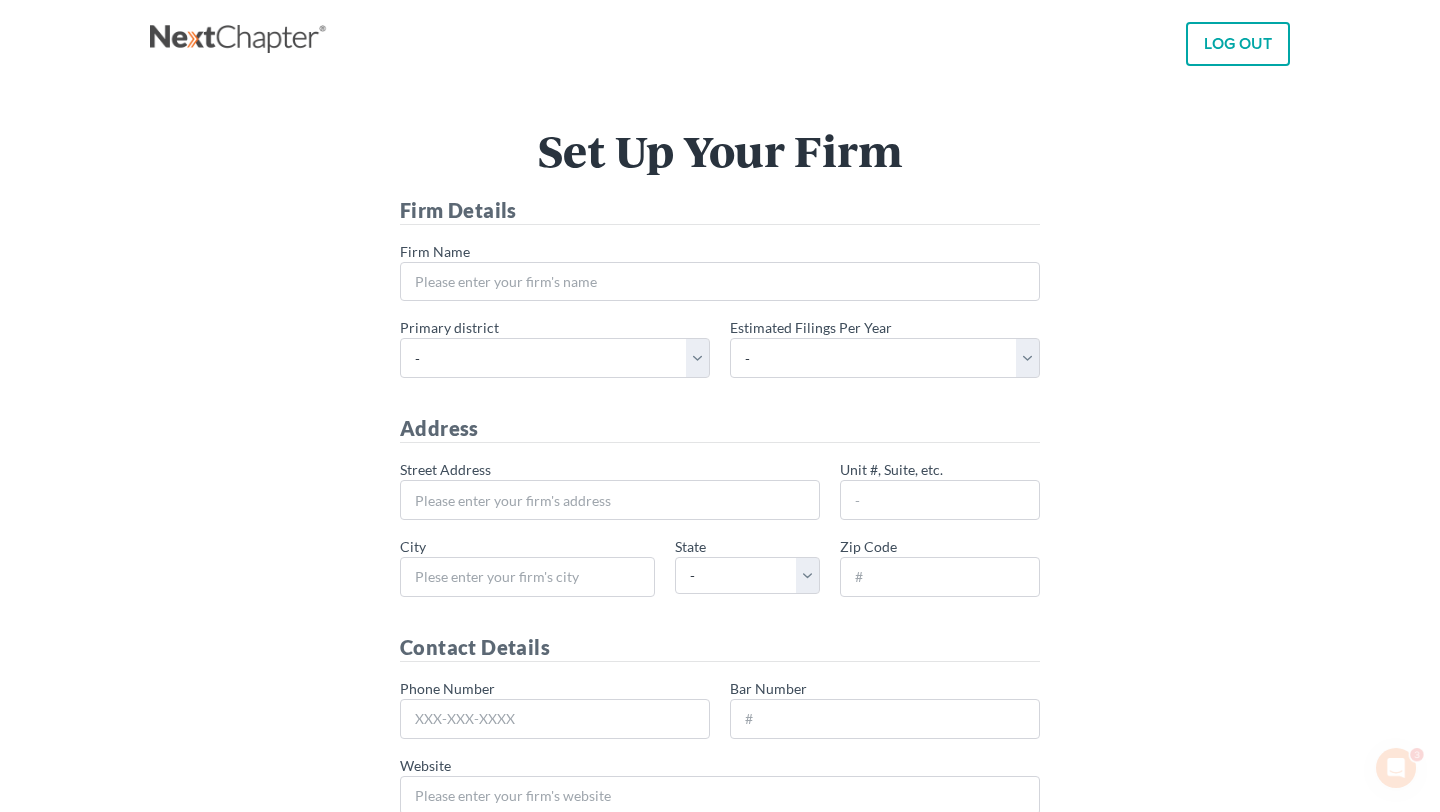 click on "LOG OUT" at bounding box center (1238, 44) 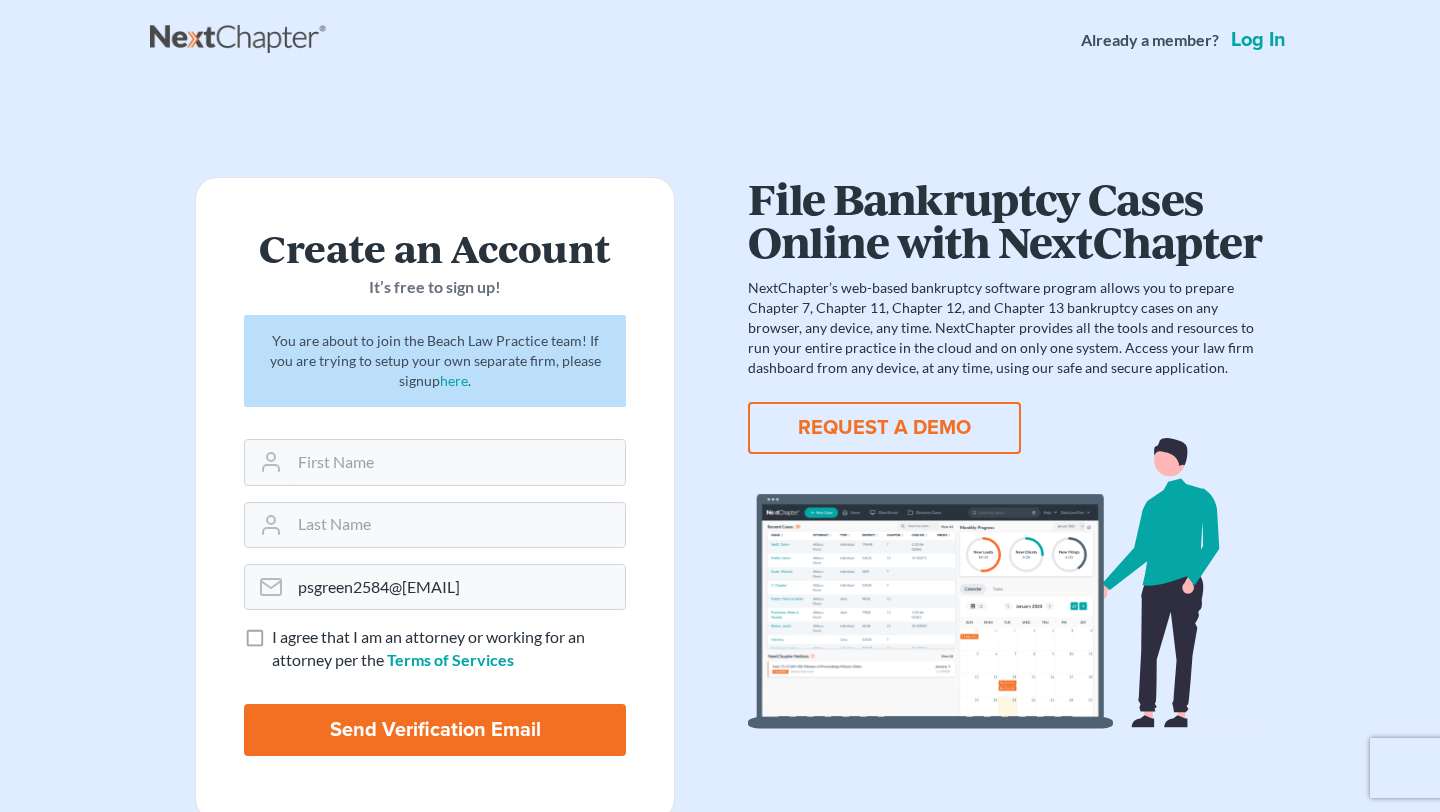 scroll, scrollTop: 0, scrollLeft: 0, axis: both 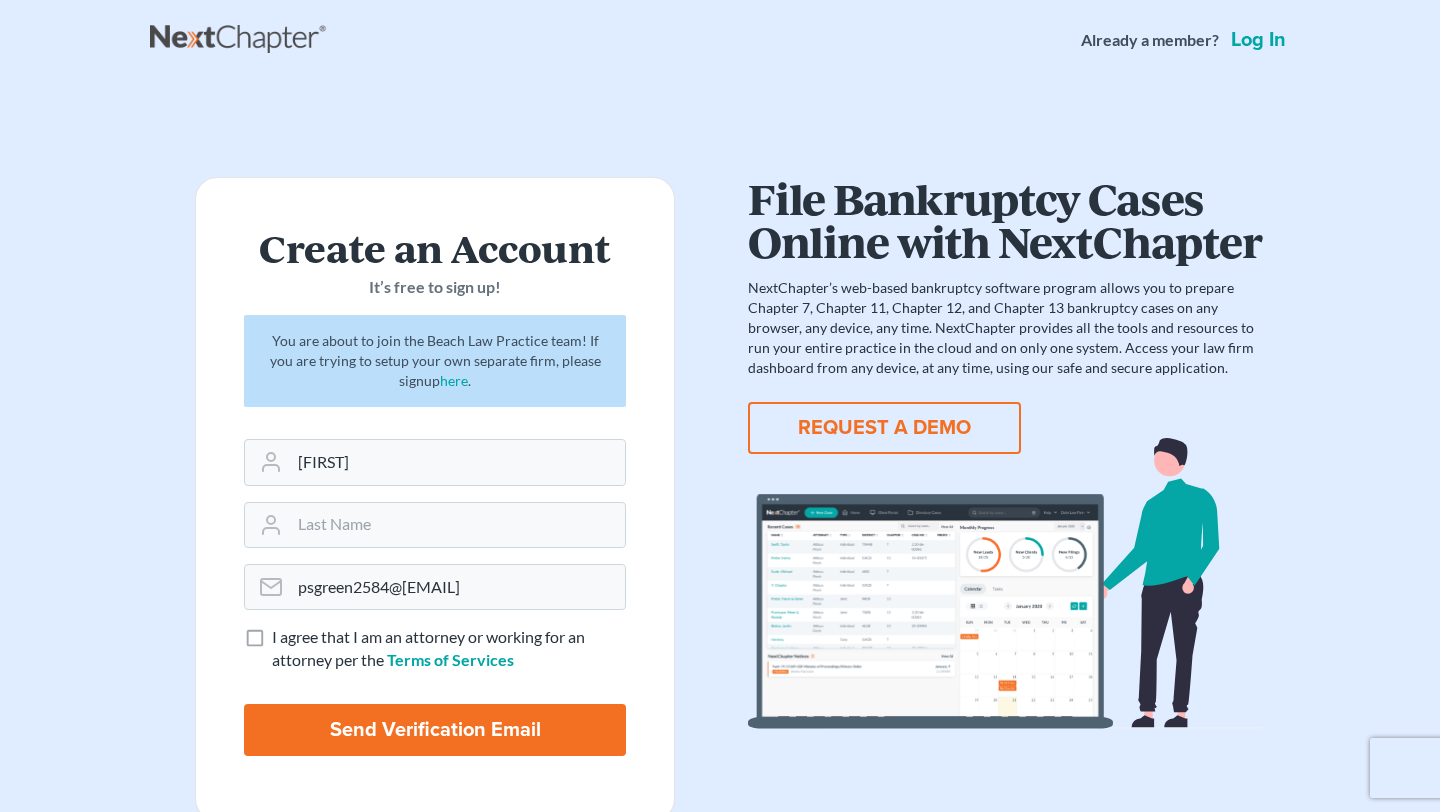 type on "Green" 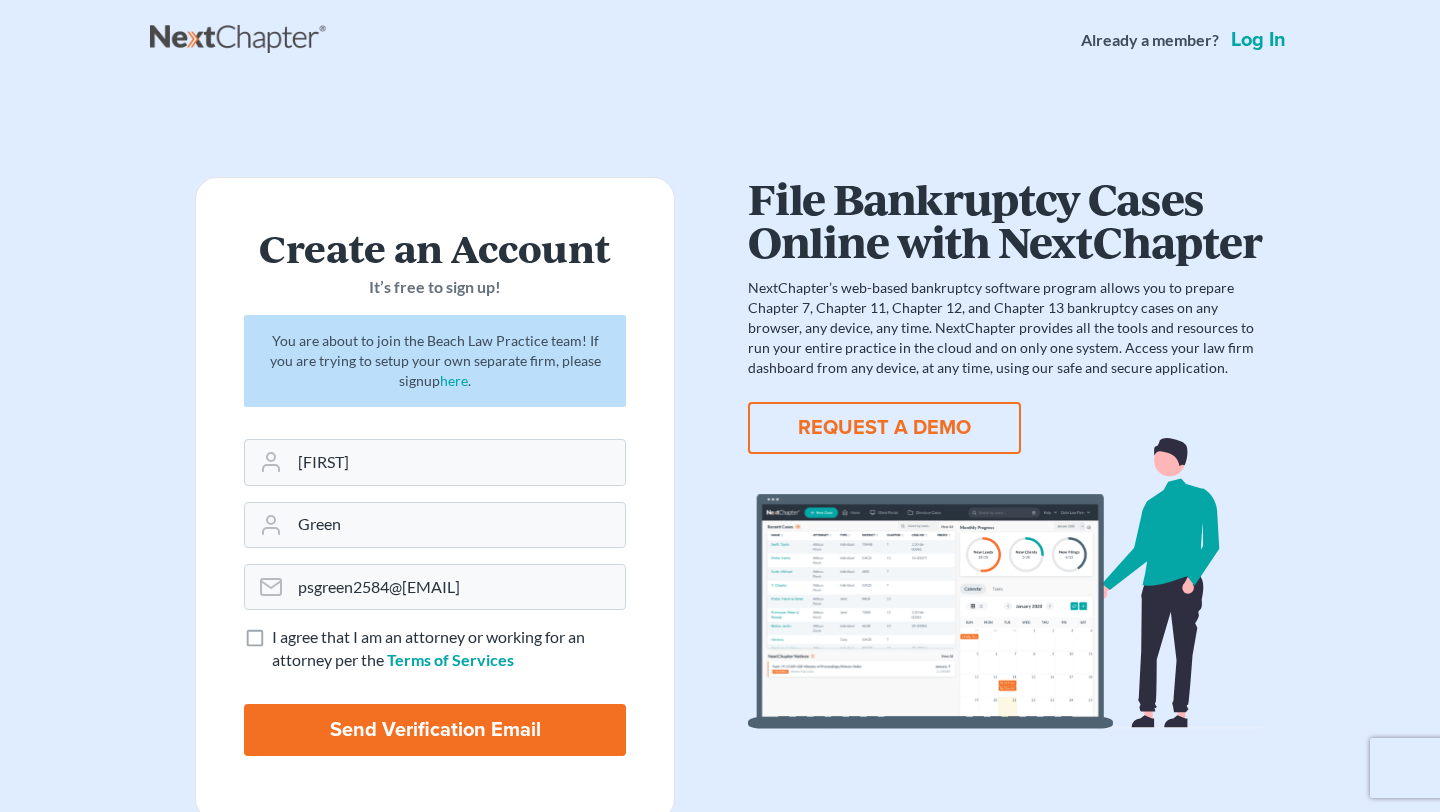 click on "I agree that I am an attorney or working for an attorney per the   Terms of Services" at bounding box center (449, 649) 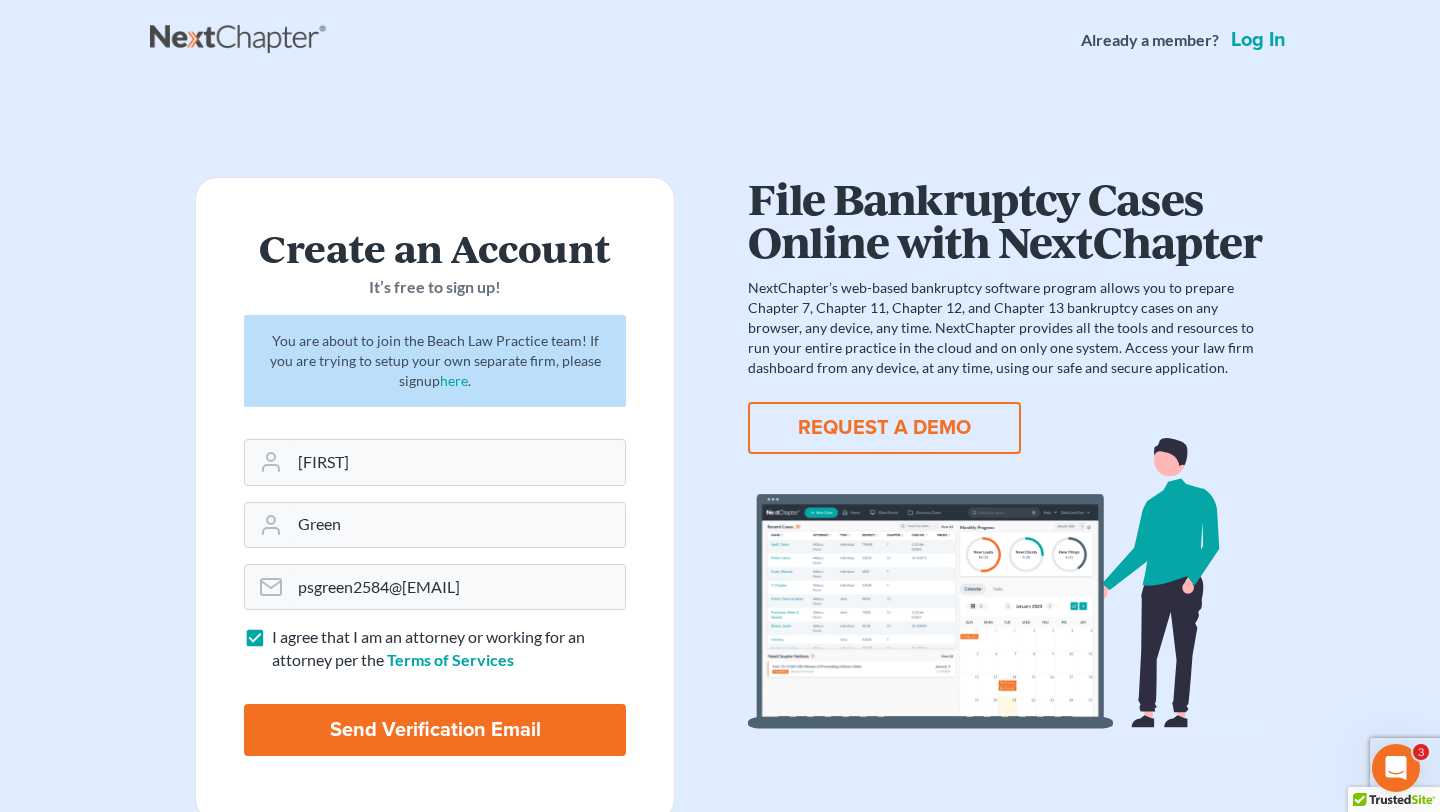 scroll, scrollTop: 0, scrollLeft: 0, axis: both 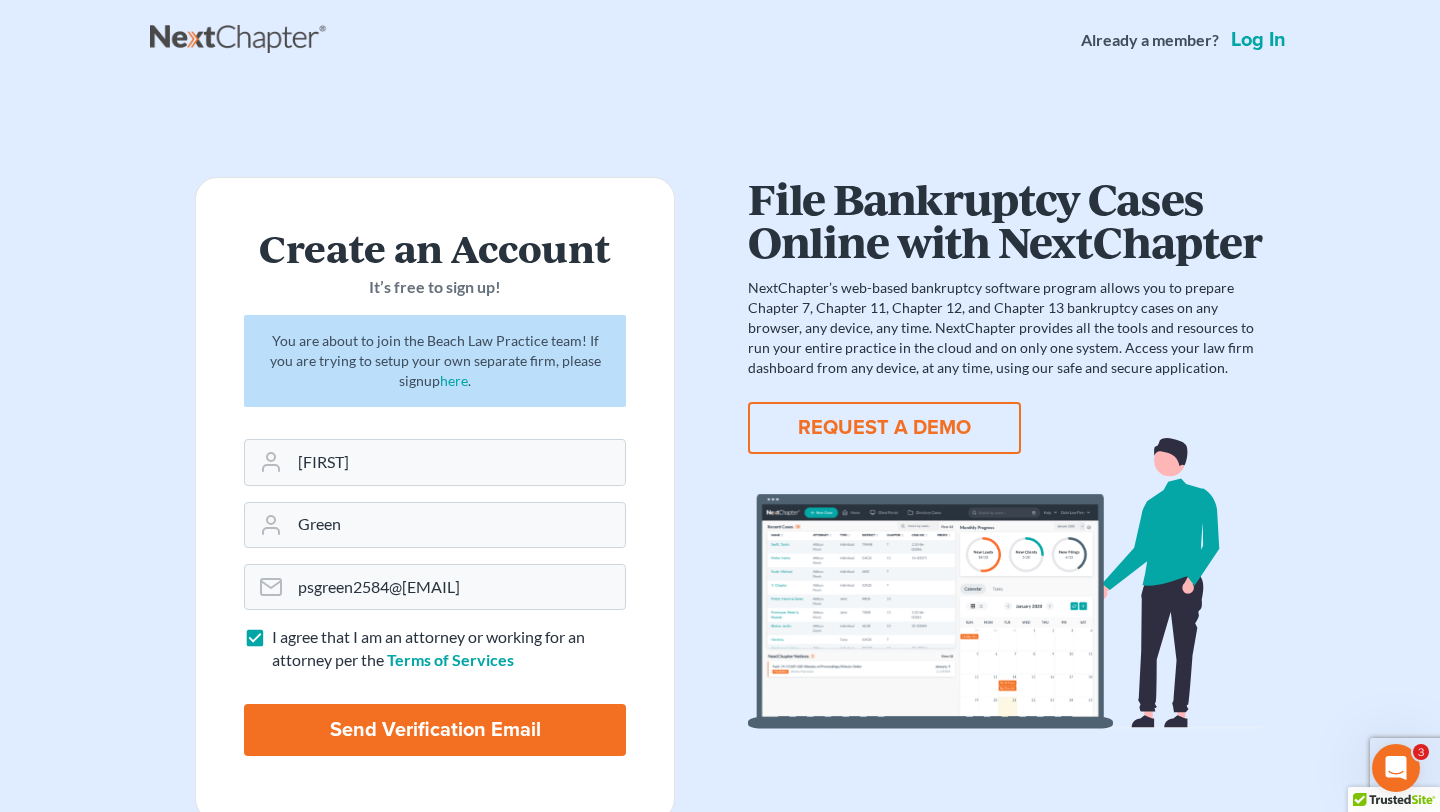click on "Send Verification Email" at bounding box center (435, 730) 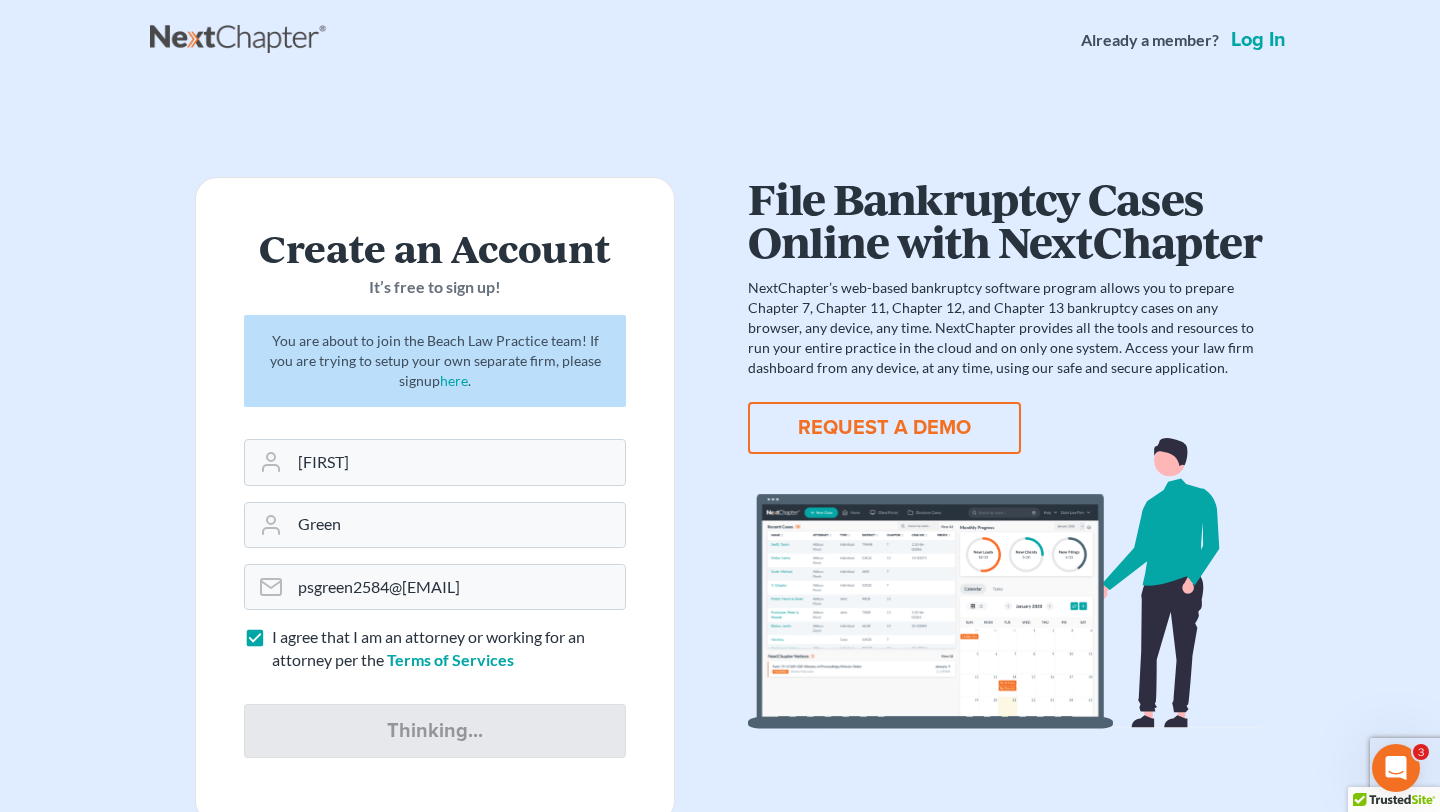 scroll, scrollTop: 60, scrollLeft: 0, axis: vertical 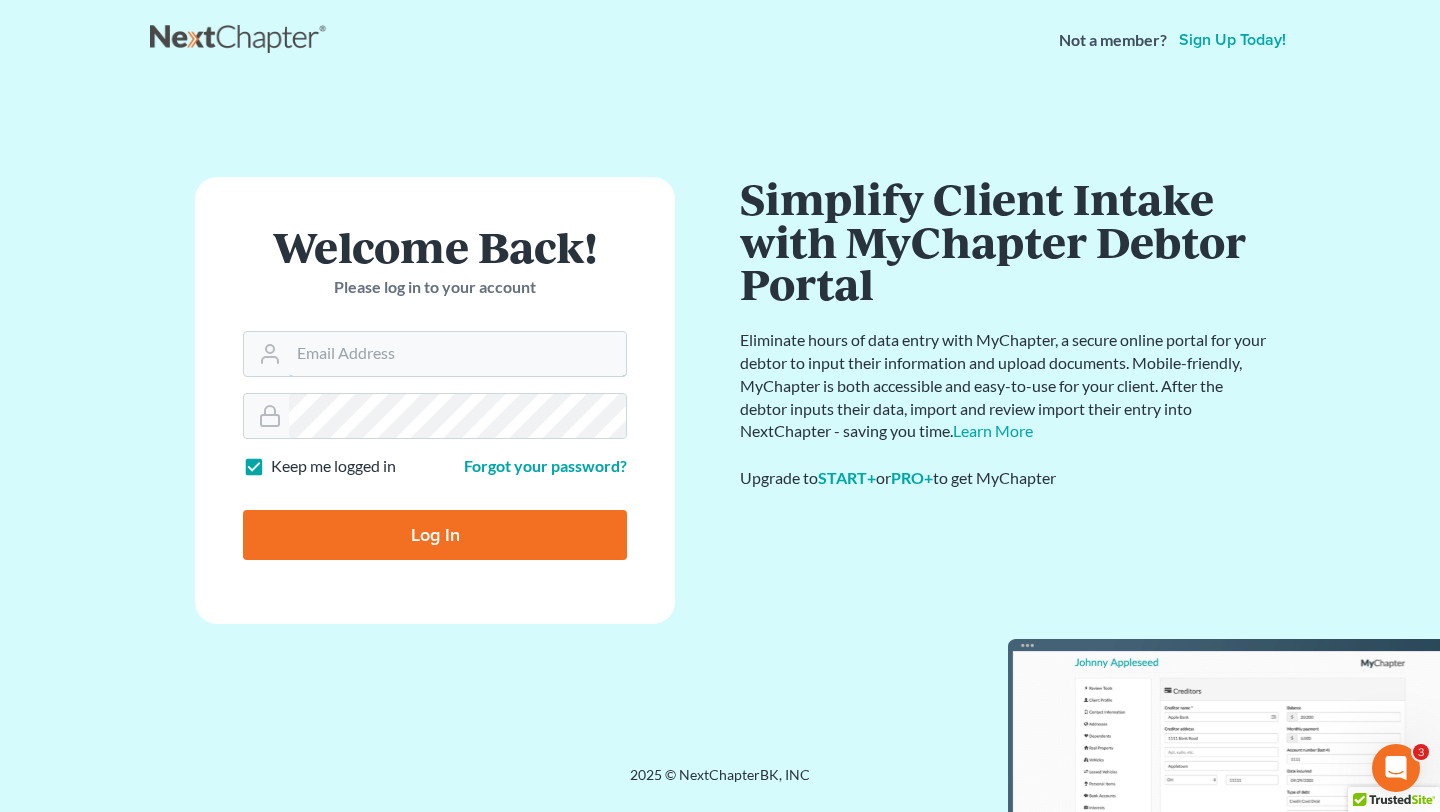 type on "[USERNAME]@[DOMAIN]" 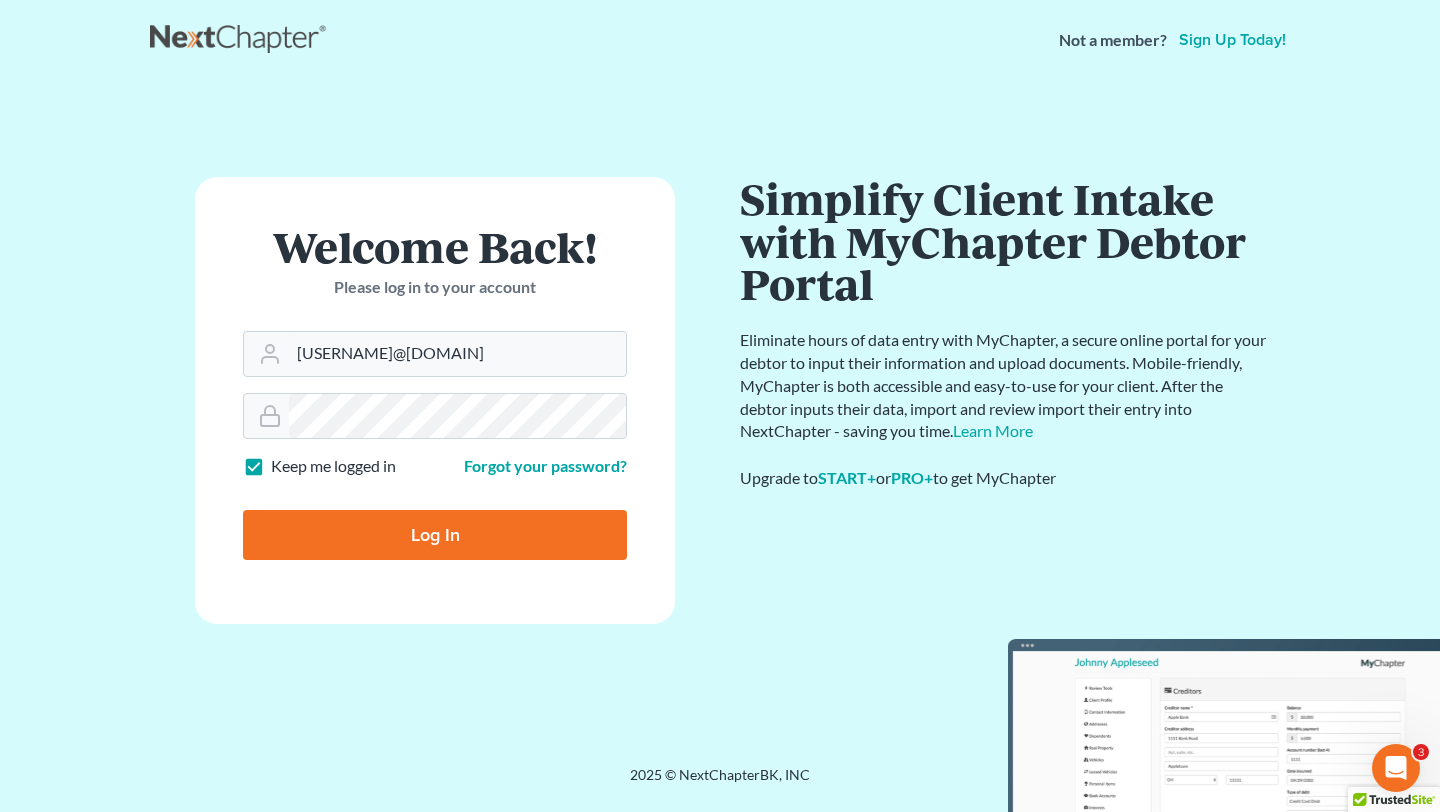 click on "Log In" at bounding box center (435, 535) 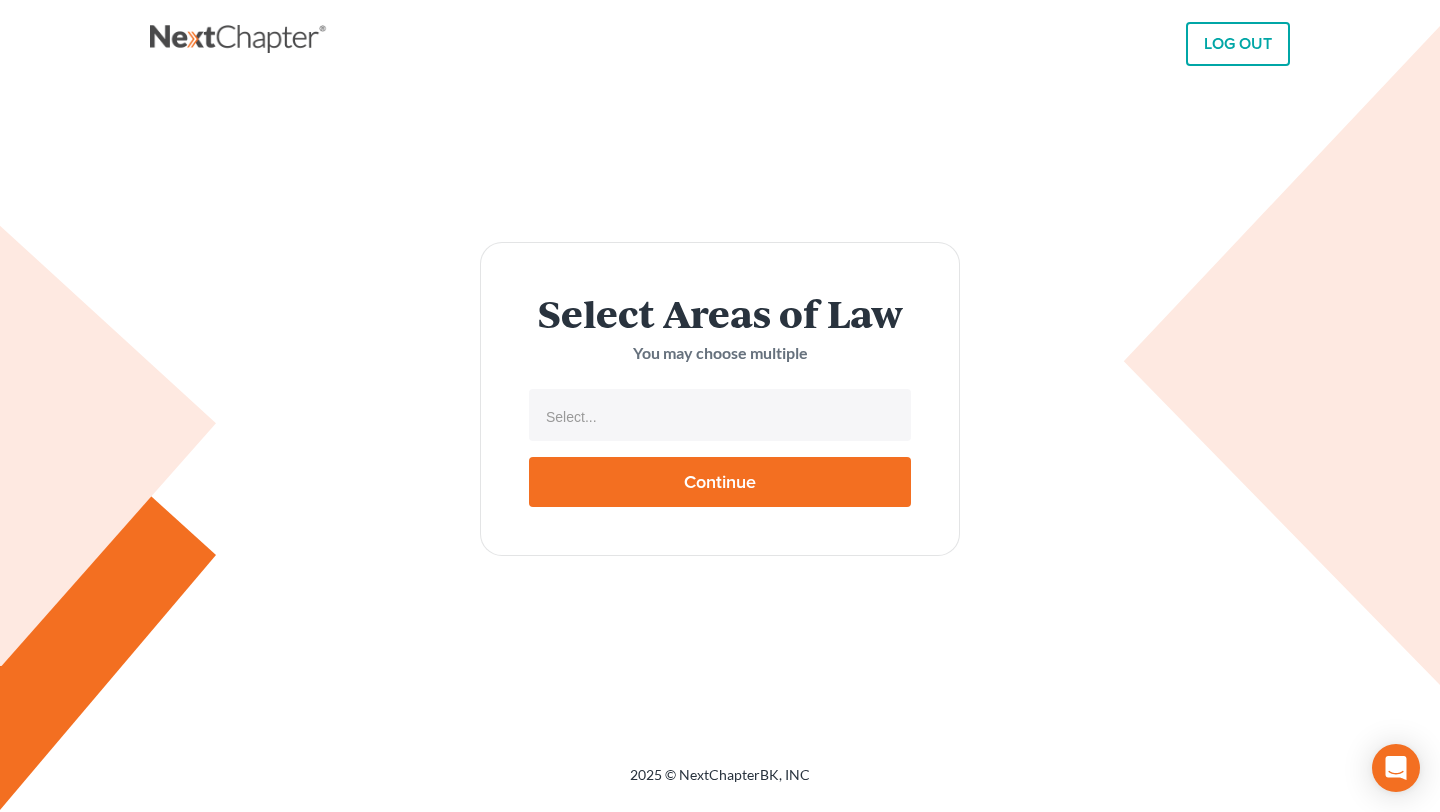 select 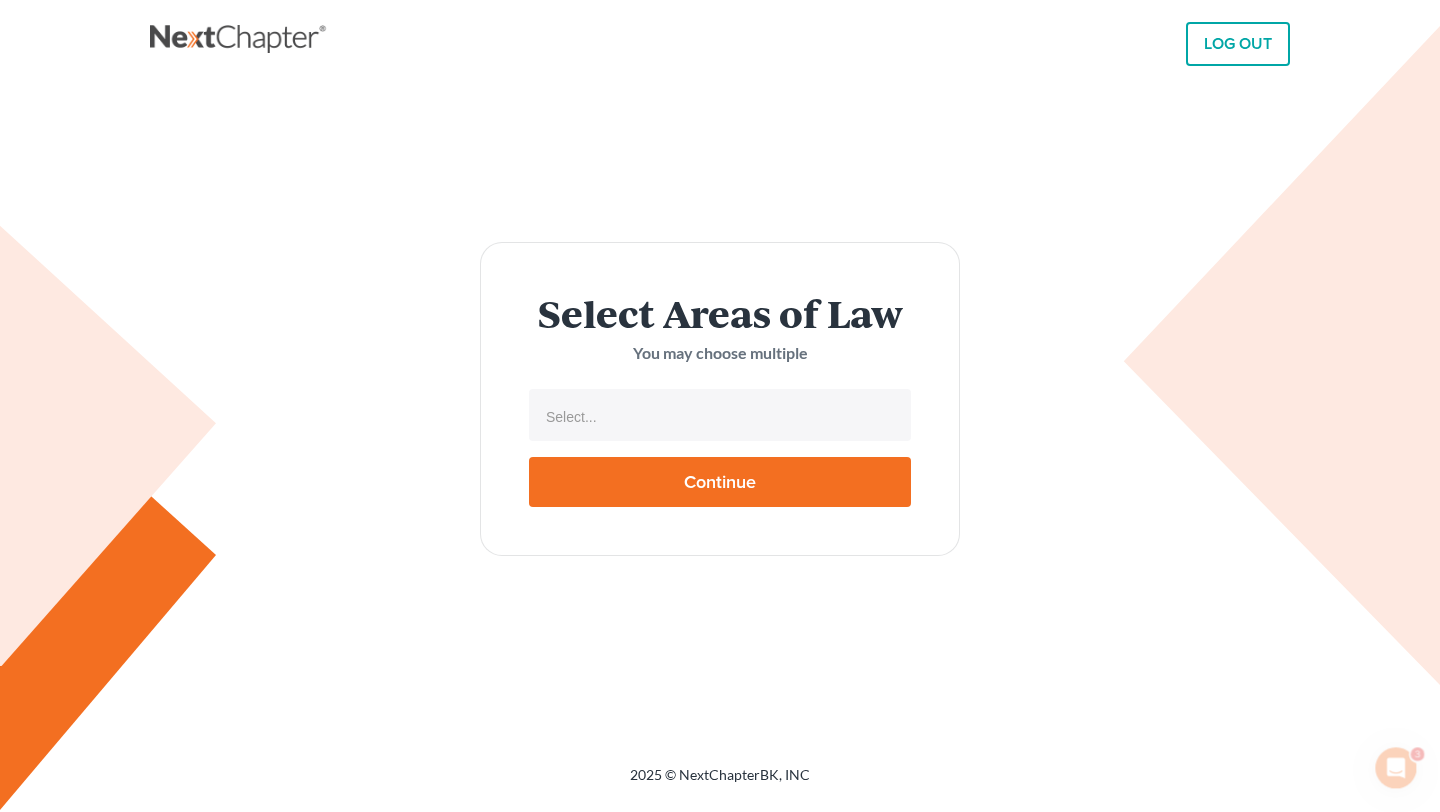 scroll, scrollTop: 0, scrollLeft: 0, axis: both 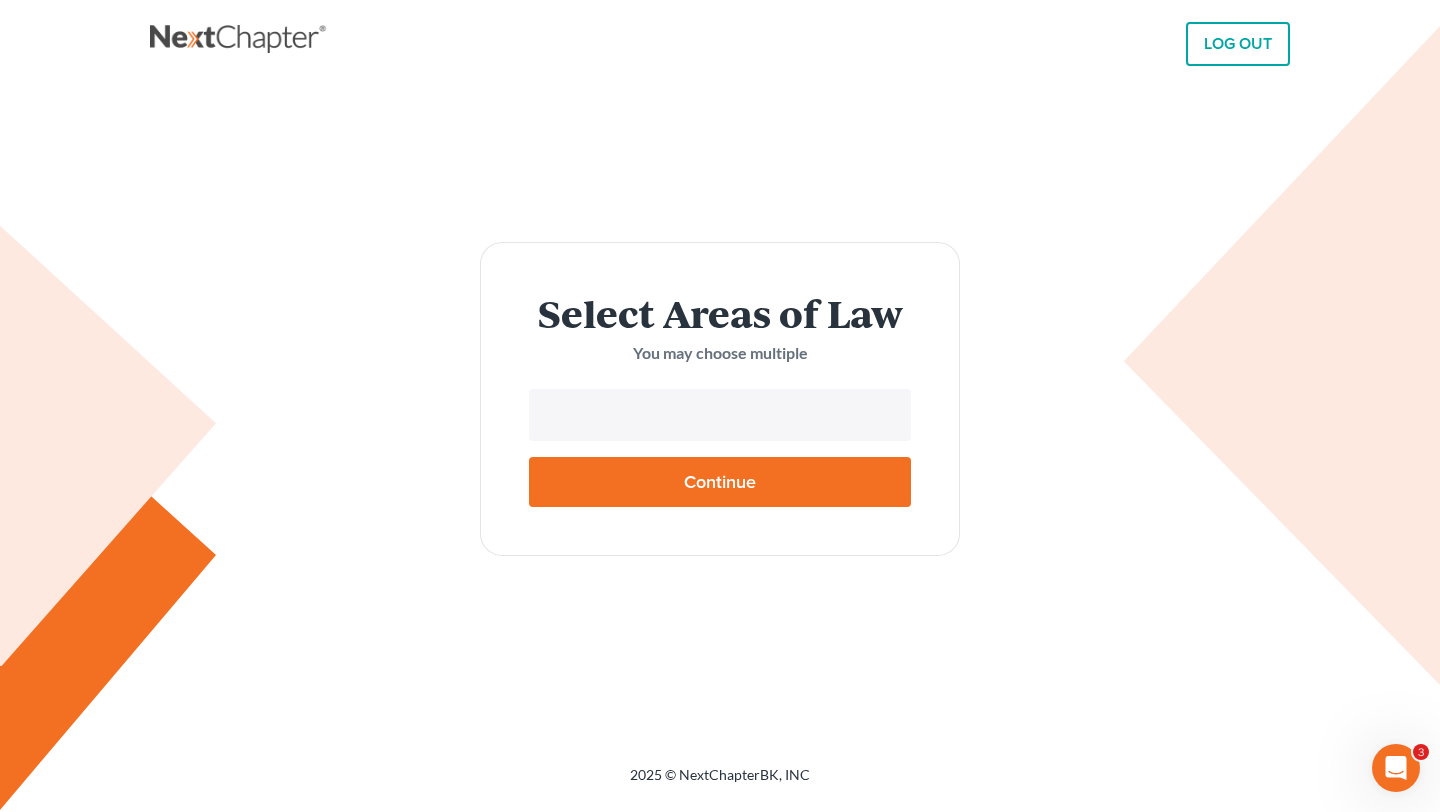click at bounding box center [718, 417] 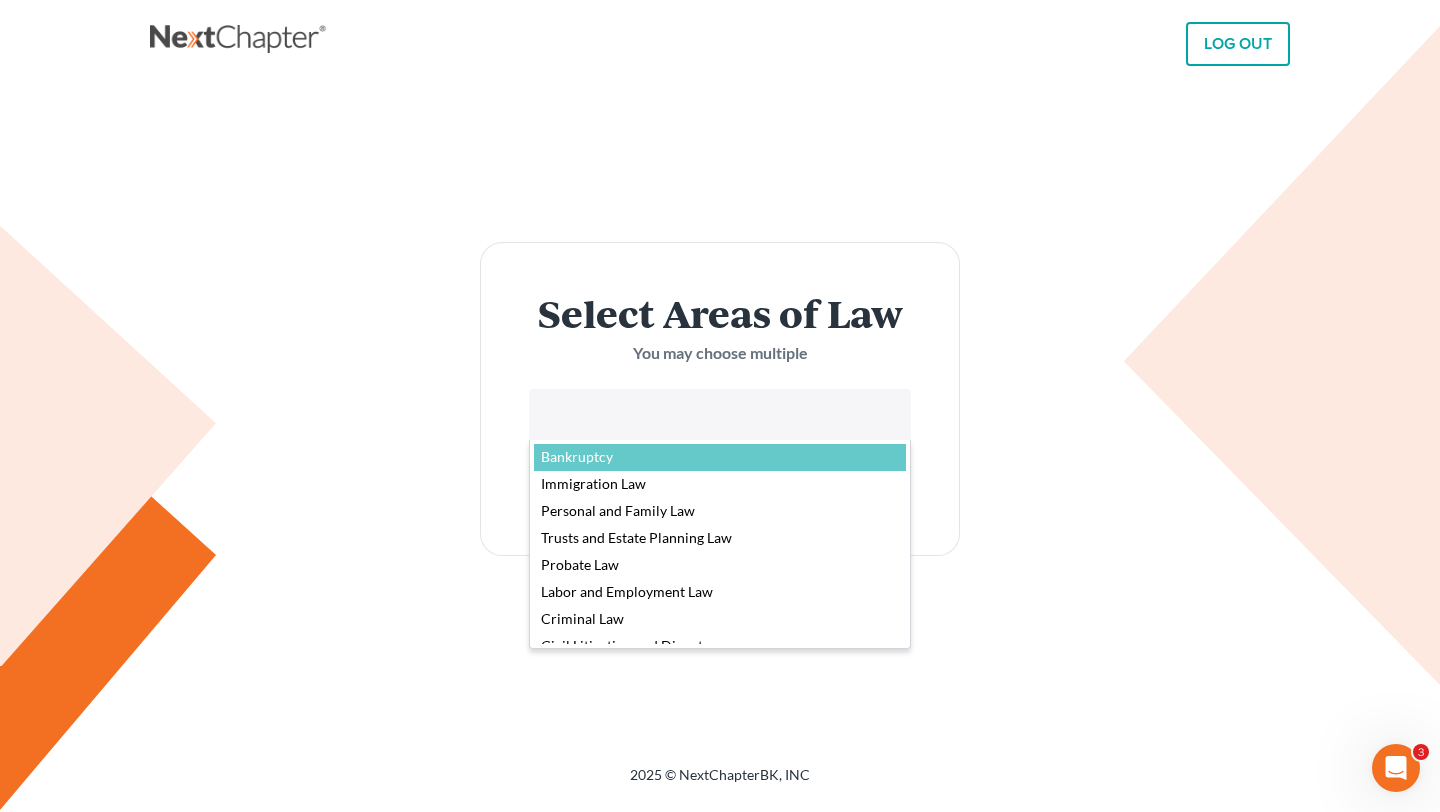 select on "4556" 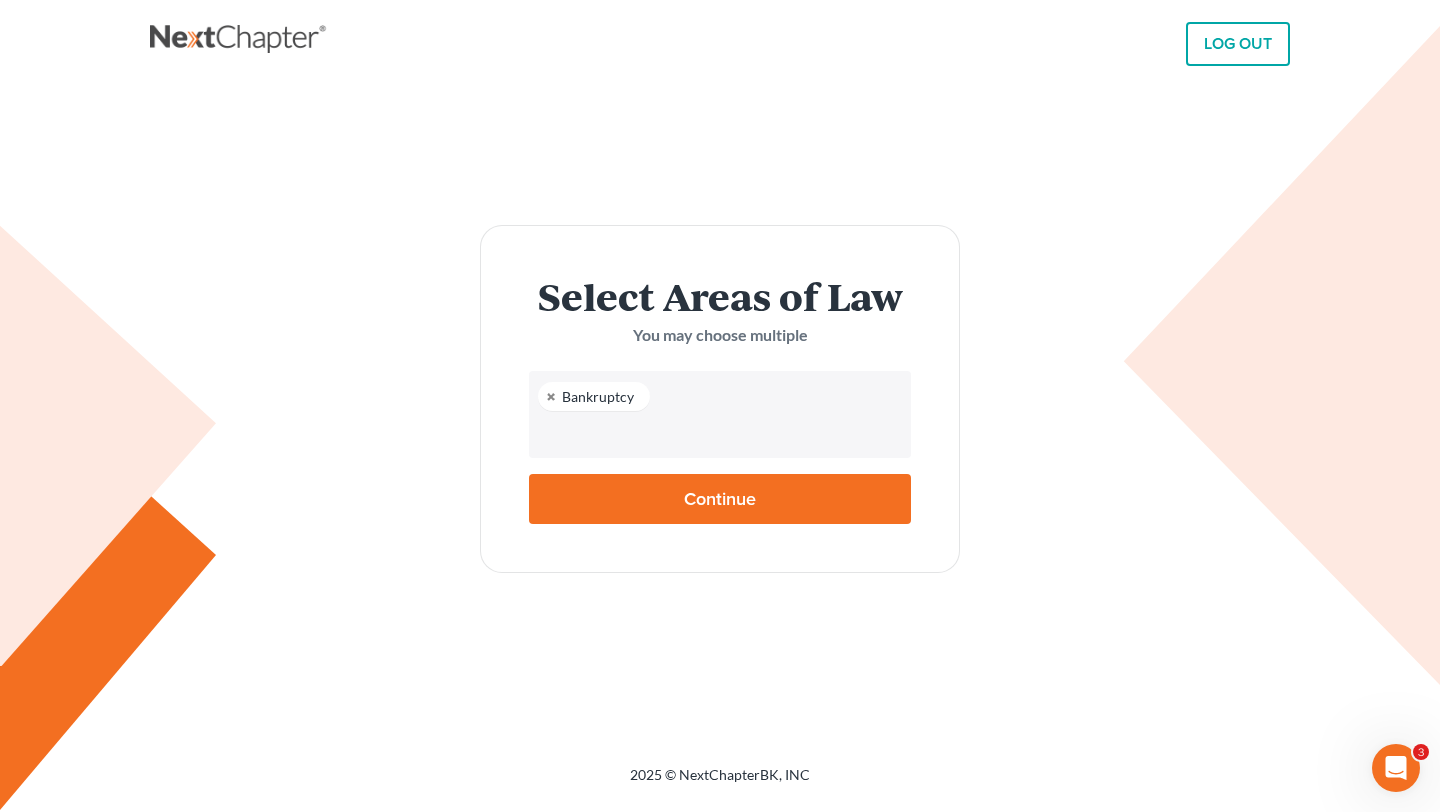 click on "Continue" at bounding box center (720, 499) 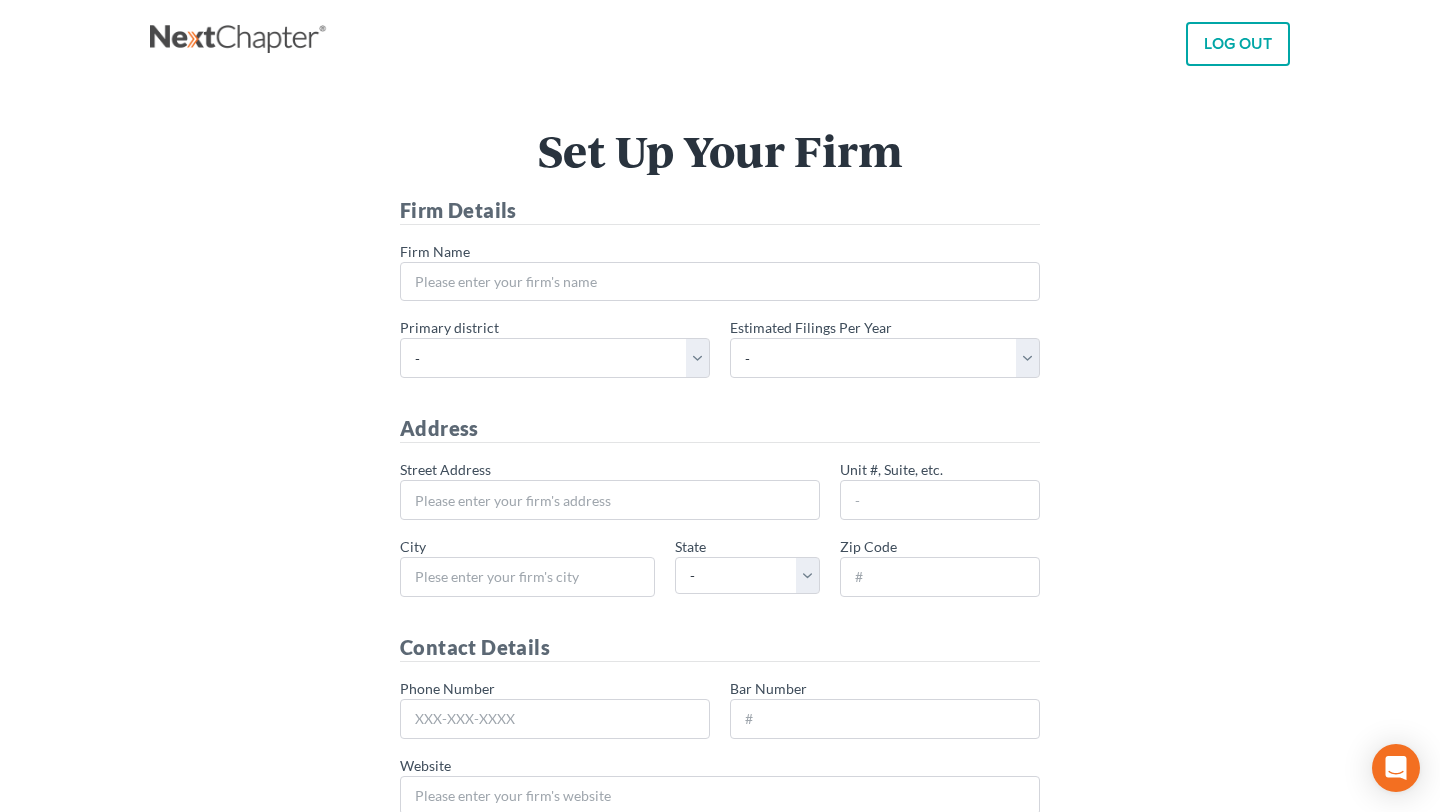 scroll, scrollTop: 0, scrollLeft: 0, axis: both 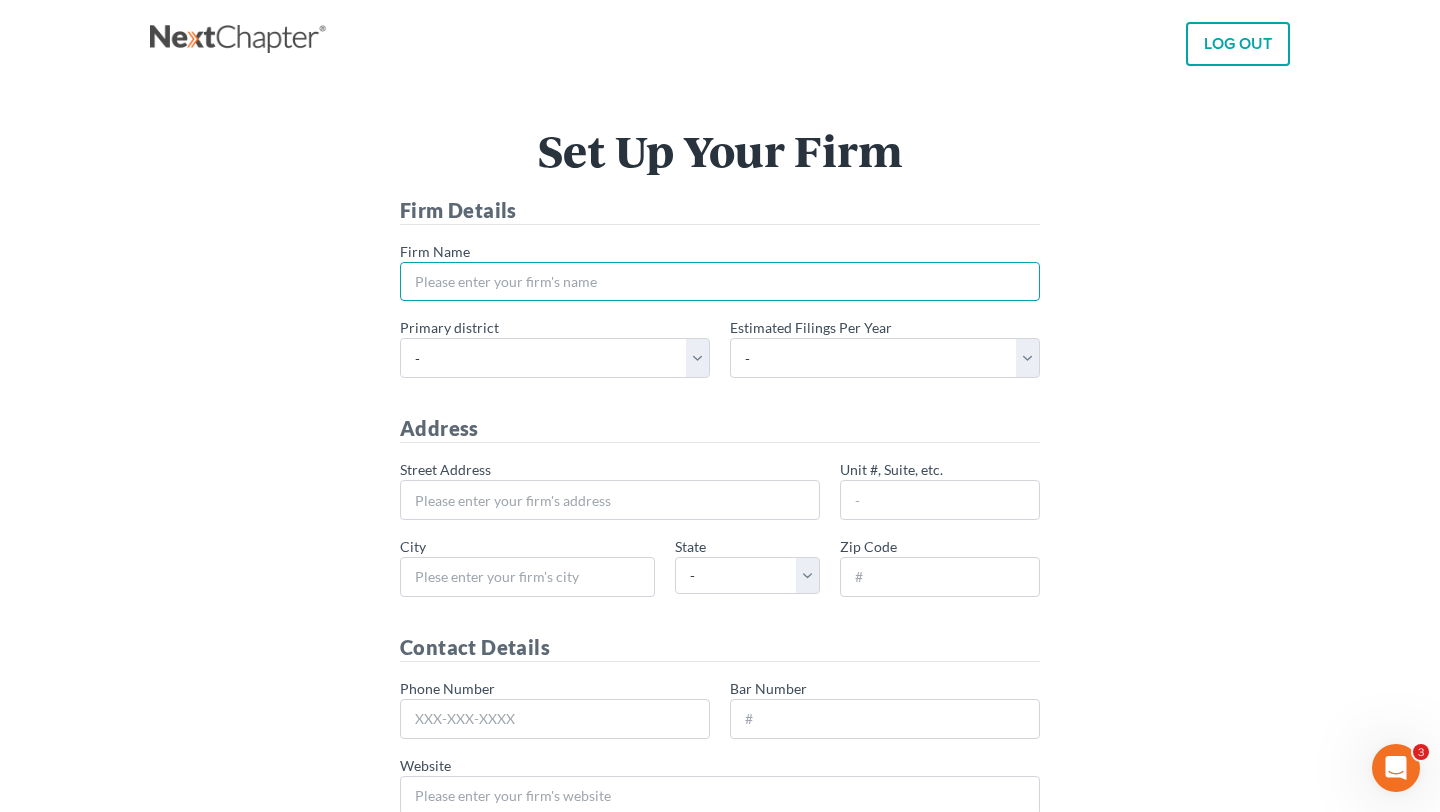 click on "*  Firm Name" at bounding box center [720, 282] 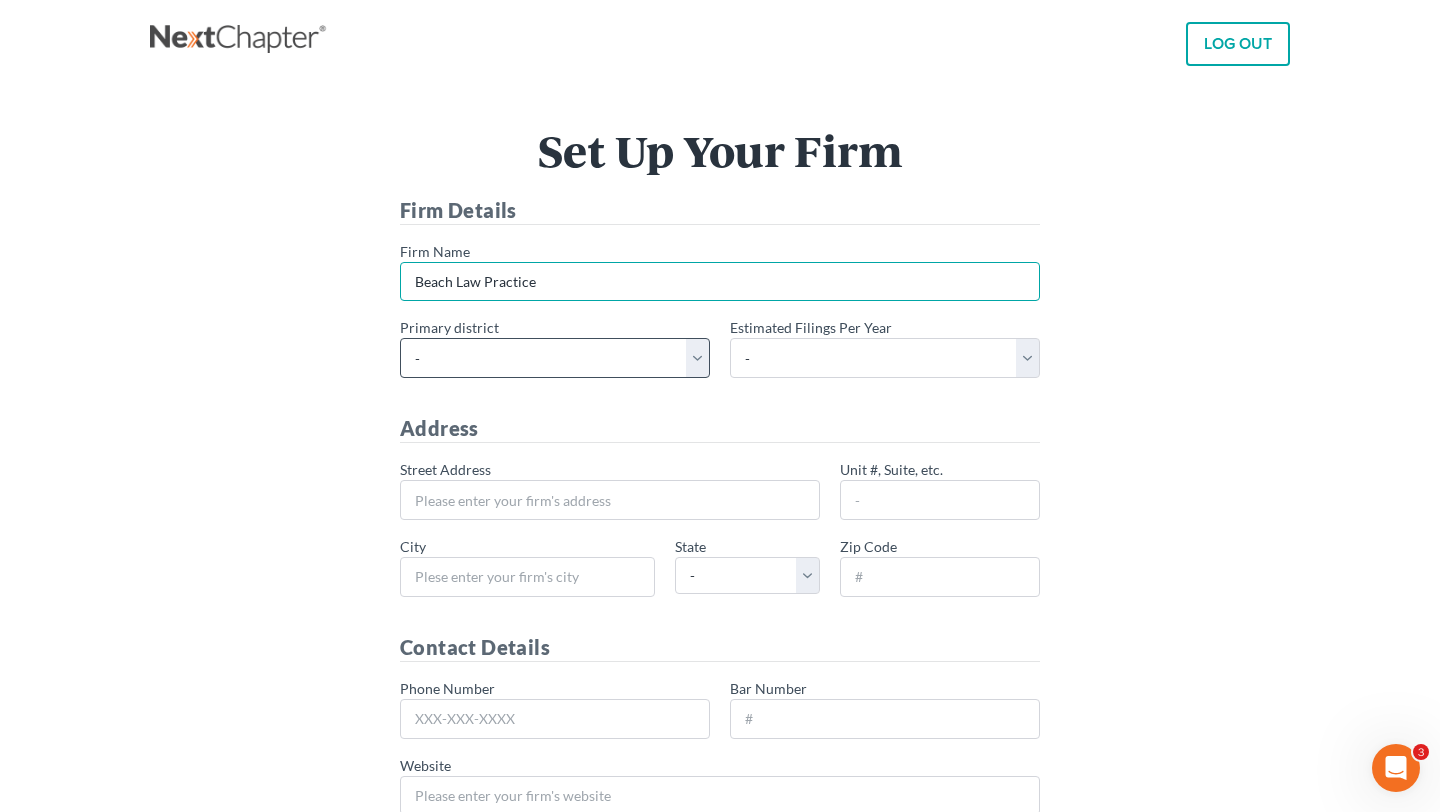 type on "Beach Law Practice" 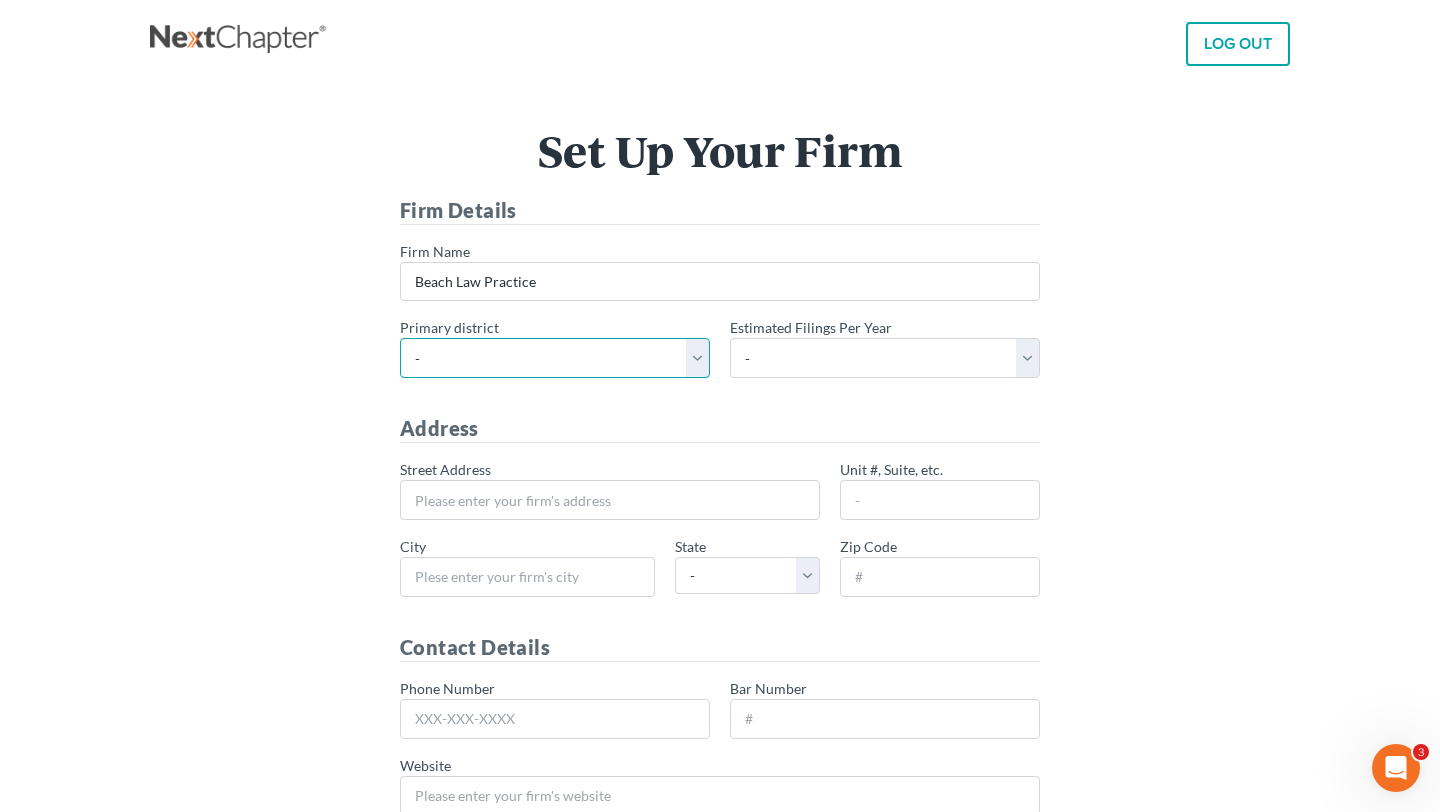 click on "-
Alabama - Middle
Alabama - Northern
Alabama - Southern
Alaska
Arizona
Arkansas - Eastern
Arkansas - Western
California - Central
California - Eastern
California - Northern
California - Southern
Colorado
Connecticut
Delaware
District of Columbia
Florida - Middle
Florida - Northern
Florida - Southern
Georgia - Middle
Georgia - Northern
Georgia - Southern
Guam
Hawaii
Idaho
Illinois - Central
Illinois - Northern
Illinois - Southern
Indiana - Northern
Indiana - Southern
Iowa - Northern
Iowa - Southern
Kansas
Kentucky
Kentucky - Eastern
Kentucky - Western
Louisiana - Eastern
Louisiana - Middle
Louisiana - Western
Maine
Maryland
Massachusetts
Michigan - Eastern
Michigan - Western
Minnesota
Mississippi - Northern
Mississippi - Southern
Missouri - Eastern
Missouri - Western
Montana
Nebraska
Nevada
New Hampshire
New Jersey
New Mexico
New York - Eastern
New York - Northern
New York - Southern" at bounding box center [555, 358] 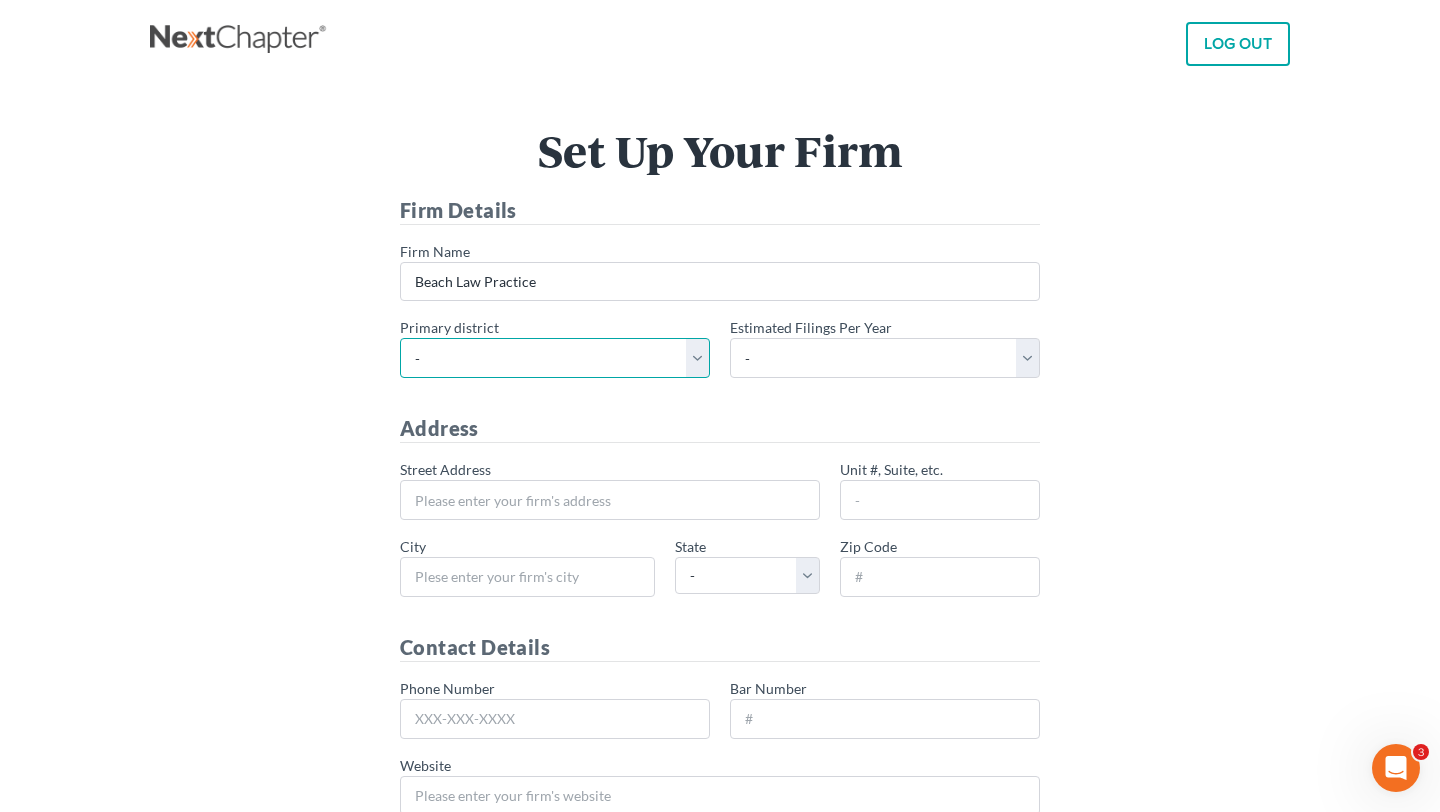 select on "5" 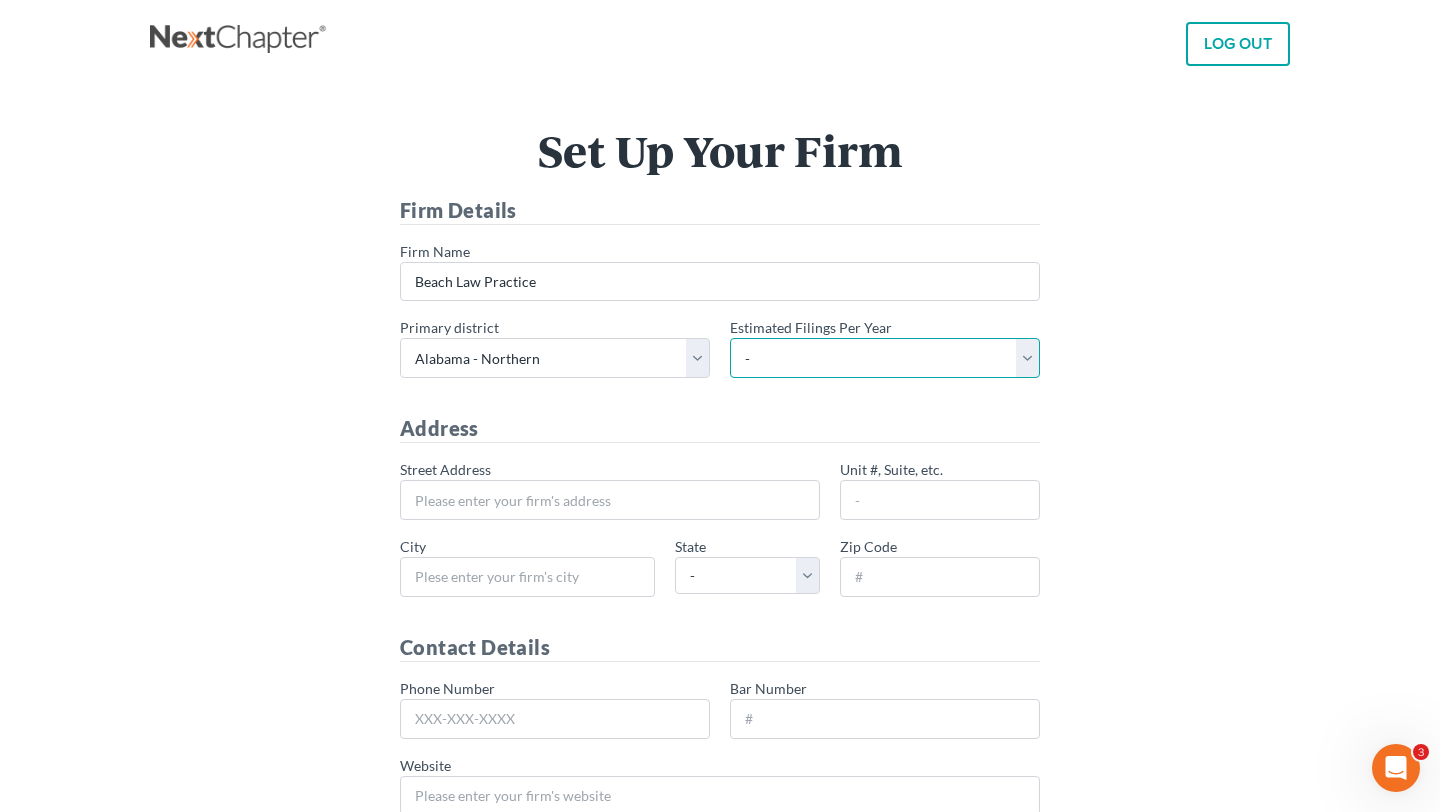 click on "-
1-10
11-50
50+" at bounding box center (885, 358) 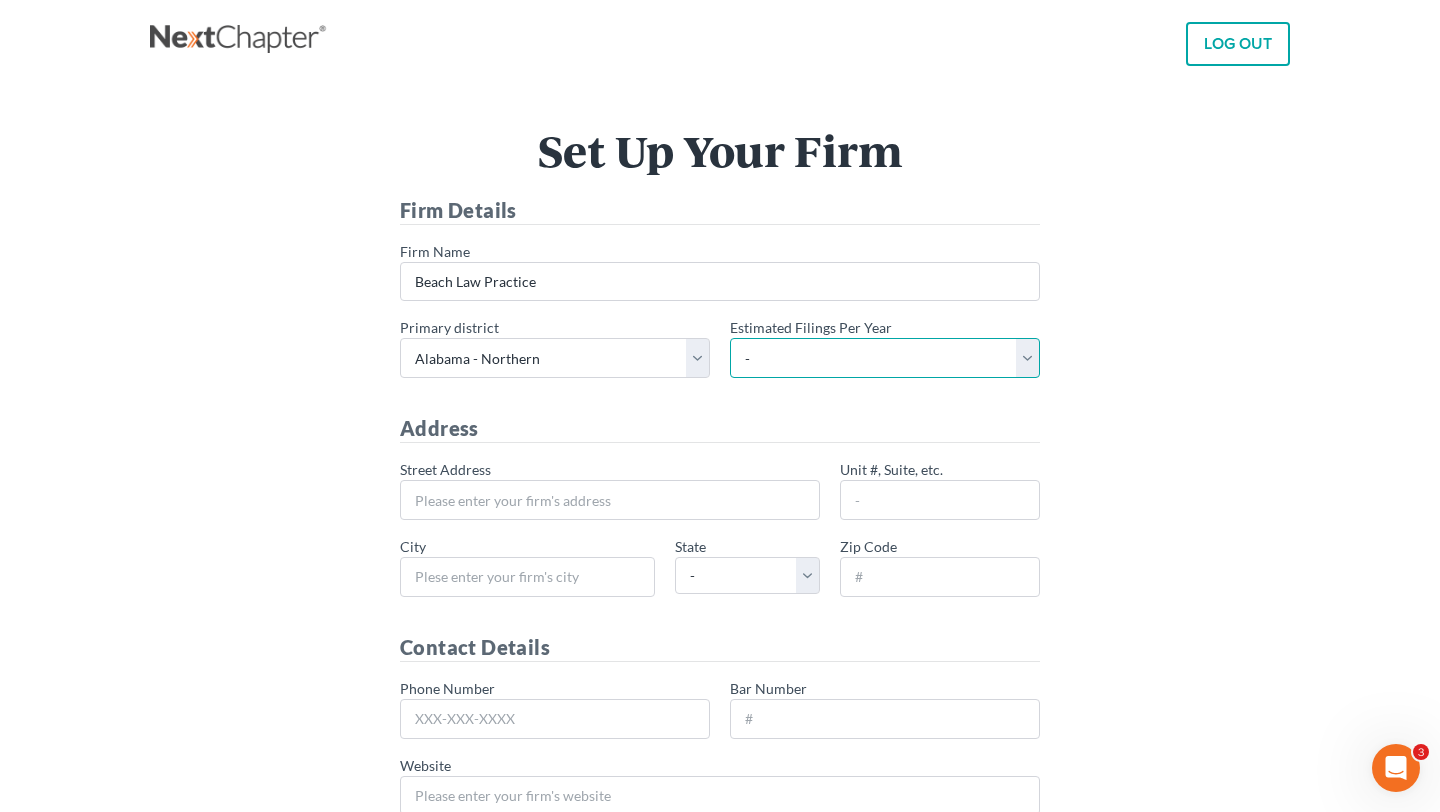 click on "-
1-10
11-50
50+" at bounding box center [885, 358] 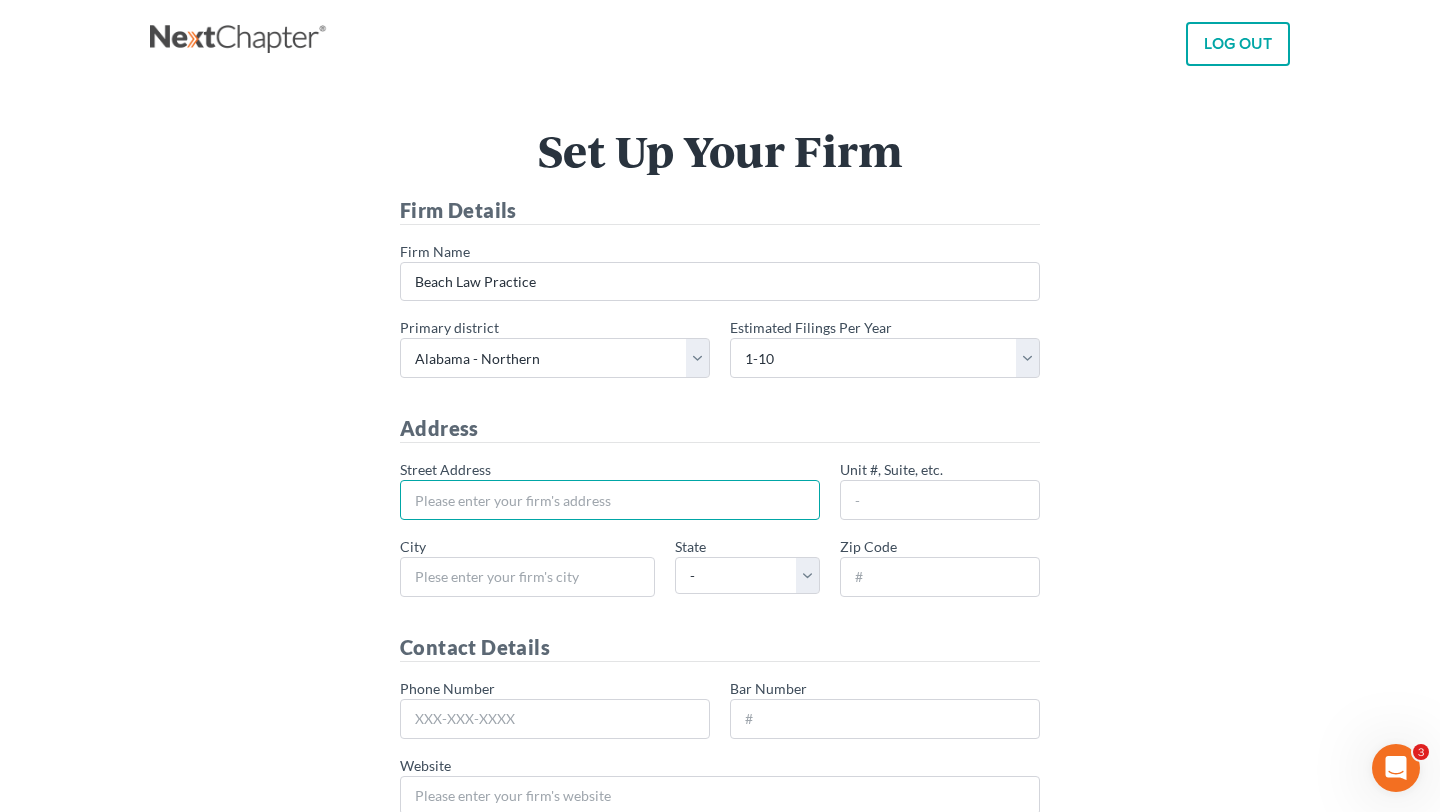 click on "*  Street Address" at bounding box center [610, 500] 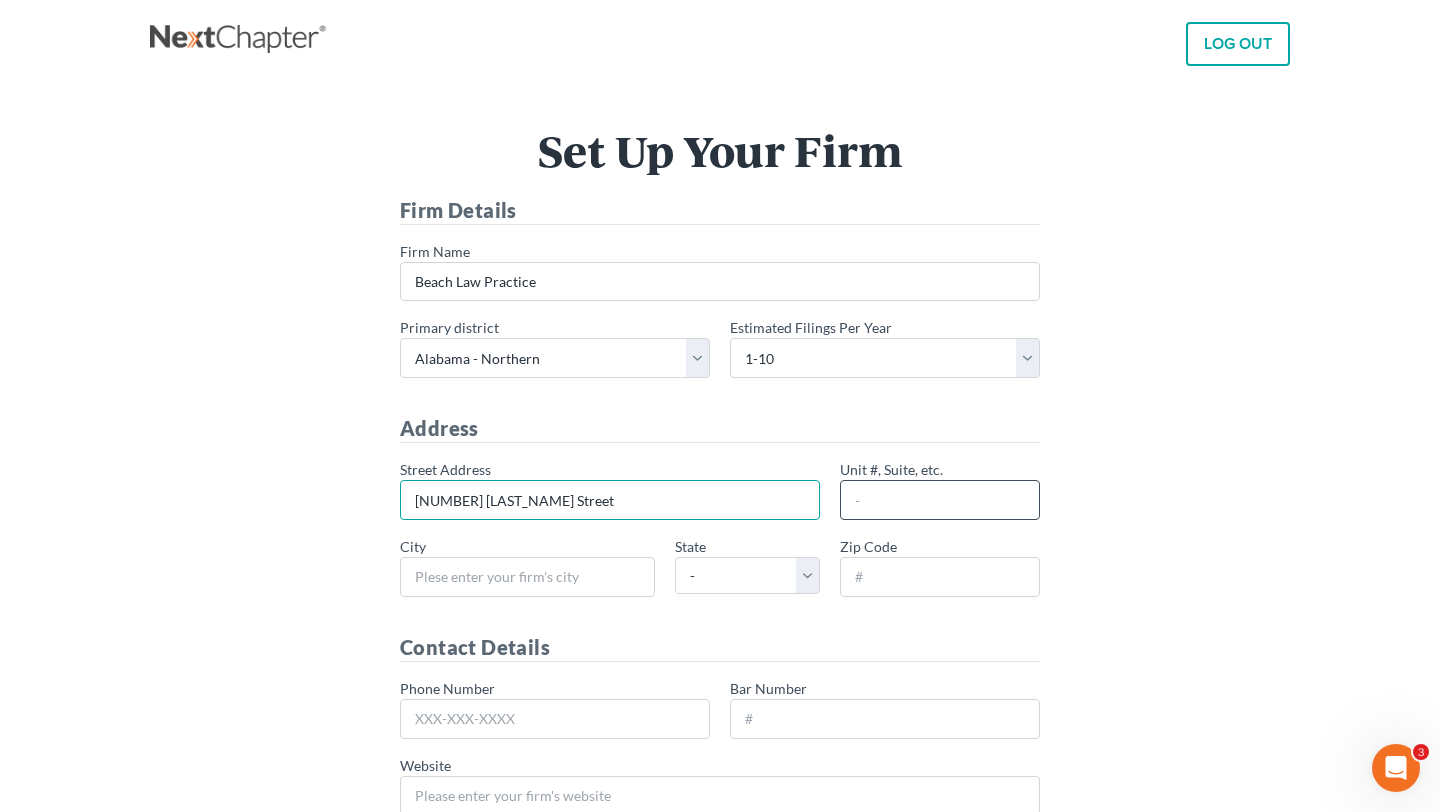 type on "107 Jefferson Street" 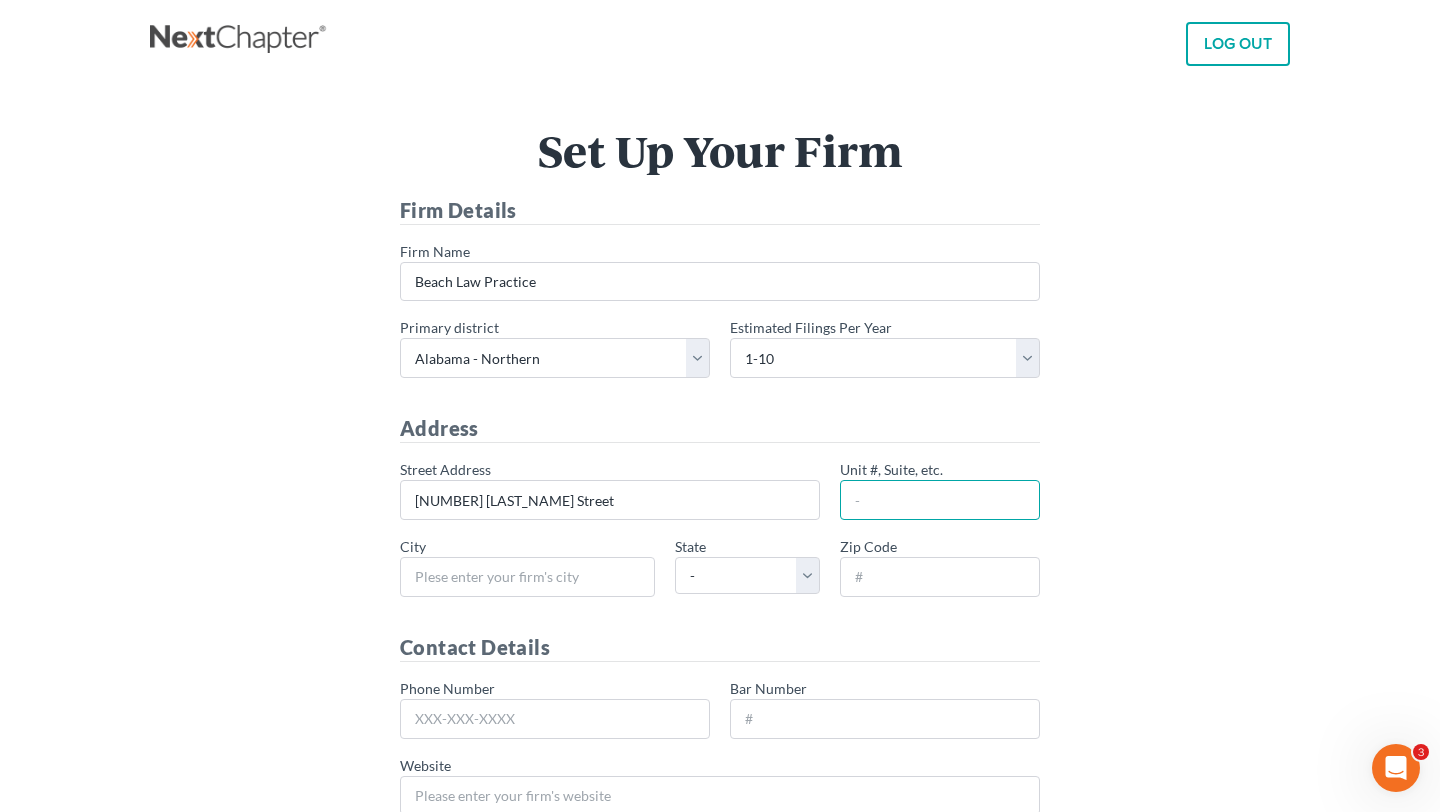 click on "Unit #, Suite, etc." at bounding box center (940, 500) 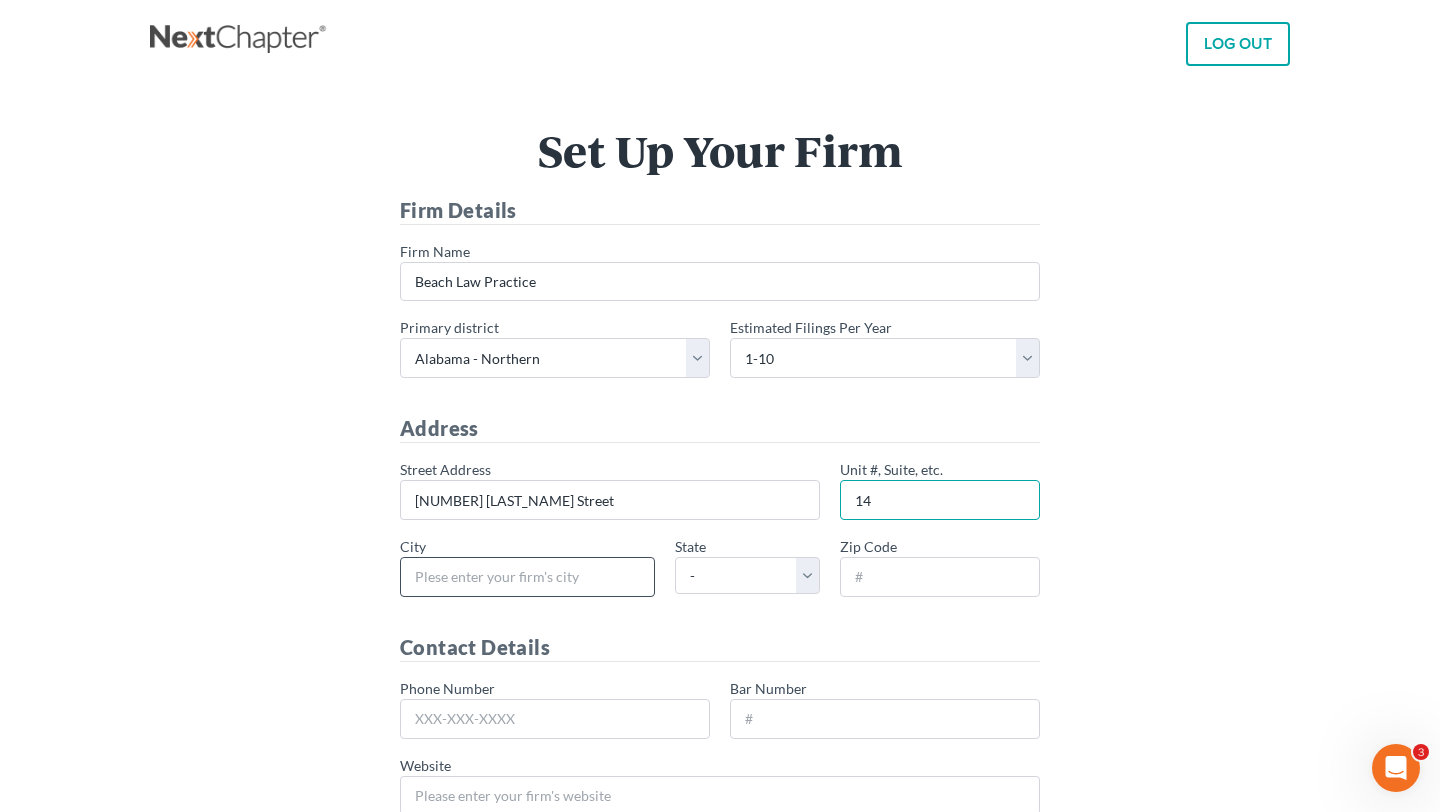 type on "14" 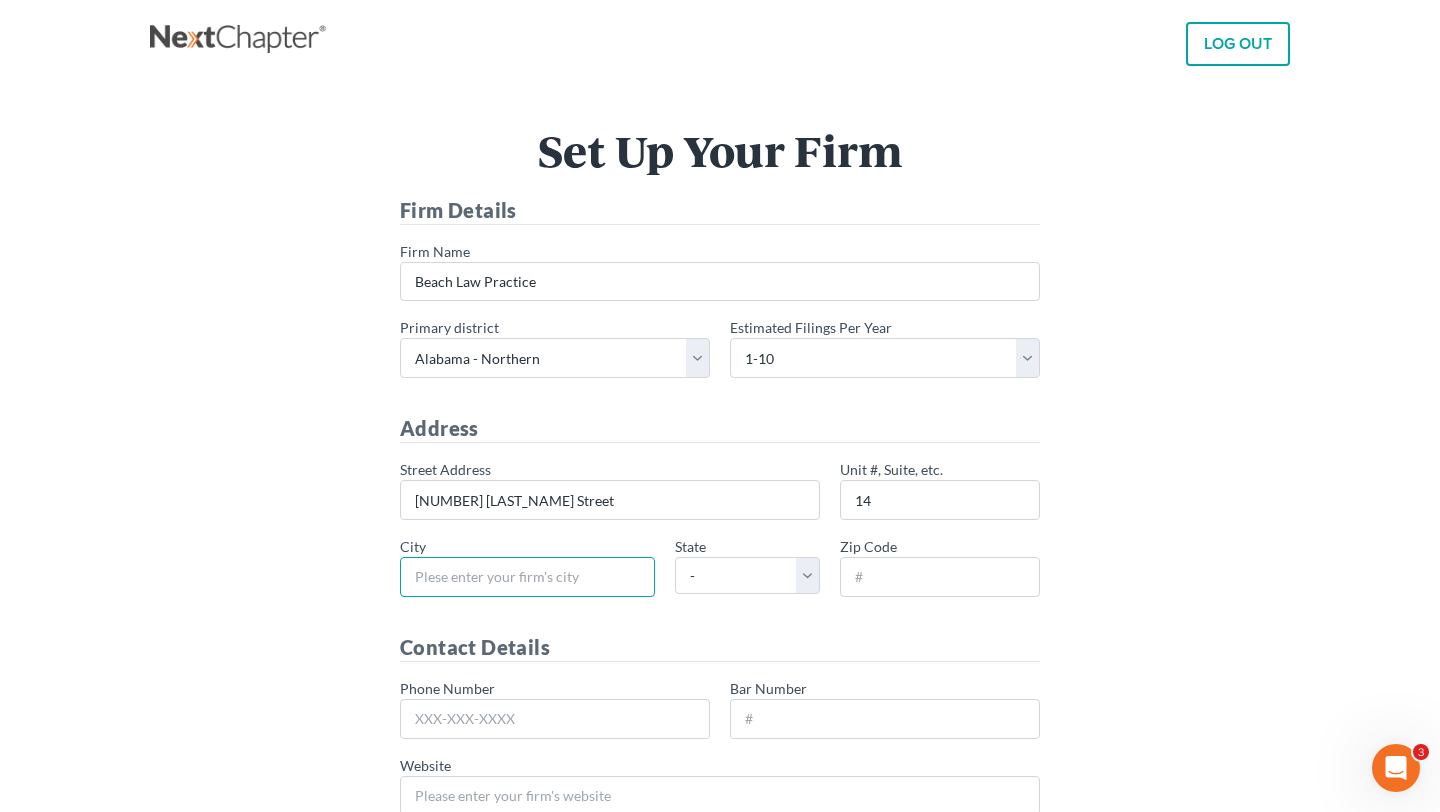 click on "*  City" at bounding box center (527, 577) 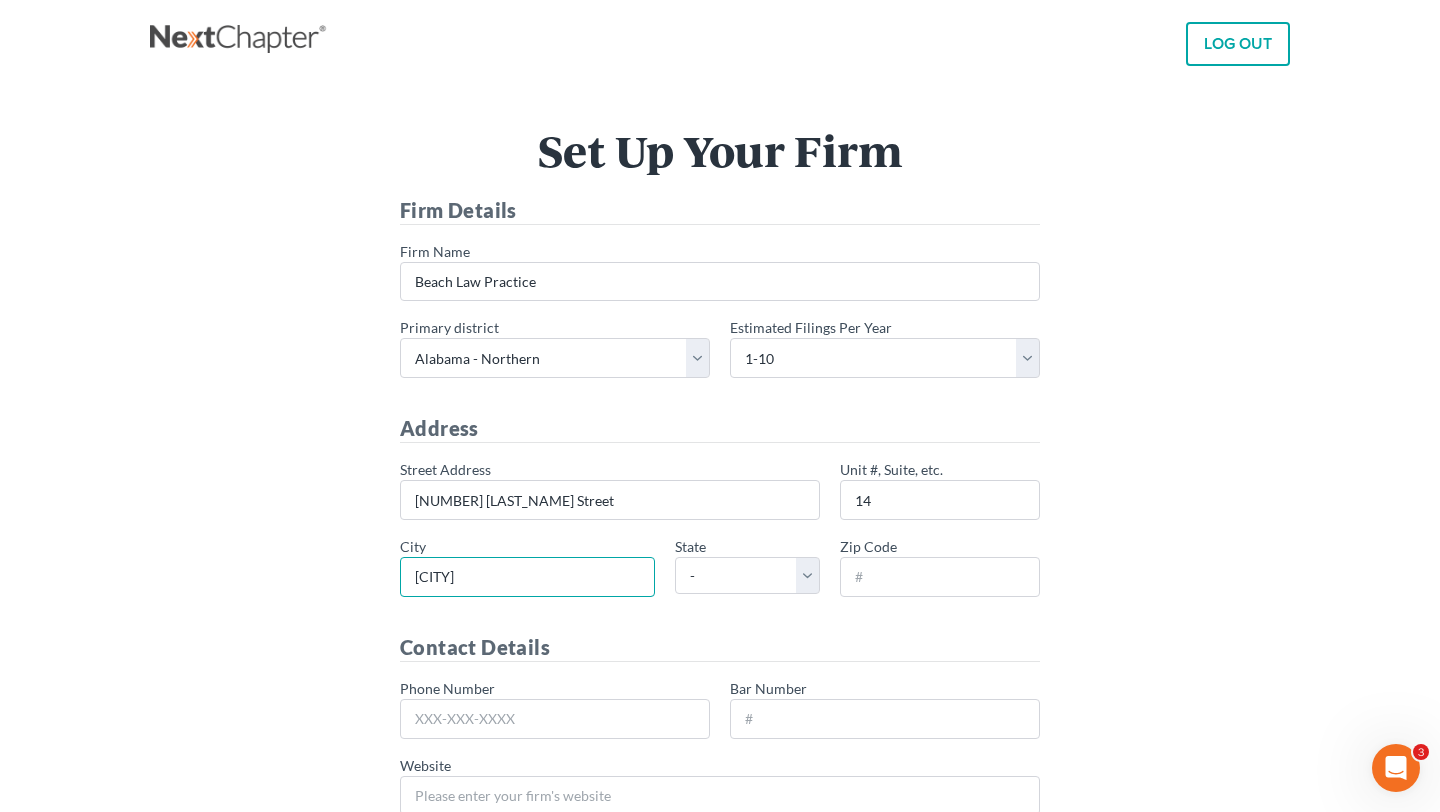 type on "Huntsville" 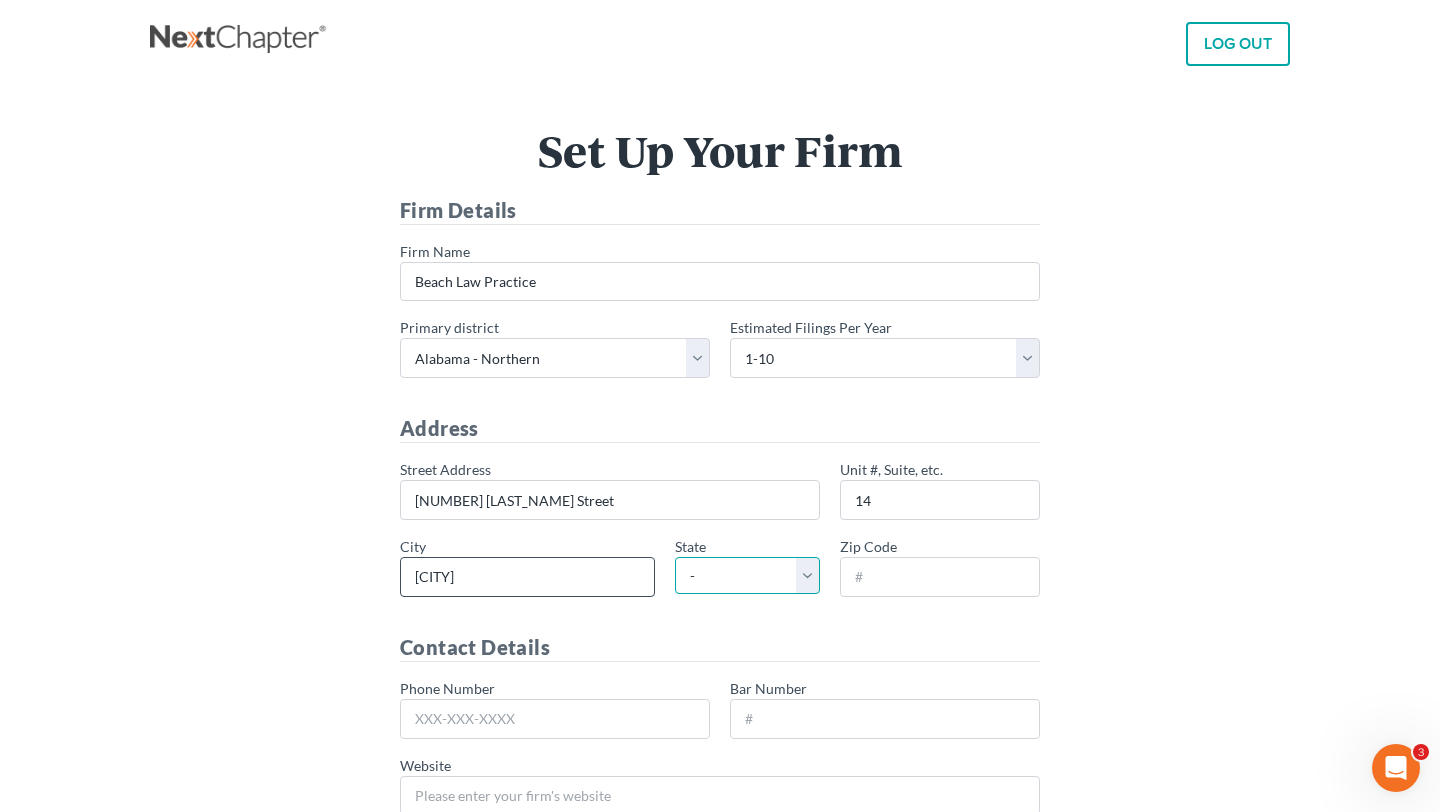 select on "AL" 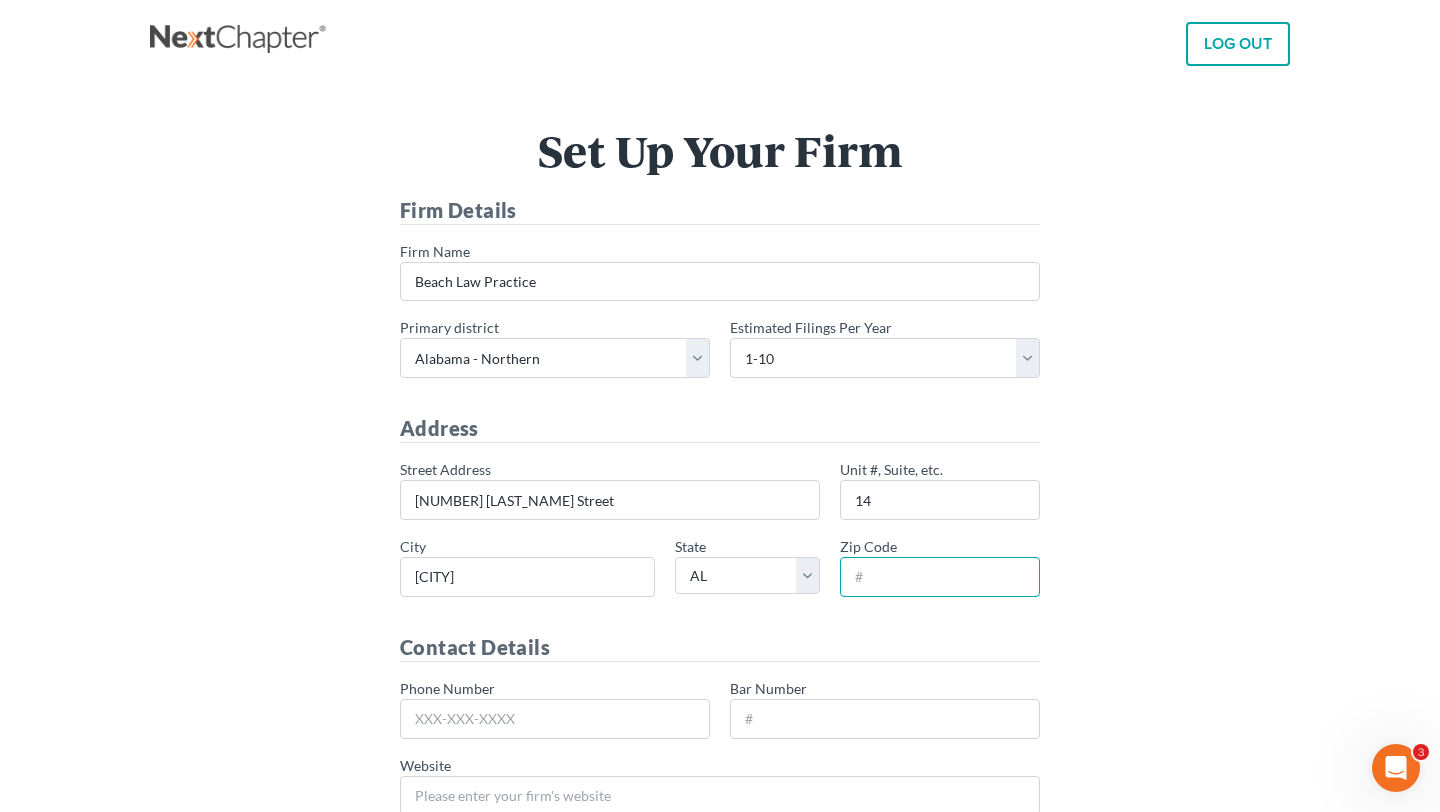 click on "*  Zip Code" at bounding box center (940, 577) 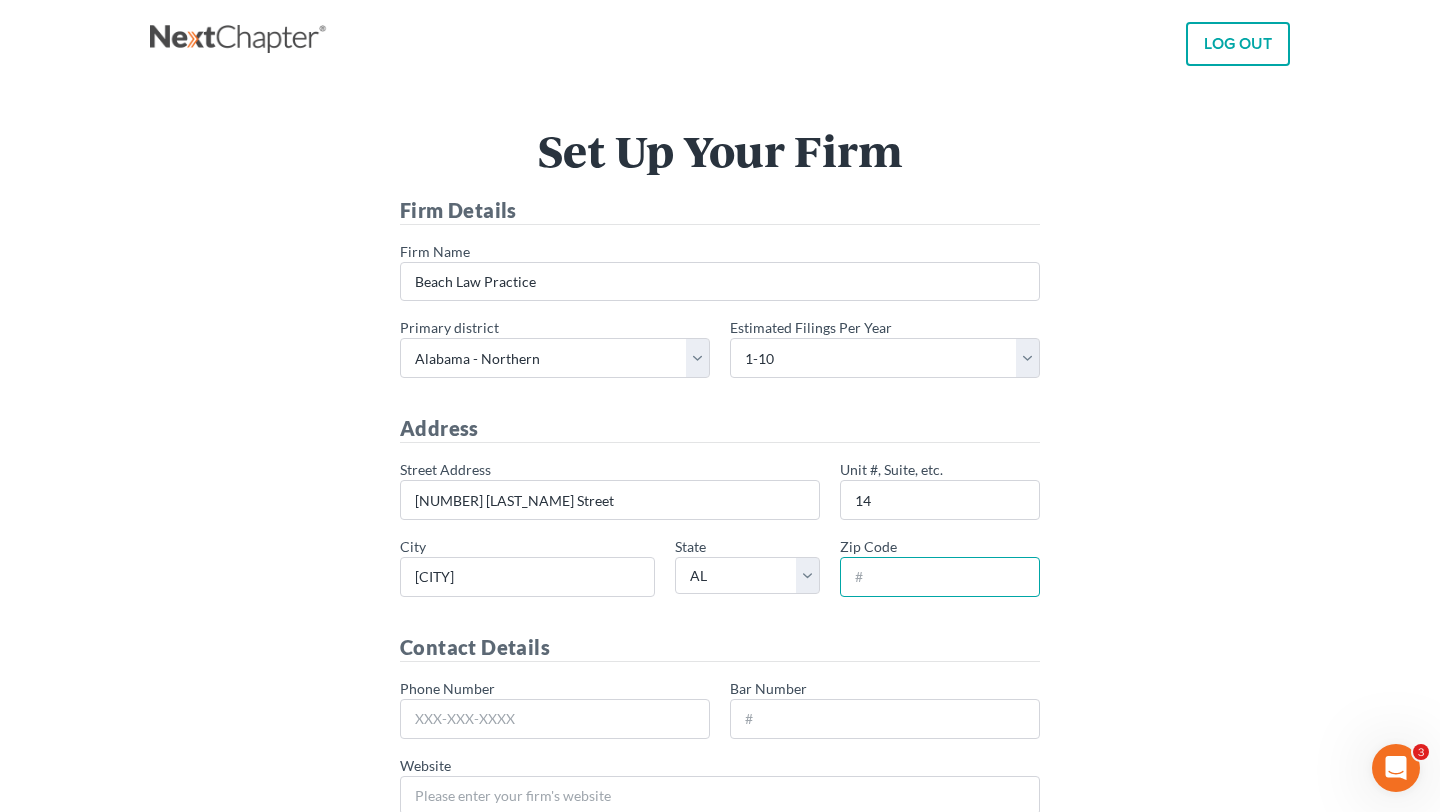 type on "4" 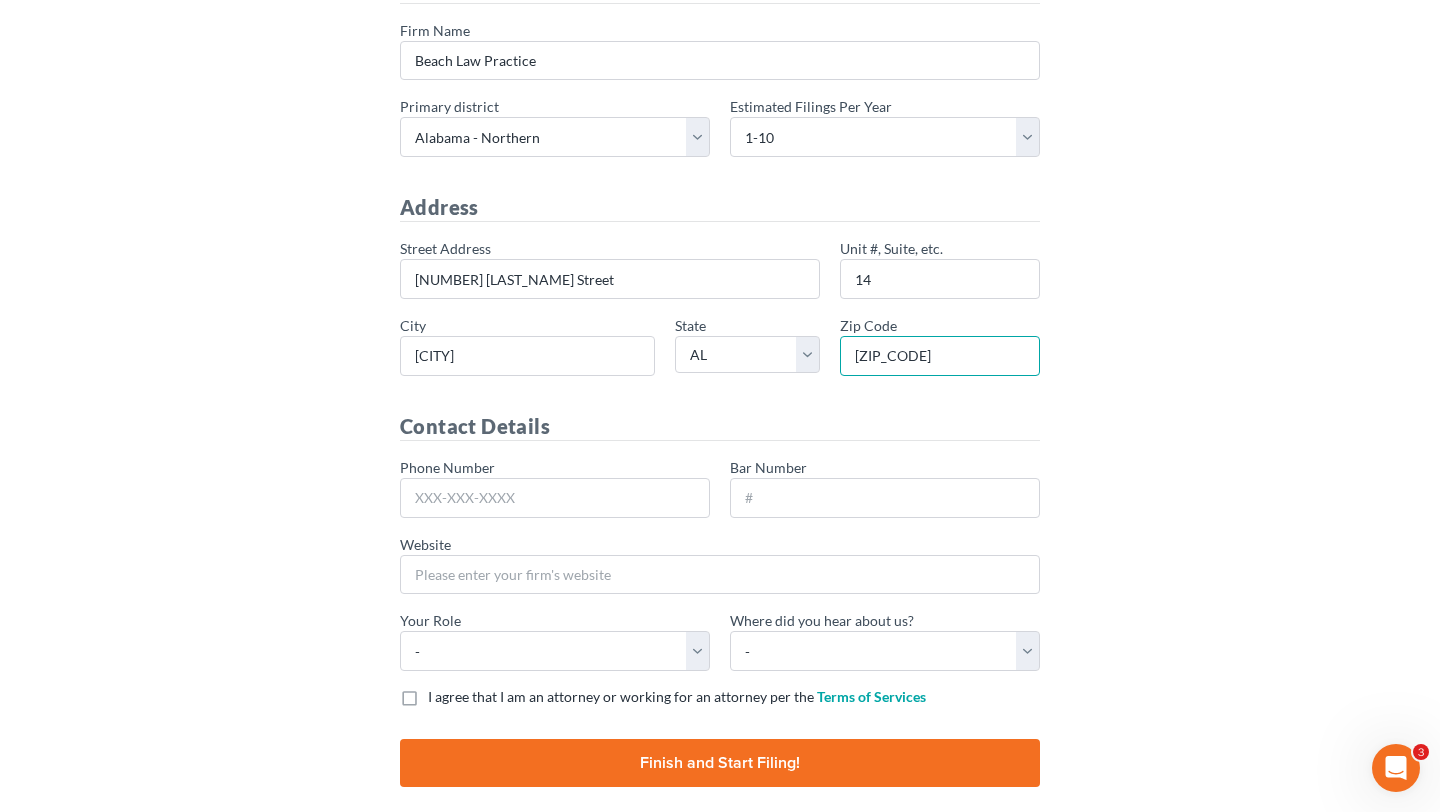 scroll, scrollTop: 226, scrollLeft: 0, axis: vertical 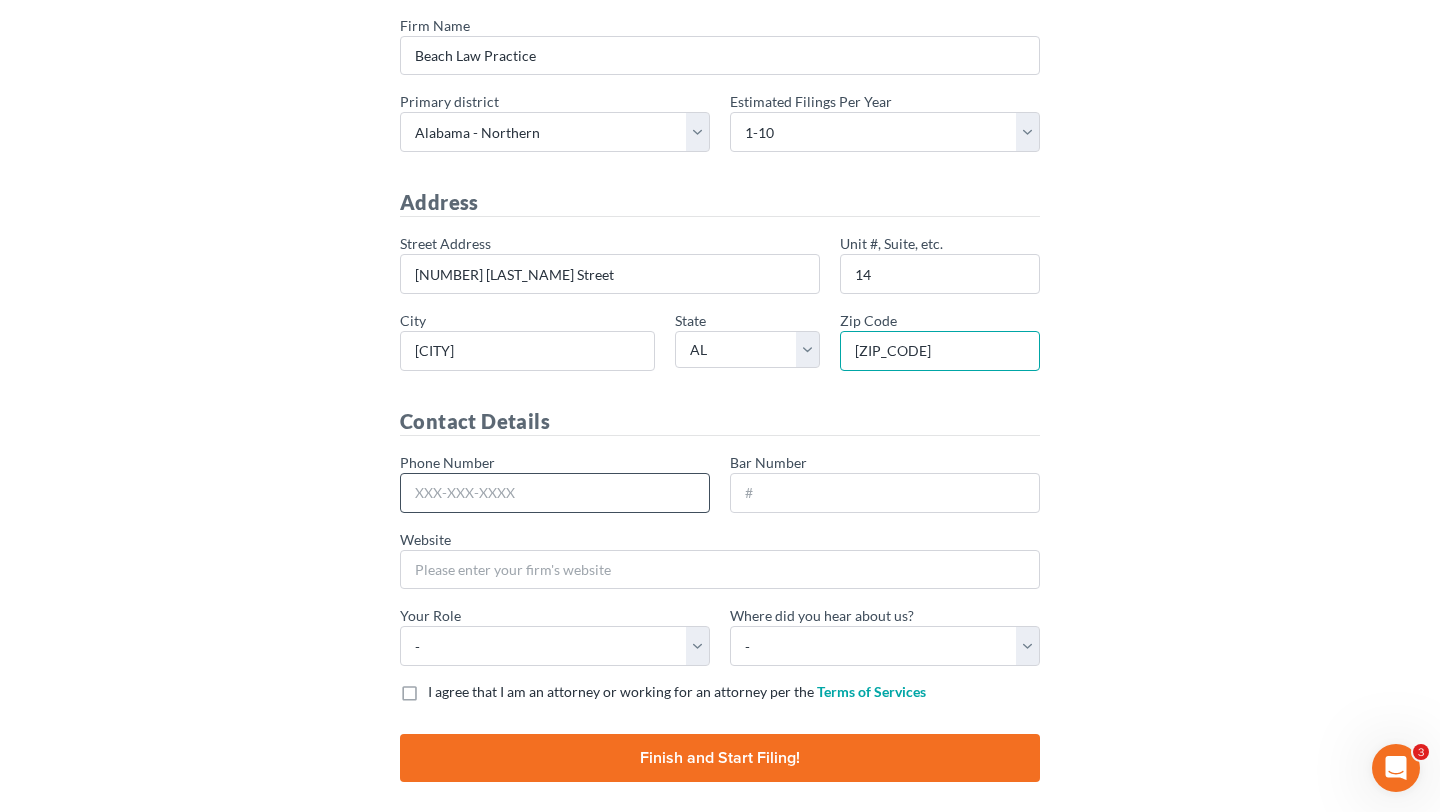 type on "35801" 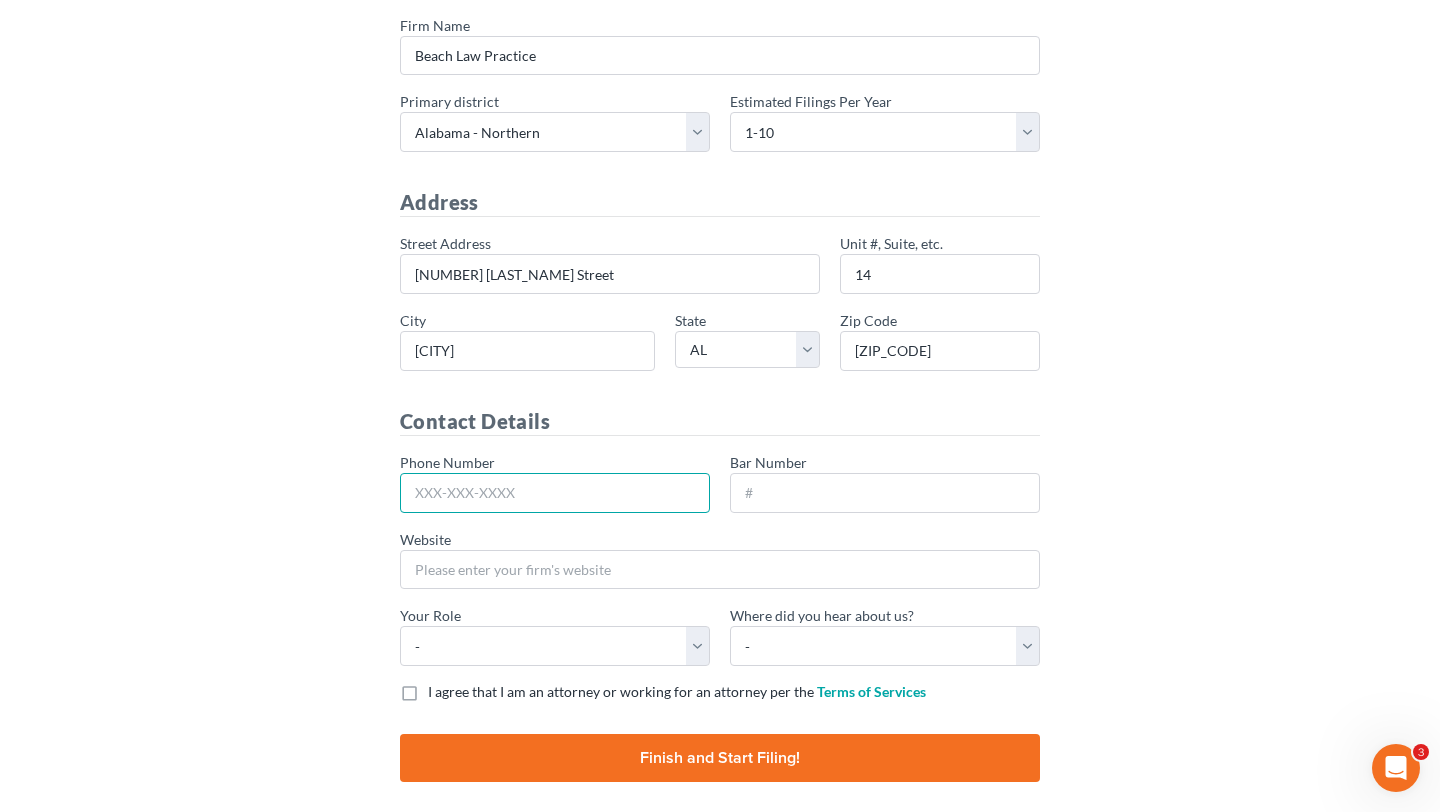 click on "Phone Number" at bounding box center [555, 493] 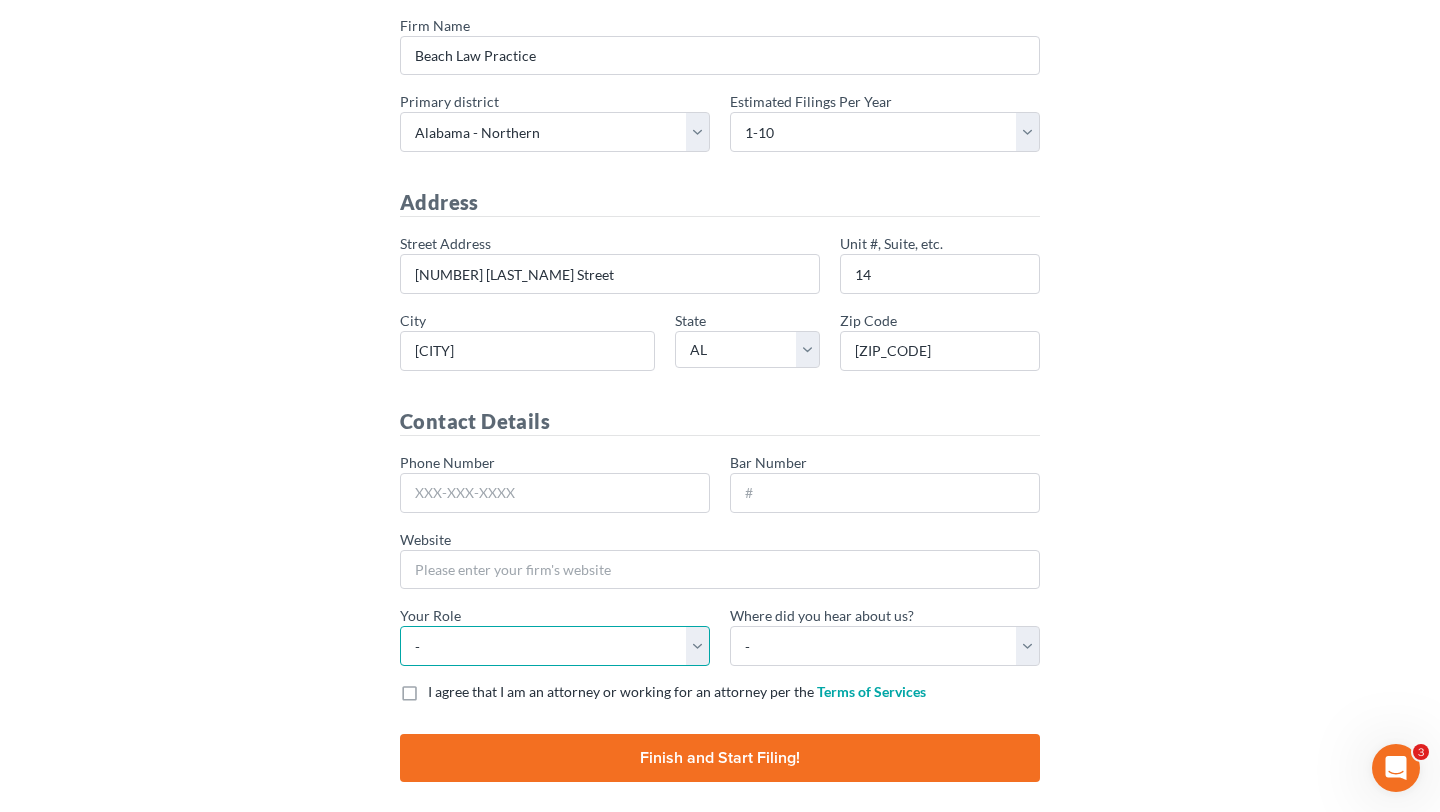 click on "-
Attorney
Paralegal
Assistant" at bounding box center [555, 646] 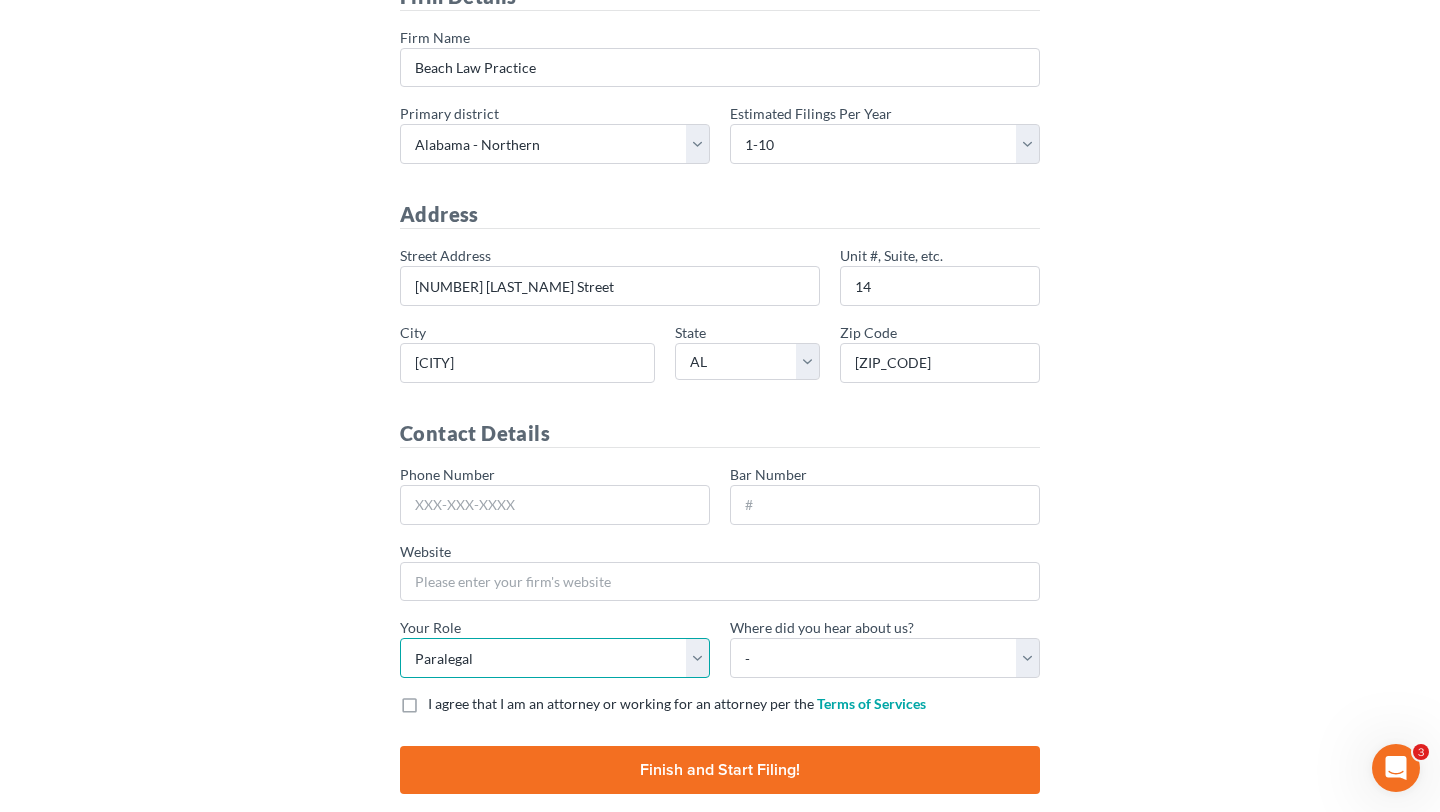 scroll, scrollTop: 220, scrollLeft: 0, axis: vertical 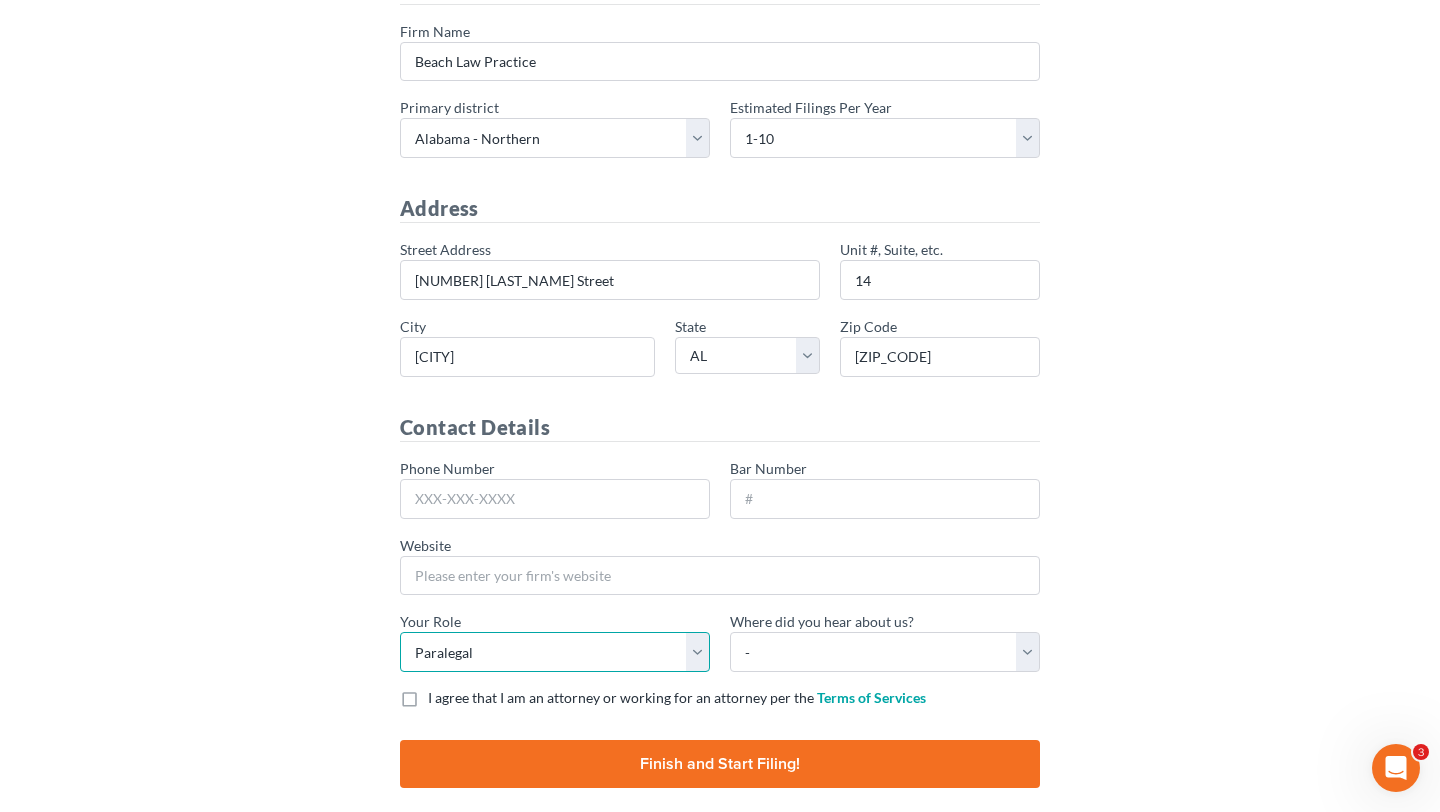 click on "-
Attorney
Paralegal
Assistant" at bounding box center [555, 652] 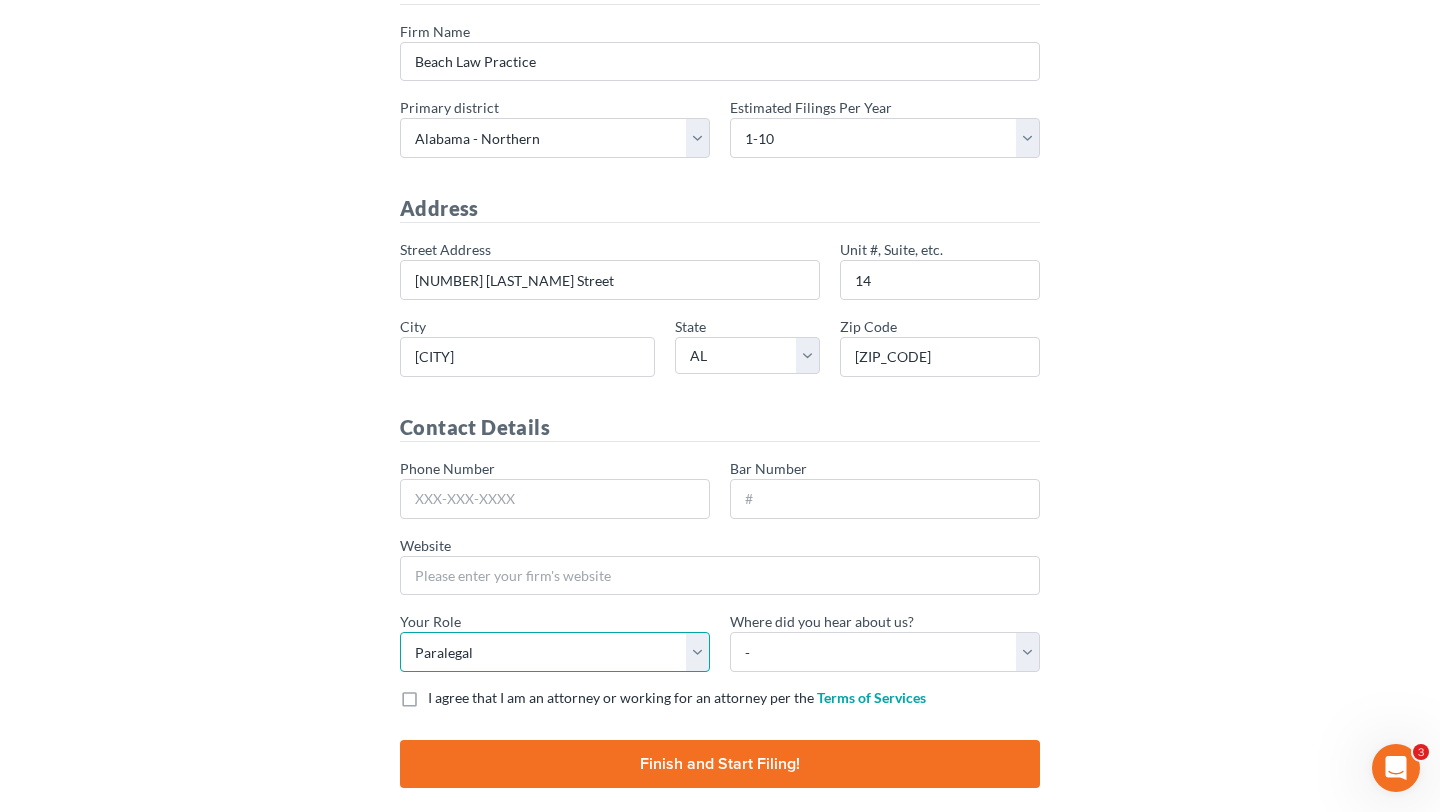 select on "assistant" 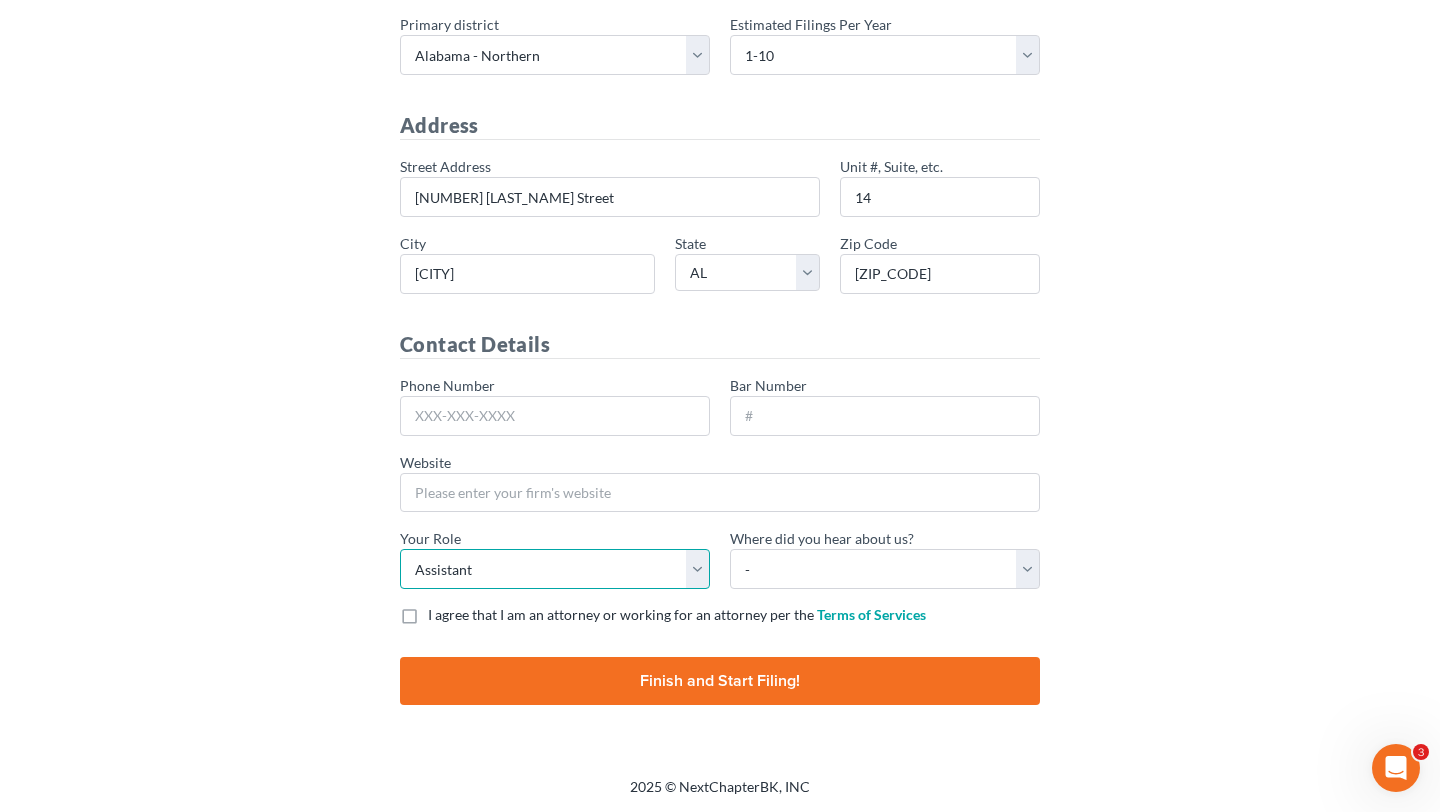 scroll, scrollTop: 304, scrollLeft: 0, axis: vertical 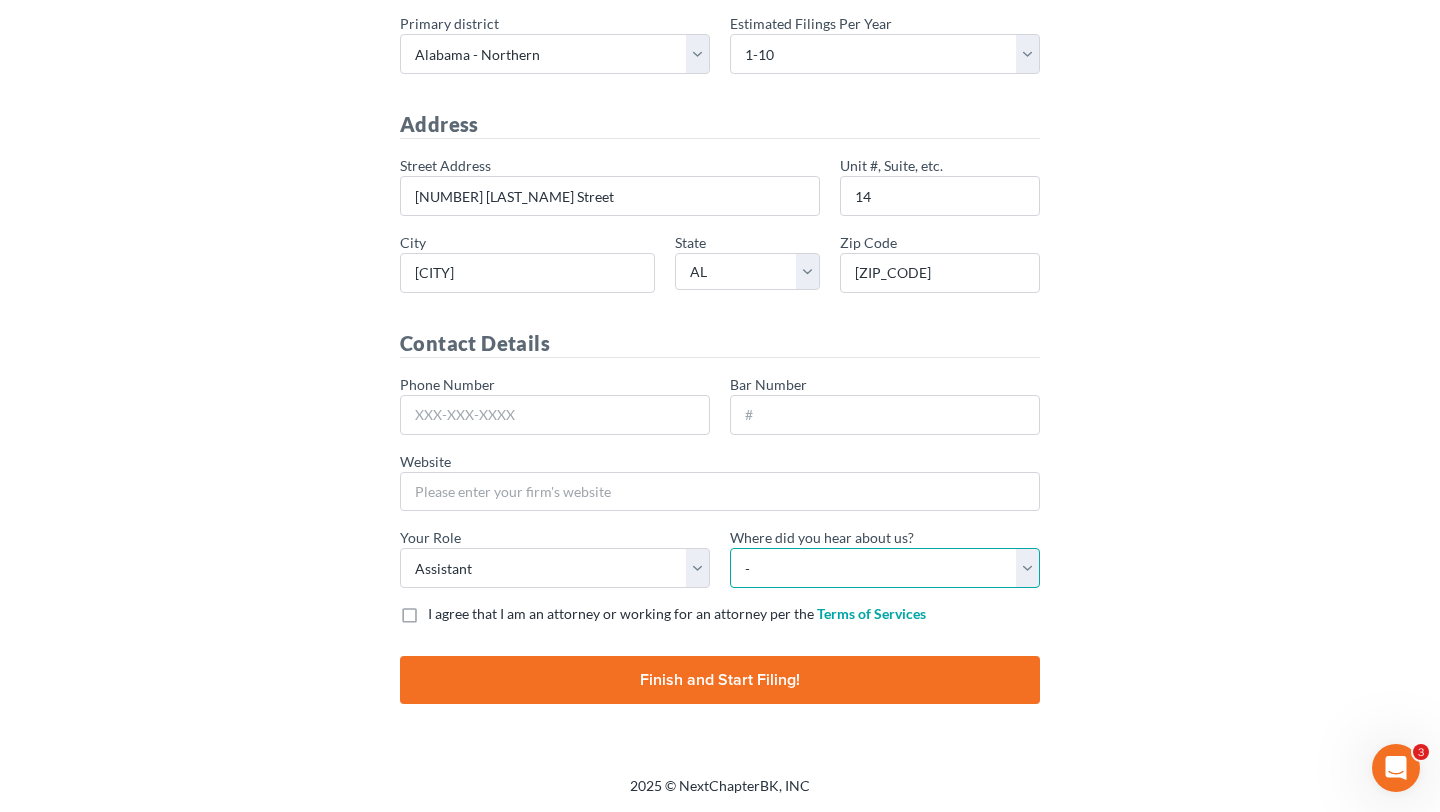 click on "-
Bar association
Capterra
Clio
Email
Facebook
Google
Word of mouth
Other" at bounding box center (885, 568) 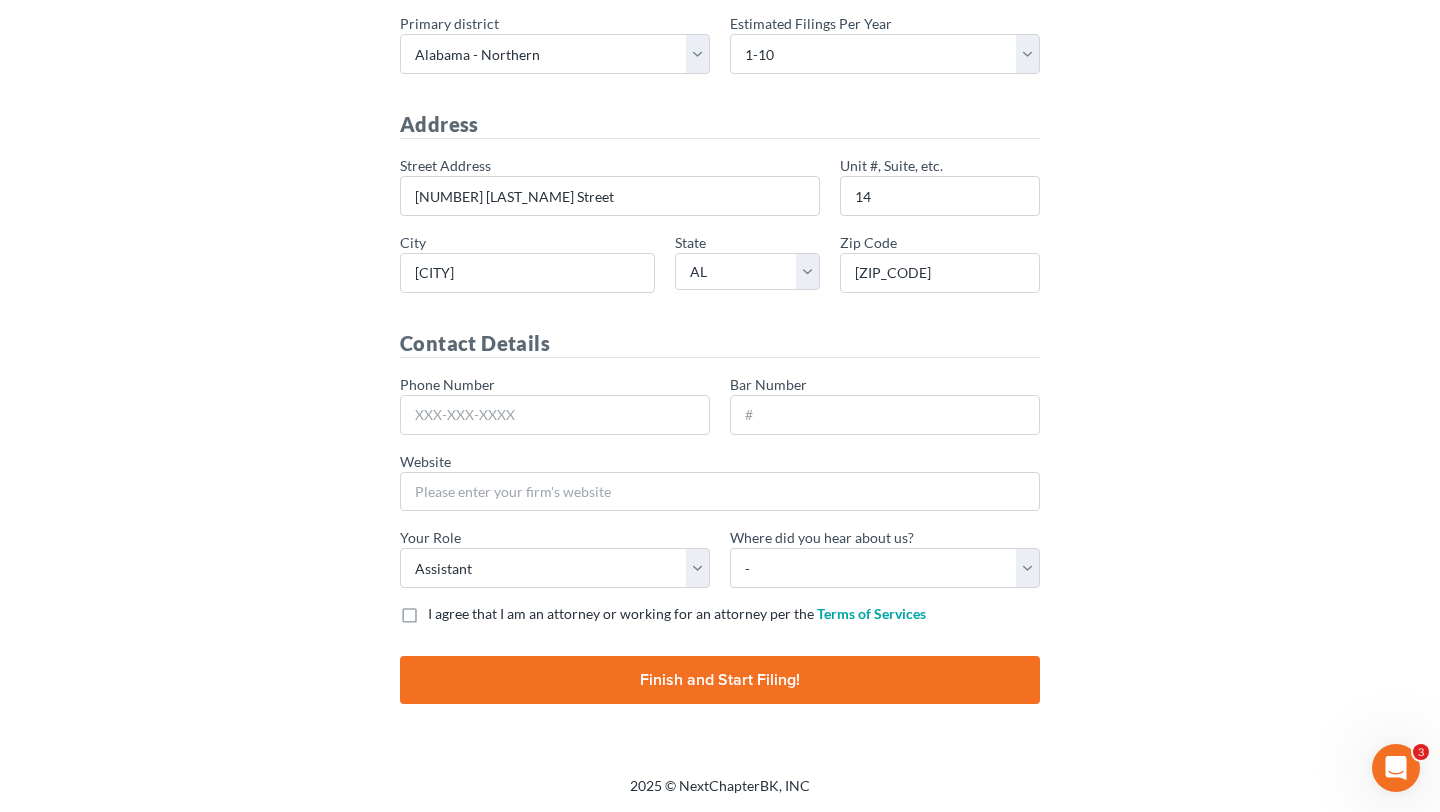 click on "I agree that I am an attorney or working for an attorney per the   Terms of Services" at bounding box center [677, 614] 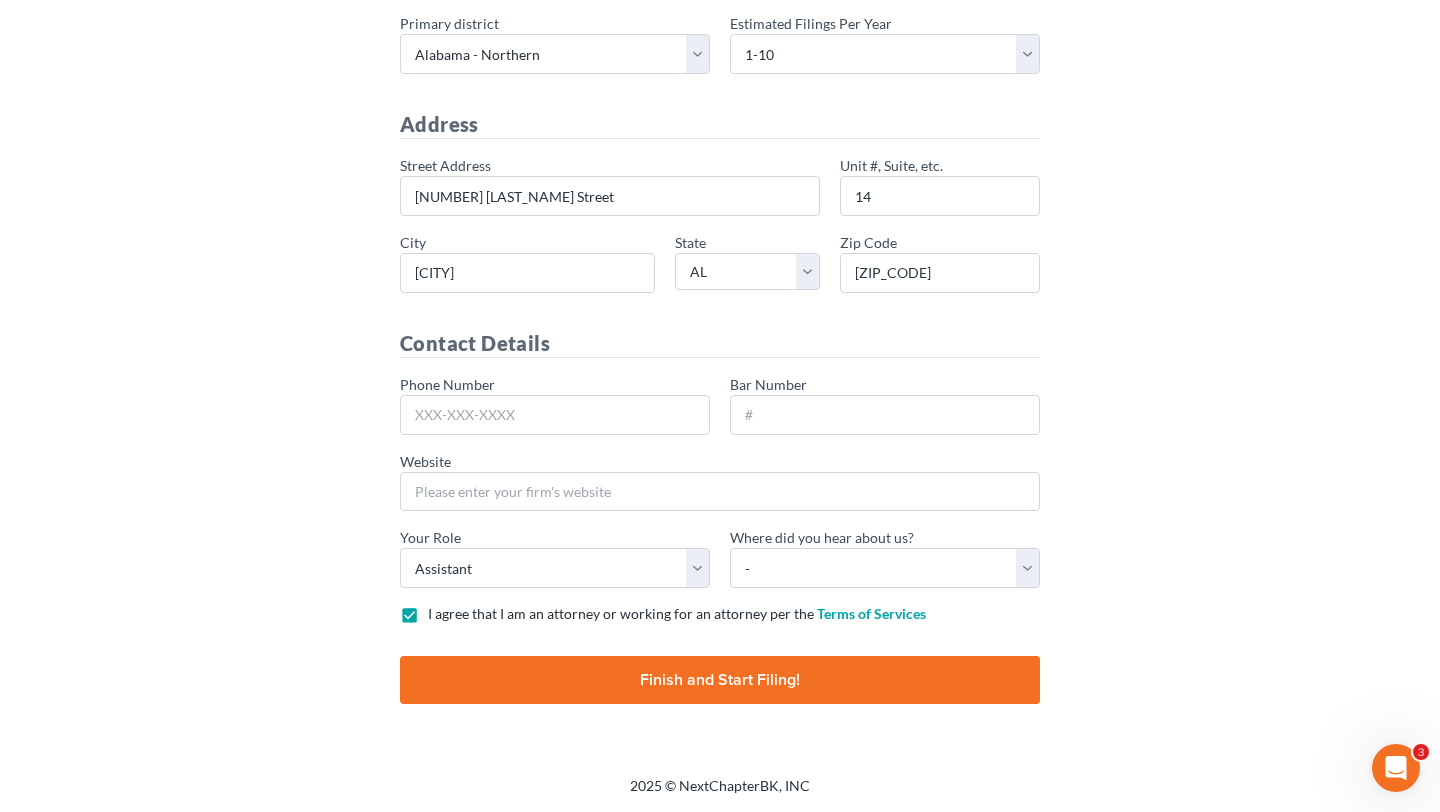 click on "Finish and Start Filing!" at bounding box center (720, 680) 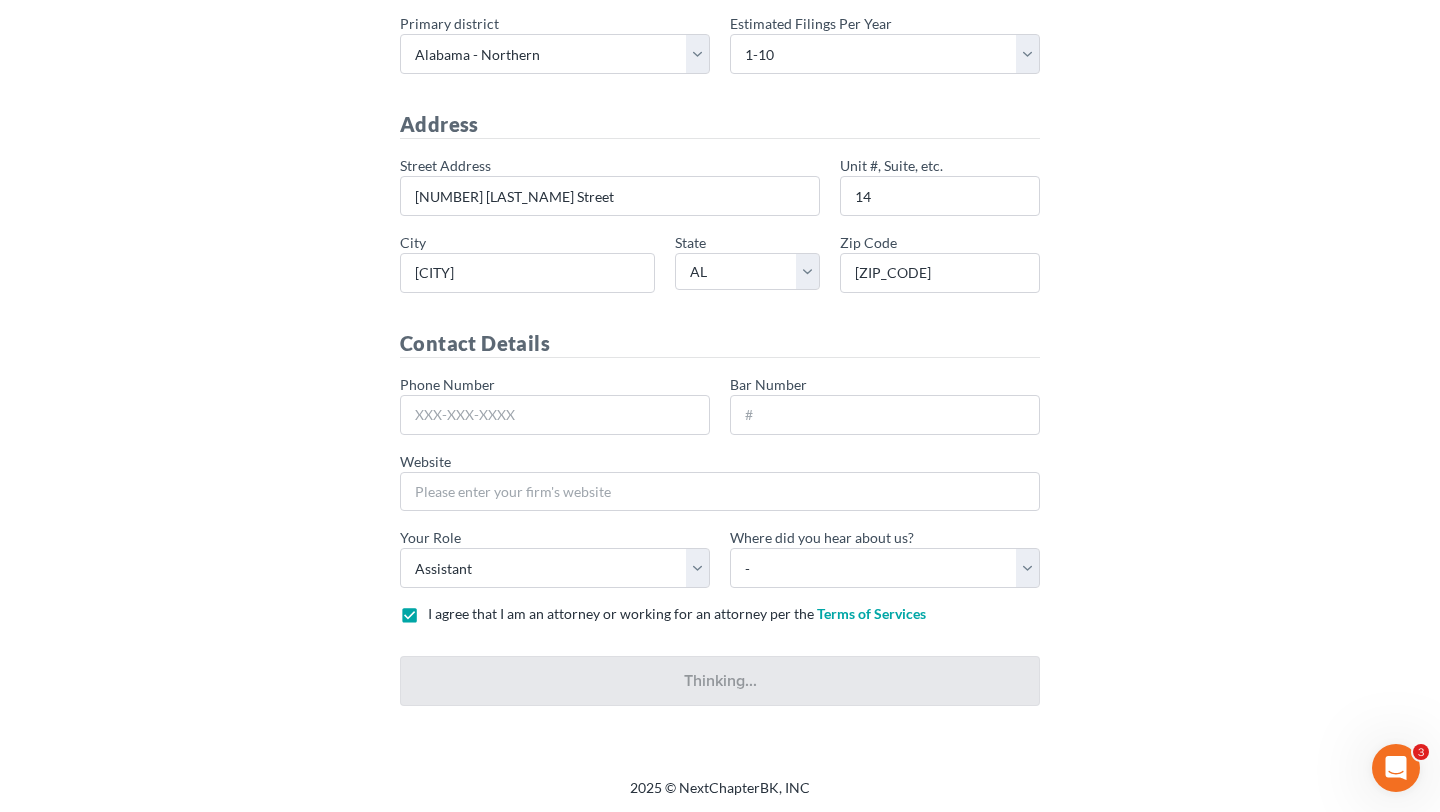 type on "Thinking..." 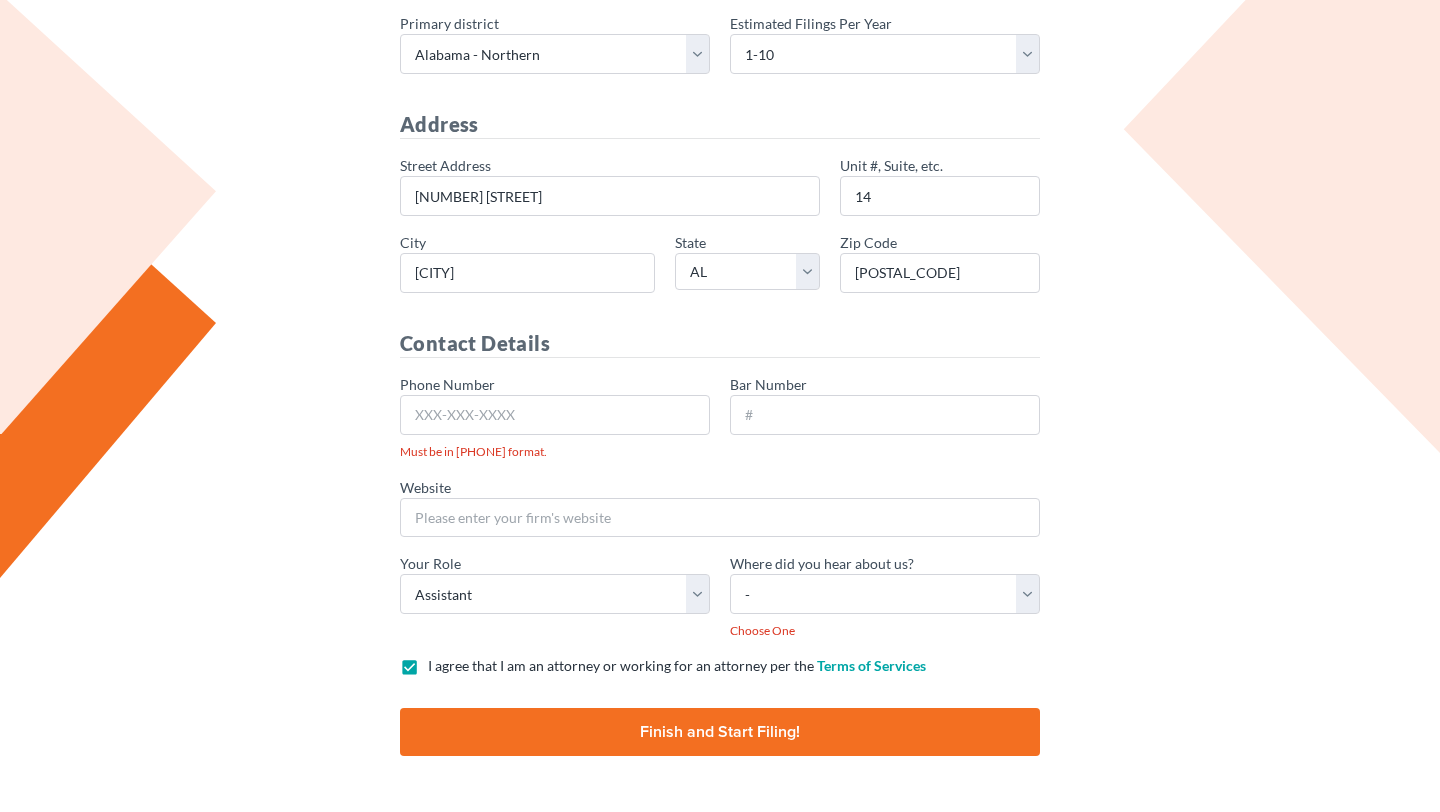 scroll, scrollTop: 302, scrollLeft: 0, axis: vertical 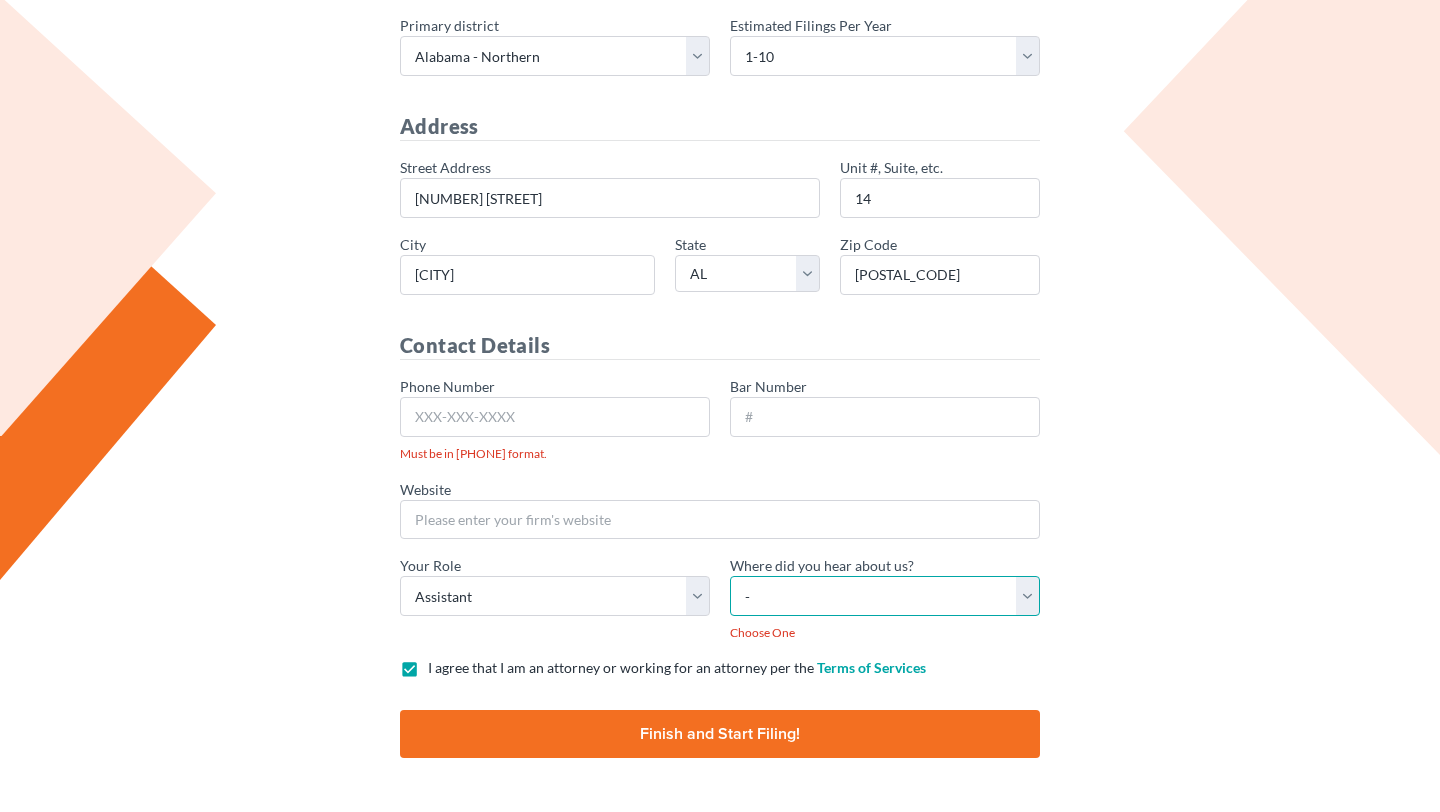 click on "-
Bar association
Capterra
Clio
Email
Facebook
Google
Word of mouth
Other" at bounding box center (885, 596) 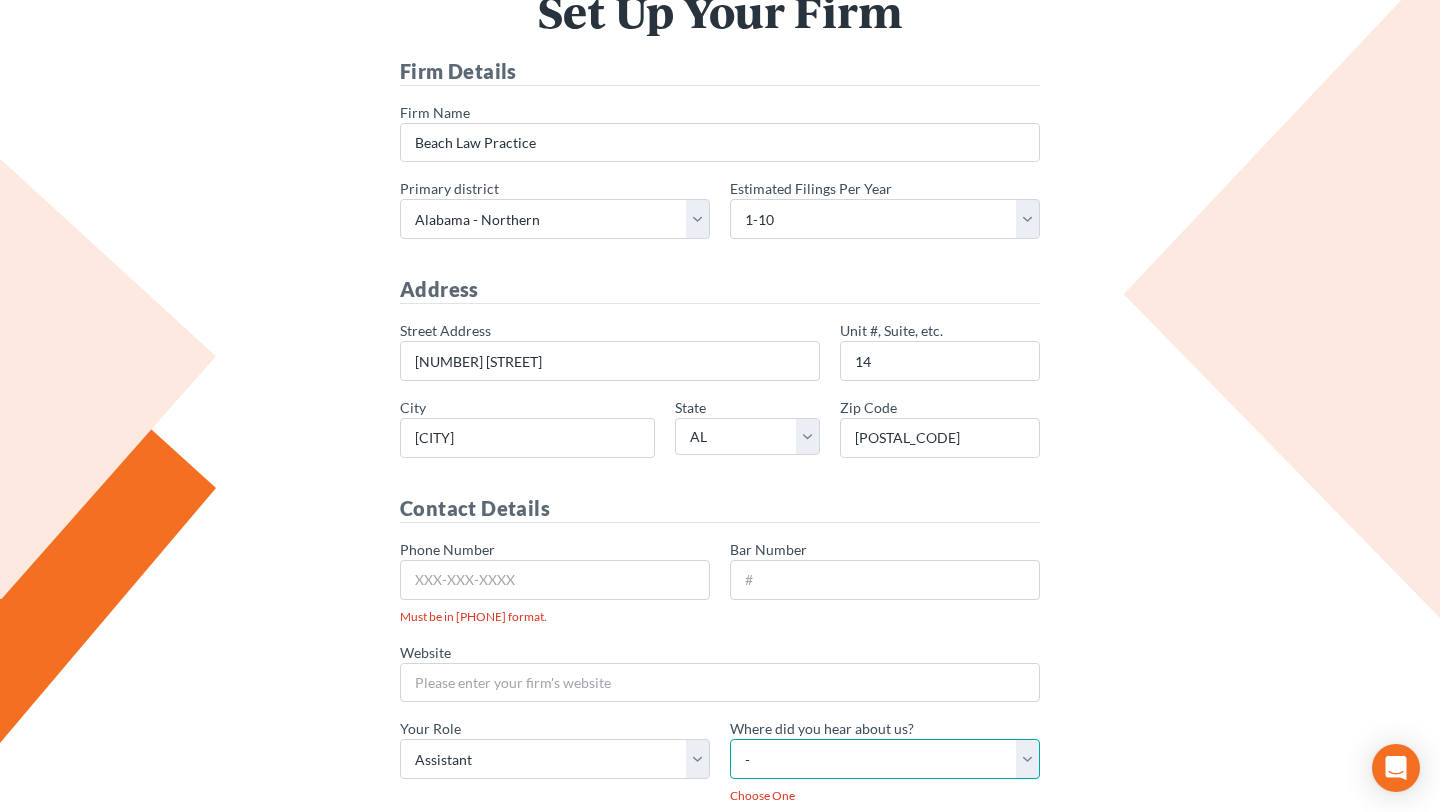 scroll, scrollTop: 132, scrollLeft: 0, axis: vertical 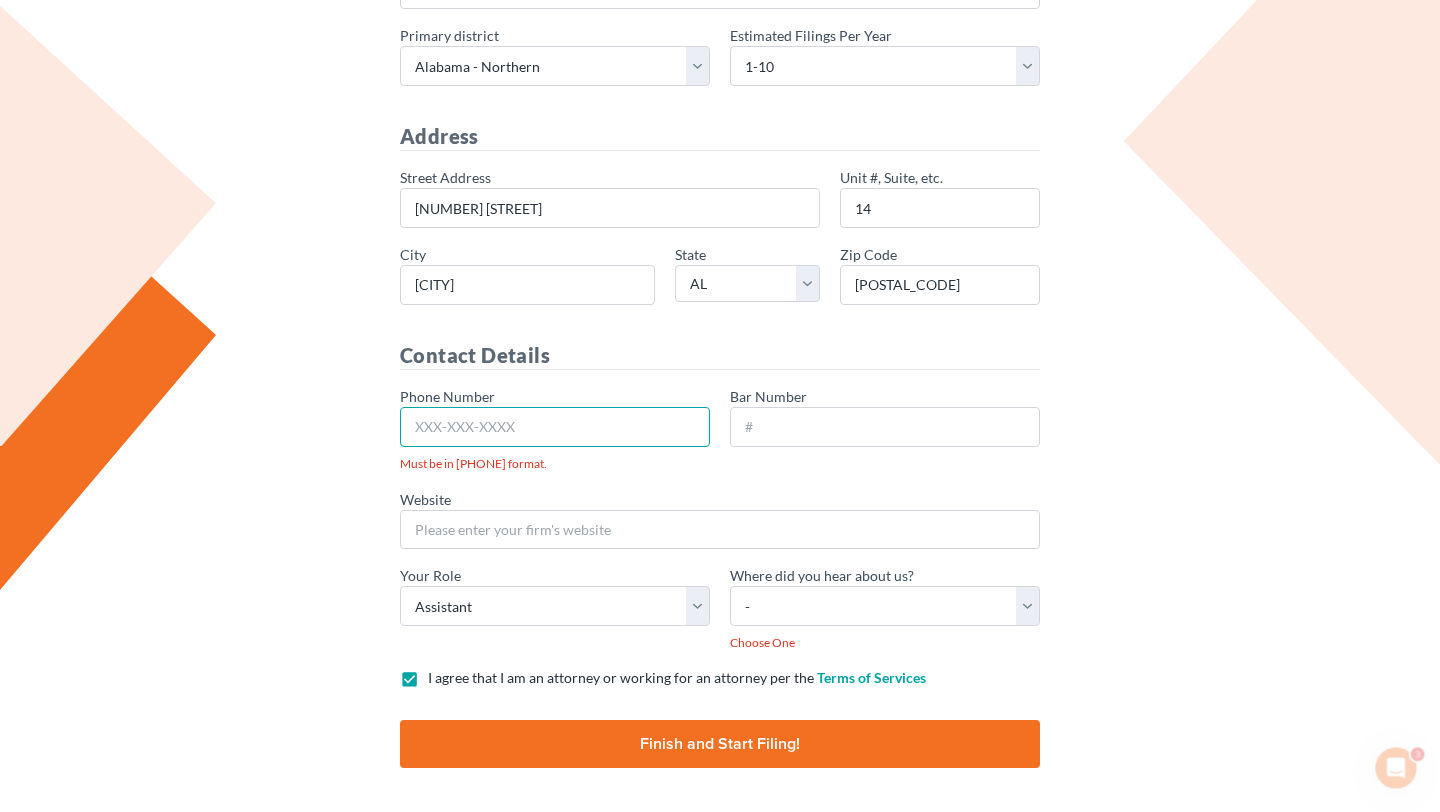 click on "Phone Number" at bounding box center [555, 427] 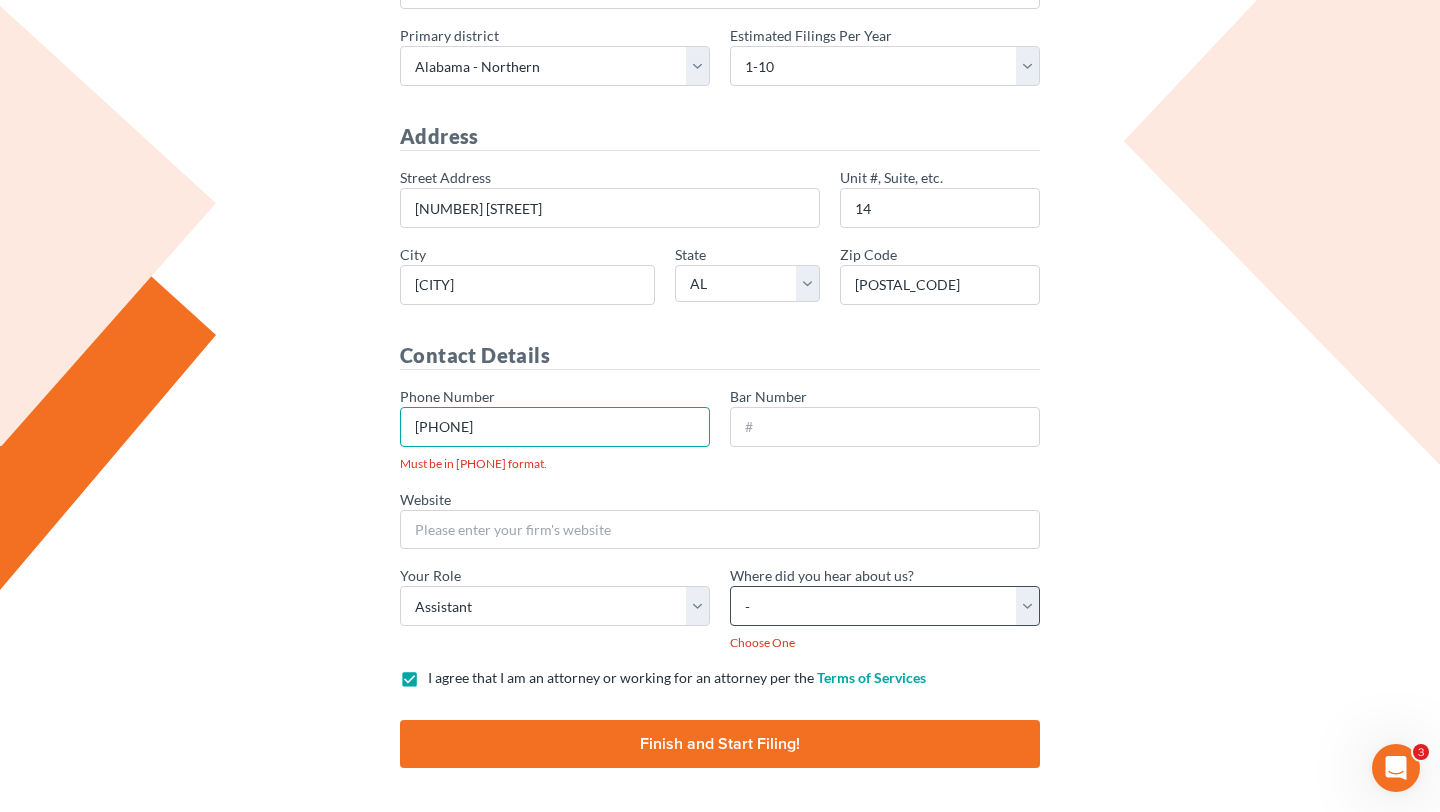 type on "256-799-0292" 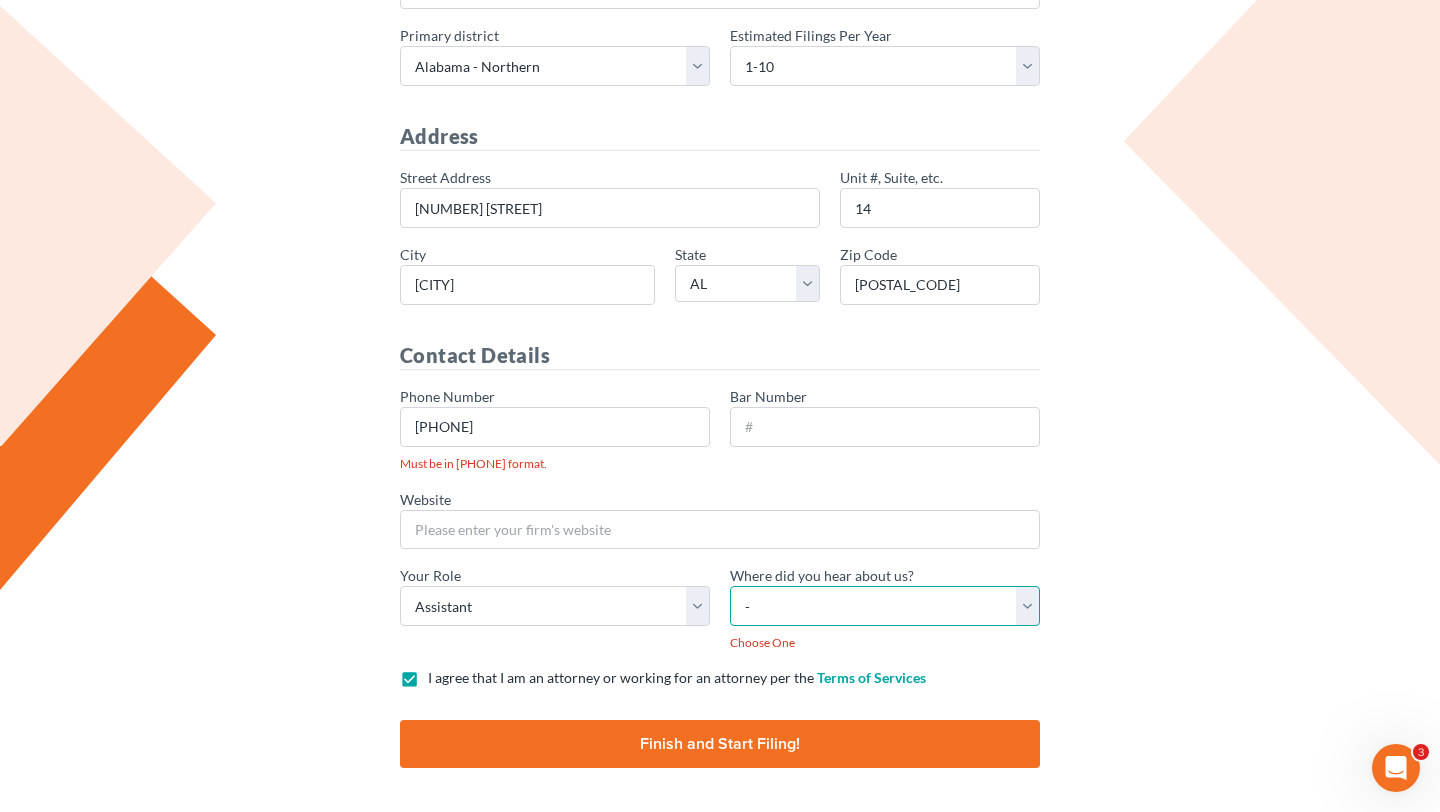 click on "-
Bar association
Capterra
Clio
Email
Facebook
Google
Word of mouth
Other" at bounding box center [885, 606] 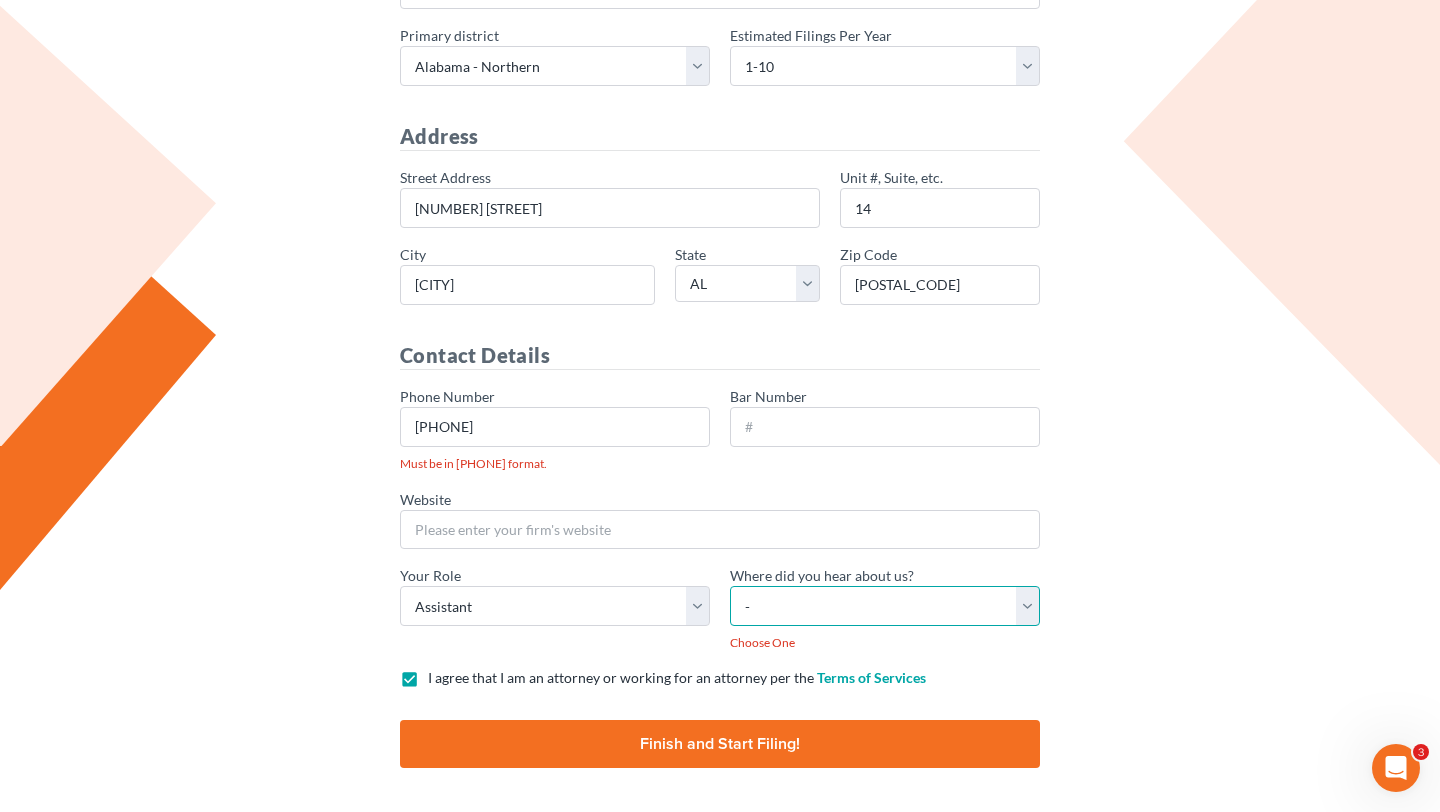 select on "Word of Mouth" 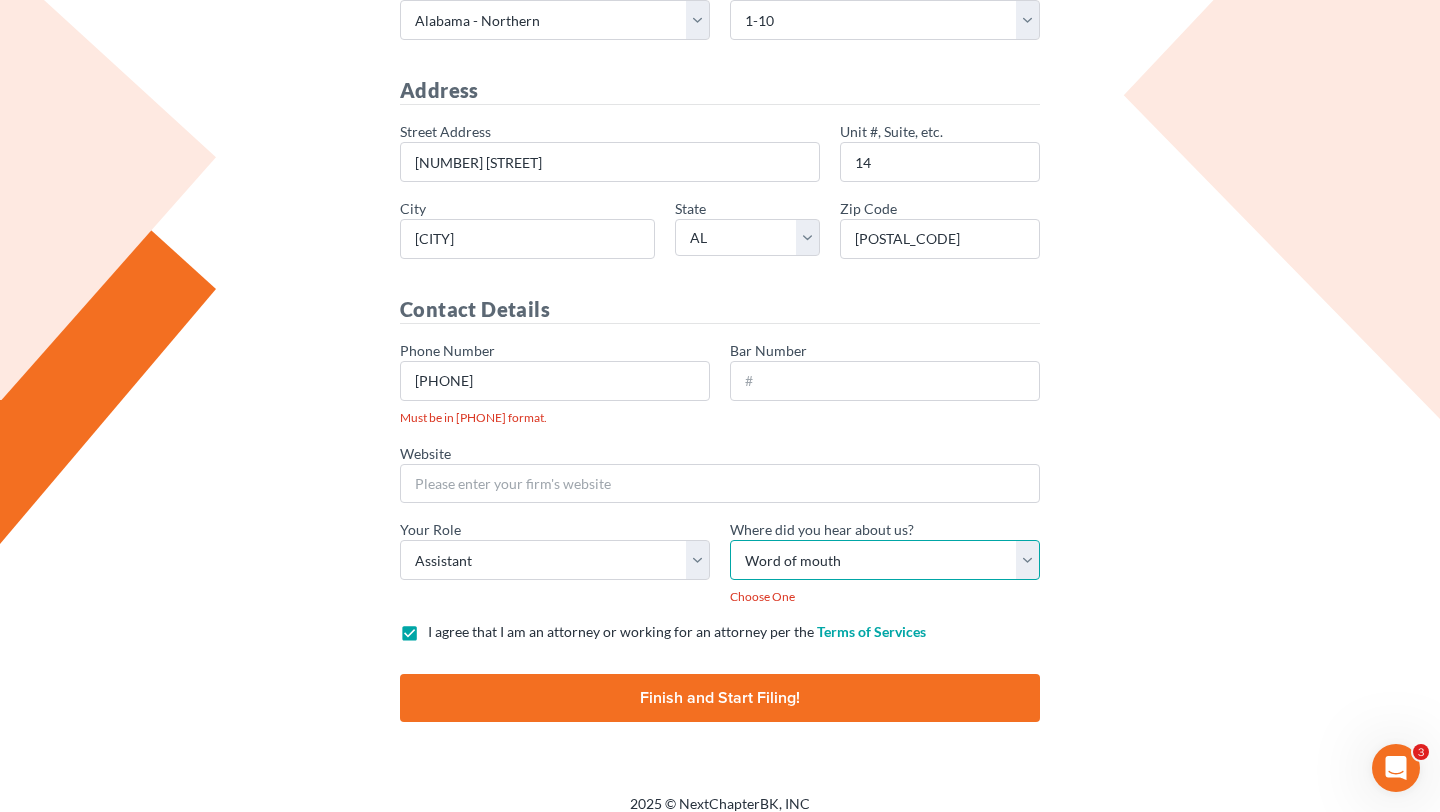 scroll, scrollTop: 356, scrollLeft: 0, axis: vertical 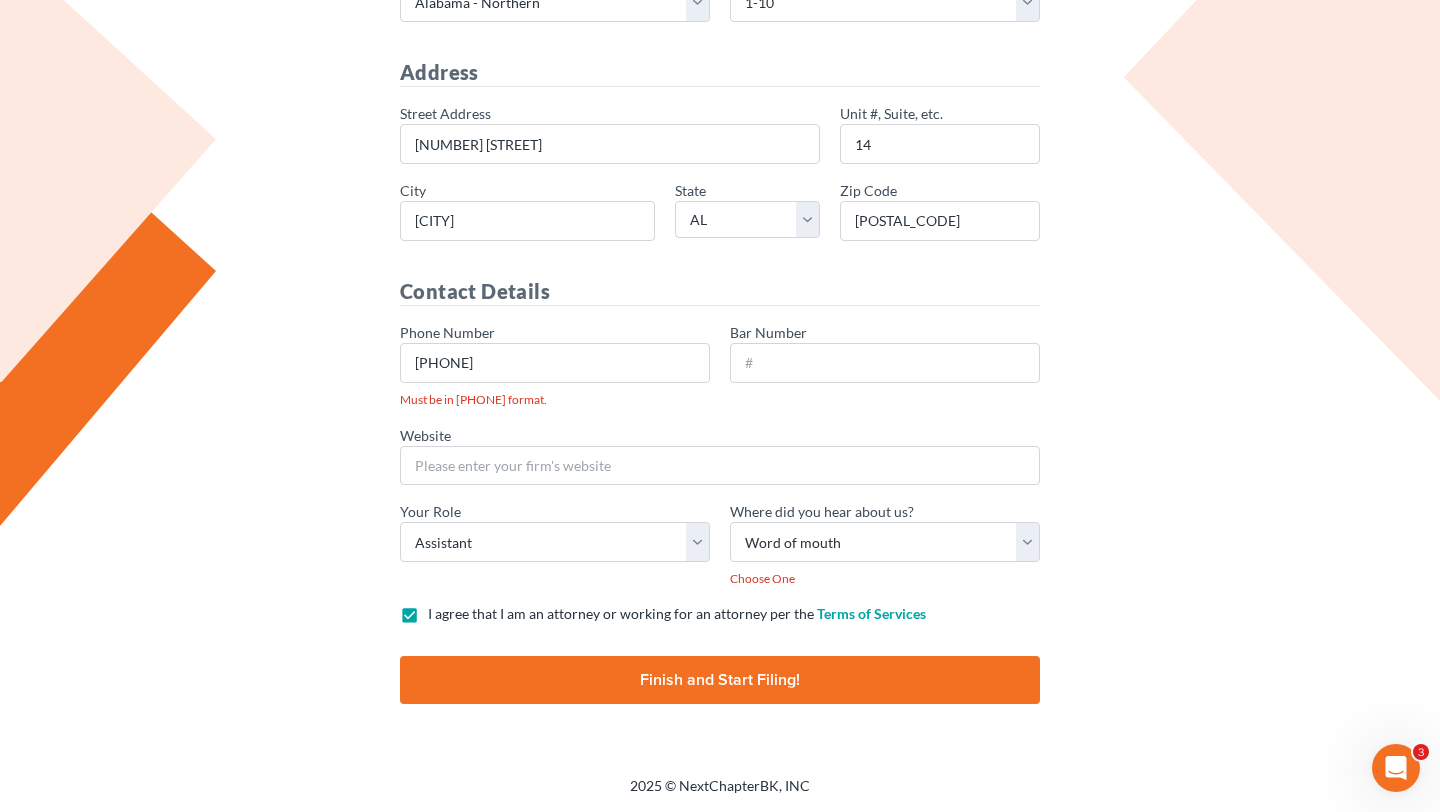 click on "Finish and Start Filing!" at bounding box center [720, 680] 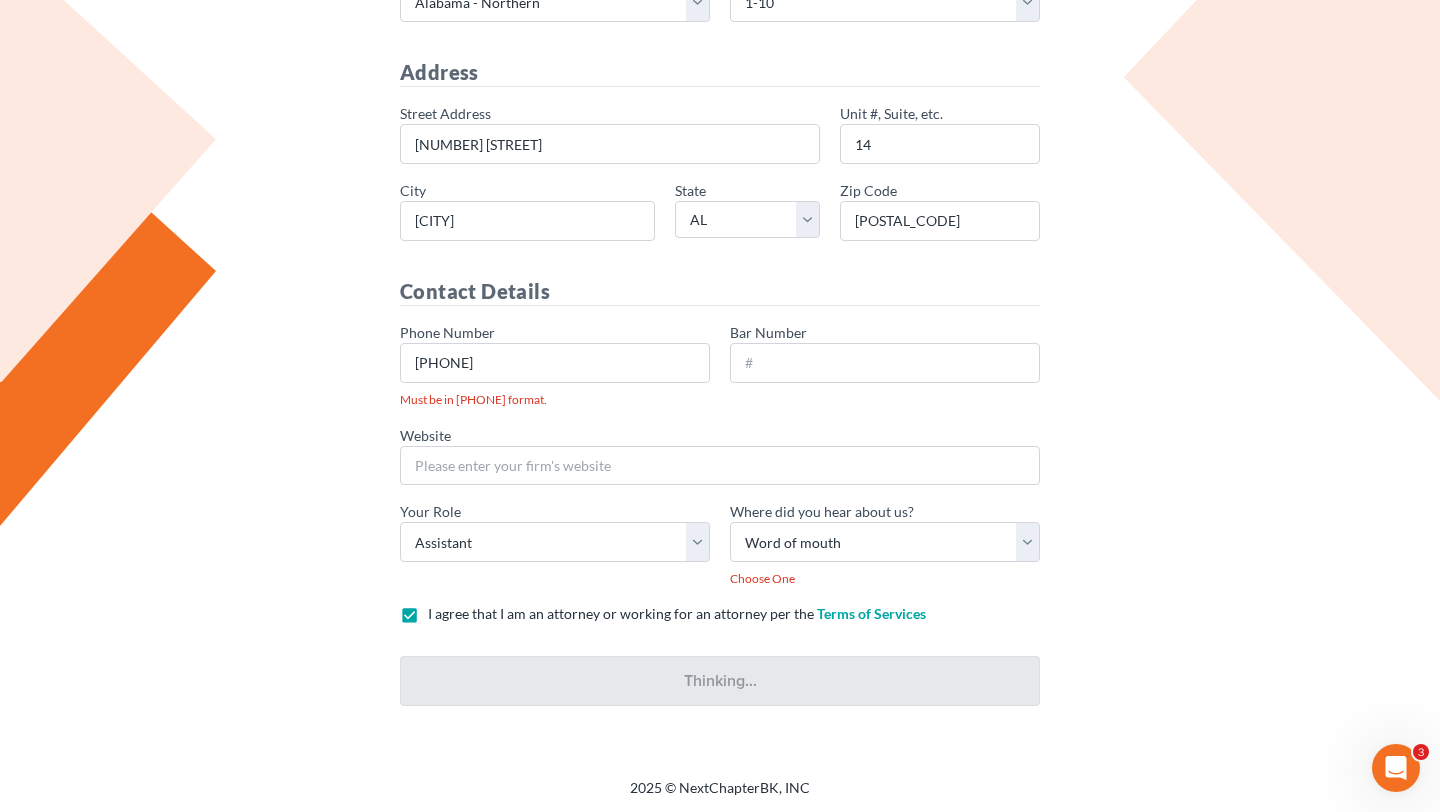 scroll, scrollTop: 356, scrollLeft: 0, axis: vertical 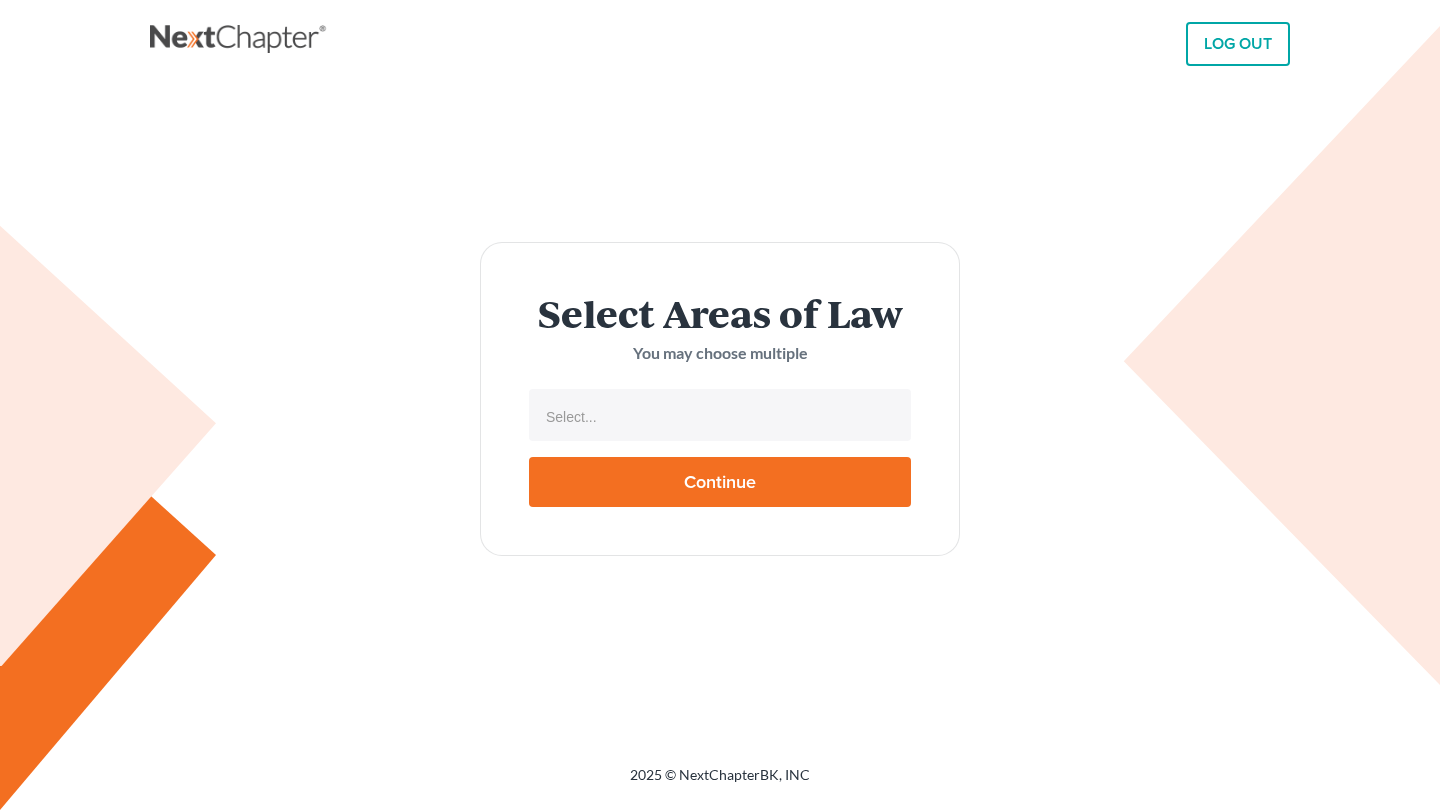 select 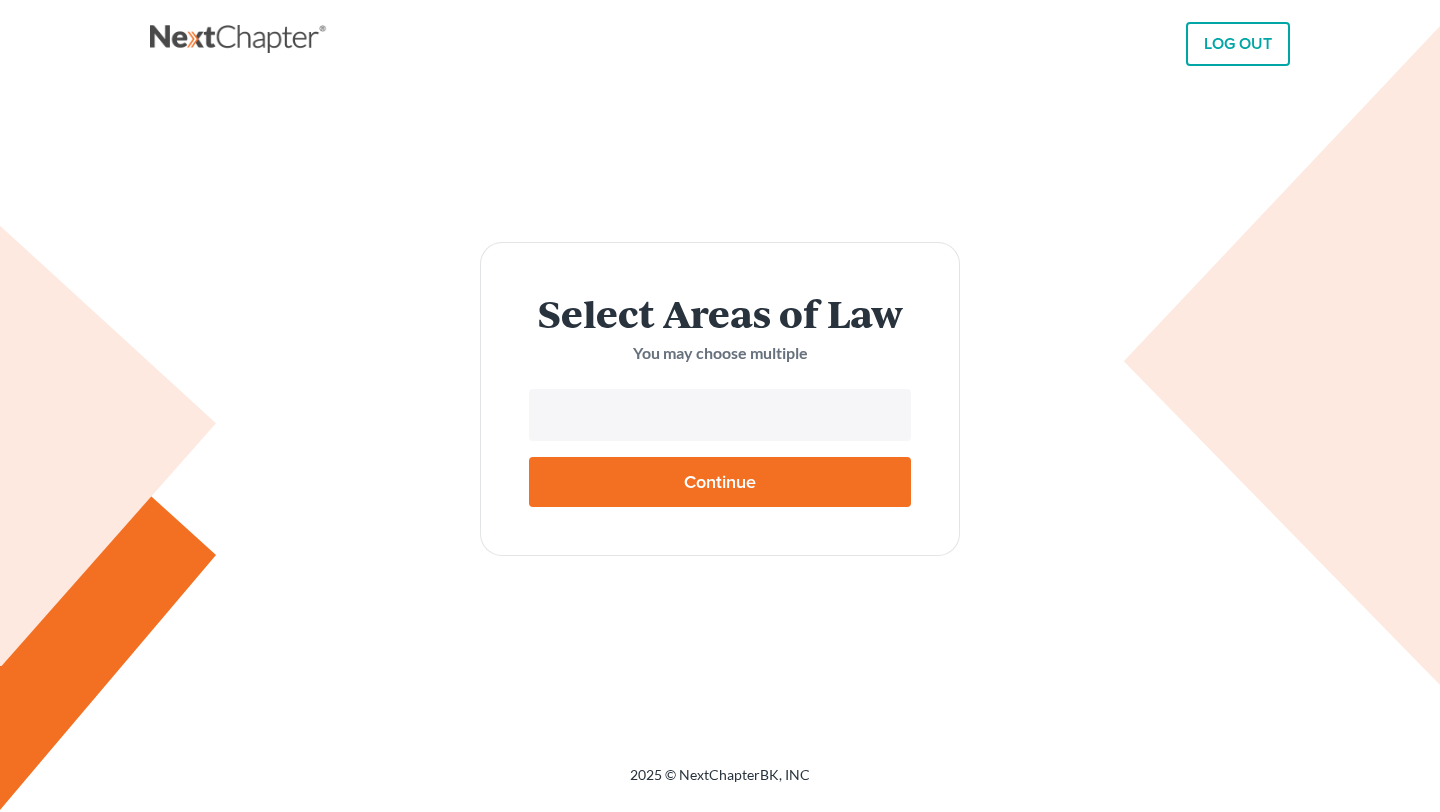 click at bounding box center [718, 417] 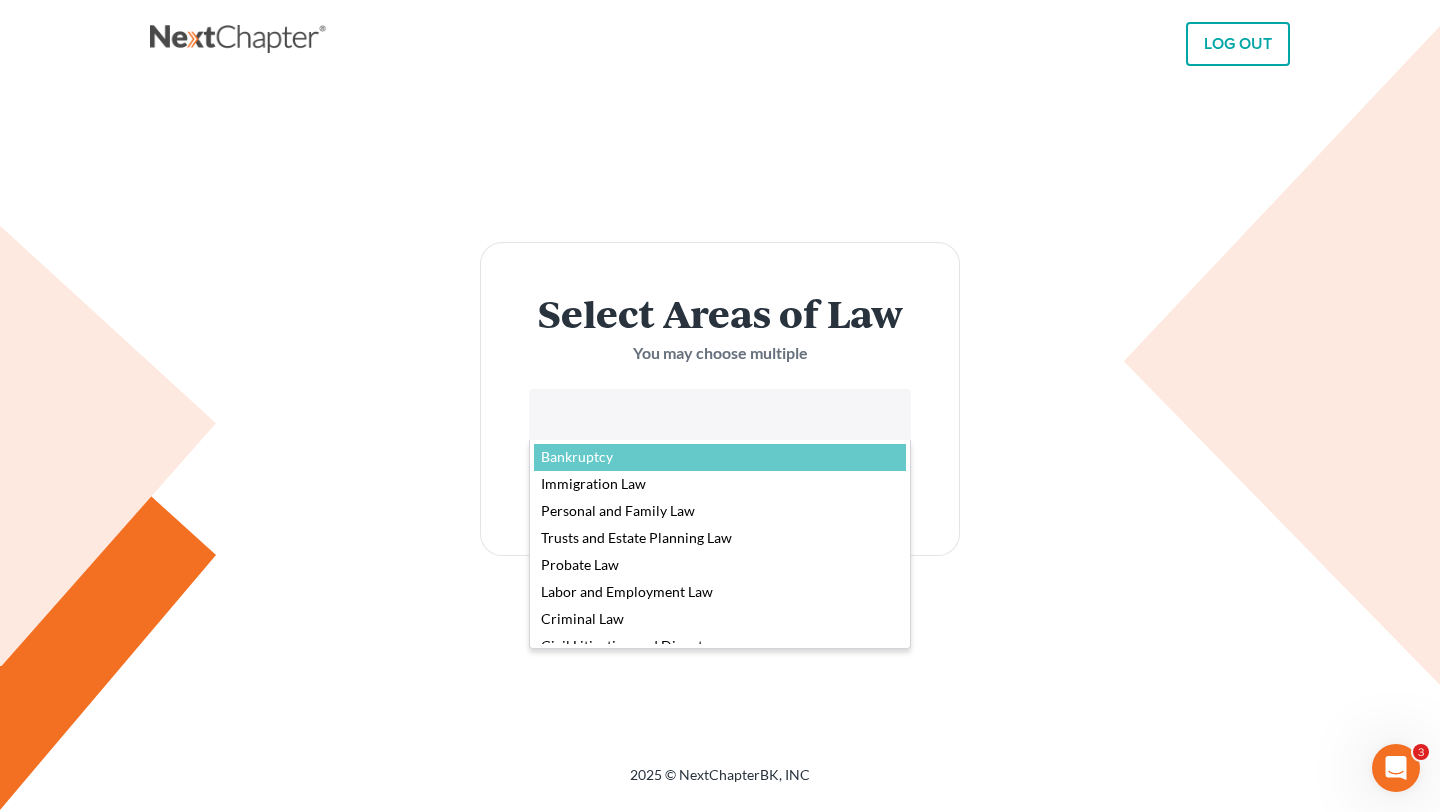 scroll, scrollTop: 0, scrollLeft: 0, axis: both 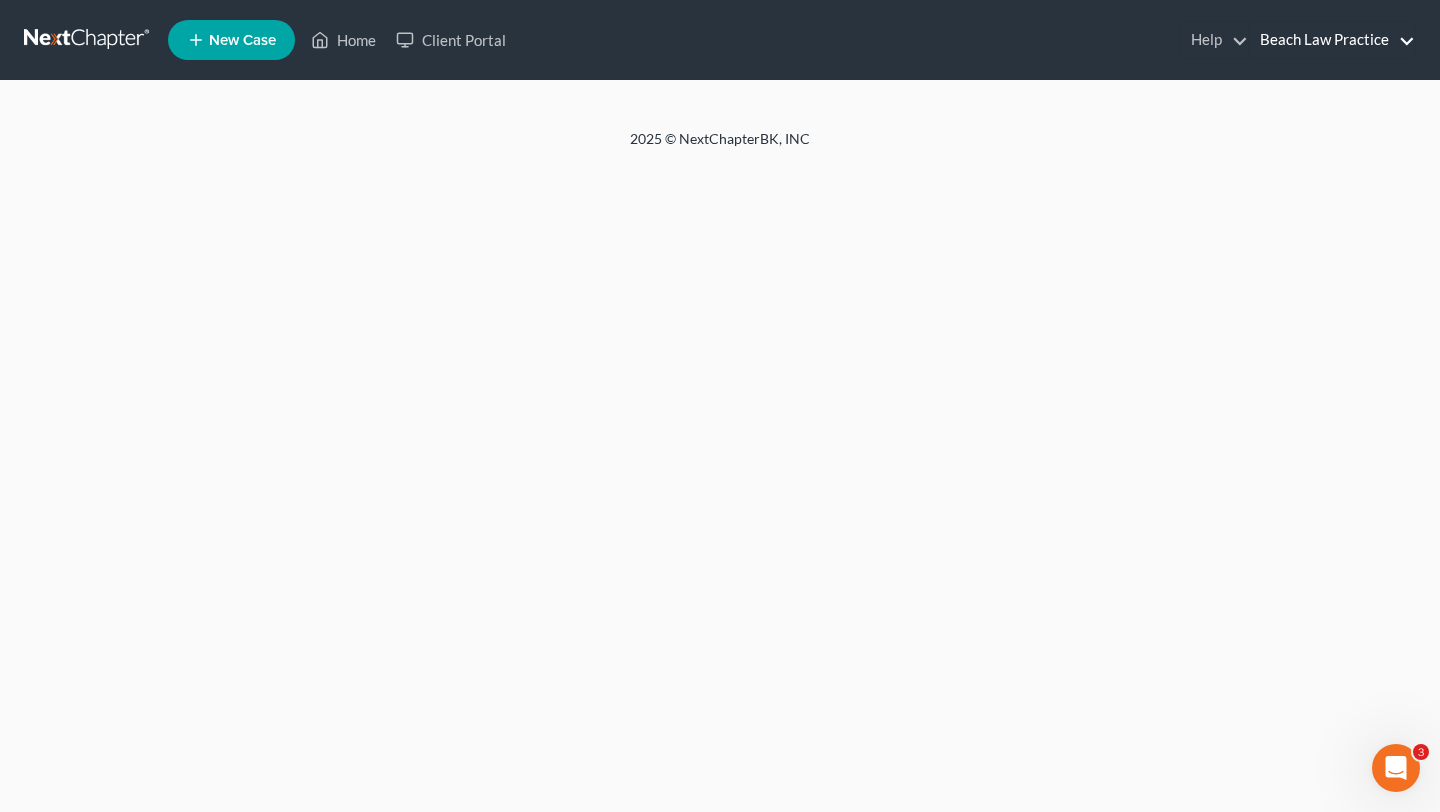 click on "Beach Law Practice" at bounding box center (1332, 40) 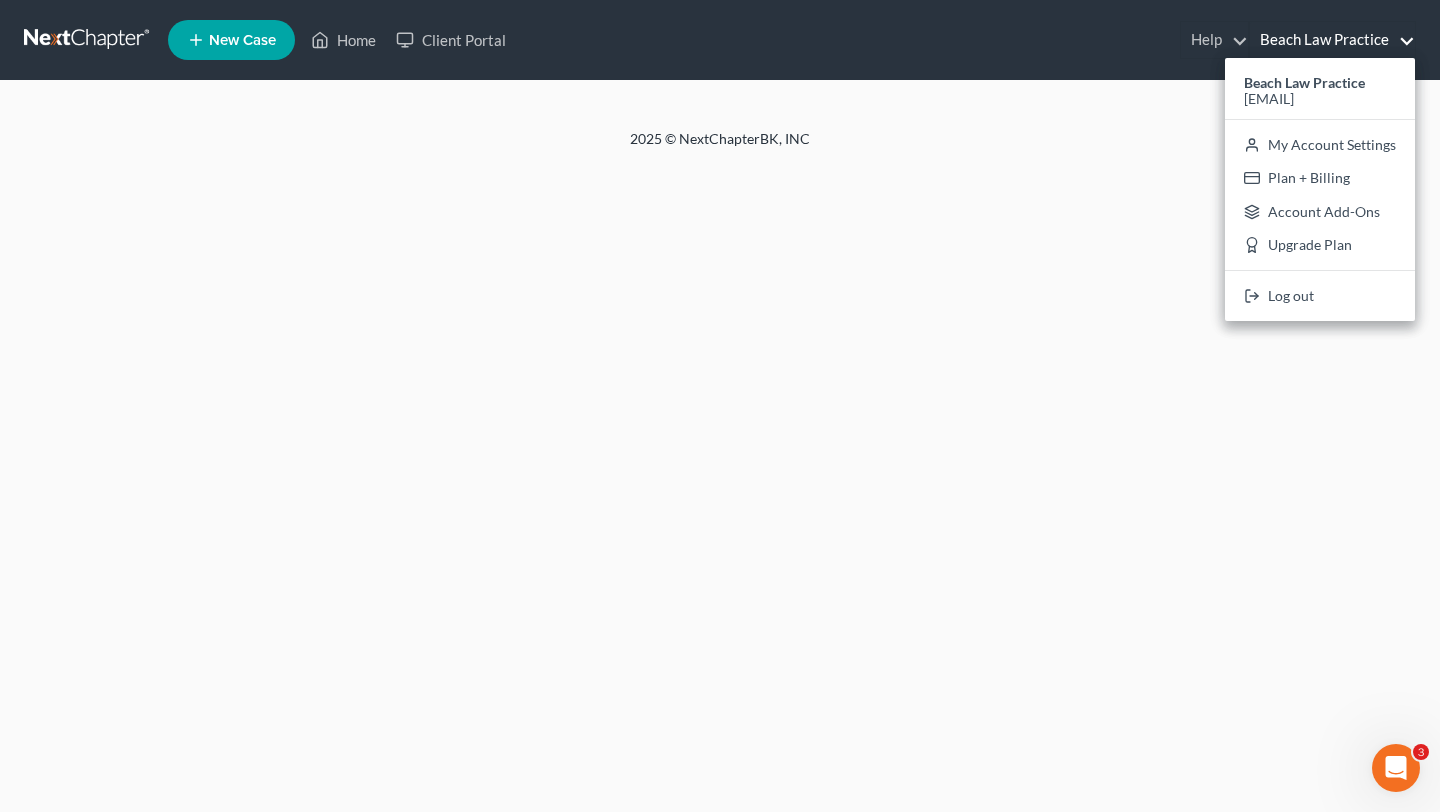 click on "Home New Case Client Portal Beach Law Practice [EMAIL] My Account Settings Plan + Billing Account Add-Ons Upgrade to Pro Help Center Webinars Training Videos What's new Log out New Case Home Client Portal Help Help Center Webinars Training Videos What's new Beach Law Practice Beach Law Practice [EMAIL] My Account Settings Plan + Billing Account Add-Ons Upgrade Plan Log out 2025 © NextChapterBK, INC" at bounding box center [720, 406] 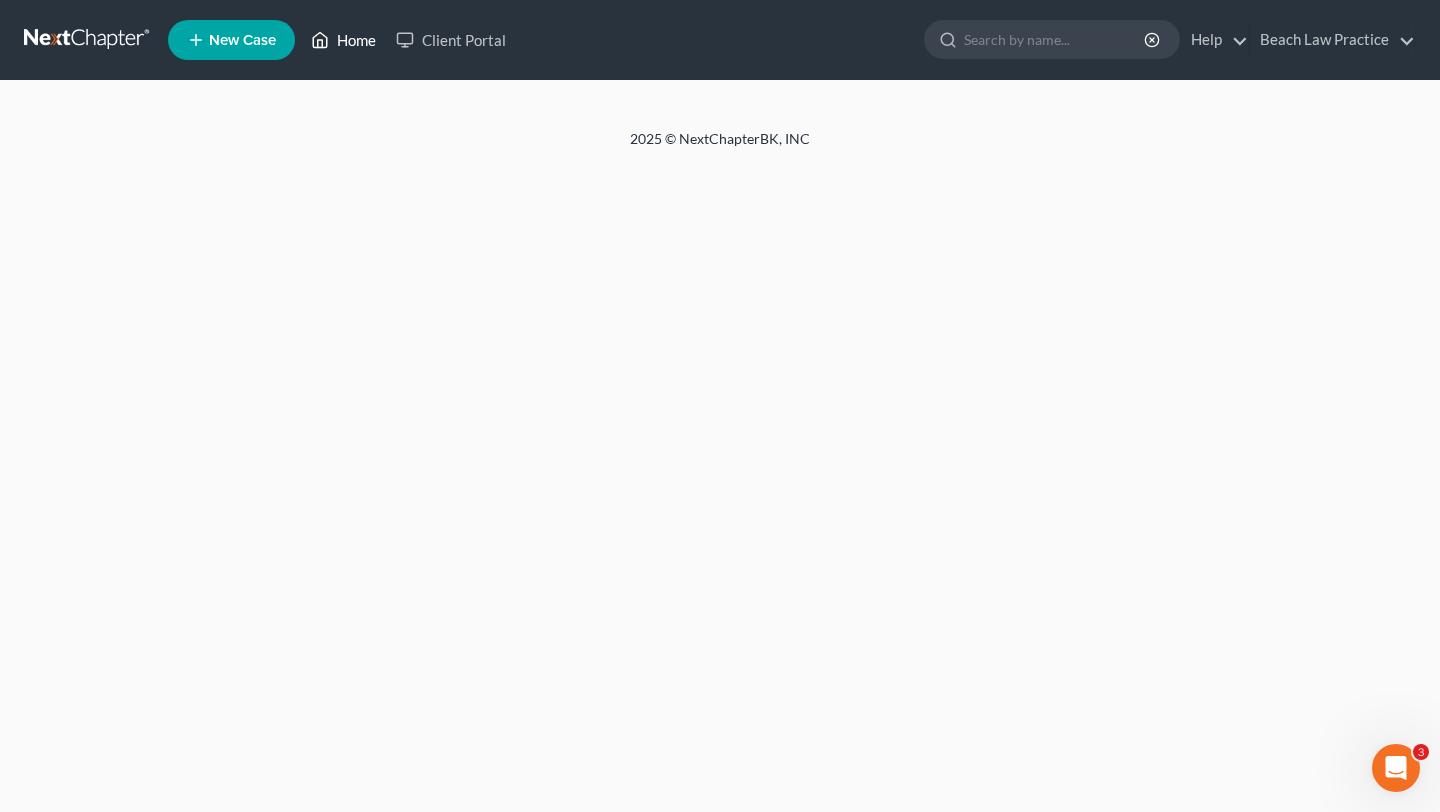 click on "Home" at bounding box center [343, 40] 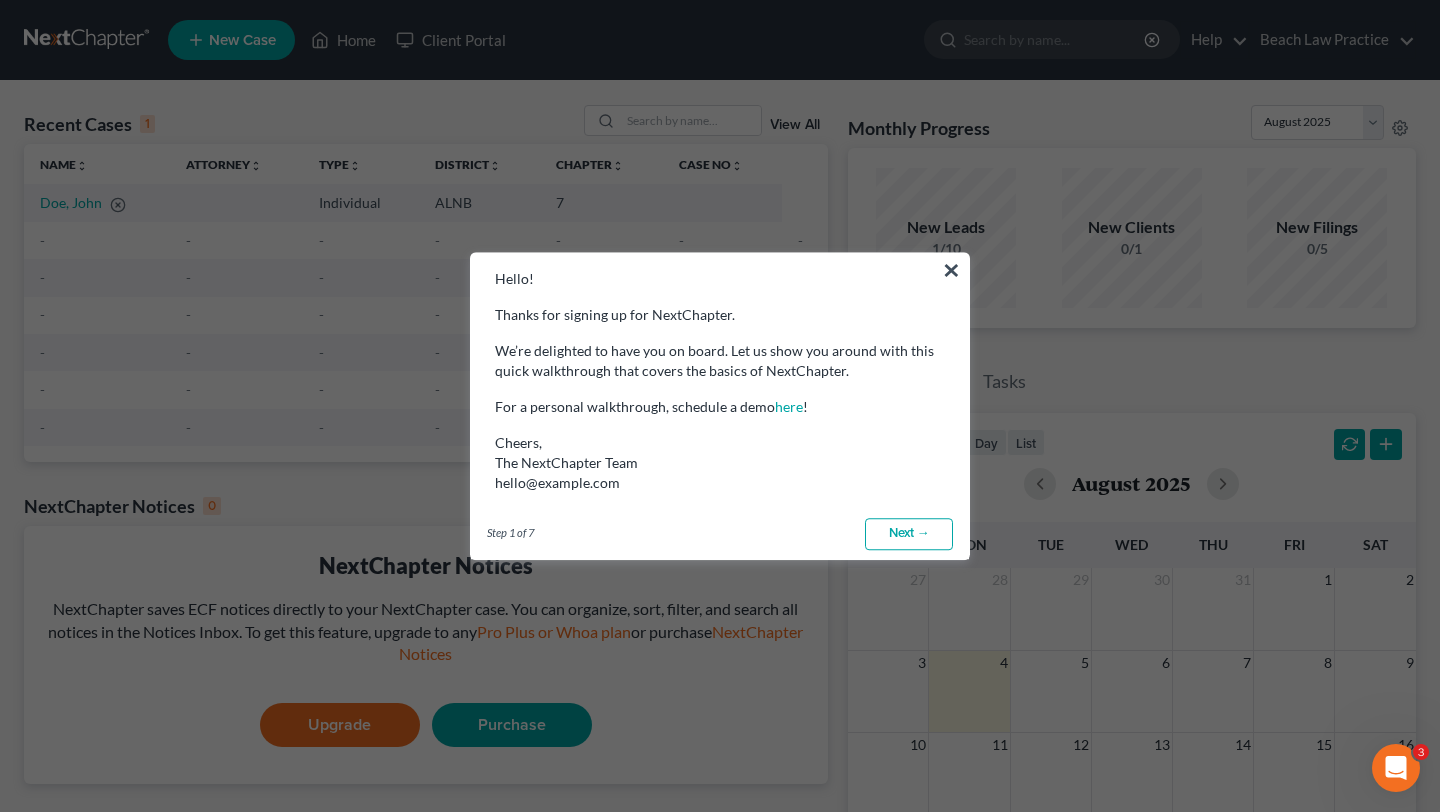 click on "Next →" at bounding box center [909, 534] 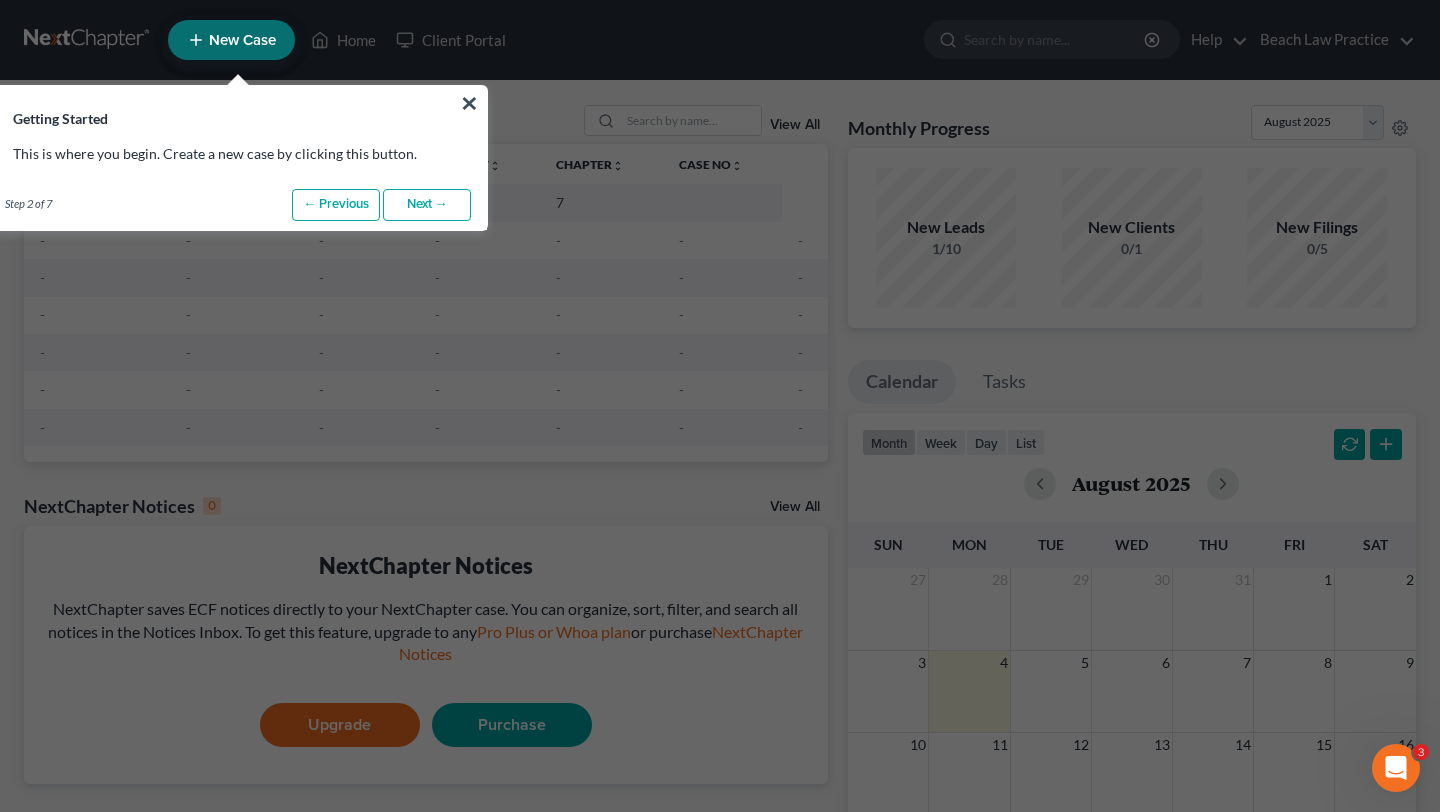 click on "Next →" at bounding box center (427, 205) 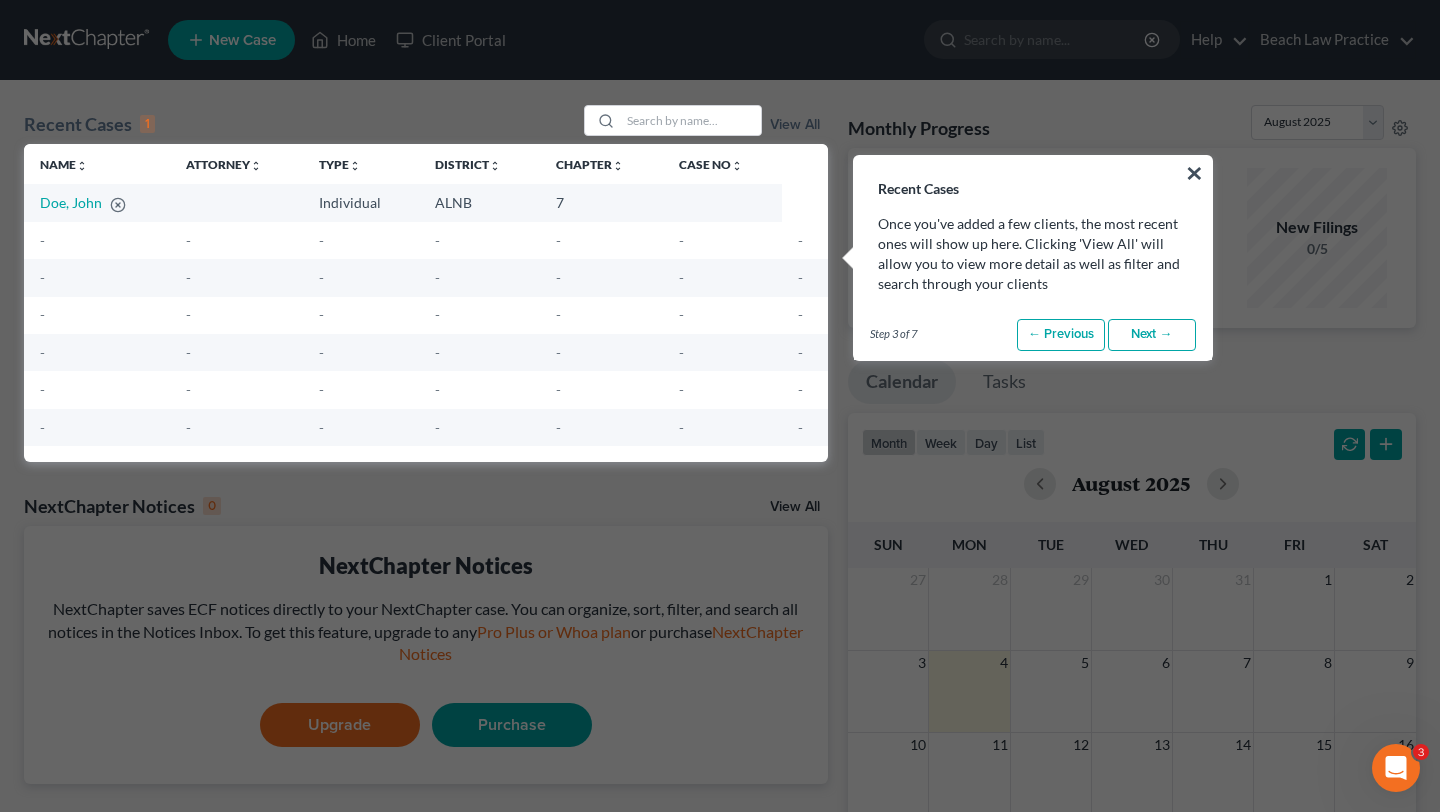 click on "Next →" at bounding box center (1152, 335) 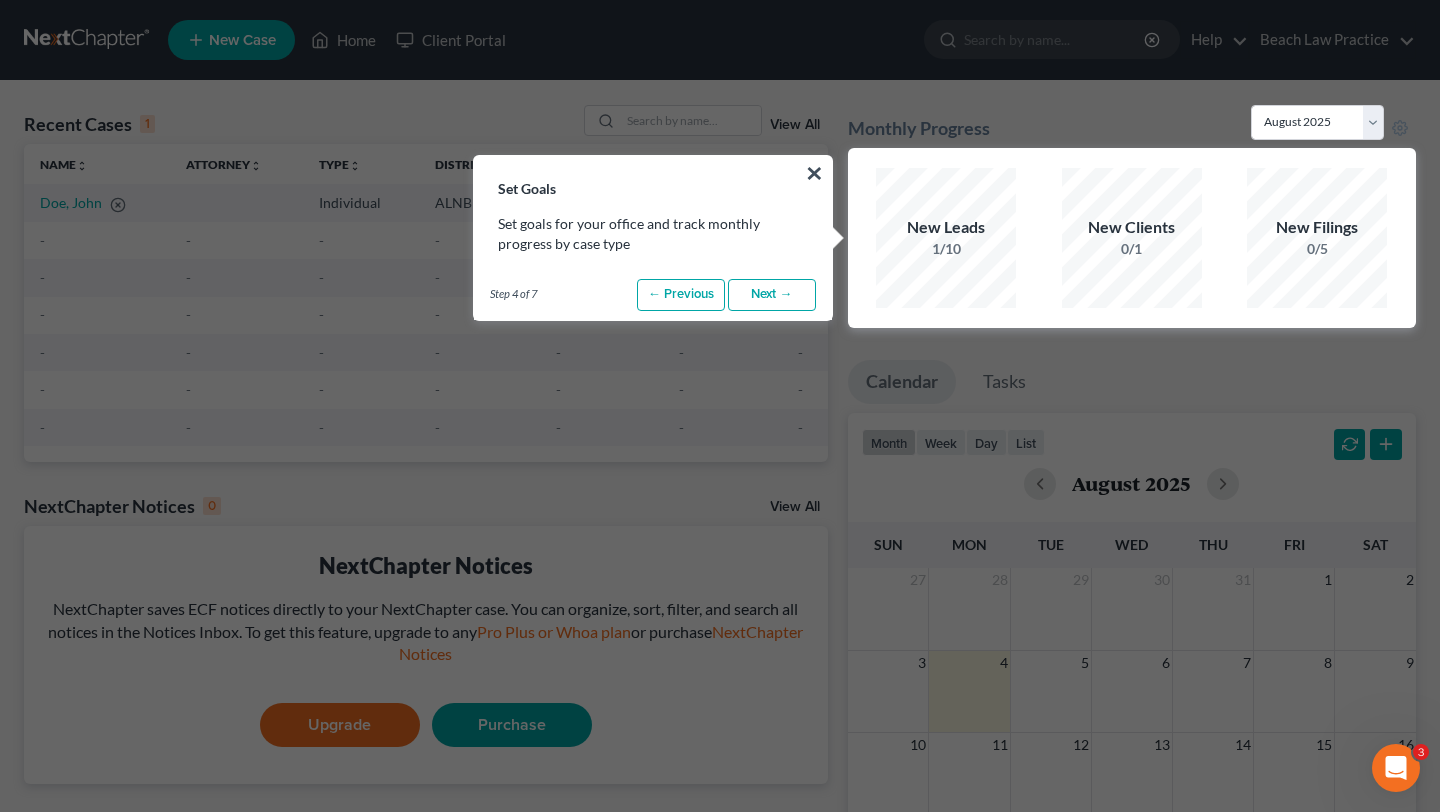 click on "Next →" at bounding box center (772, 295) 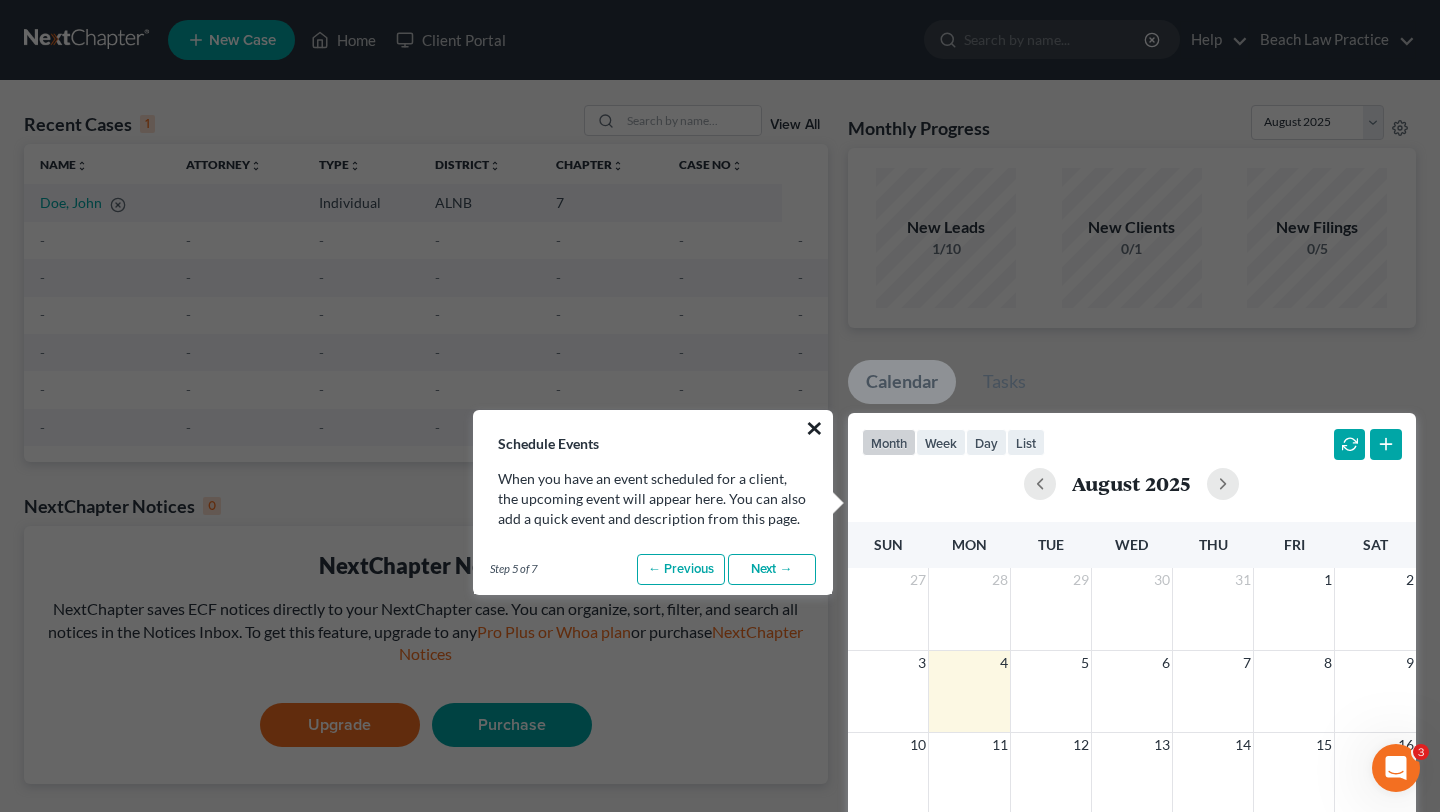 click on "×" at bounding box center [814, 428] 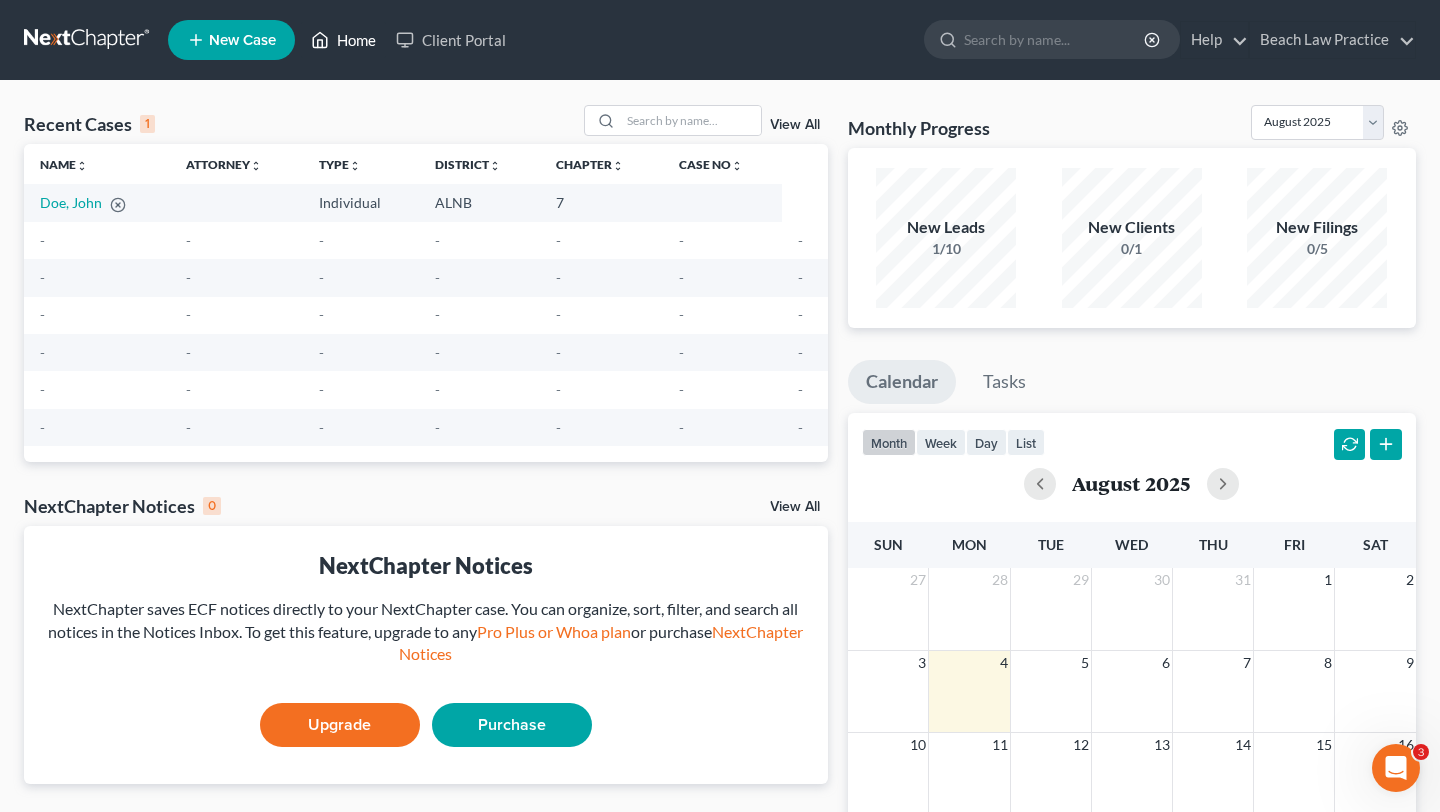 click on "Home" at bounding box center [343, 40] 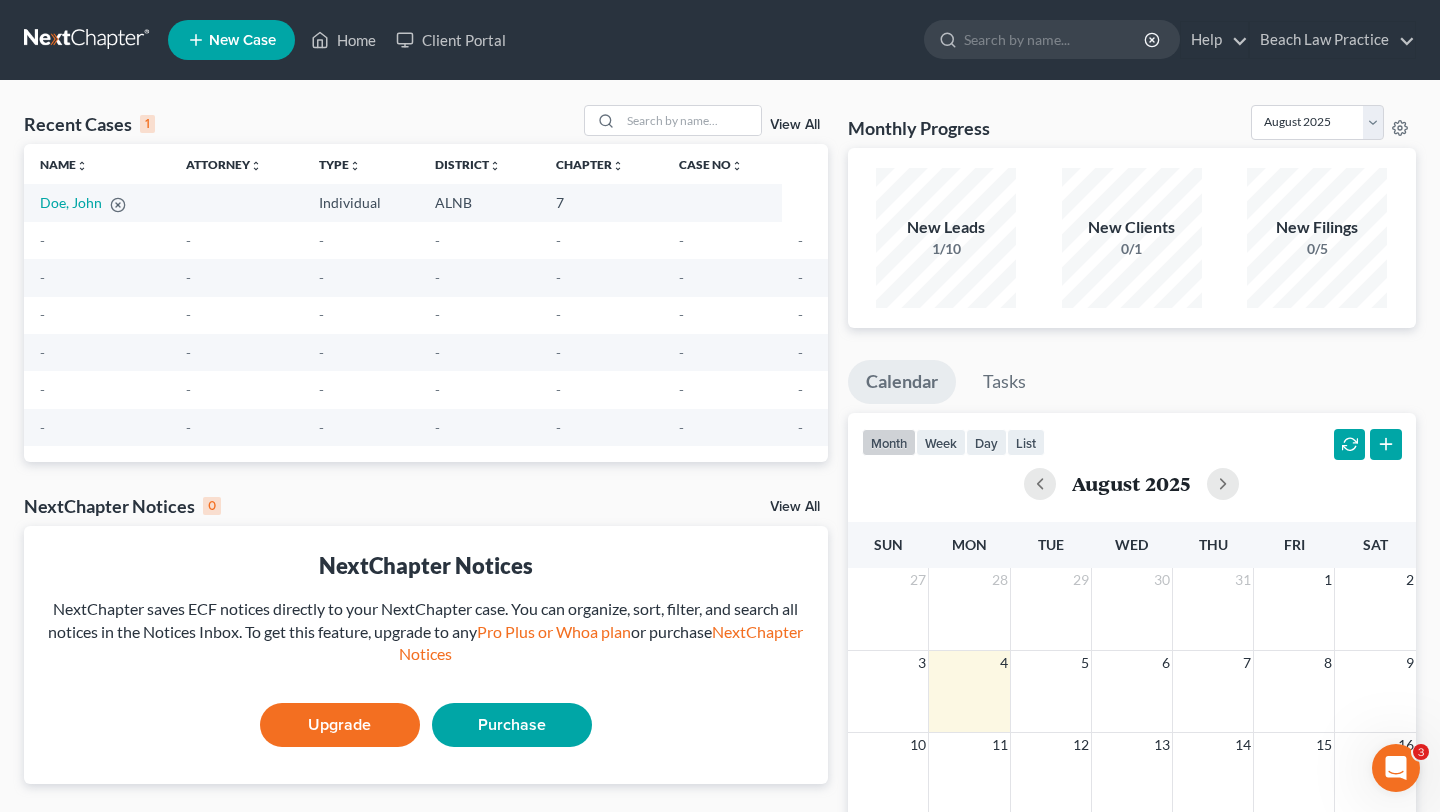 click on "New Case Home Client Portal         - No Result - See all results Or Press Enter... Help Help Center Webinars Training Videos What's new Beach Law Practice Beach Law Practice [EMAIL] My Account Settings Plan + Billing Account Add-Ons Upgrade Plan Log out" at bounding box center [792, 40] 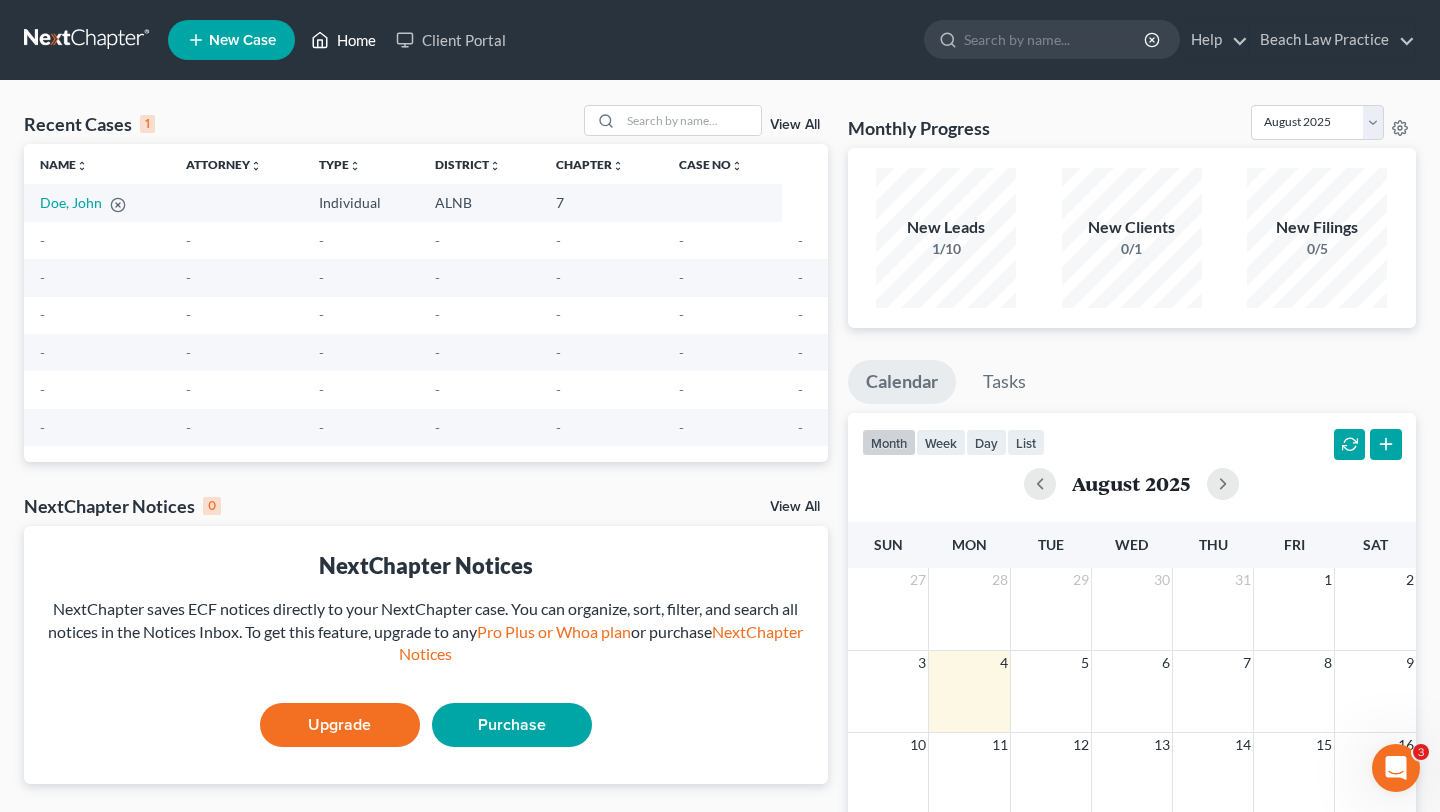 click on "Home" at bounding box center (343, 40) 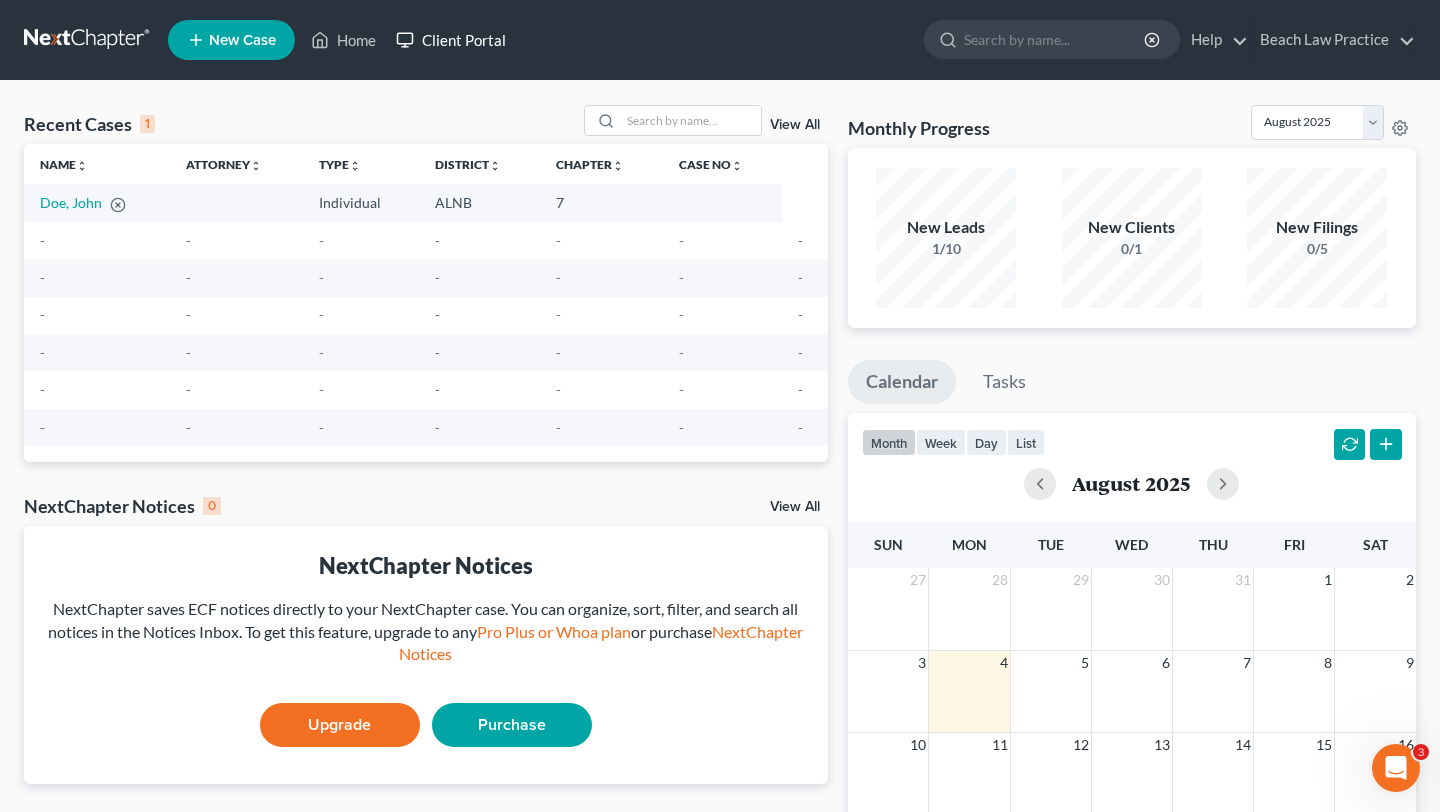 click on "Client Portal" at bounding box center [451, 40] 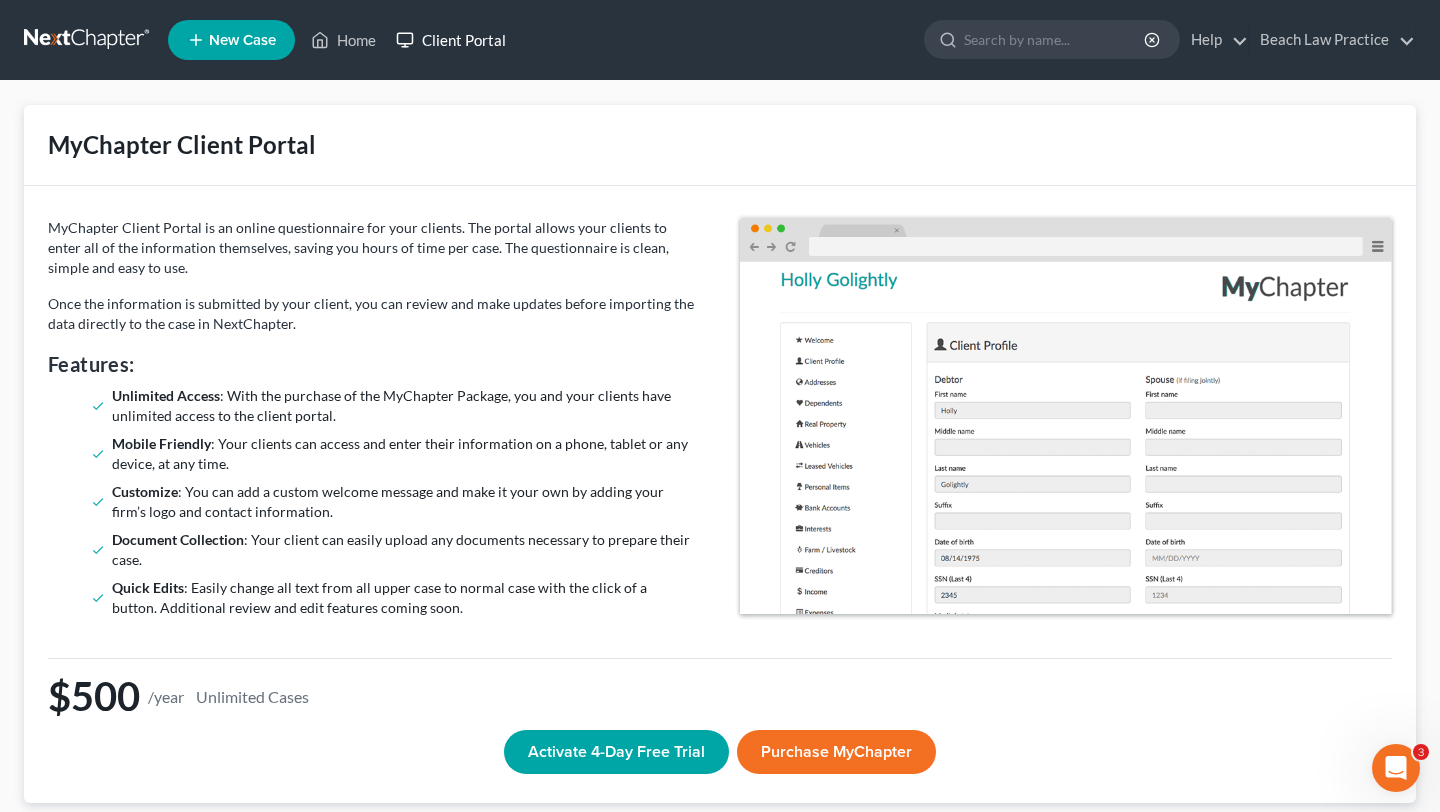 click on "Client Portal" at bounding box center [451, 40] 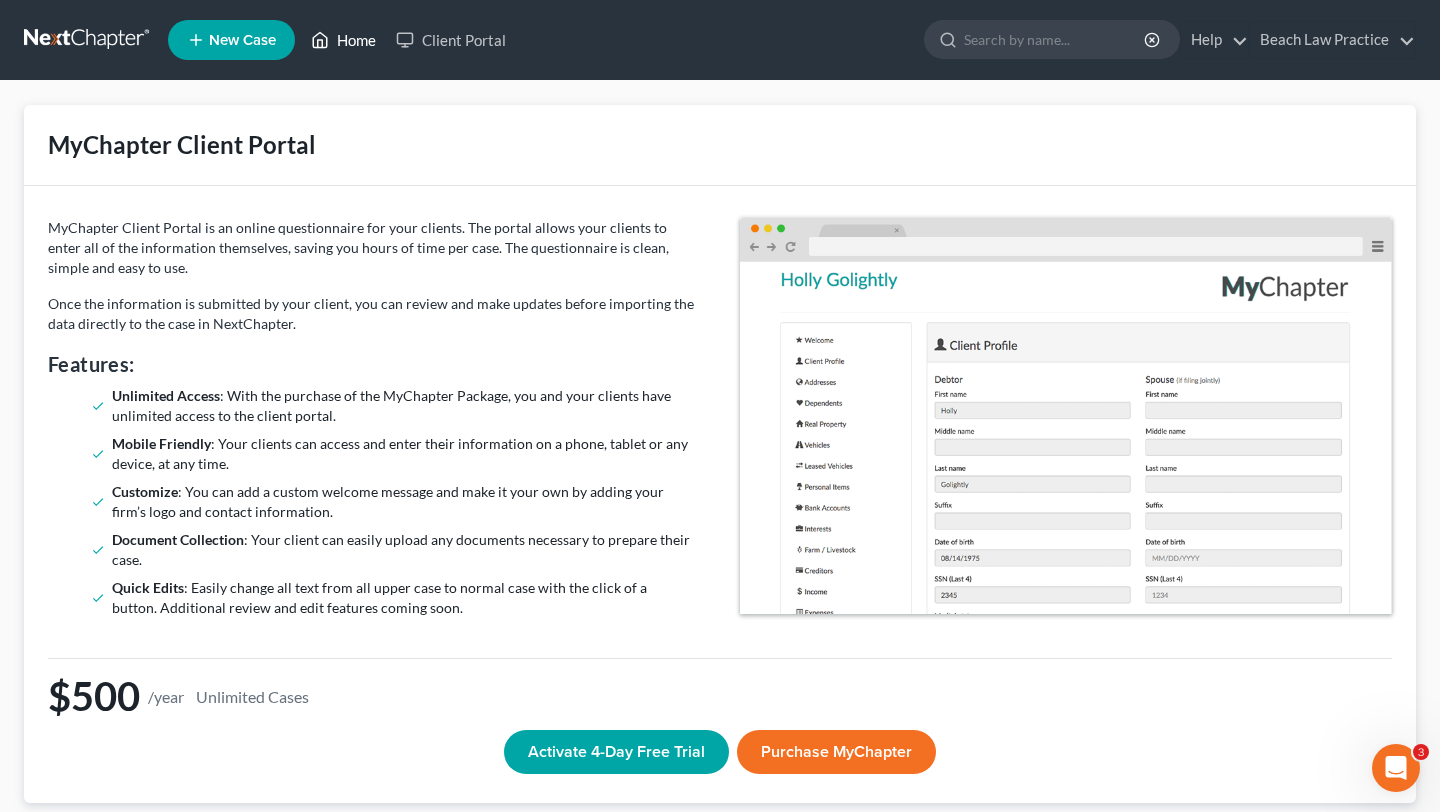 click on "Home" at bounding box center (343, 40) 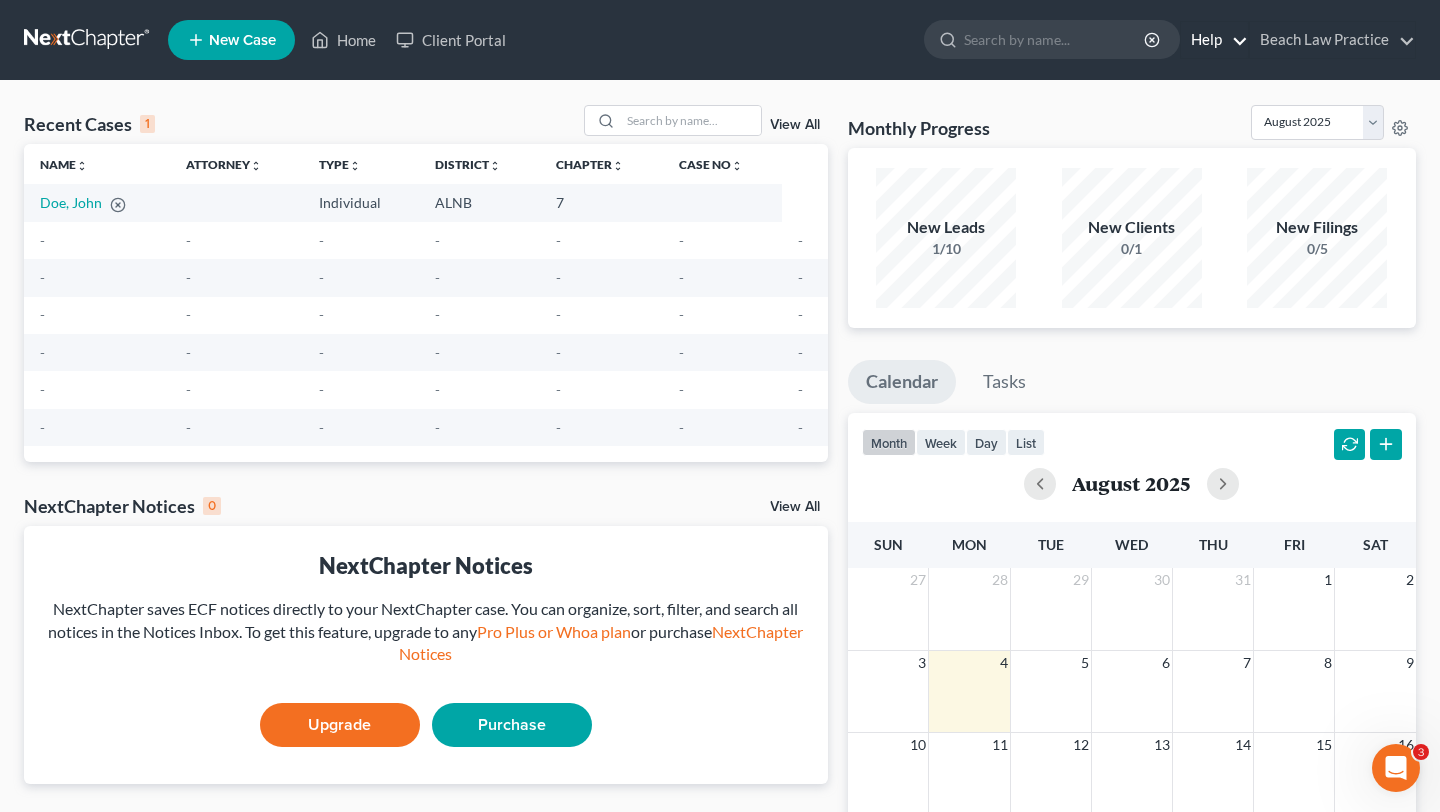 click on "Help" at bounding box center (1214, 40) 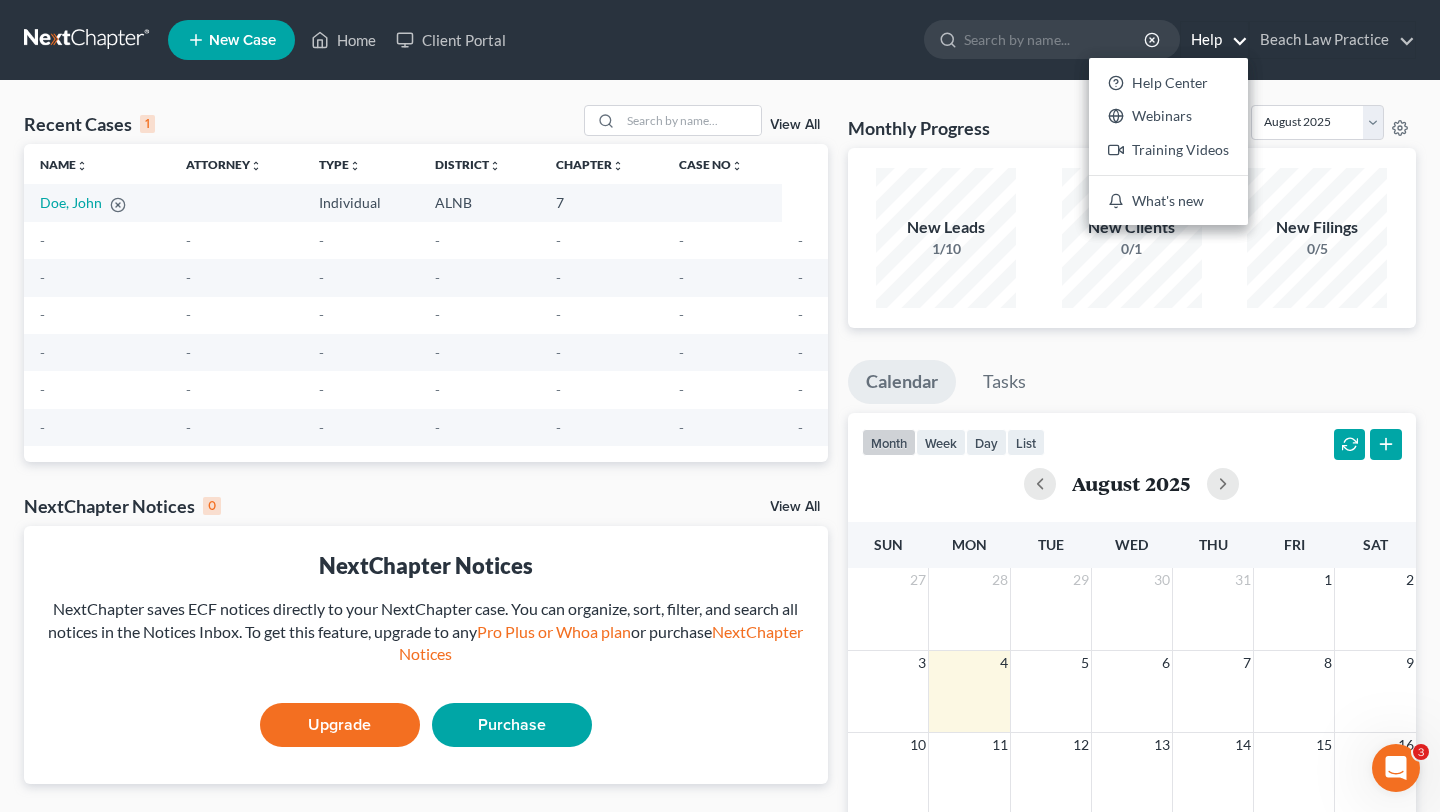 click on "Recent Cases 1         View All
Name
unfold_more
expand_more
expand_less
Attorney
unfold_more
expand_more
expand_less
Type
unfold_more
expand_more
expand_less
District
unfold_more
expand_more
expand_less
Chapter
unfold_more
expand_more
expand_less
Case No
unfold_more
expand_more
expand_less
Prefix
unfold_more
expand_more
expand_less
Doe, John Individual ALNB 7 - - - - - - - - - - - - - - - - - - - - - - - - - - - - - - - - - - - - - - - - - -
NextChapter Notices 0 View All
No notices yet! NextChapter Notices NextChapter saves ECF notices directly to your NextChapter case. You can organize, sort, filter, and search all notices in the Notices Inbox. To get this feature, upgrade to any  Pro Plus or Whoa plan  or purchase  NextChapter Notices Upgrade Purchase
Monthly Progress
Bankruptcy
Bankruptcy" at bounding box center [720, 600] 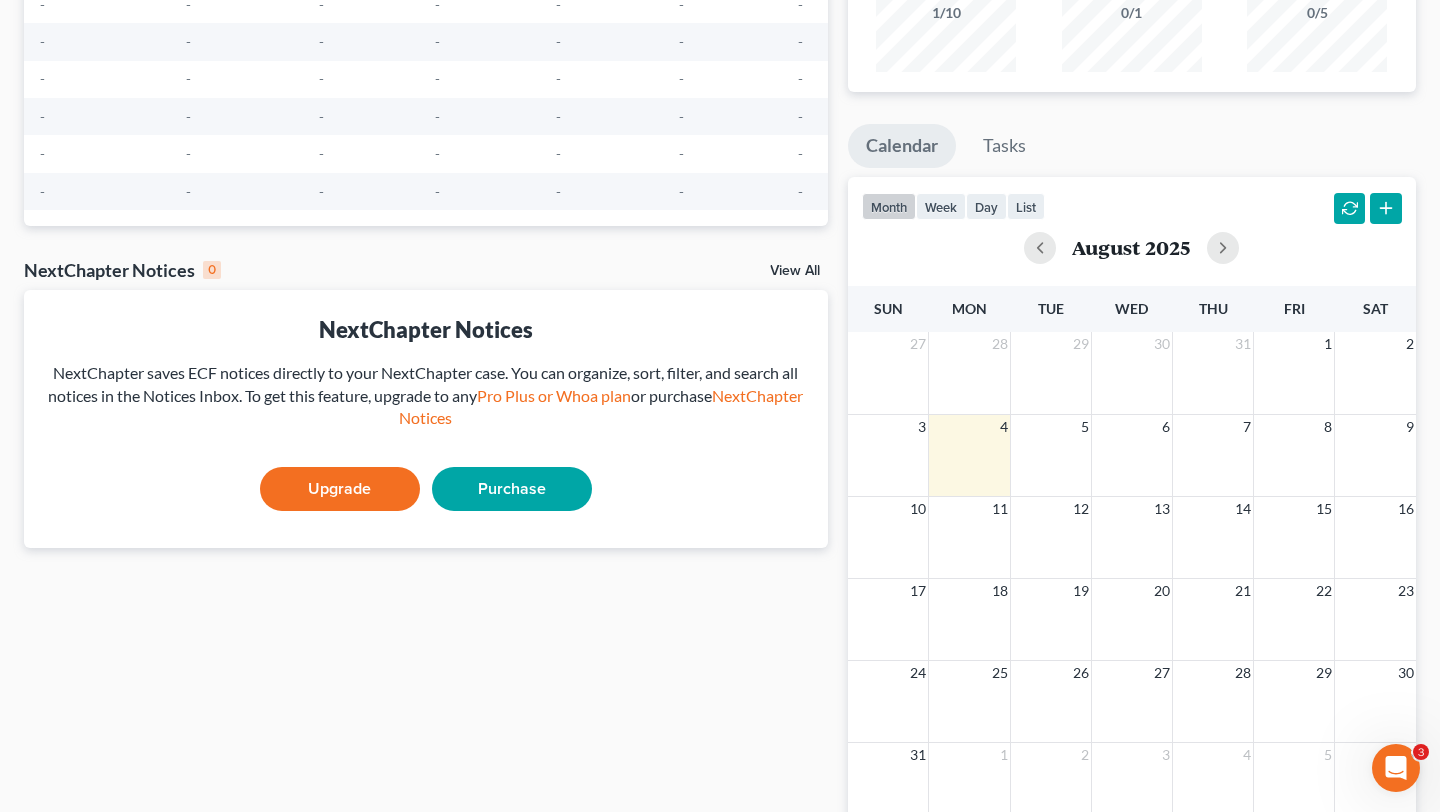 scroll, scrollTop: 0, scrollLeft: 0, axis: both 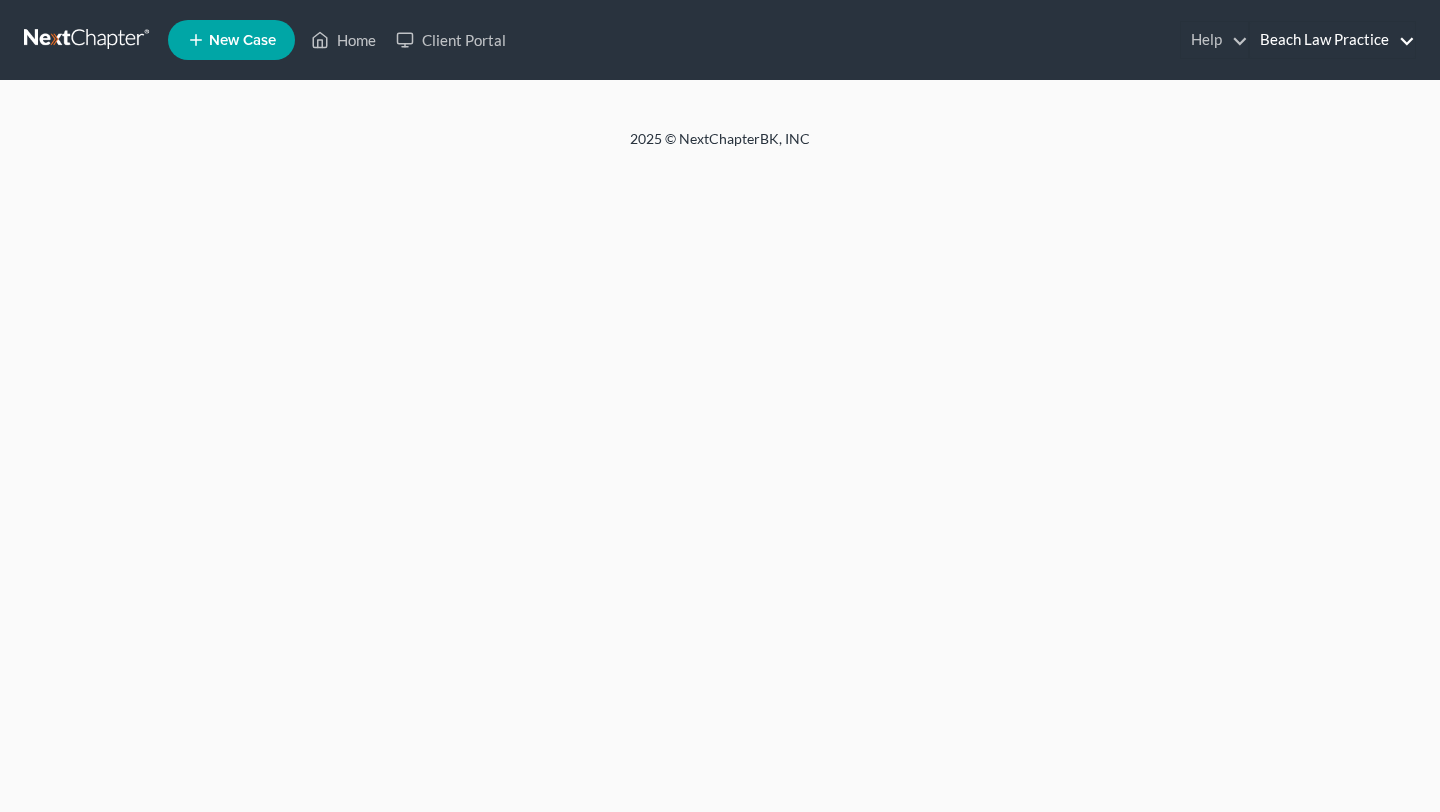 click on "Beach Law Practice" at bounding box center (1332, 40) 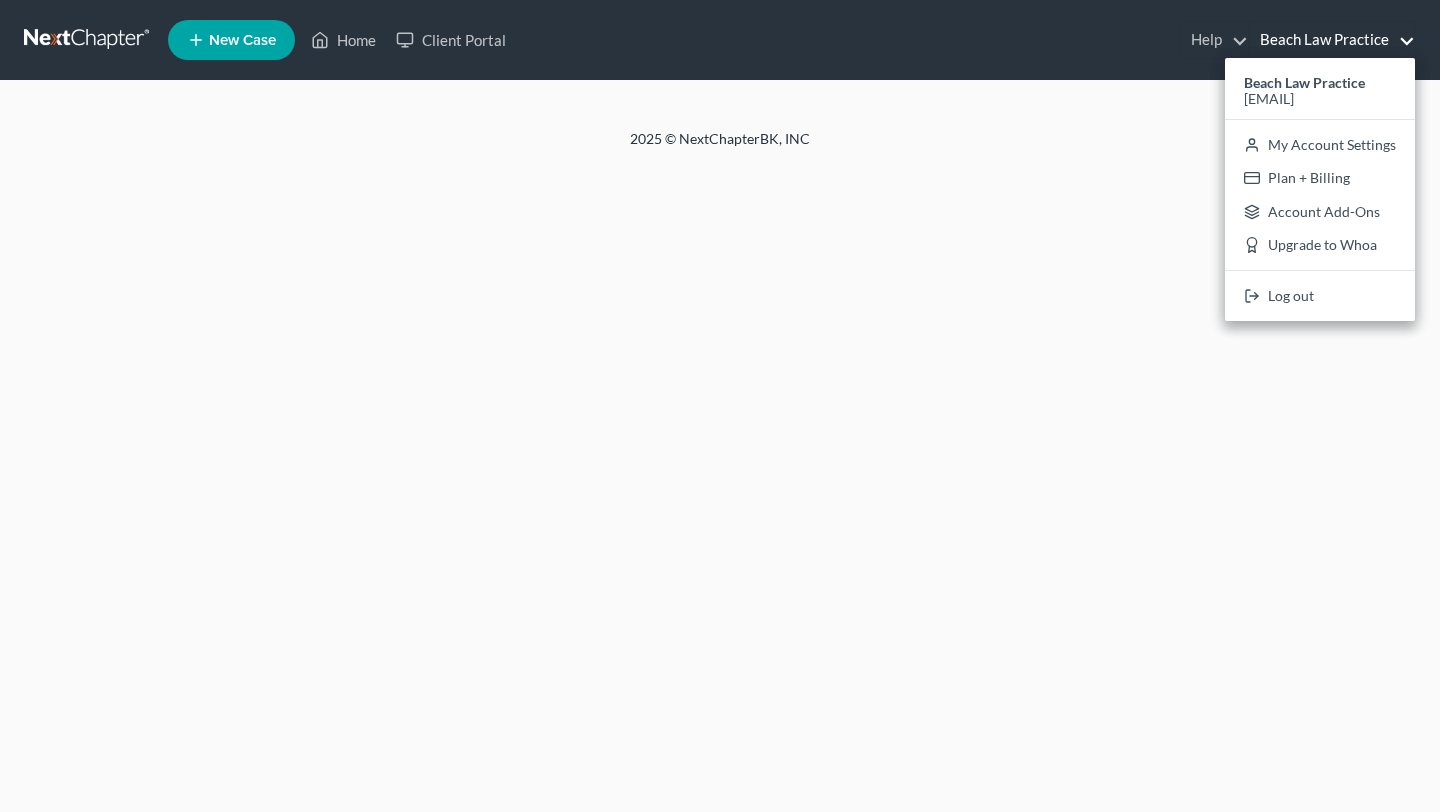 click at bounding box center (720, 105) 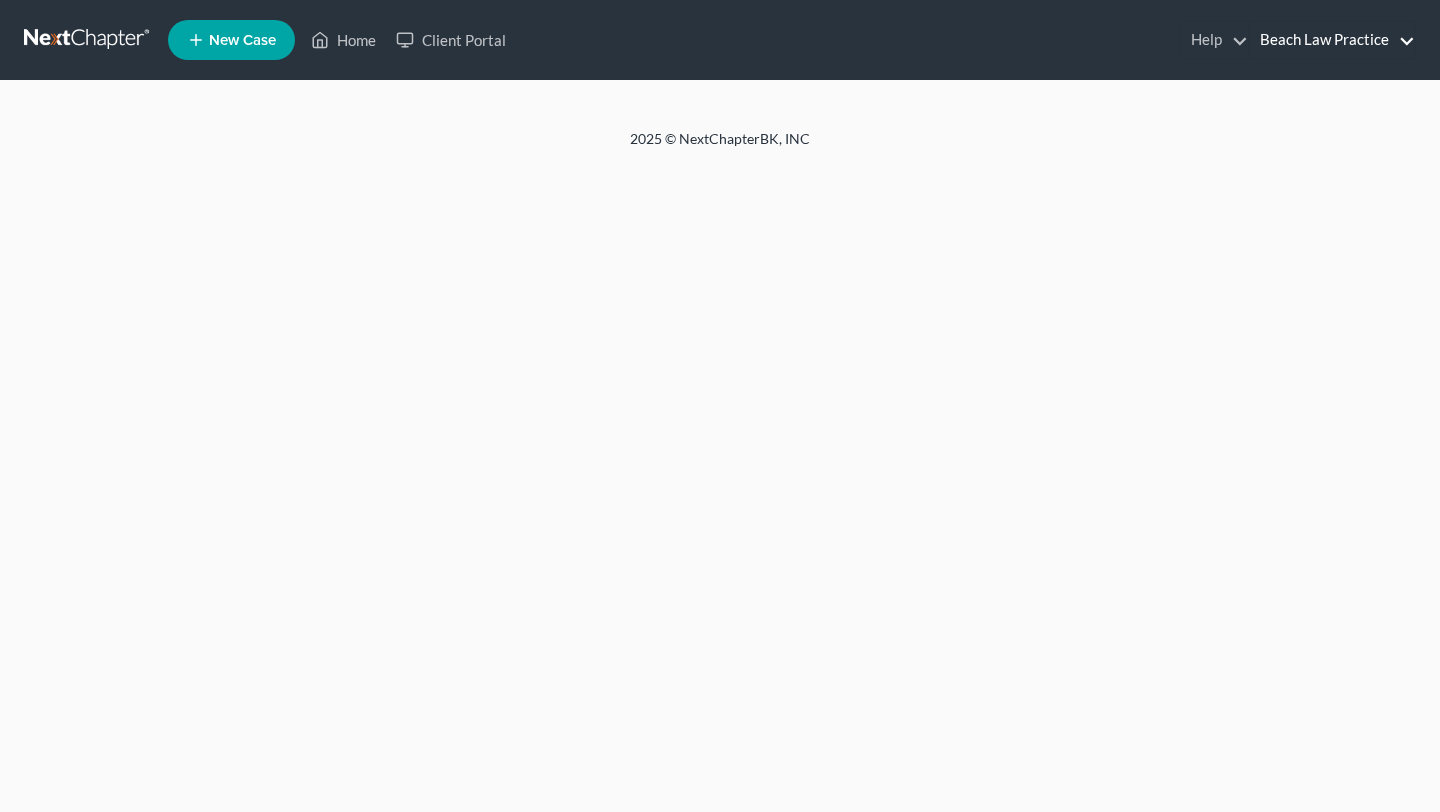 click on "Beach Law Practice" at bounding box center (1332, 40) 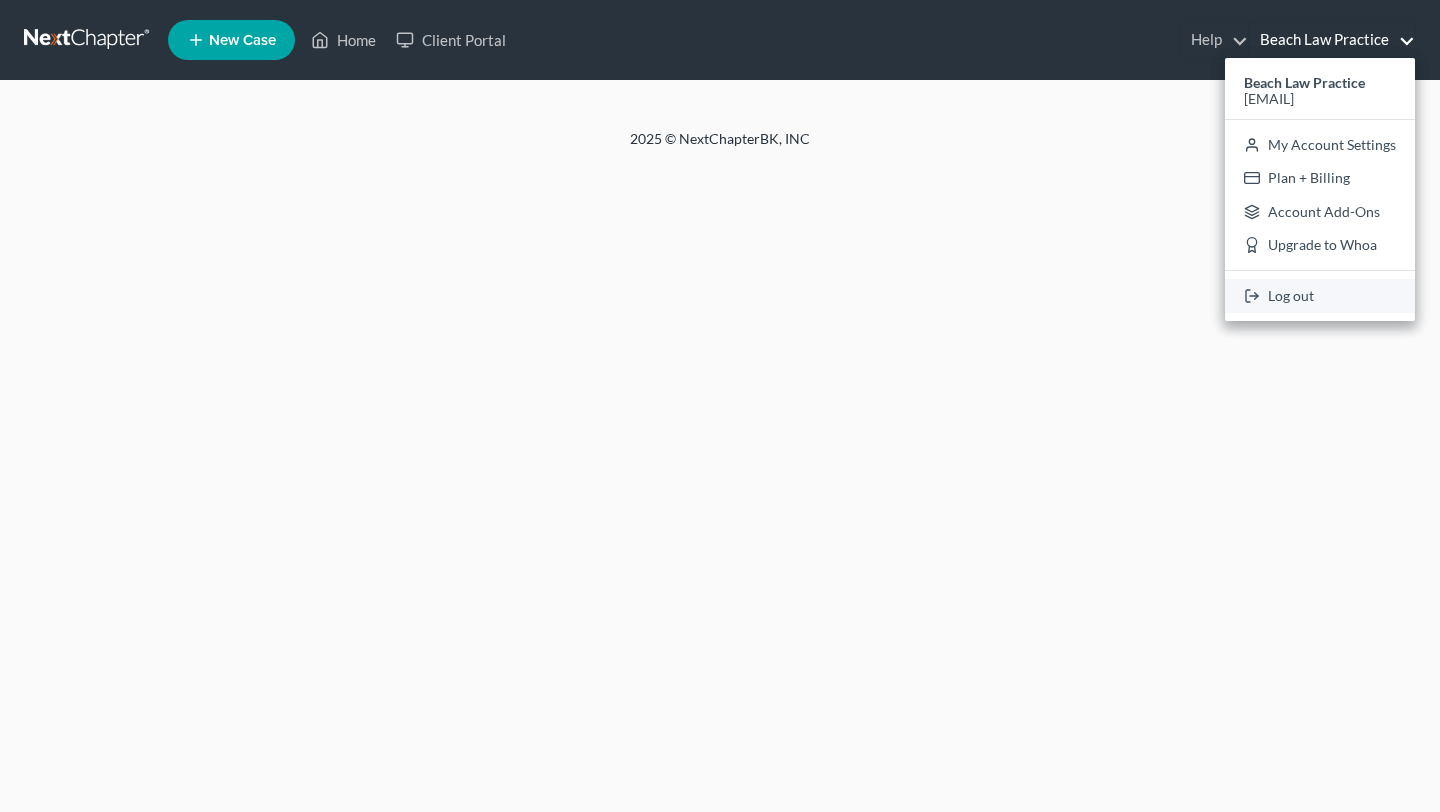 click on "Log out" at bounding box center (1320, 296) 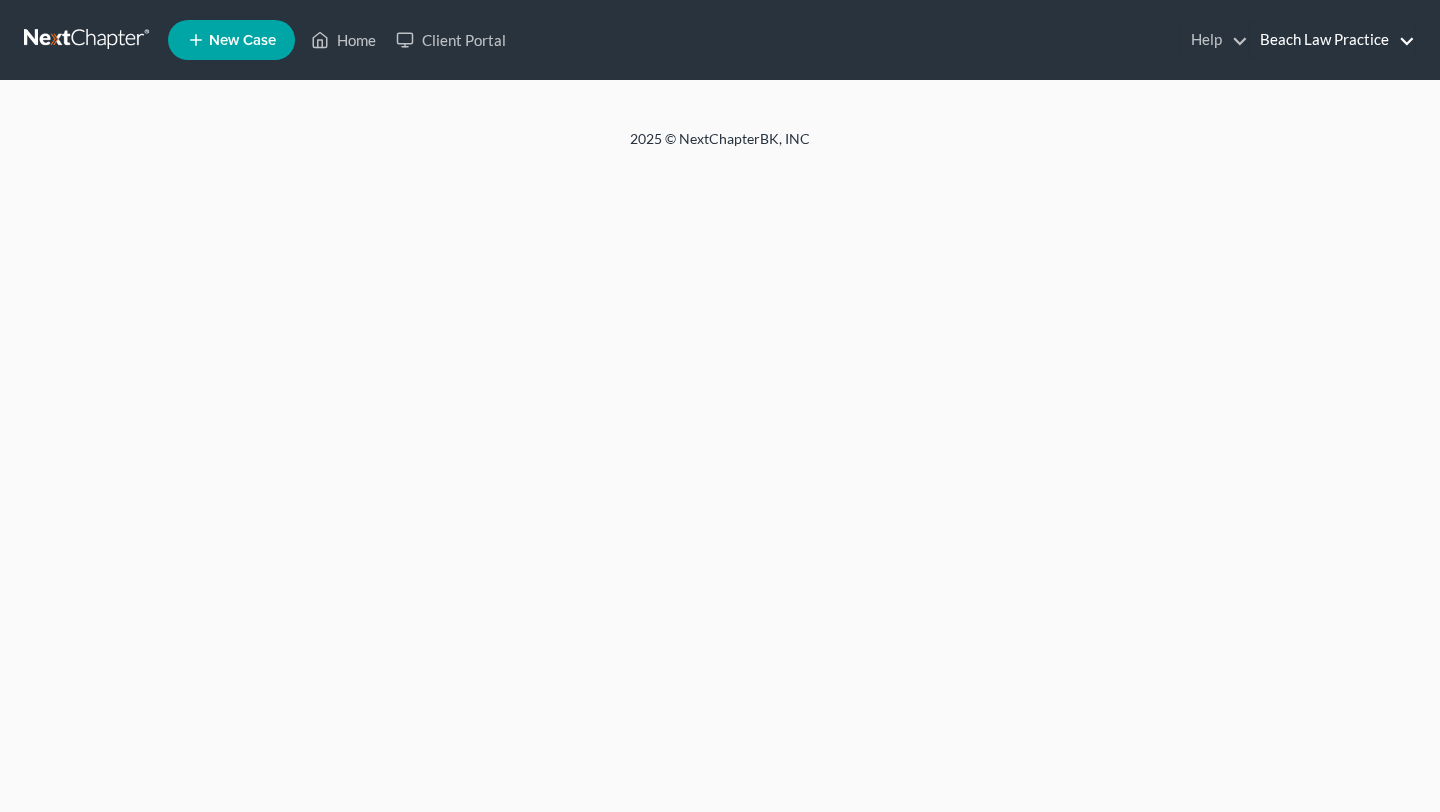 click on "Beach Law Practice" at bounding box center (1332, 40) 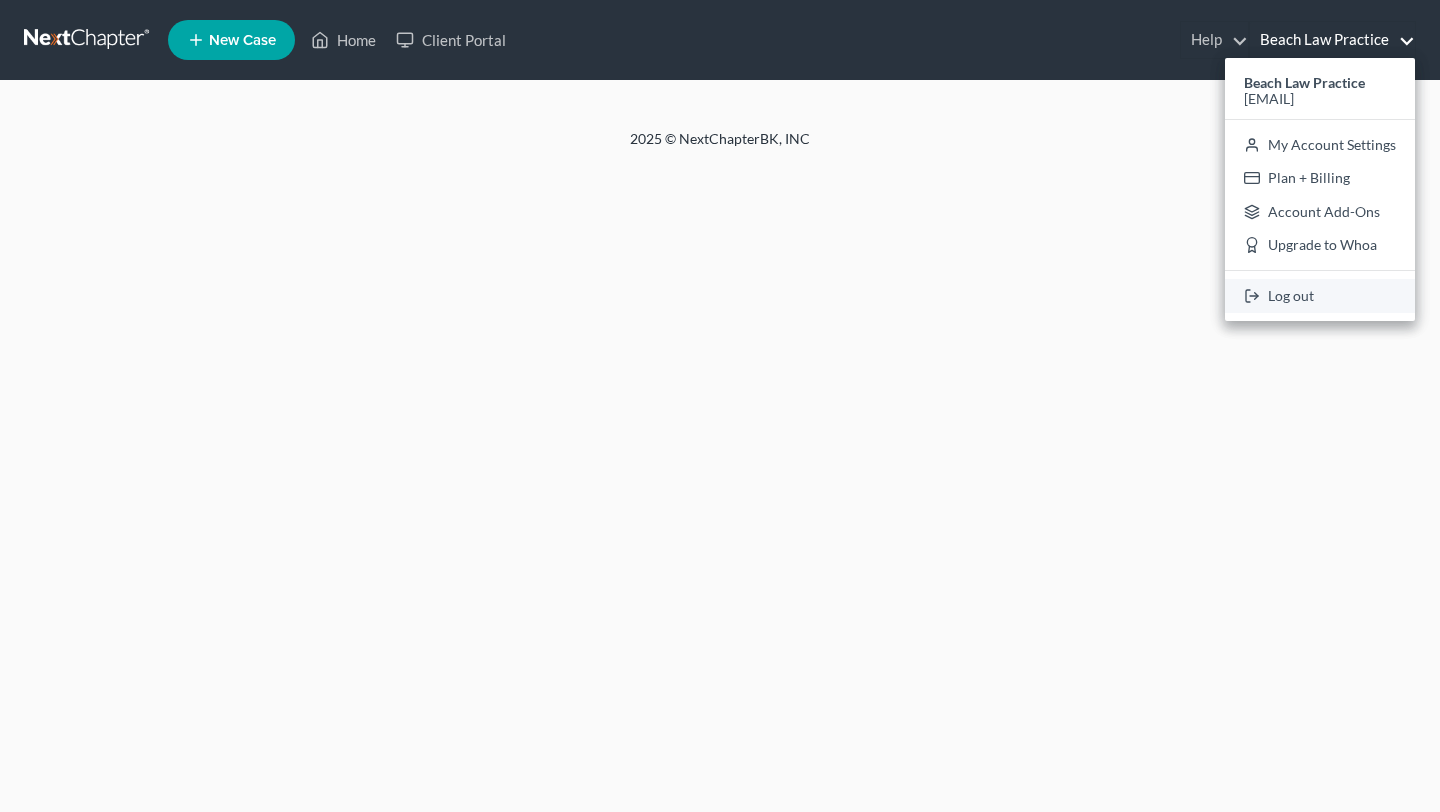 click on "Log out" at bounding box center (1320, 296) 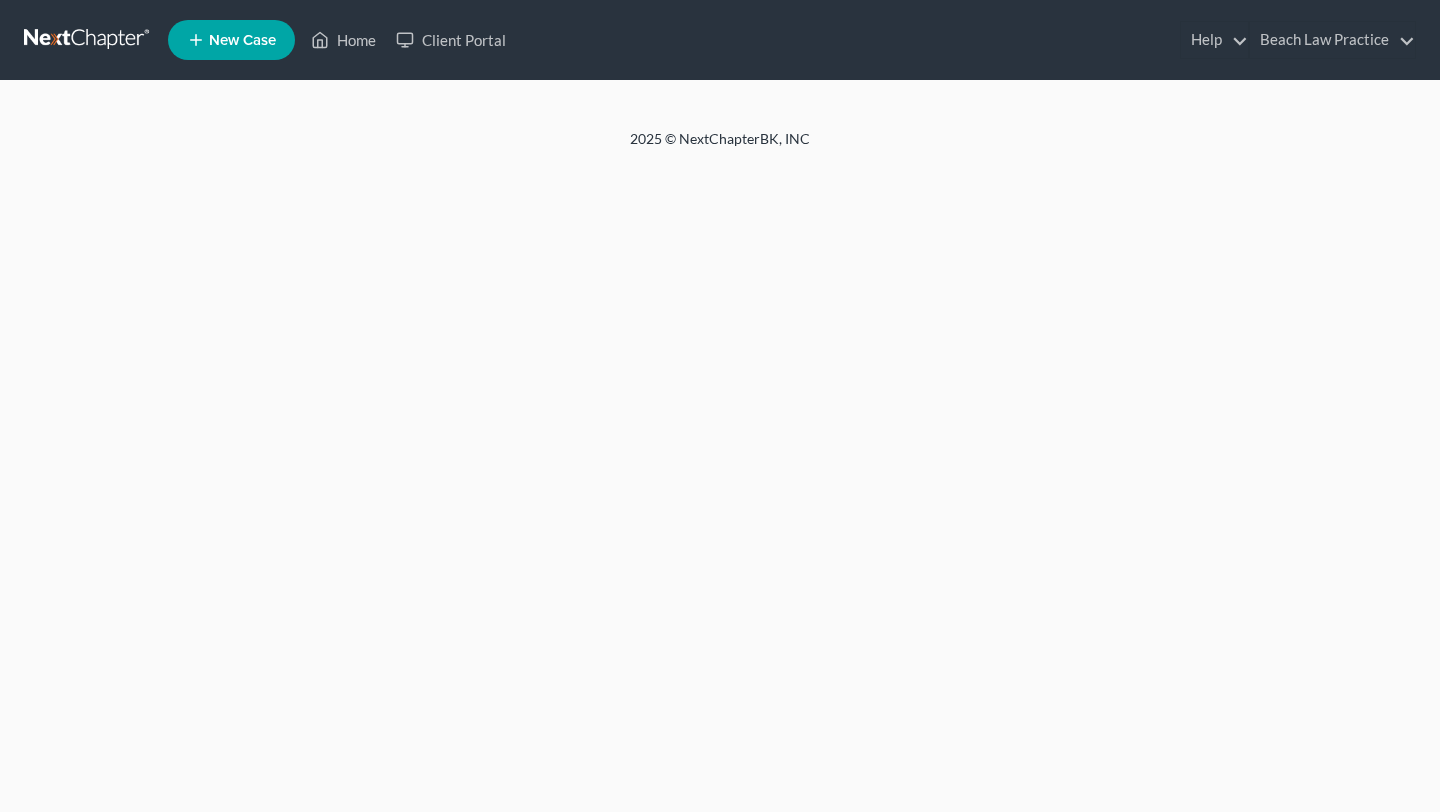 scroll, scrollTop: 0, scrollLeft: 0, axis: both 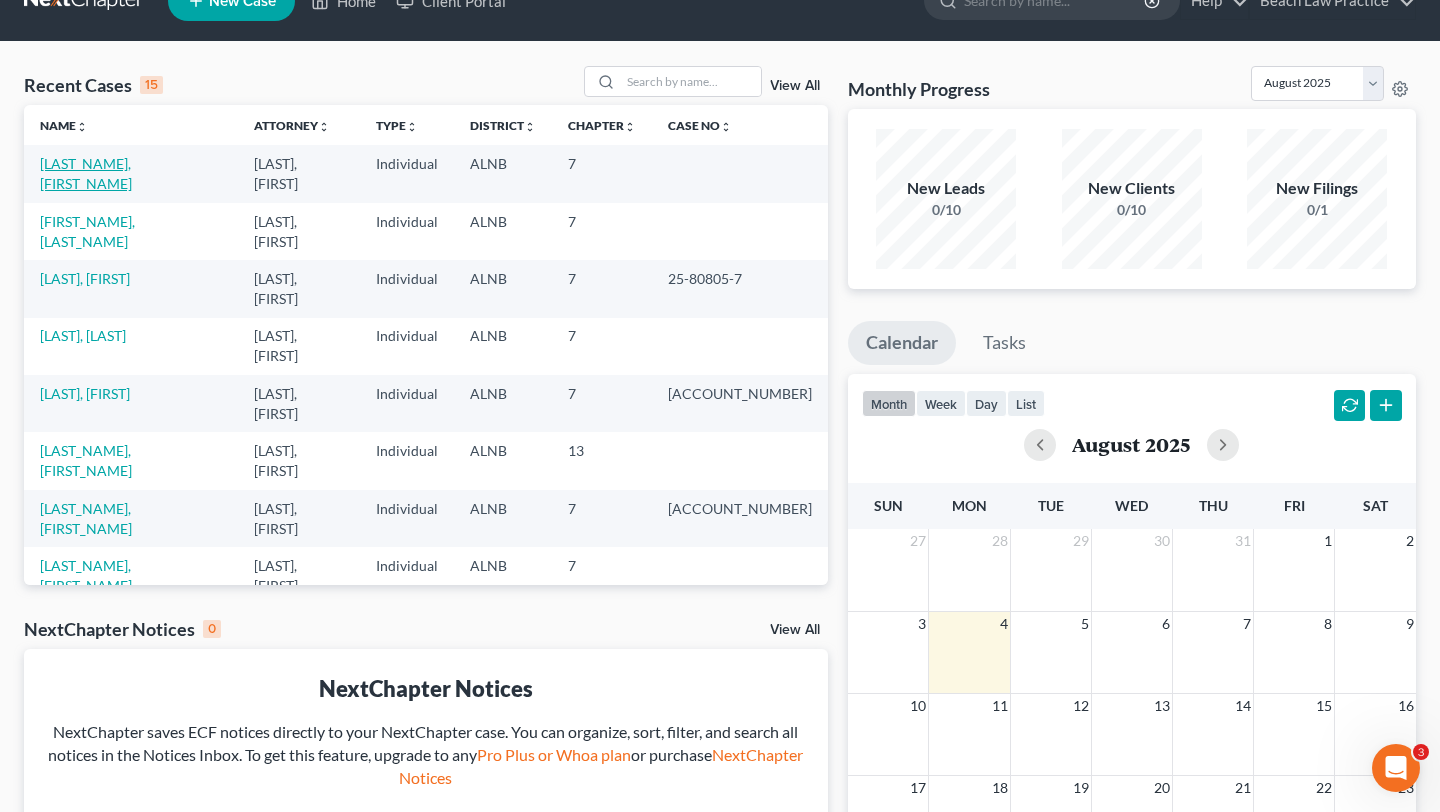click on "[LAST_NAME], [FIRST_NAME]" at bounding box center (86, 173) 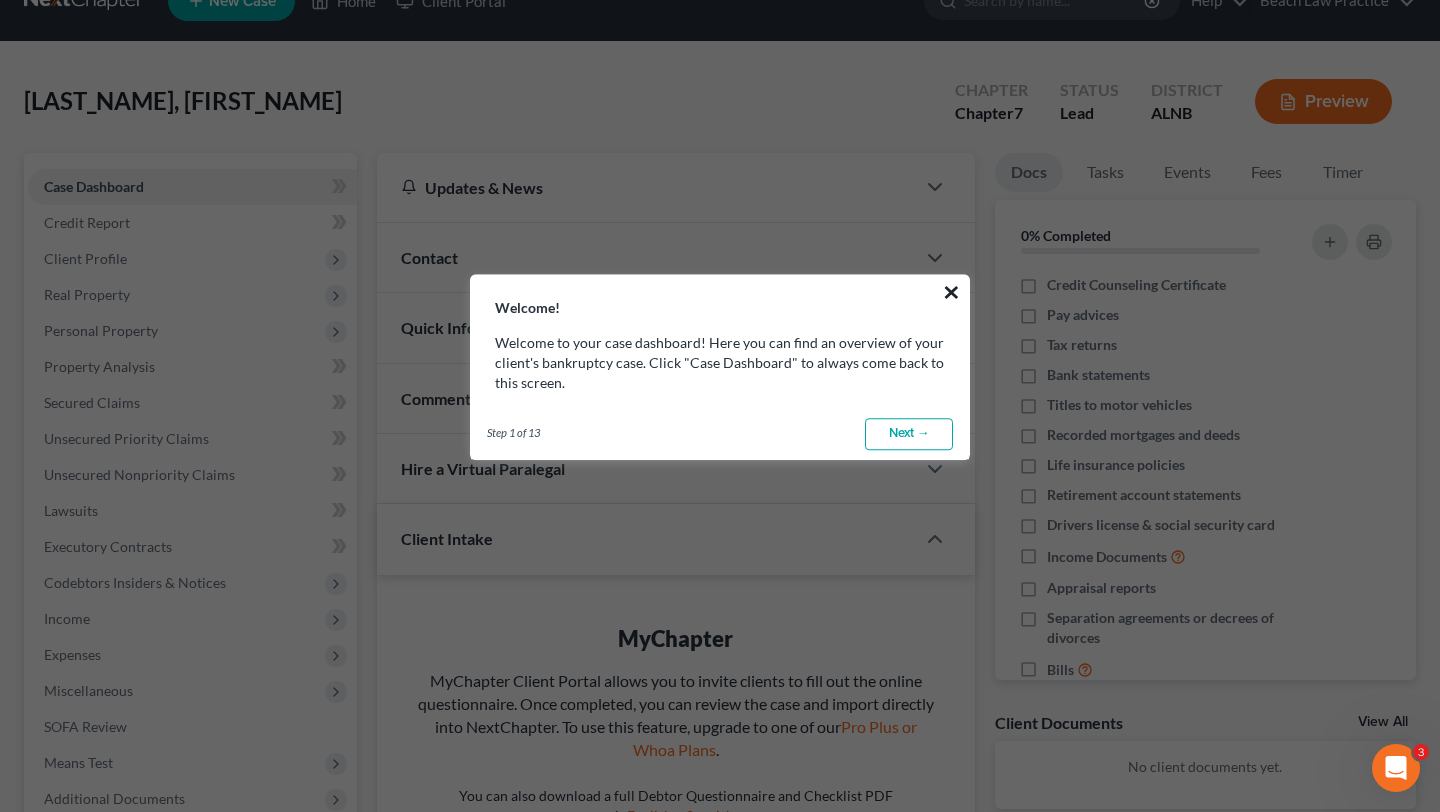 click on "×" at bounding box center (951, 292) 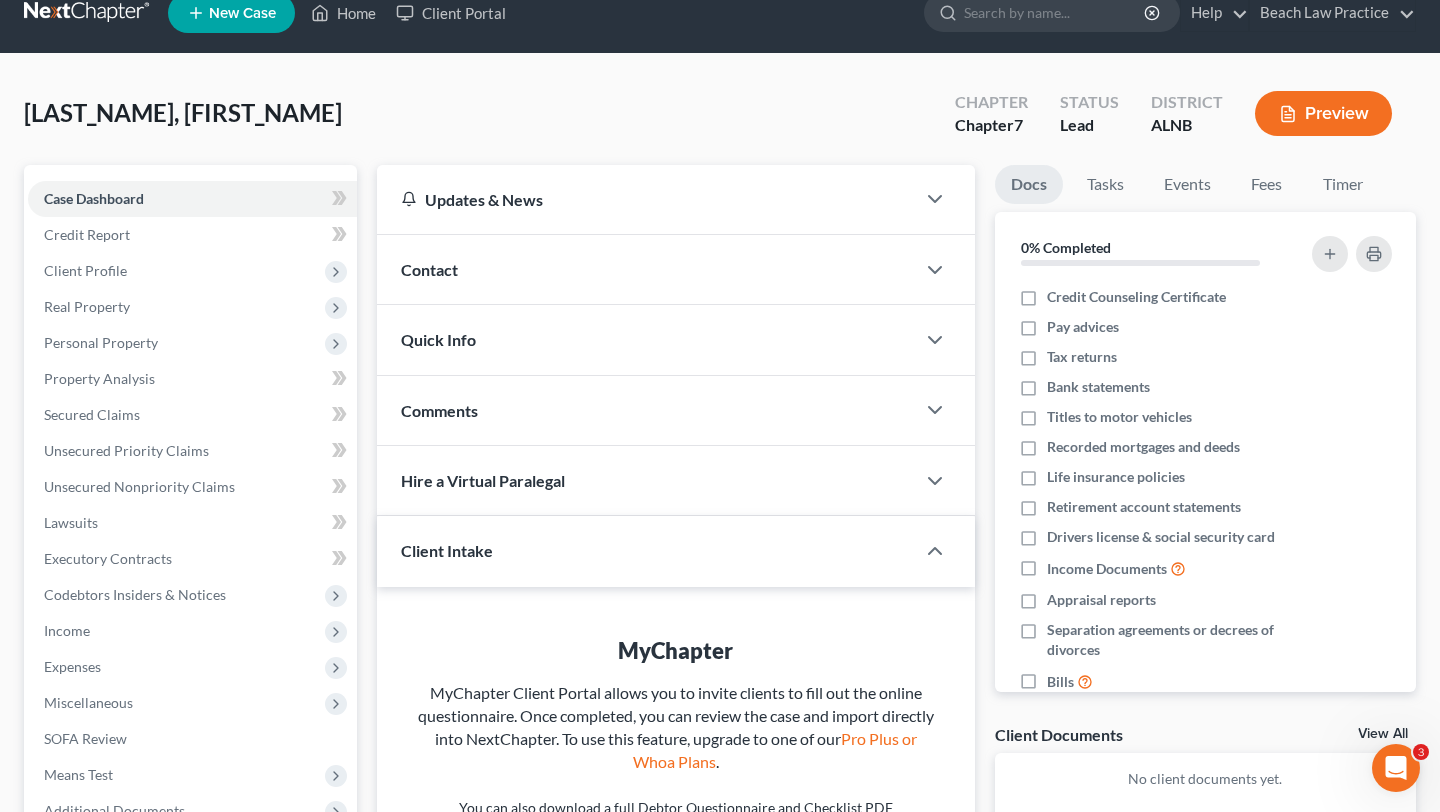 scroll, scrollTop: 17, scrollLeft: 0, axis: vertical 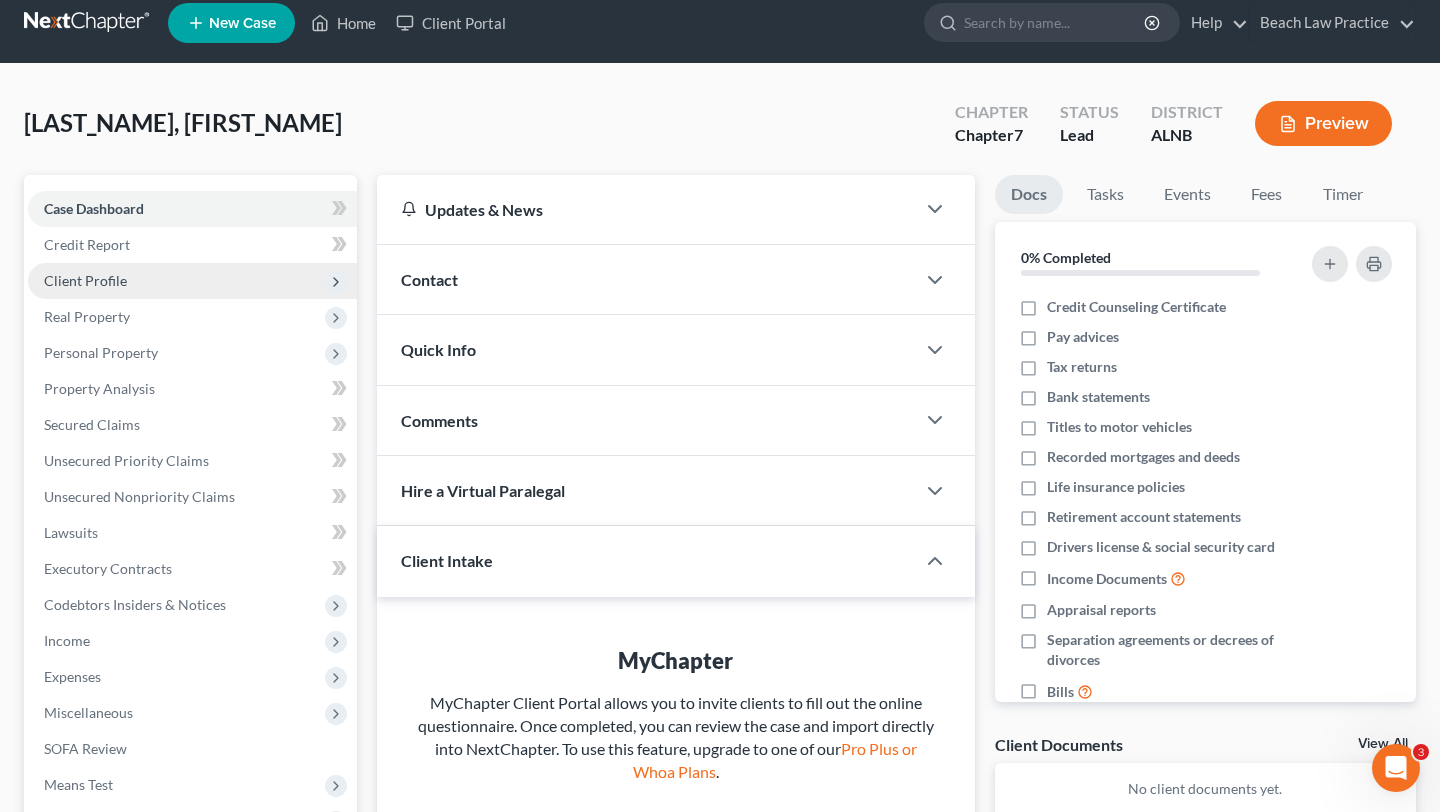 click on "Client Profile" at bounding box center [85, 280] 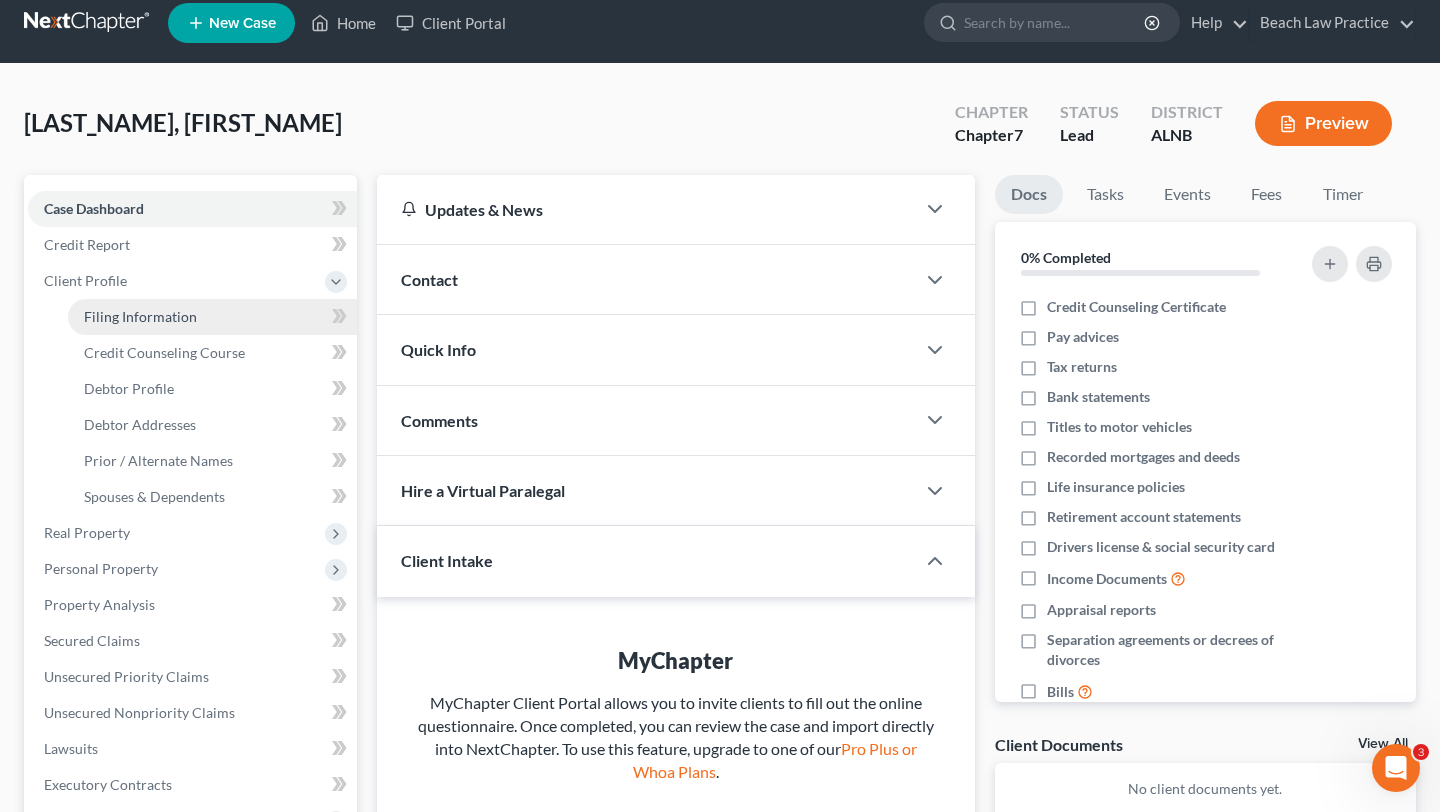 click on "Filing Information" at bounding box center [212, 317] 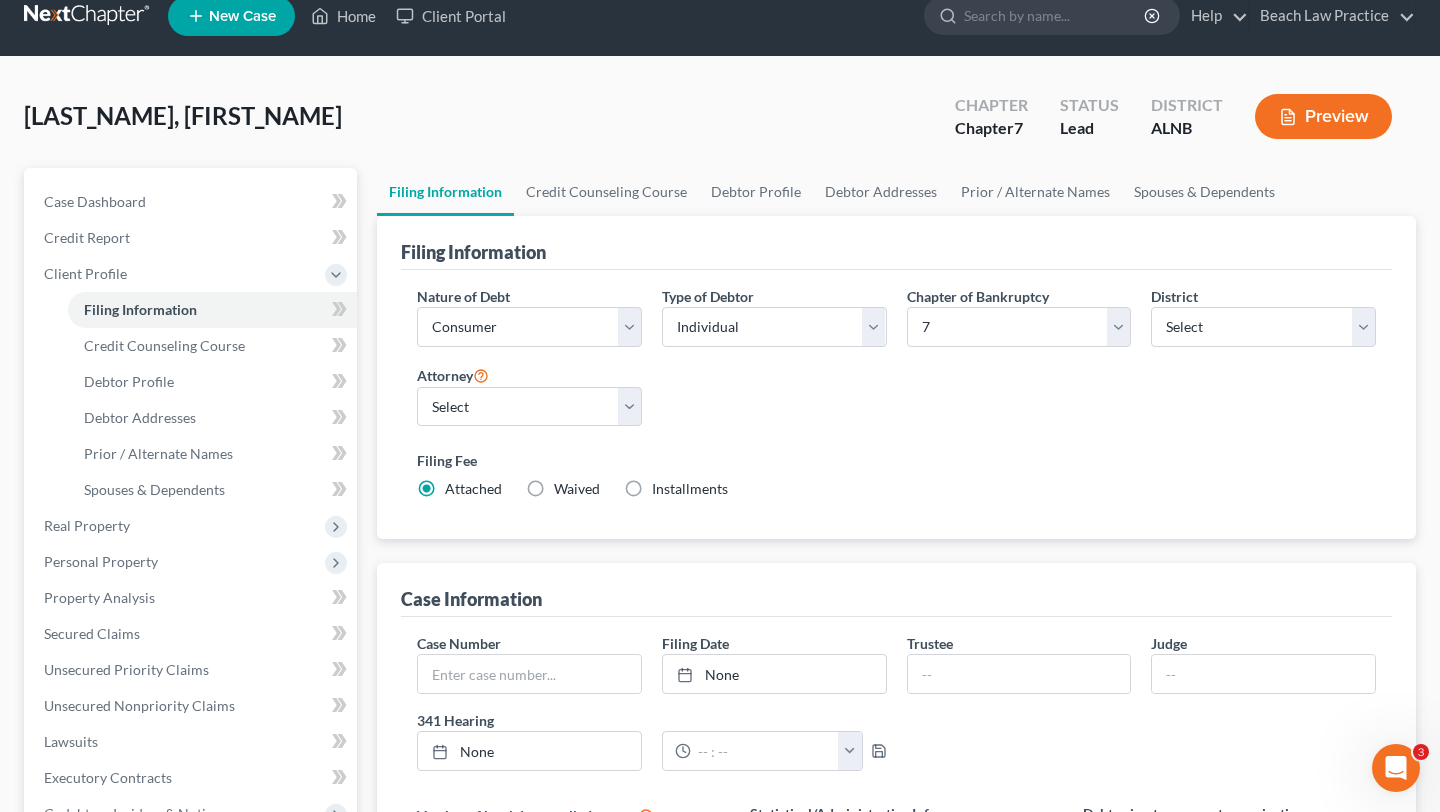 scroll, scrollTop: 12, scrollLeft: 0, axis: vertical 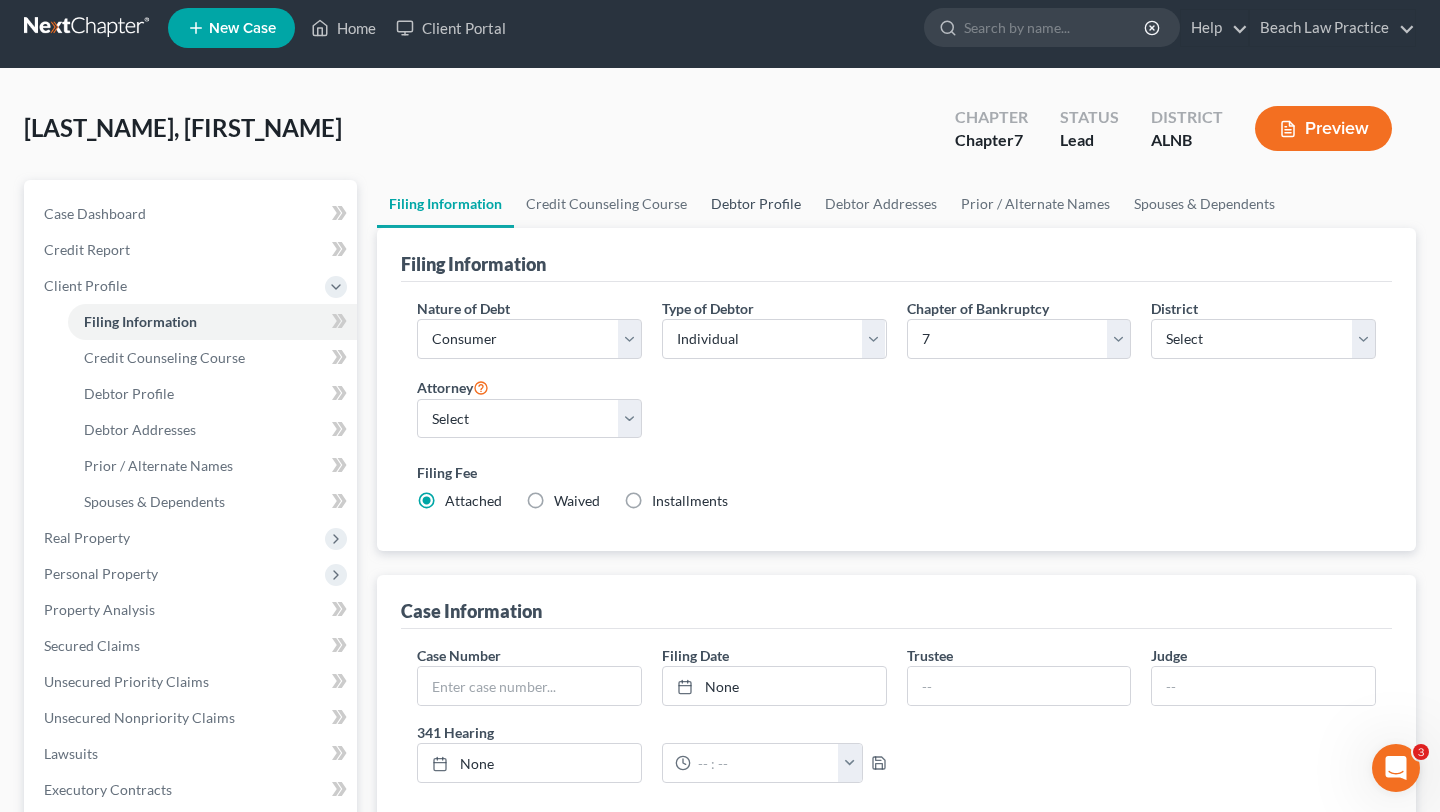 click on "Debtor Profile" at bounding box center (756, 204) 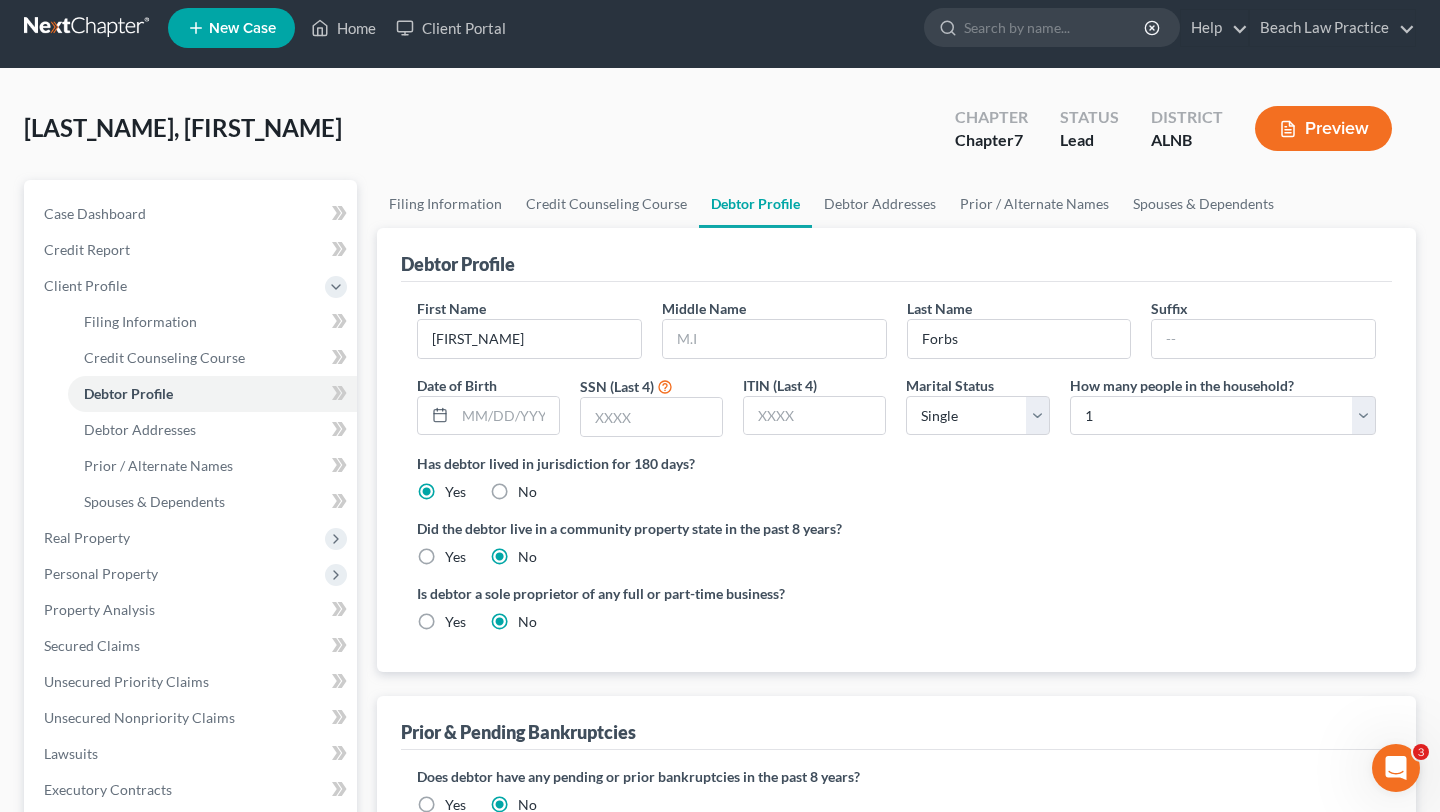 scroll, scrollTop: 0, scrollLeft: 0, axis: both 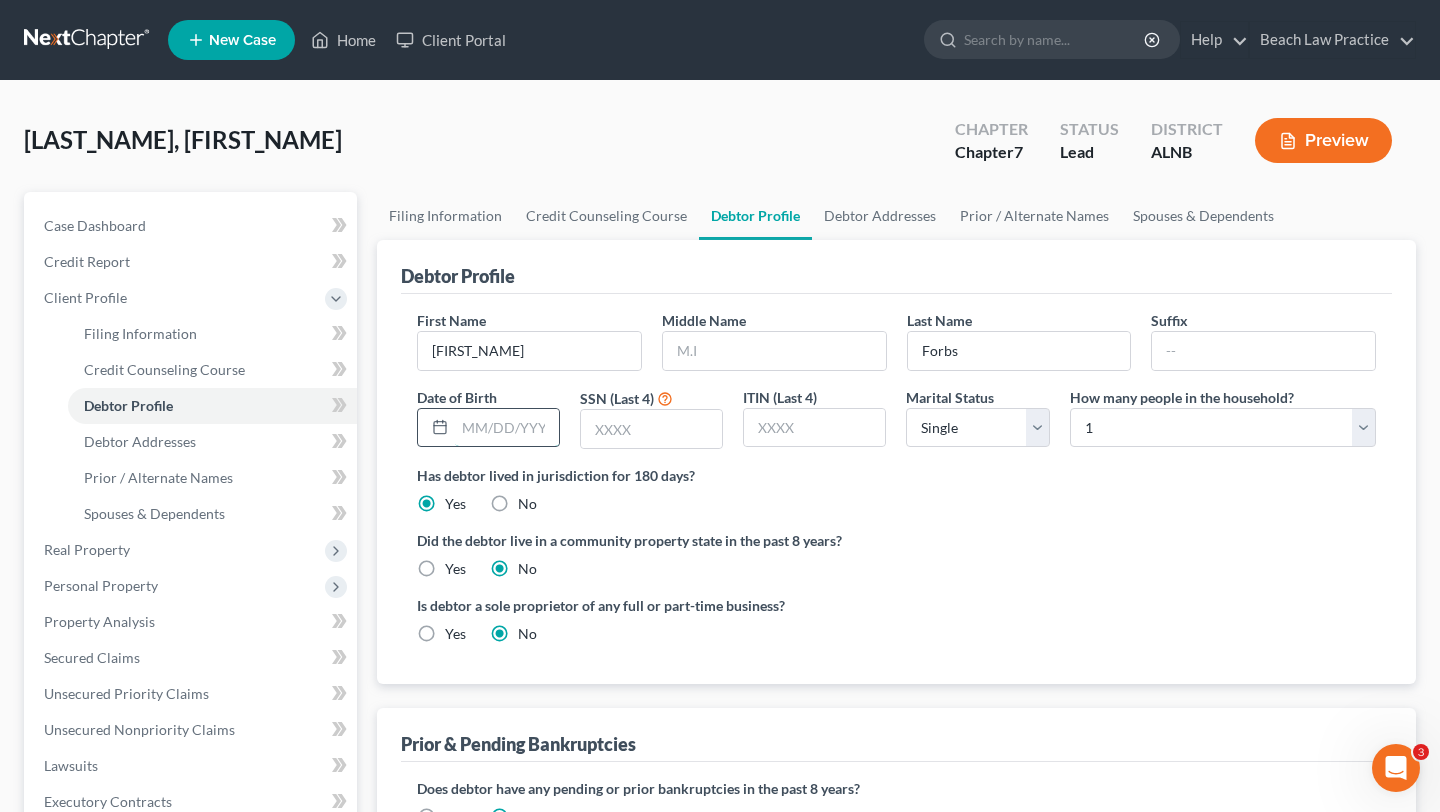 click at bounding box center (507, 428) 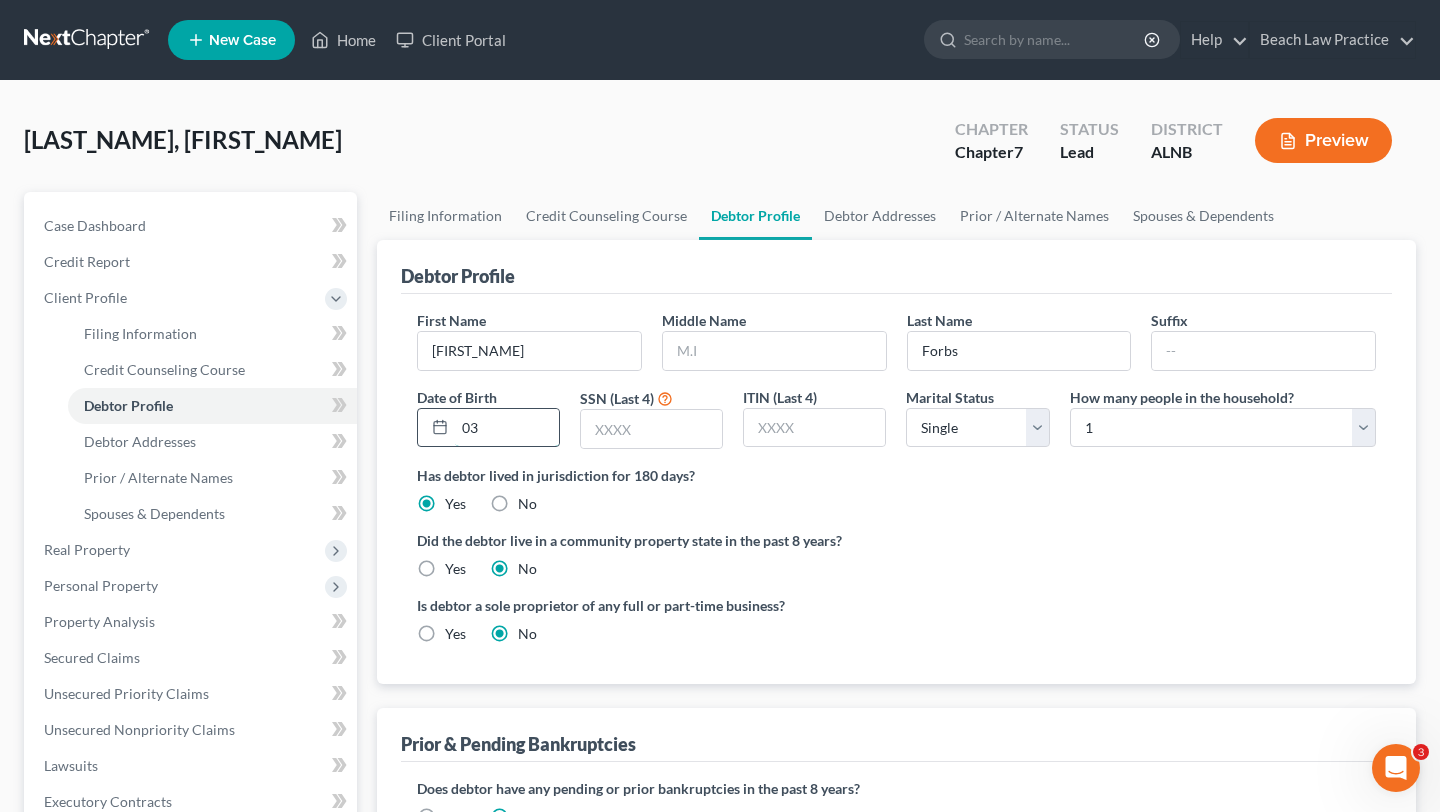 type on "0" 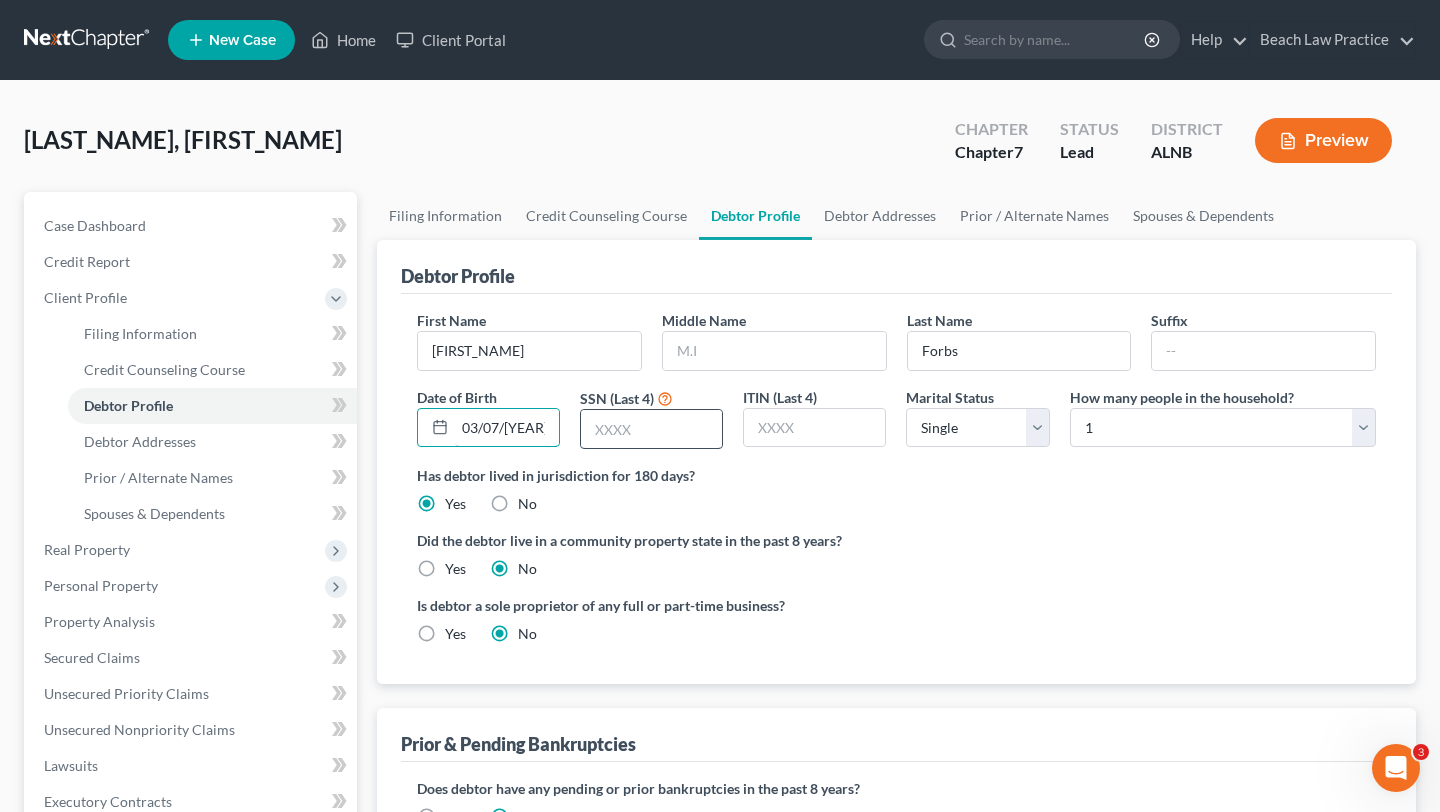 type on "03/07/[YEAR]" 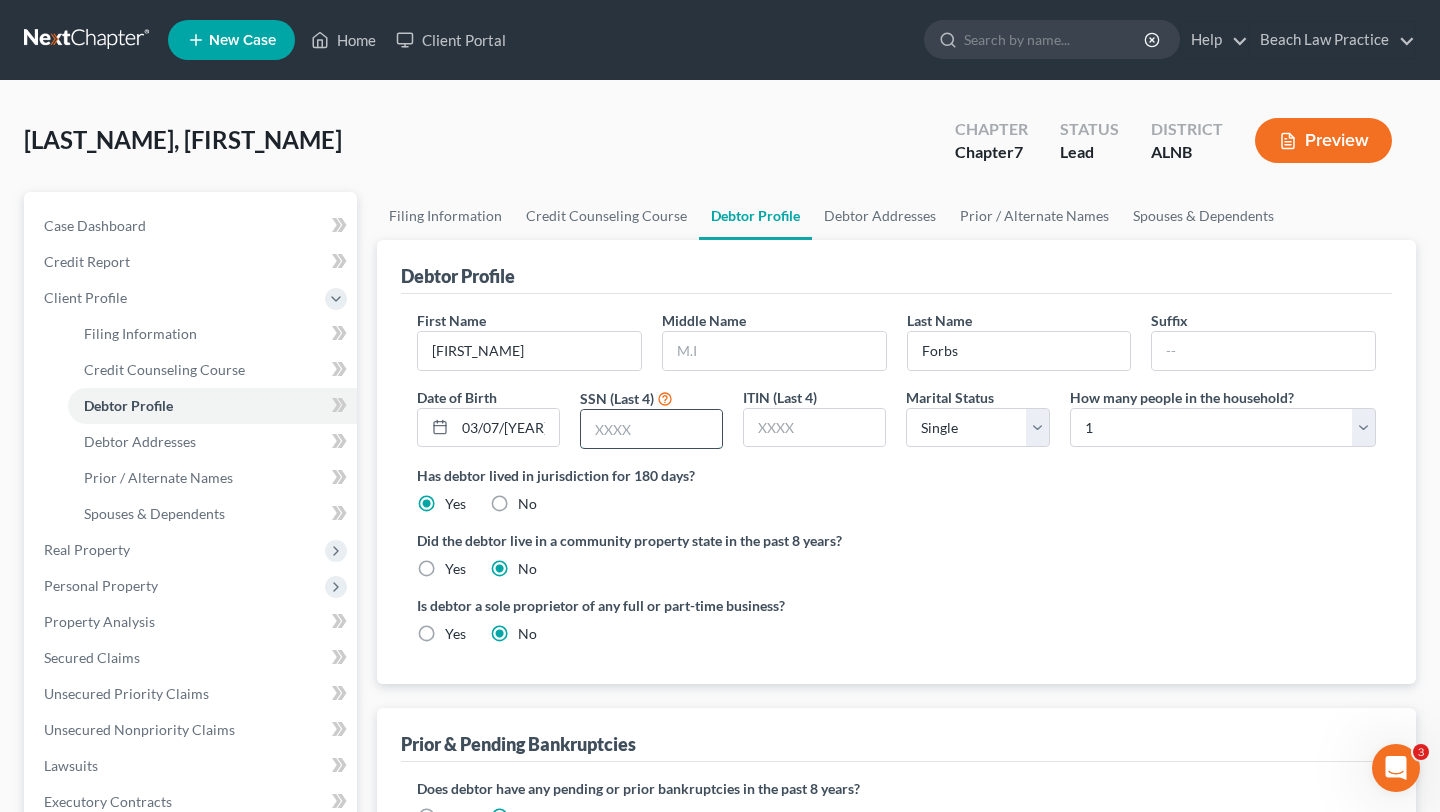 click at bounding box center [651, 429] 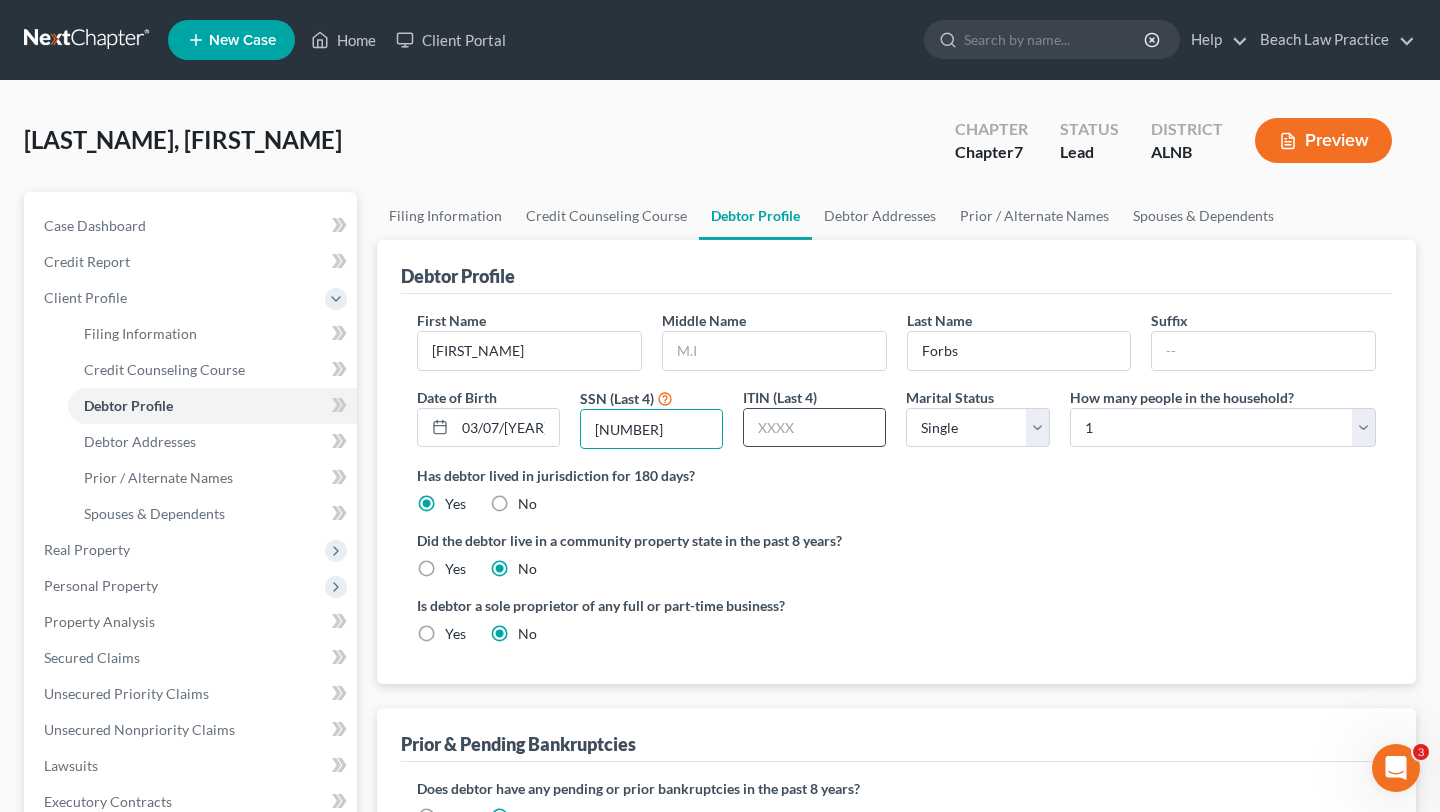 type on "[NUMBER]" 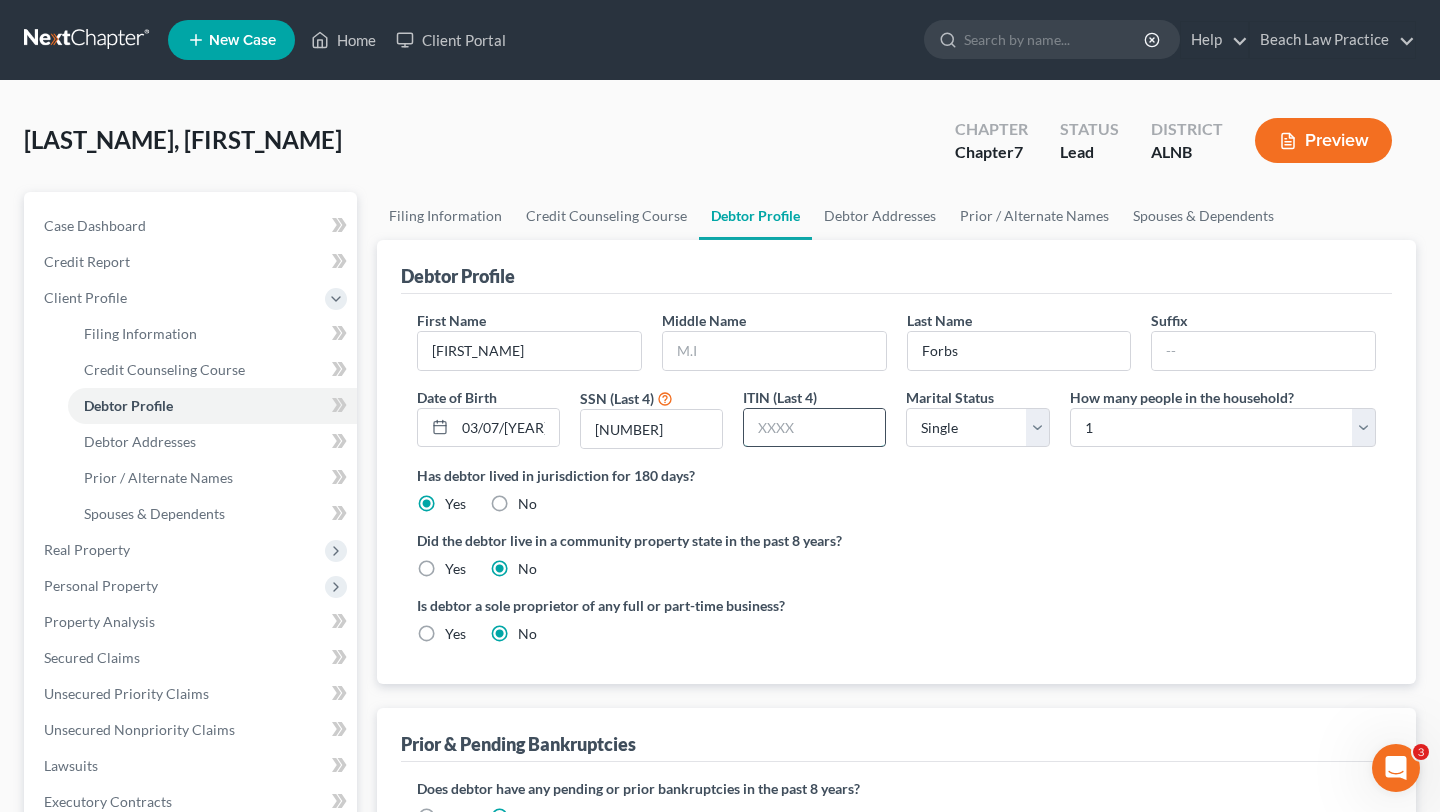 click at bounding box center (814, 428) 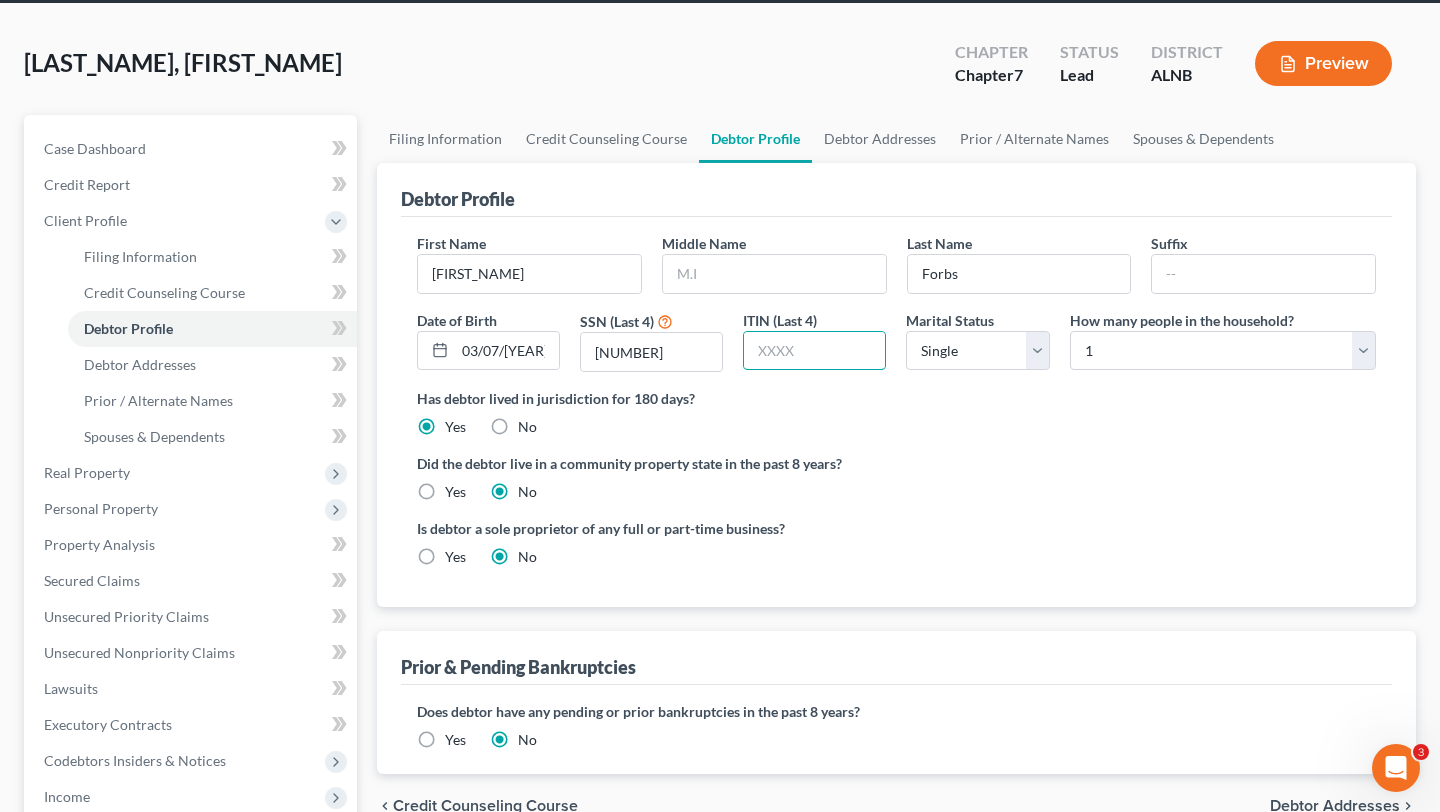 scroll, scrollTop: 84, scrollLeft: 0, axis: vertical 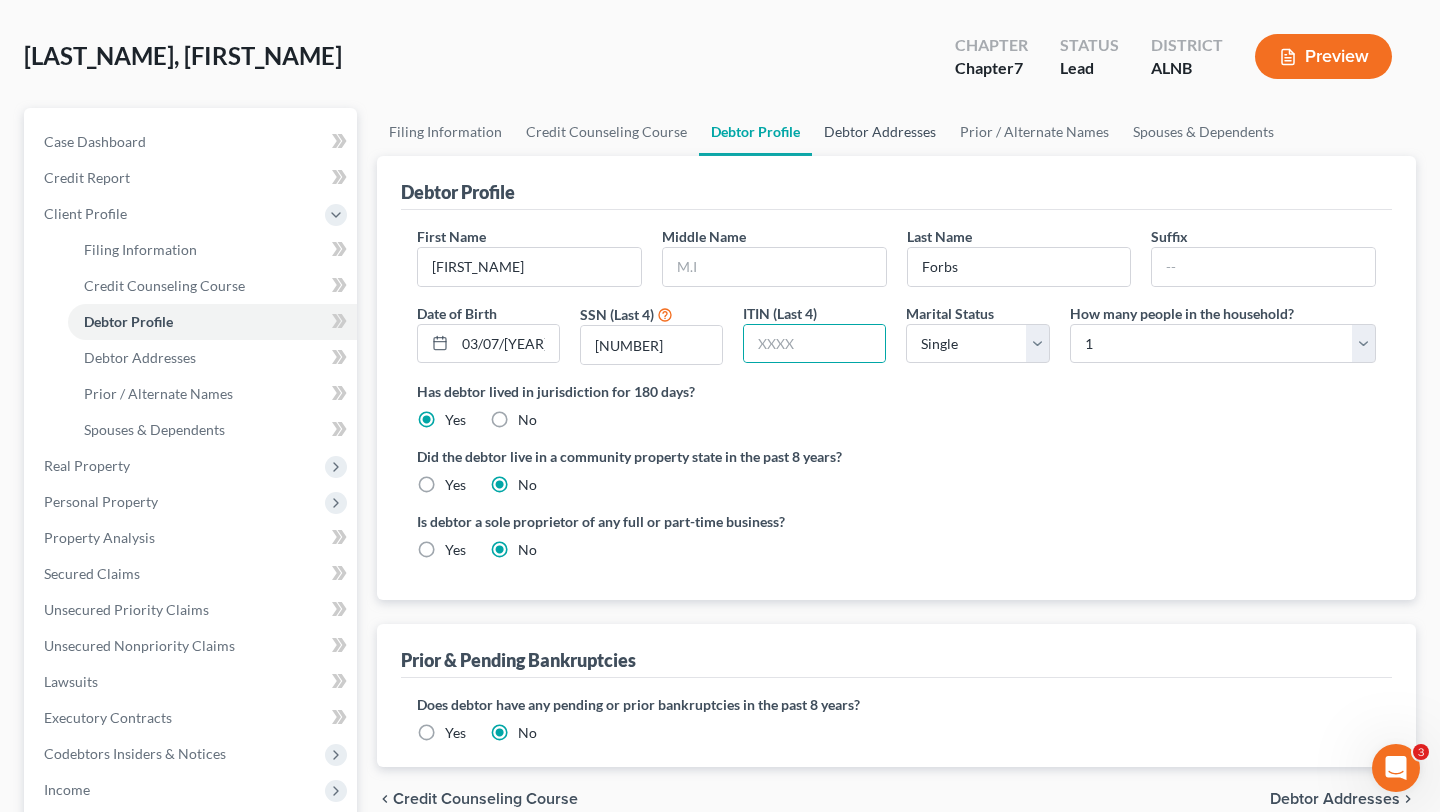 click on "Debtor Addresses" at bounding box center (880, 132) 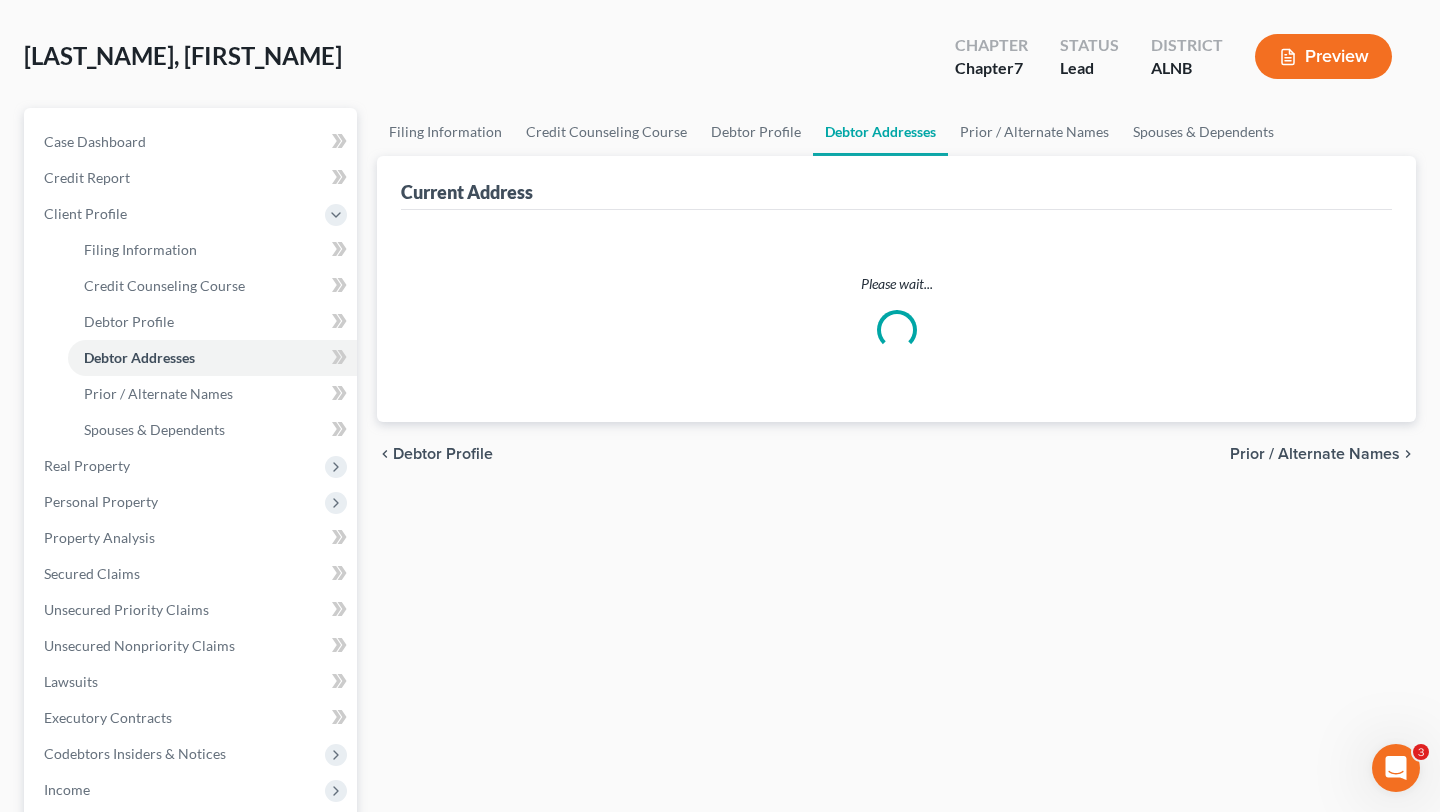 scroll, scrollTop: 0, scrollLeft: 0, axis: both 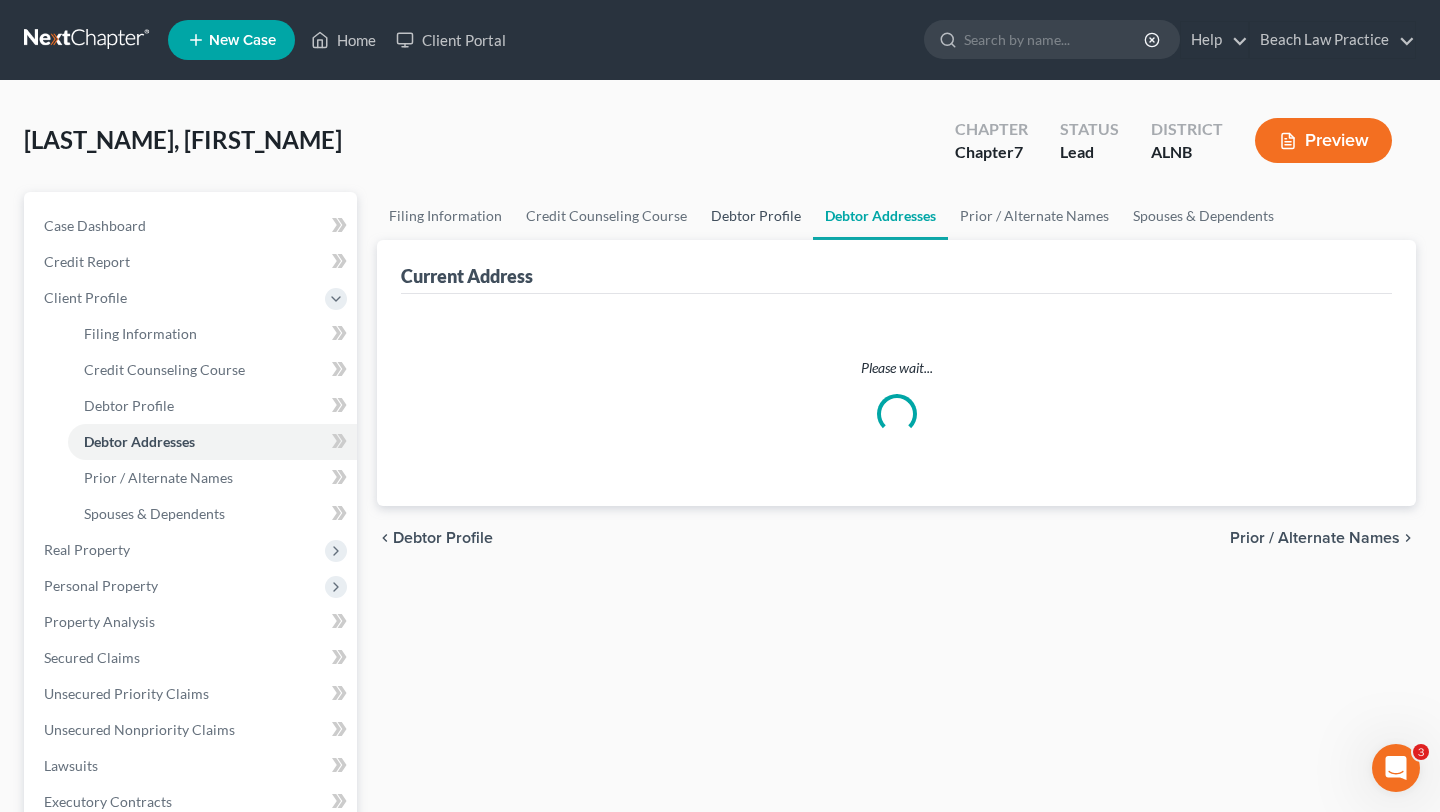 select on "0" 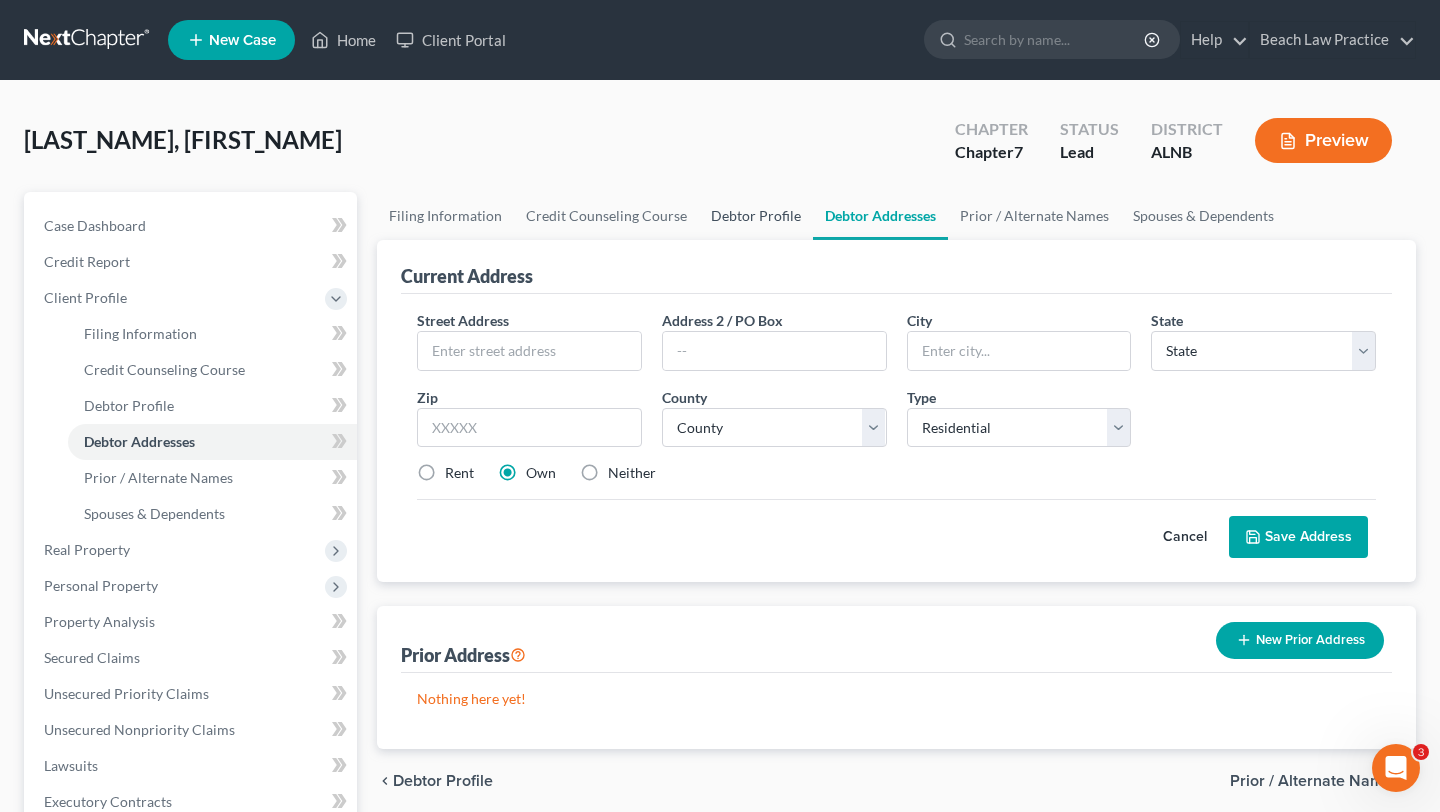 click on "Debtor Profile" at bounding box center [756, 216] 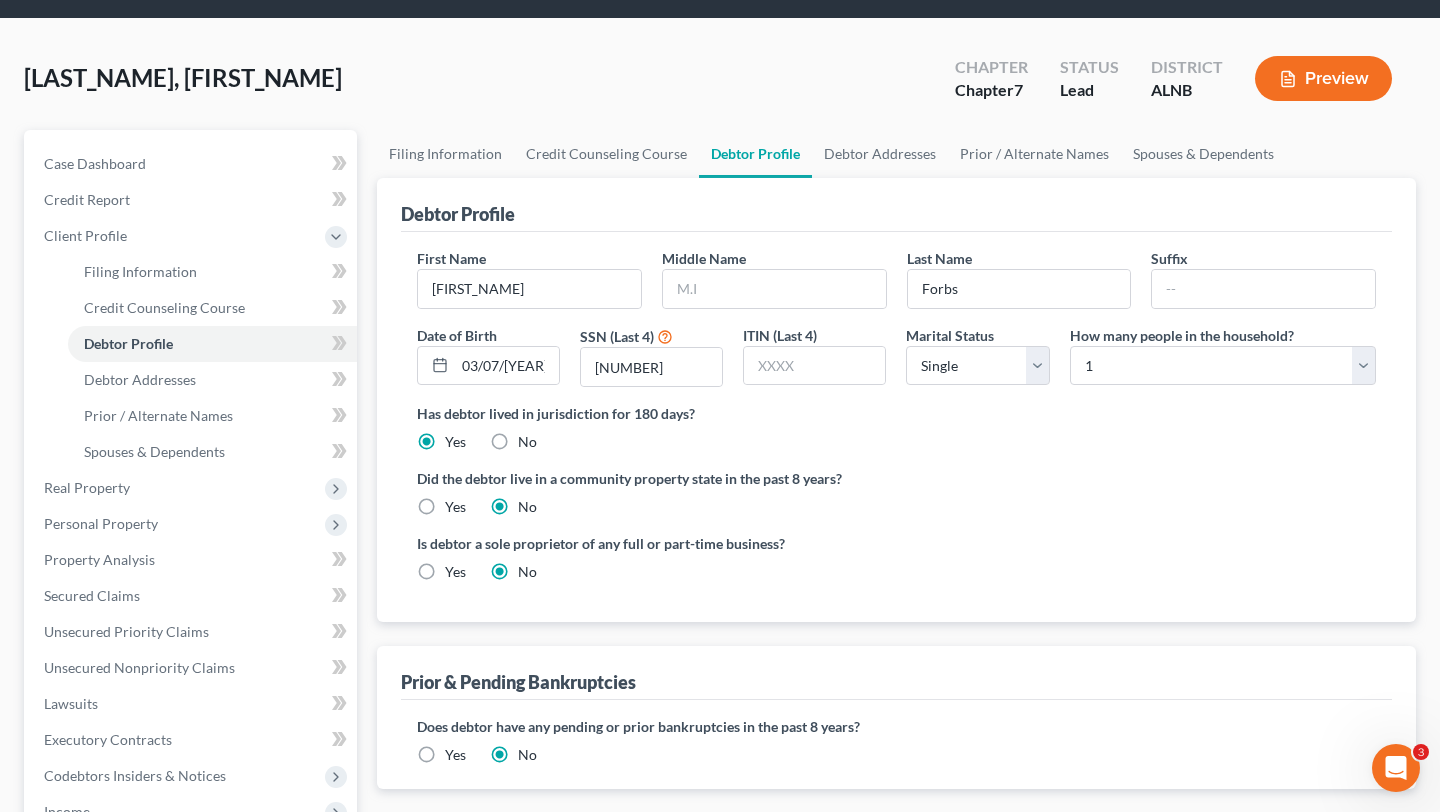 scroll, scrollTop: 69, scrollLeft: 0, axis: vertical 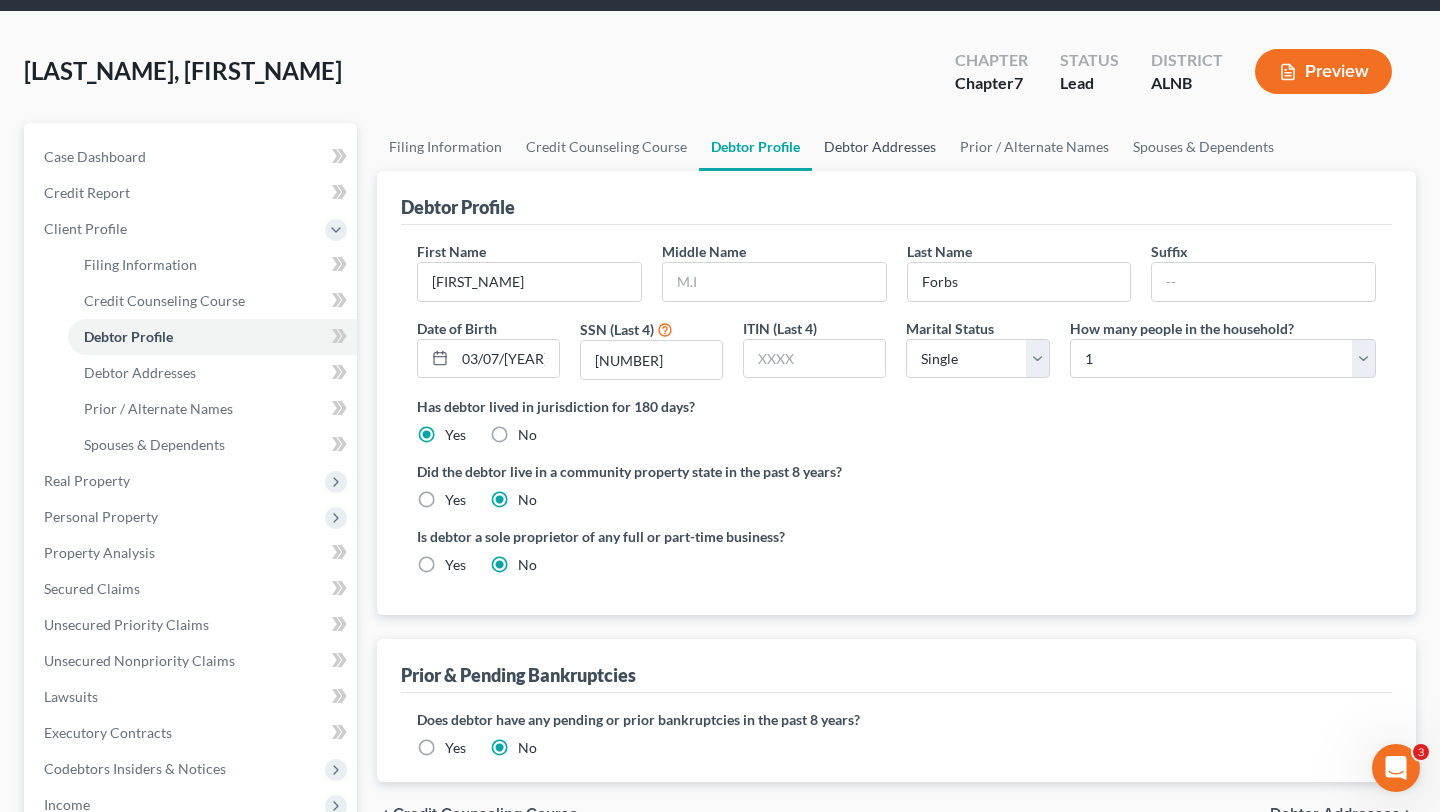 click on "Debtor Addresses" at bounding box center (880, 147) 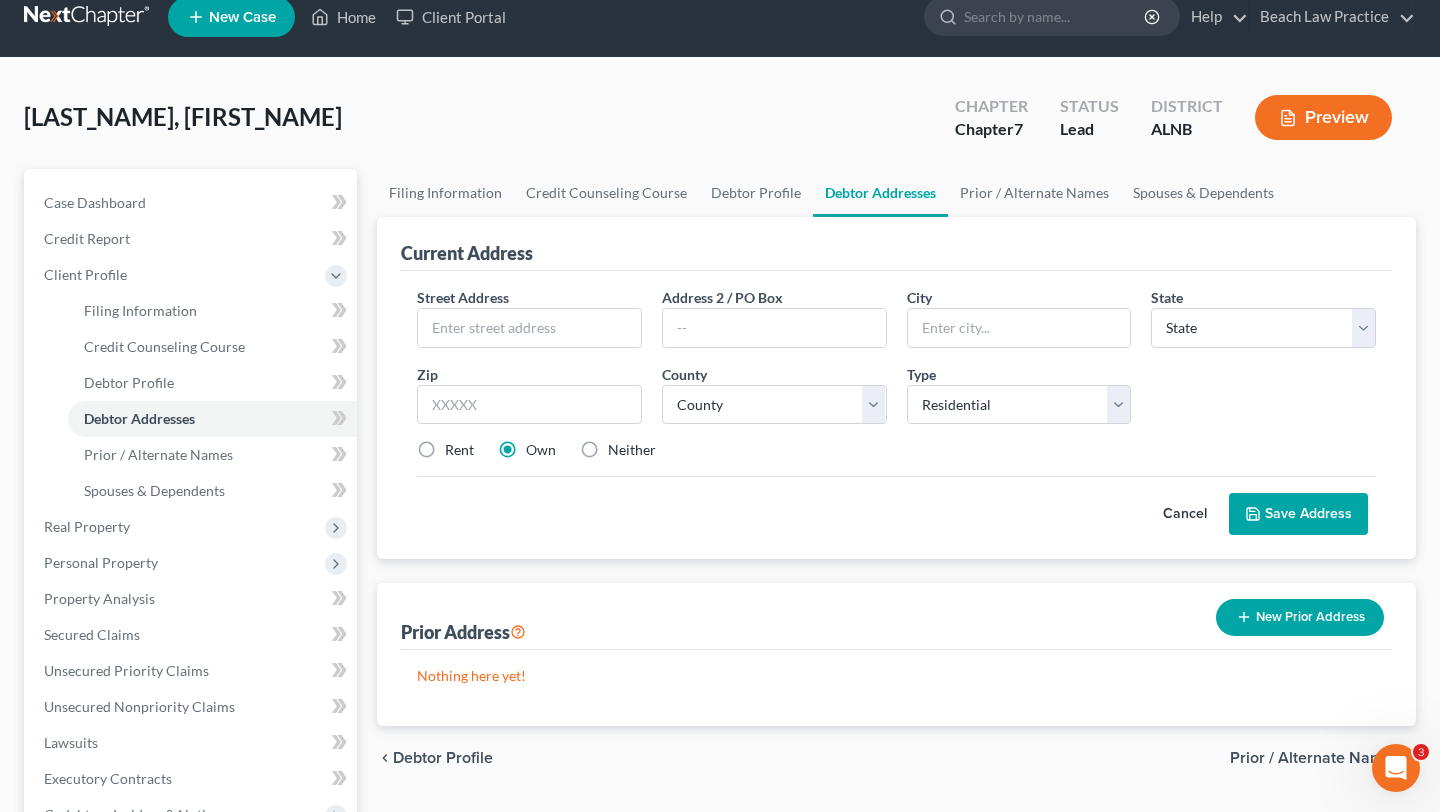 scroll, scrollTop: 0, scrollLeft: 0, axis: both 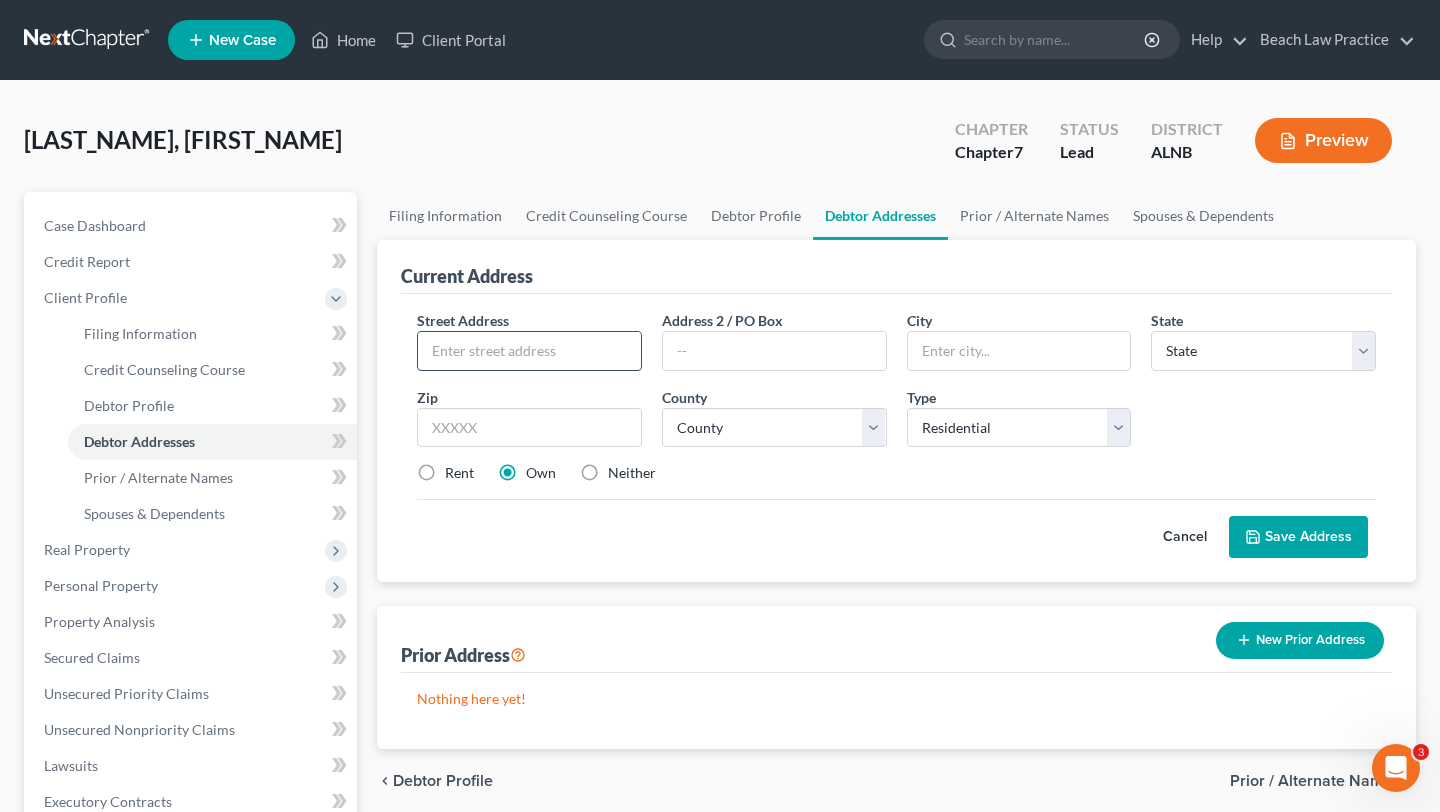 click at bounding box center (529, 351) 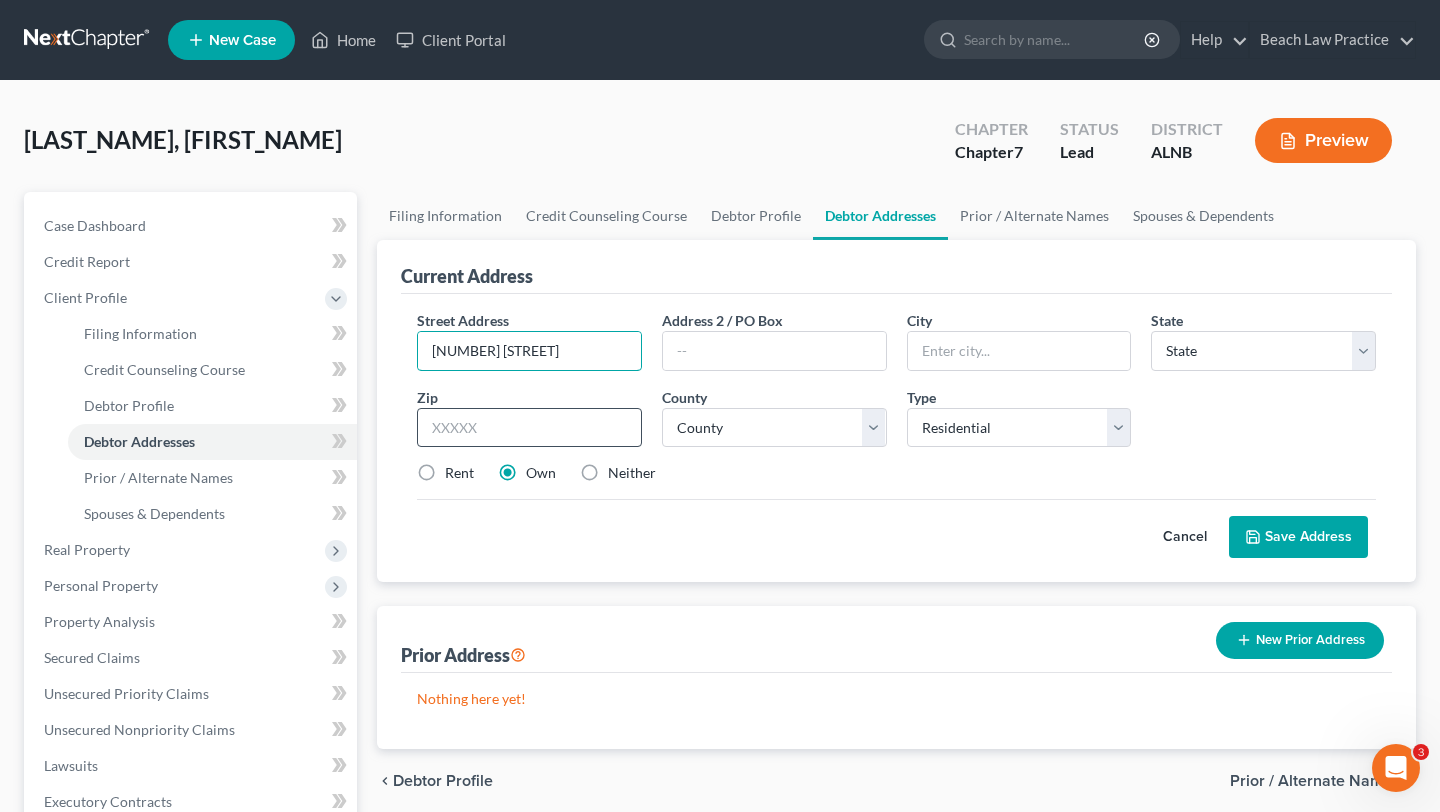 type on "[NUMBER] [STREET]" 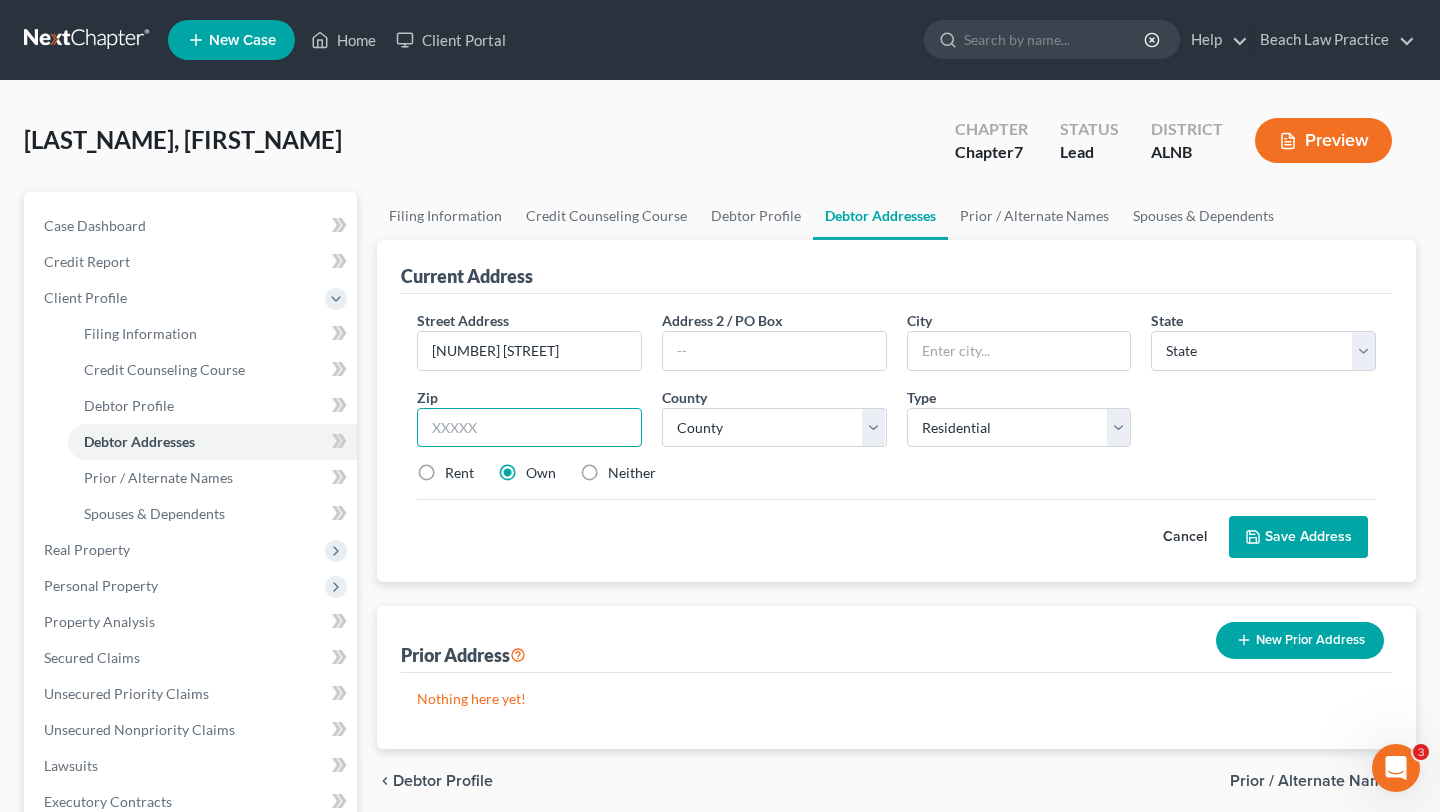 click at bounding box center (529, 428) 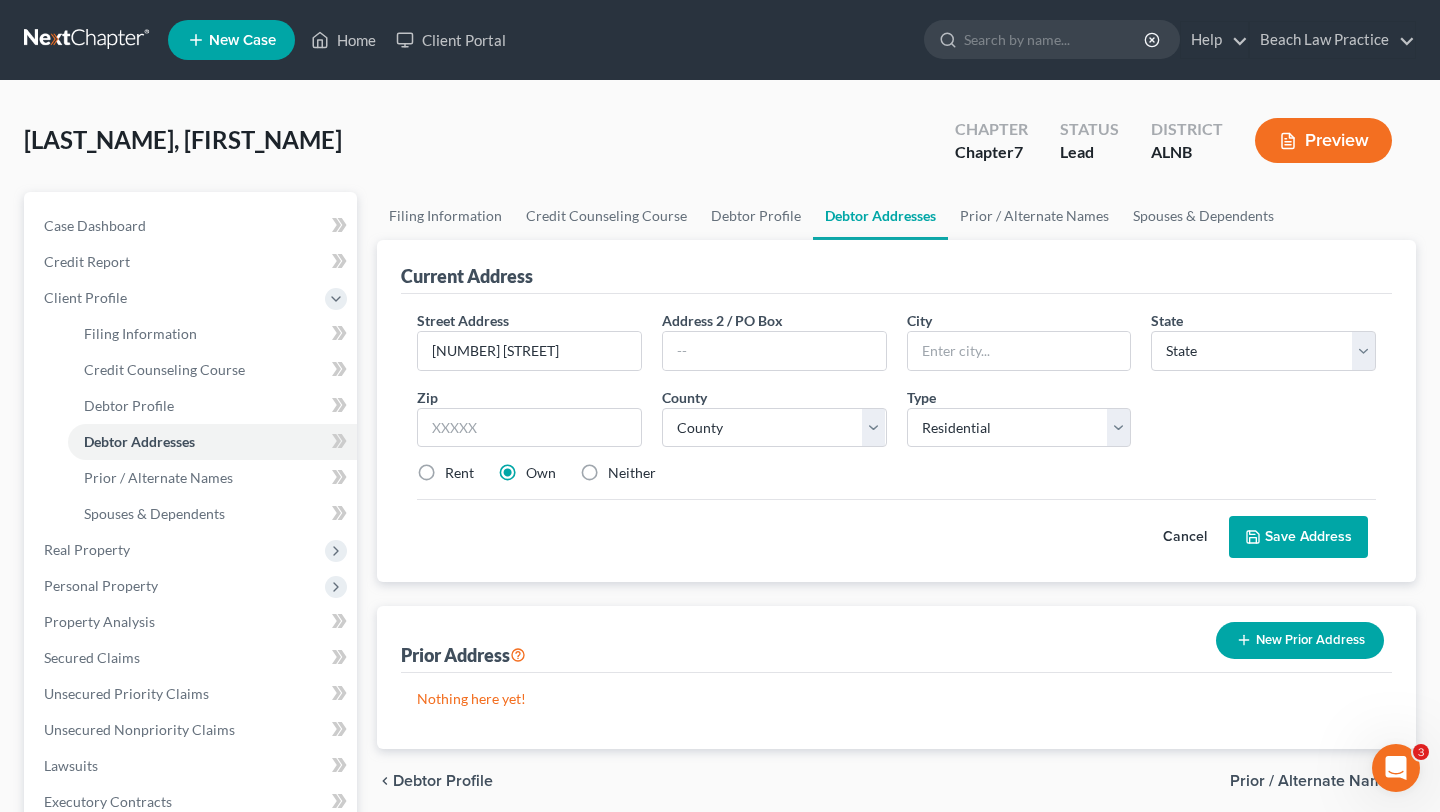 click on "Cancel Save Address" at bounding box center (896, 528) 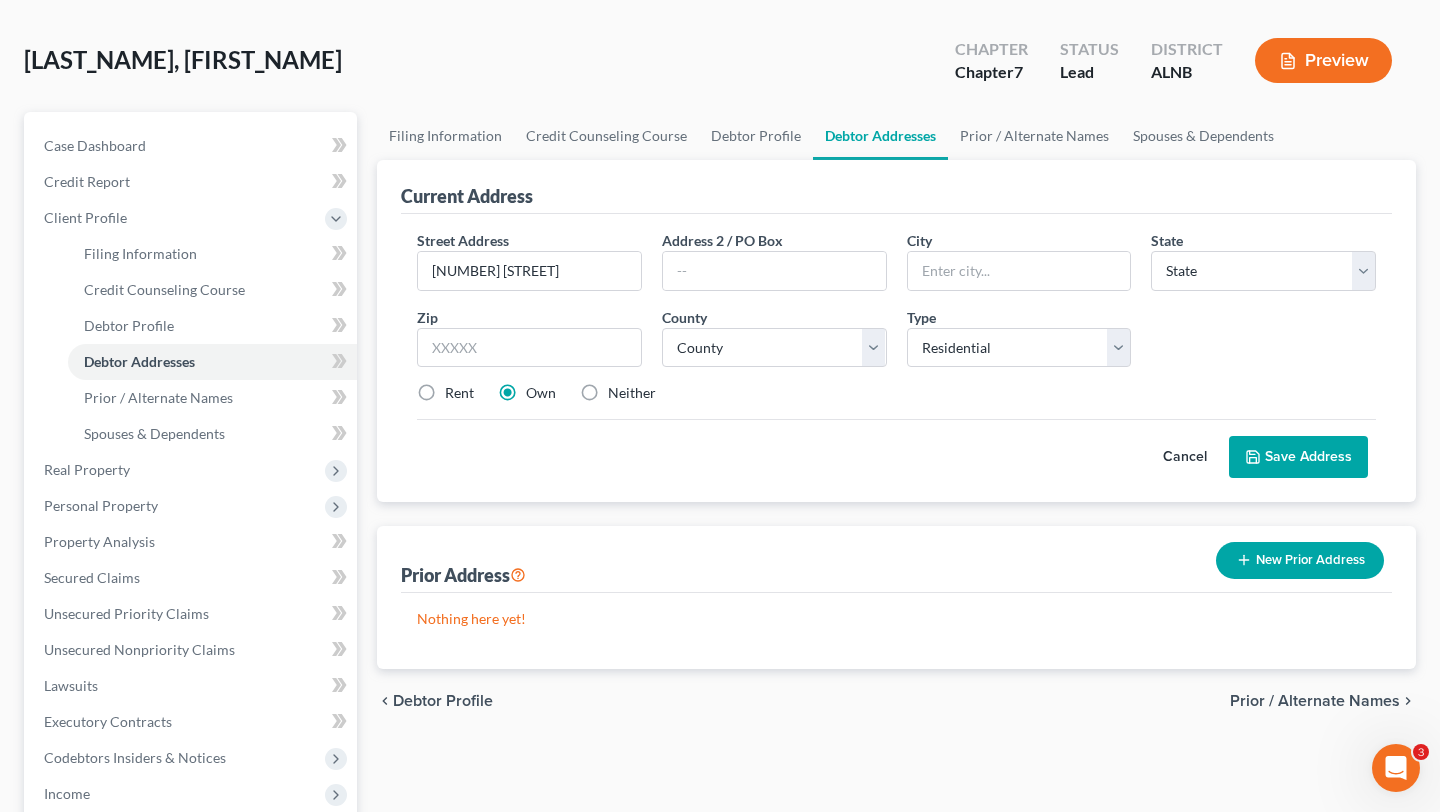scroll, scrollTop: 78, scrollLeft: 0, axis: vertical 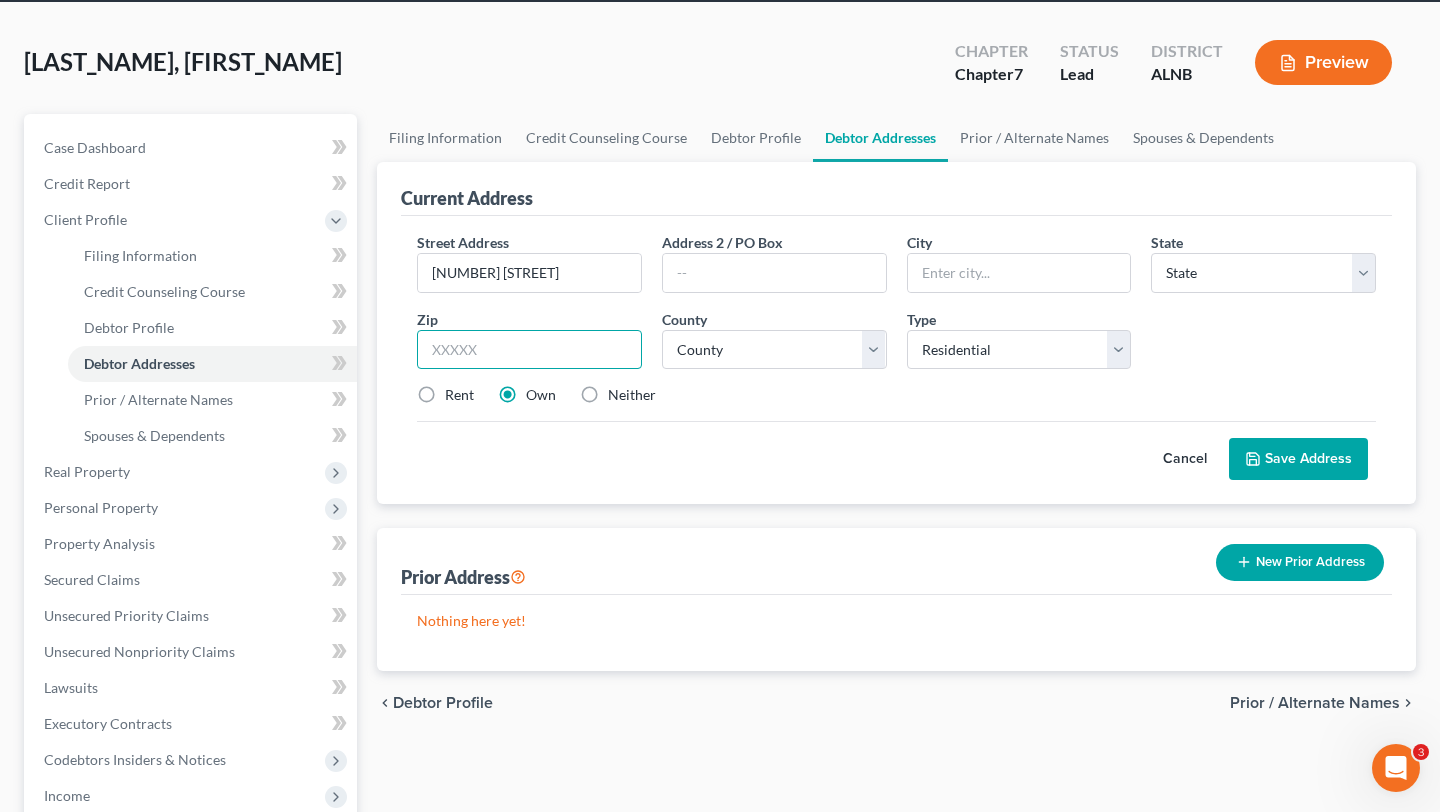click at bounding box center [529, 350] 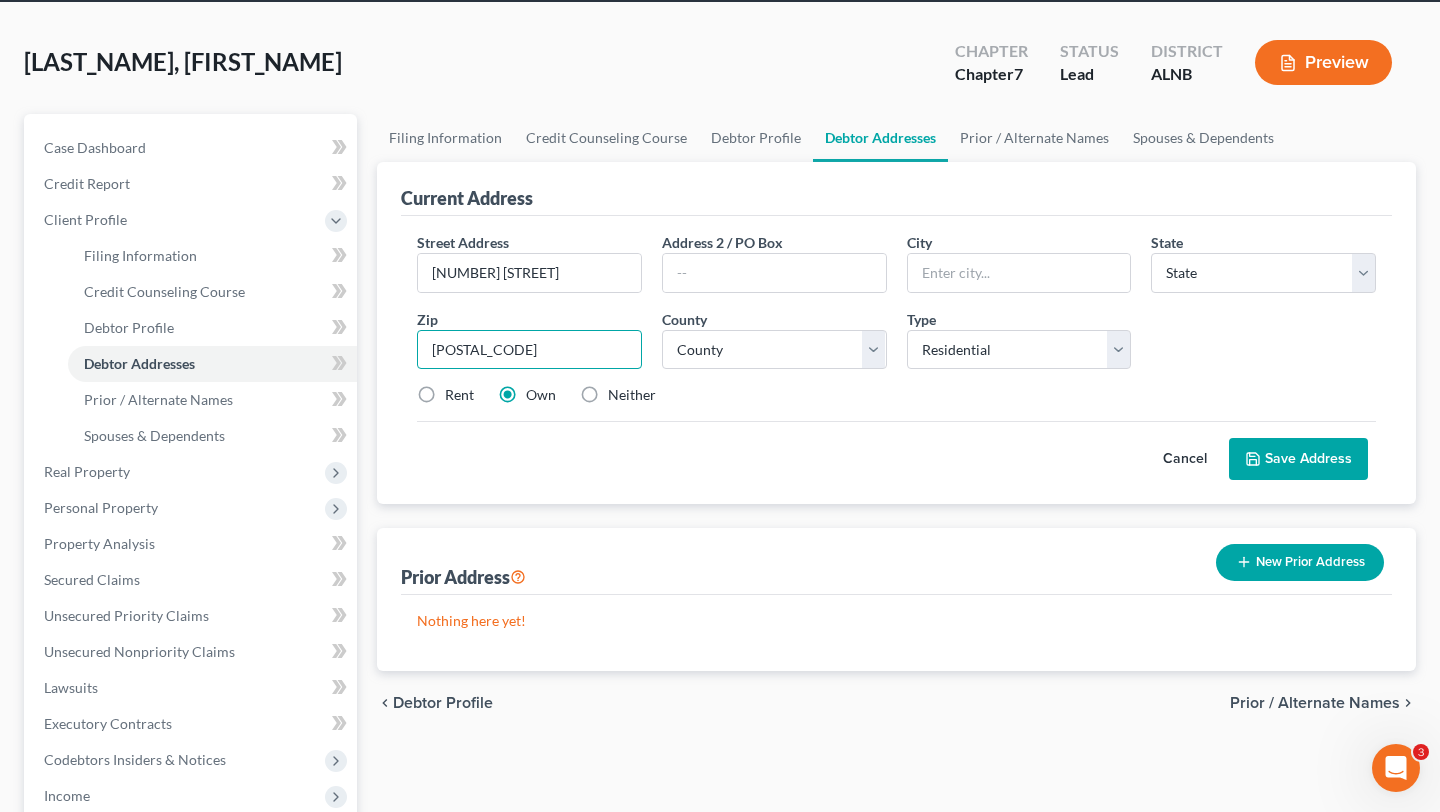 type on "[POSTAL_CODE]" 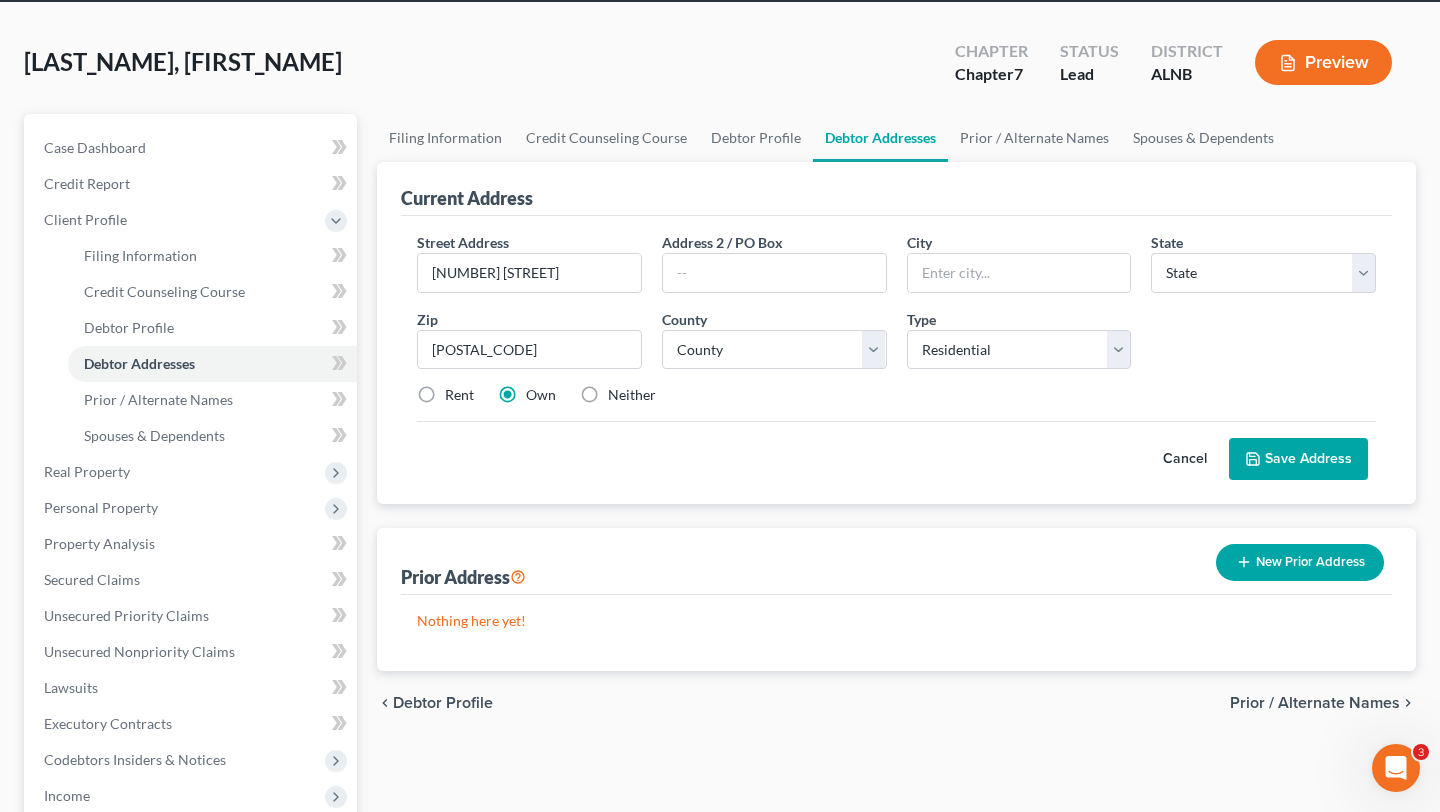 click on "Rent" at bounding box center [459, 395] 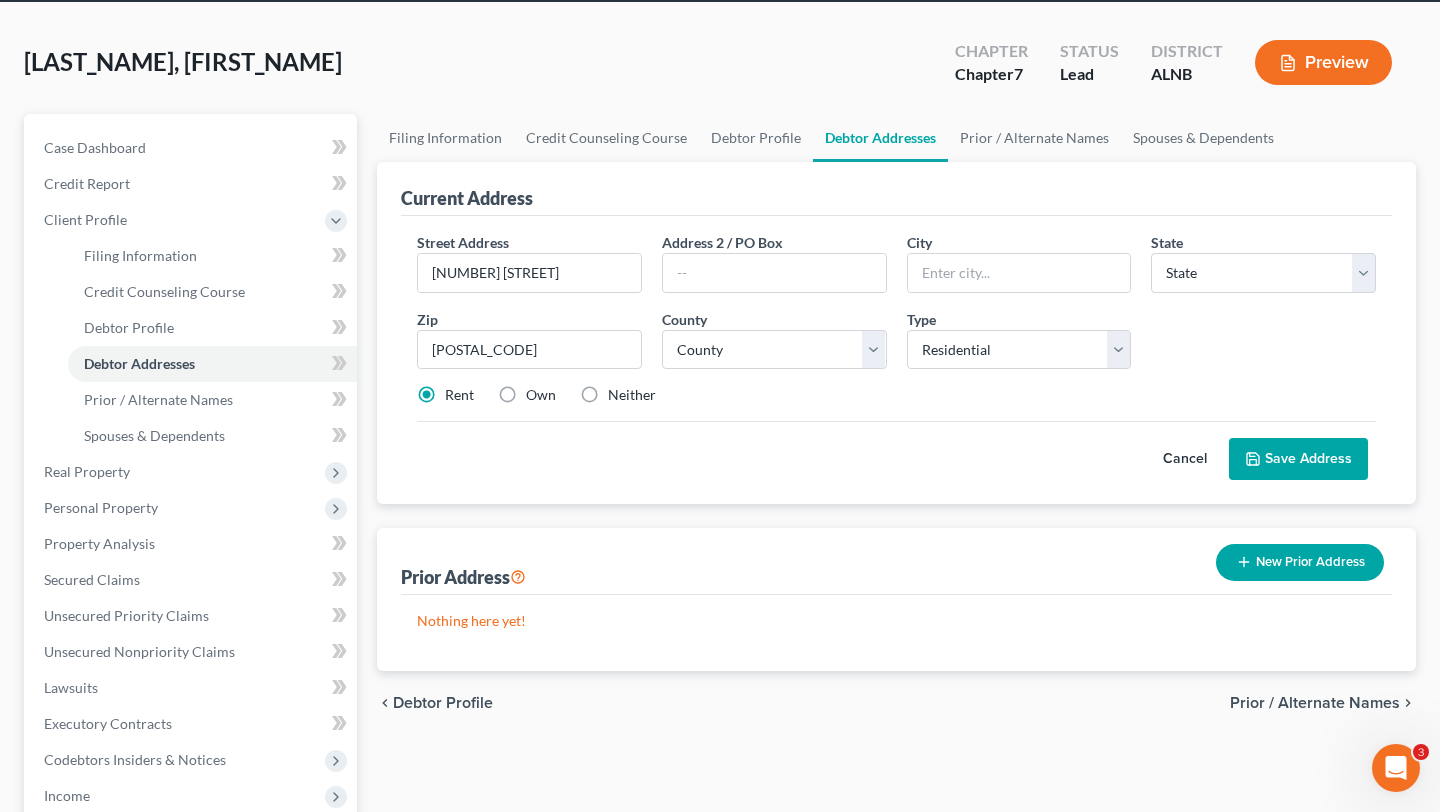 type on "[CITY]" 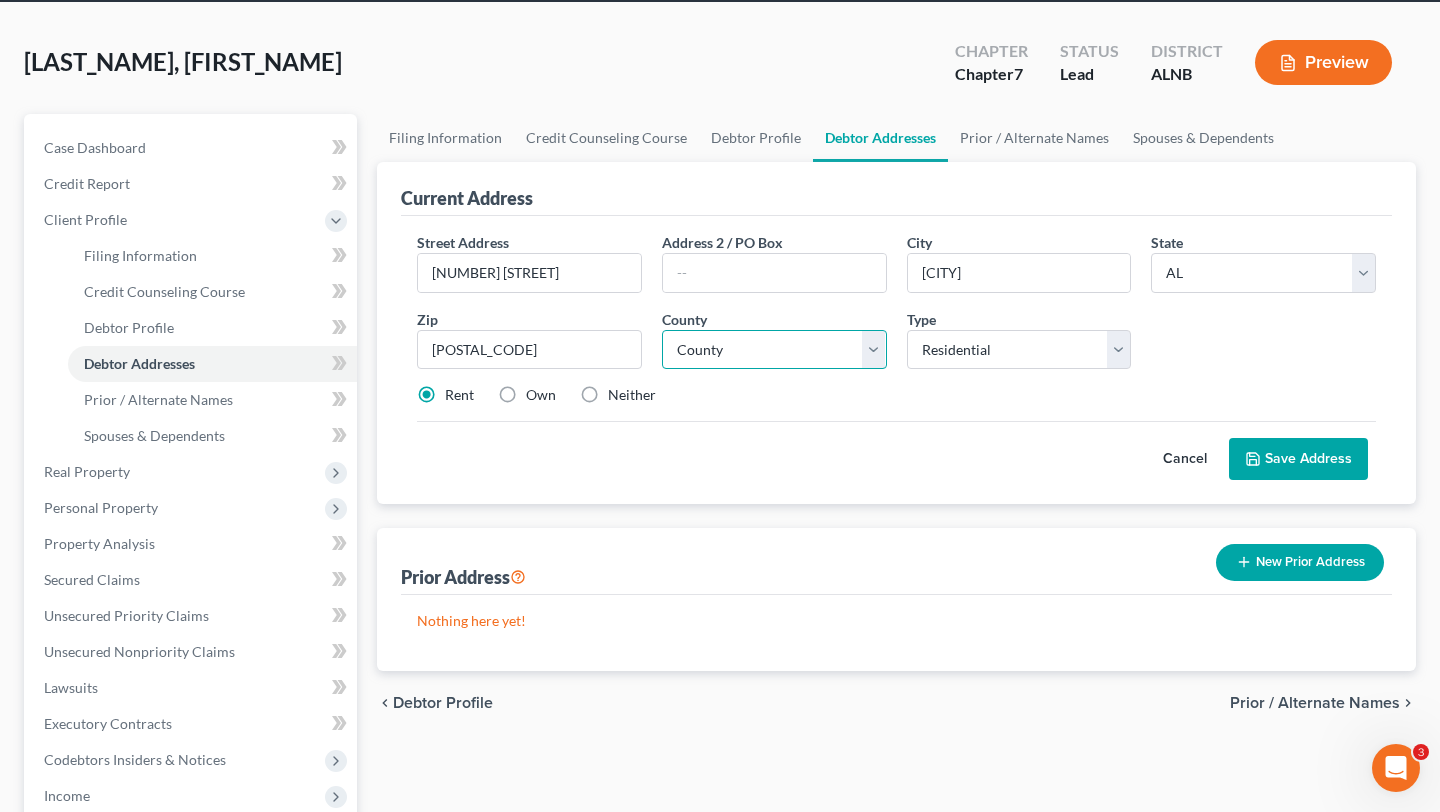 click on "County Autauga County Baldwin County Barbour County Bibb County Blount County Bullock County Butler County Calhoun County Chambers County Cherokee County Chilton County Choctaw County Clarke County Clay County Cleburne County Coffee County Colbert County Conecuh County Coosa County Covington County Crenshaw County Cullman County Dale County Dallas County DeKalb County Elmore County Escambia County Etowah County Fayette County Franklin County Geneva County Greene County Hale County Henry County Houston County Jackson County Jefferson County Lamar County Lauderdale County Lawrence County Lee County Limestone County Lowndes County Macon County Madison County Marengo County Marion County Marshall County Mobile County Monroe County Montgomery County Morgan County Perry County Pickens County Pike County Randolph County Russell County Shelby County St. Clair County Sumter County Talladega County Tallapoosa County Tuscaloosa County Walker County Washington County Wilcox County Winston County" at bounding box center [774, 350] 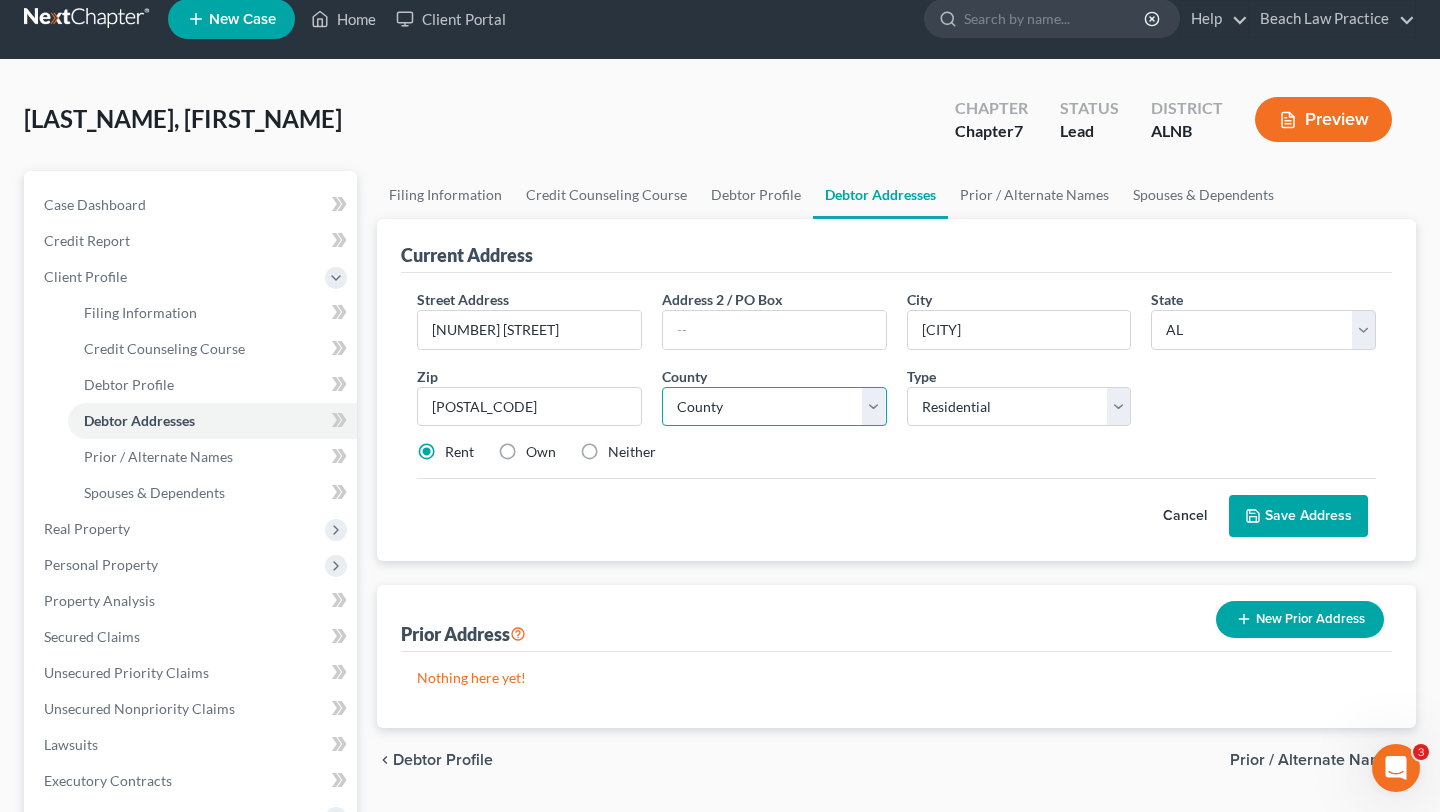 scroll, scrollTop: 22, scrollLeft: 0, axis: vertical 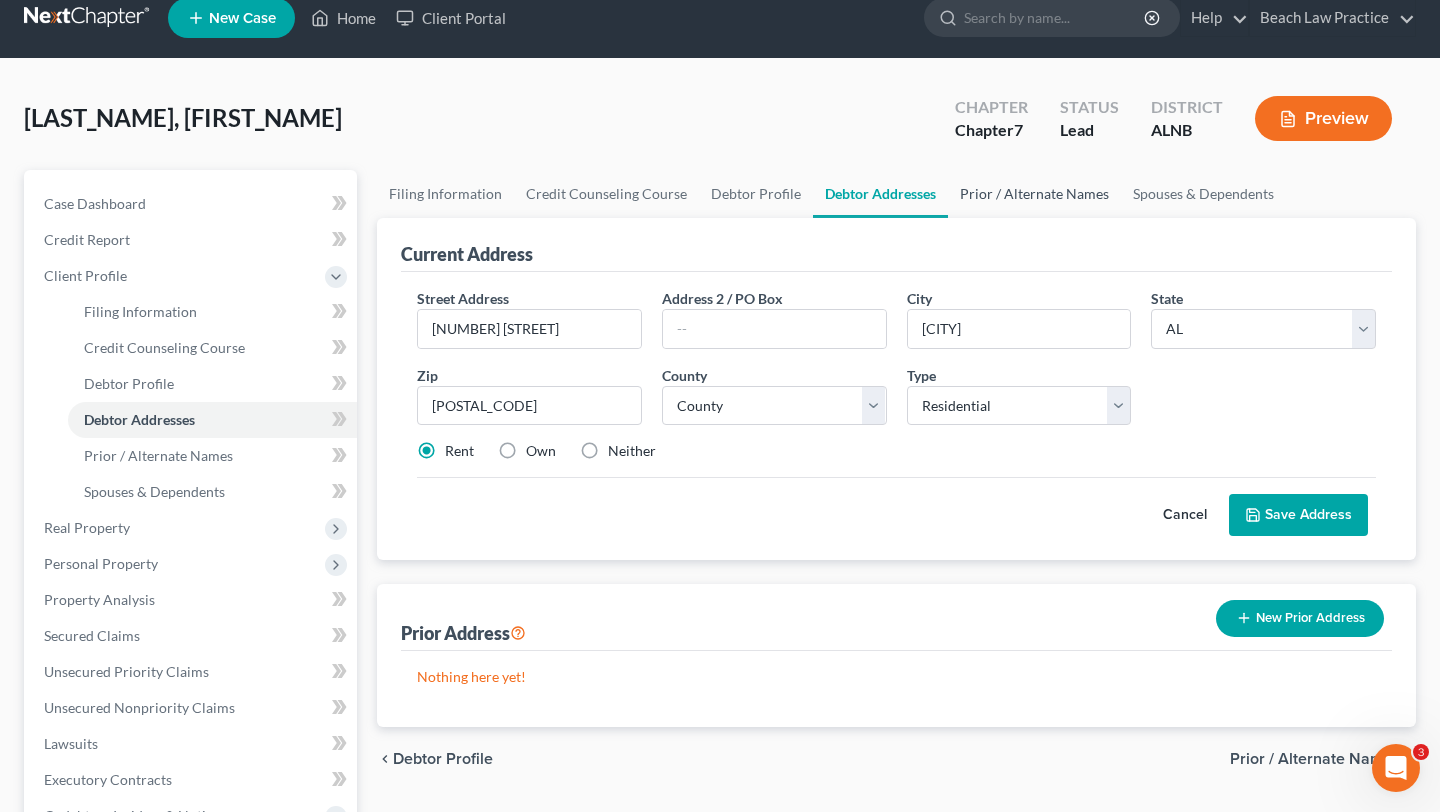 click on "Prior / Alternate Names" at bounding box center [1034, 194] 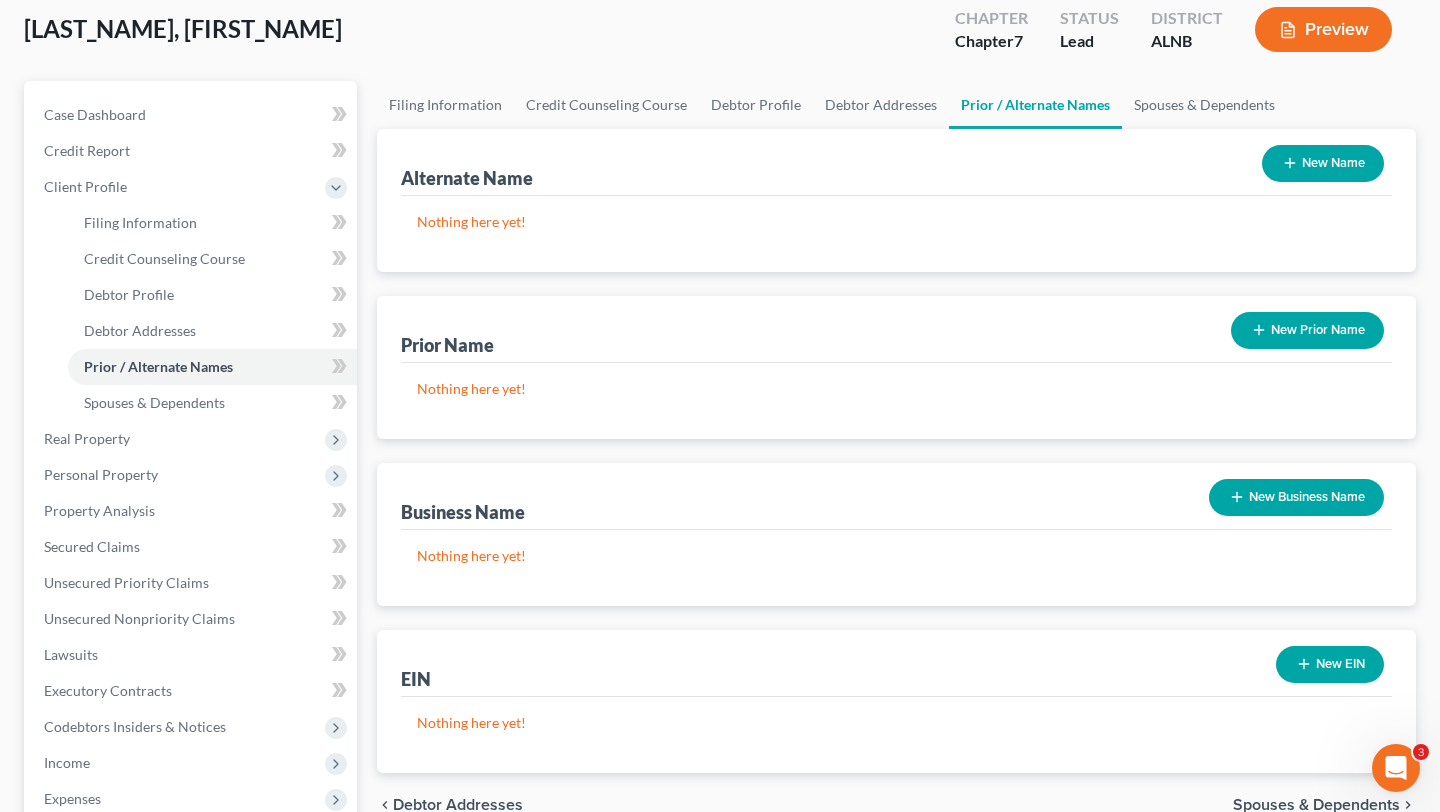scroll, scrollTop: 108, scrollLeft: 0, axis: vertical 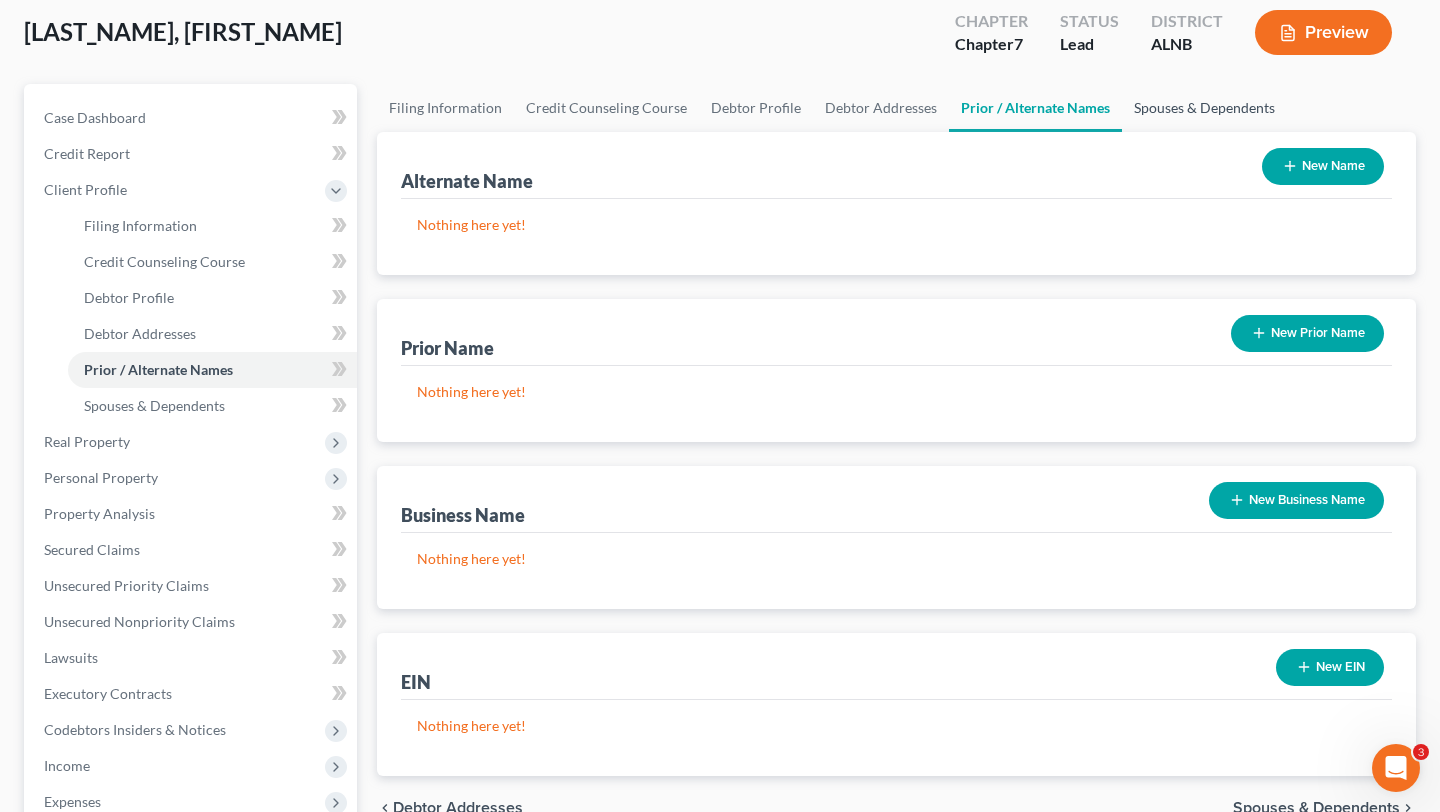 click on "Spouses & Dependents" at bounding box center (1204, 108) 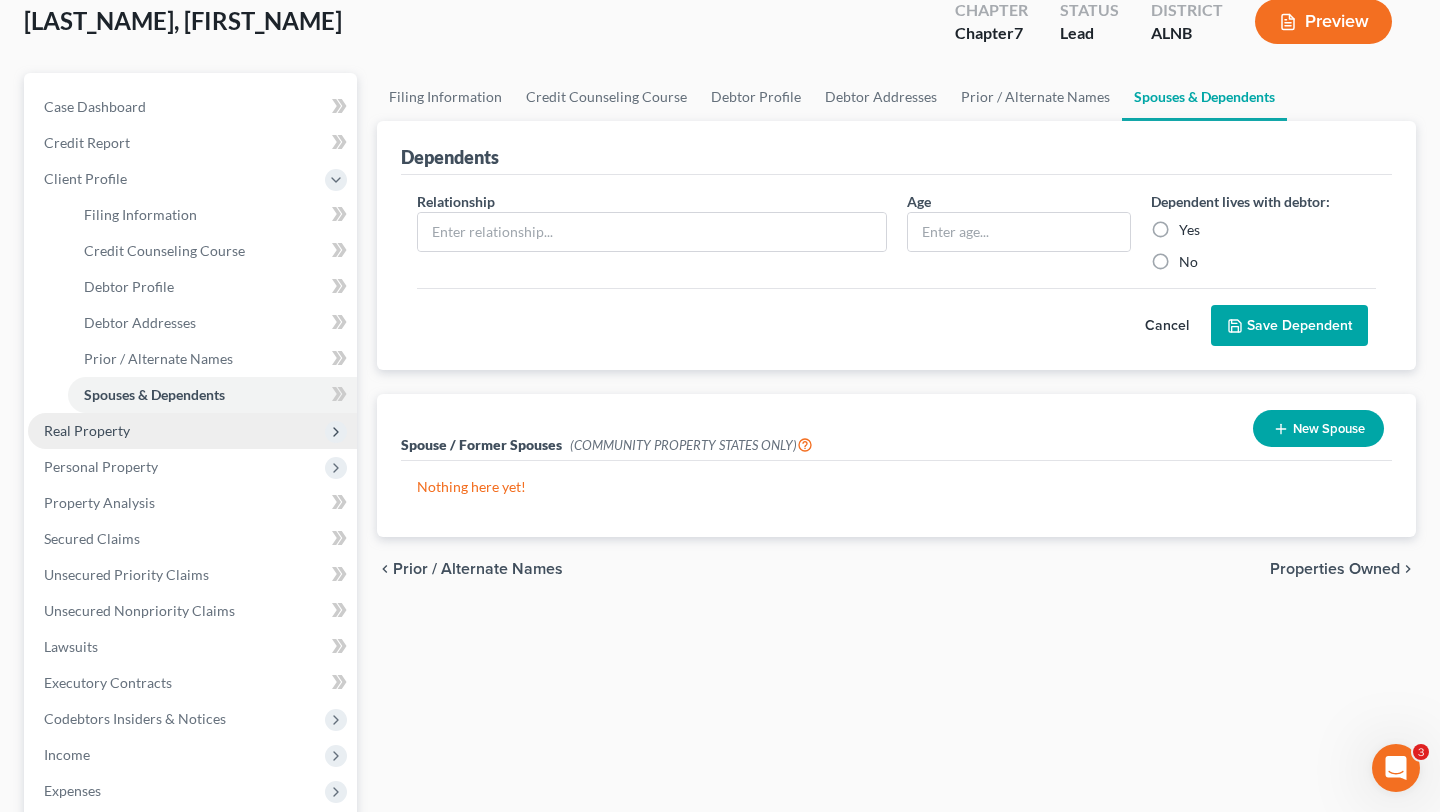 scroll, scrollTop: 130, scrollLeft: 0, axis: vertical 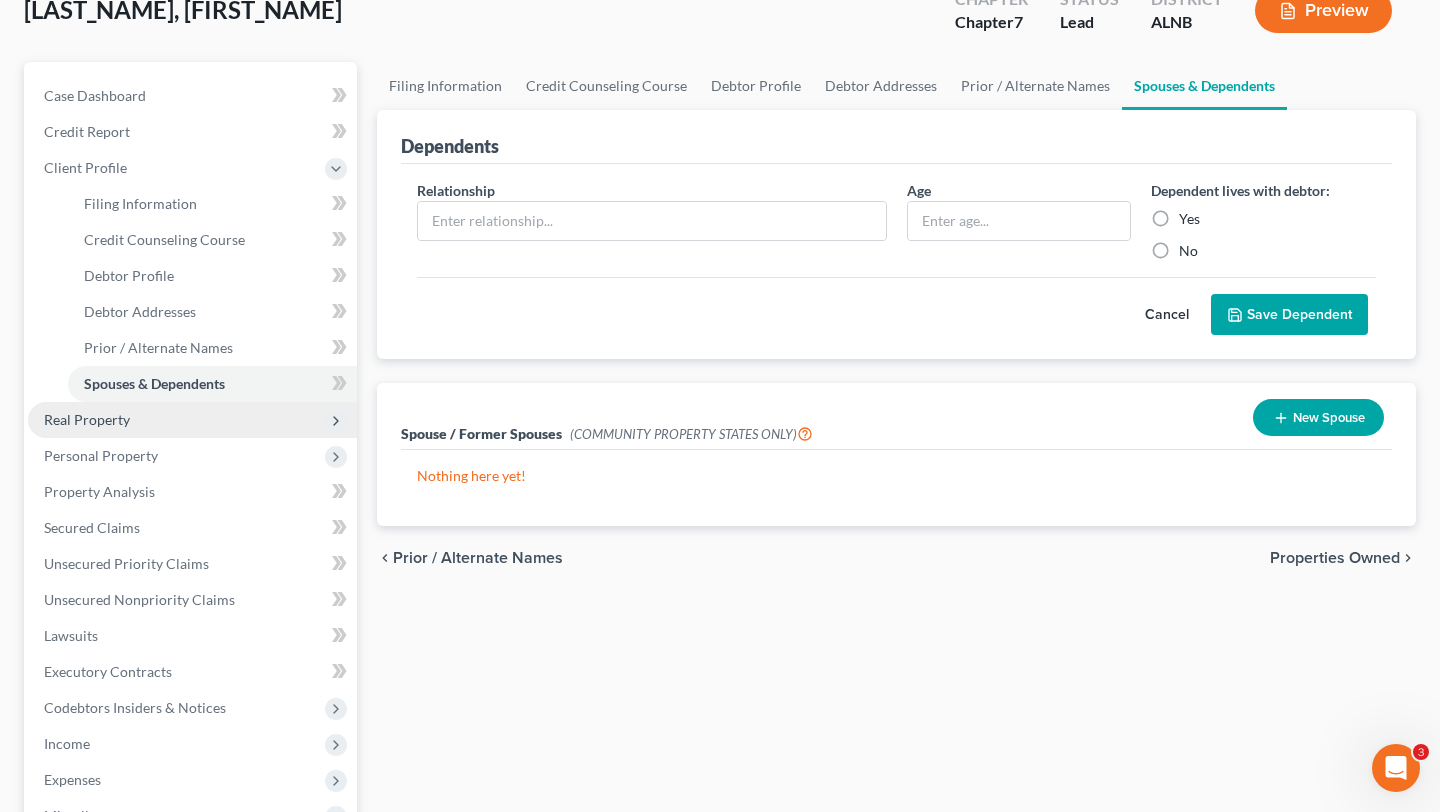 click on "Real Property" at bounding box center (192, 420) 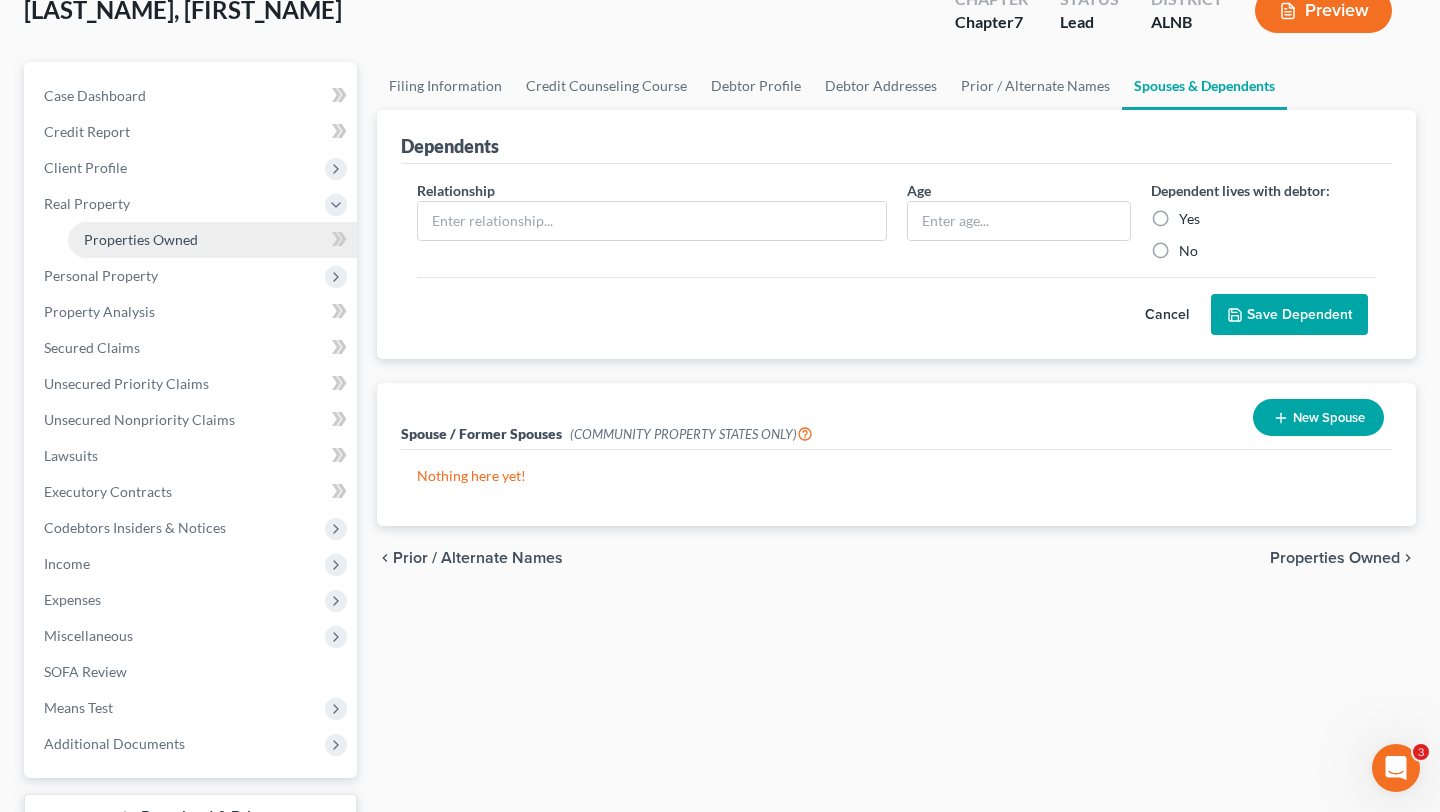 click on "Properties Owned" at bounding box center [212, 240] 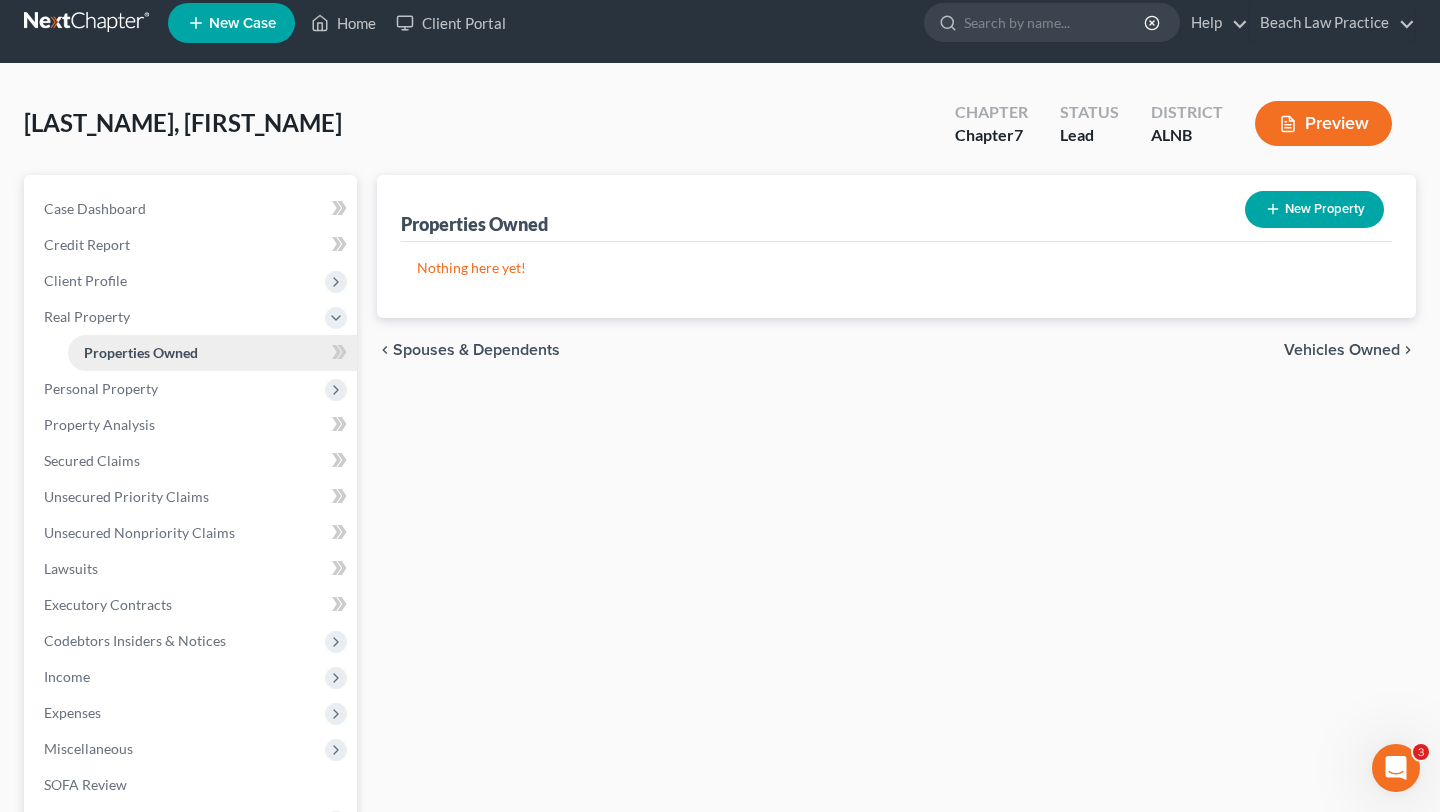 scroll, scrollTop: 0, scrollLeft: 0, axis: both 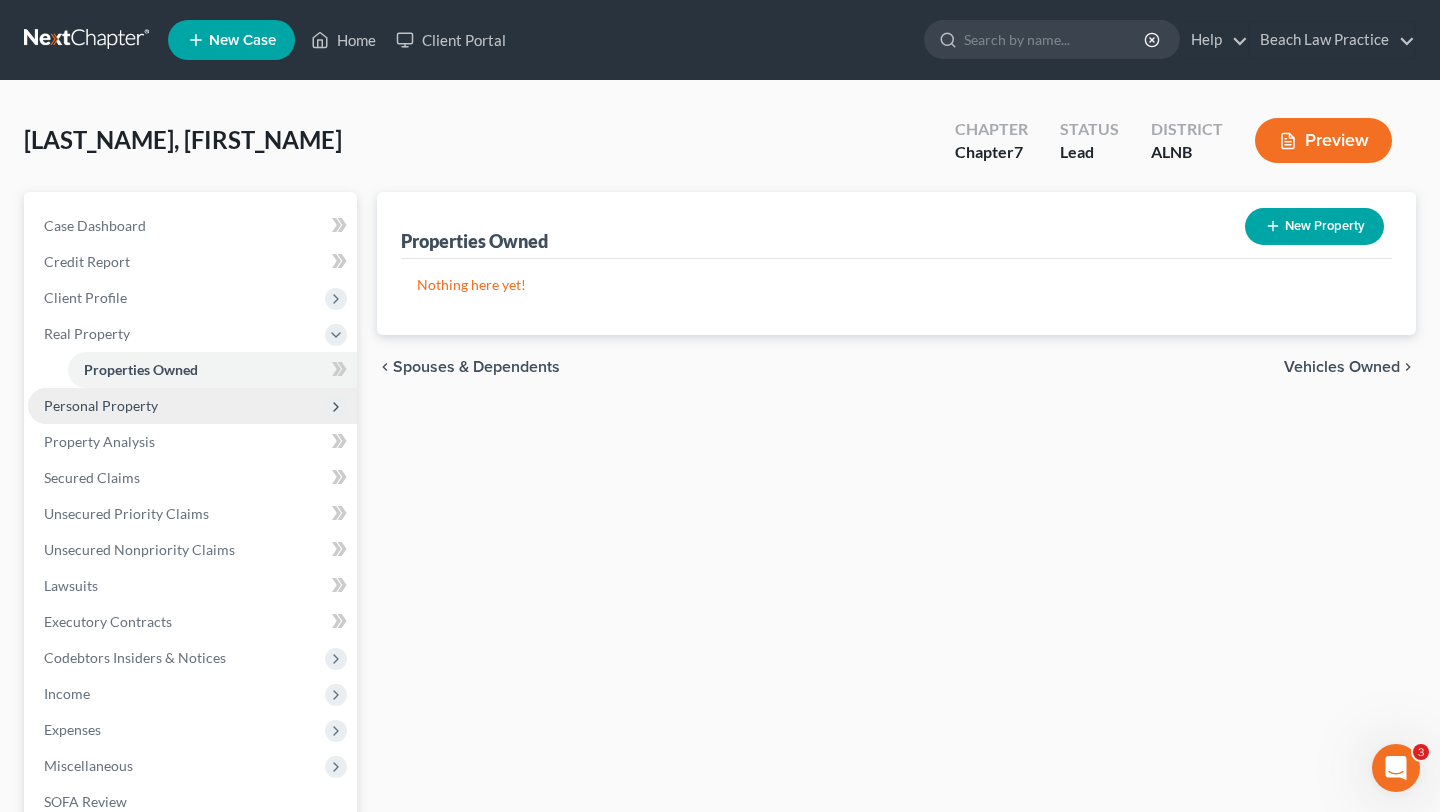 click on "Personal Property" at bounding box center (101, 405) 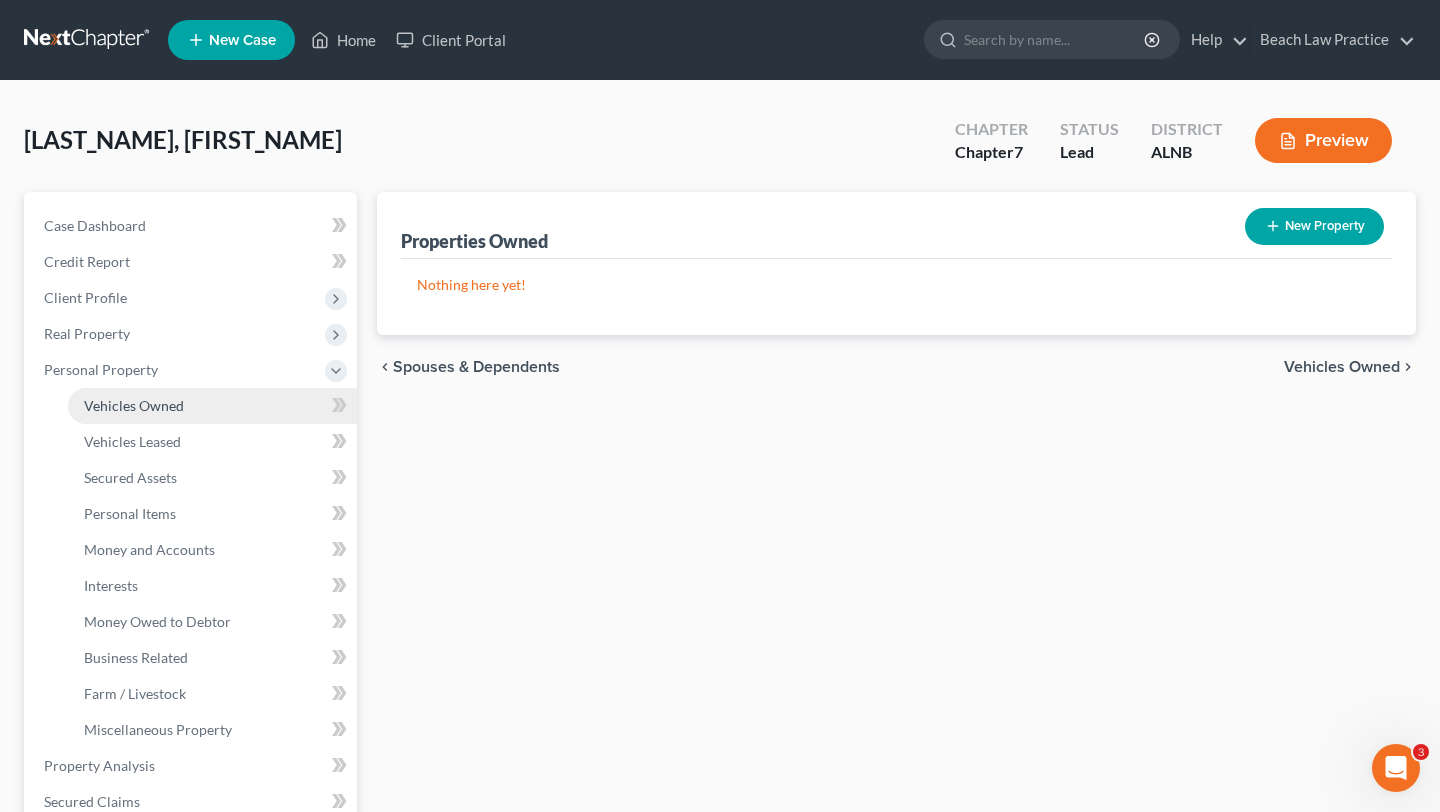 click on "Vehicles Owned" at bounding box center [134, 405] 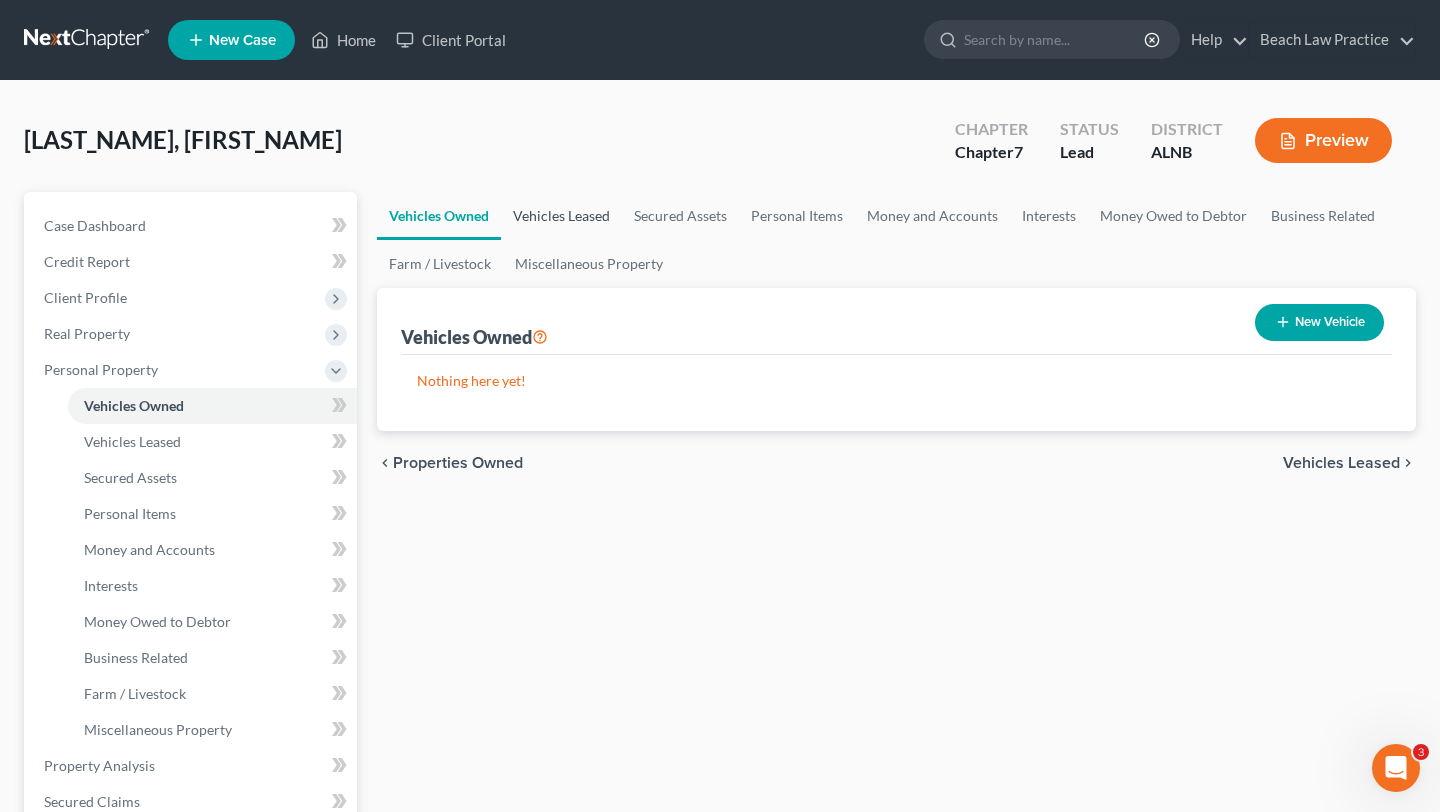 click on "Vehicles Leased" at bounding box center [561, 216] 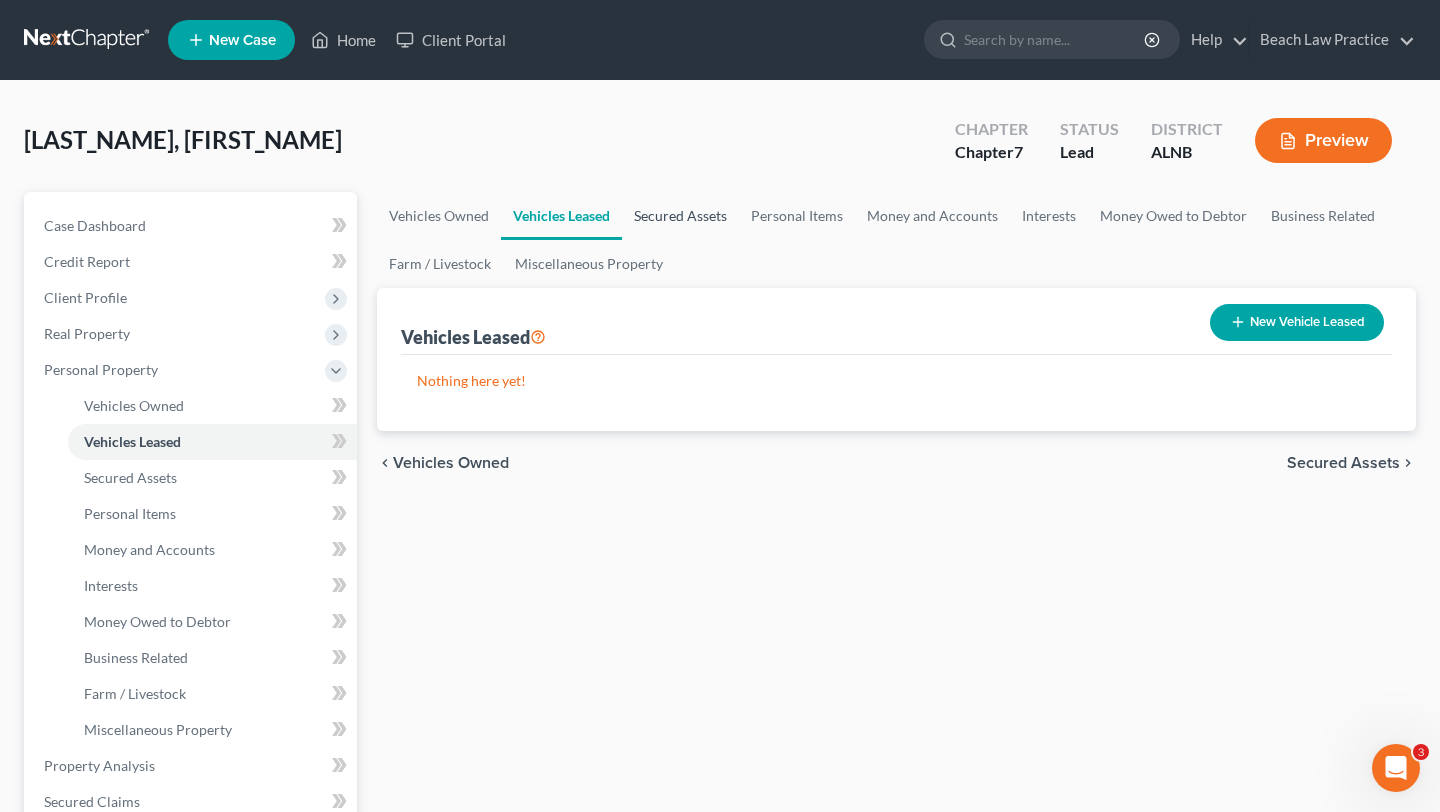 click on "Secured Assets" at bounding box center [680, 216] 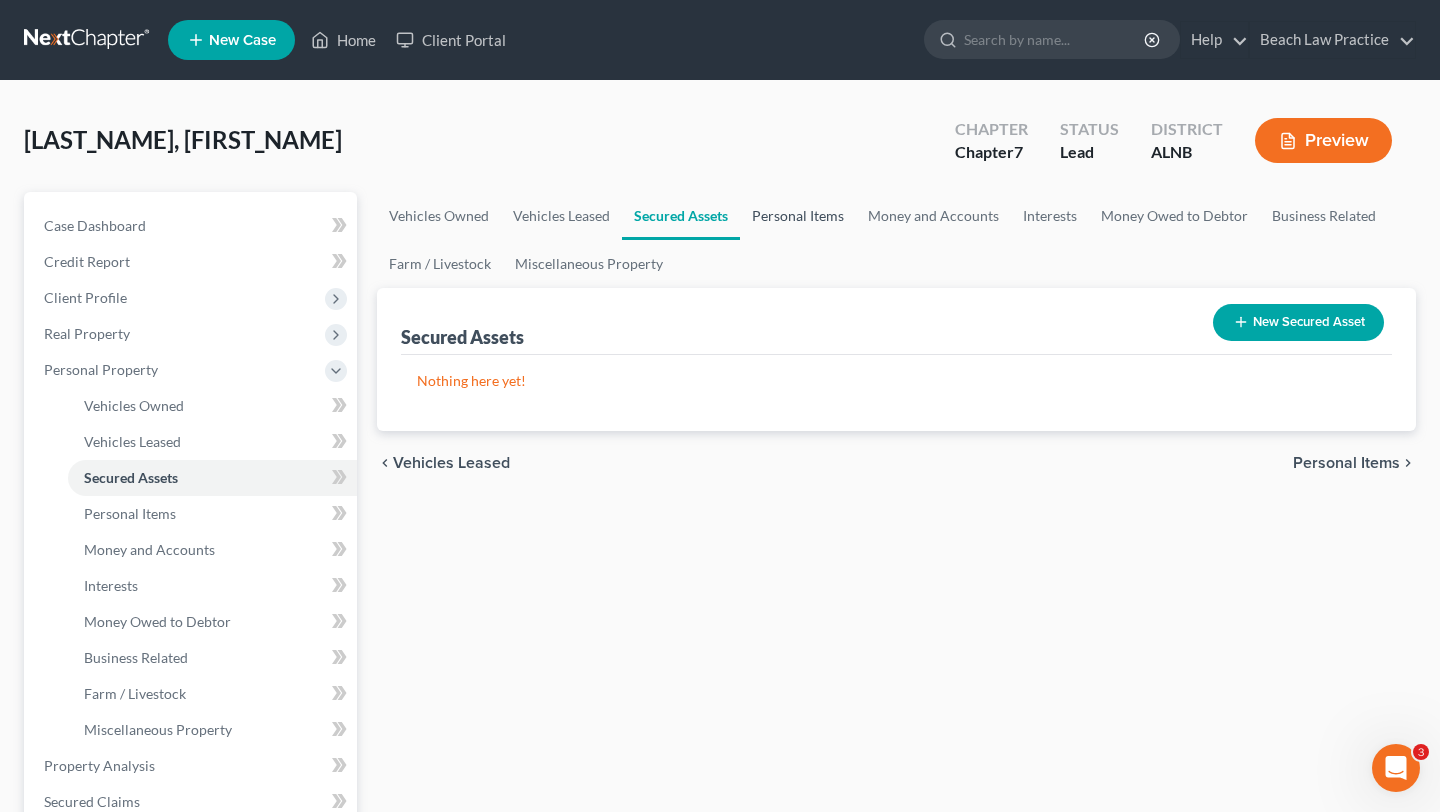 click on "Personal Items" at bounding box center [798, 216] 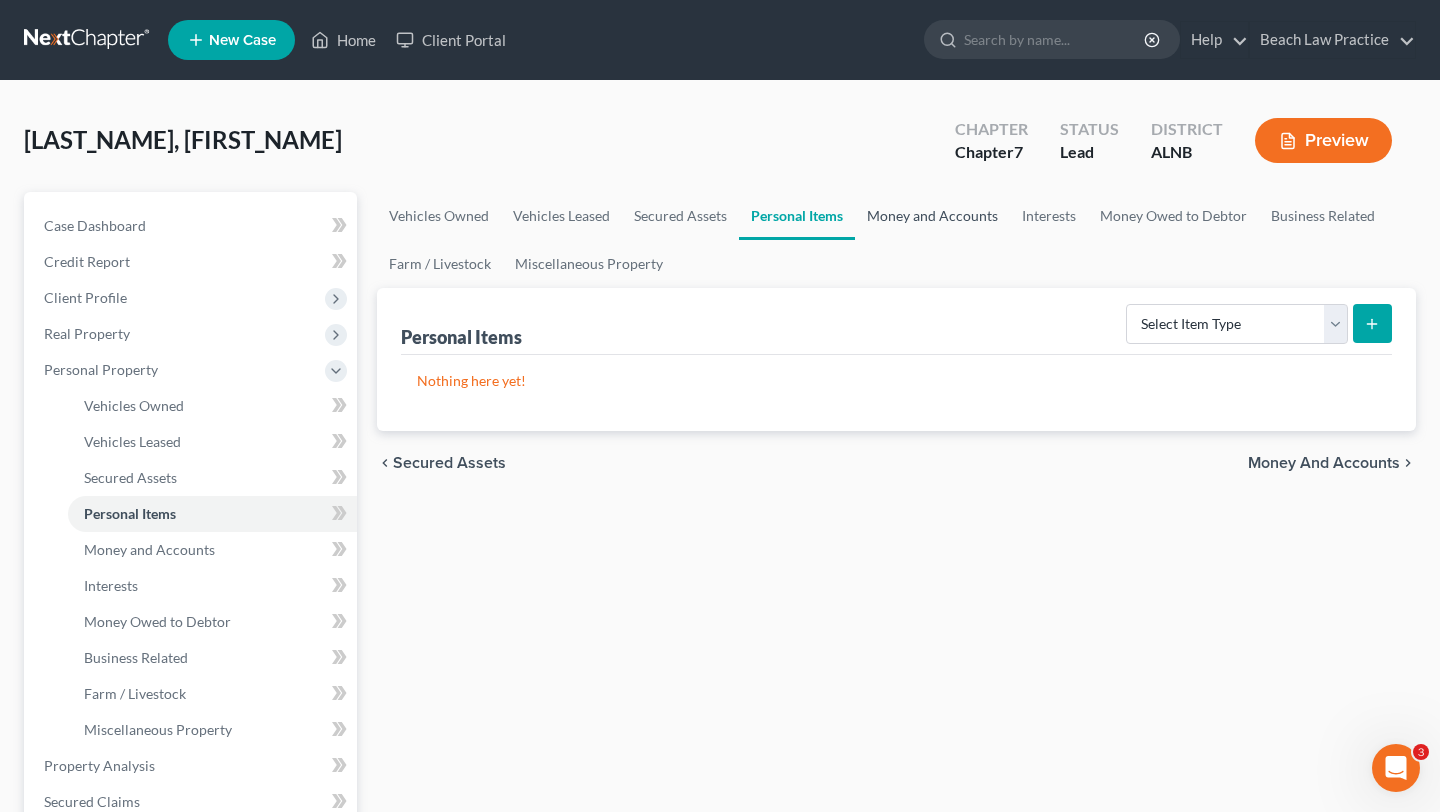 click on "Money and Accounts" at bounding box center [932, 216] 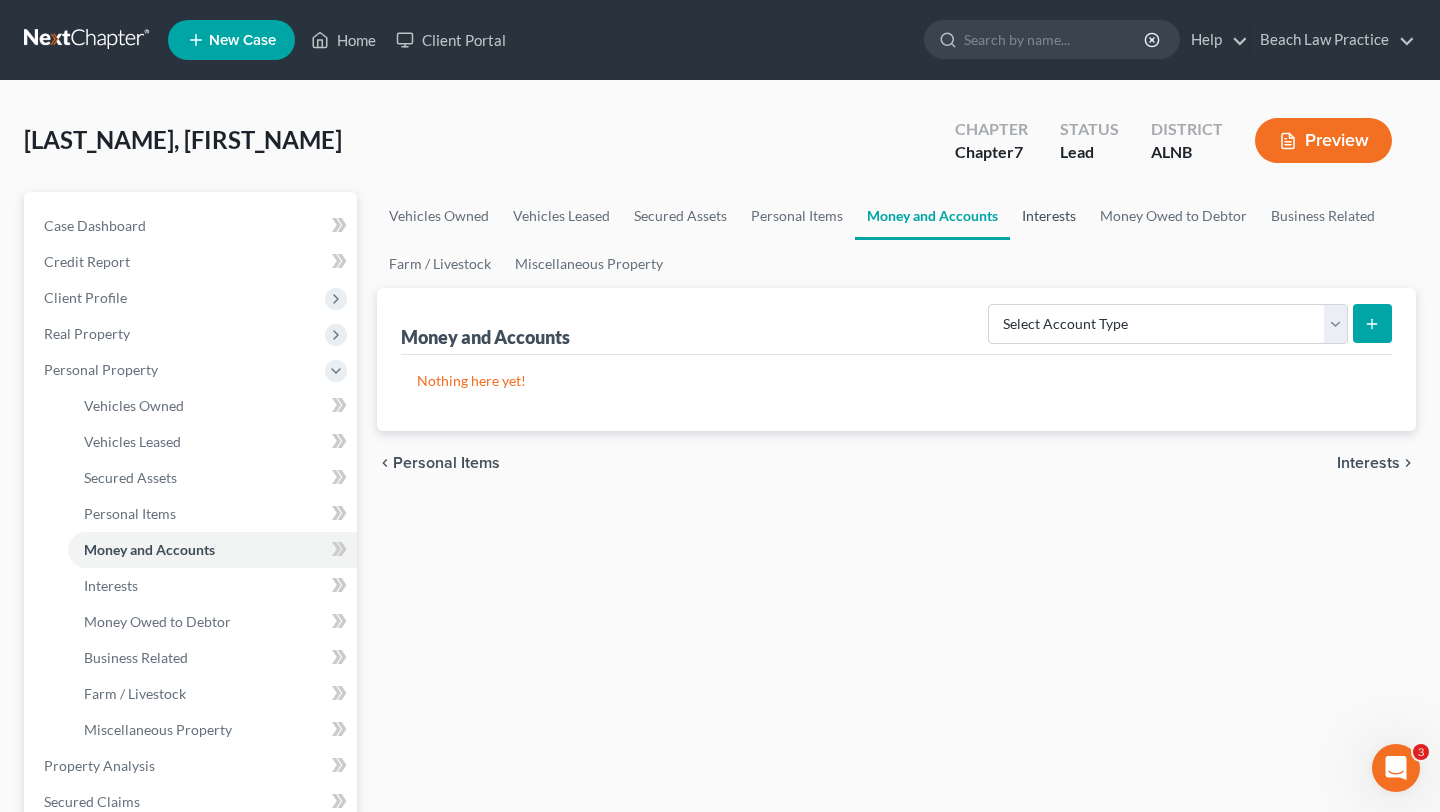 click on "Interests" at bounding box center [1049, 216] 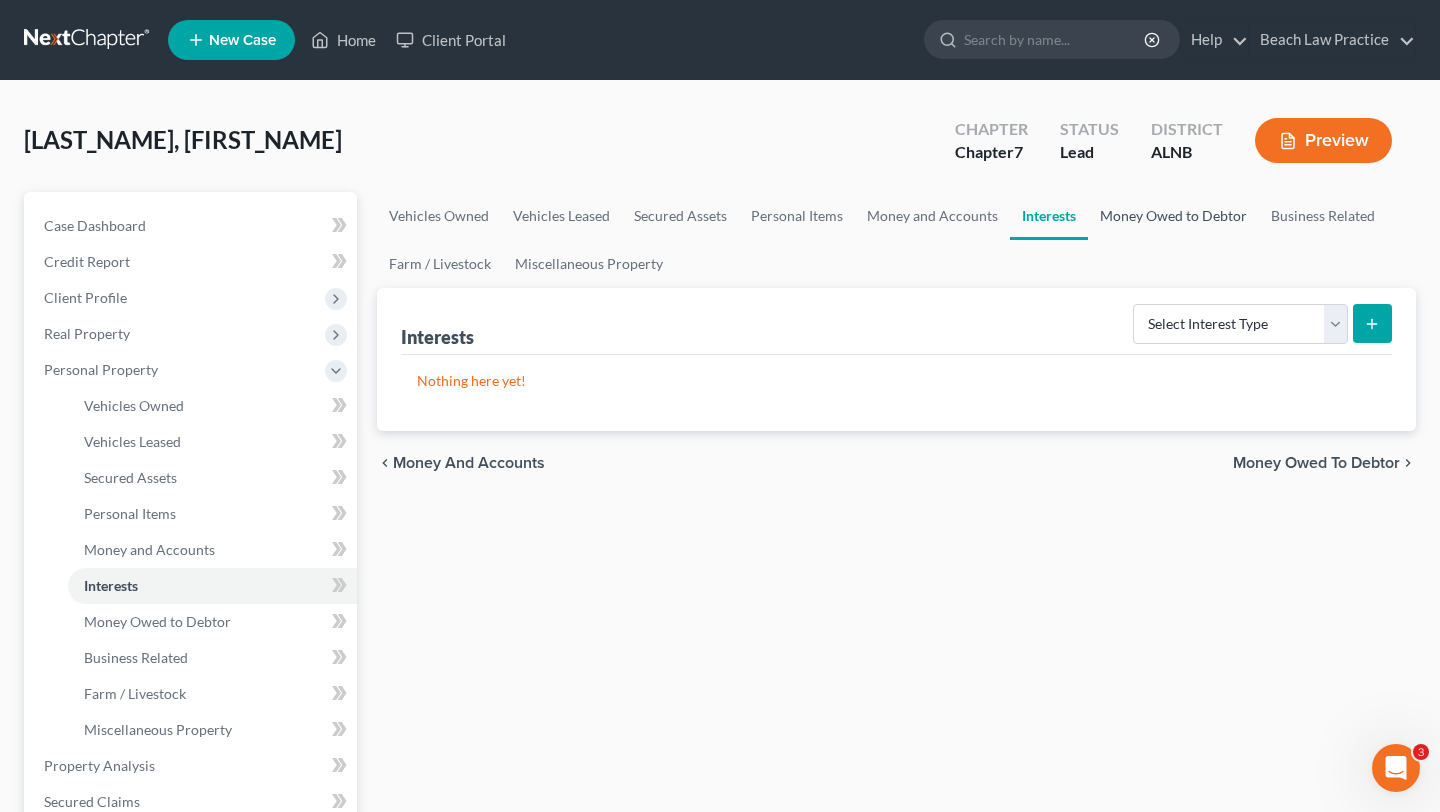 click on "Money Owed to Debtor" at bounding box center [1173, 216] 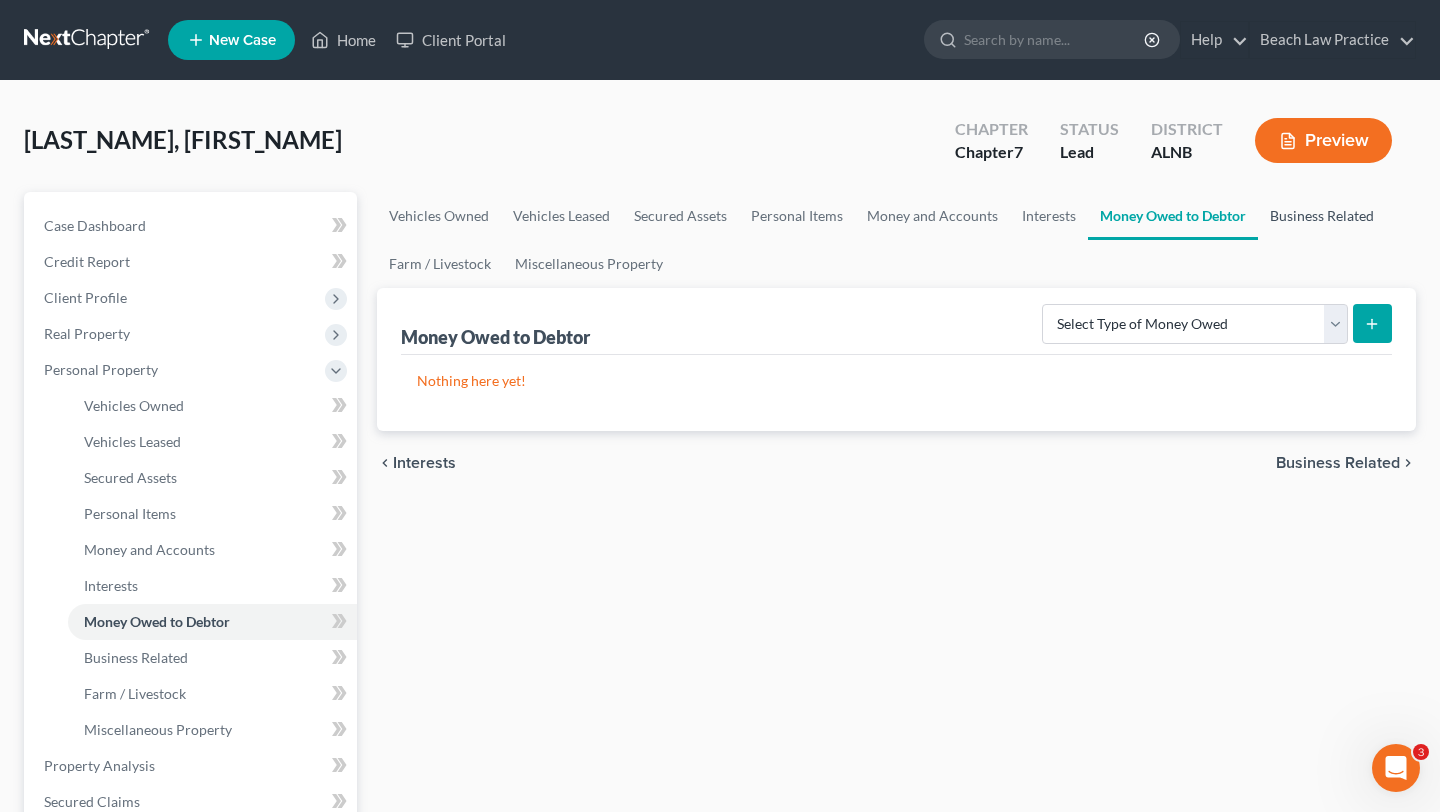 click on "Business Related" at bounding box center [1322, 216] 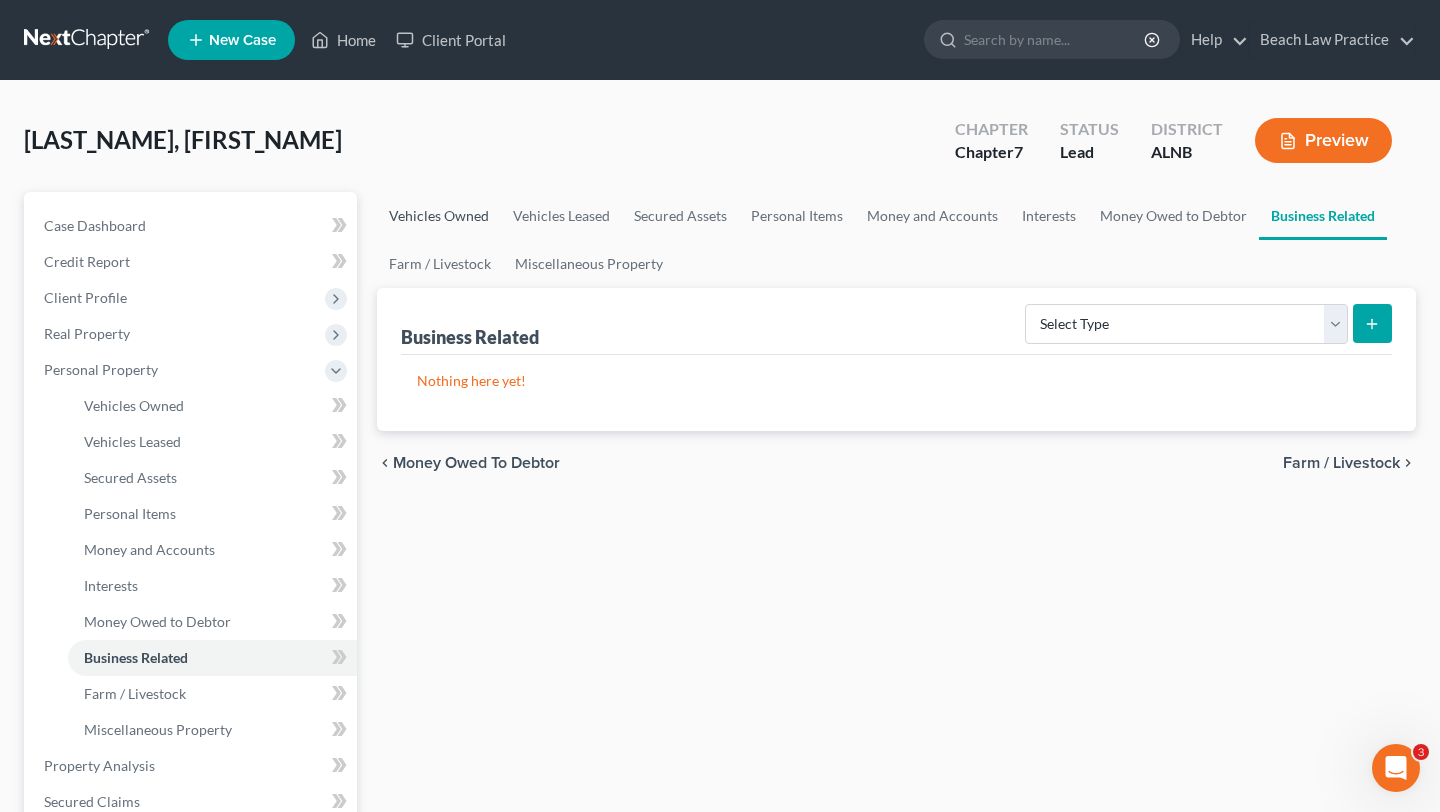 click on "Vehicles Owned" at bounding box center [439, 216] 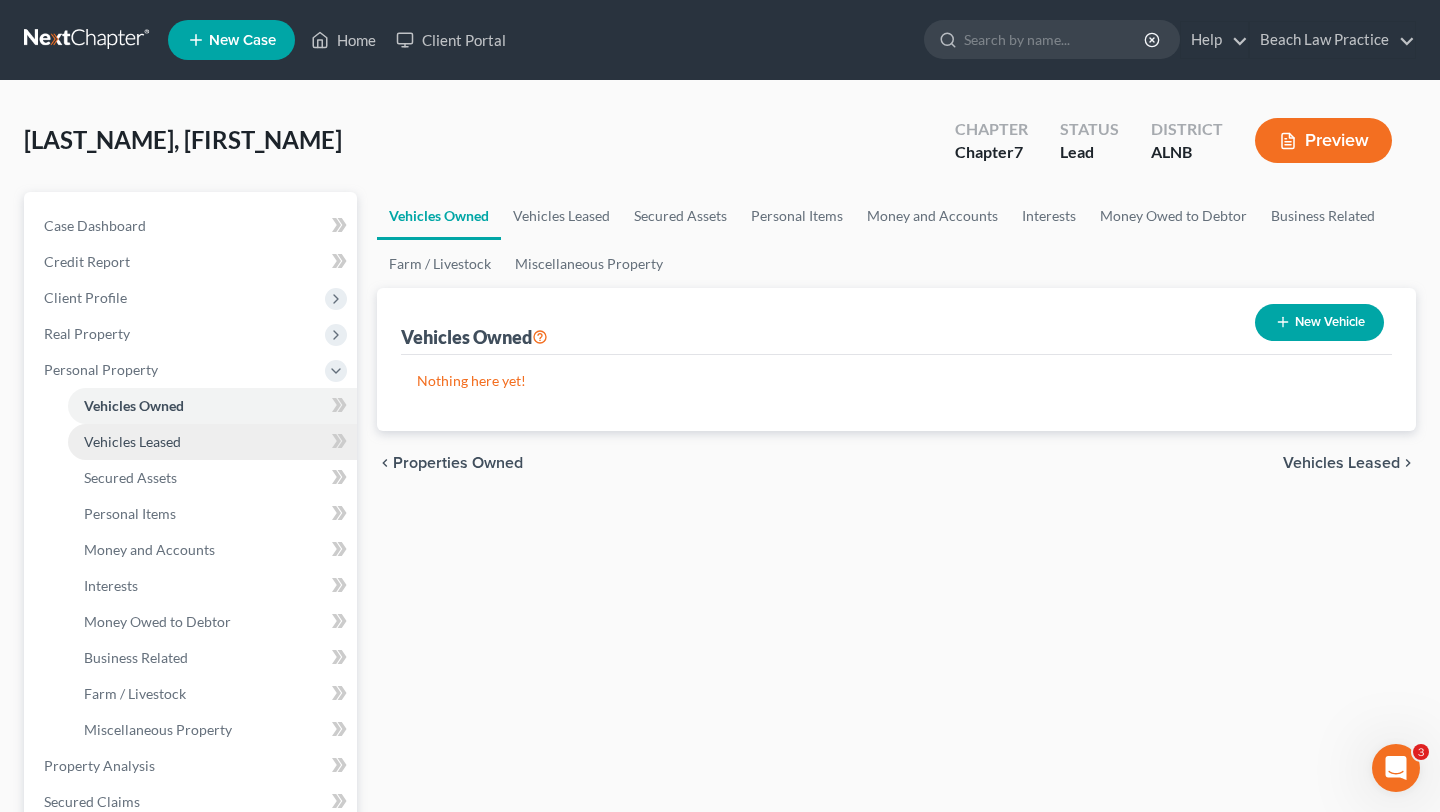 click on "Vehicles Leased" at bounding box center (212, 442) 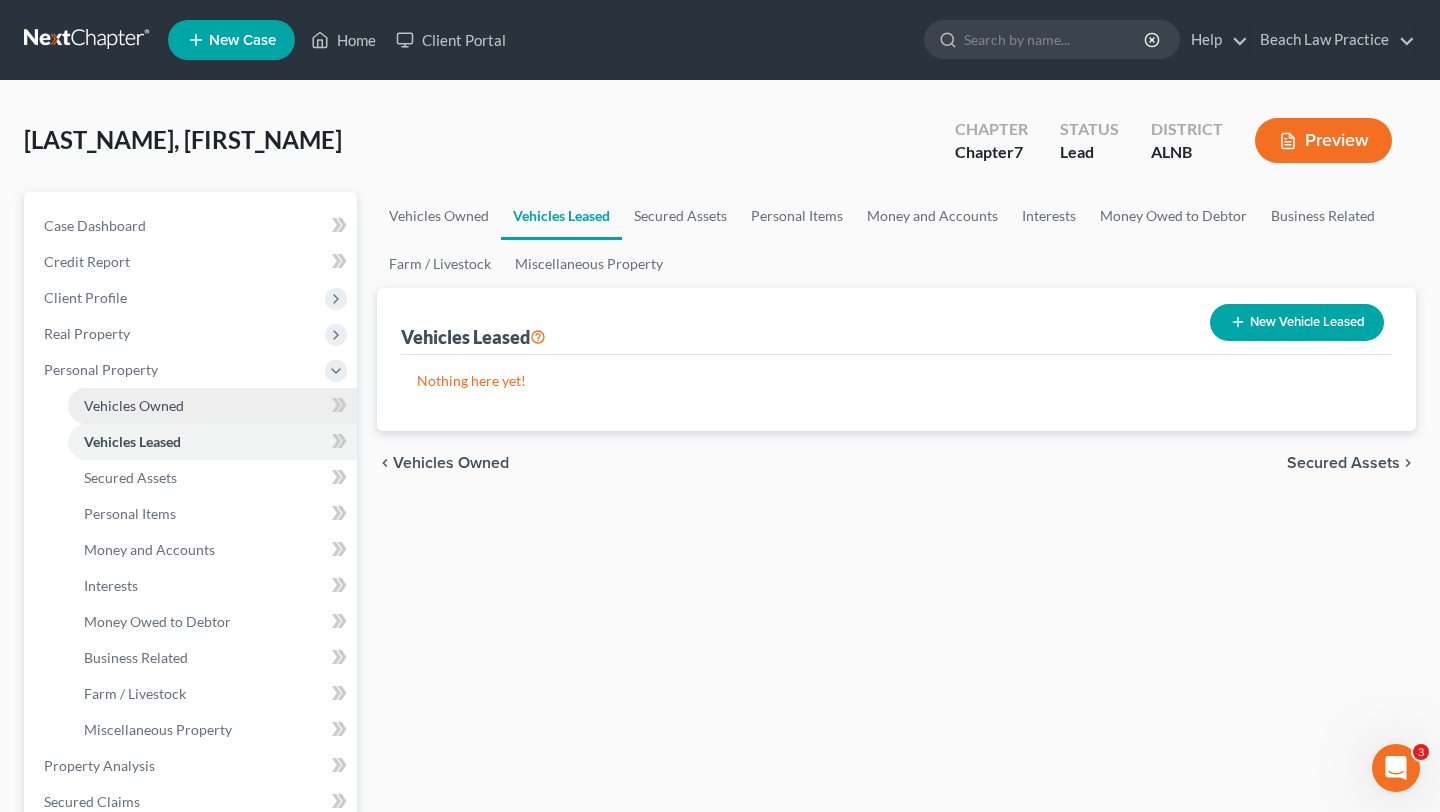 click on "Vehicles Owned" at bounding box center (212, 406) 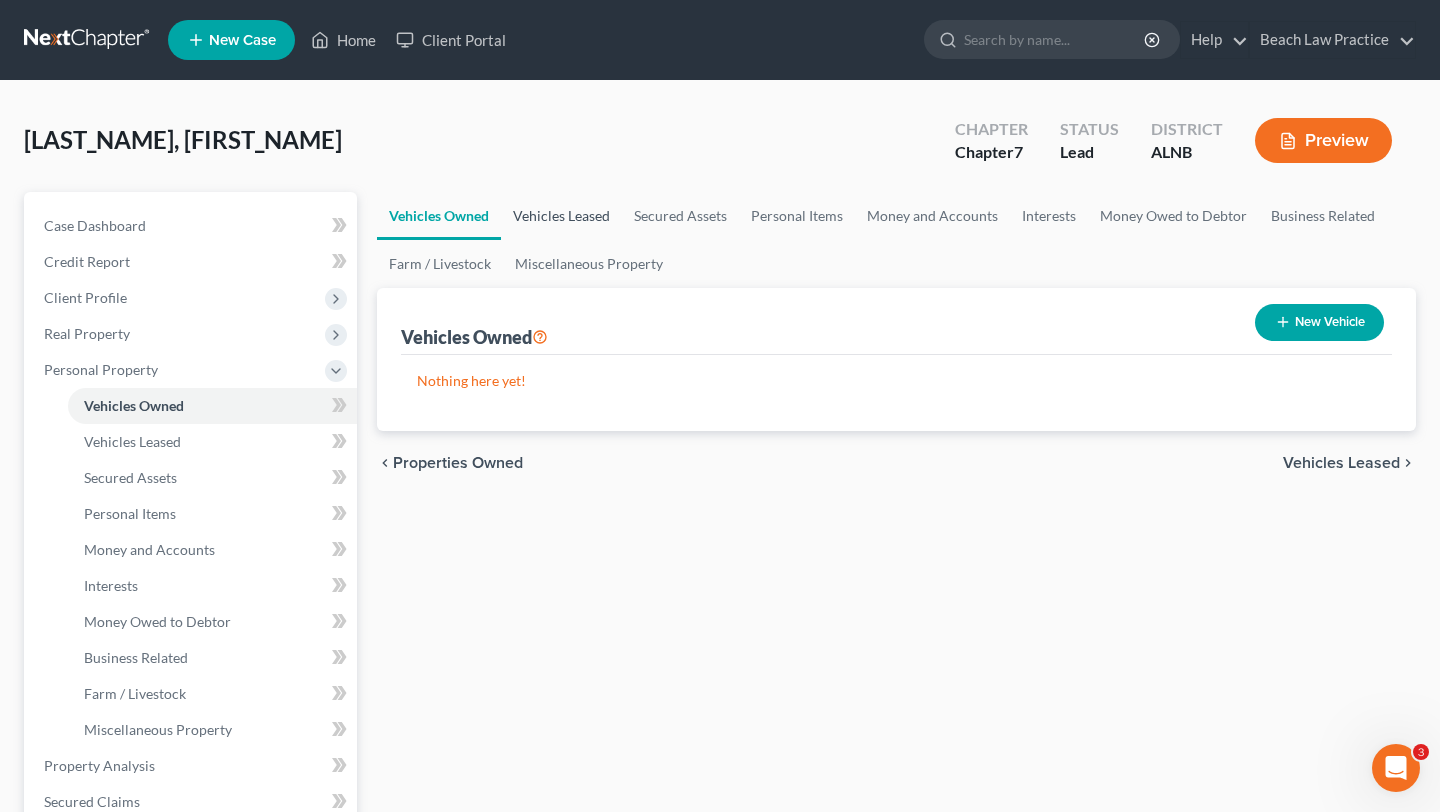 click on "Vehicles Leased" at bounding box center (561, 216) 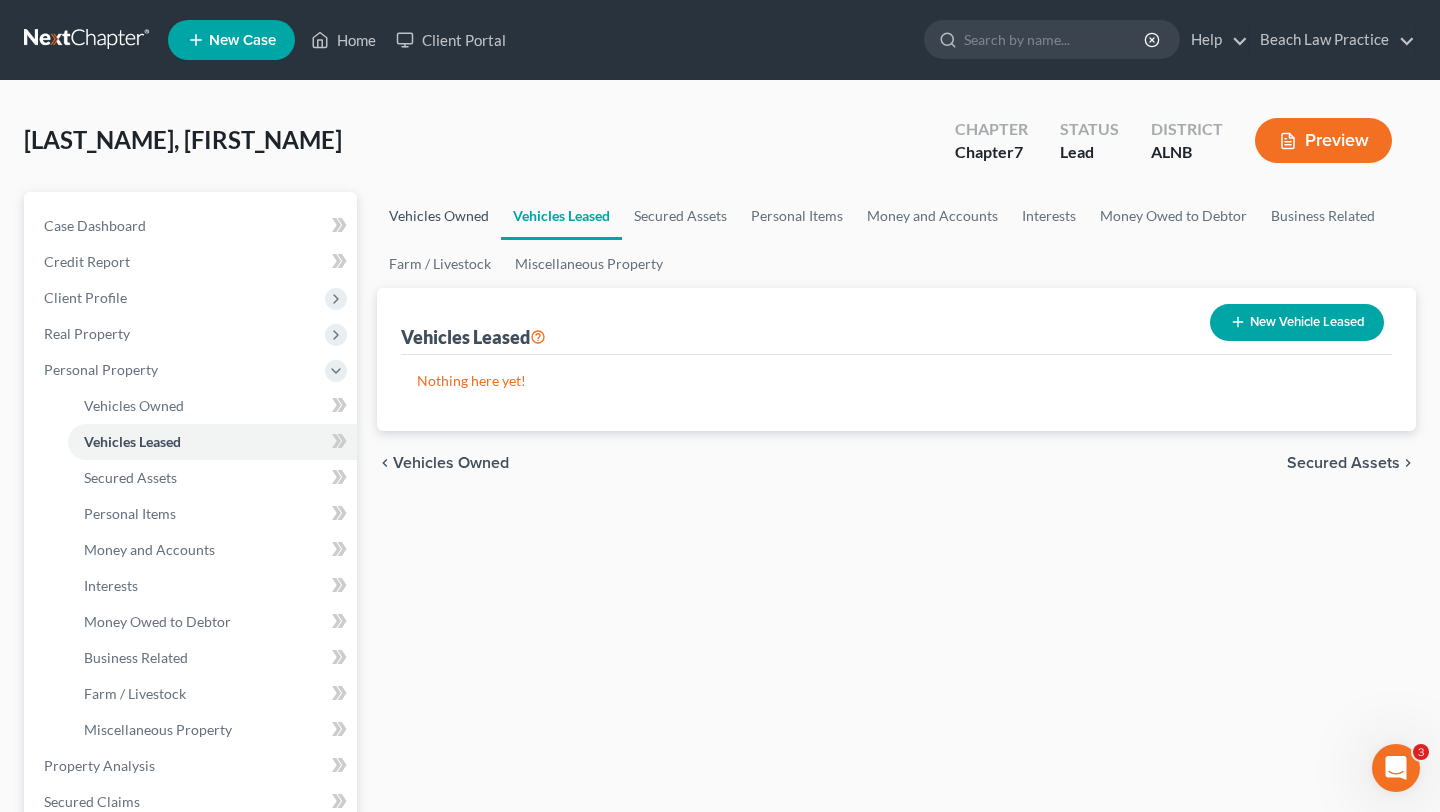click on "Vehicles Owned" at bounding box center [439, 216] 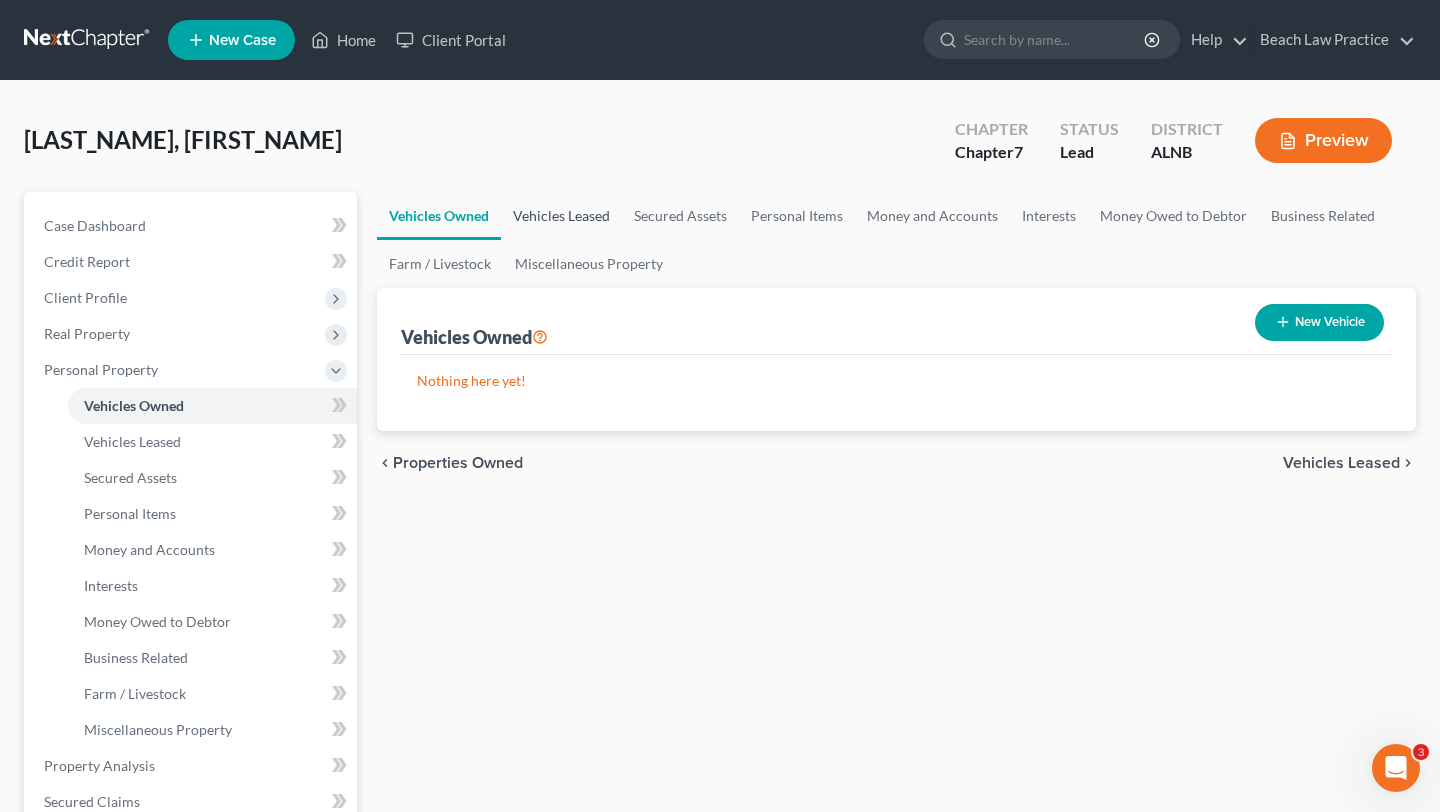 click on "Vehicles Leased" at bounding box center (561, 216) 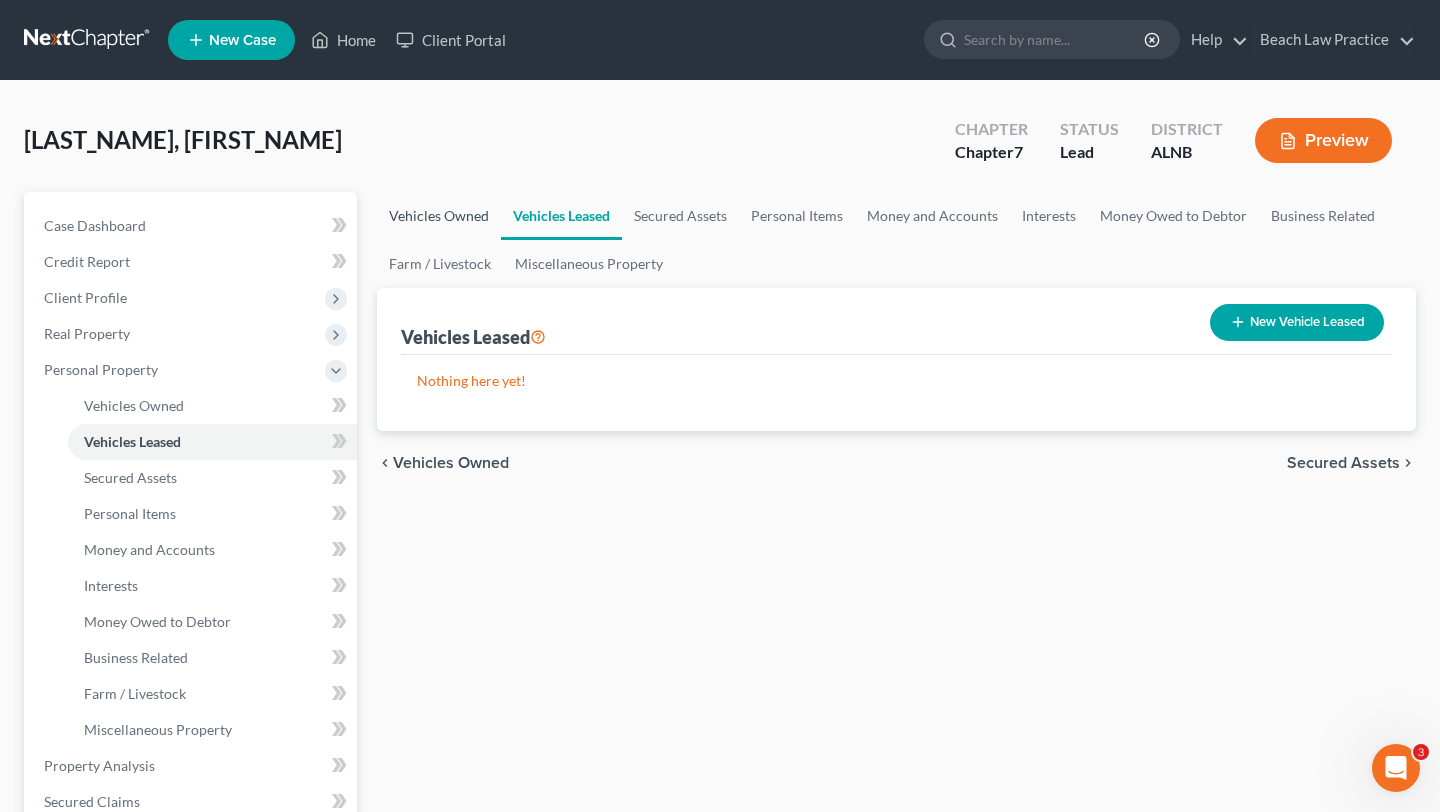 click on "Vehicles Owned" at bounding box center [439, 216] 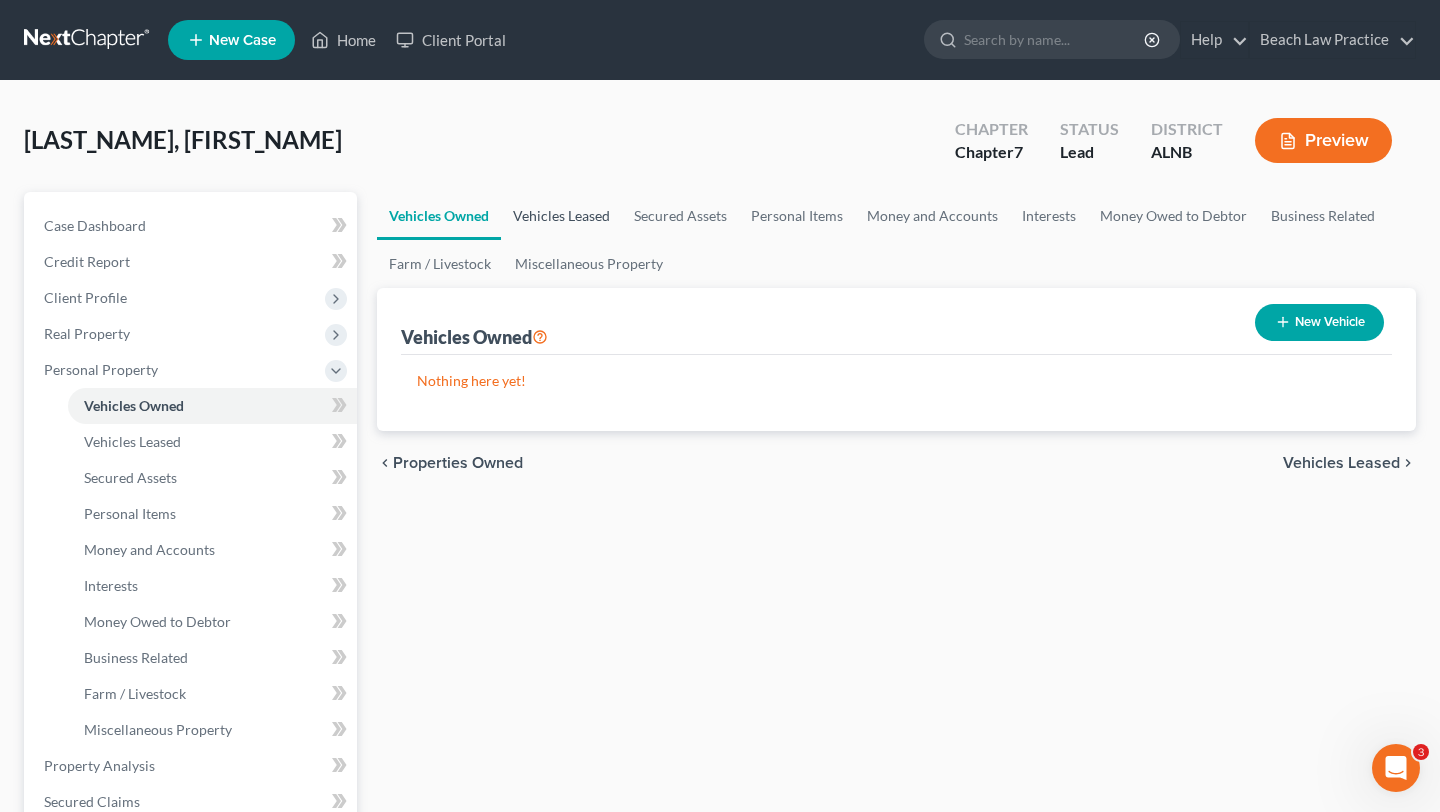 click on "Vehicles Leased" at bounding box center [561, 216] 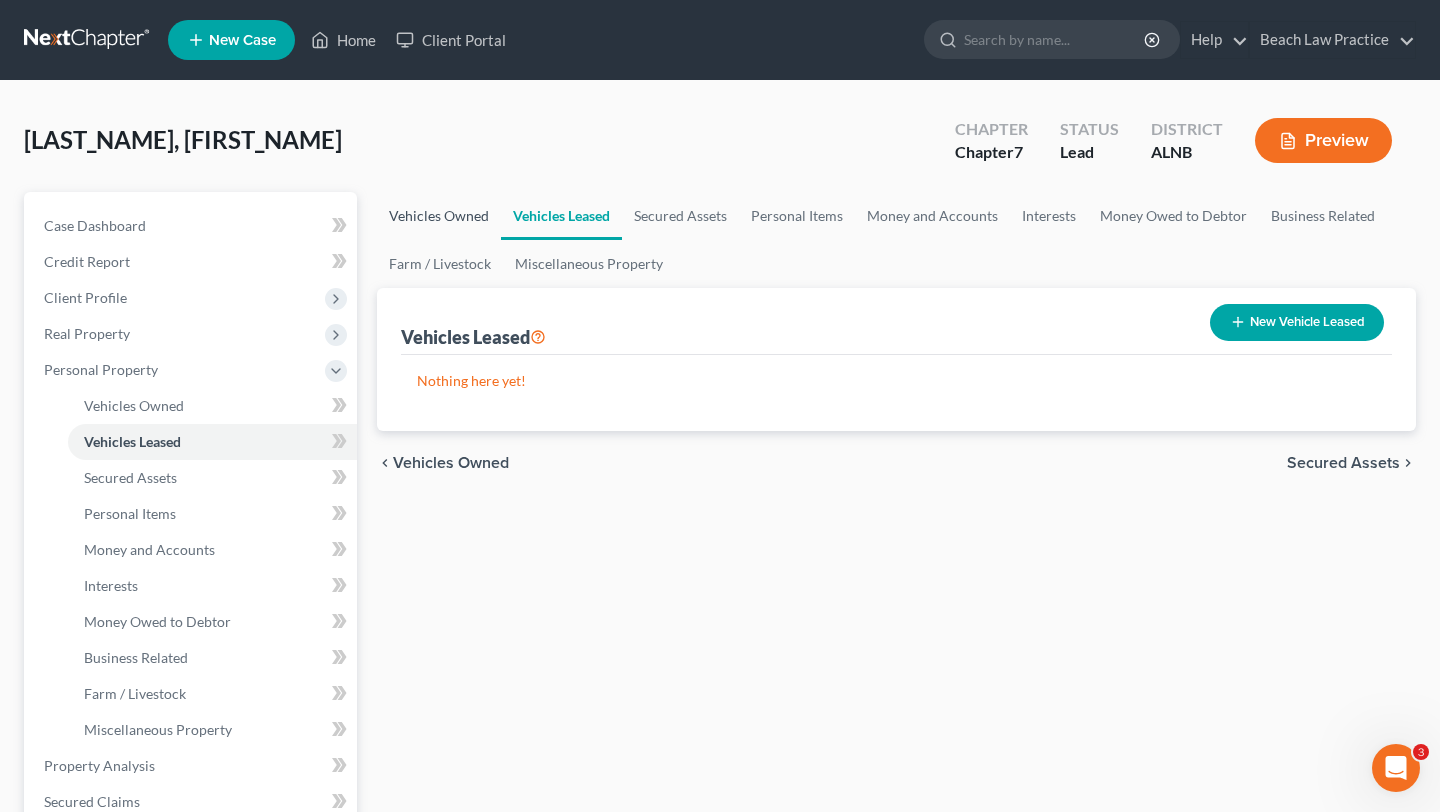 click on "Vehicles Owned" at bounding box center [439, 216] 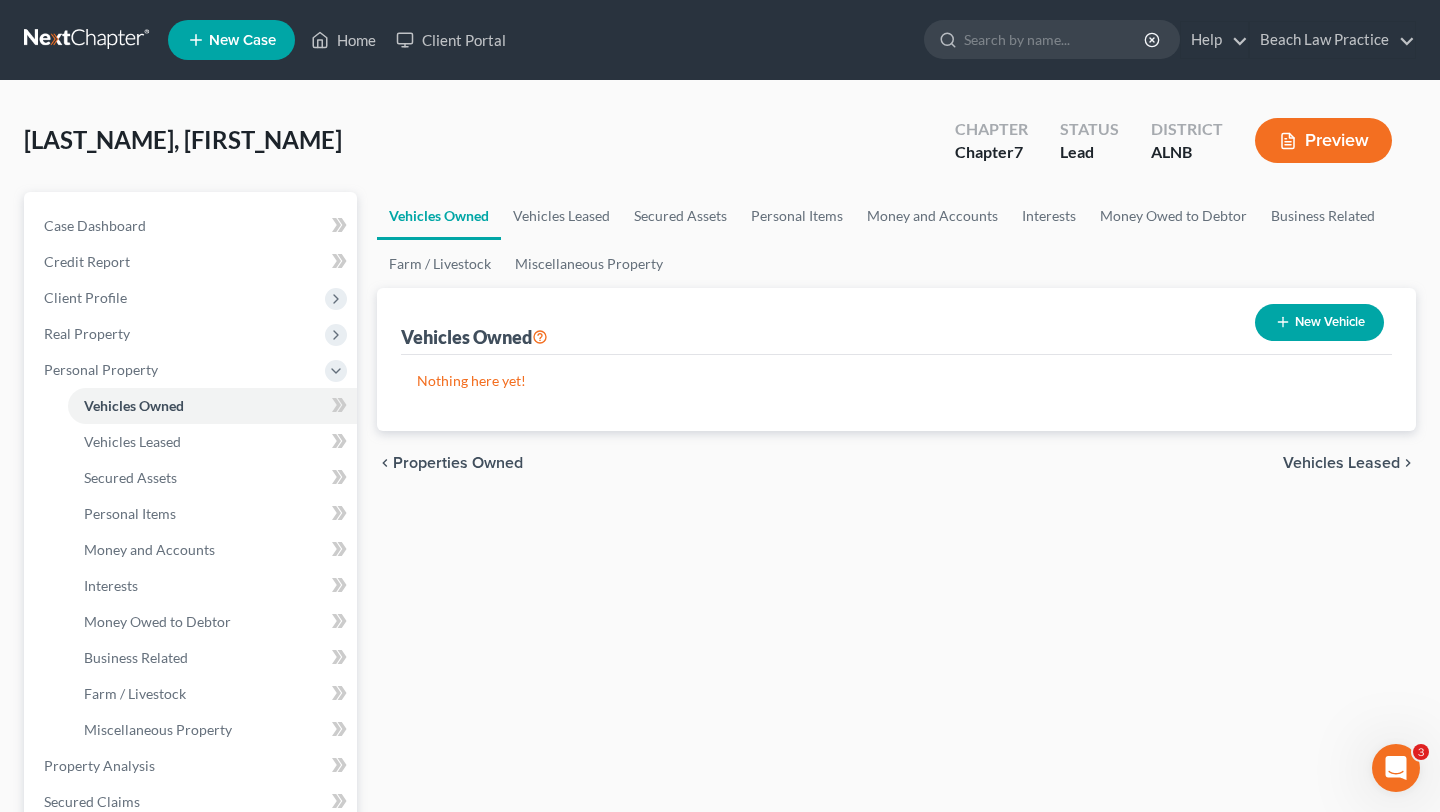 click on "New Vehicle" at bounding box center [1319, 322] 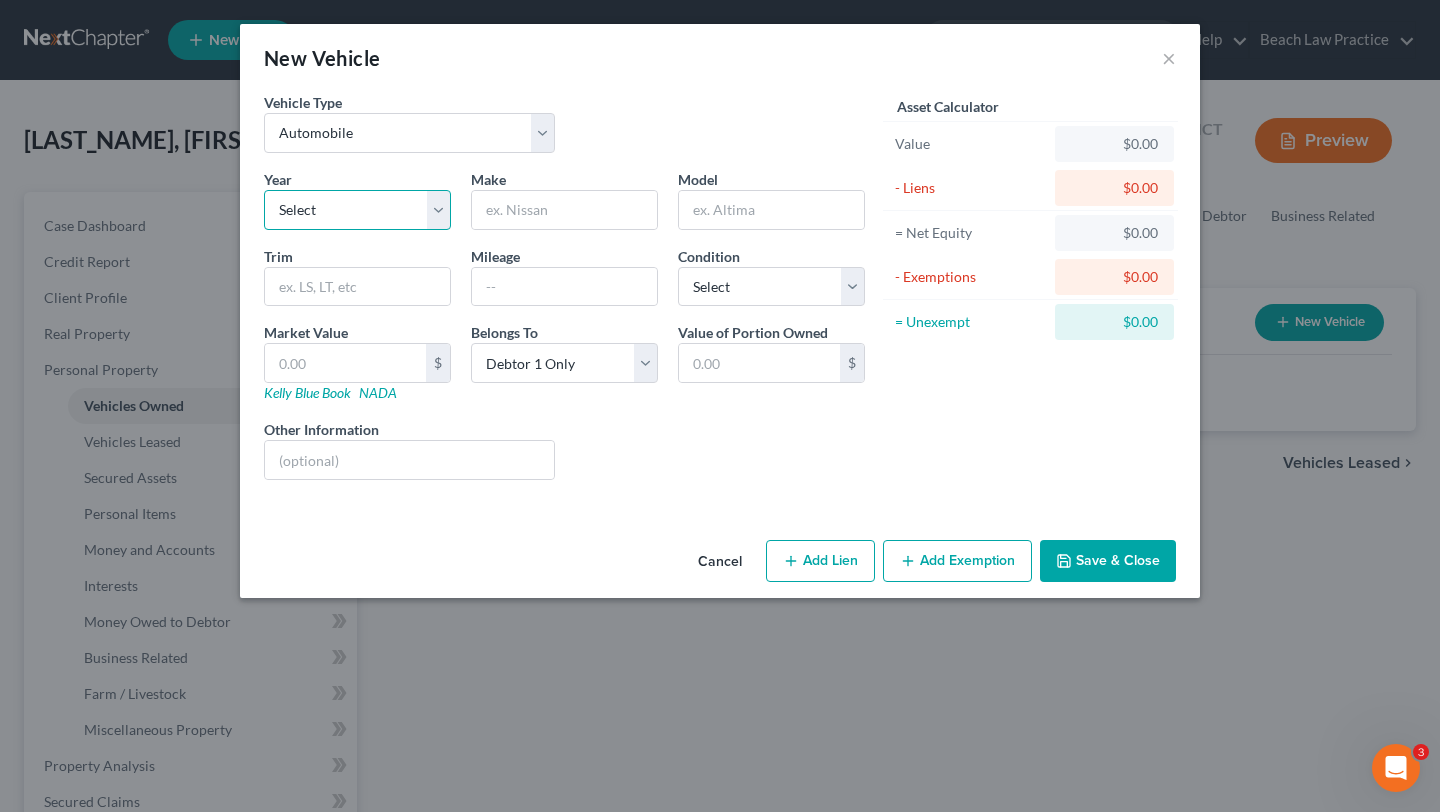 click on "Select 2026 2025 2024 2023 2022 2021 2020 2019 2018 2017 2016 2015 2014 2013 2012 2011 2010 2009 2008 2007 2006 2005 2004 2003 2002 2001 2000 1999 1998 1997 1996 1995 1994 1993 1992 1991 1990 1989 1988 1987 1986 1985 1984 1983 1982 1981 1980 1979 1978 1977 1976 1975 1974 1973 1972 1971 1970 1969 1968 1967 1966 1965 1964 1963 1962 1961 1960 1959 1958 1957 1956 1955 1954 1953 1952 1951 1950 1949 1948 1947 1946 1945 1944 1943 1942 1941 1940 1939 1938 1937 1936 1935 1934 1933 1932 1931 1930 1929 1928 1927 1926 1925 1924 1923 1922 1921 1920 1919 1918 1917 1916 1915 1914 1913 1912 1911 1910 1909 1908 1907 1906 1905 1904 1903 1902 1901" at bounding box center (357, 210) 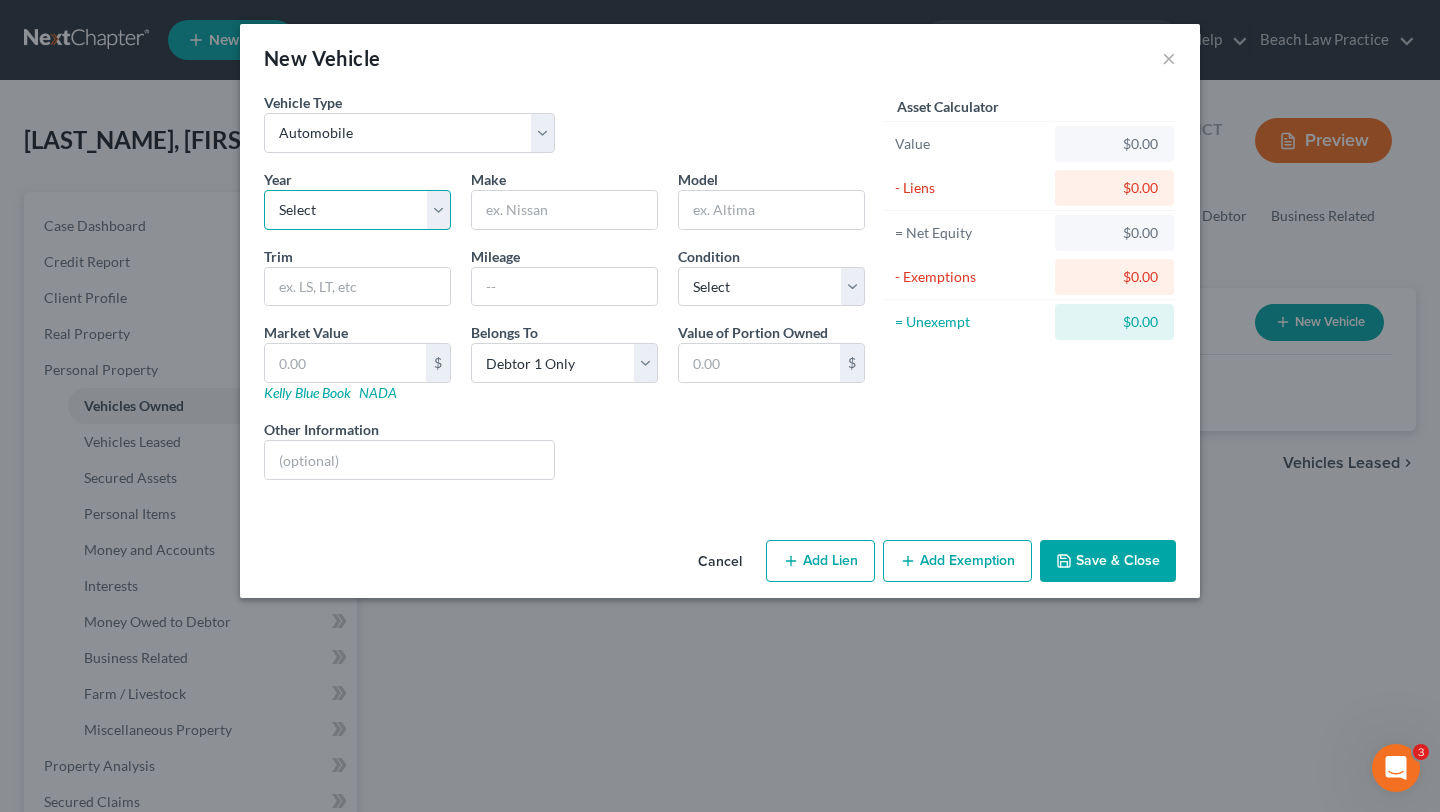select on "26" 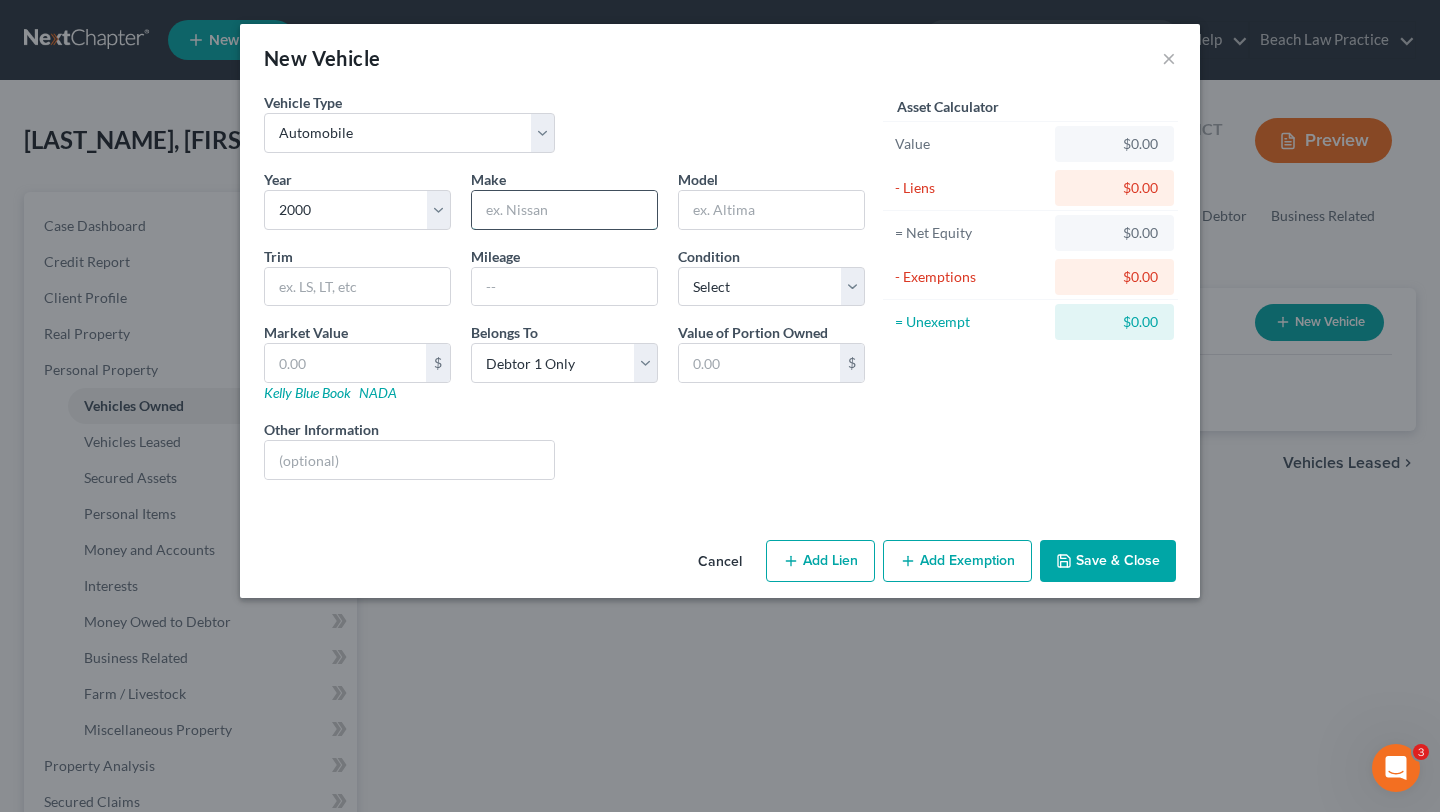 click at bounding box center [564, 210] 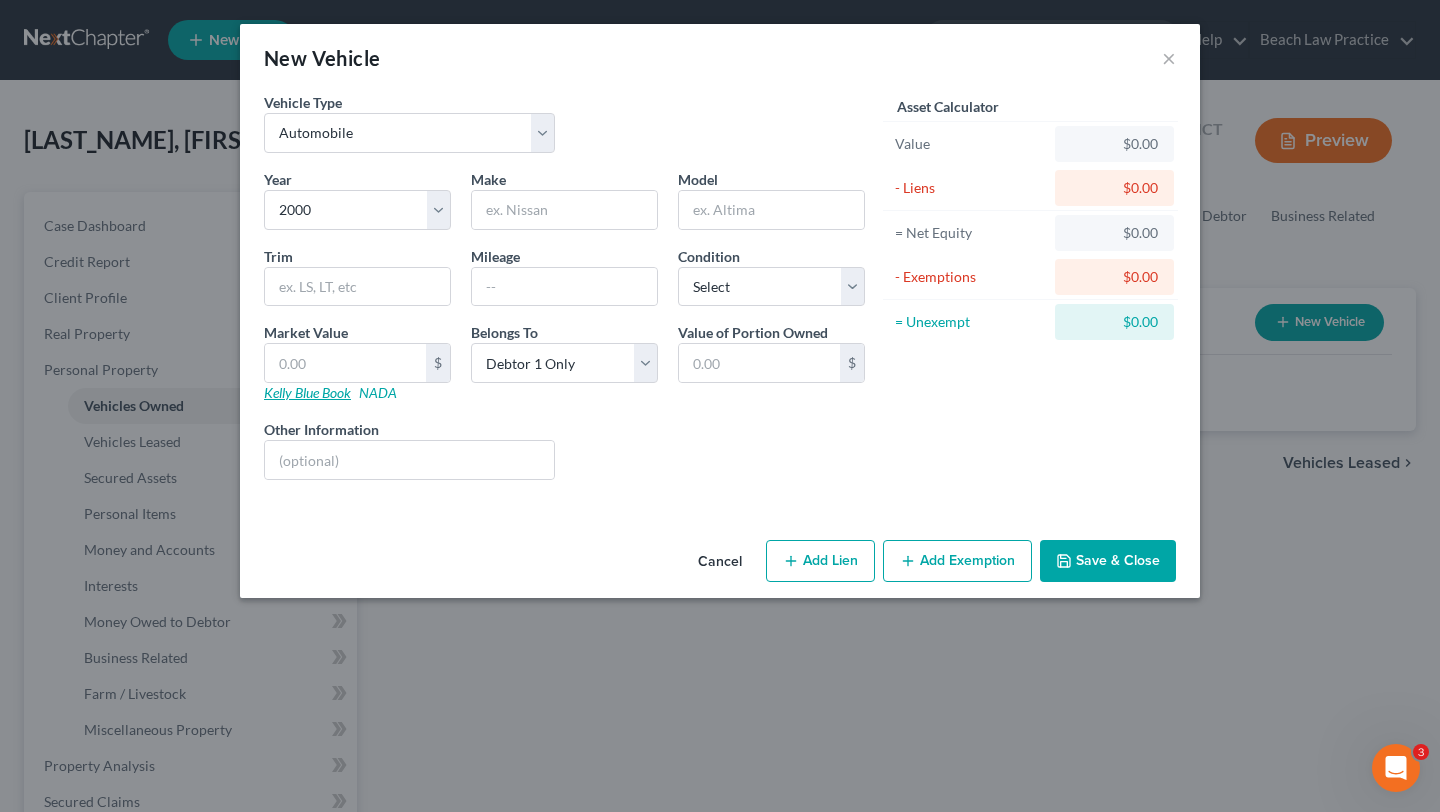 click on "Kelly Blue Book" at bounding box center [307, 392] 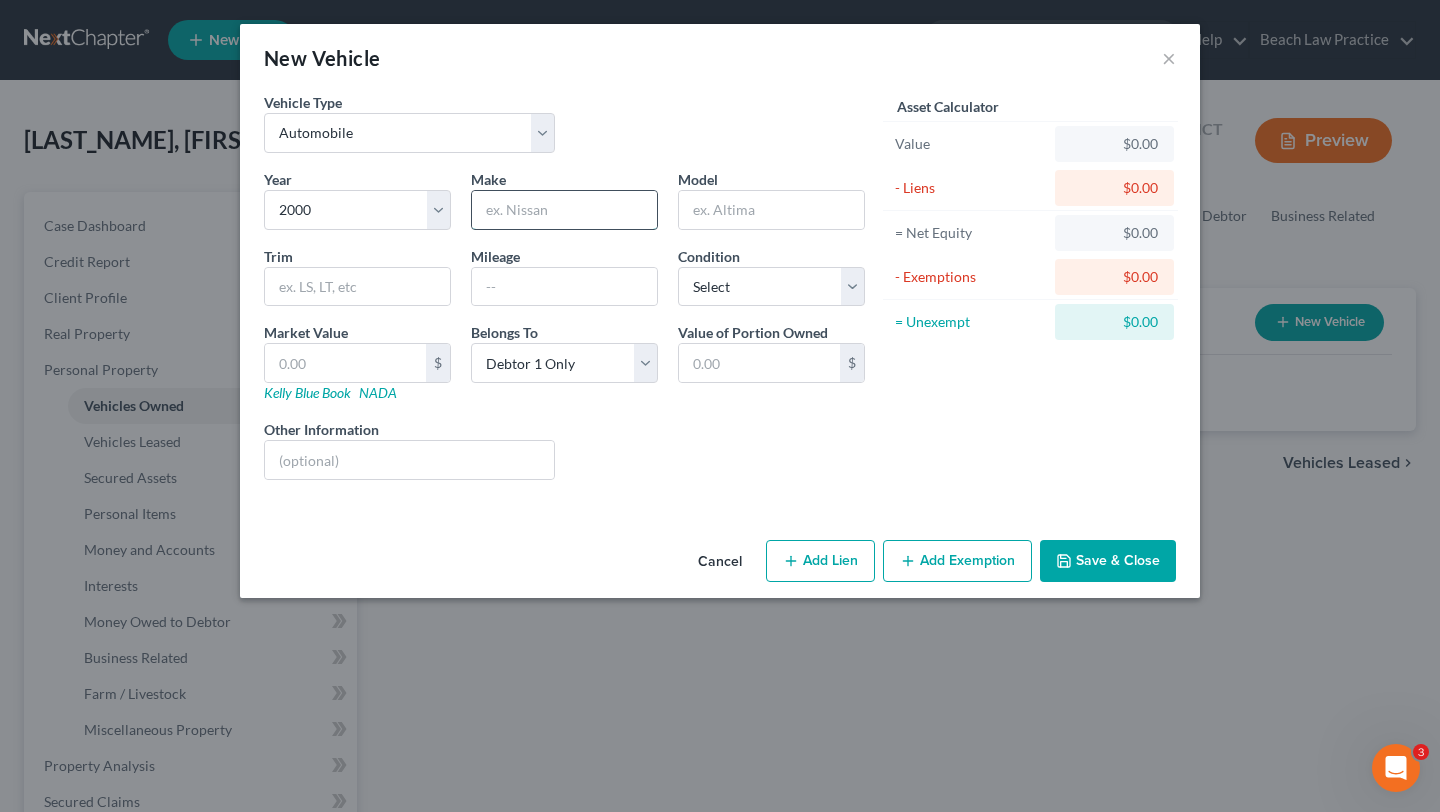 click at bounding box center (564, 210) 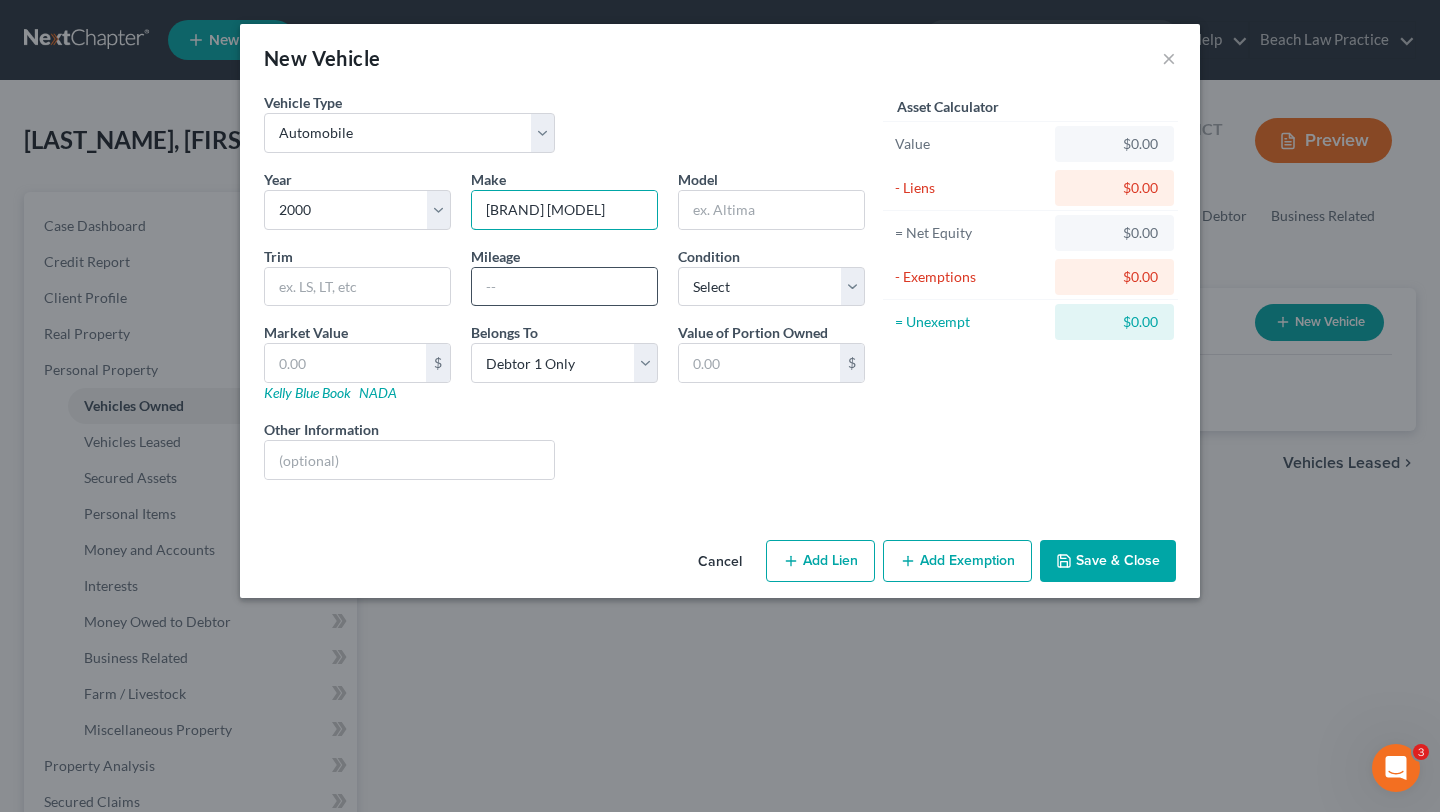 type on "[BRAND] [MODEL]" 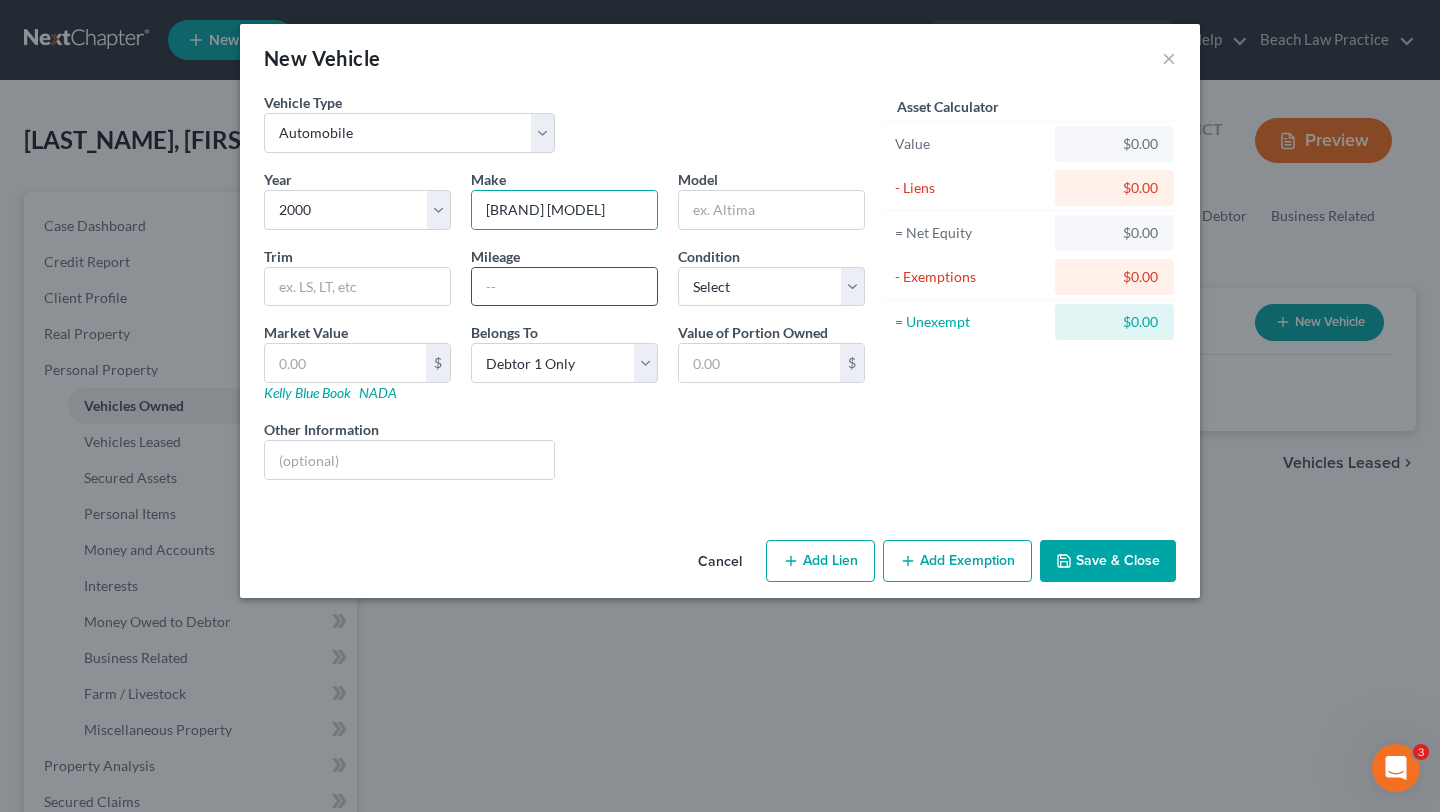 click at bounding box center [564, 287] 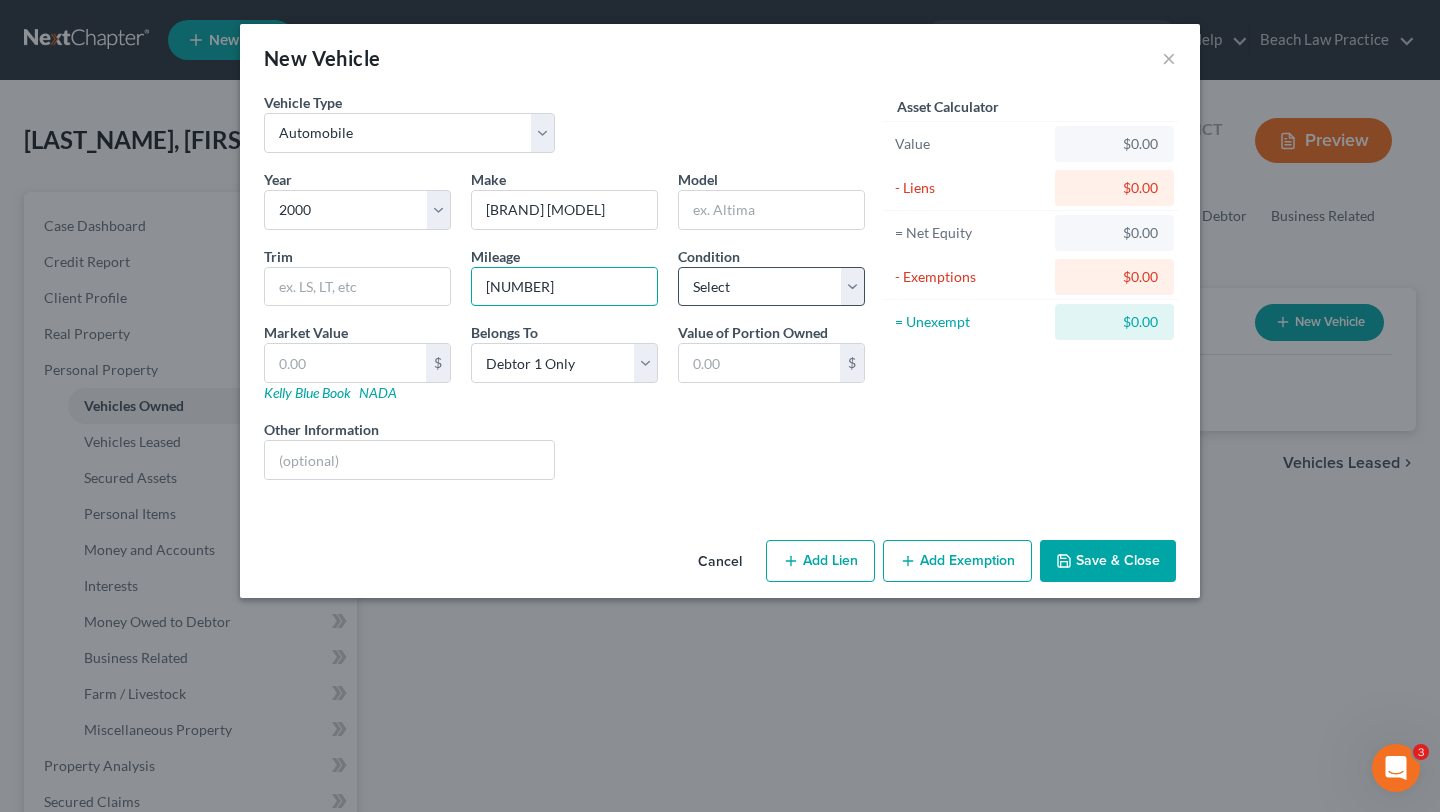 type on "[NUMBER]" 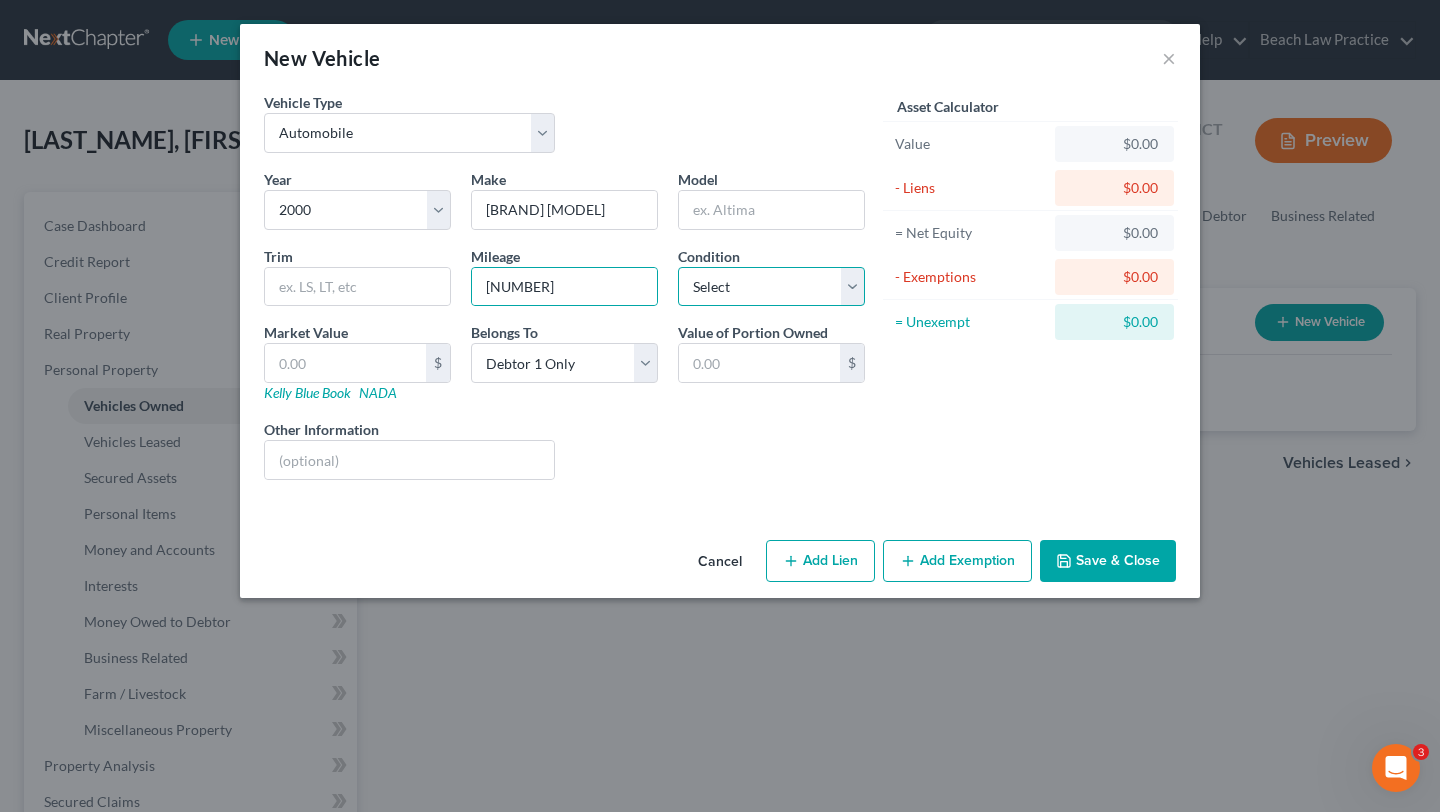click on "Select Excellent Very Good Good Fair Poor" at bounding box center (771, 287) 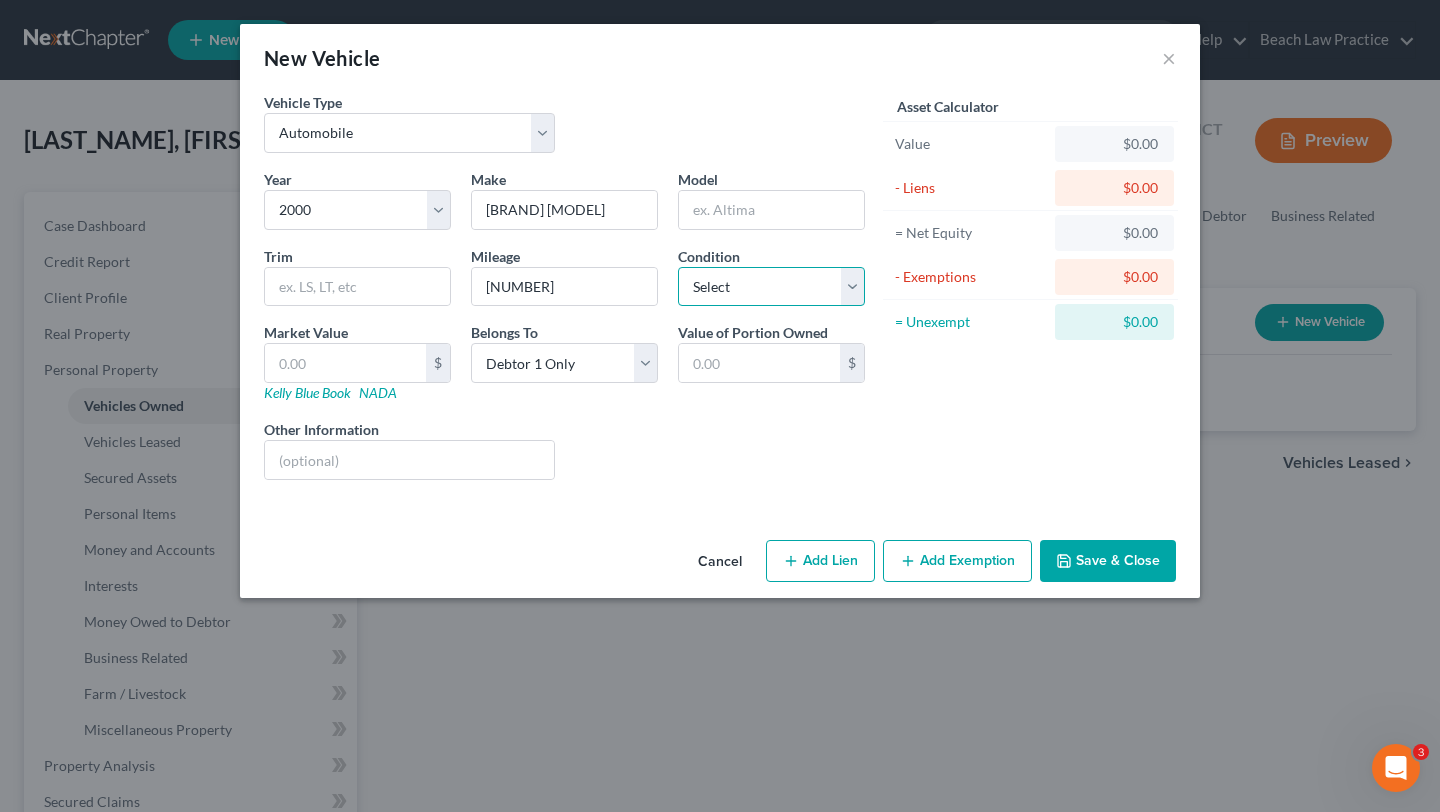 select on "2" 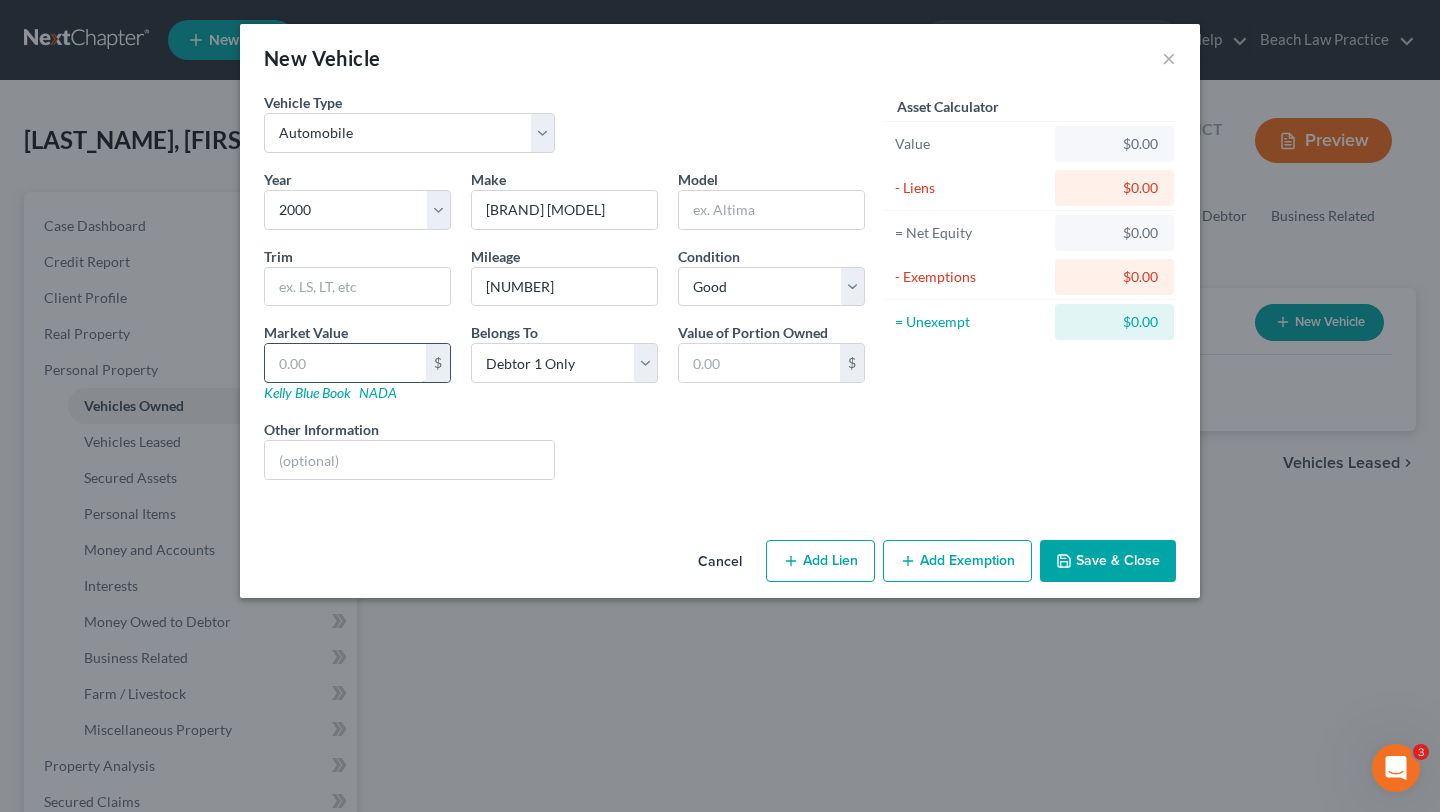 click at bounding box center (345, 363) 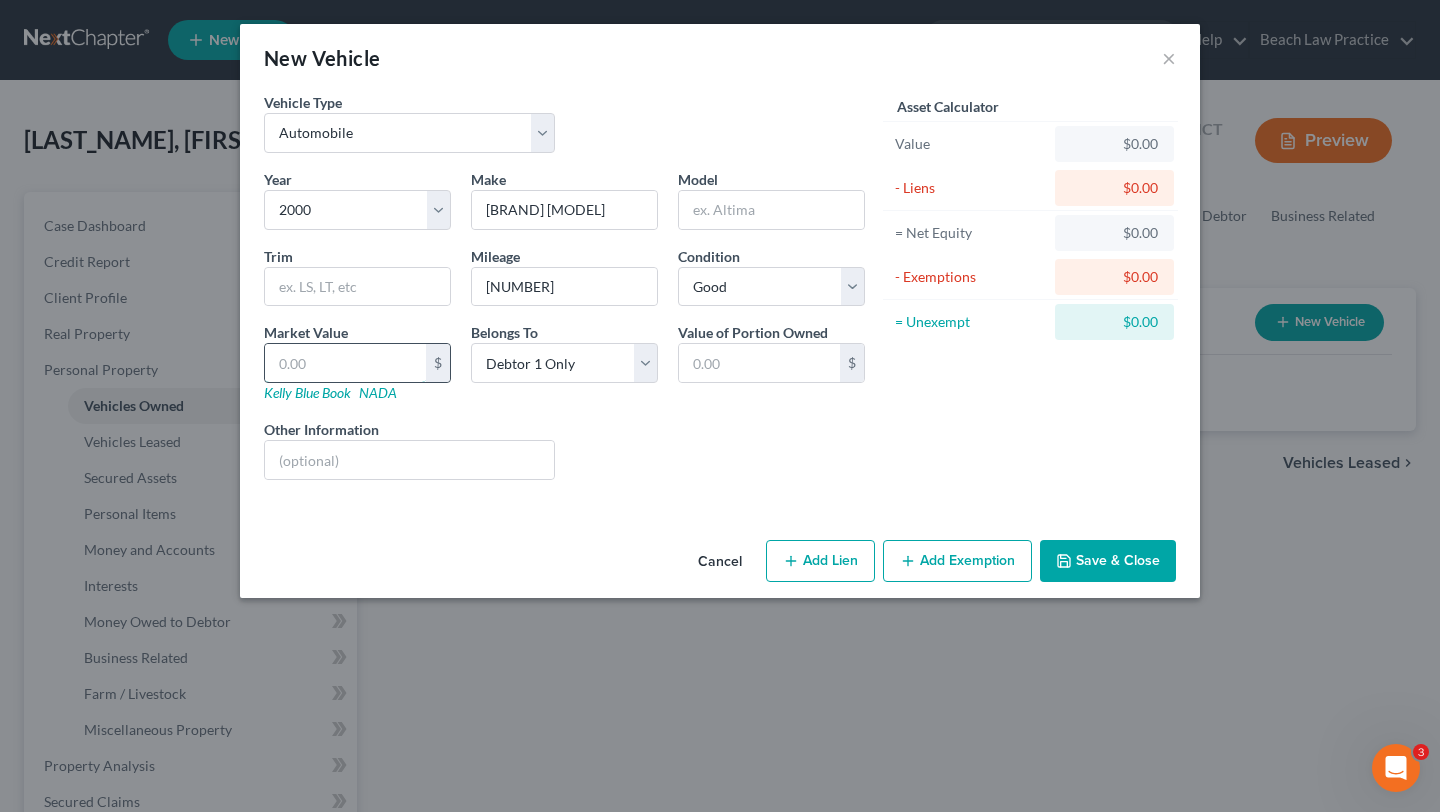 type on "1" 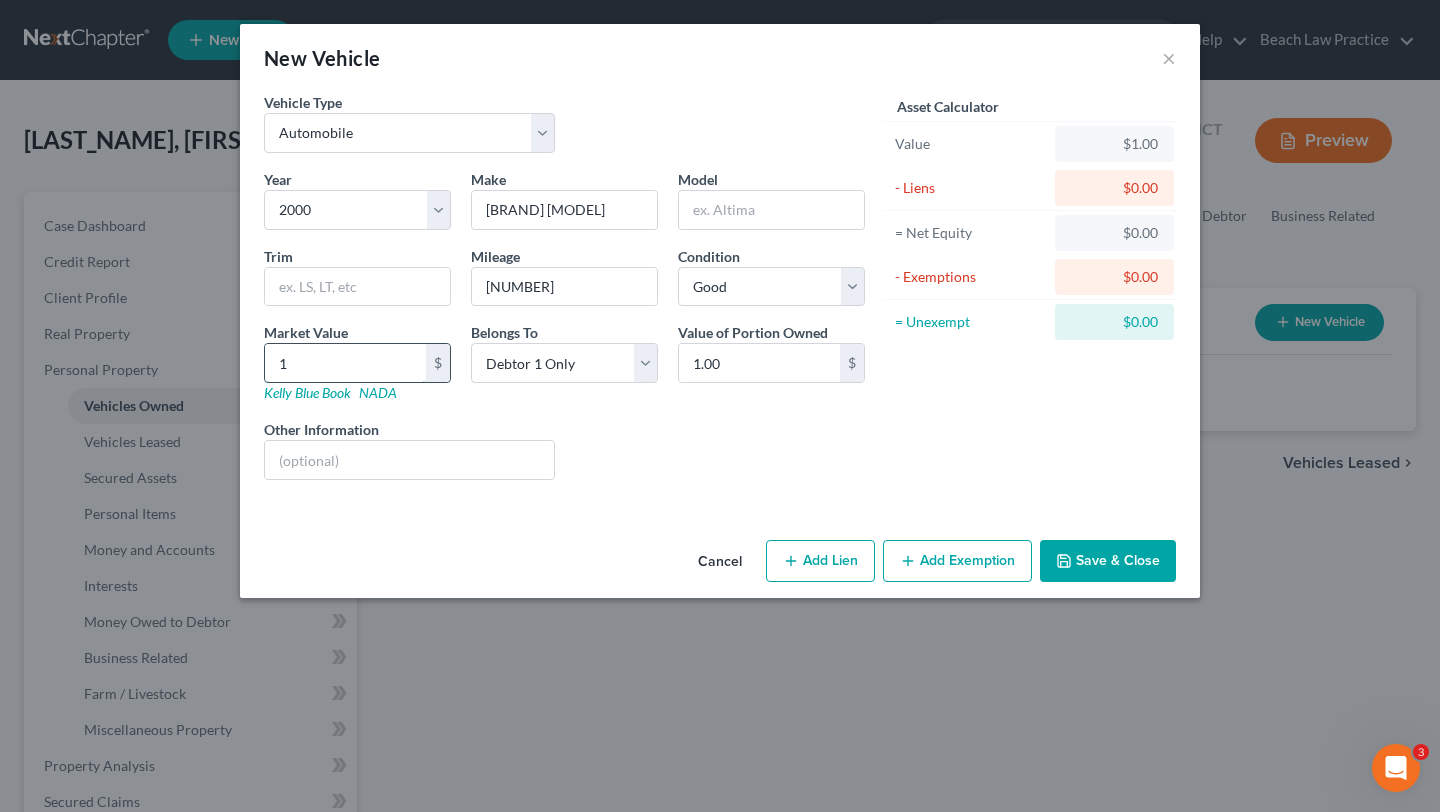 type on "10" 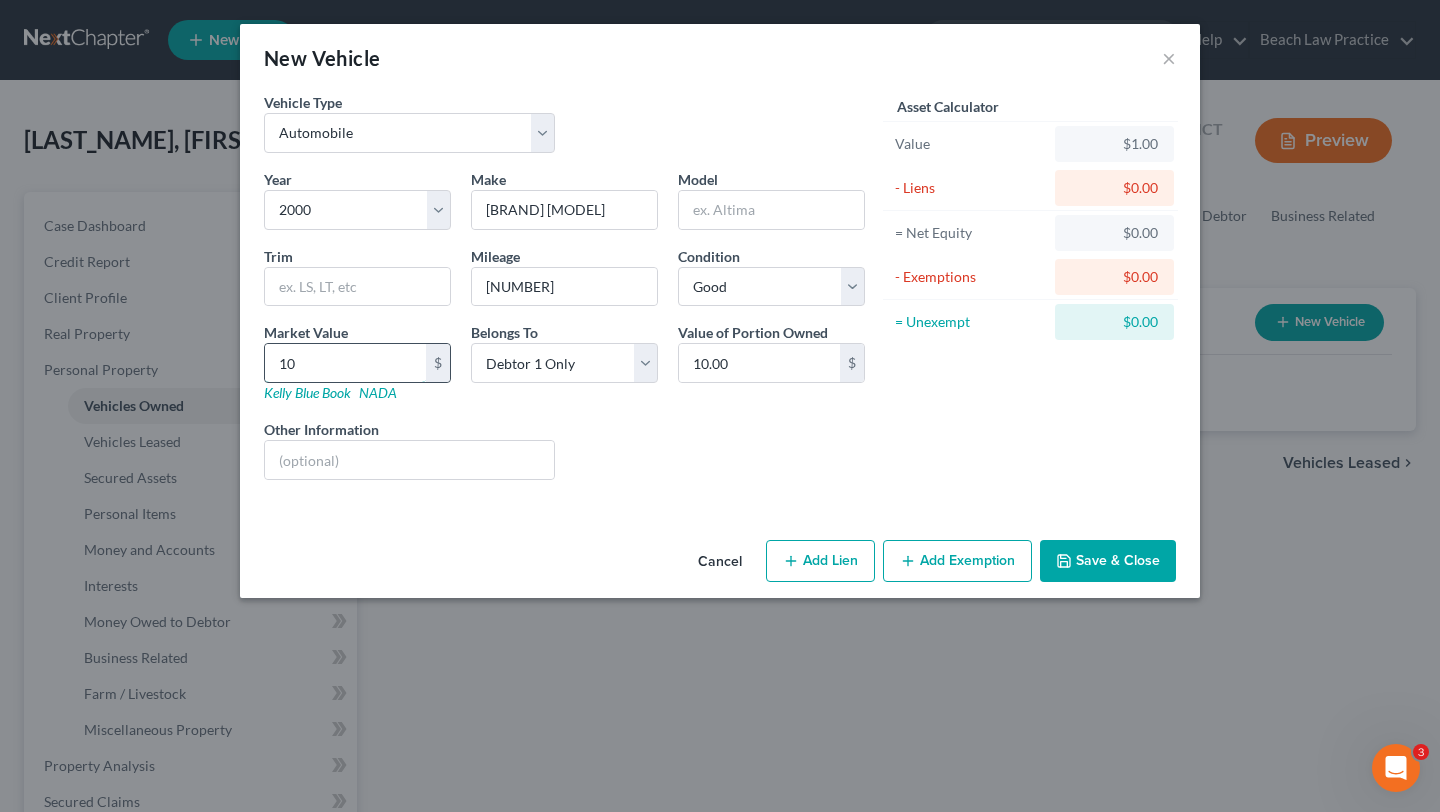type on "100" 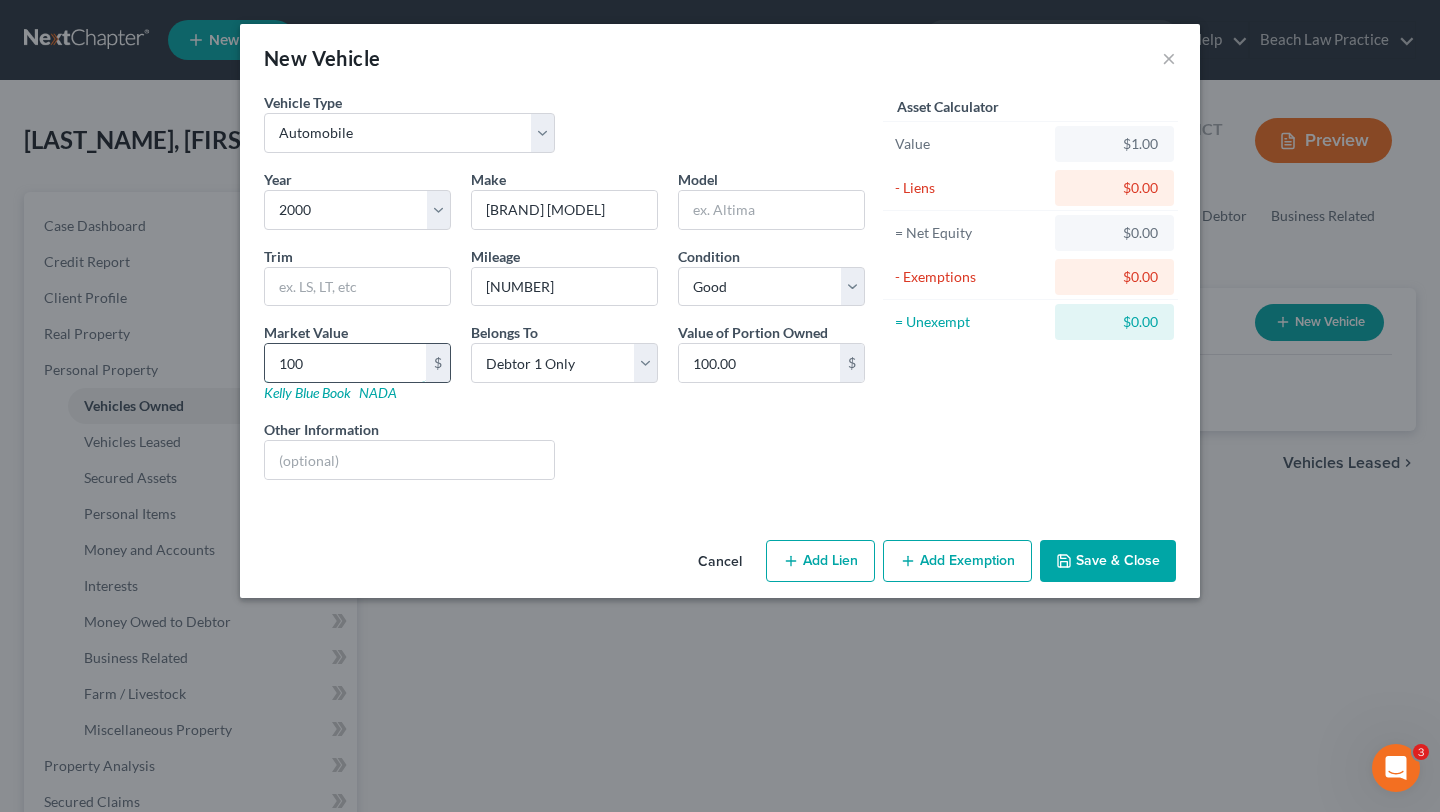 type on "1000" 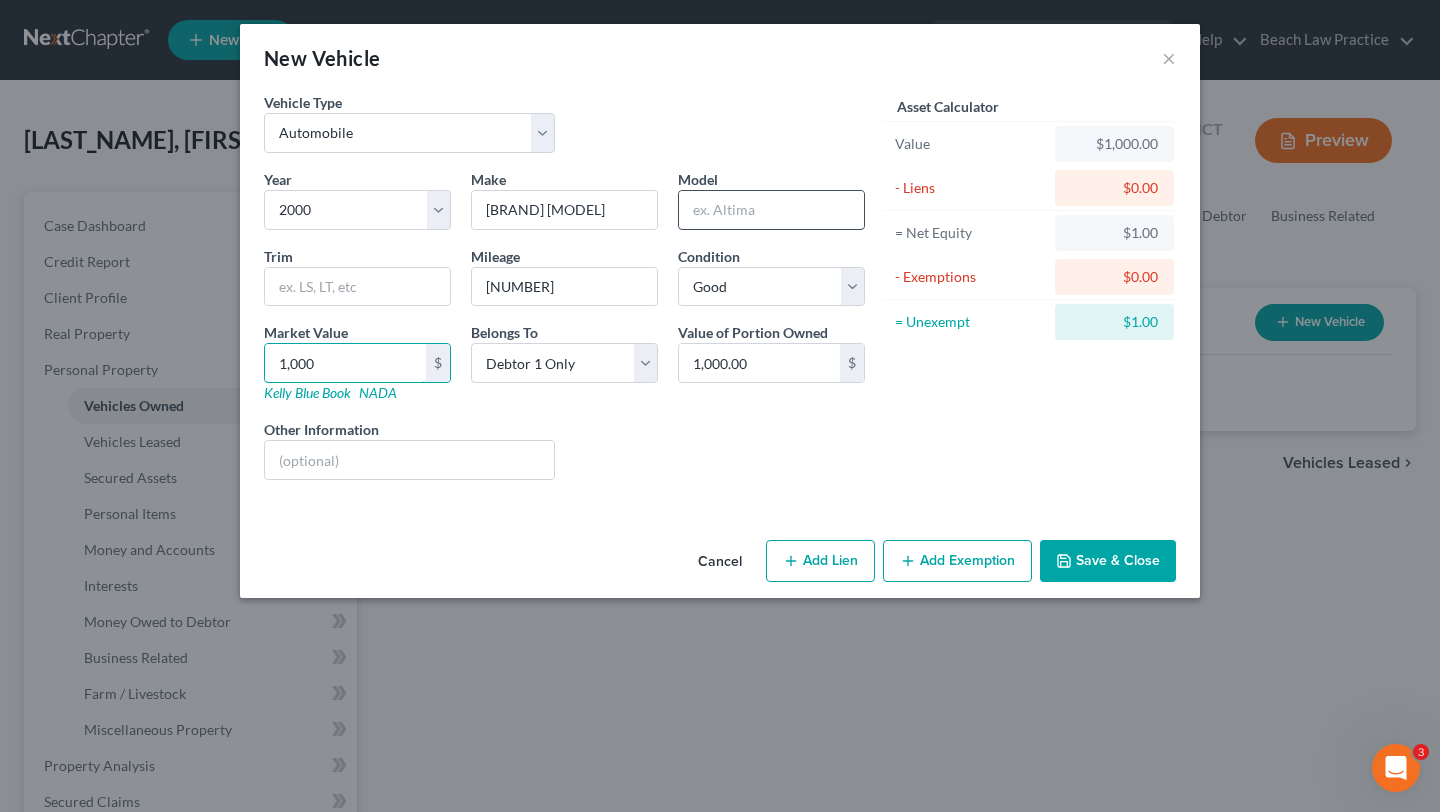 type on "1,000" 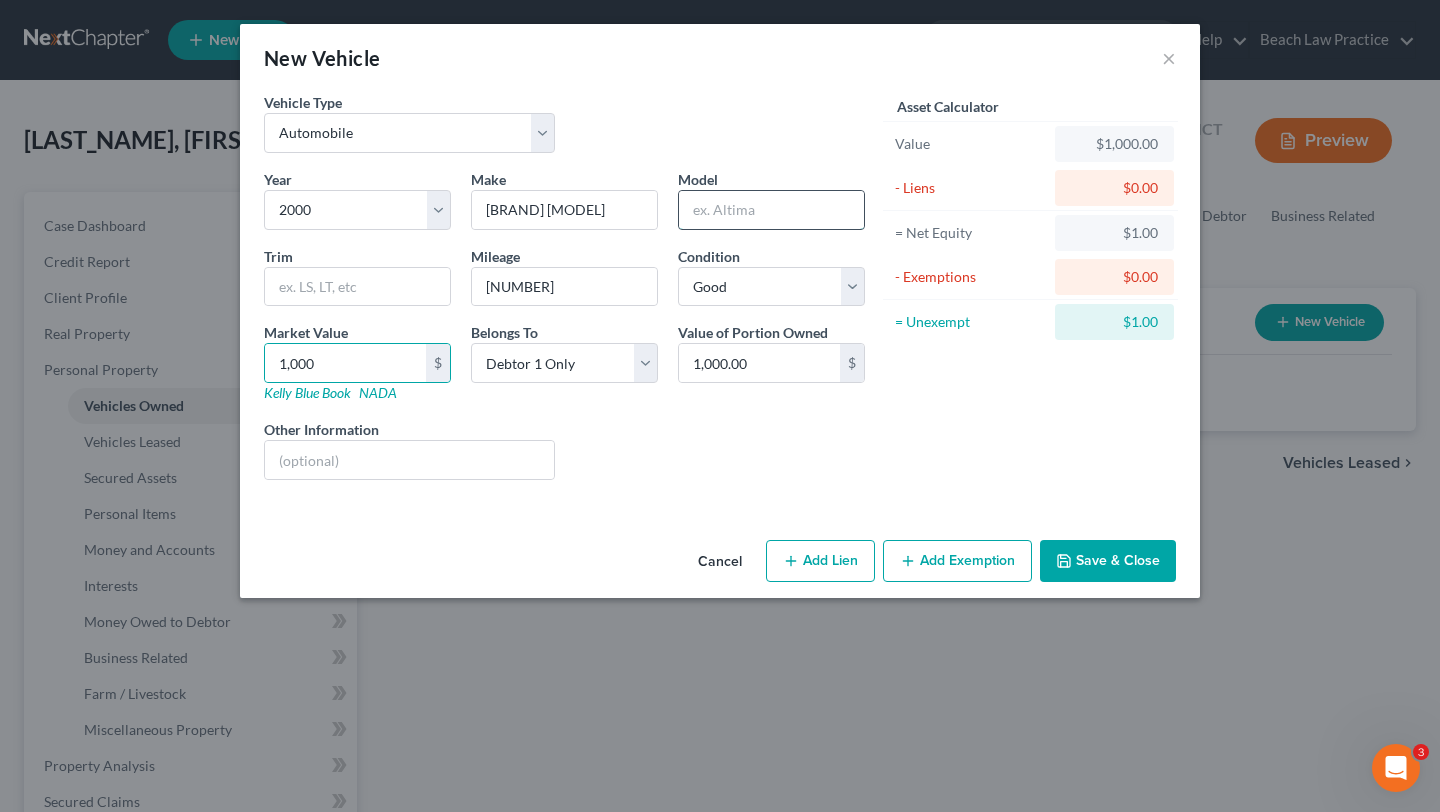 click at bounding box center (771, 210) 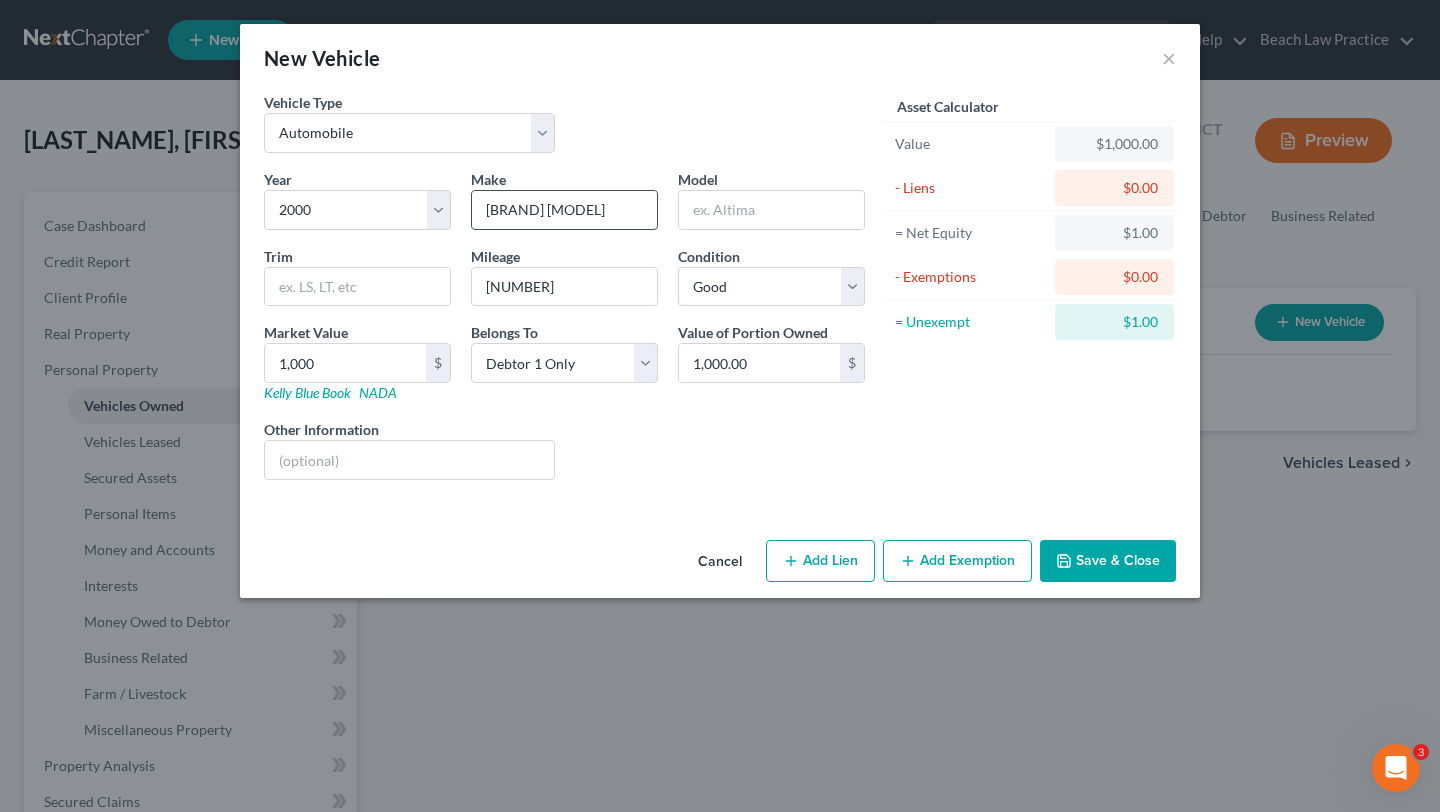click on "[BRAND] [MODEL]" at bounding box center [564, 210] 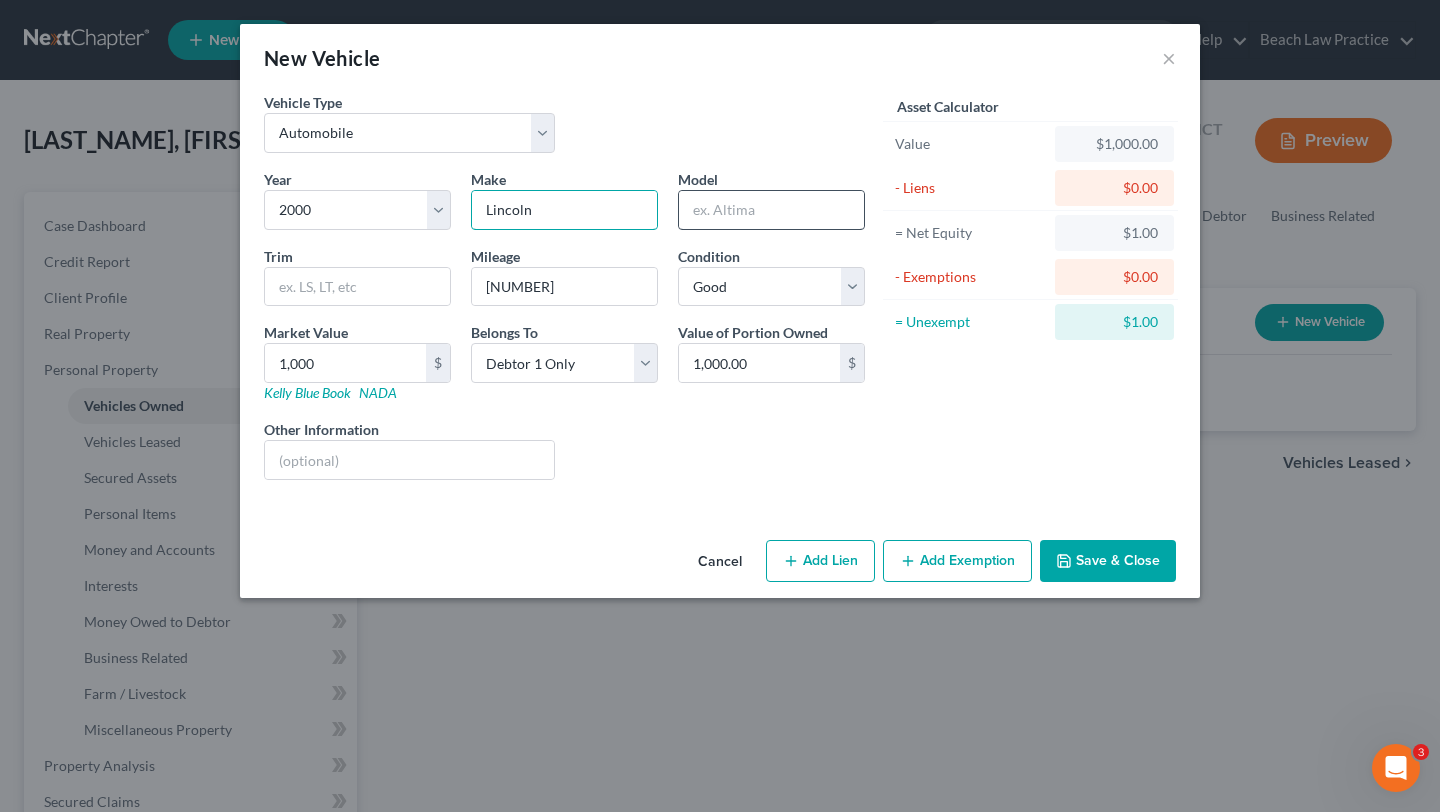 type on "Lincoln" 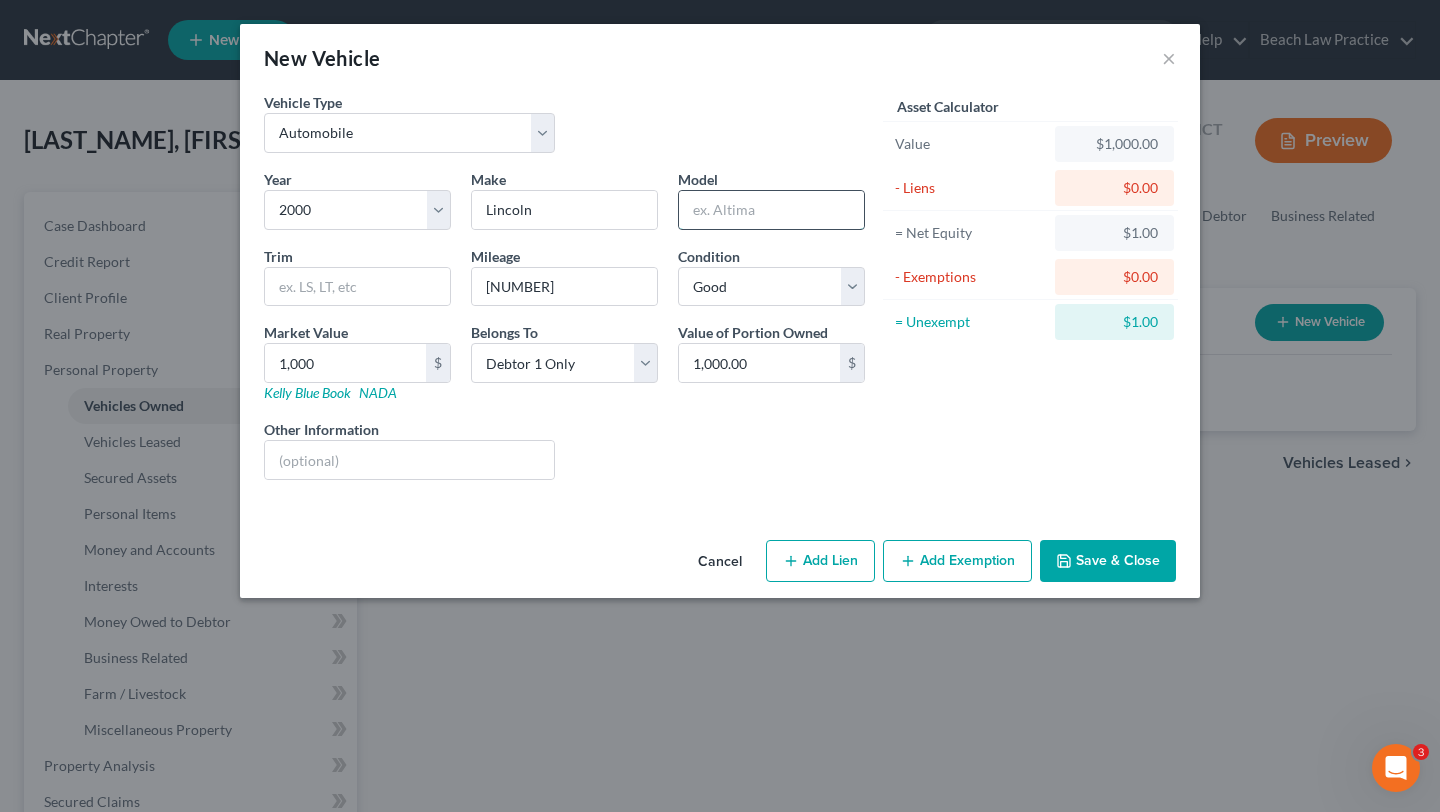 click at bounding box center (771, 210) 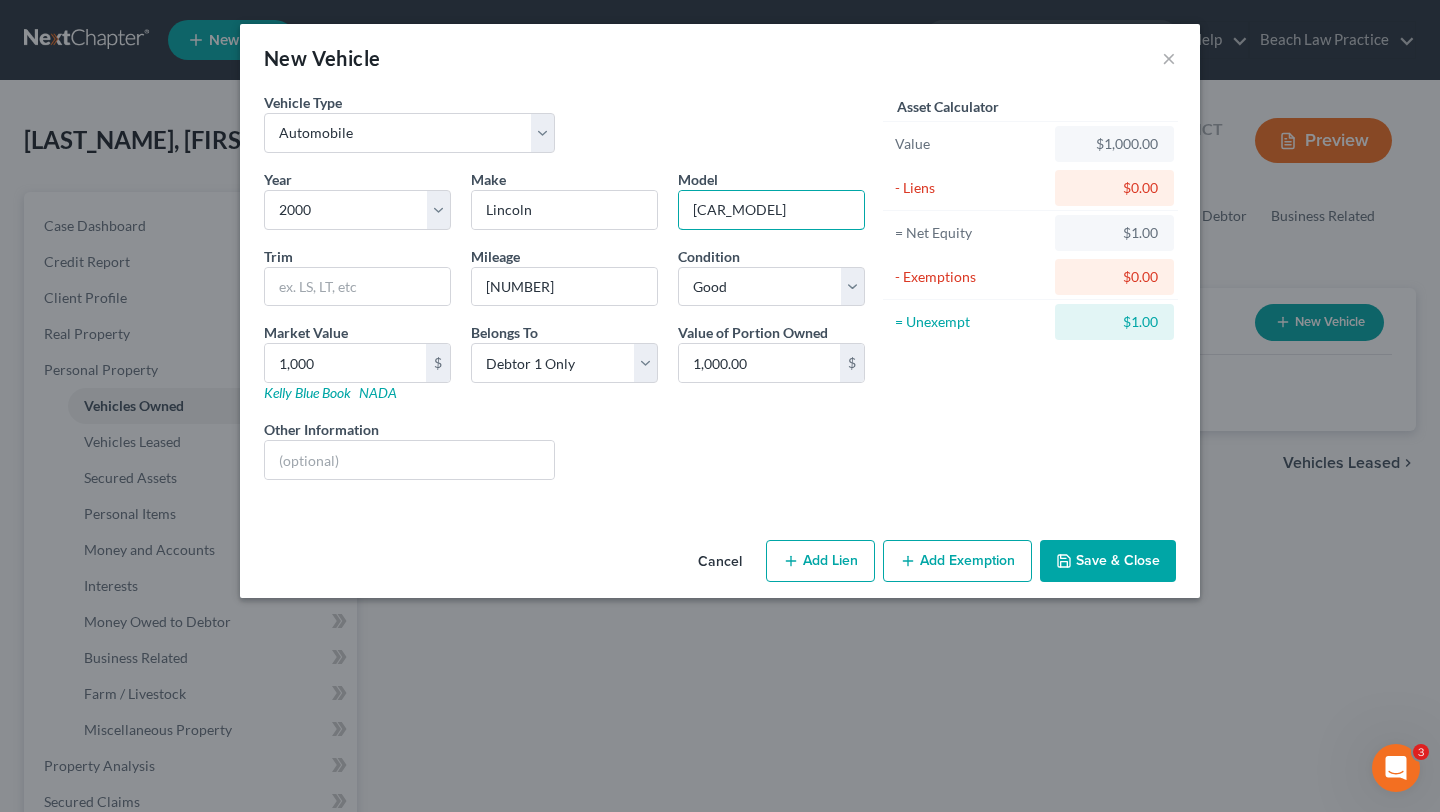 type on "[CAR_MODEL]" 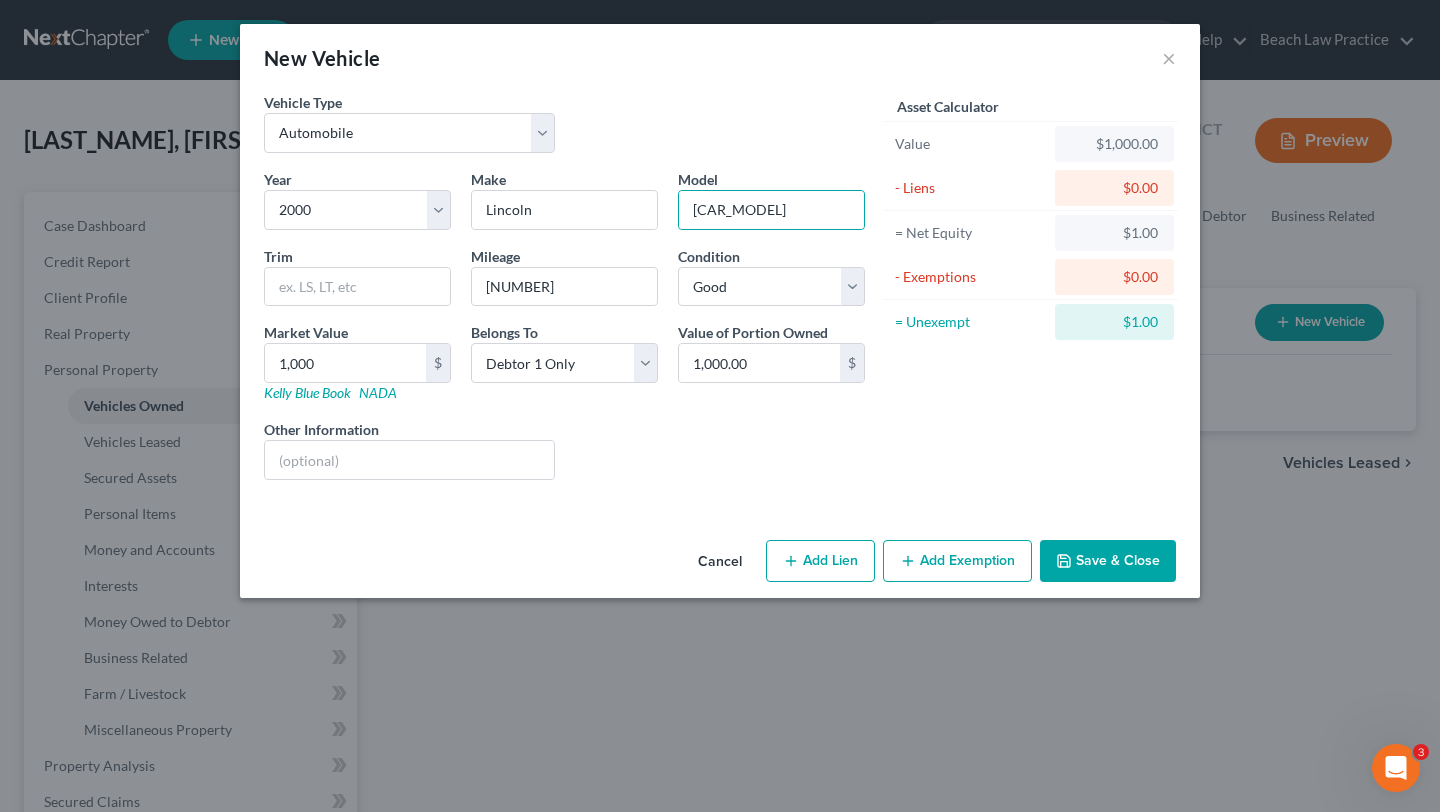 click on "Save & Close" at bounding box center (1108, 561) 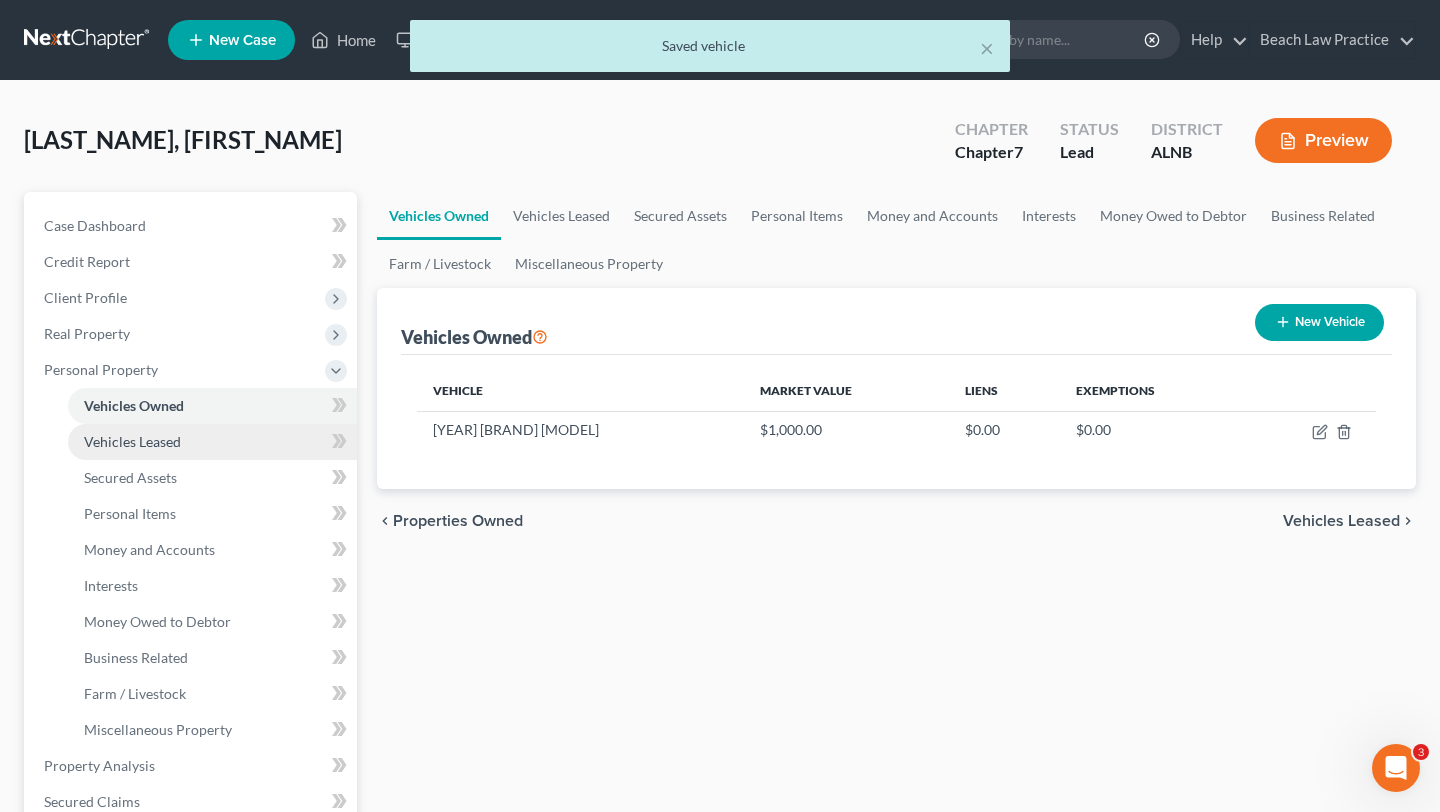 click on "Vehicles Leased" at bounding box center (132, 441) 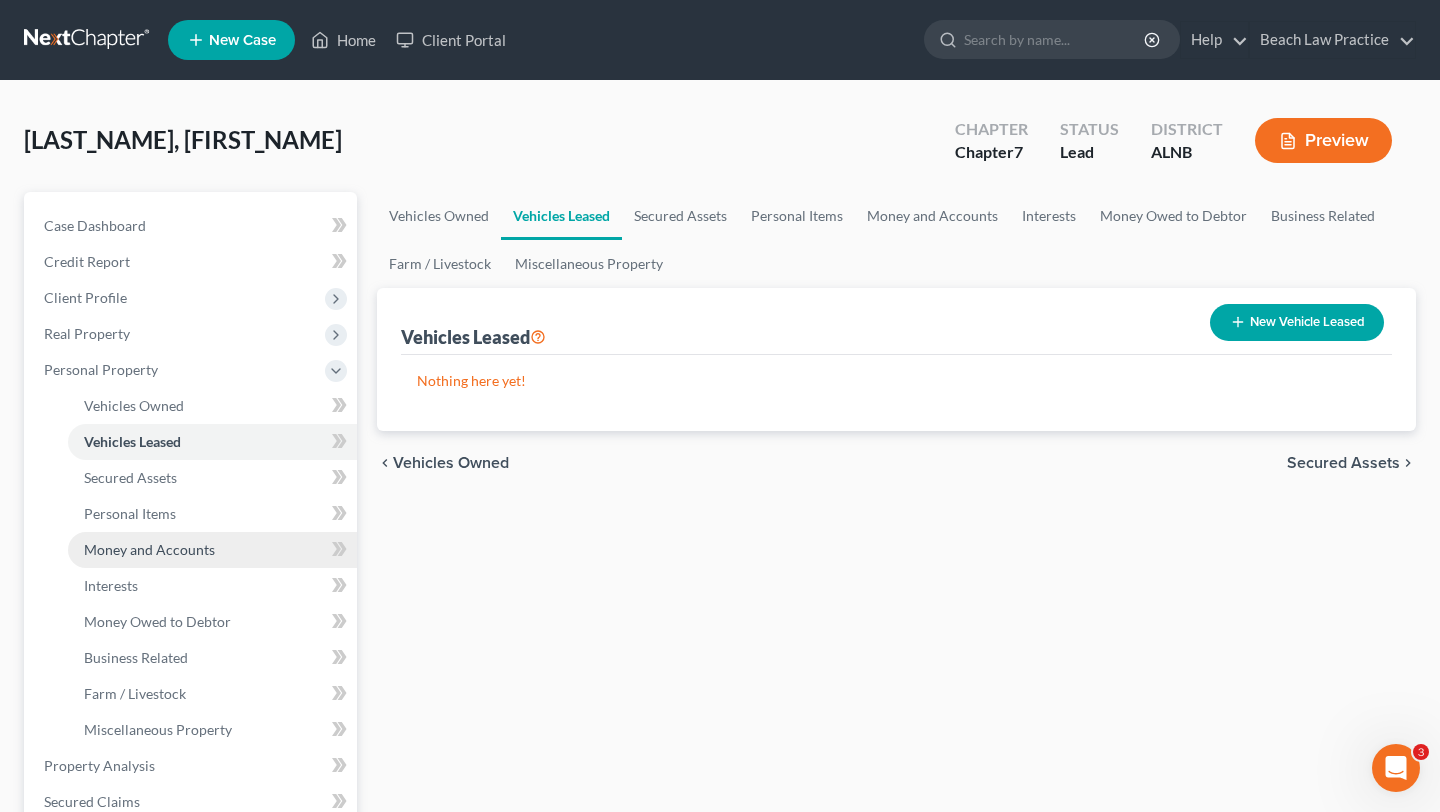 click on "Money and Accounts" at bounding box center (149, 549) 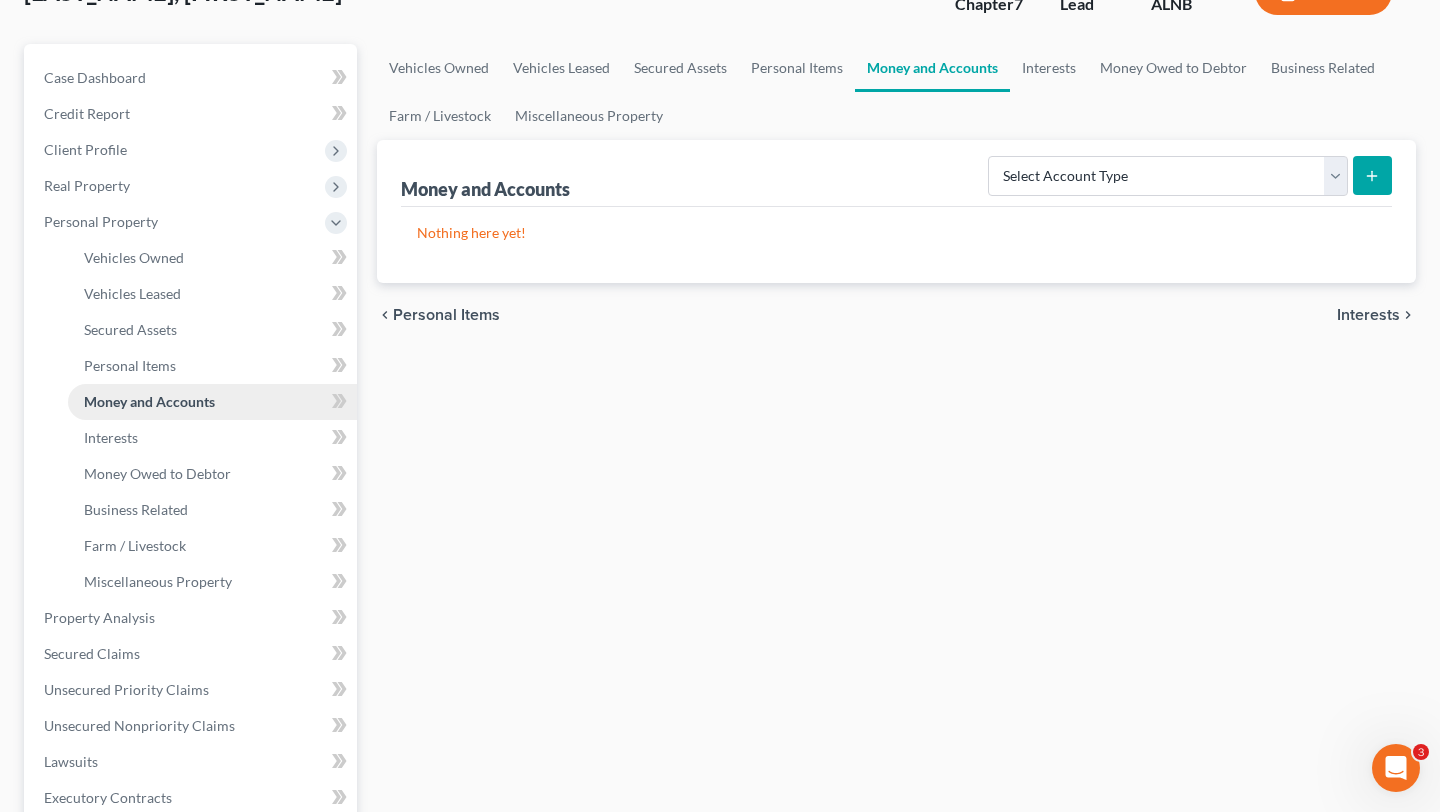 scroll, scrollTop: 157, scrollLeft: 0, axis: vertical 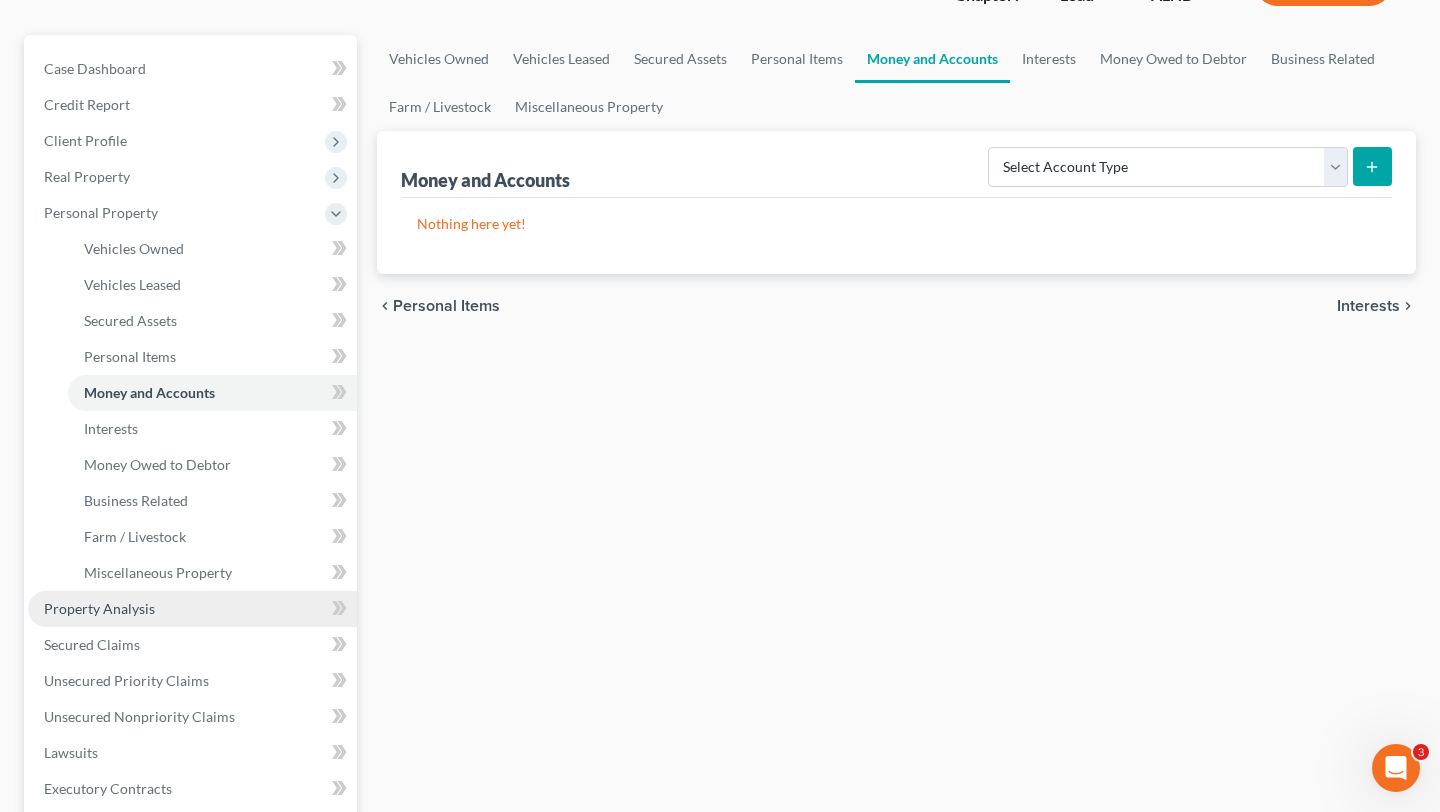 click on "Property Analysis" at bounding box center (99, 608) 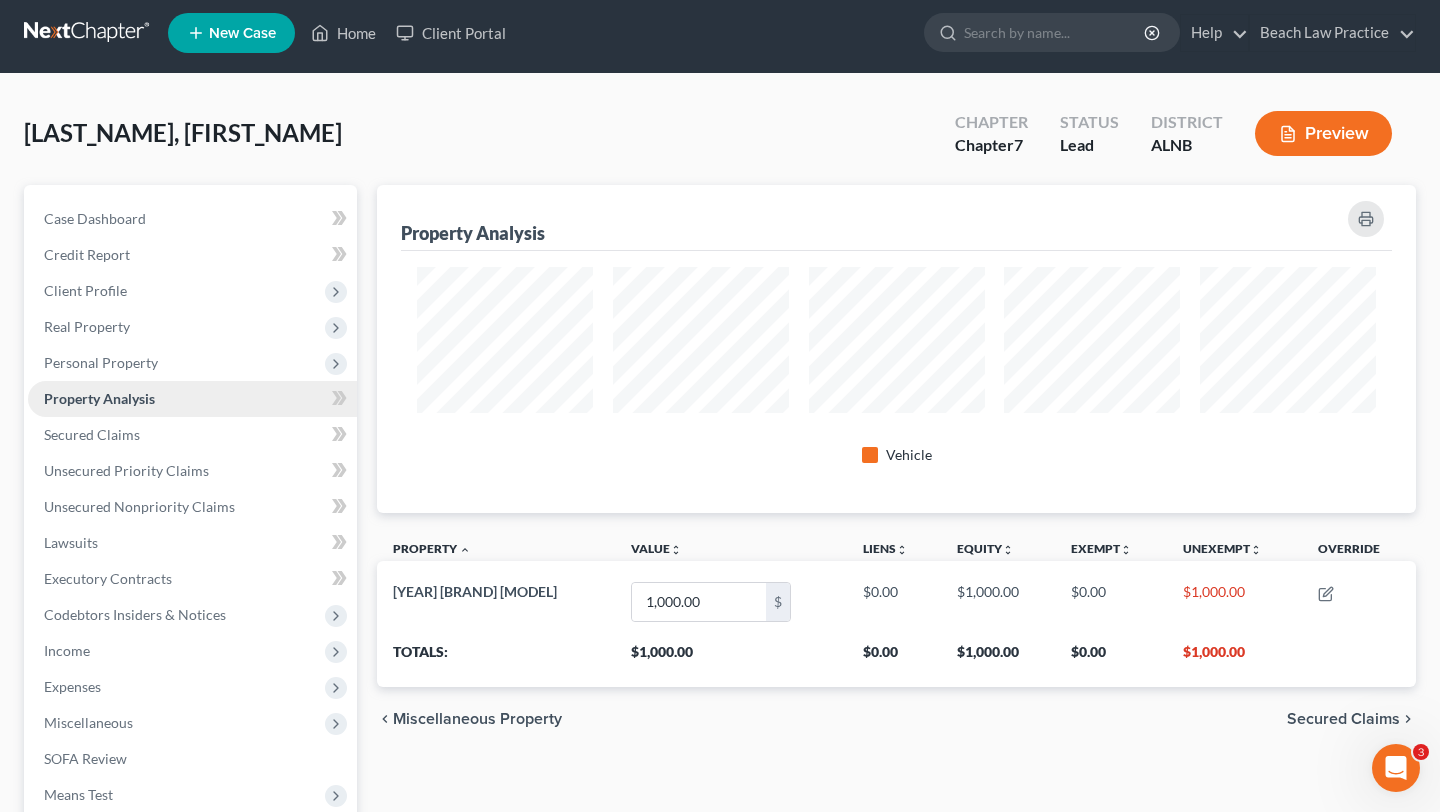 scroll, scrollTop: 0, scrollLeft: 0, axis: both 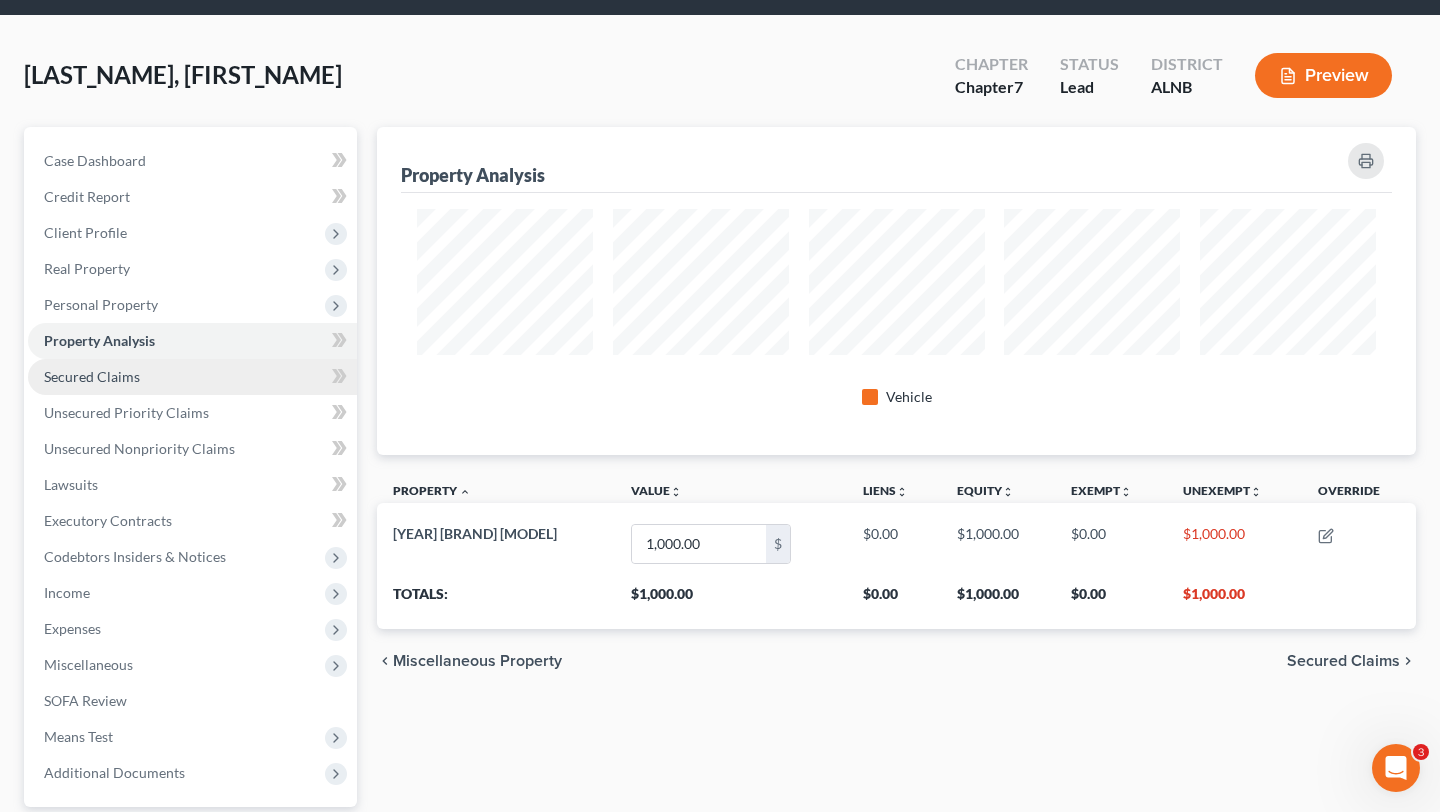 click on "Secured Claims" at bounding box center [92, 376] 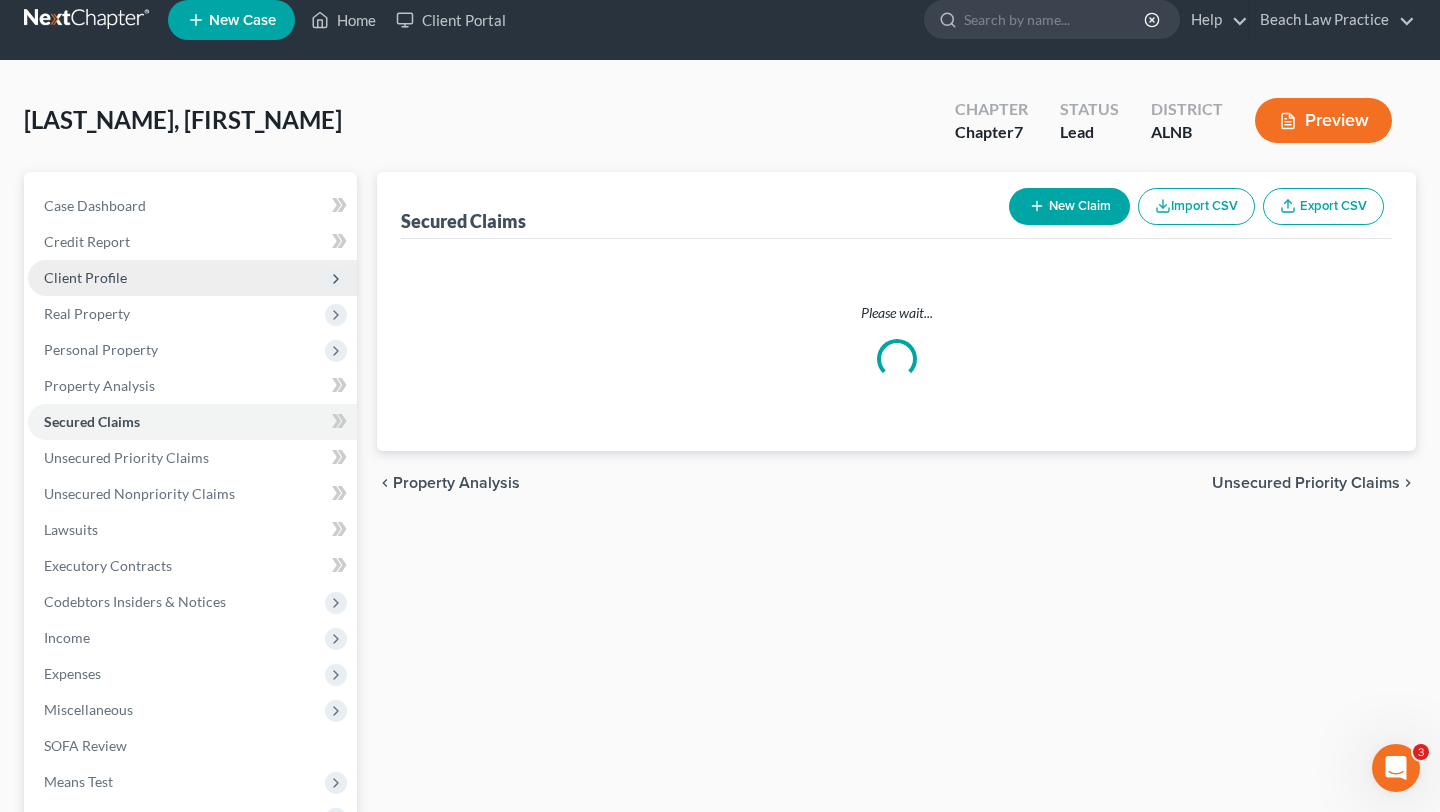 scroll, scrollTop: 0, scrollLeft: 0, axis: both 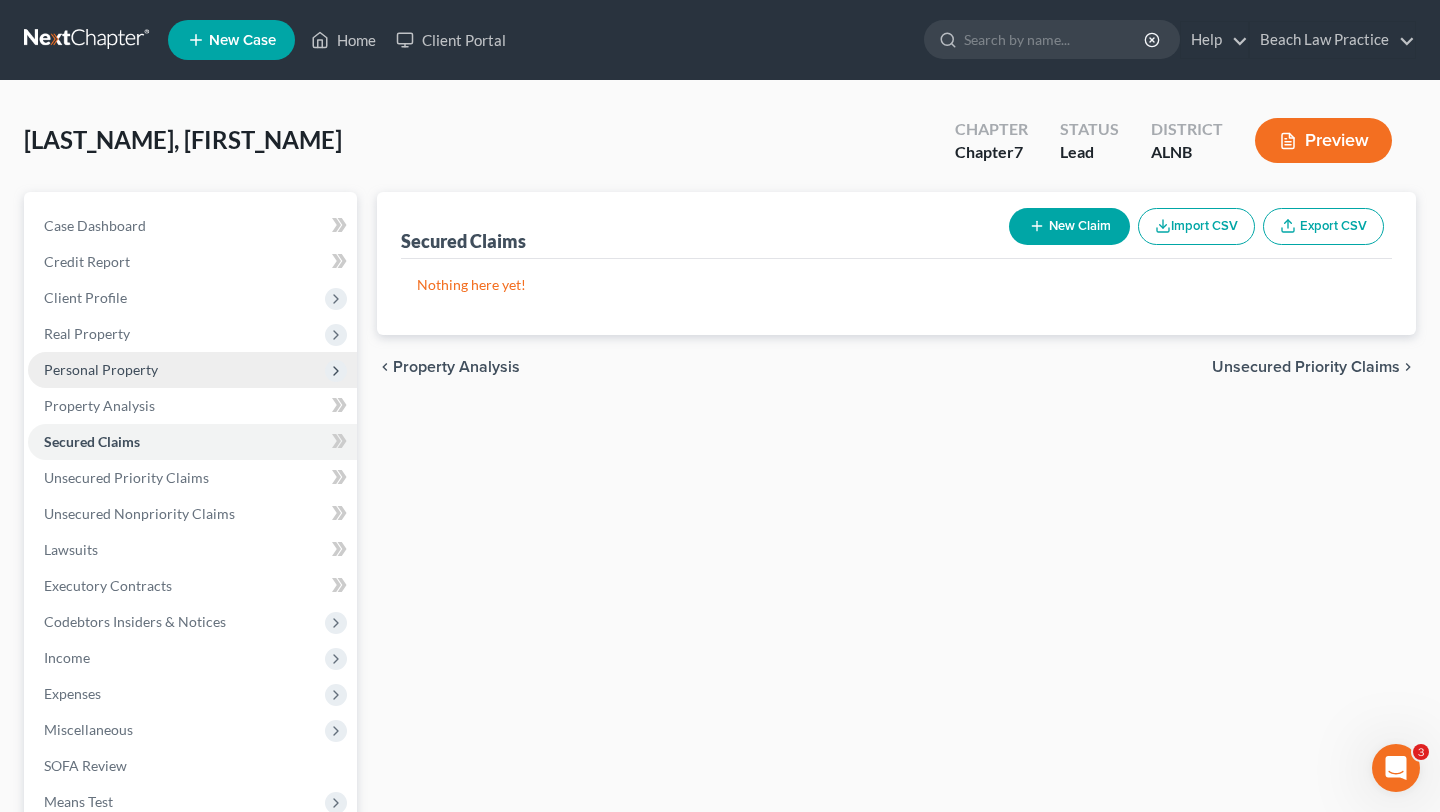 click on "Personal Property" at bounding box center [101, 369] 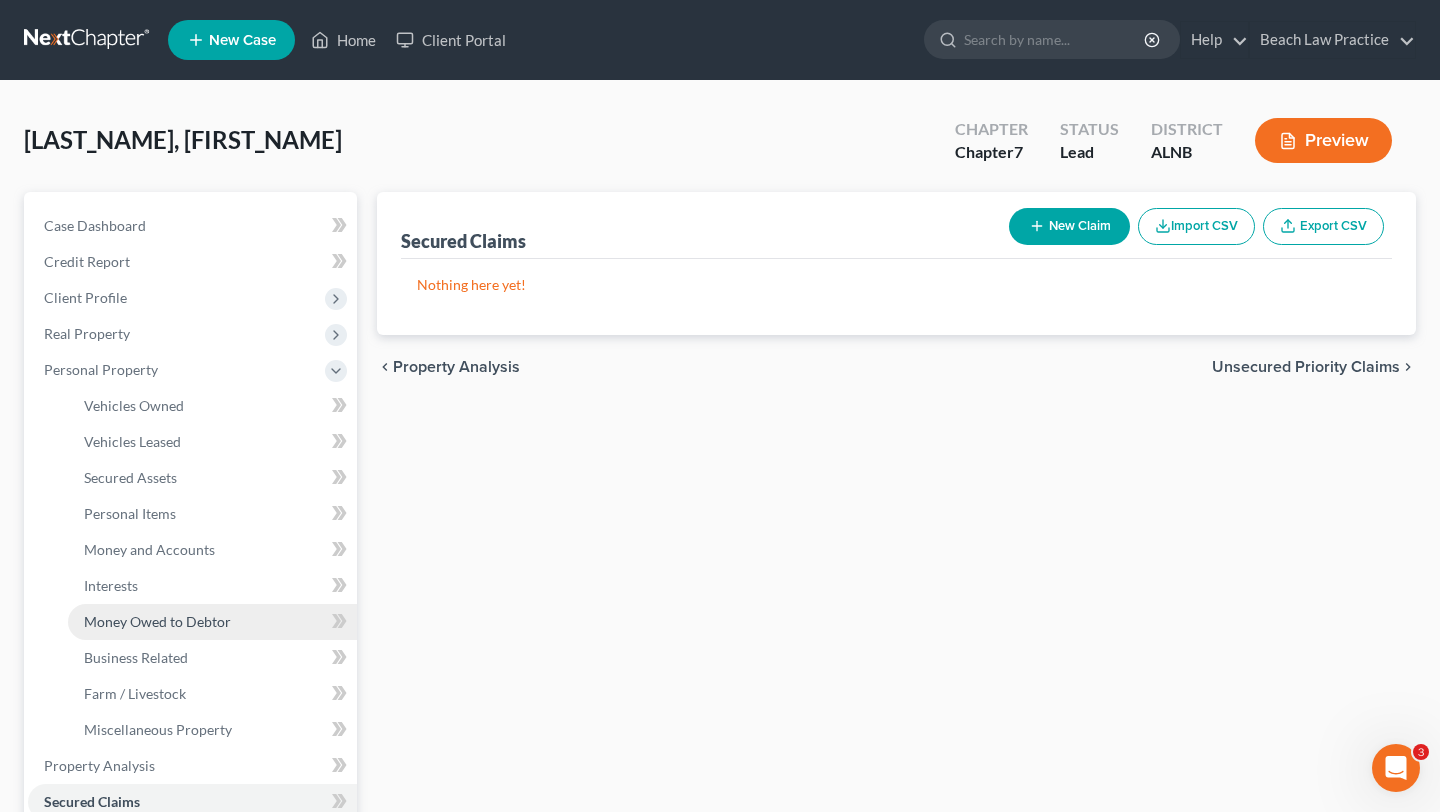 click on "Money Owed to Debtor" at bounding box center (157, 621) 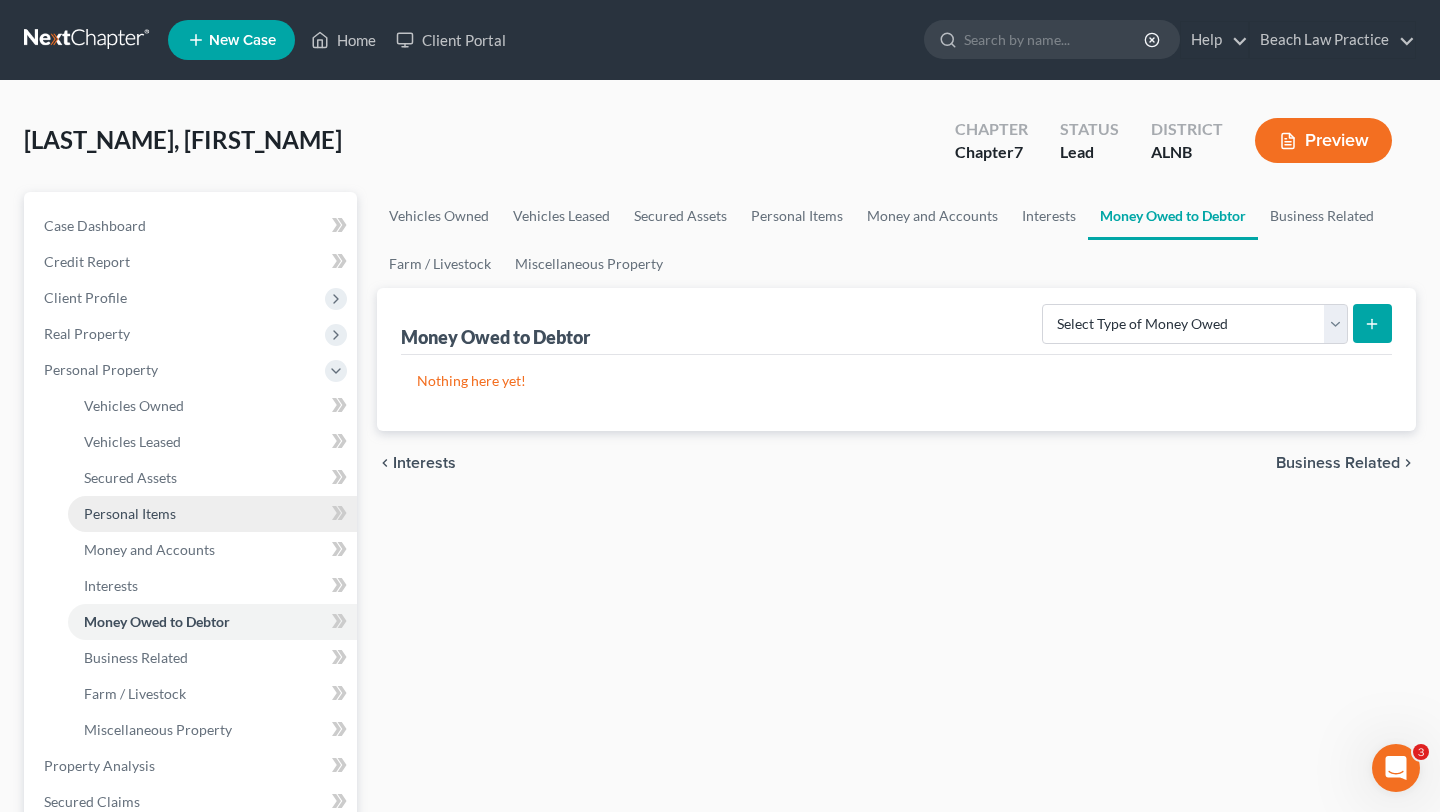 click on "Personal Items" at bounding box center [212, 514] 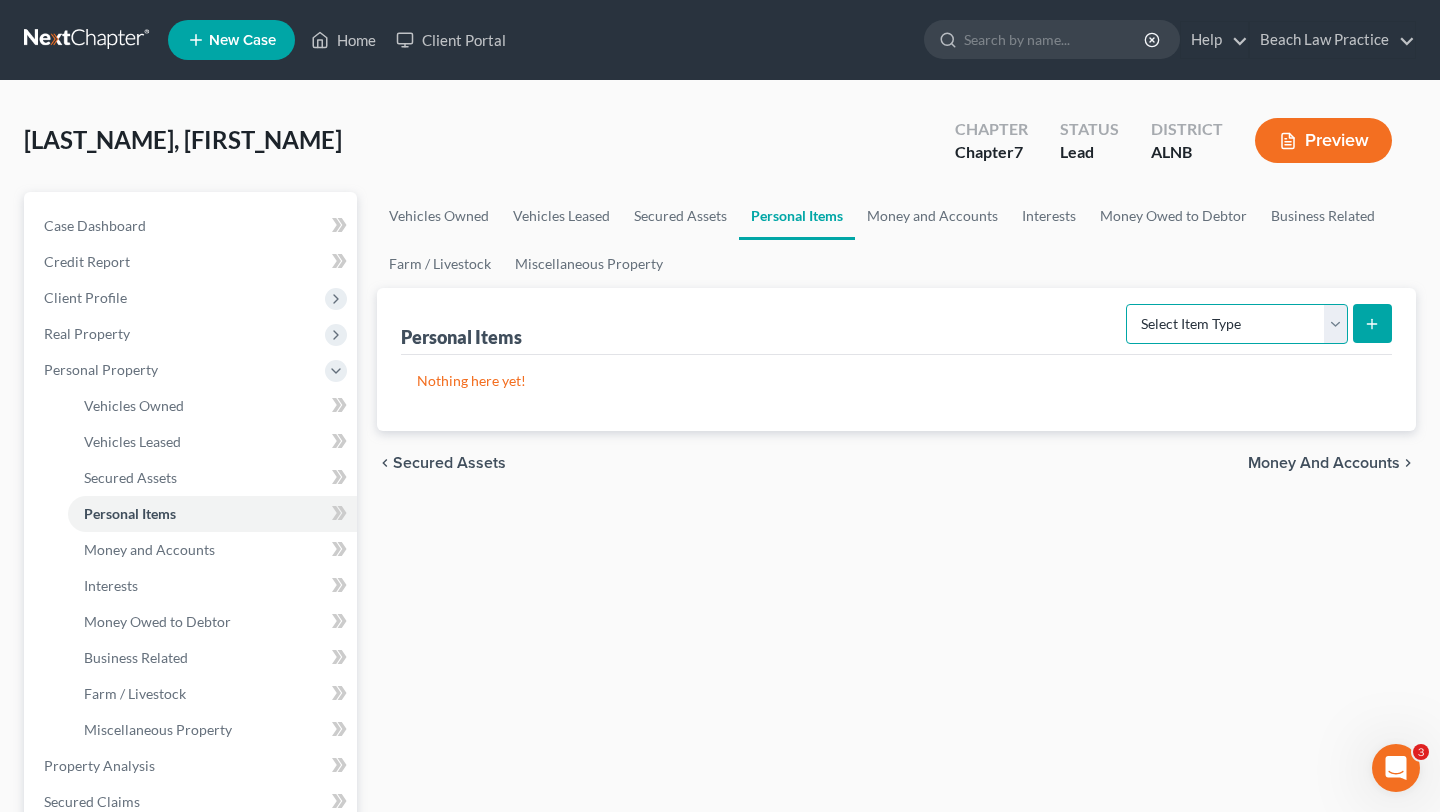 click on "Select Item Type Clothing Collectibles Of Value Electronics Firearms Household Goods Jewelry Other Pet(s) Sports & Hobby Equipment" at bounding box center [1237, 324] 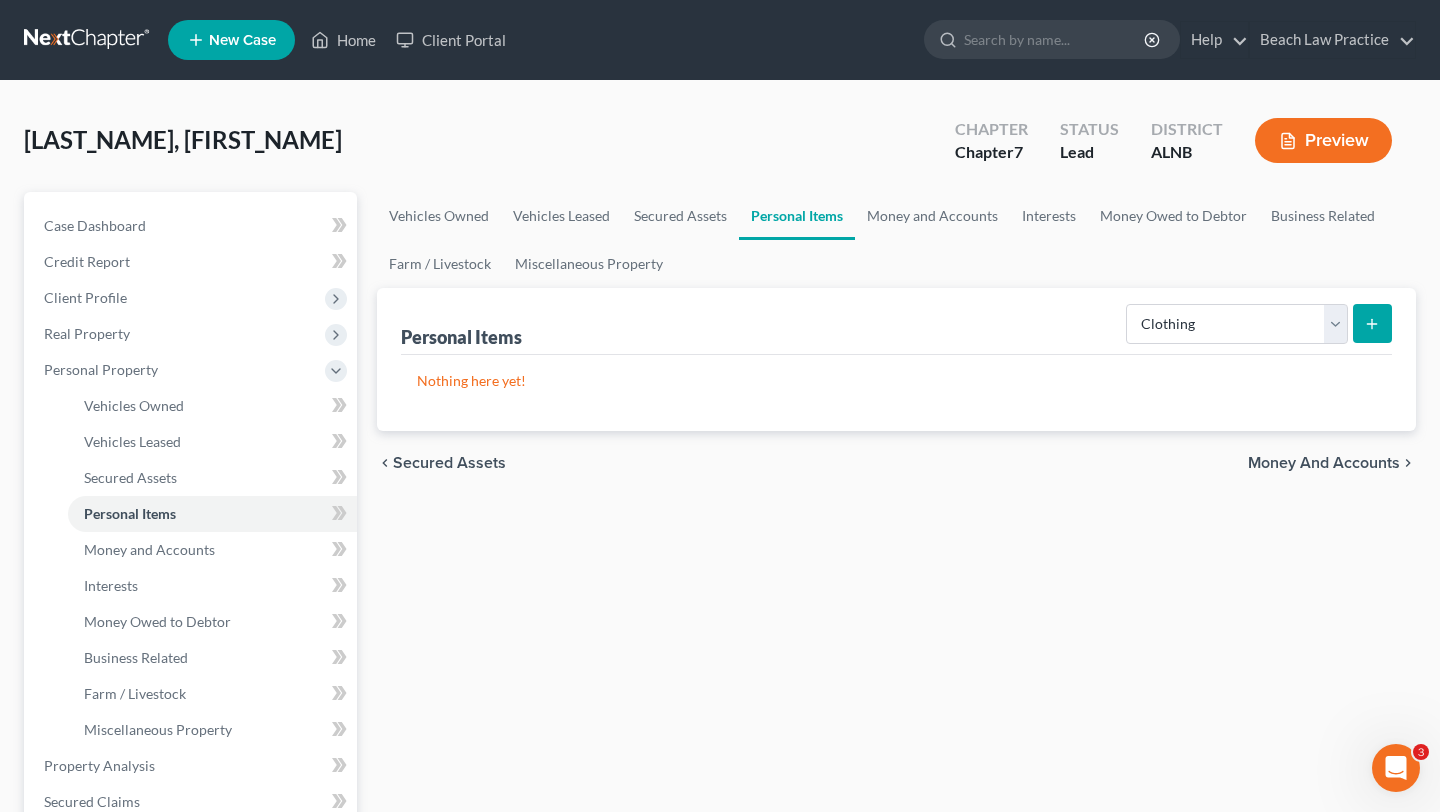 click at bounding box center [1372, 323] 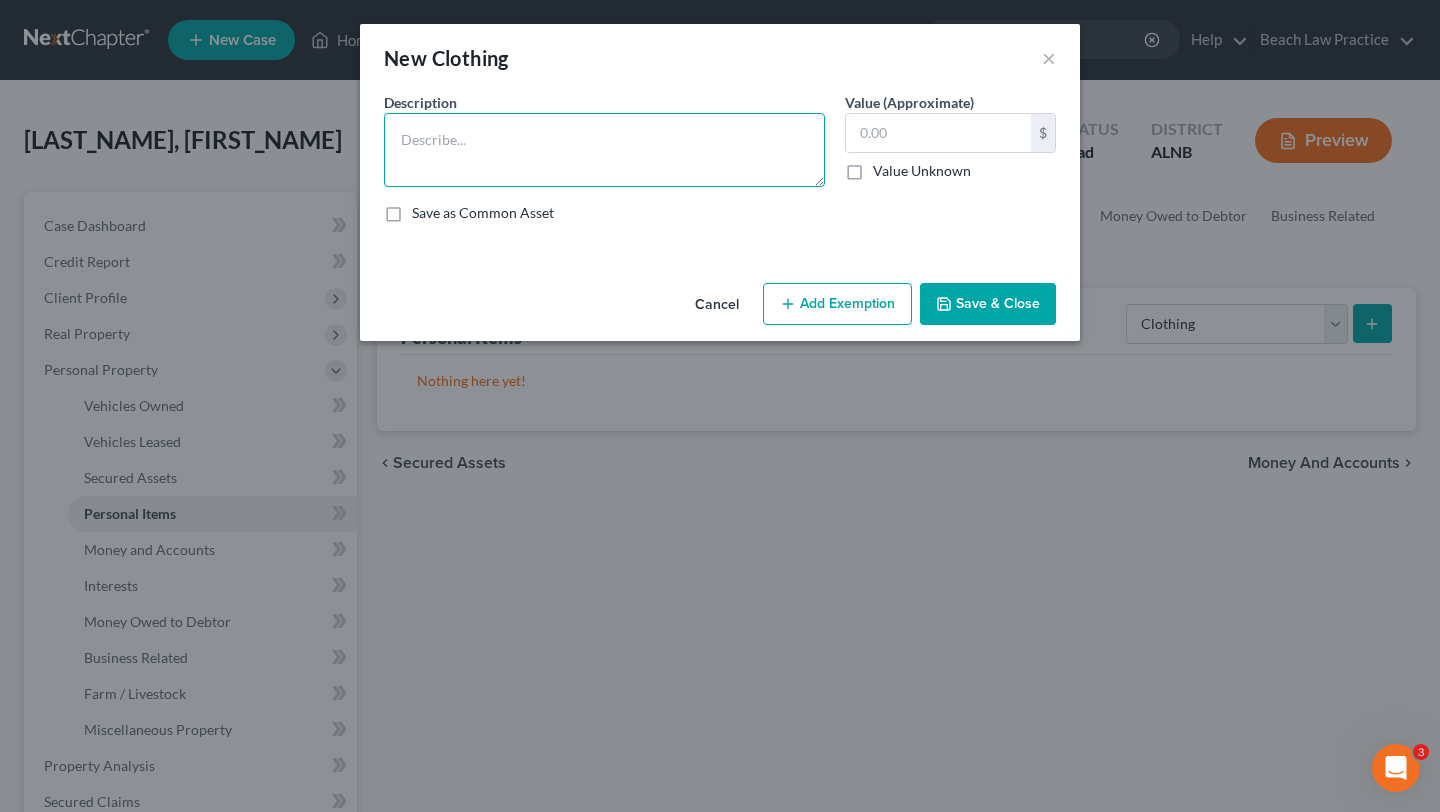 click at bounding box center [604, 150] 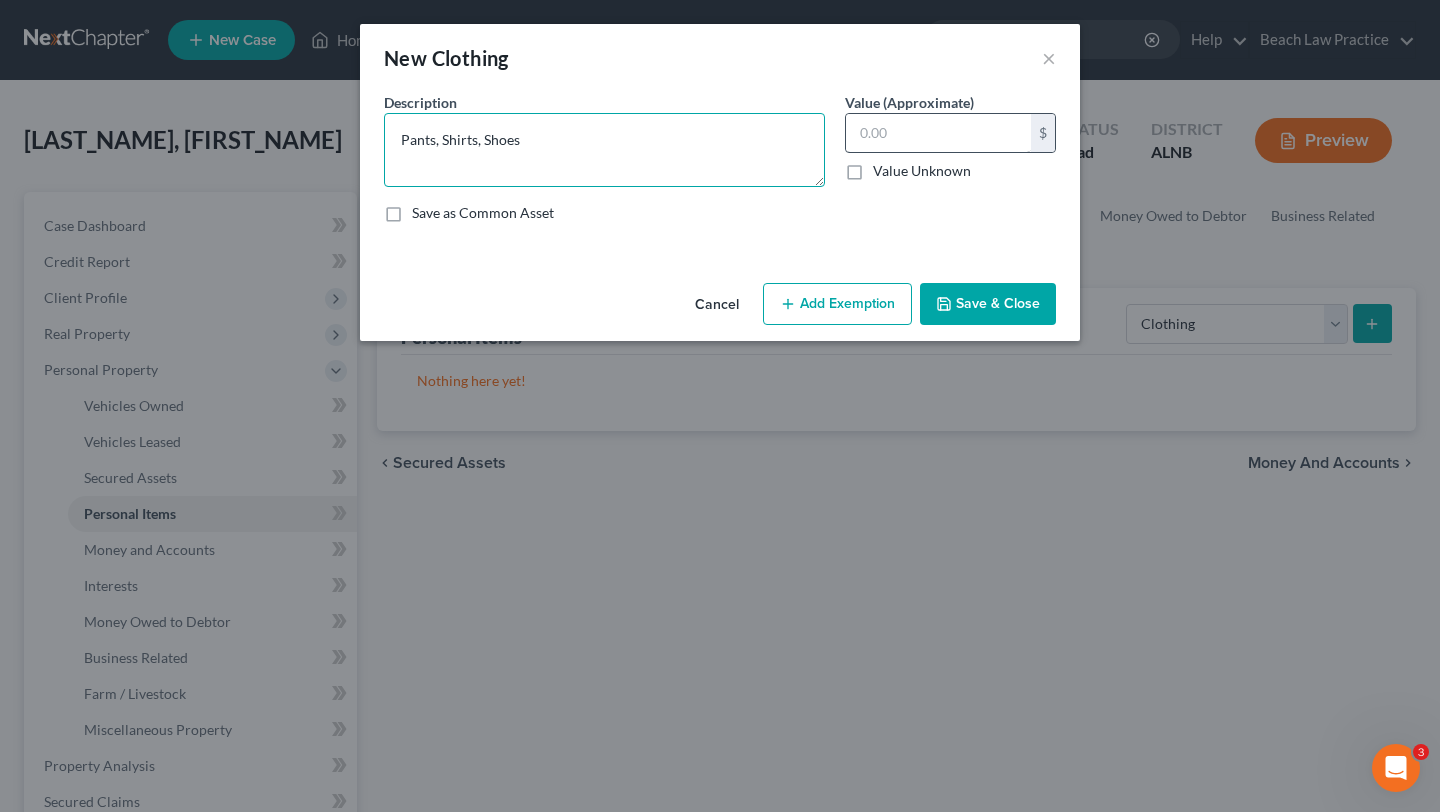 type on "Pants, Shirts, Shoes" 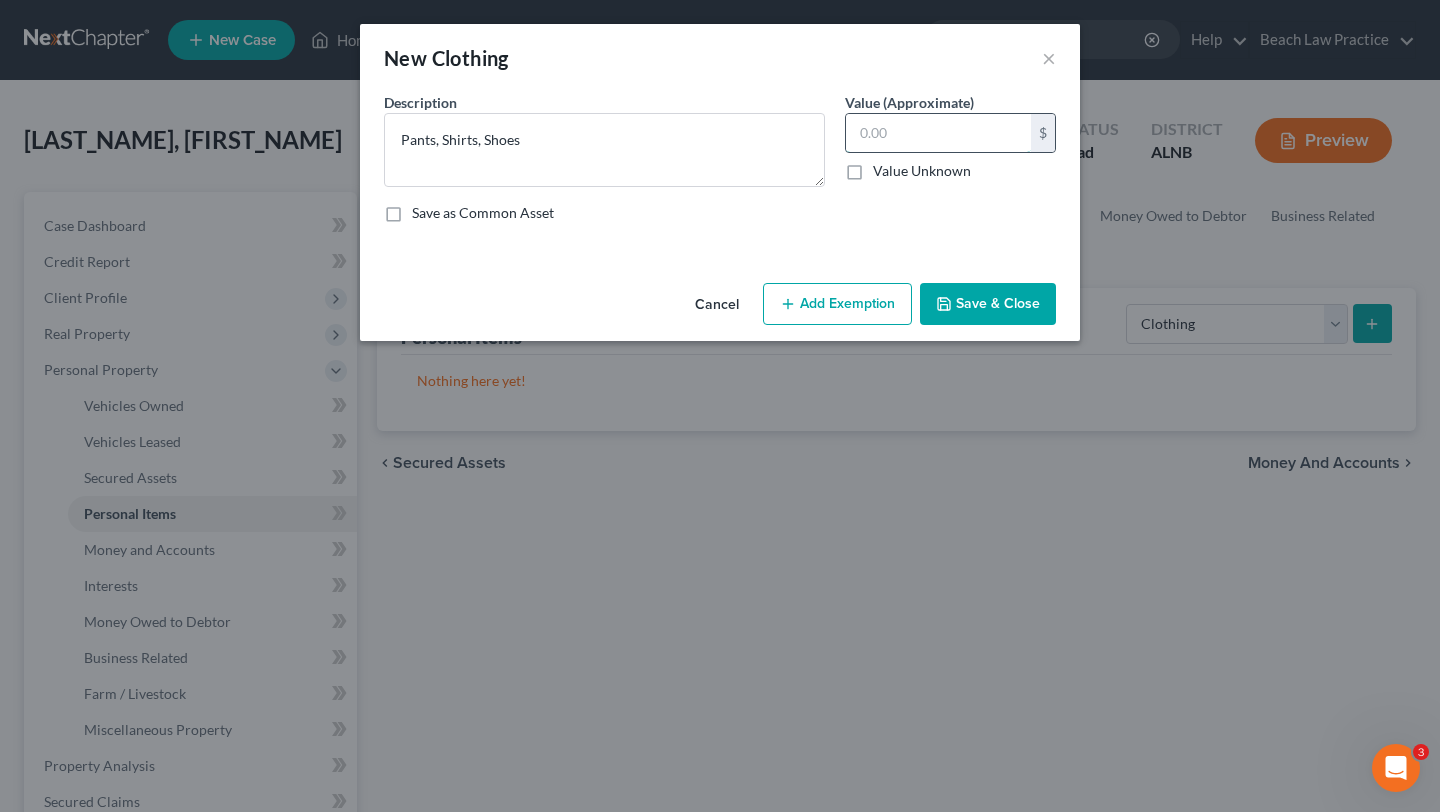 click at bounding box center [938, 133] 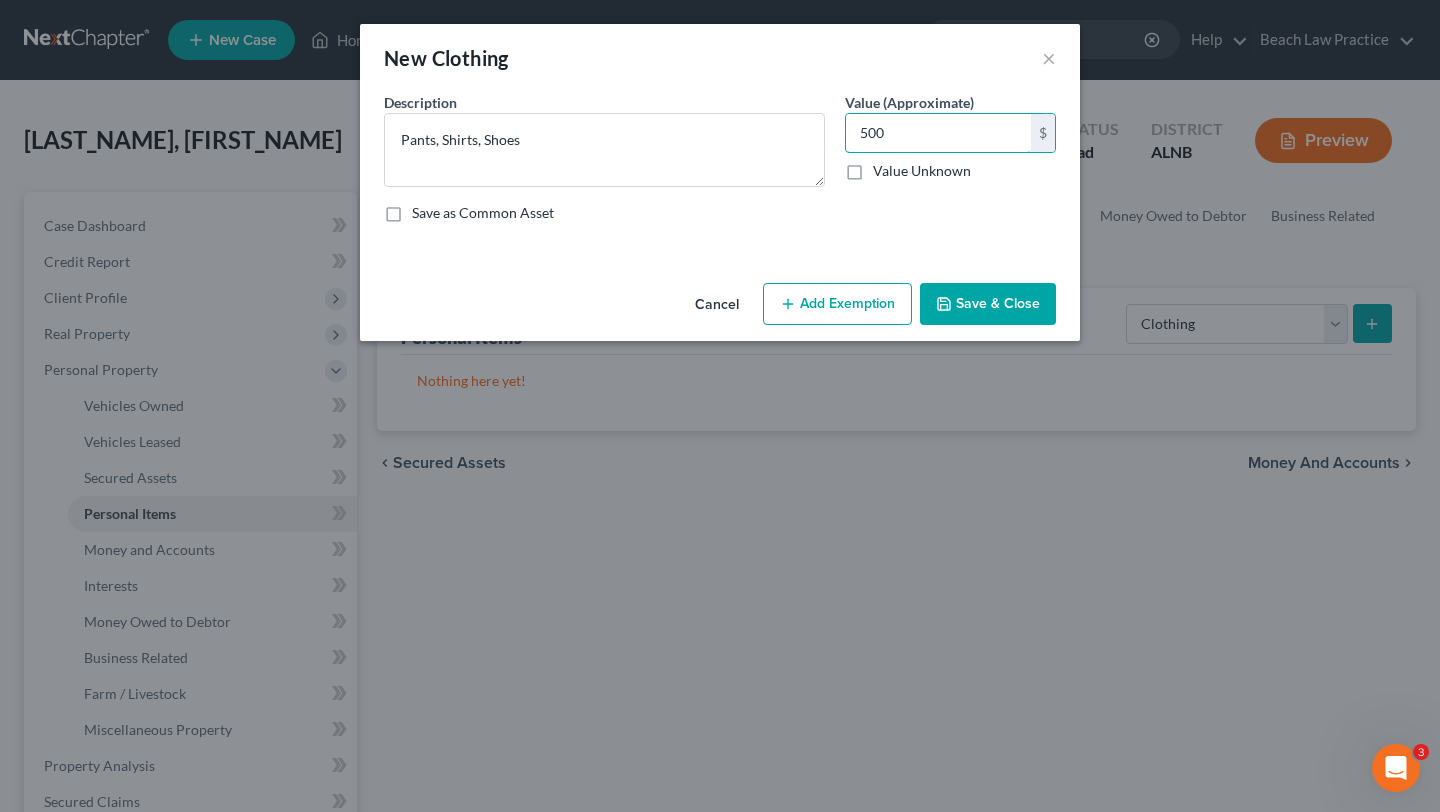 type on "500" 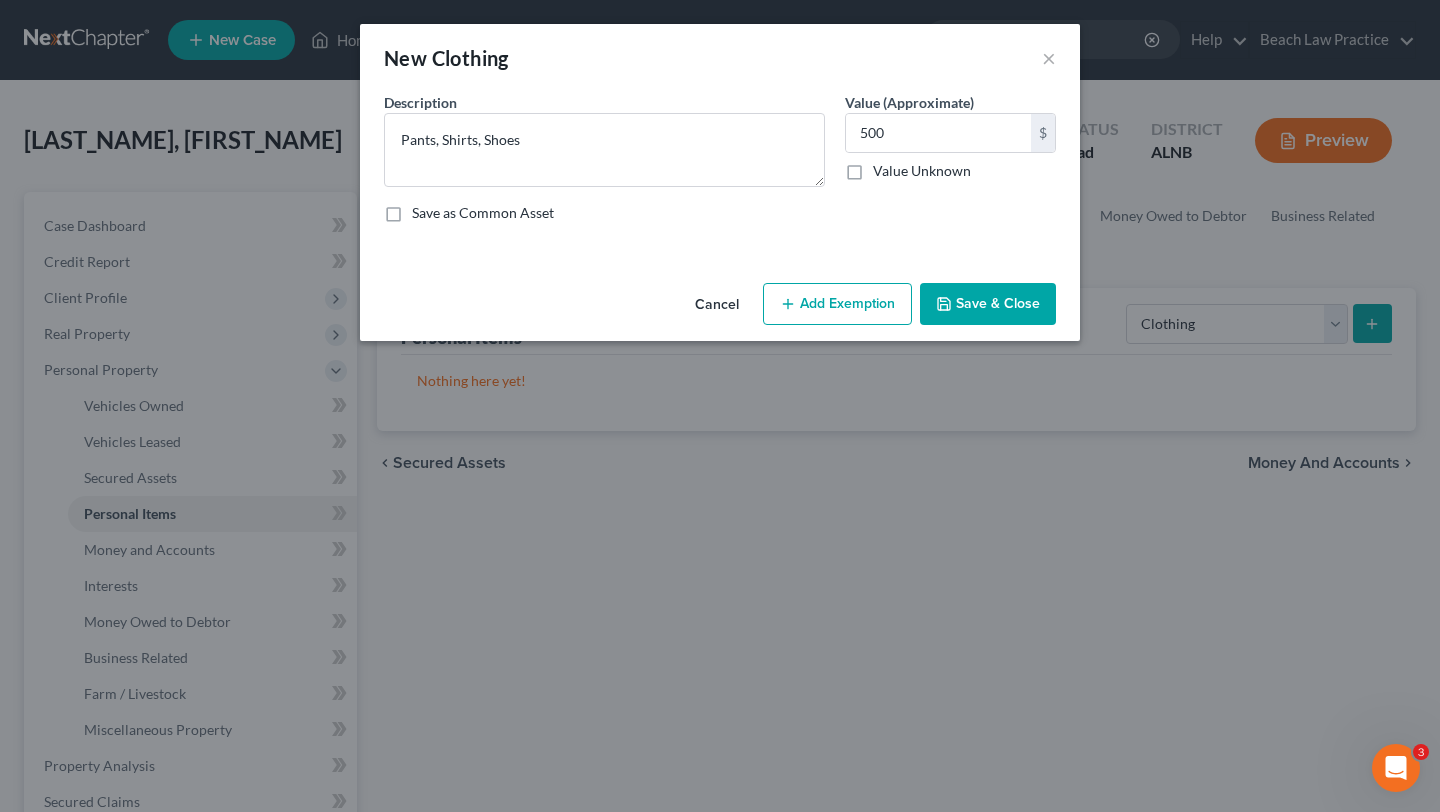 click on "Add Exemption" at bounding box center (837, 304) 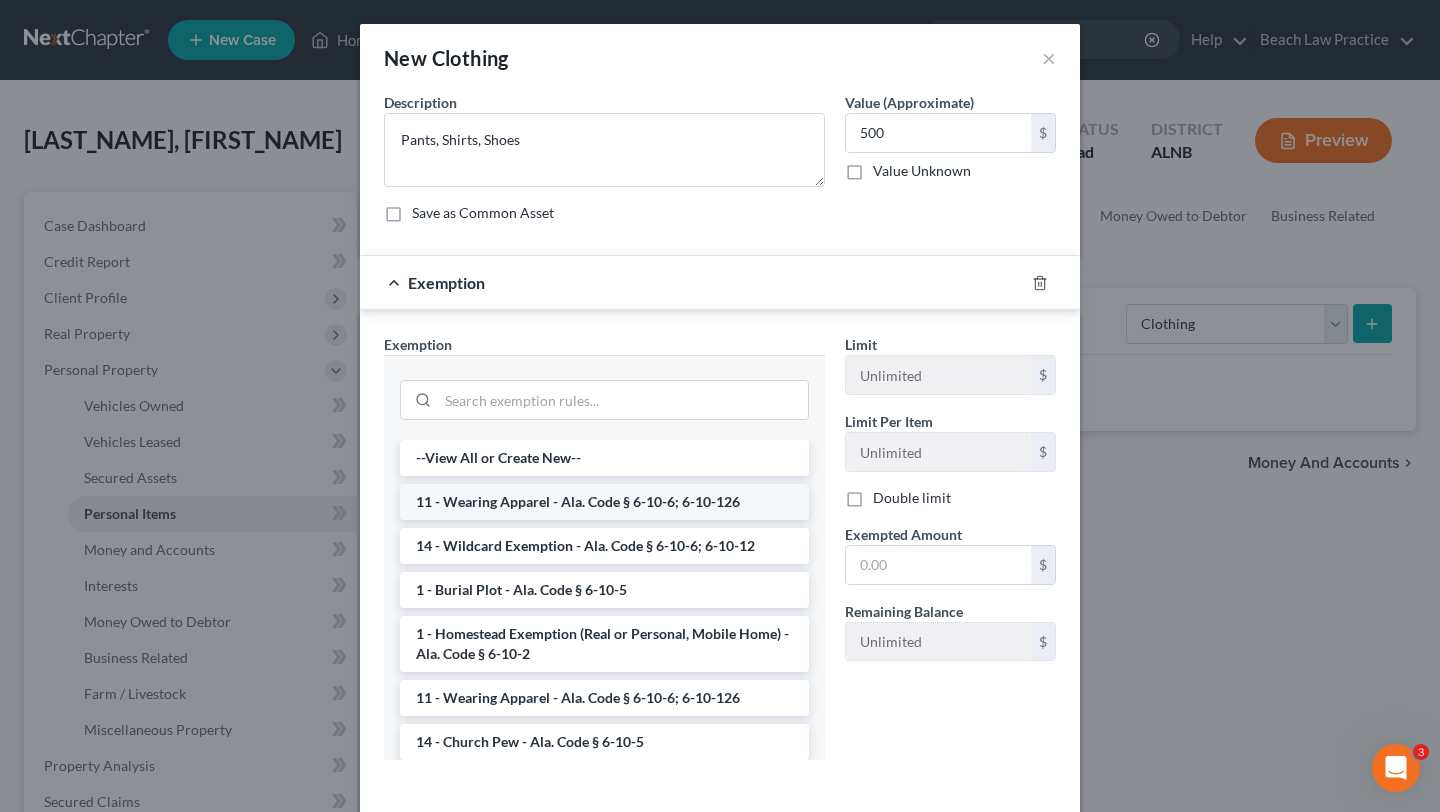 click on "11 - Wearing Apparel - Ala. Code § 6-10-6; 6-10-126" at bounding box center (604, 502) 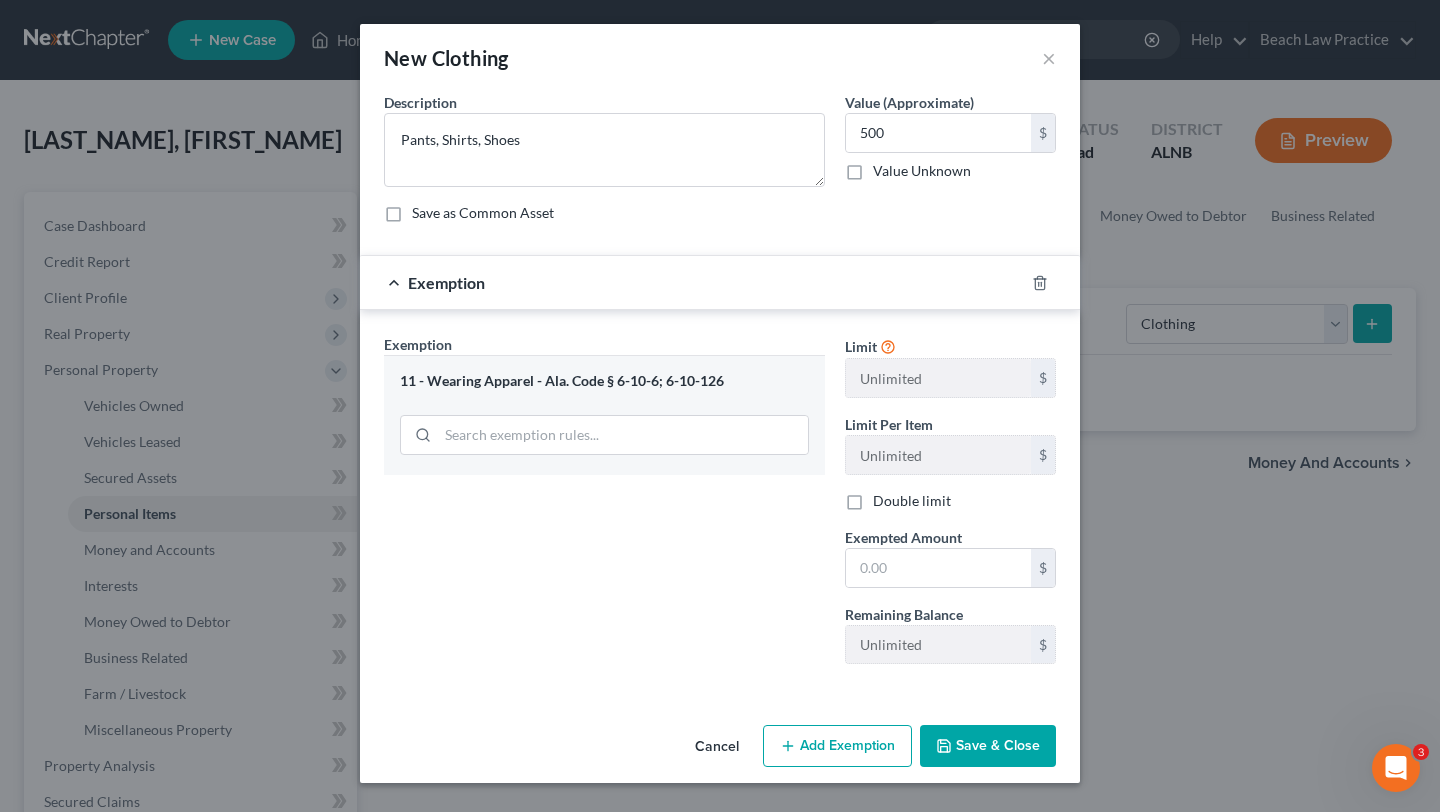 click on "Save & Close" at bounding box center (988, 746) 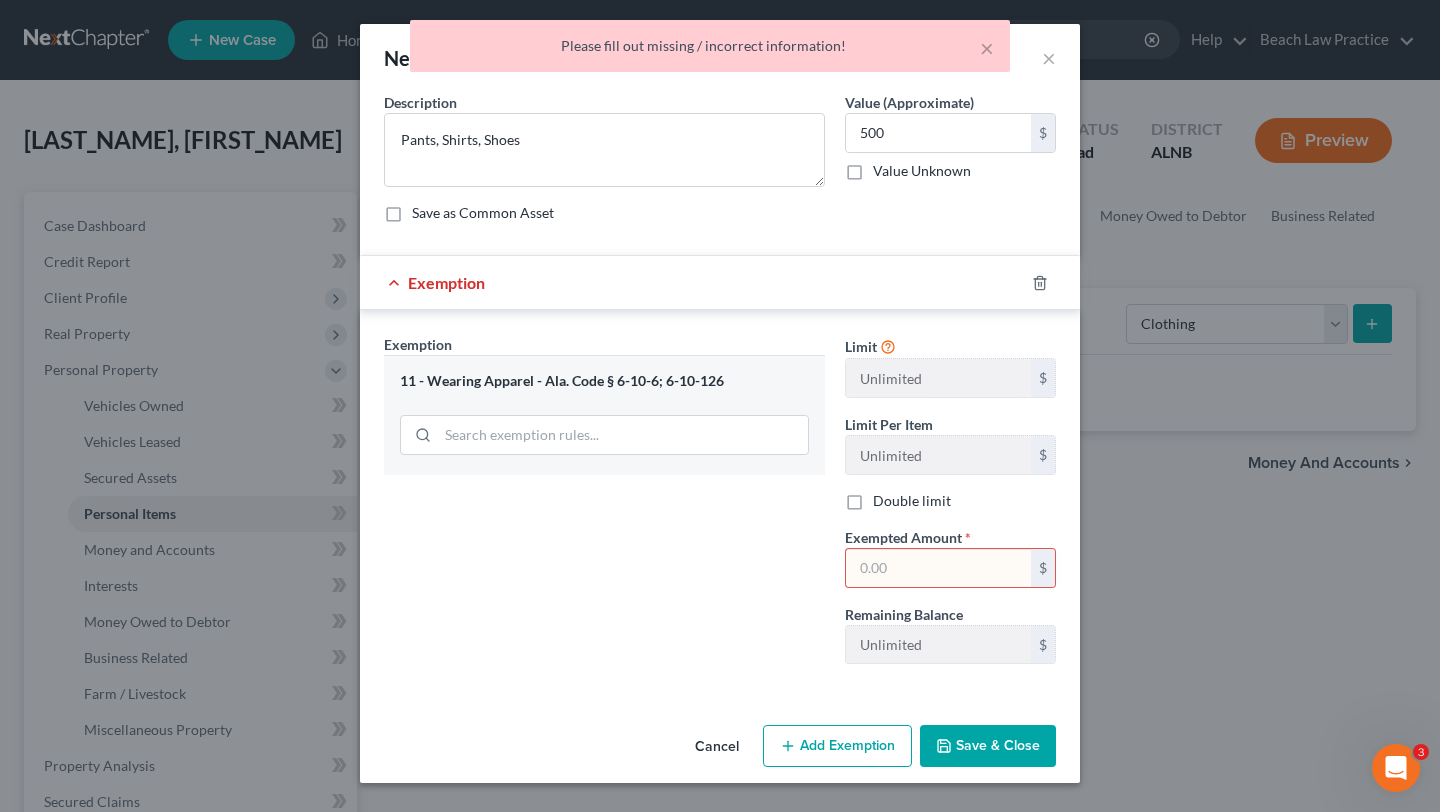 click at bounding box center [938, 568] 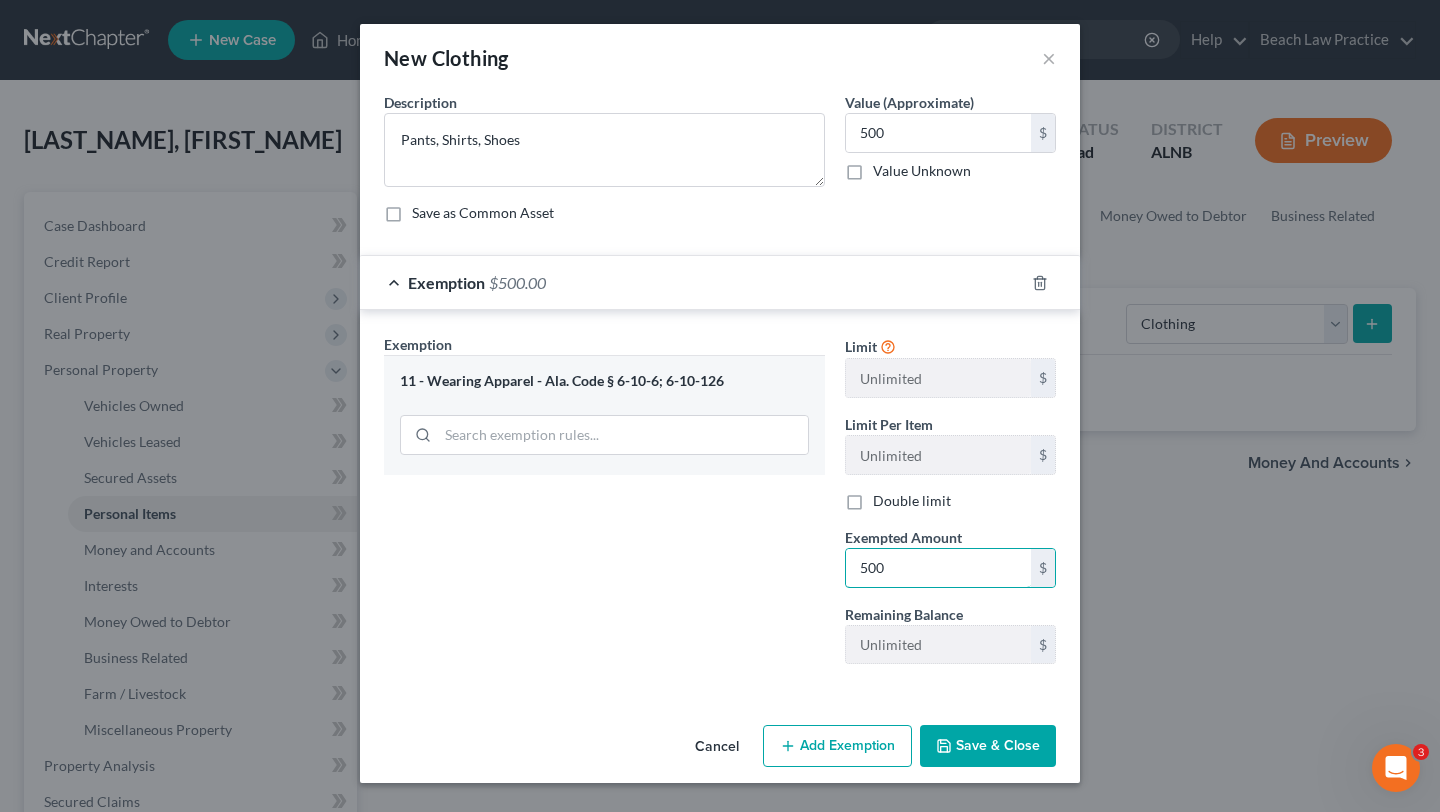 type on "500" 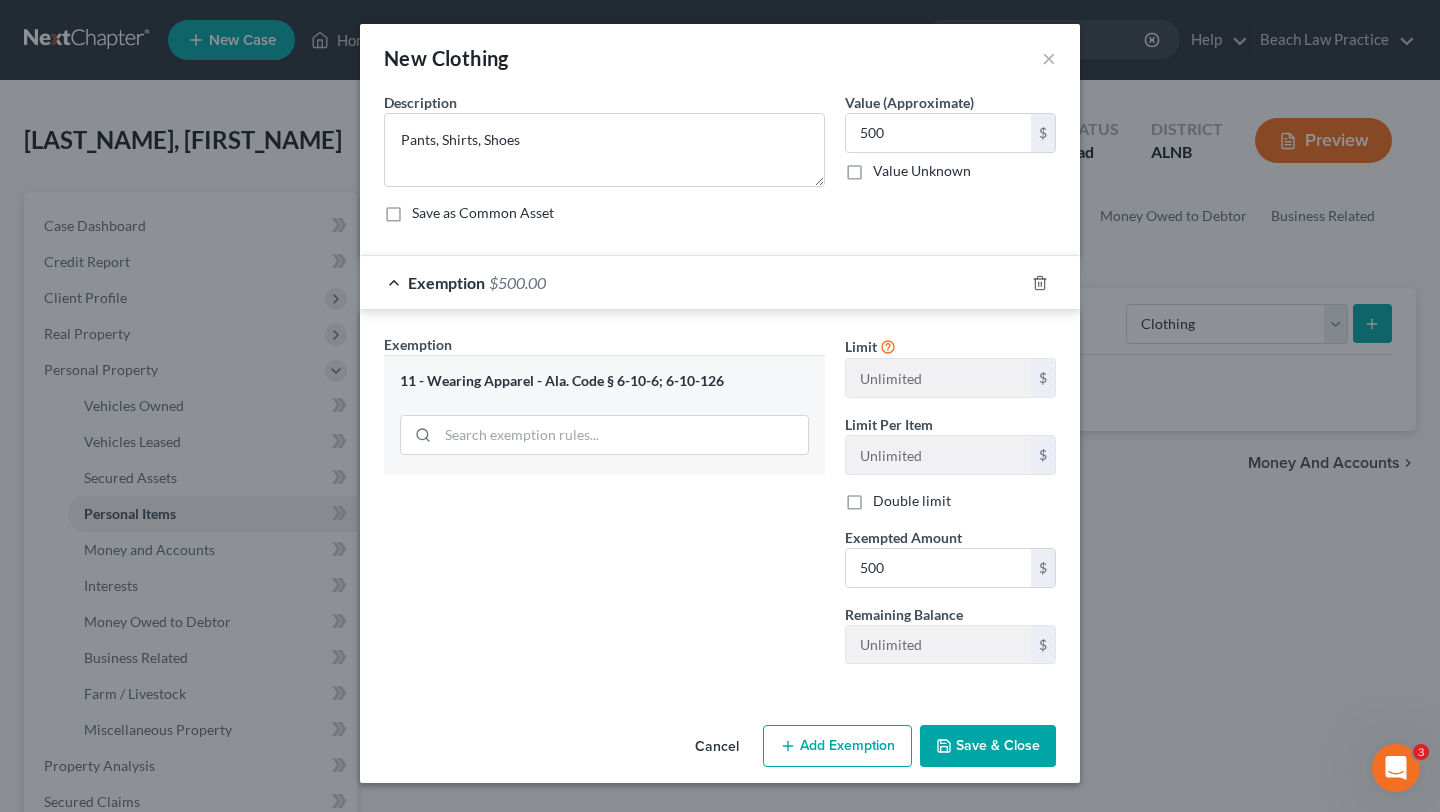 click on "Save & Close" at bounding box center (988, 746) 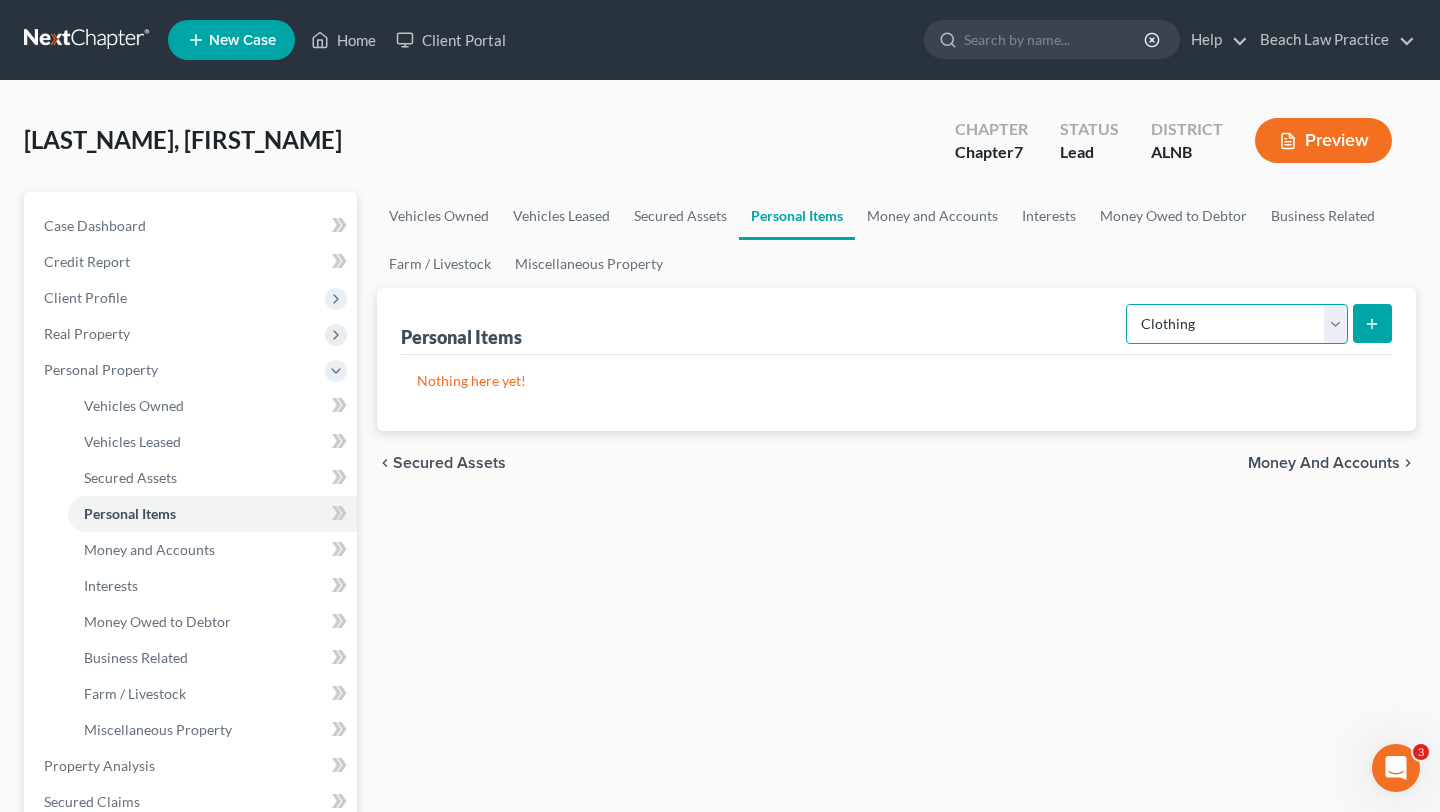 click on "Select Item Type Clothing Collectibles Of Value Electronics Firearms Household Goods Jewelry Other Pet(s) Sports & Hobby Equipment" at bounding box center (1237, 324) 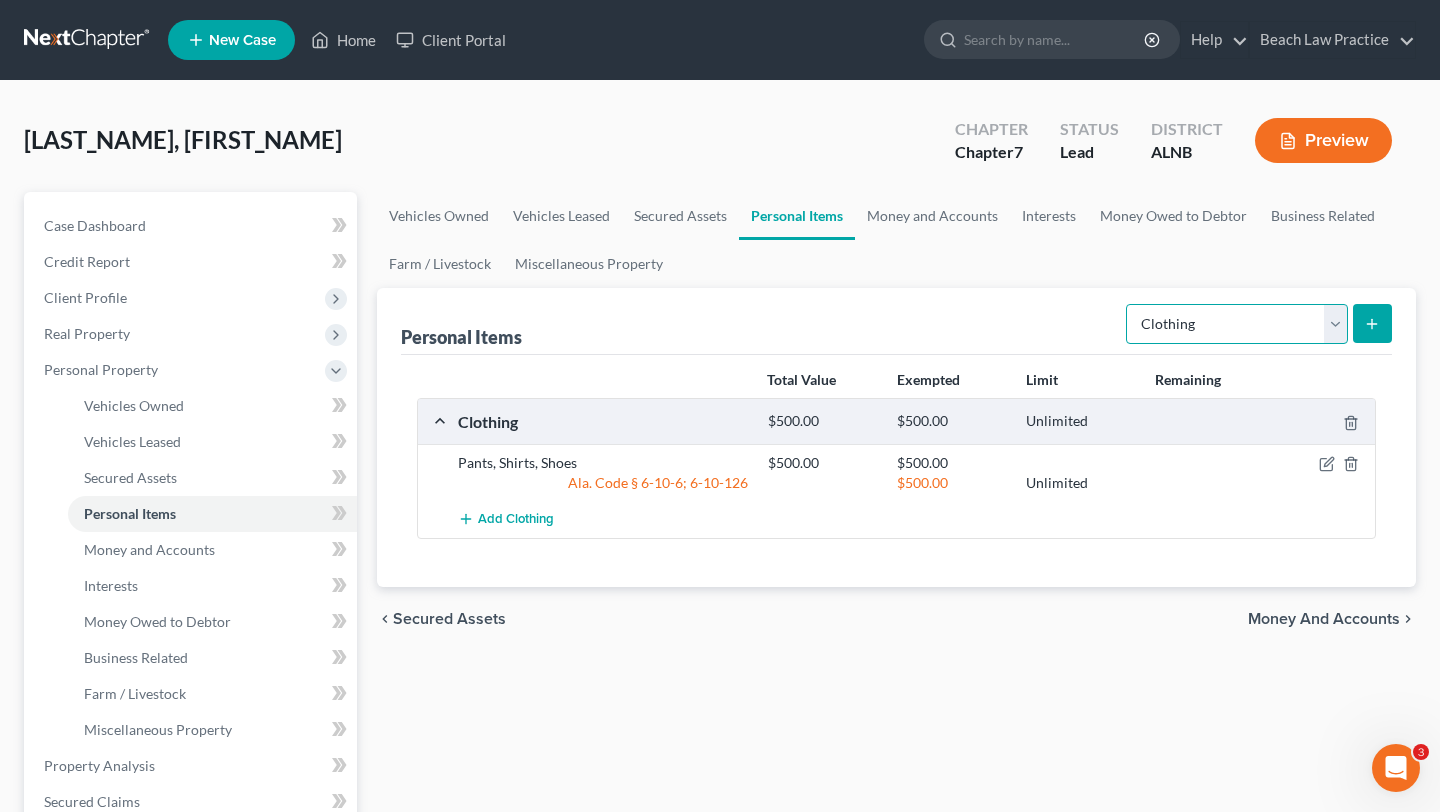 select on "electronics" 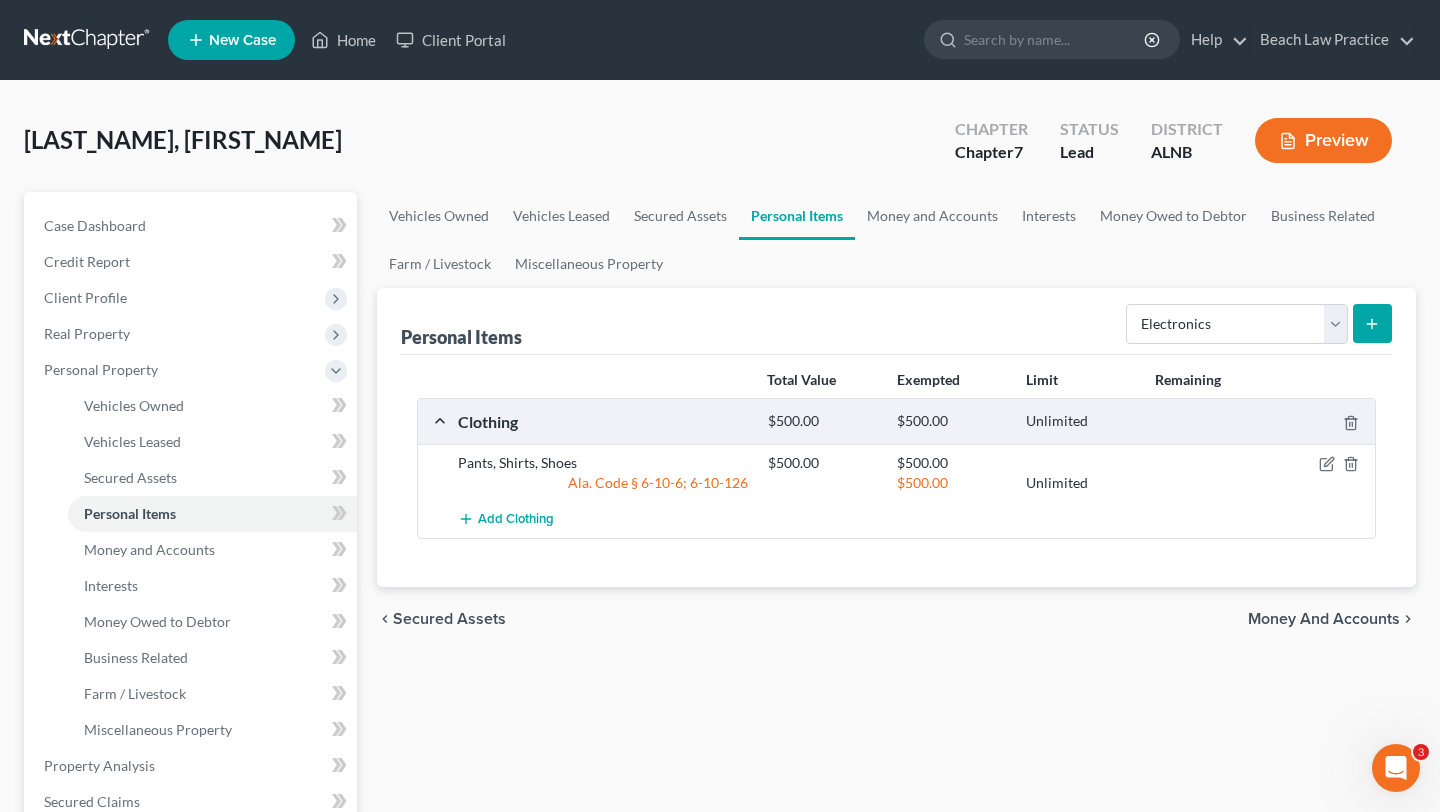 click 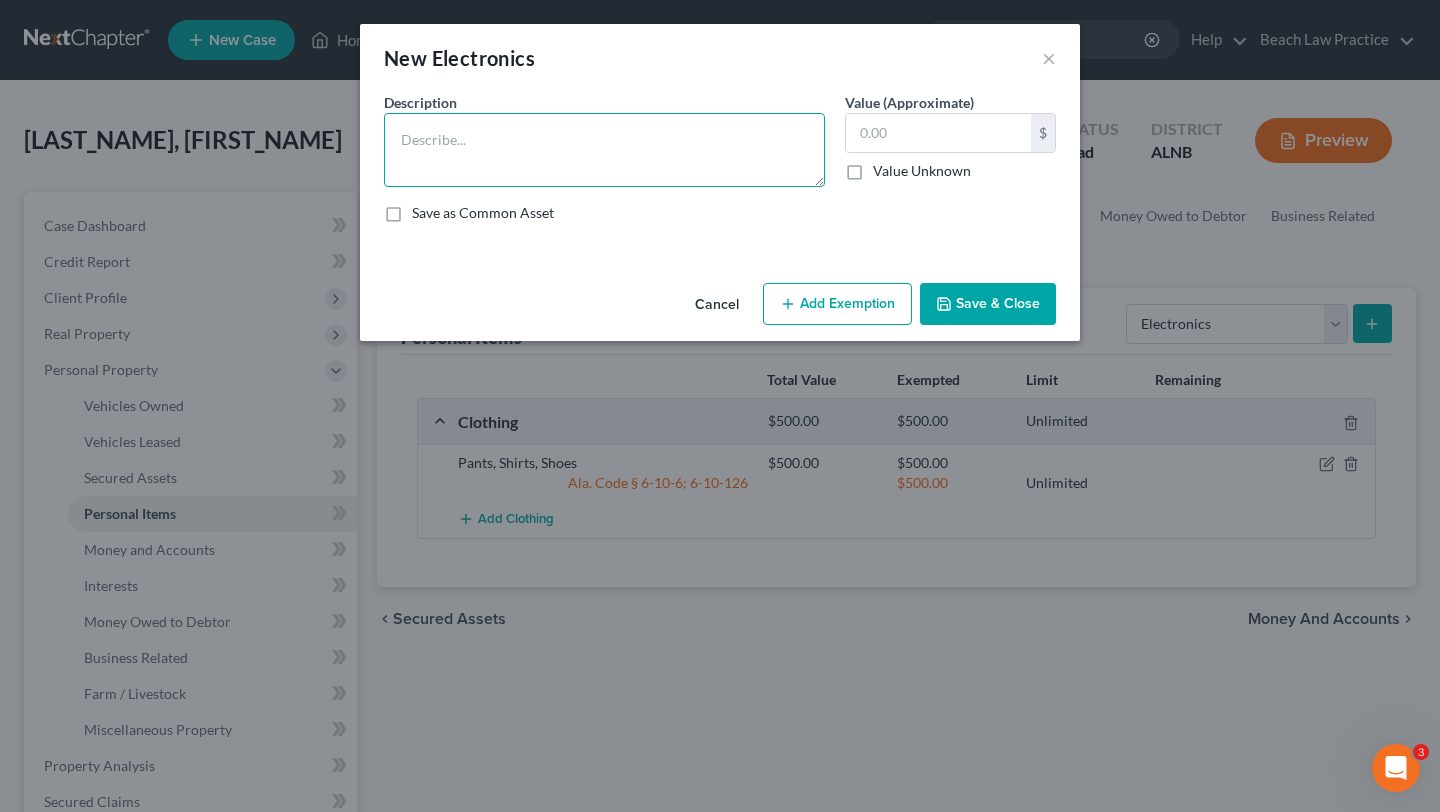 click at bounding box center [604, 150] 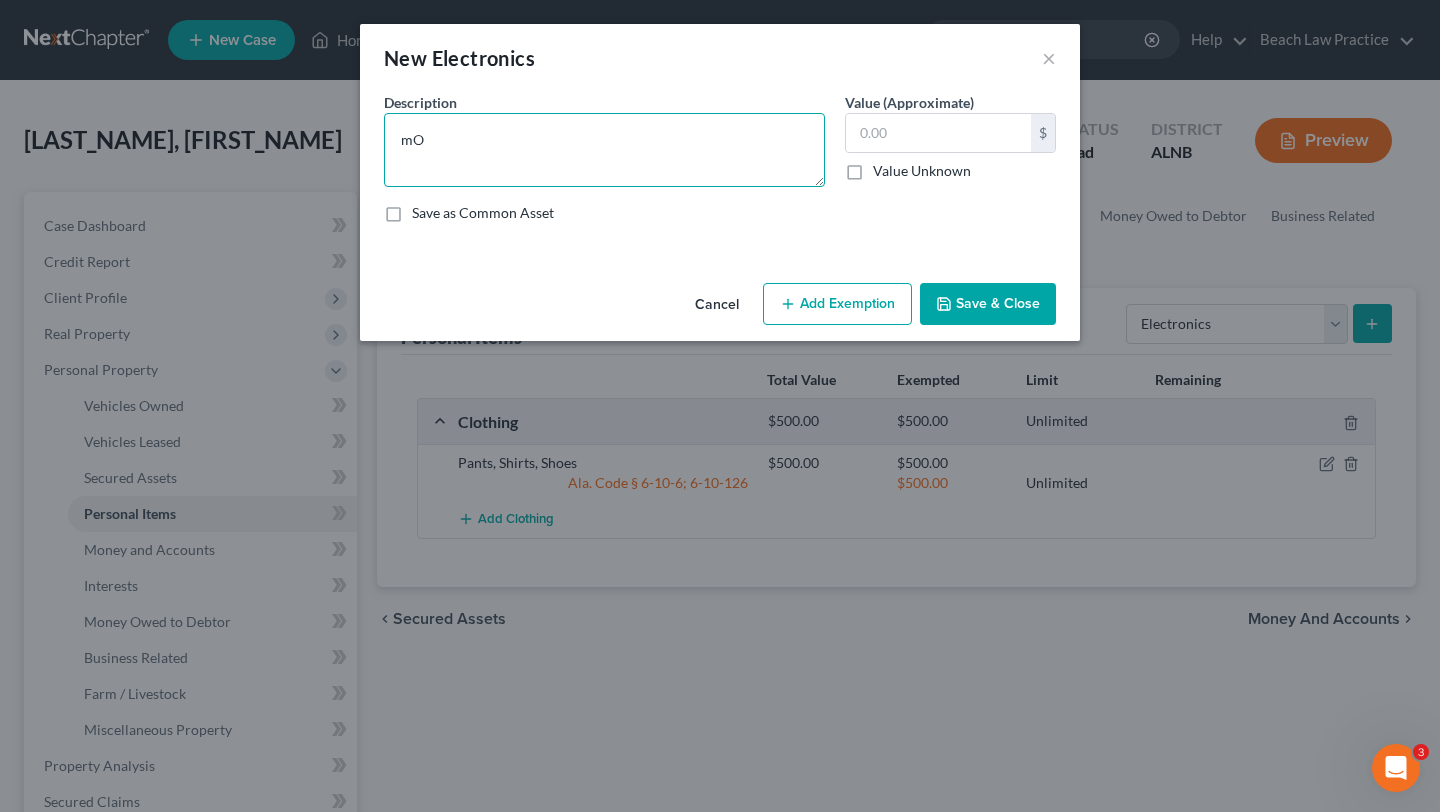 type on "m" 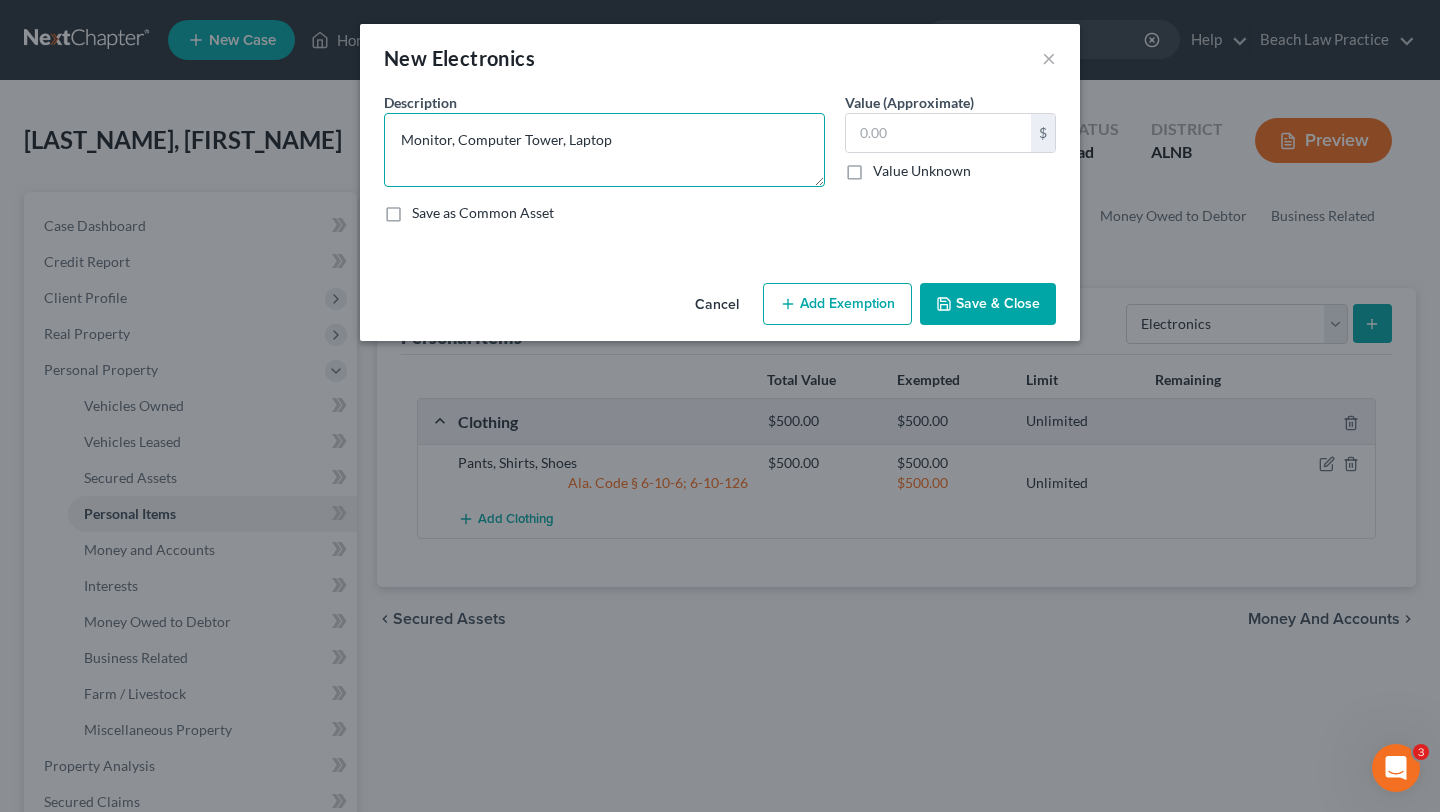 click on "Monitor, Computer Tower, Laptop" at bounding box center [604, 150] 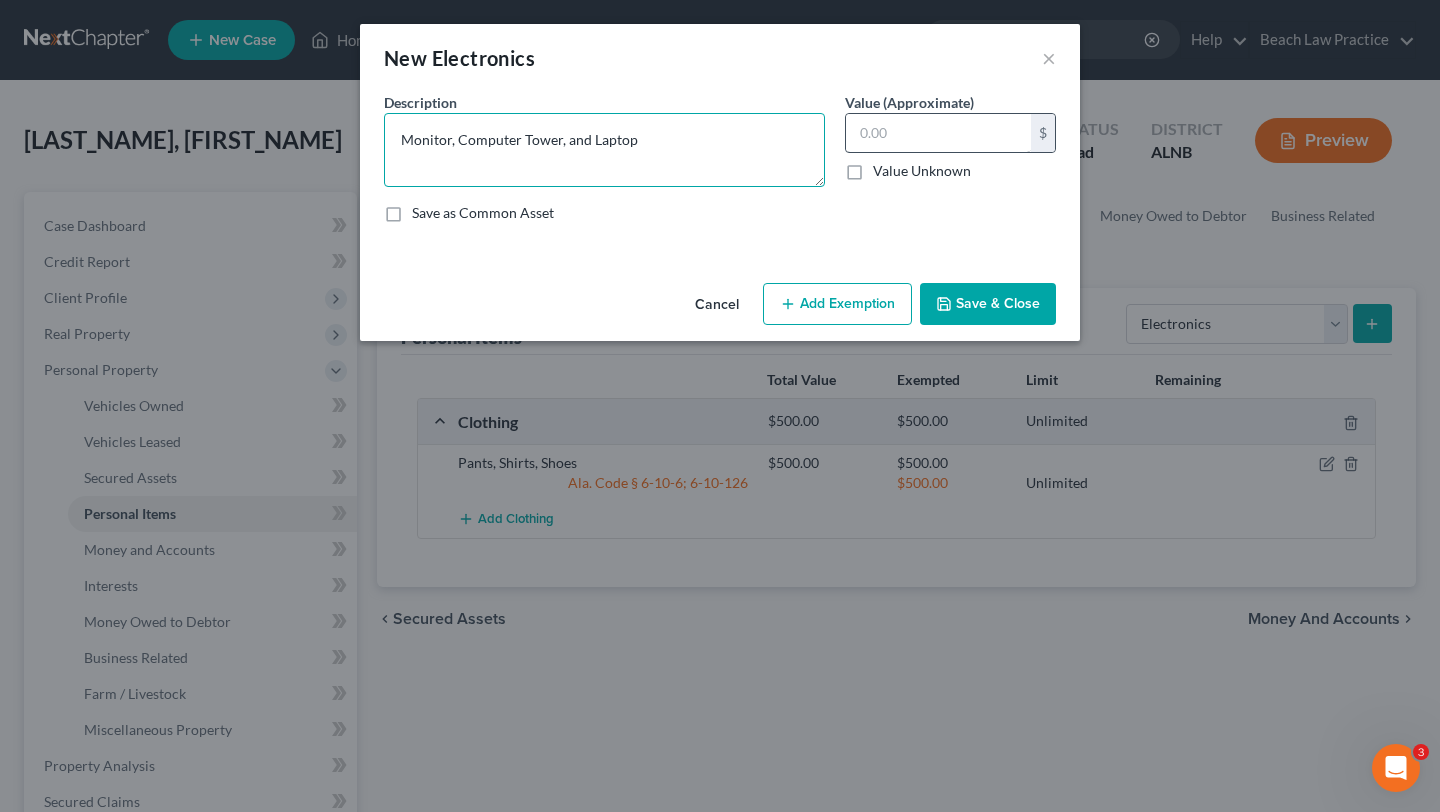 type on "Monitor, Computer Tower, and Laptop" 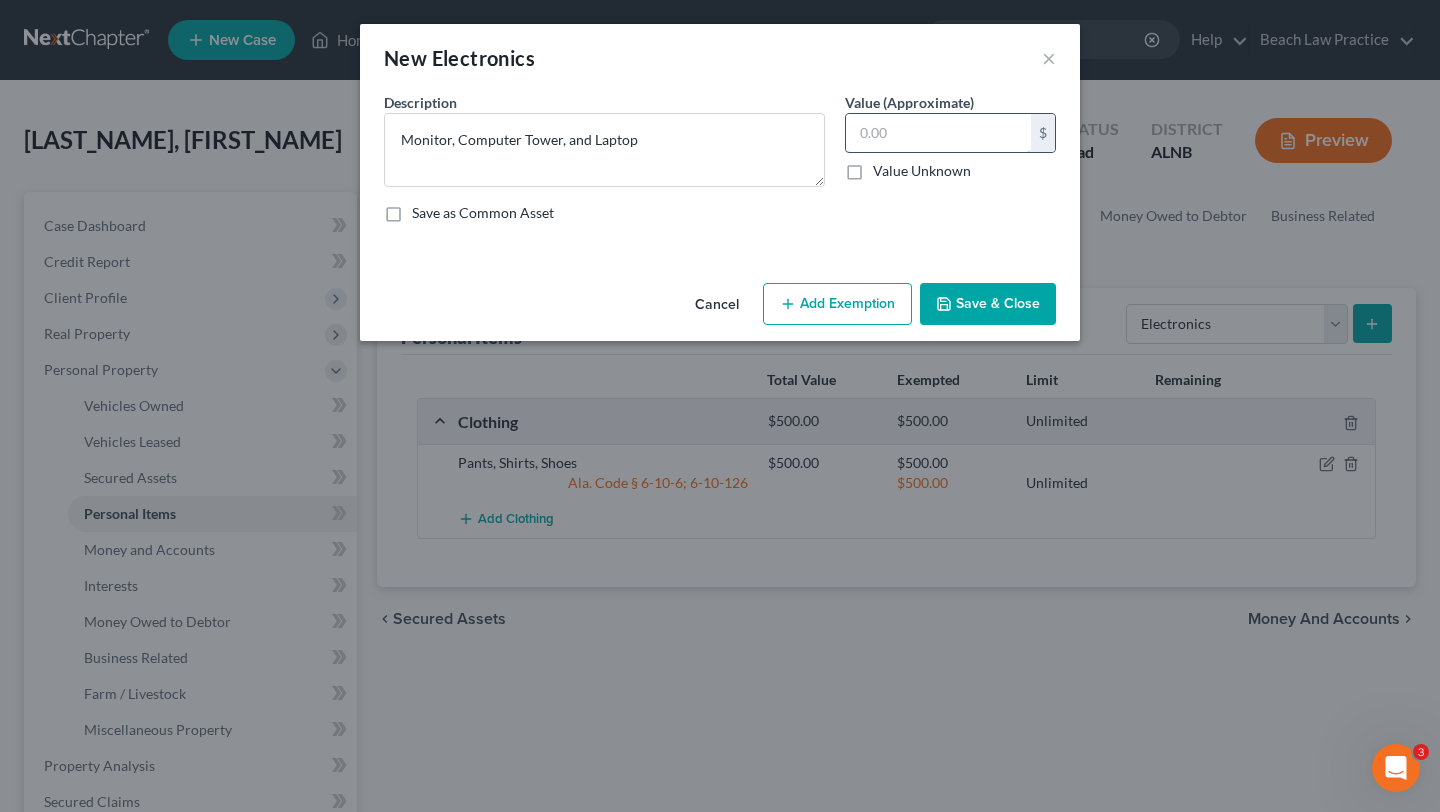 click at bounding box center (938, 133) 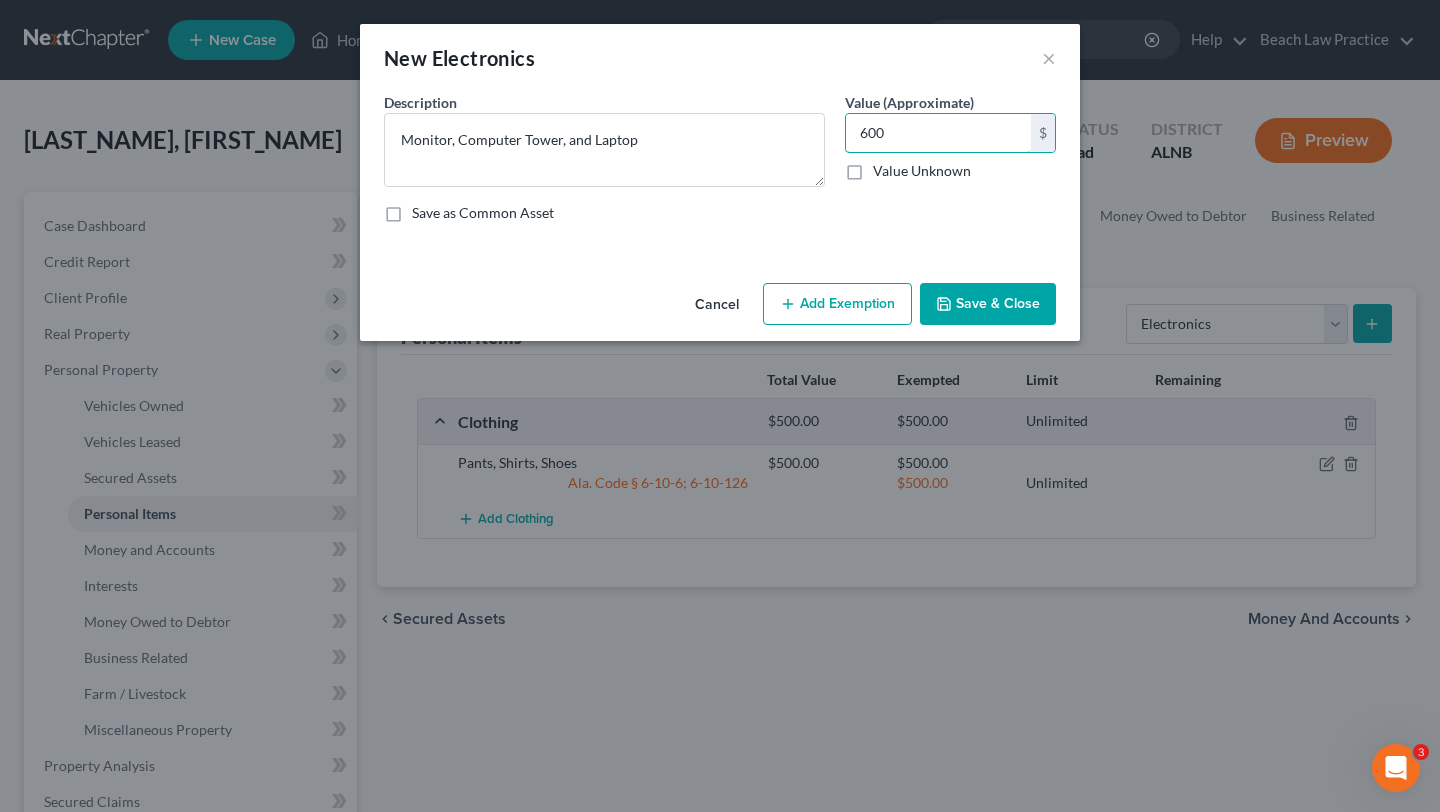 type on "600" 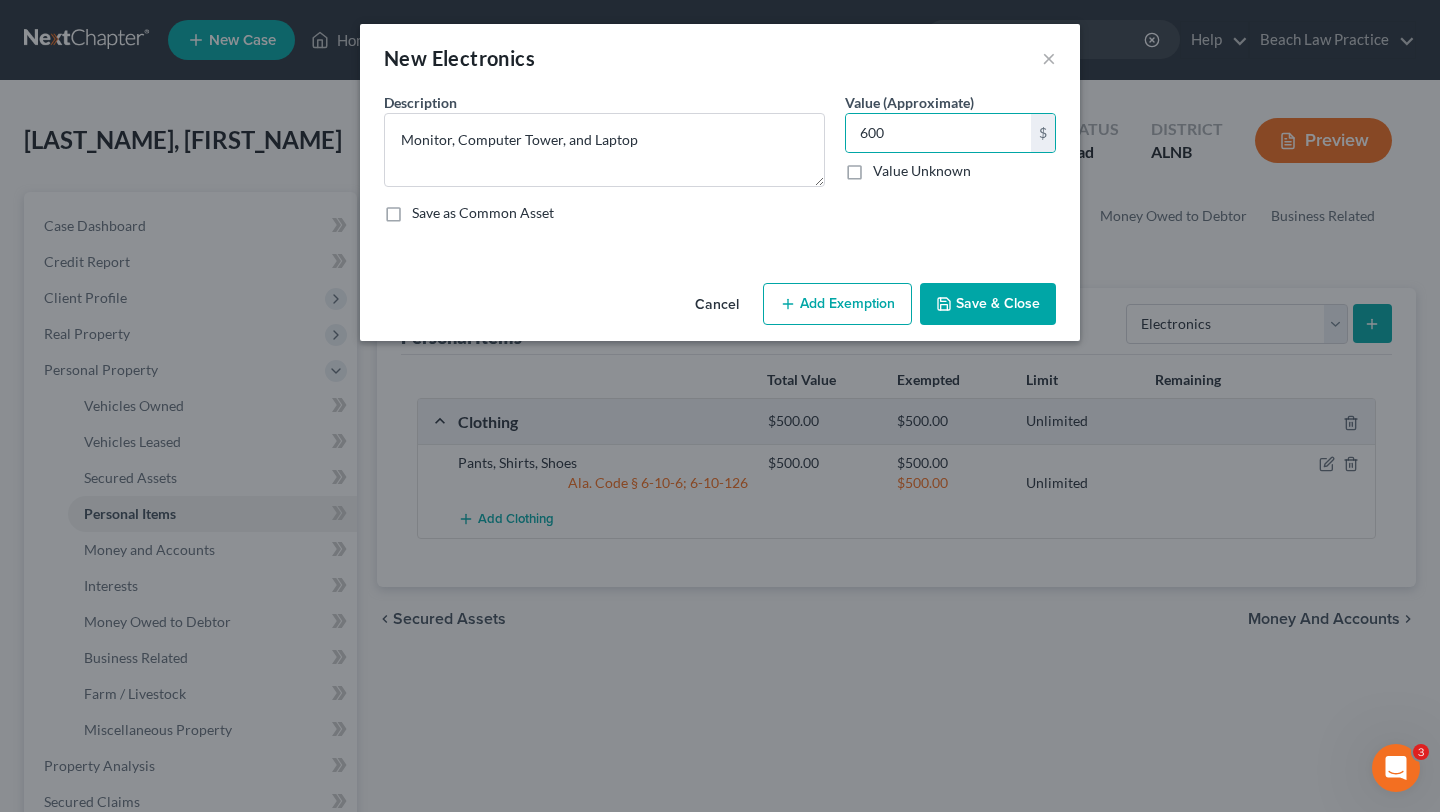 click on "Add Exemption" at bounding box center [837, 304] 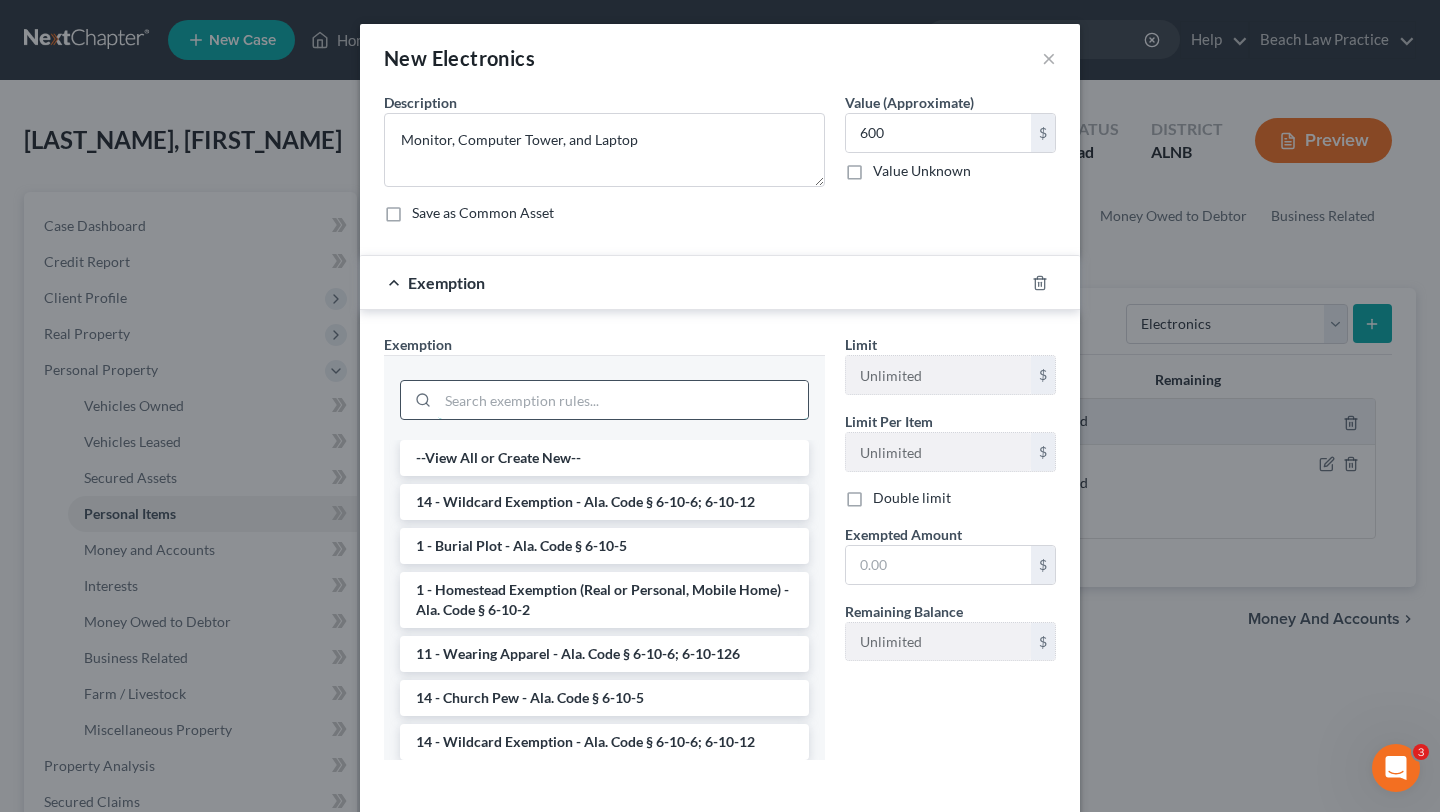 click at bounding box center [623, 400] 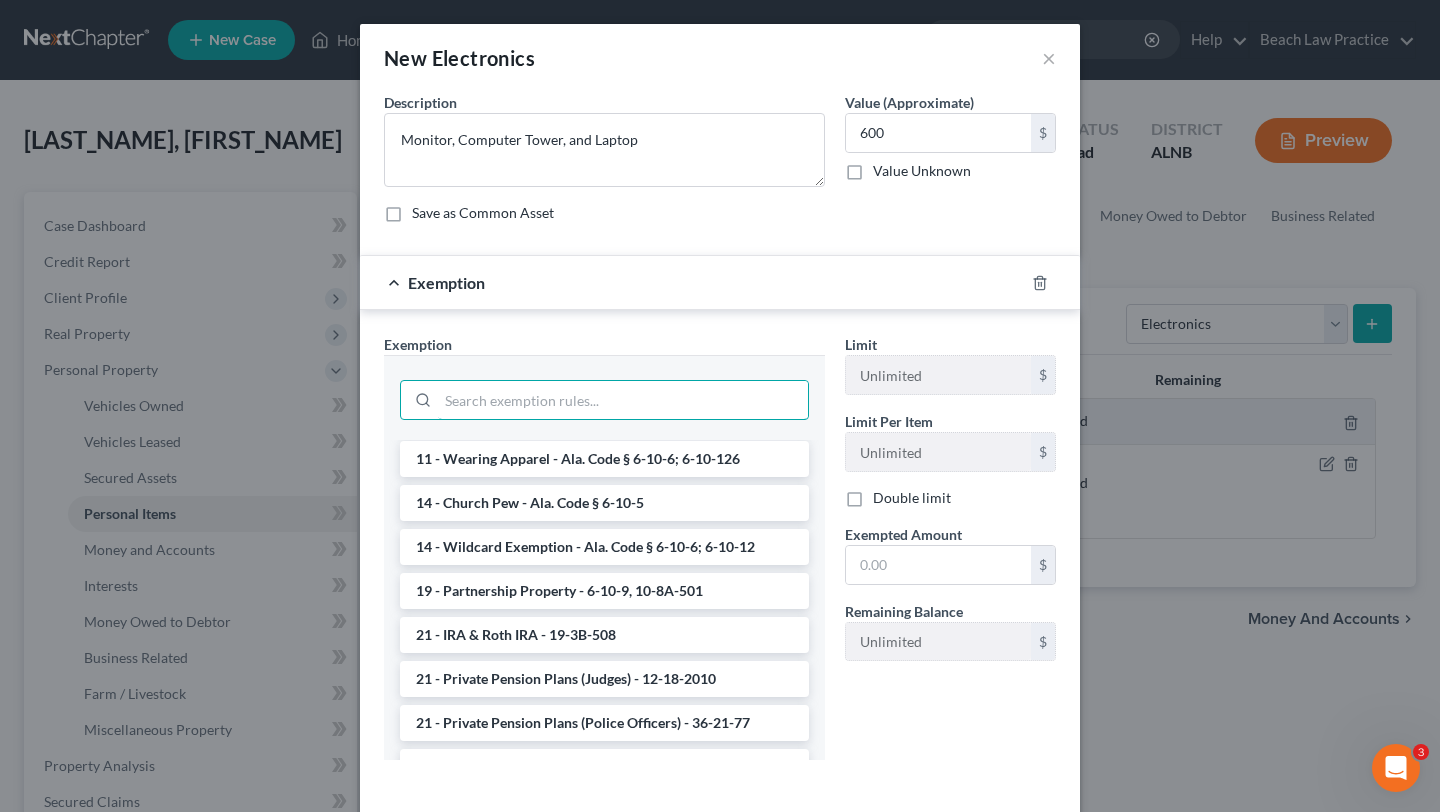 scroll, scrollTop: 0, scrollLeft: 0, axis: both 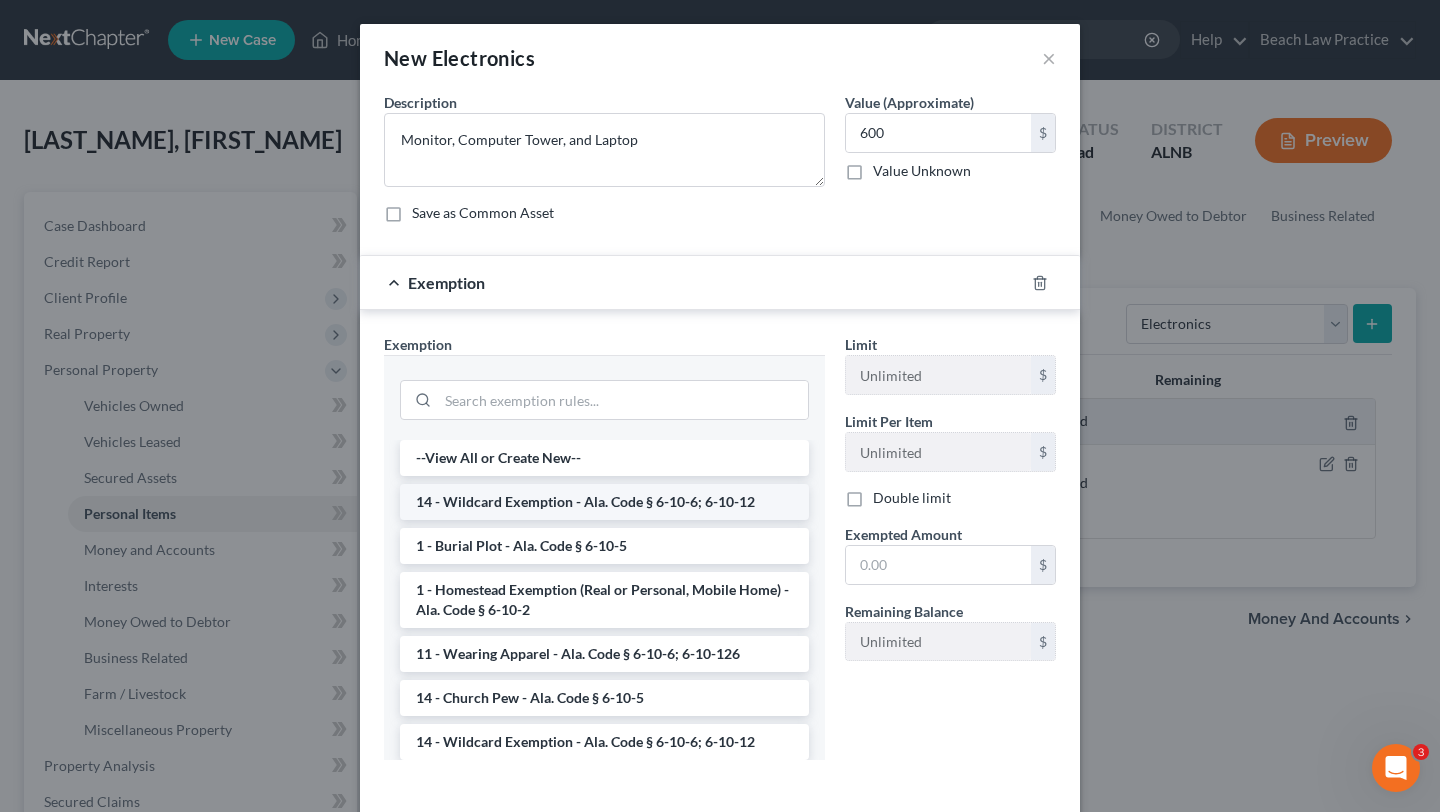 click on "14 - Wildcard Exemption - Ala. Code § 6-10-6; 6-10-12" at bounding box center (604, 502) 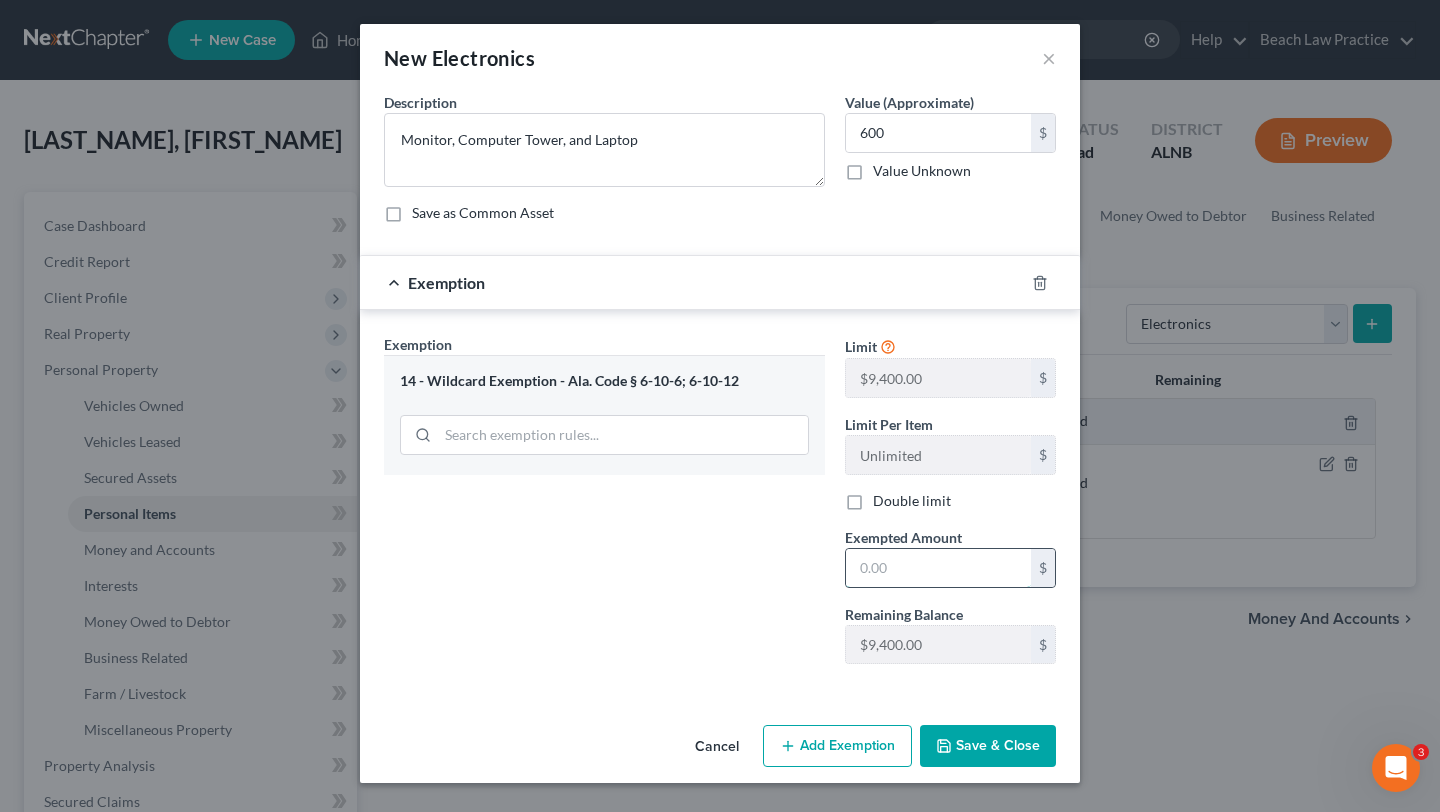 click at bounding box center (938, 568) 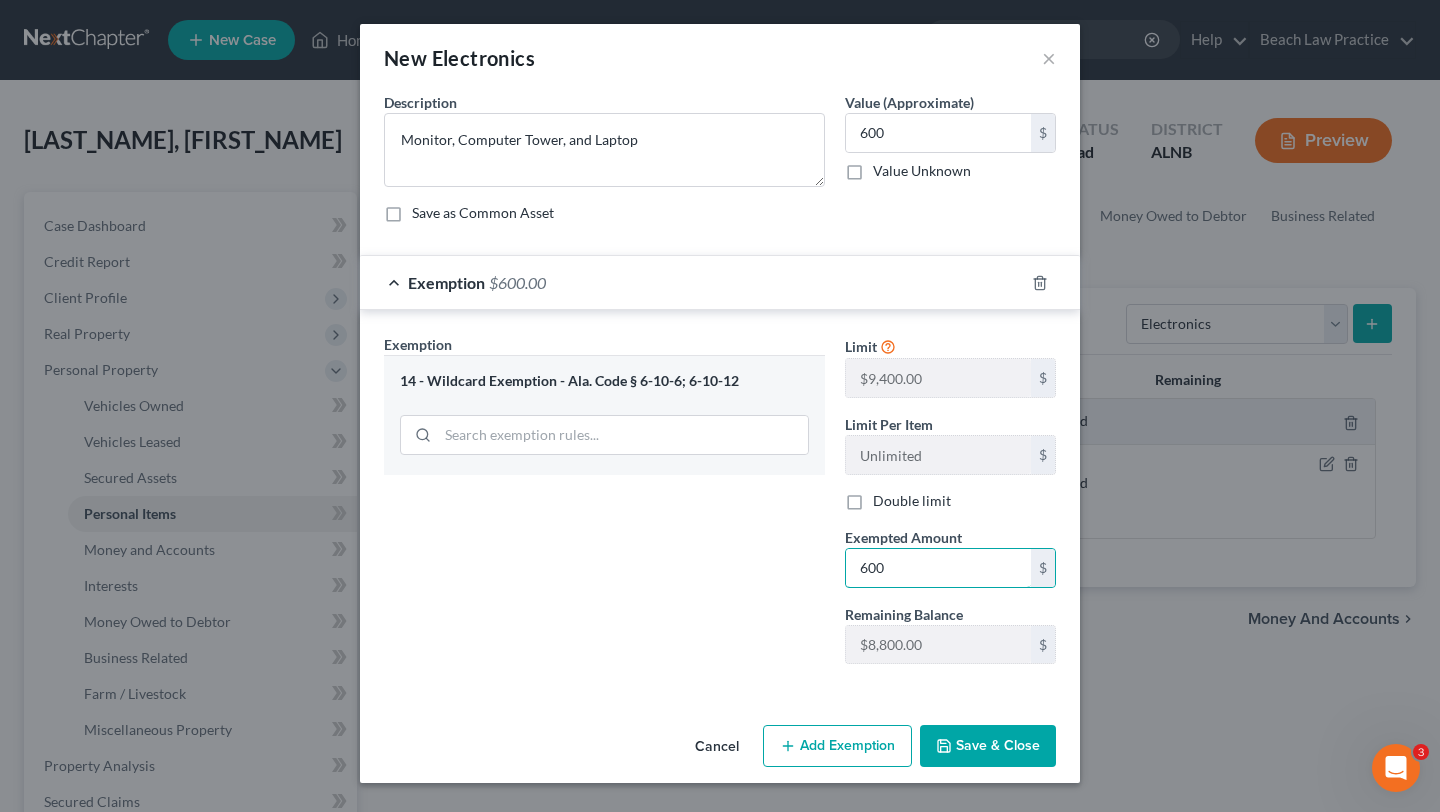 type on "600" 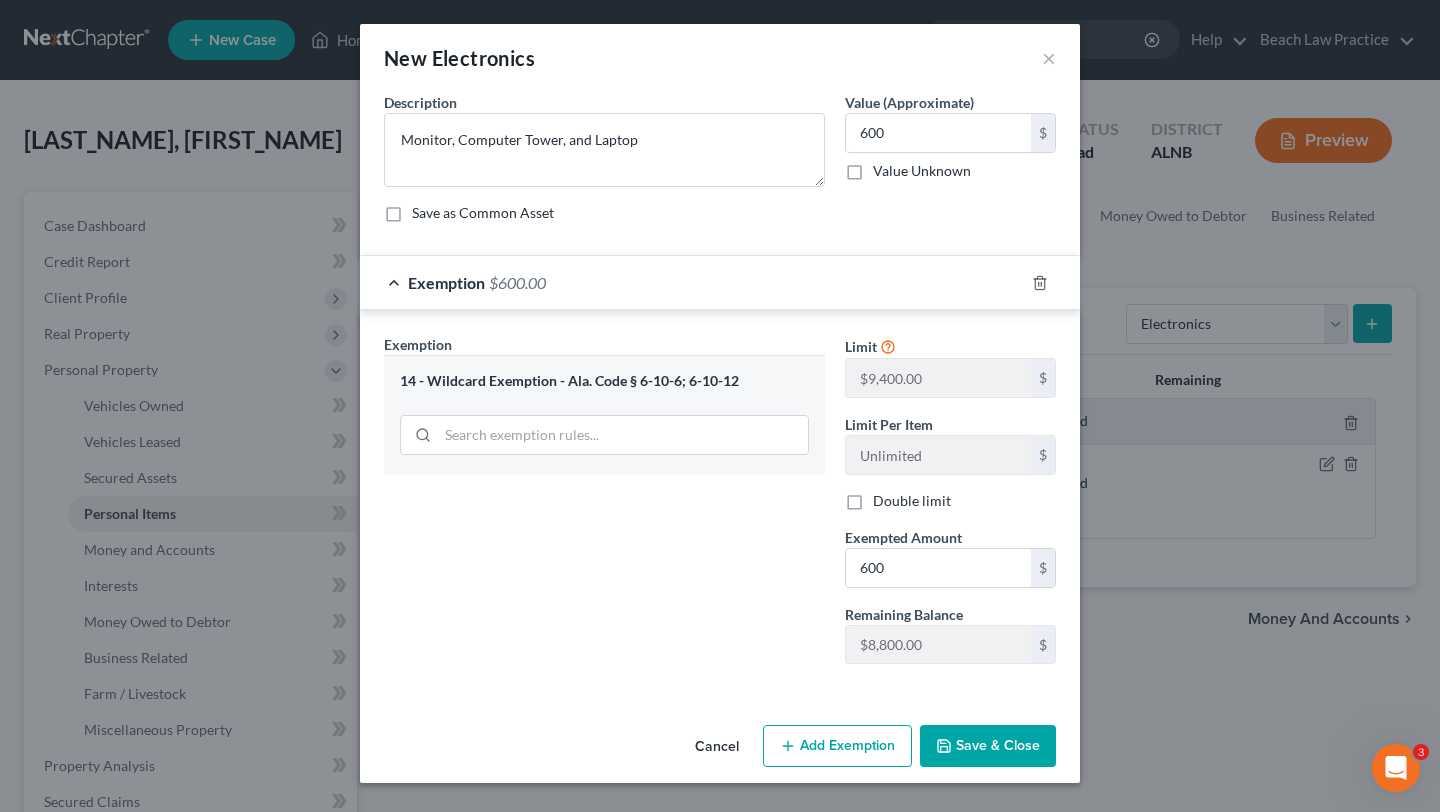 click on "Save & Close" at bounding box center (988, 746) 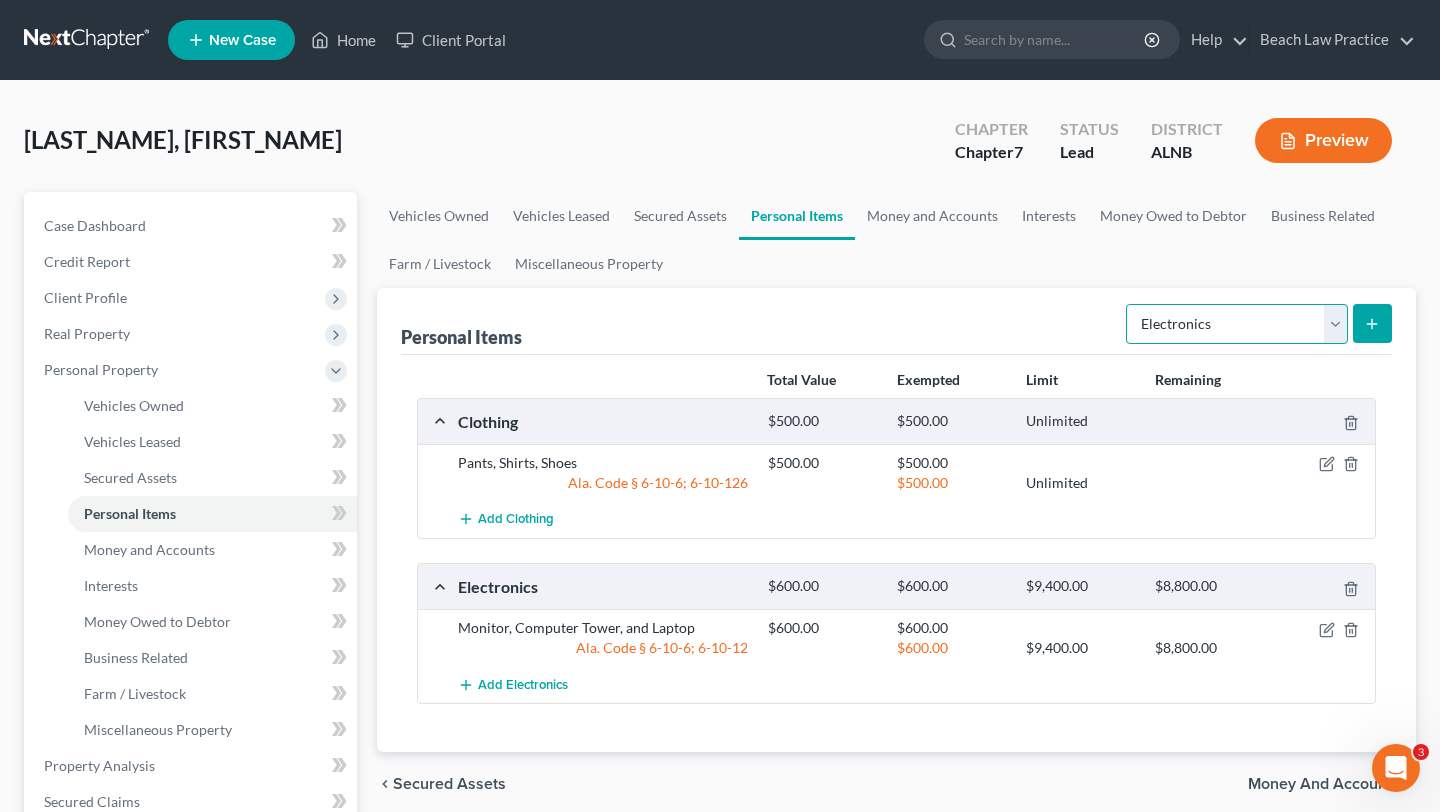 click on "Select Item Type Clothing Collectibles Of Value Electronics Firearms Household Goods Jewelry Other Pet(s) Sports & Hobby Equipment" at bounding box center (1237, 324) 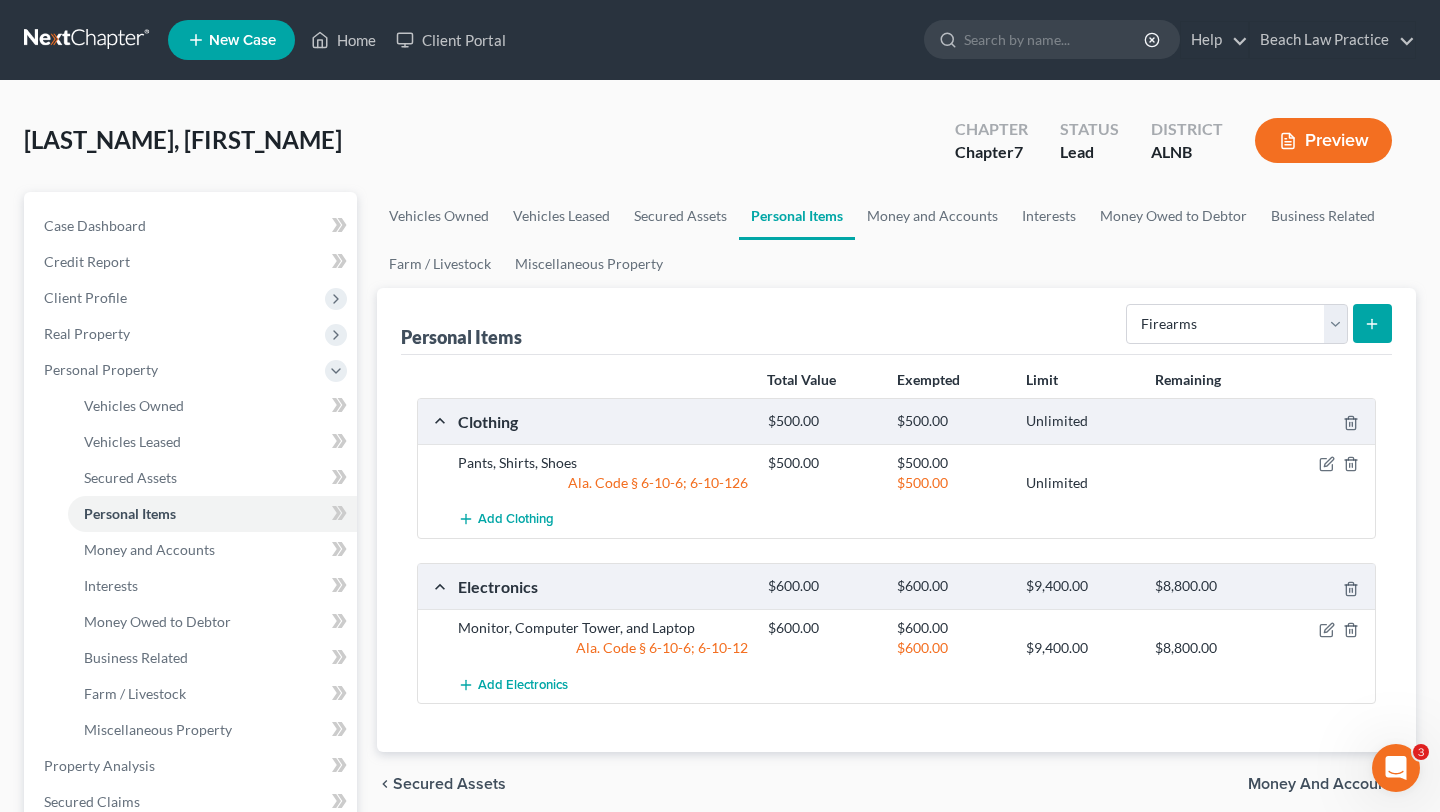 click at bounding box center [1372, 323] 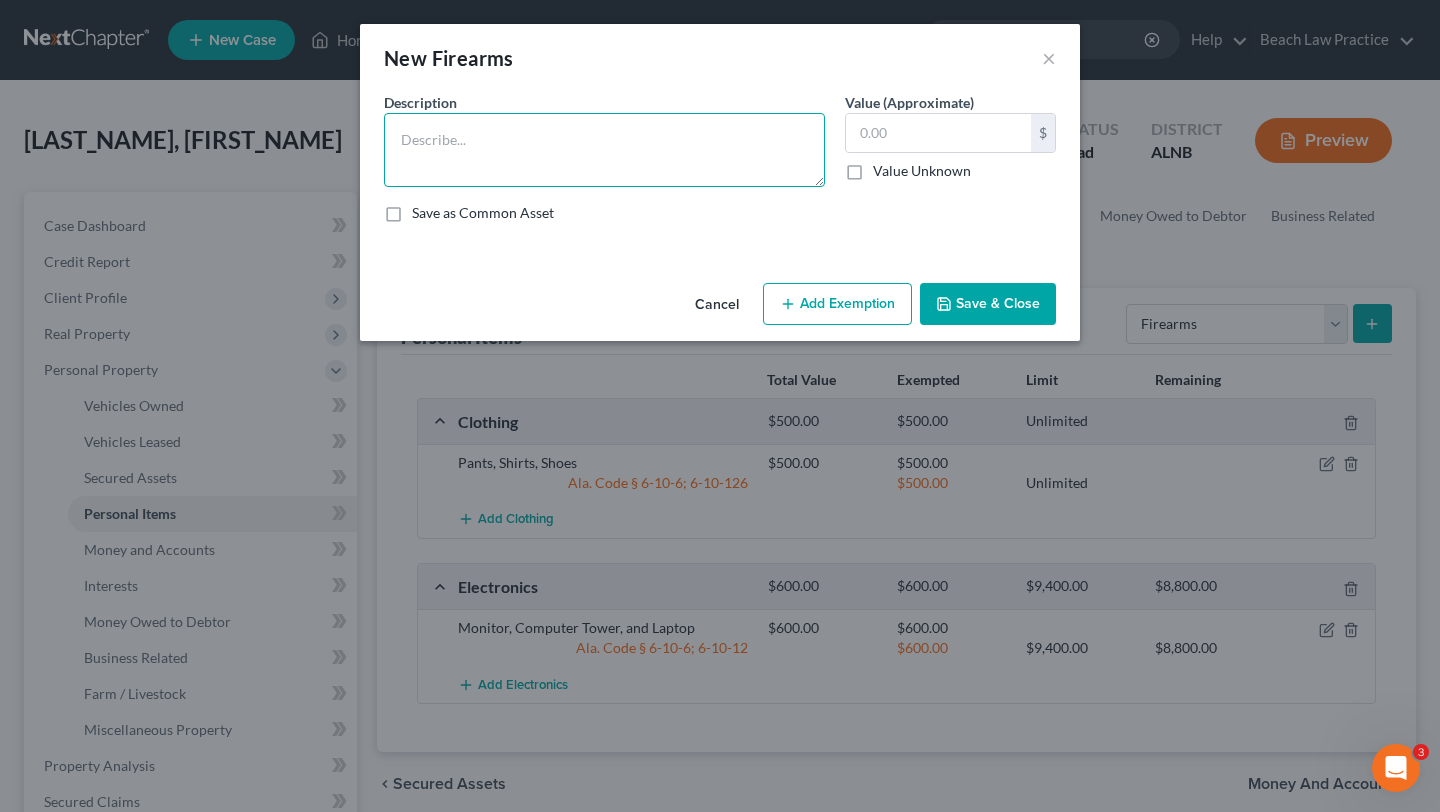 click at bounding box center (604, 150) 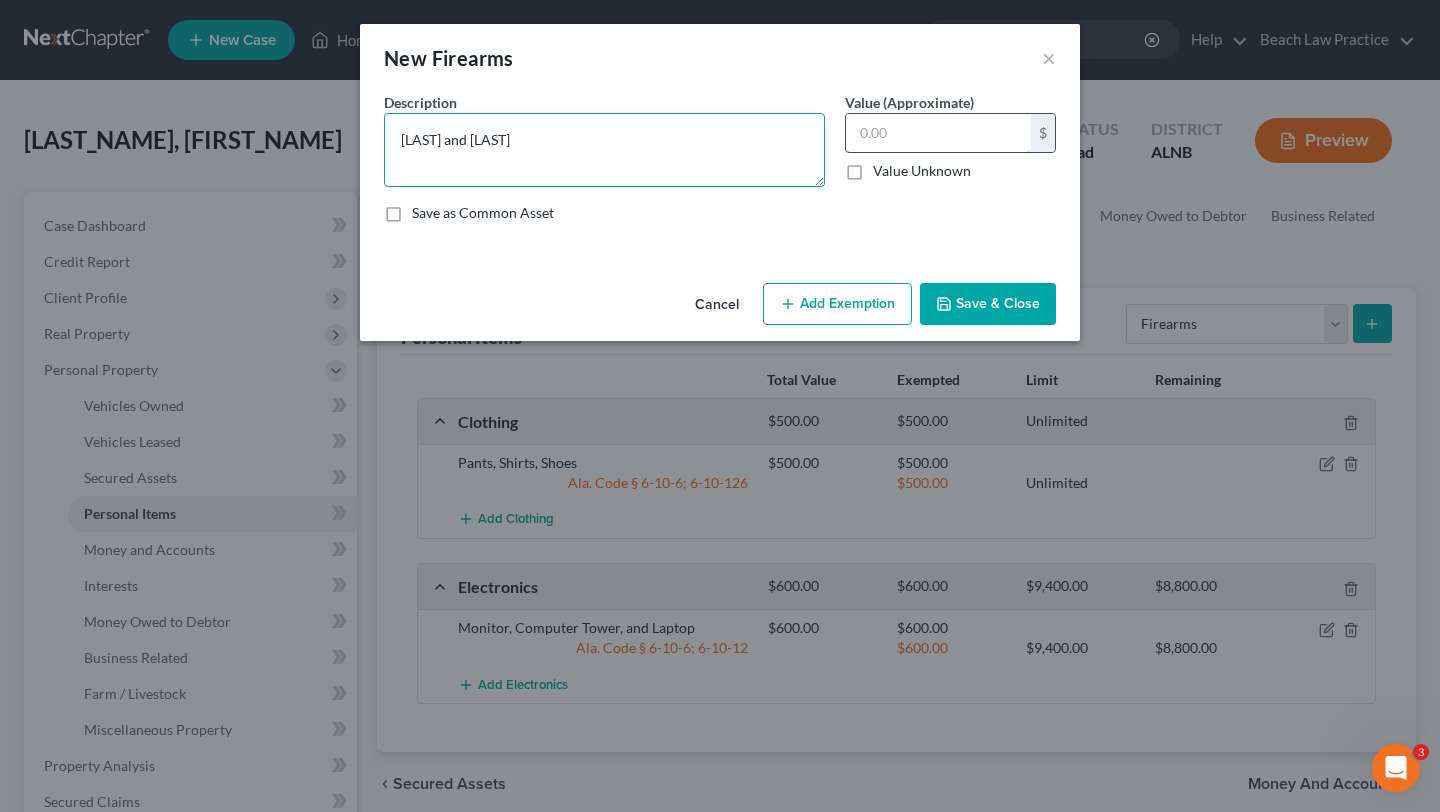 type on "[LAST] and [LAST]" 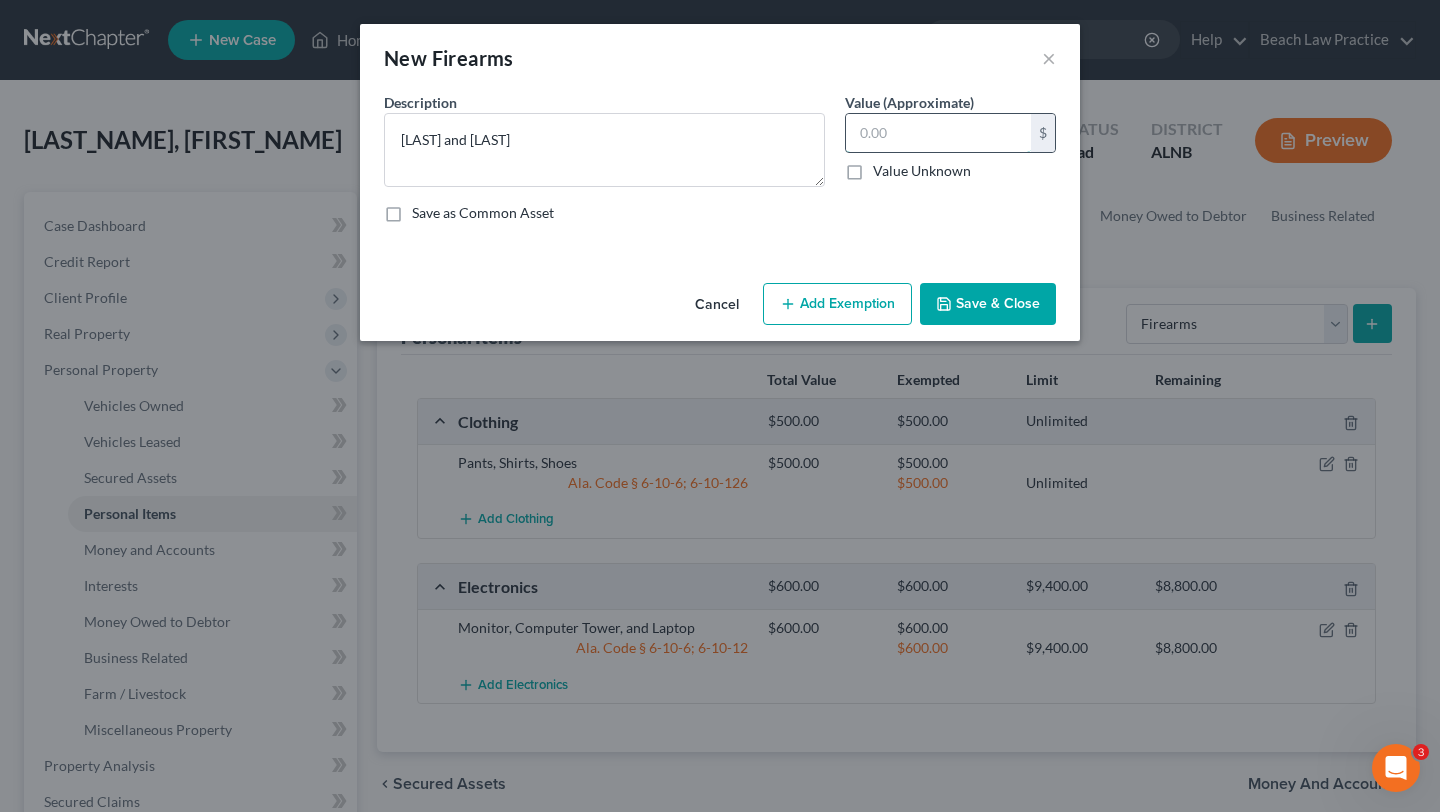 click at bounding box center [938, 133] 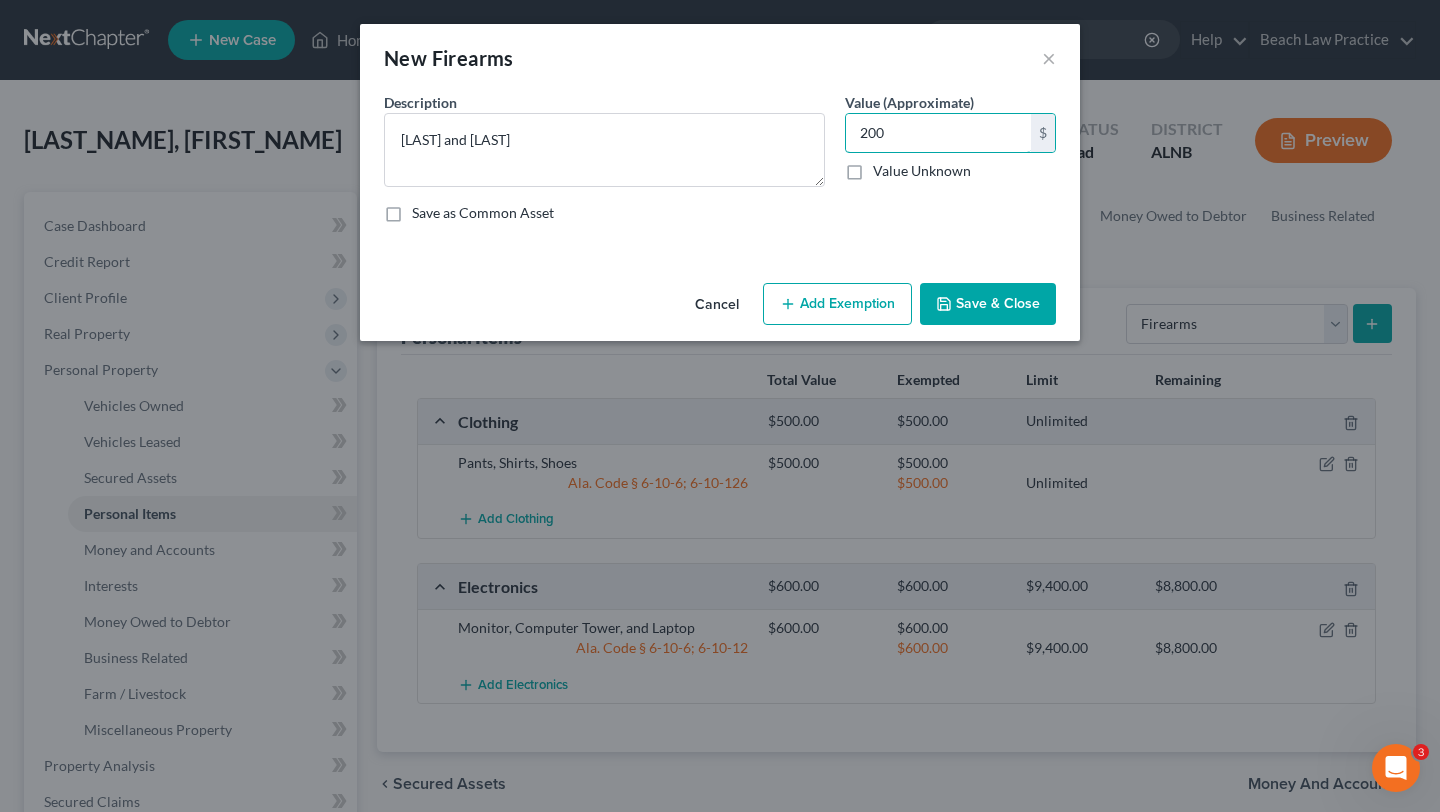 type on "200" 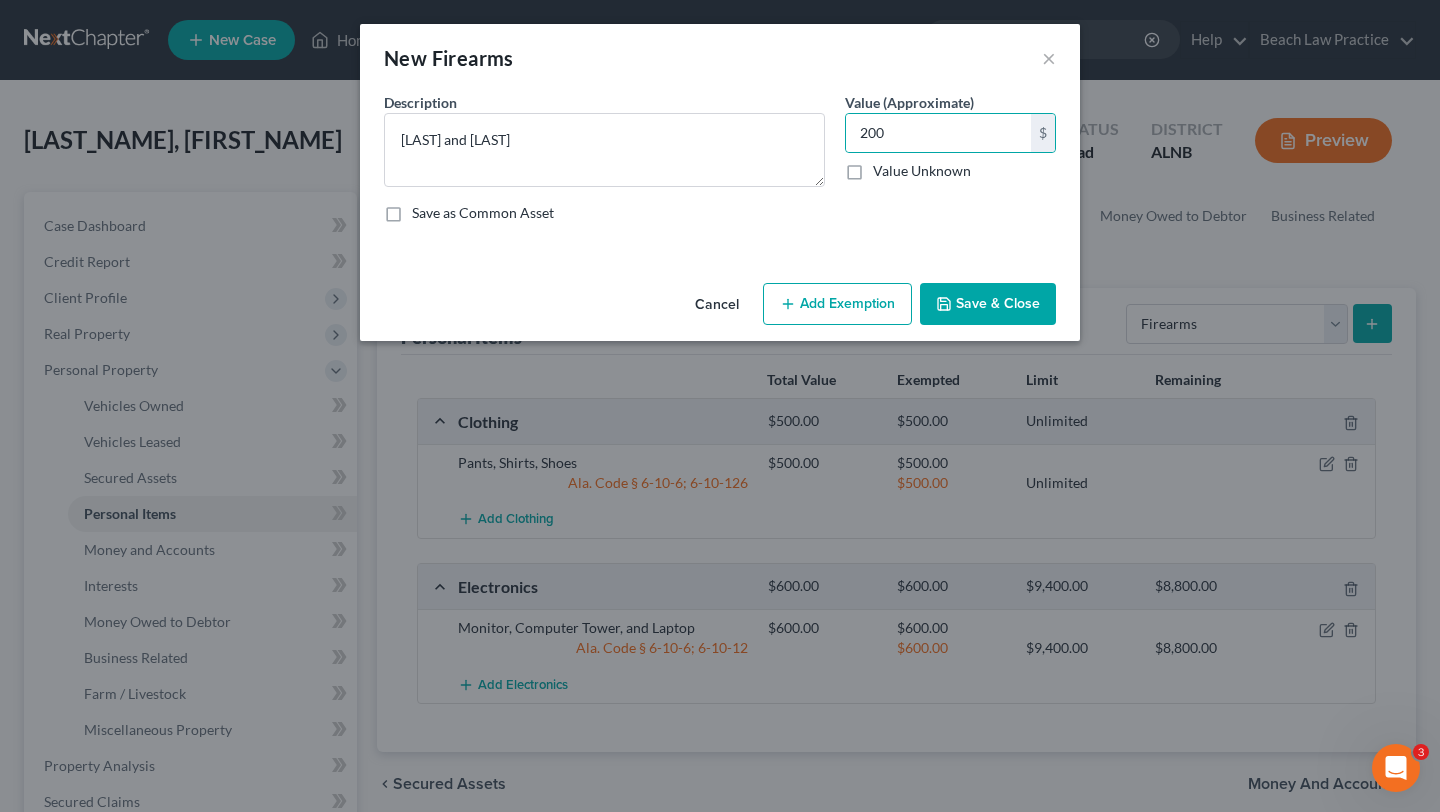 click on "Add Exemption" at bounding box center (837, 304) 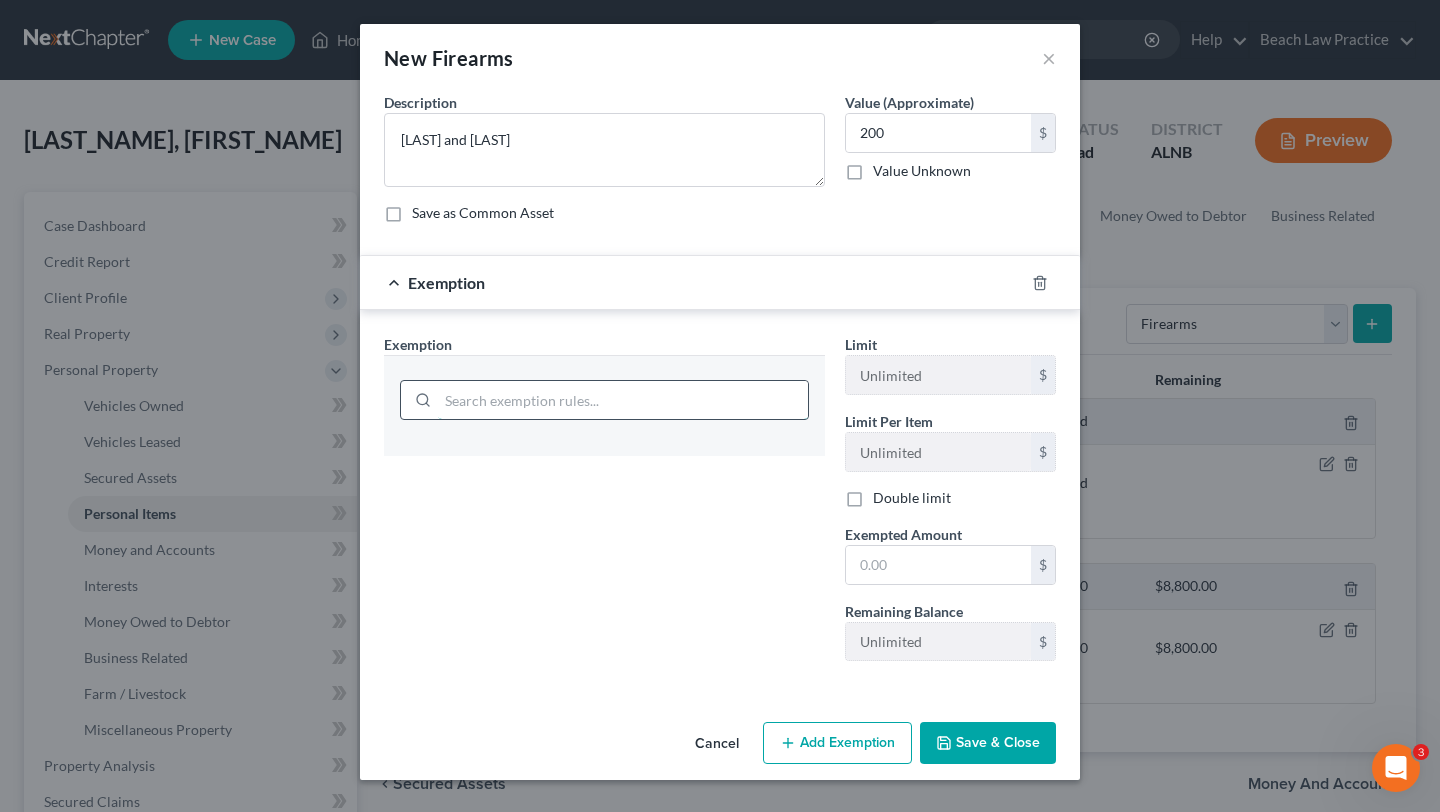 click at bounding box center (623, 400) 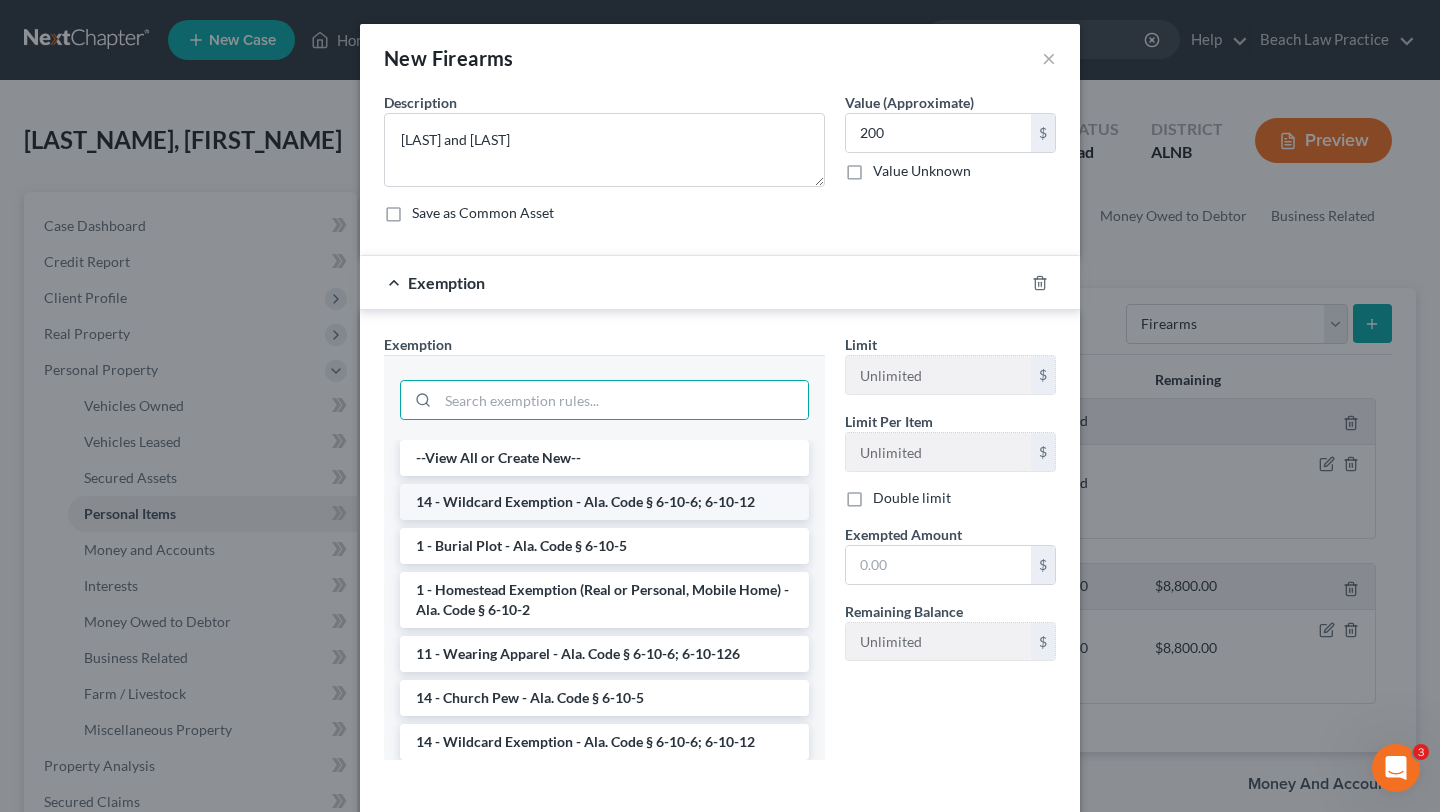 click on "14 - Wildcard Exemption - Ala. Code § 6-10-6; 6-10-12" at bounding box center (604, 502) 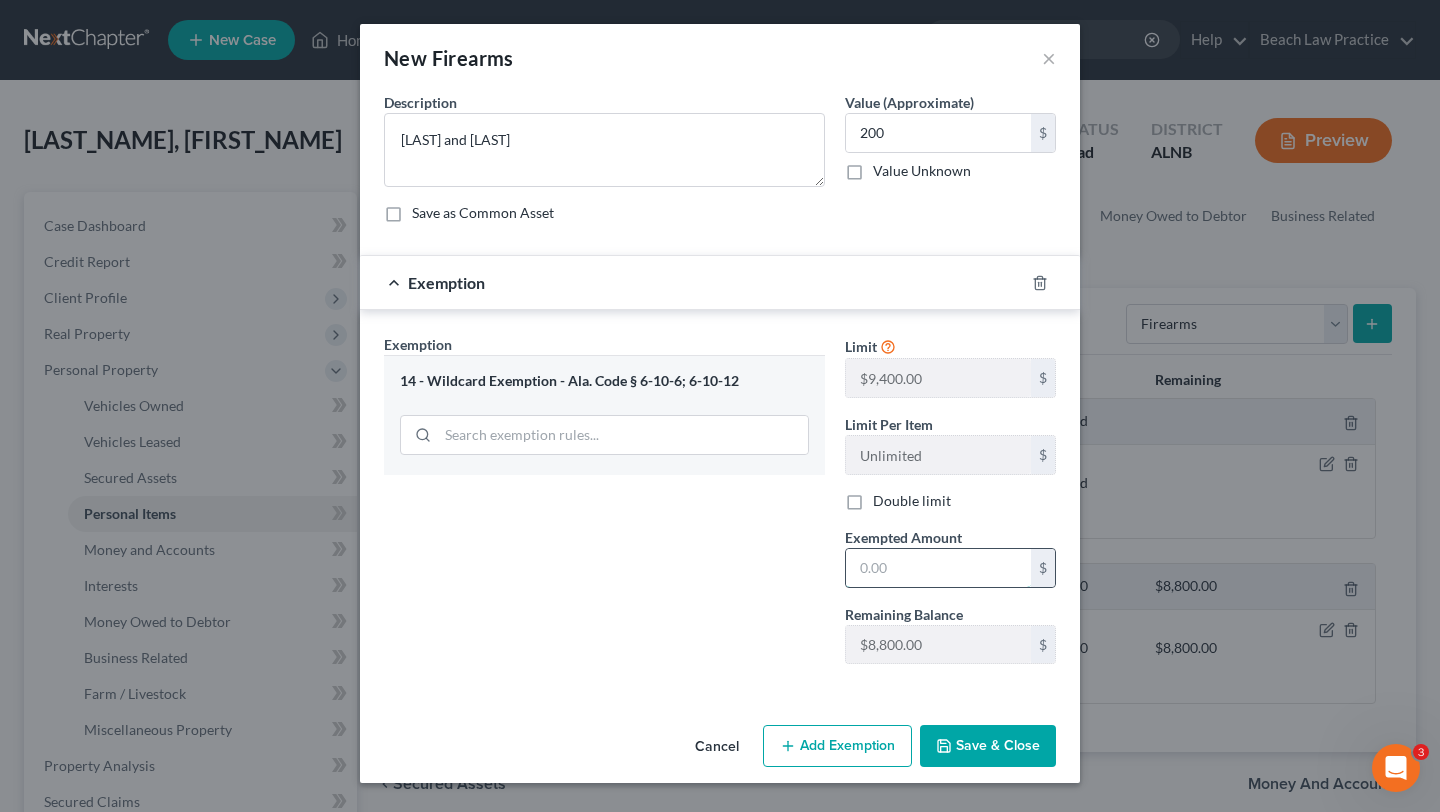 click at bounding box center (938, 568) 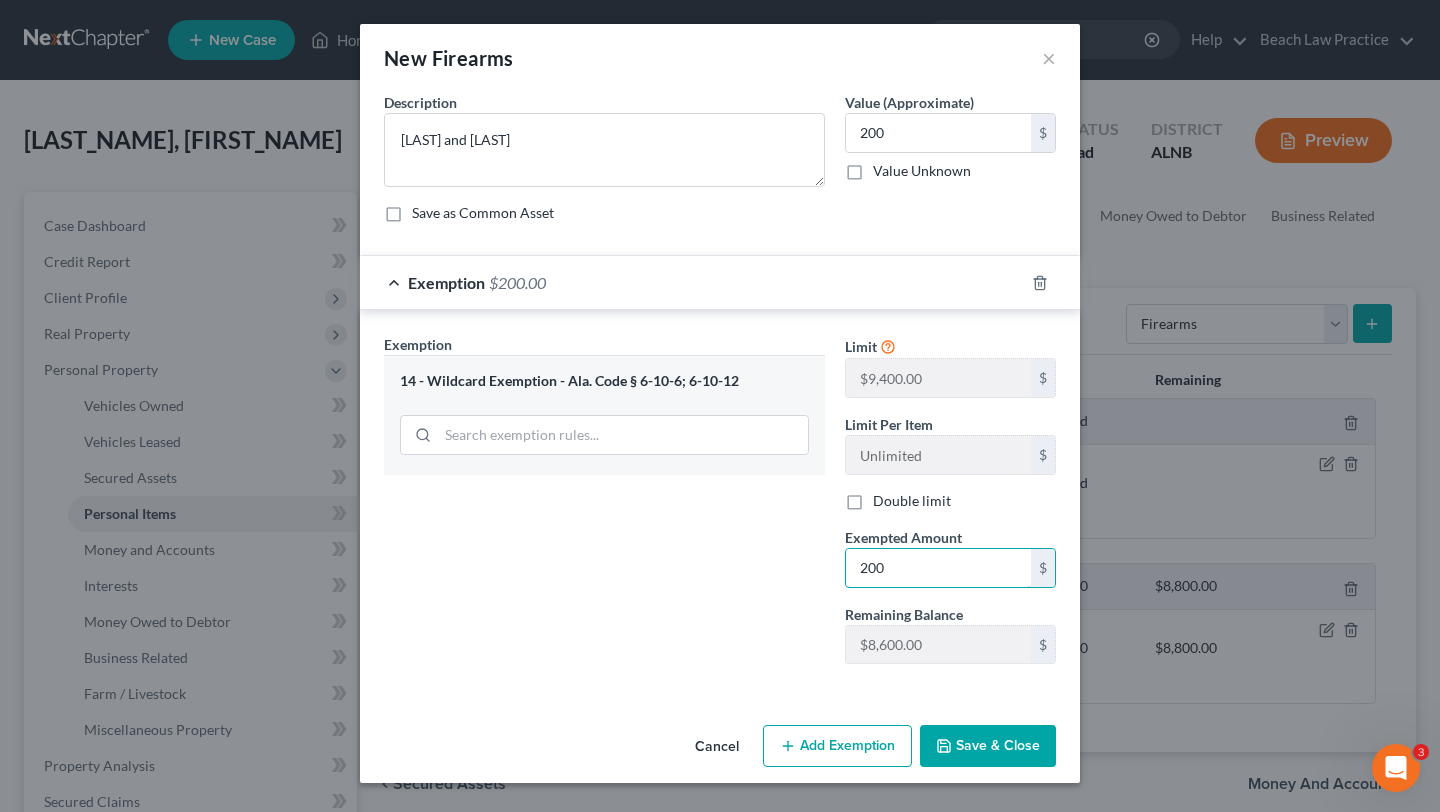 type on "200" 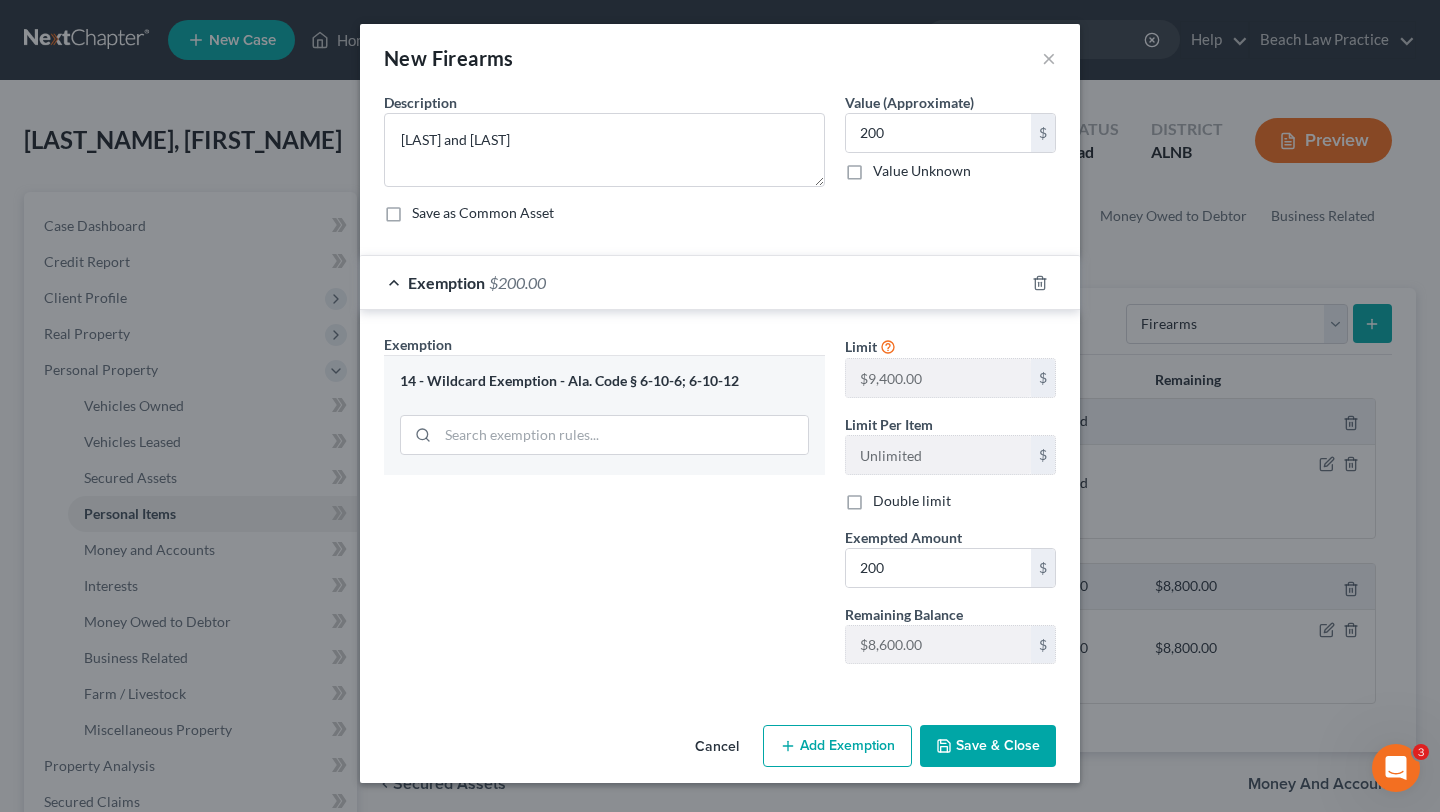 click on "Save & Close" at bounding box center (988, 746) 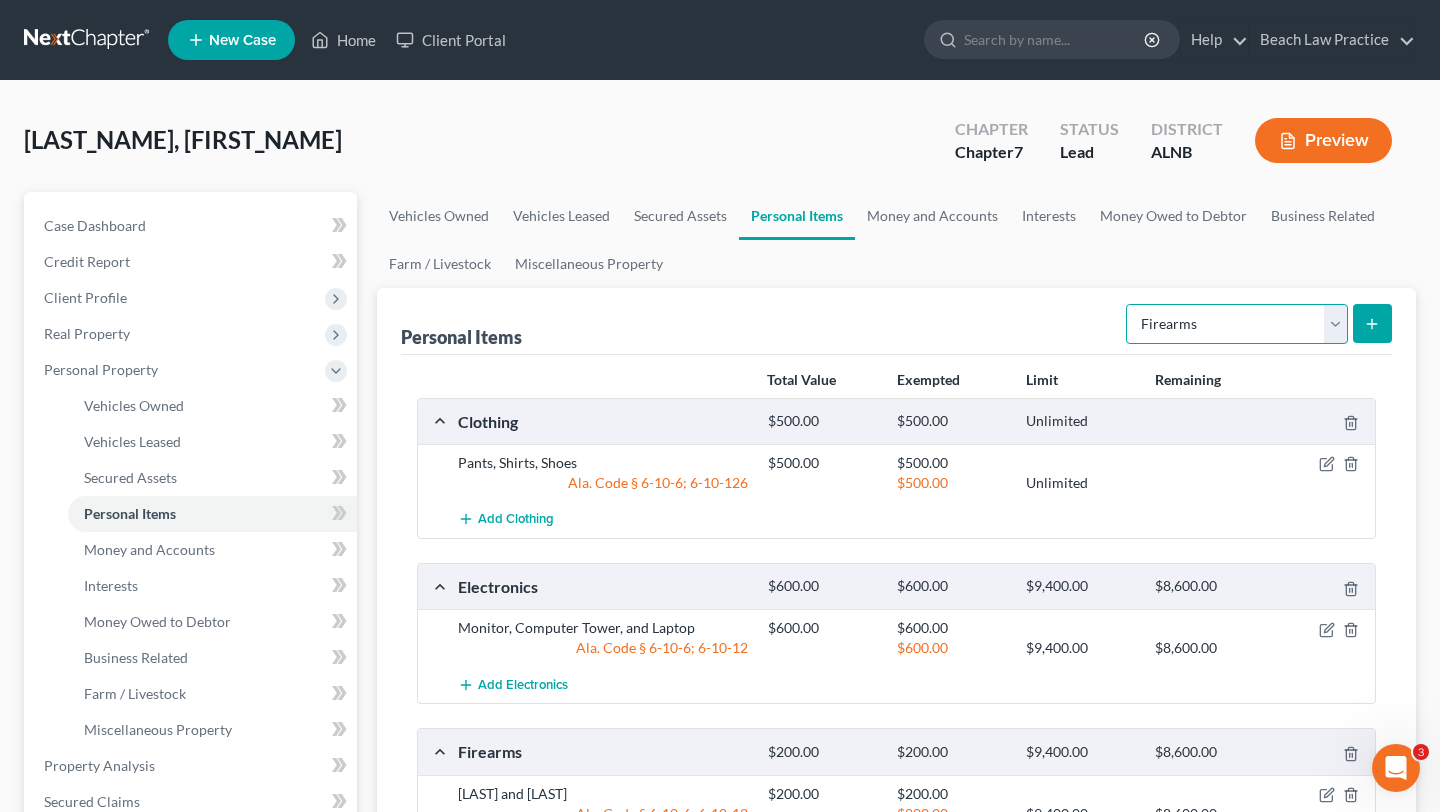click on "Select Item Type Clothing Collectibles Of Value Electronics Firearms Household Goods Jewelry Other Pet(s) Sports & Hobby Equipment" at bounding box center [1237, 324] 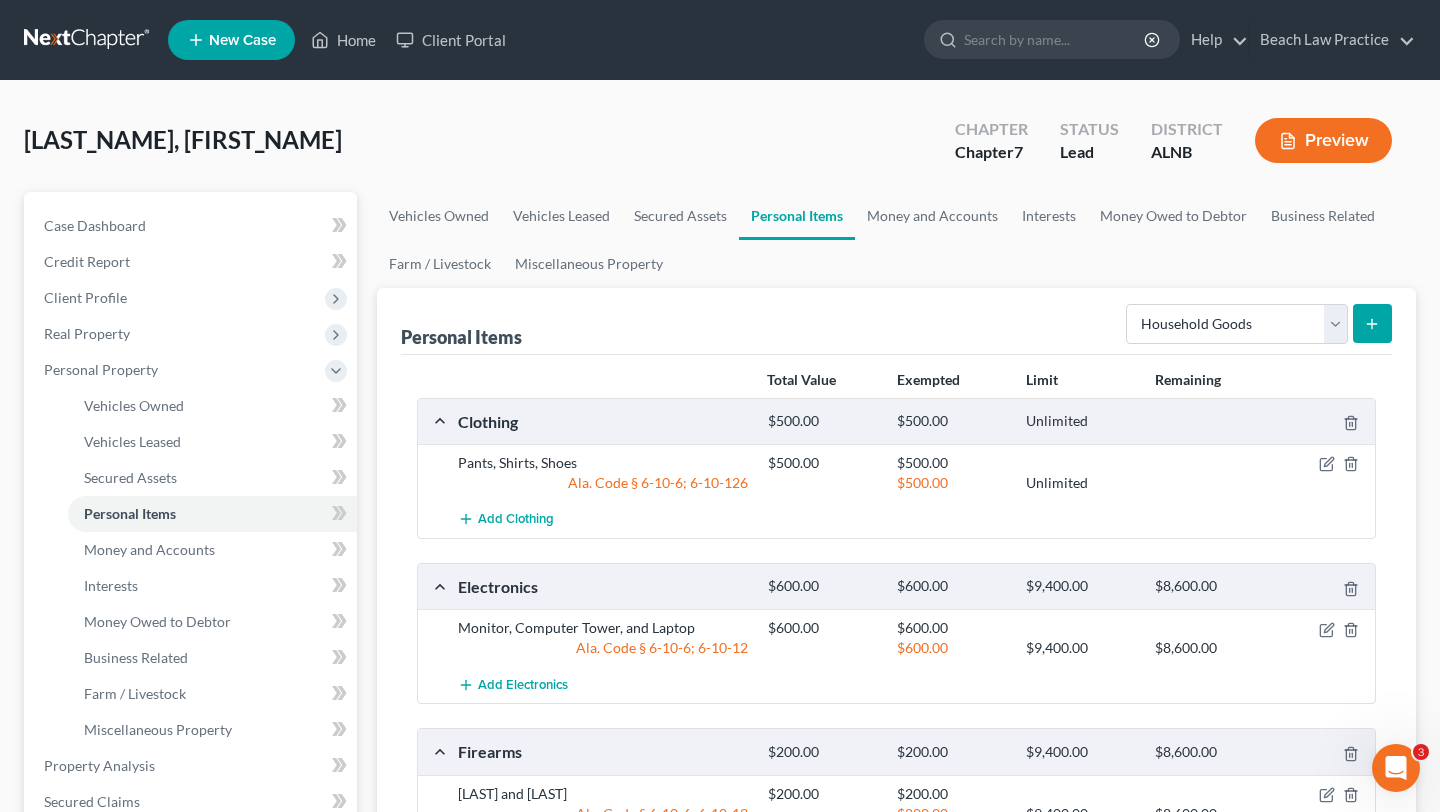 click 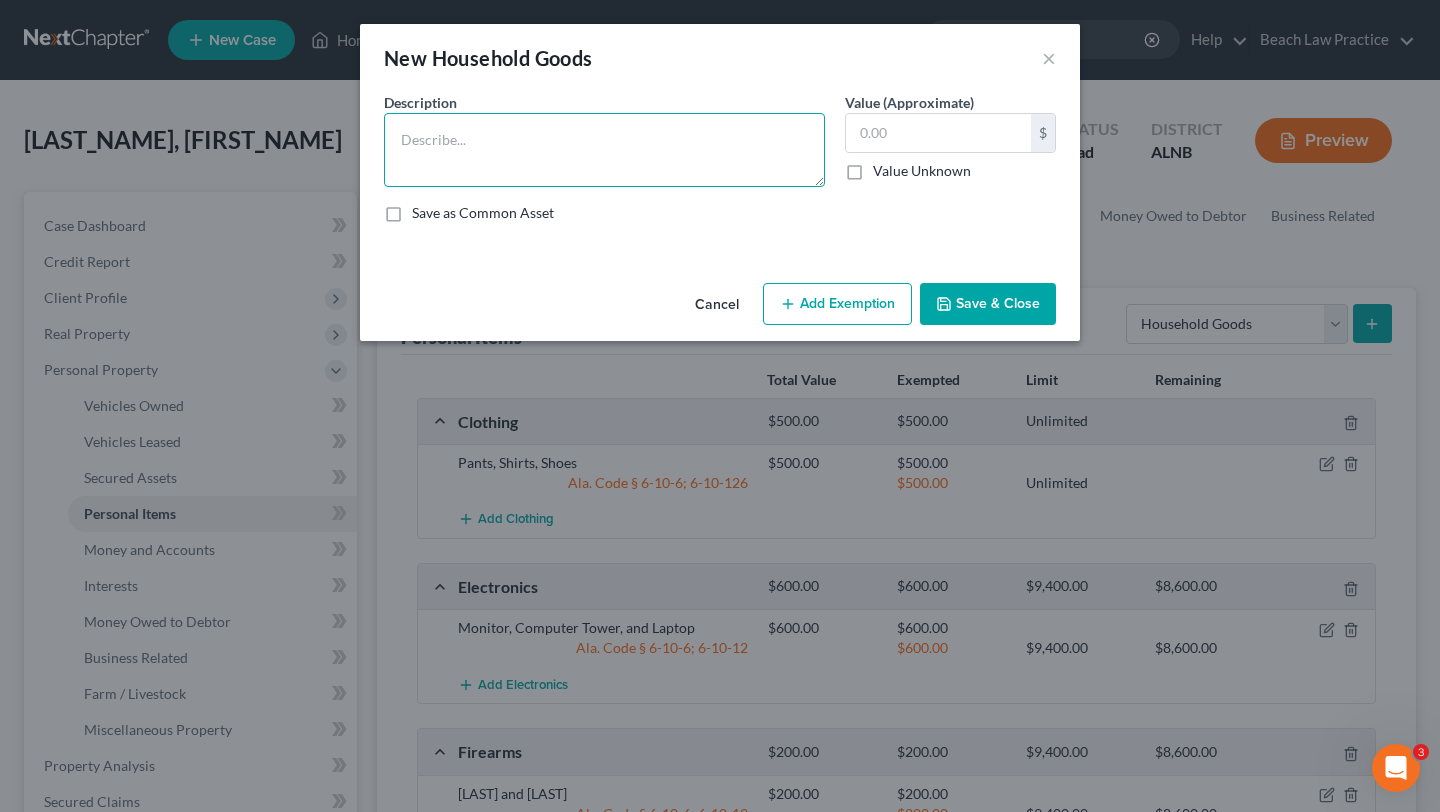 click at bounding box center (604, 150) 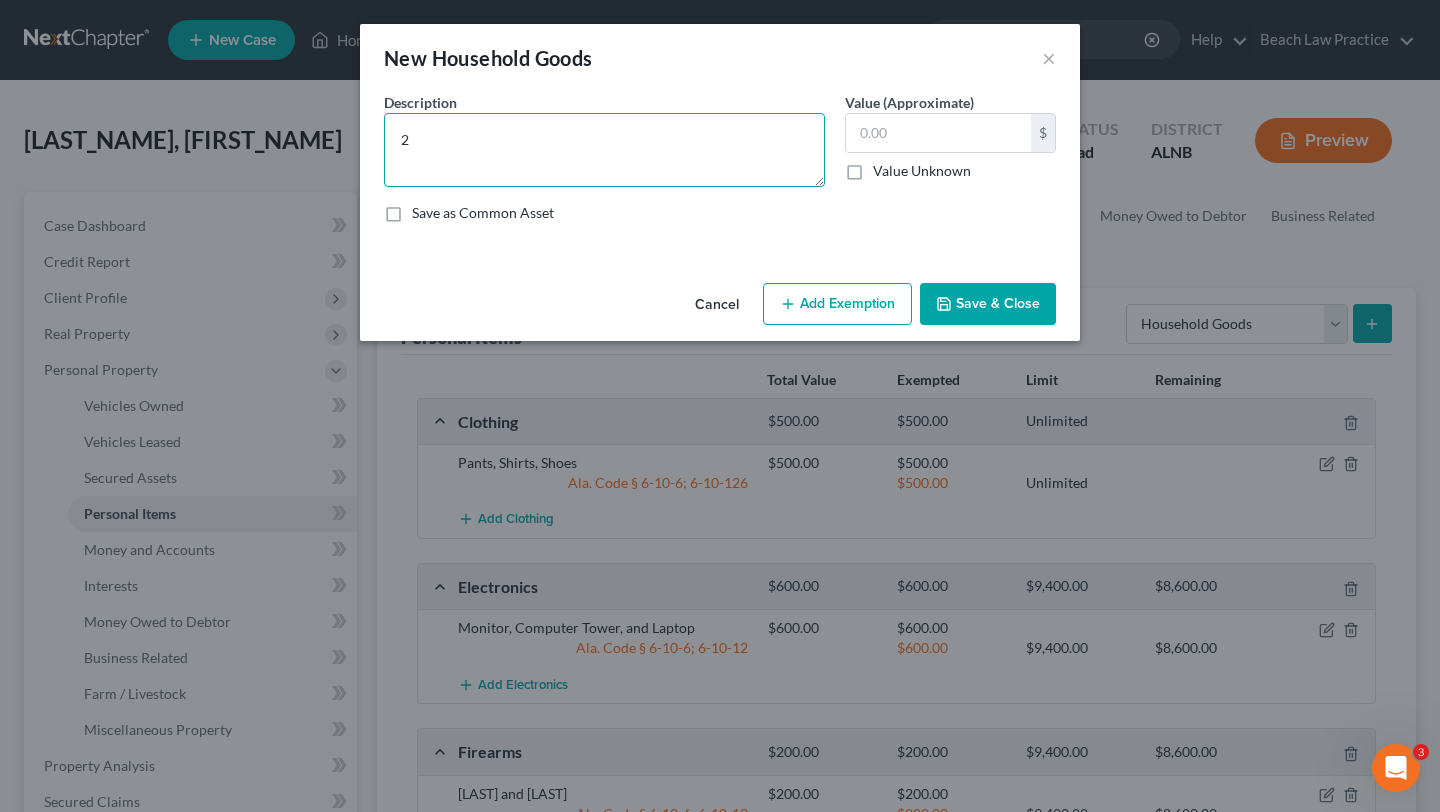 type on "2" 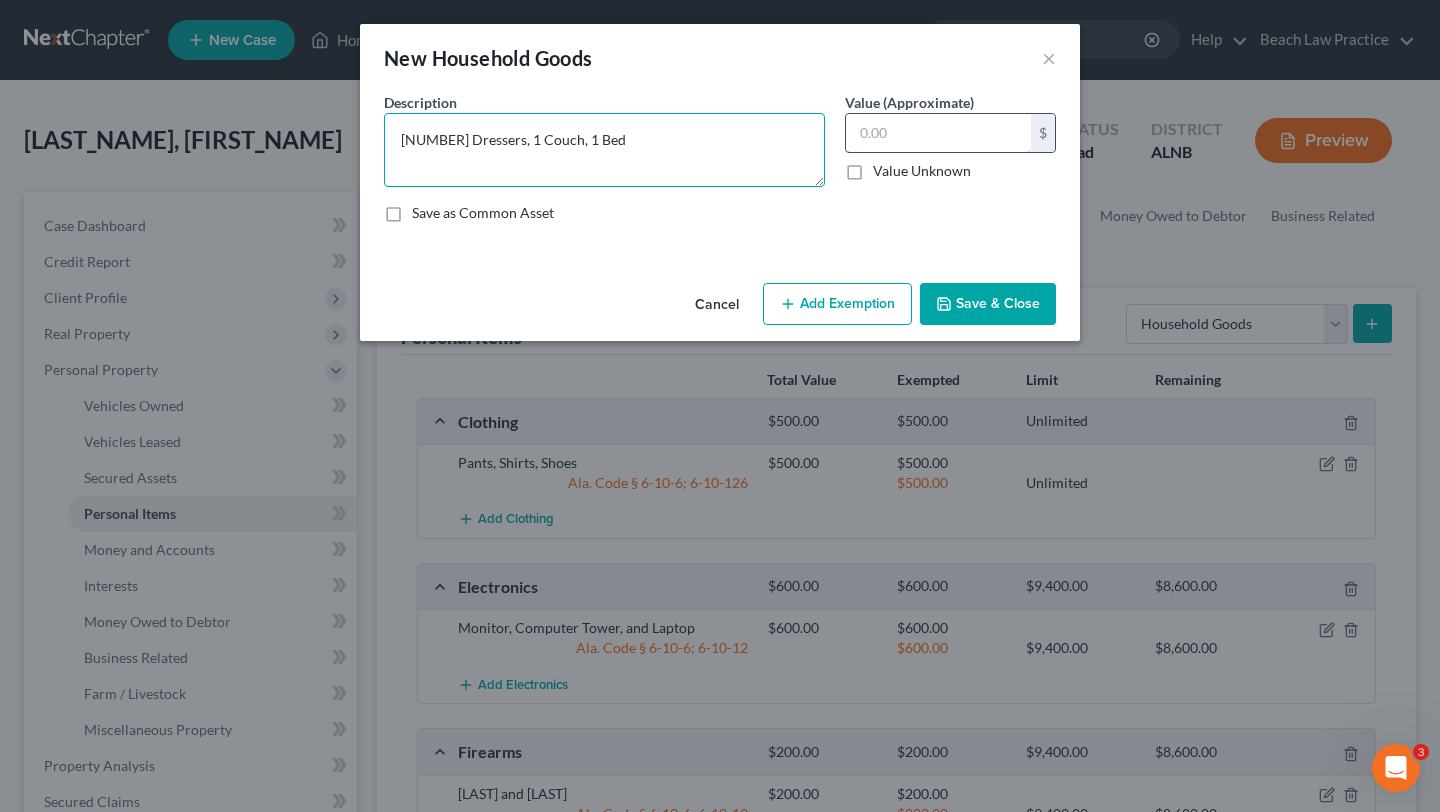 type on "[NUMBER] Dressers, 1 Couch, 1 Bed" 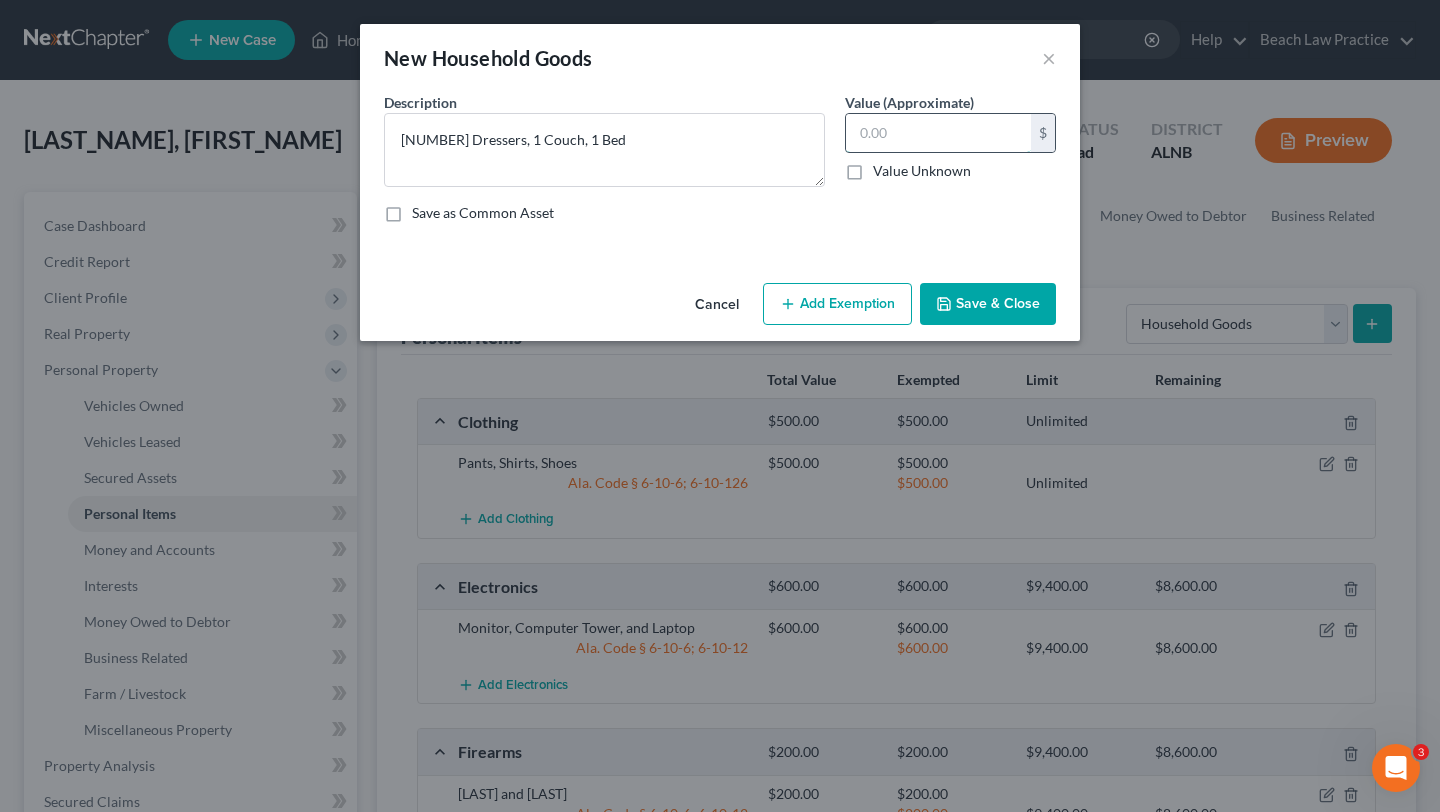 click at bounding box center (938, 133) 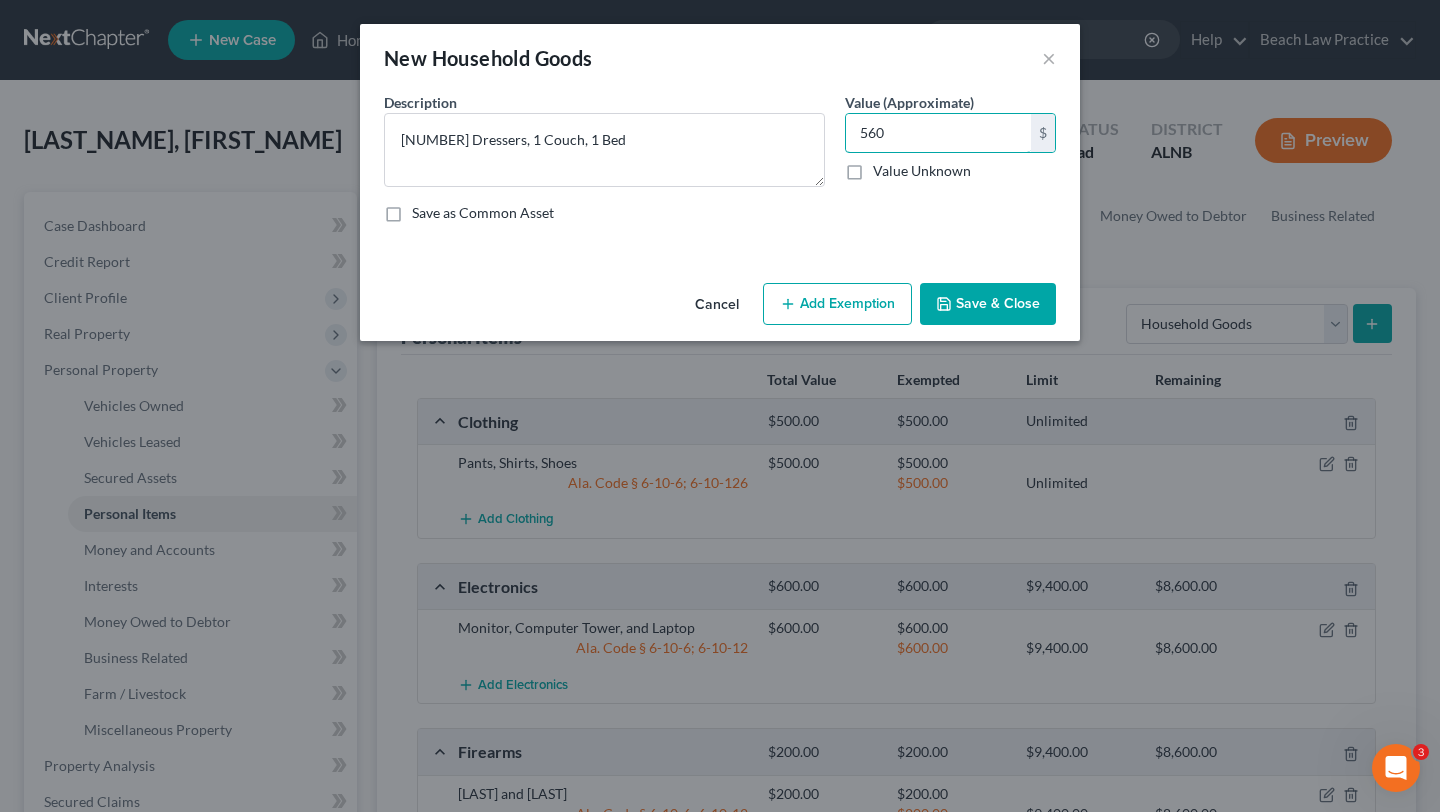 type on "560" 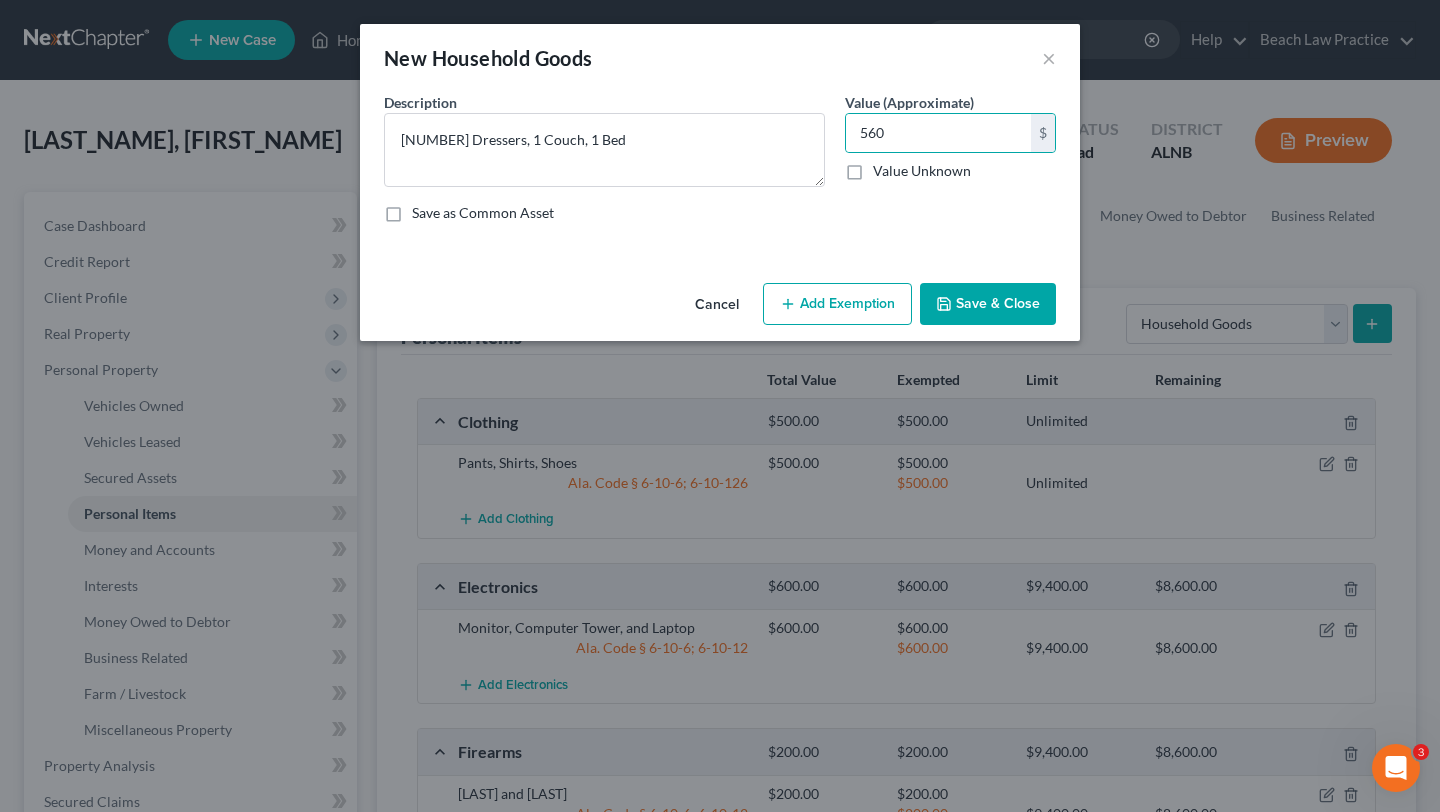 click on "Add Exemption" at bounding box center (837, 304) 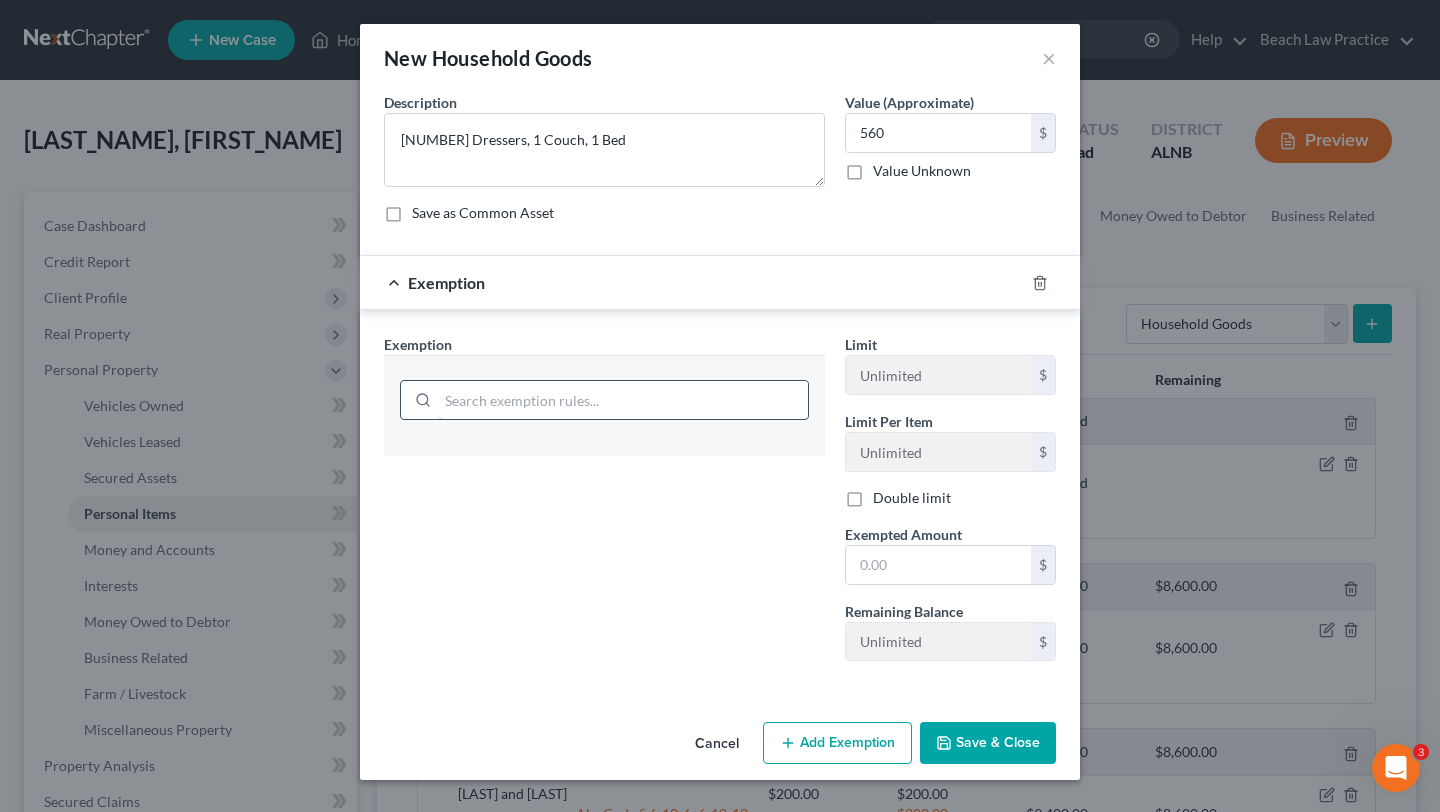 click at bounding box center [623, 400] 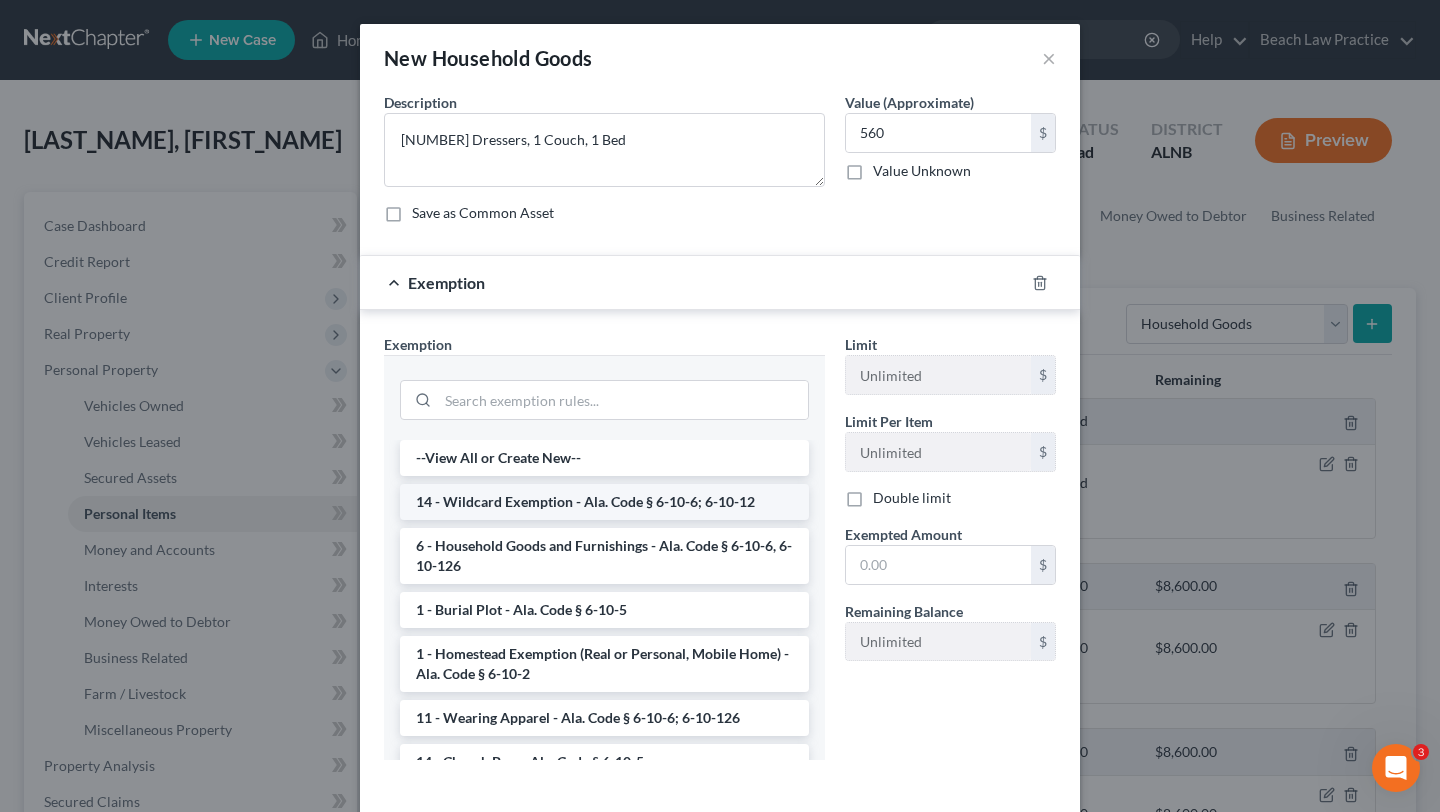 click on "14 - Wildcard Exemption - Ala. Code § 6-10-6; 6-10-12" at bounding box center (604, 502) 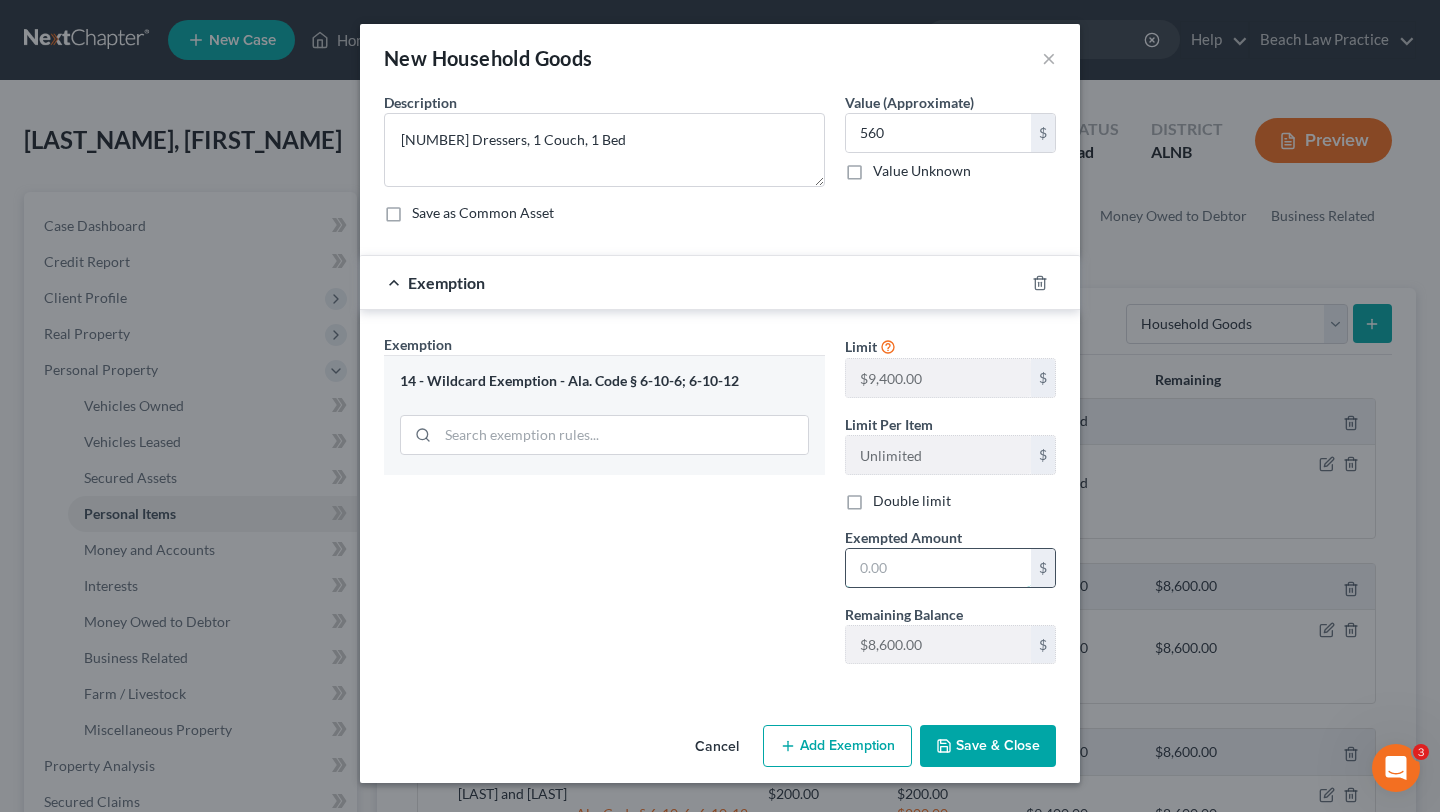 click at bounding box center (938, 568) 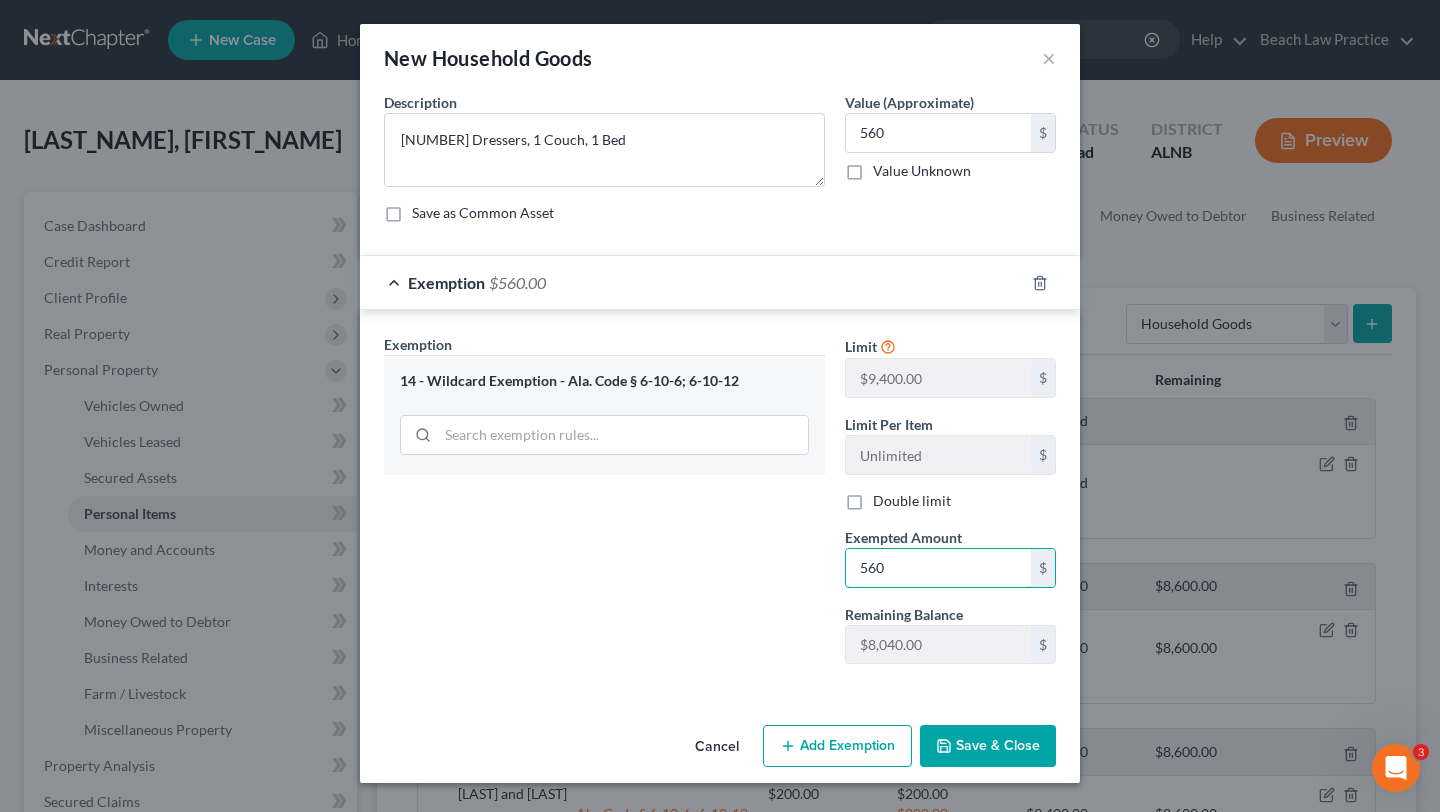 type on "560" 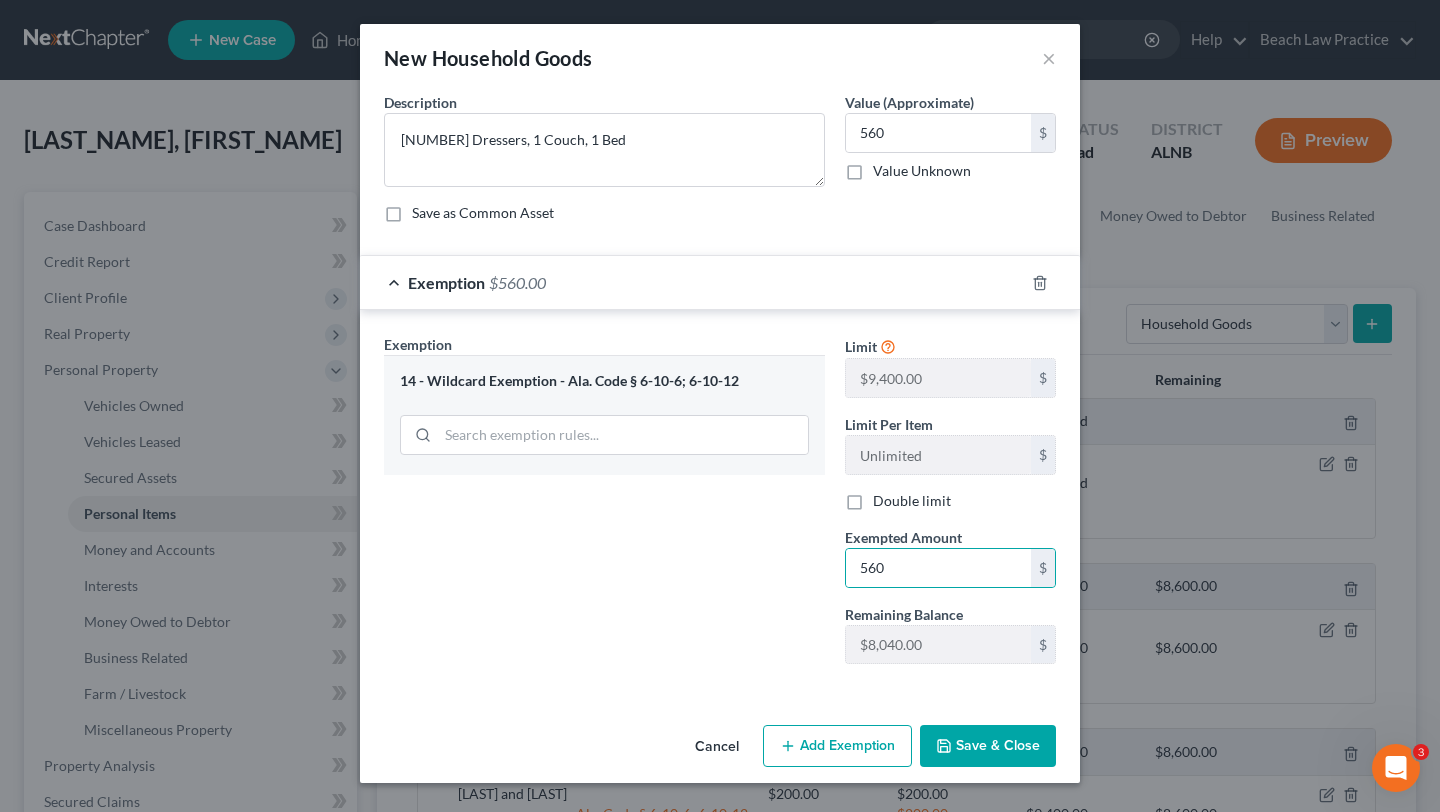 click on "Save & Close" at bounding box center [988, 746] 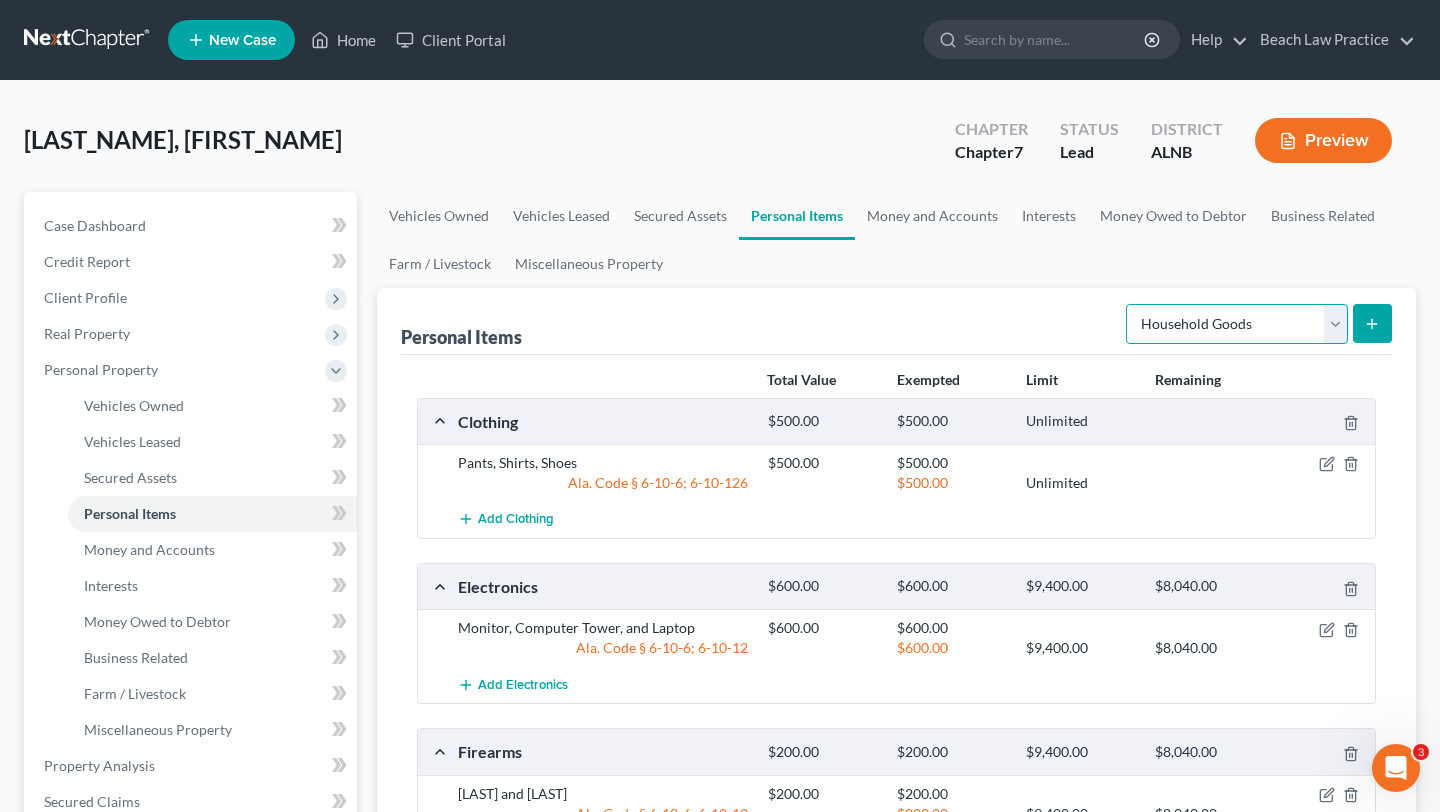 click on "Select Item Type Clothing Collectibles Of Value Electronics Firearms Household Goods Jewelry Other Pet(s) Sports & Hobby Equipment" at bounding box center (1237, 324) 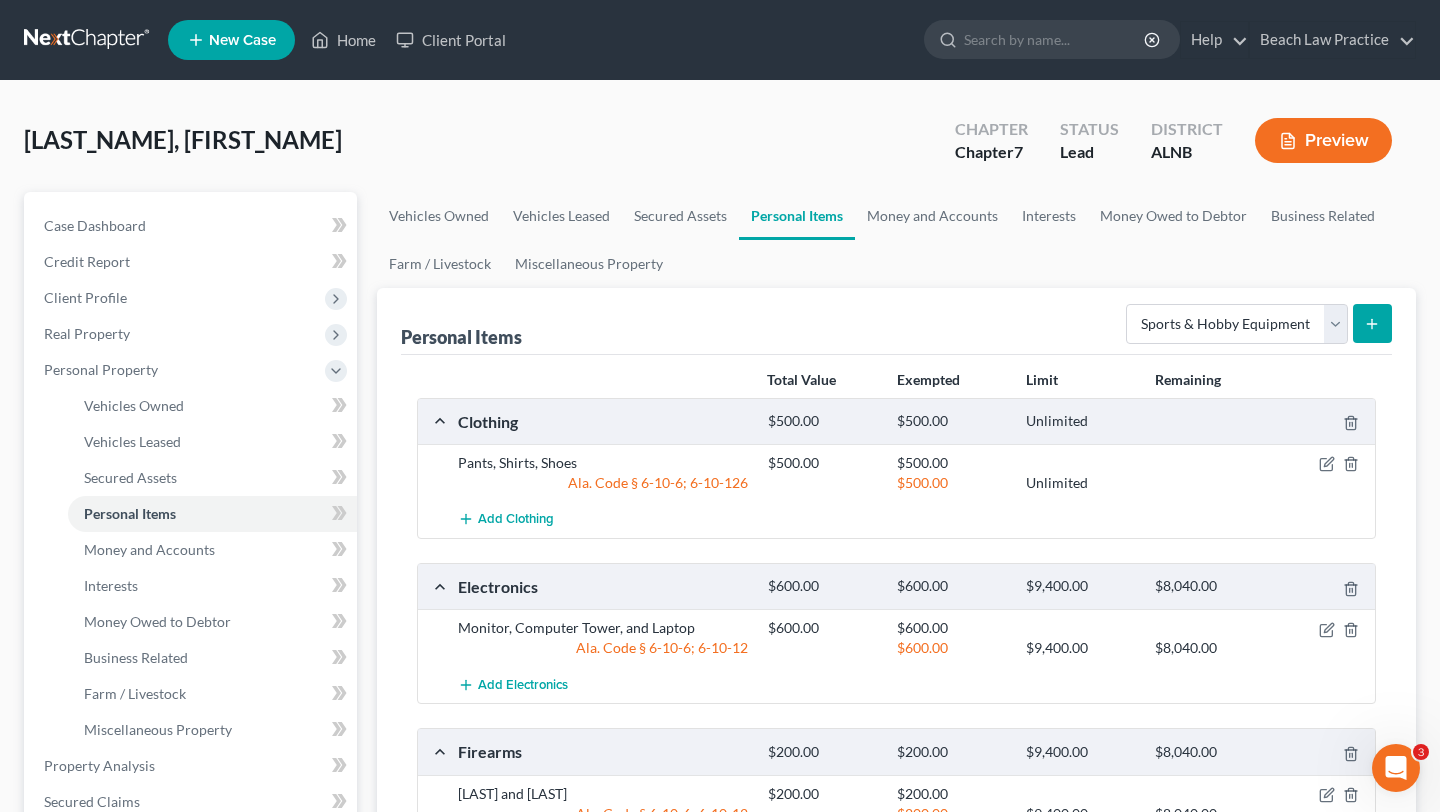 click 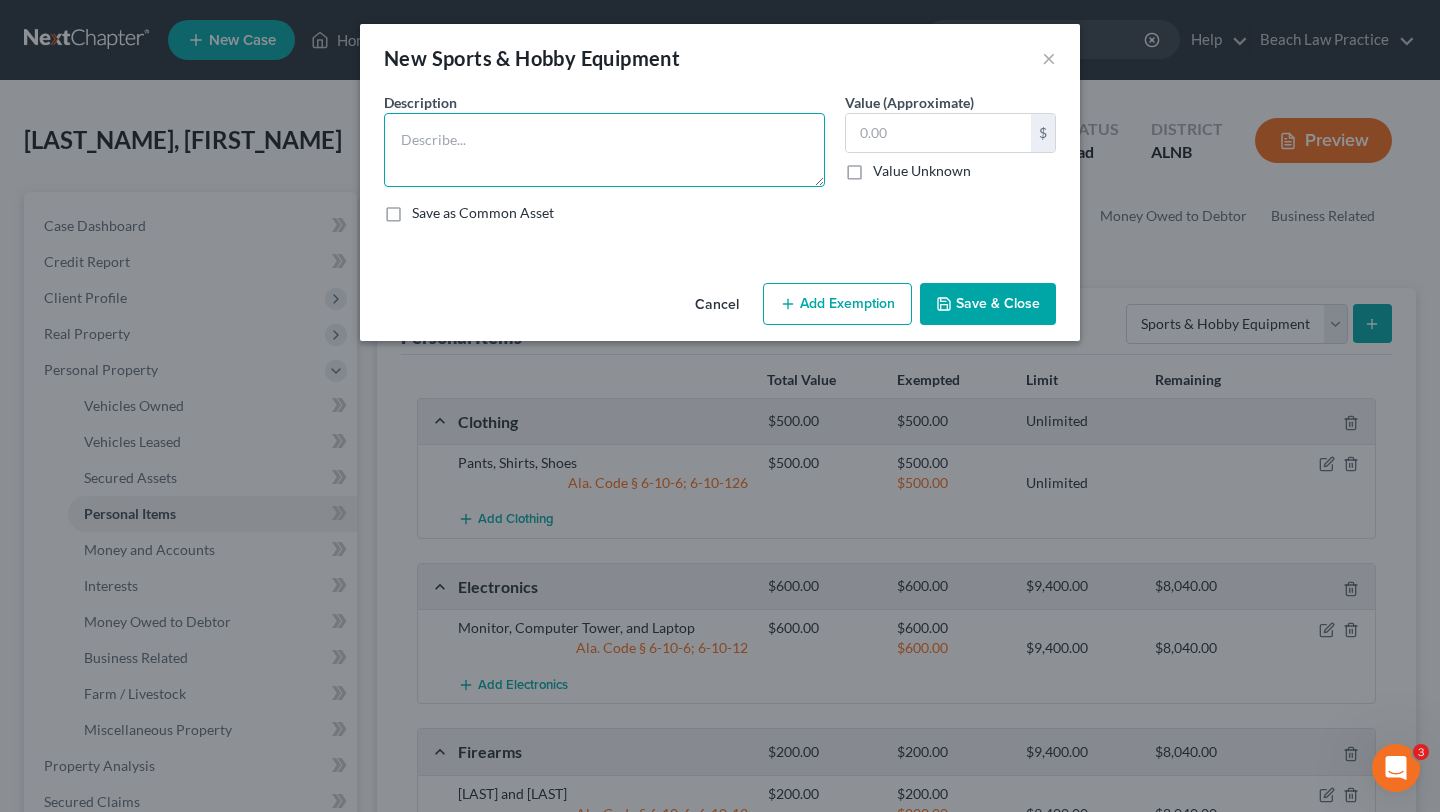 click at bounding box center [604, 150] 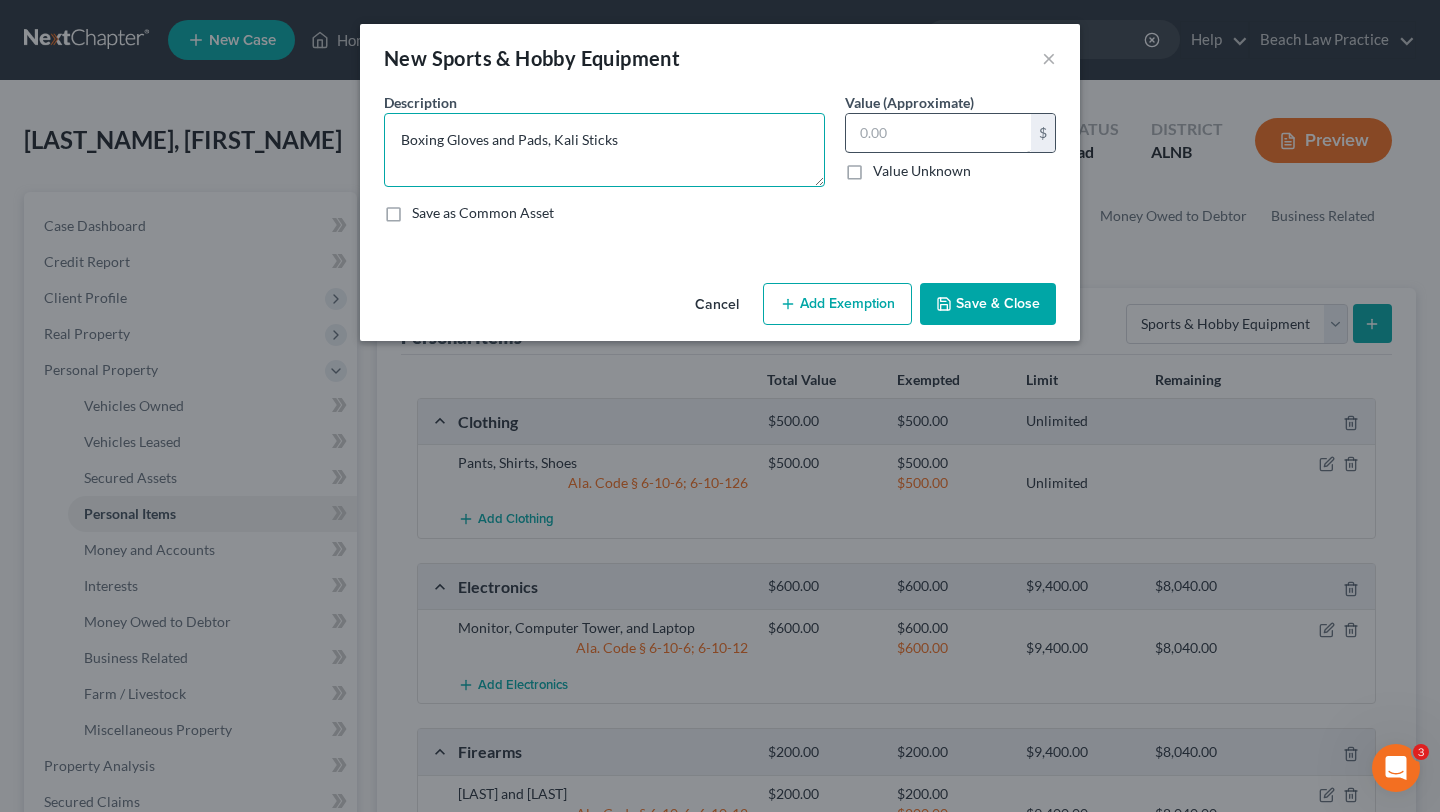 type on "Boxing Gloves and Pads, Kali Sticks" 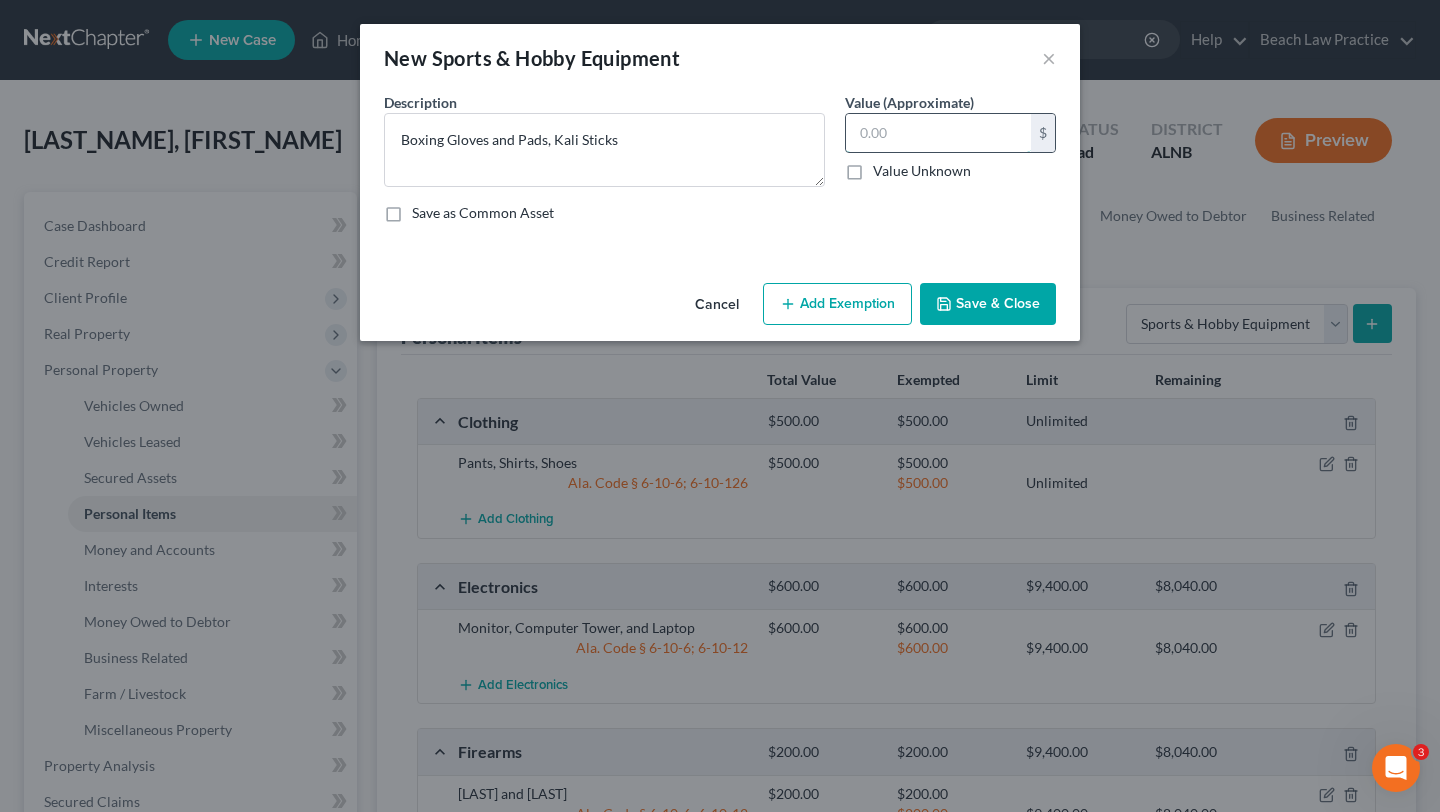 click at bounding box center [938, 133] 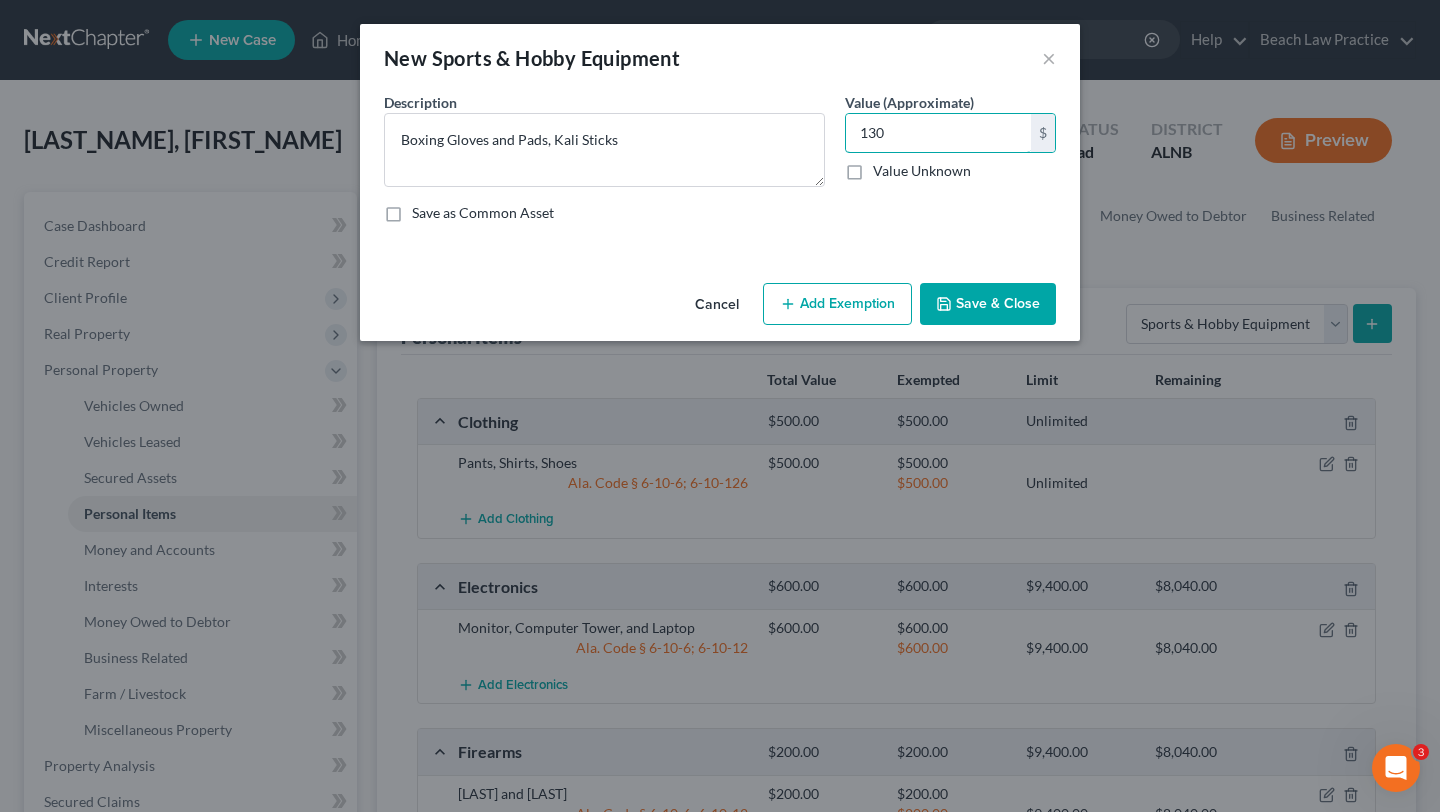 type on "130" 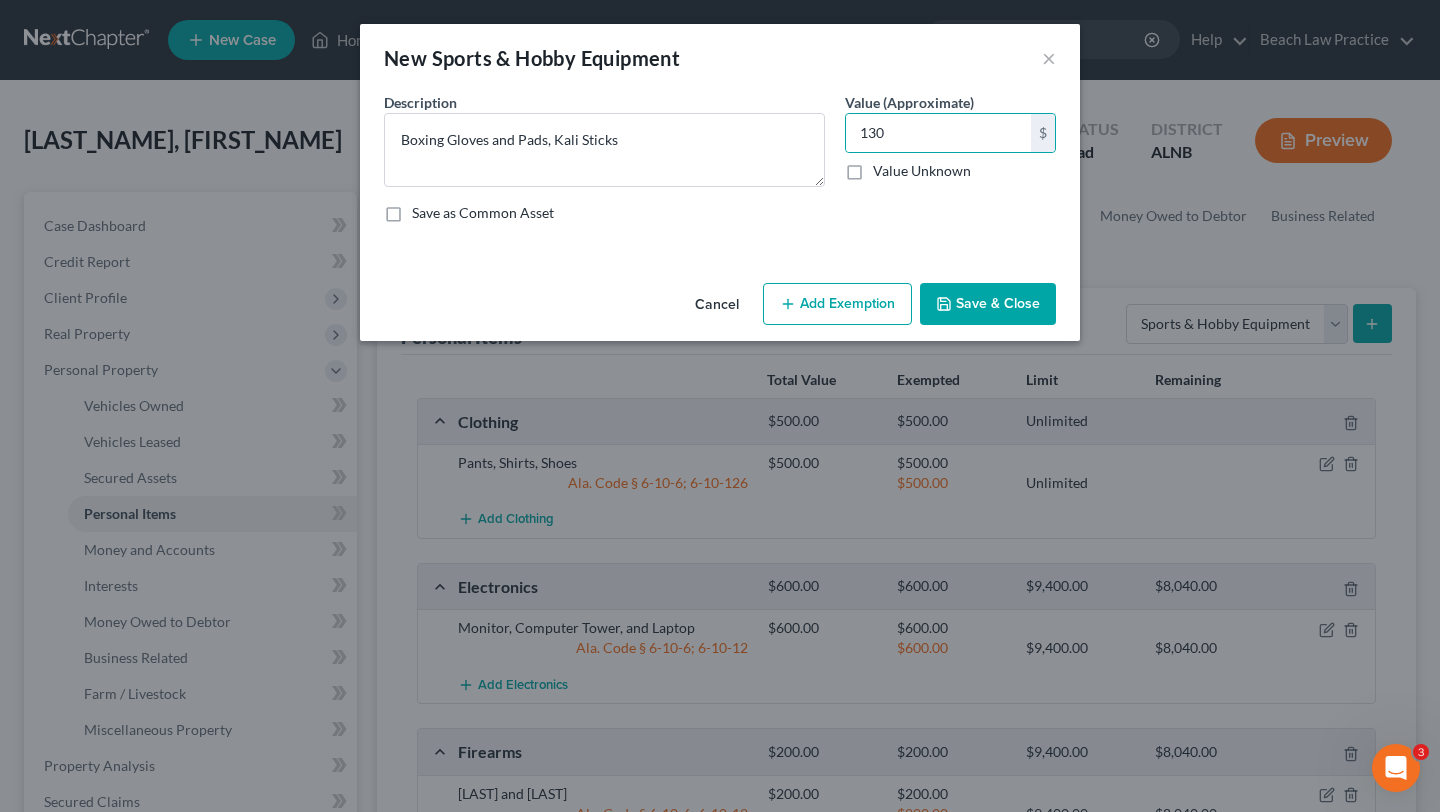 click on "Add Exemption" at bounding box center (837, 304) 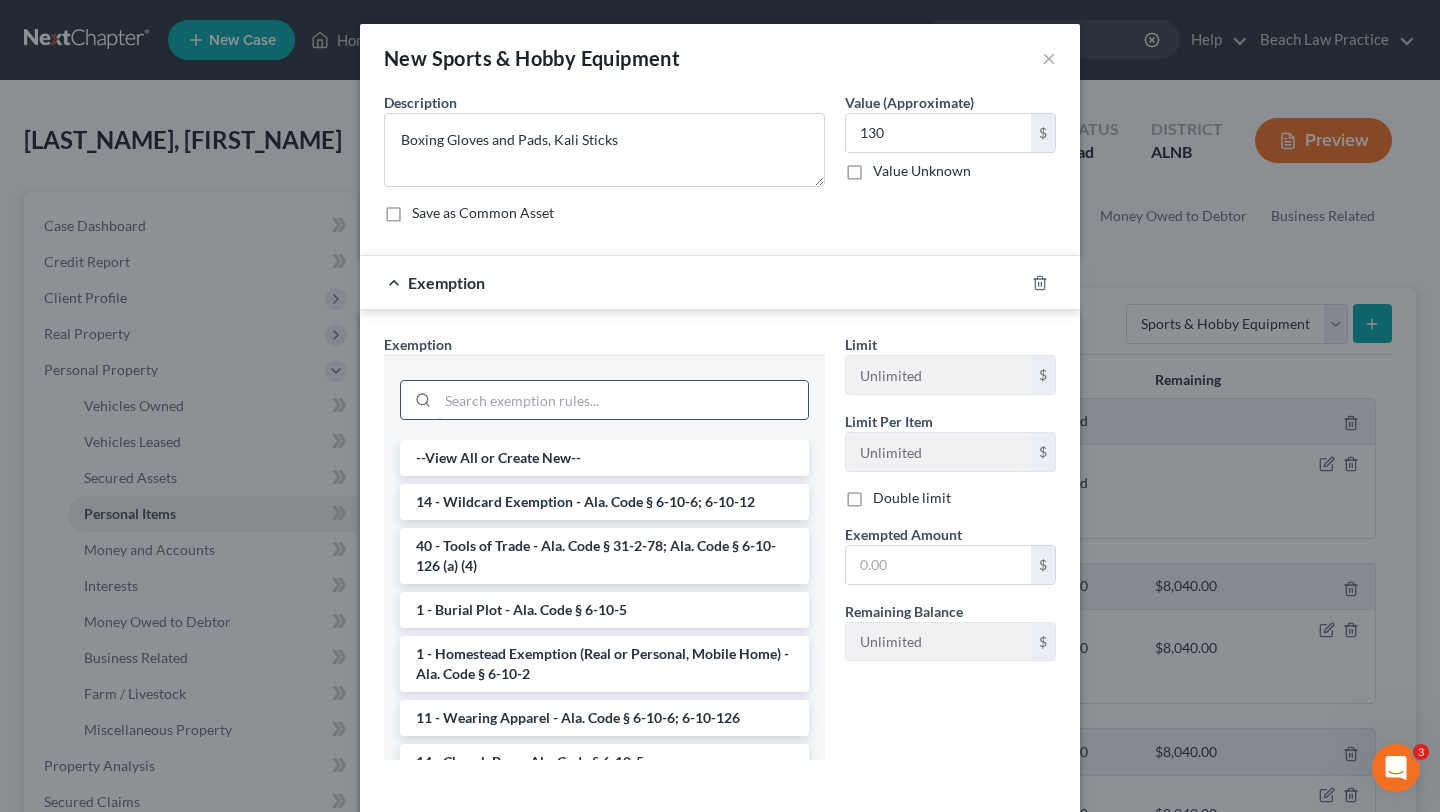 click at bounding box center [623, 400] 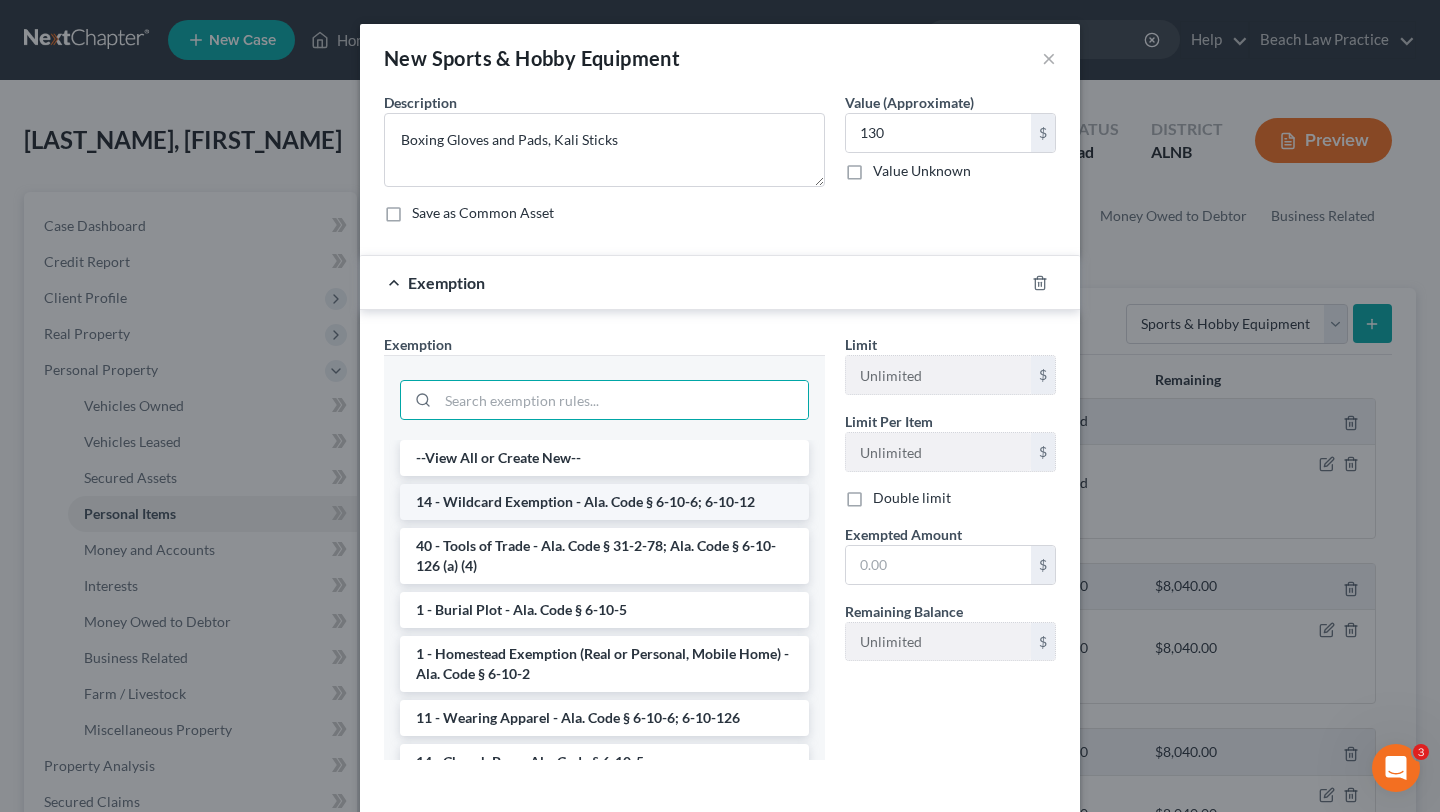 click on "14 - Wildcard Exemption - Ala. Code § 6-10-6; 6-10-12" at bounding box center (604, 502) 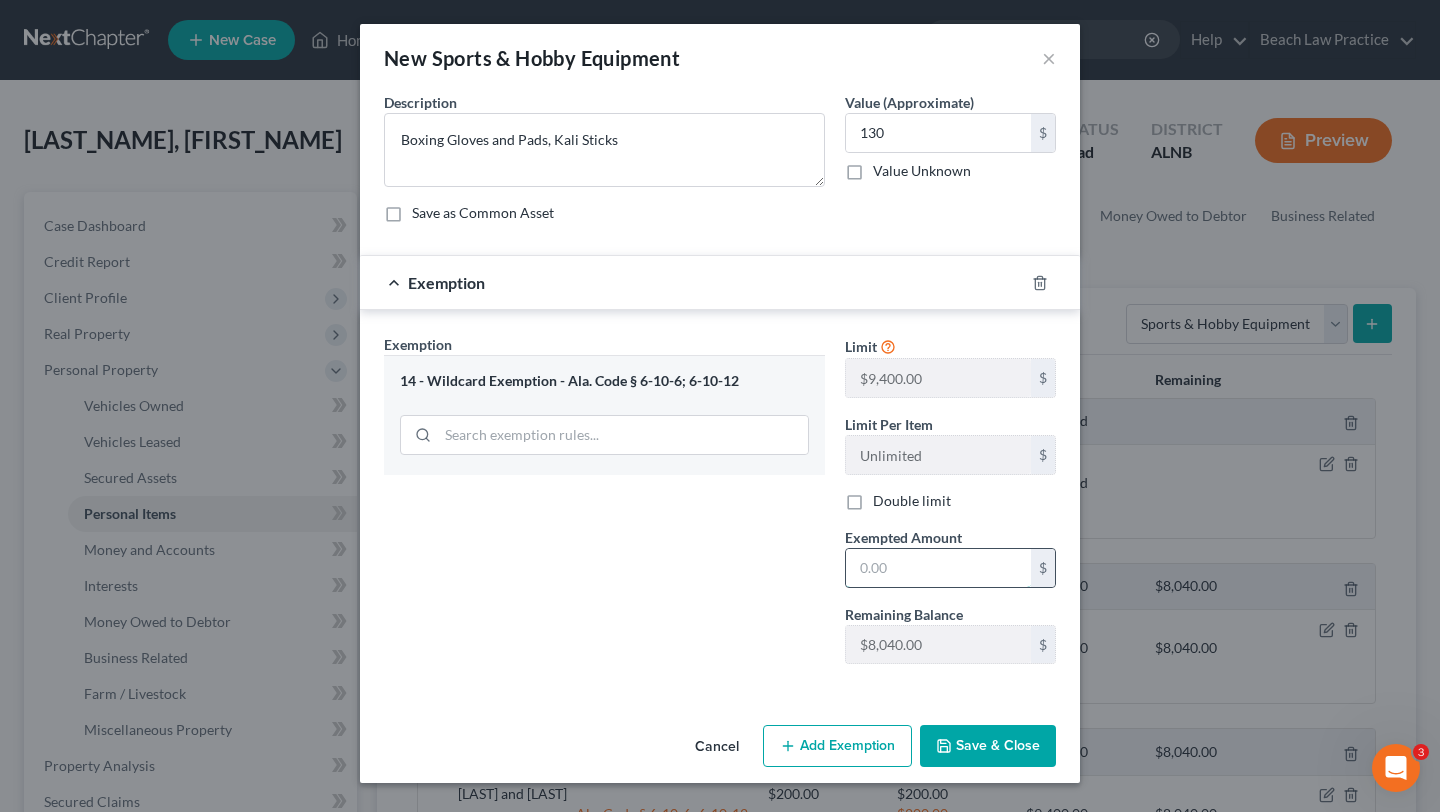 click at bounding box center [938, 568] 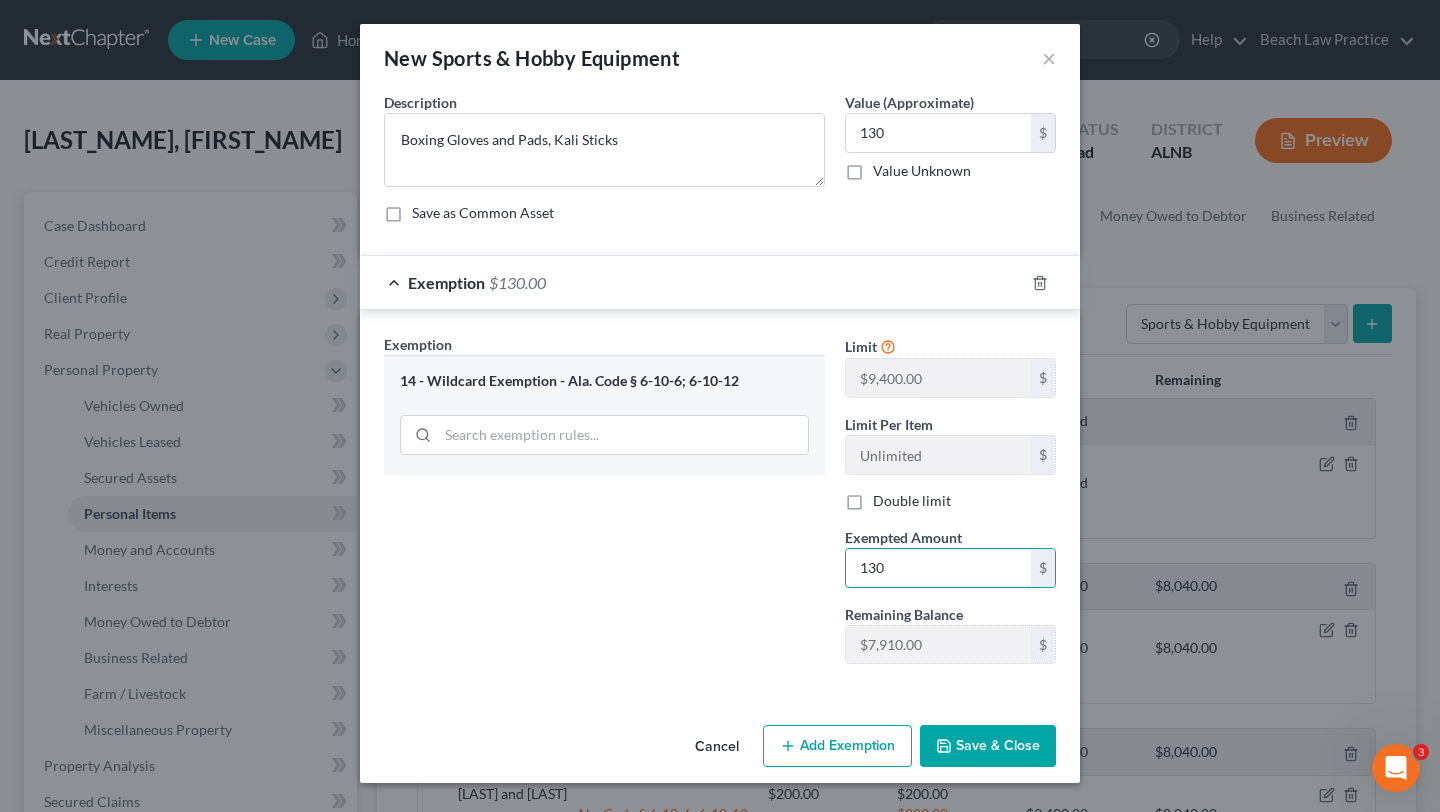 type on "130" 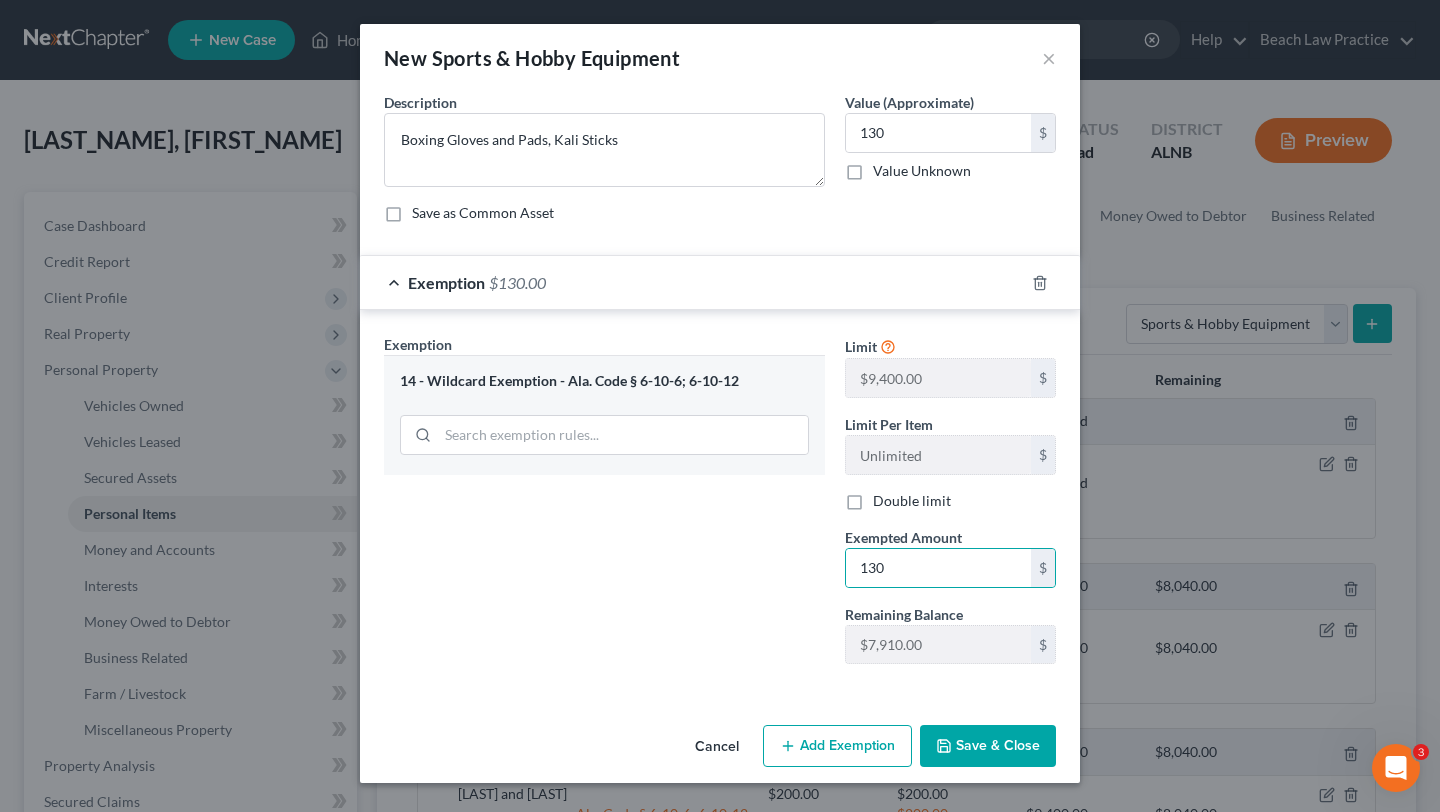 click on "Save & Close" at bounding box center [988, 746] 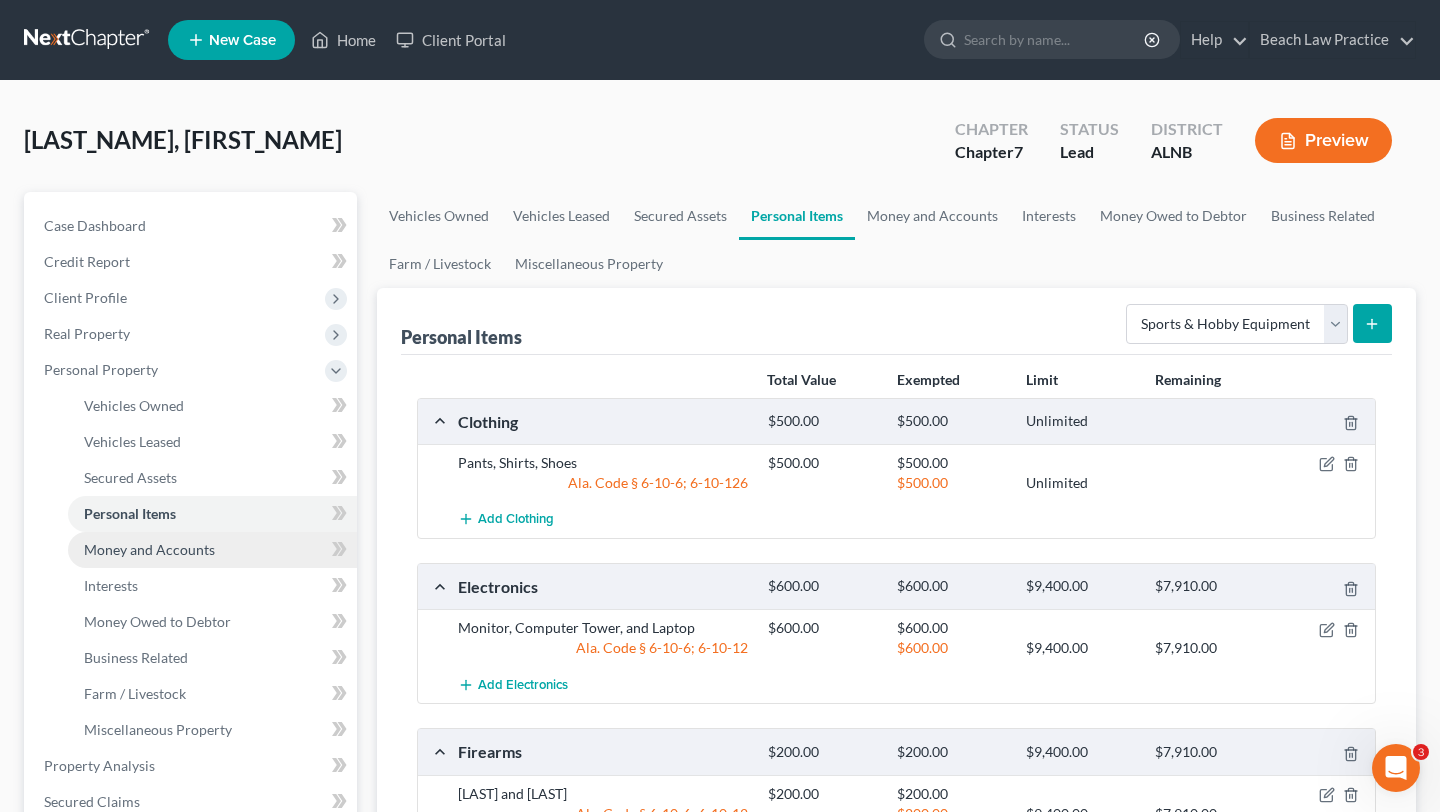 click on "Money and Accounts" at bounding box center (212, 550) 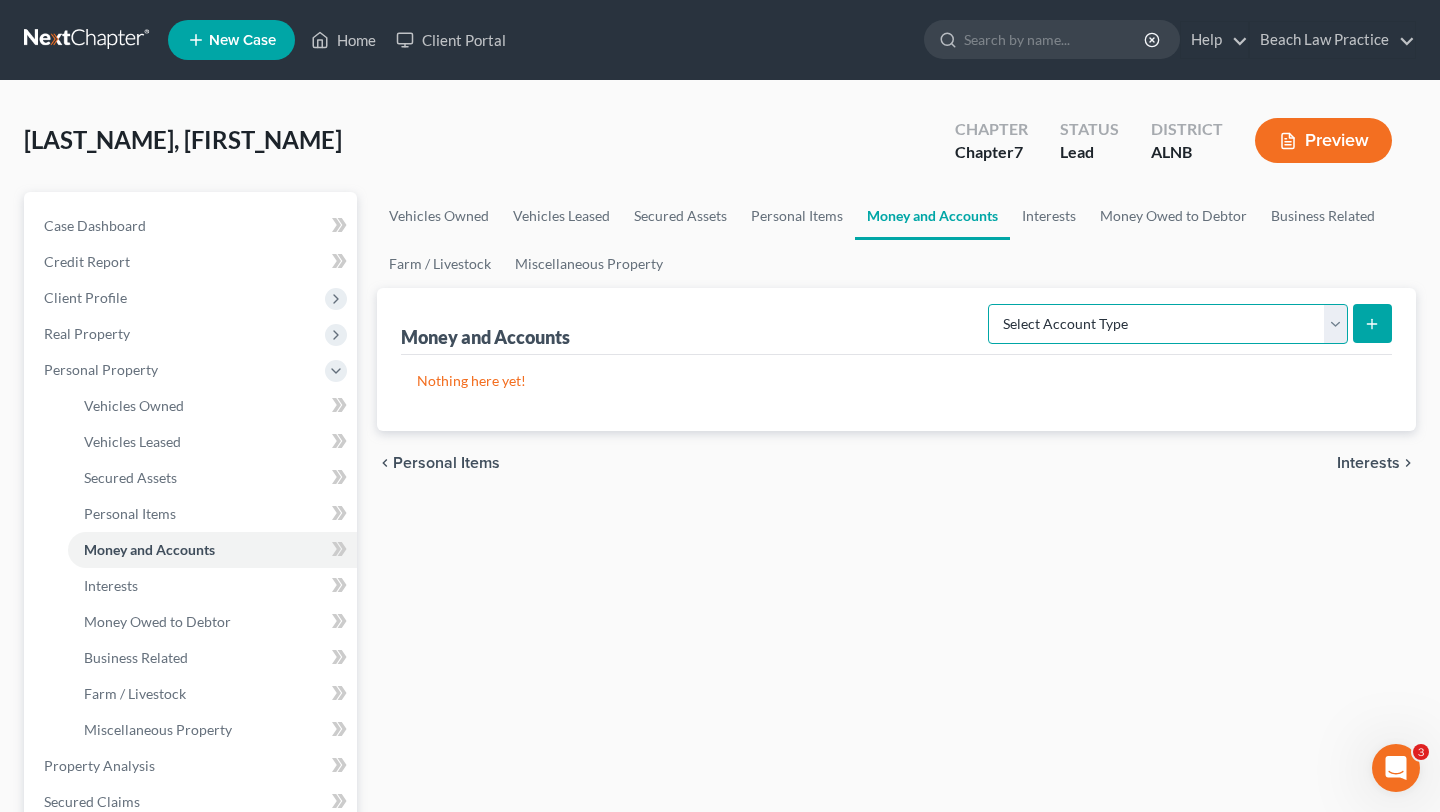 click on "Select Account Type Brokerage Cash on Hand Certificates of Deposit Checking Account Money Market Other (Credit Union, Health Savings Account, etc) Safe Deposit Box Savings Account Security Deposits or Prepayments" at bounding box center [1168, 324] 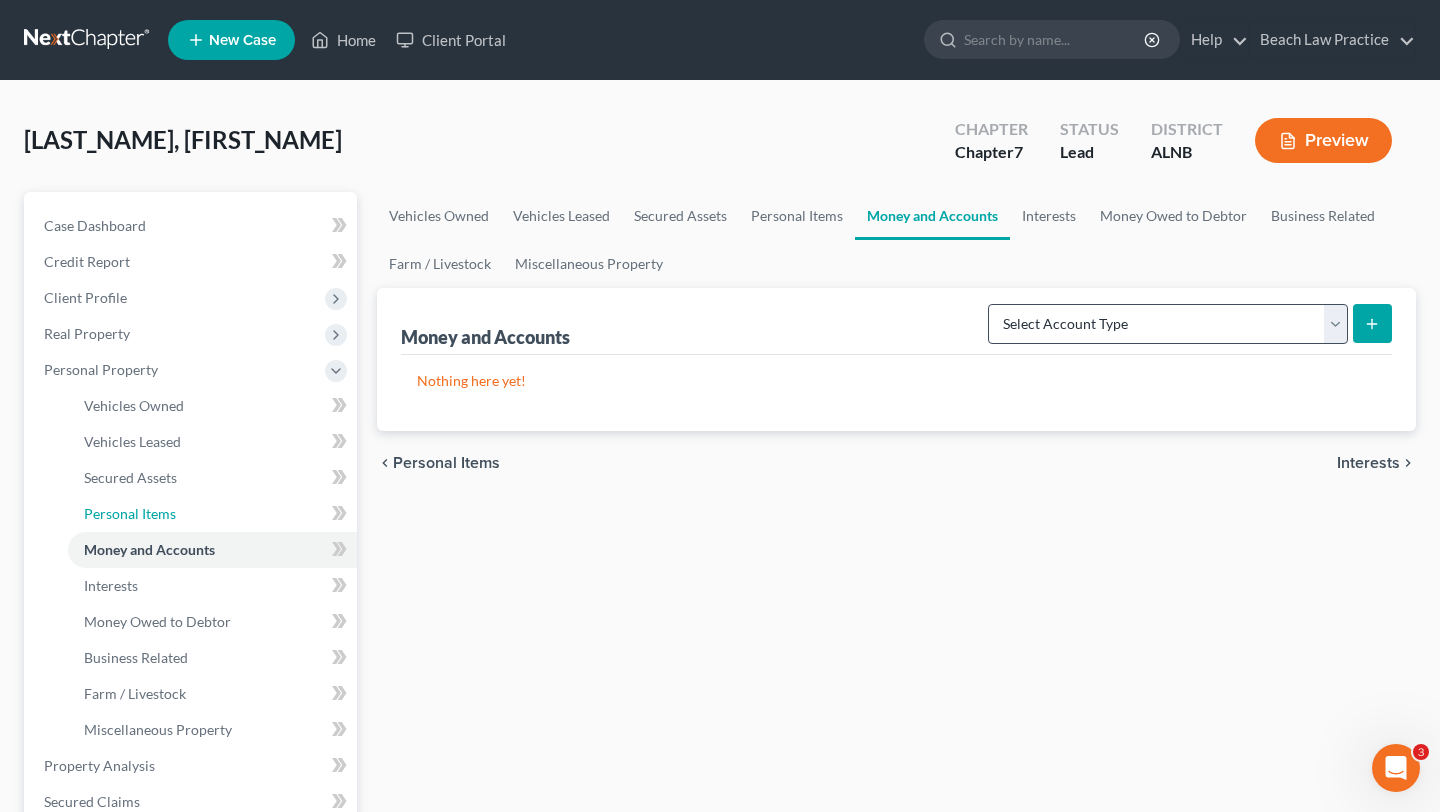 click on "Personal Items" at bounding box center (212, 514) 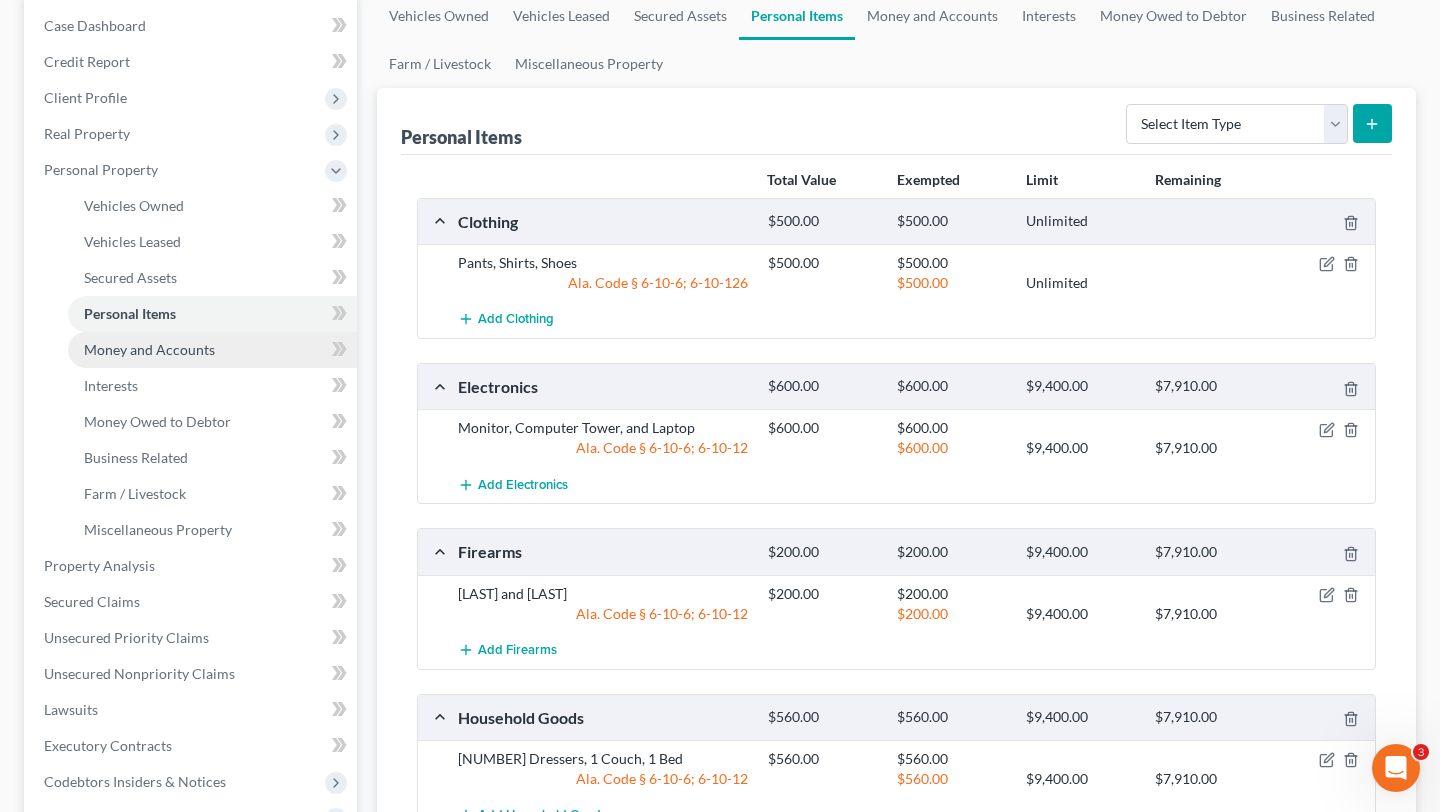 click on "Money and Accounts" at bounding box center [212, 350] 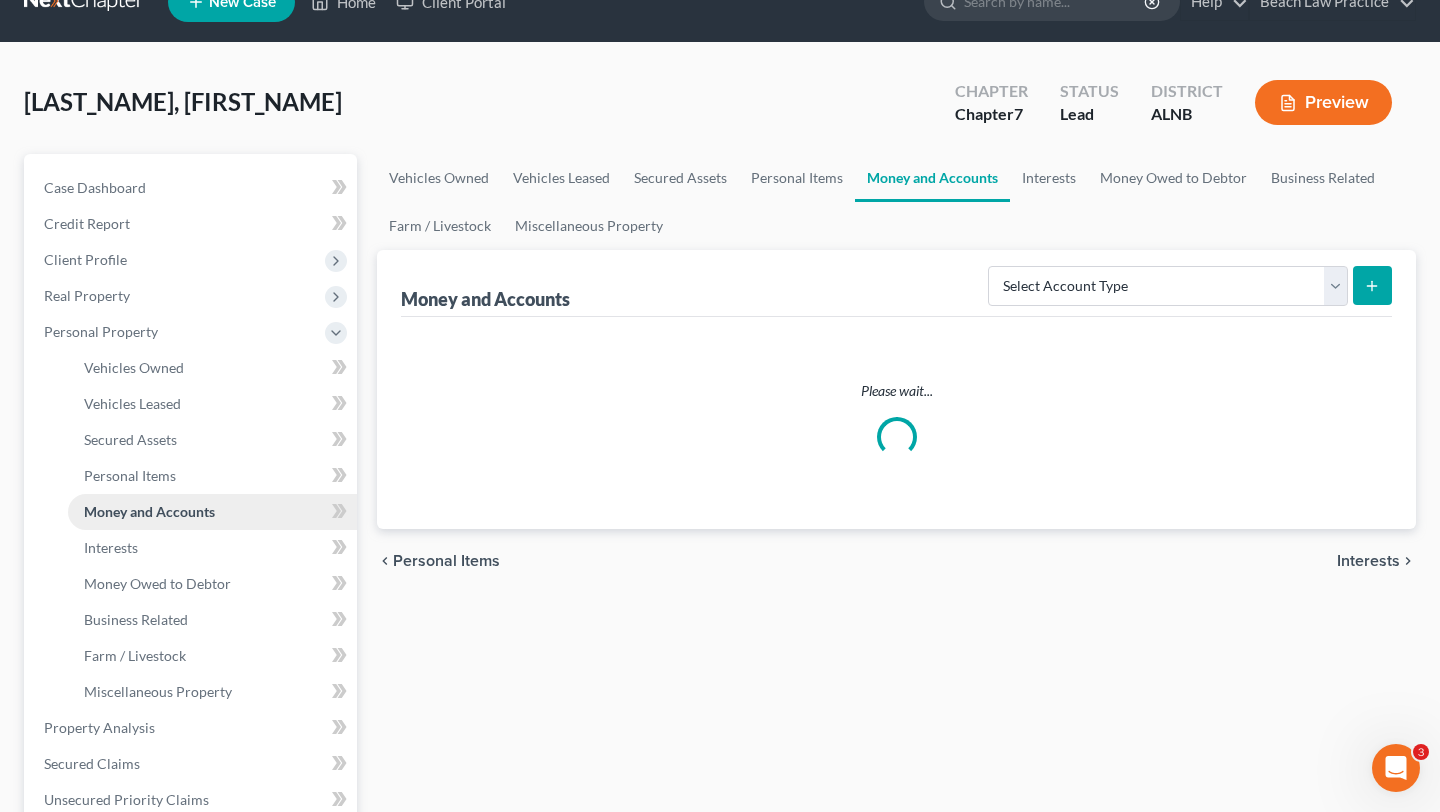 scroll, scrollTop: 0, scrollLeft: 0, axis: both 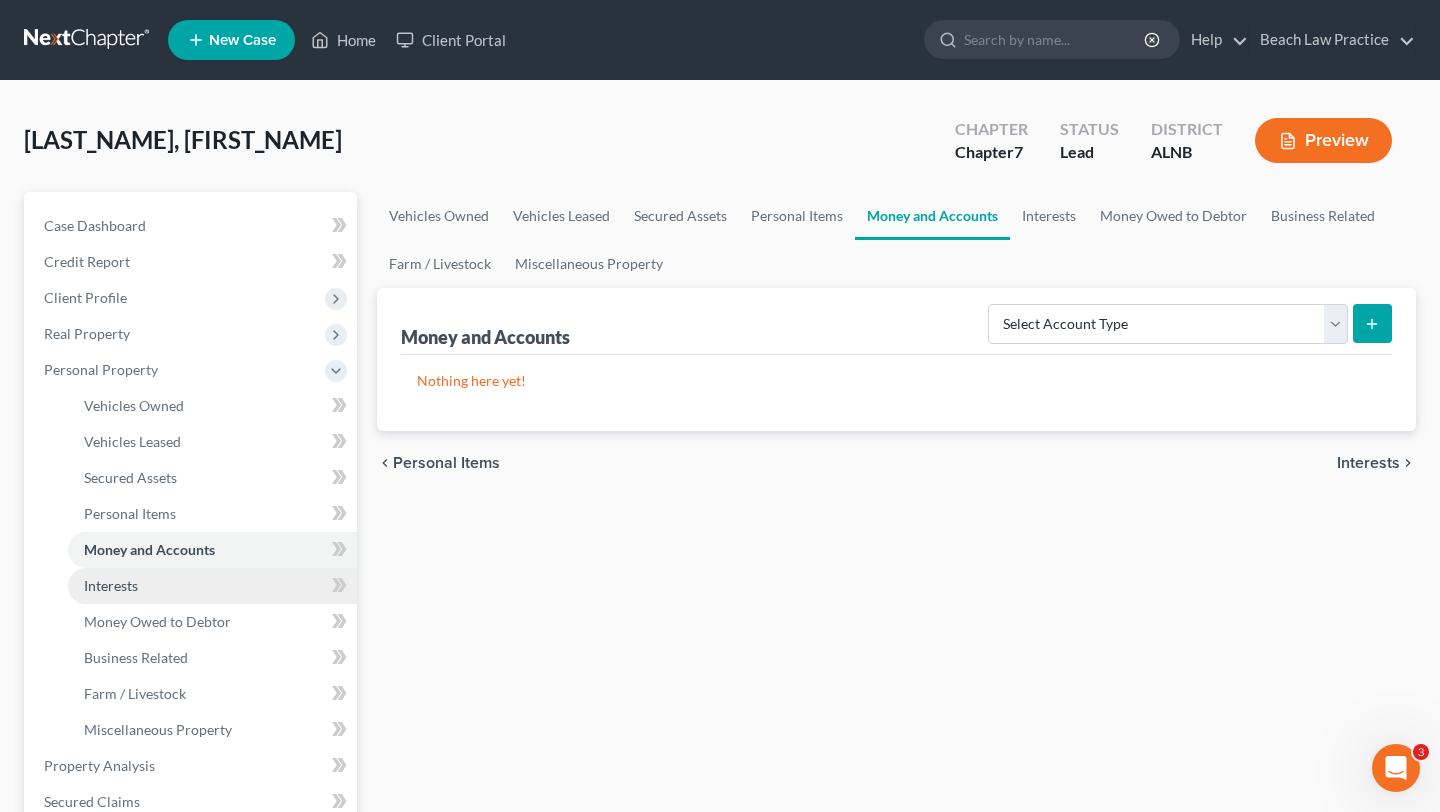 click on "Interests" at bounding box center [212, 586] 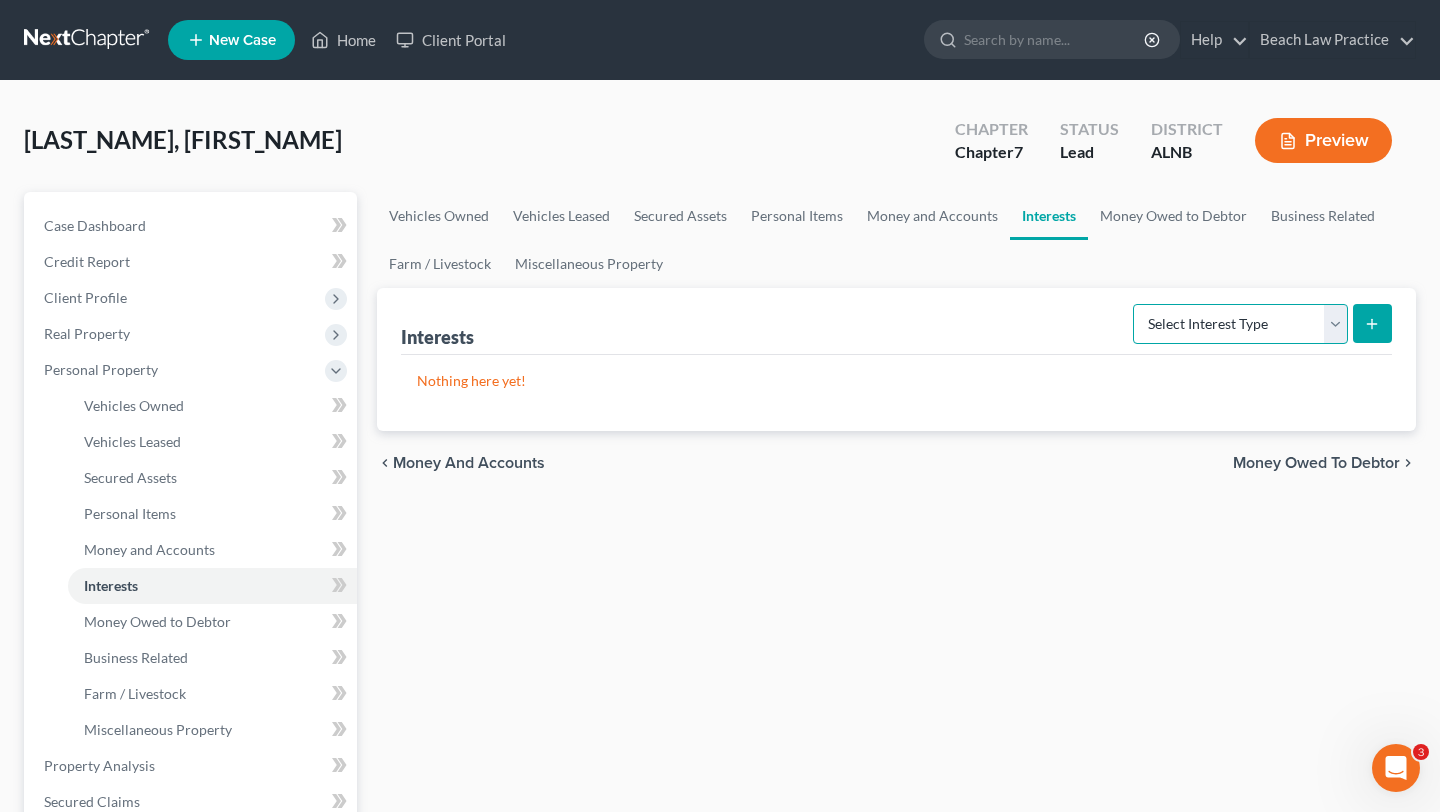 click on "Select Interest Type 401K Annuity Bond Education IRA Government Bond Government Pension Plan Incorporated Business IRA Joint Venture (Active) Joint Venture (Inactive) Keogh Mutual Fund Other Retirement Plan Partnership (Active) Partnership (Inactive) Pension Plan Stock Term Life Insurance Unincorporated Business Whole Life Insurance" at bounding box center [1240, 324] 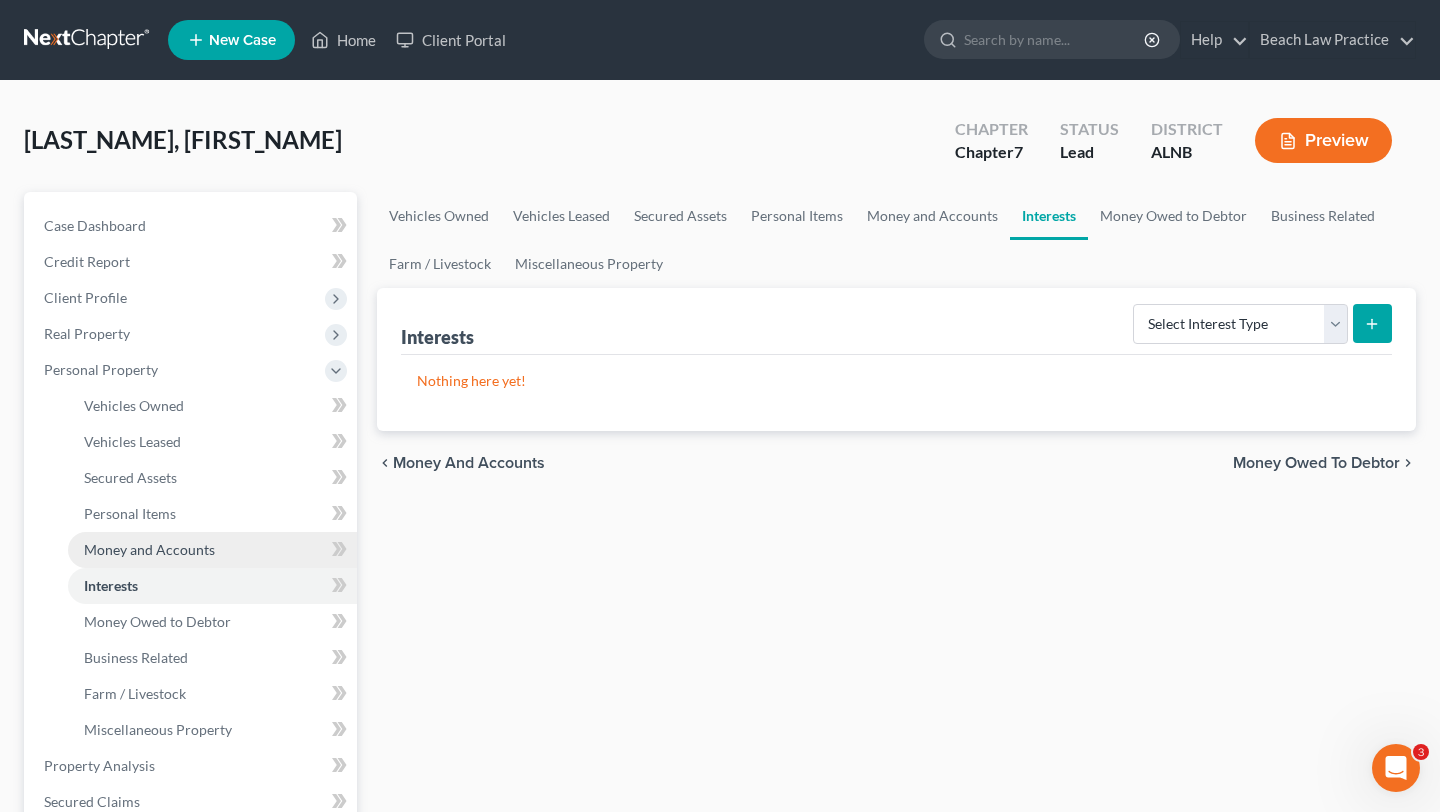 click on "Money and Accounts" at bounding box center [149, 549] 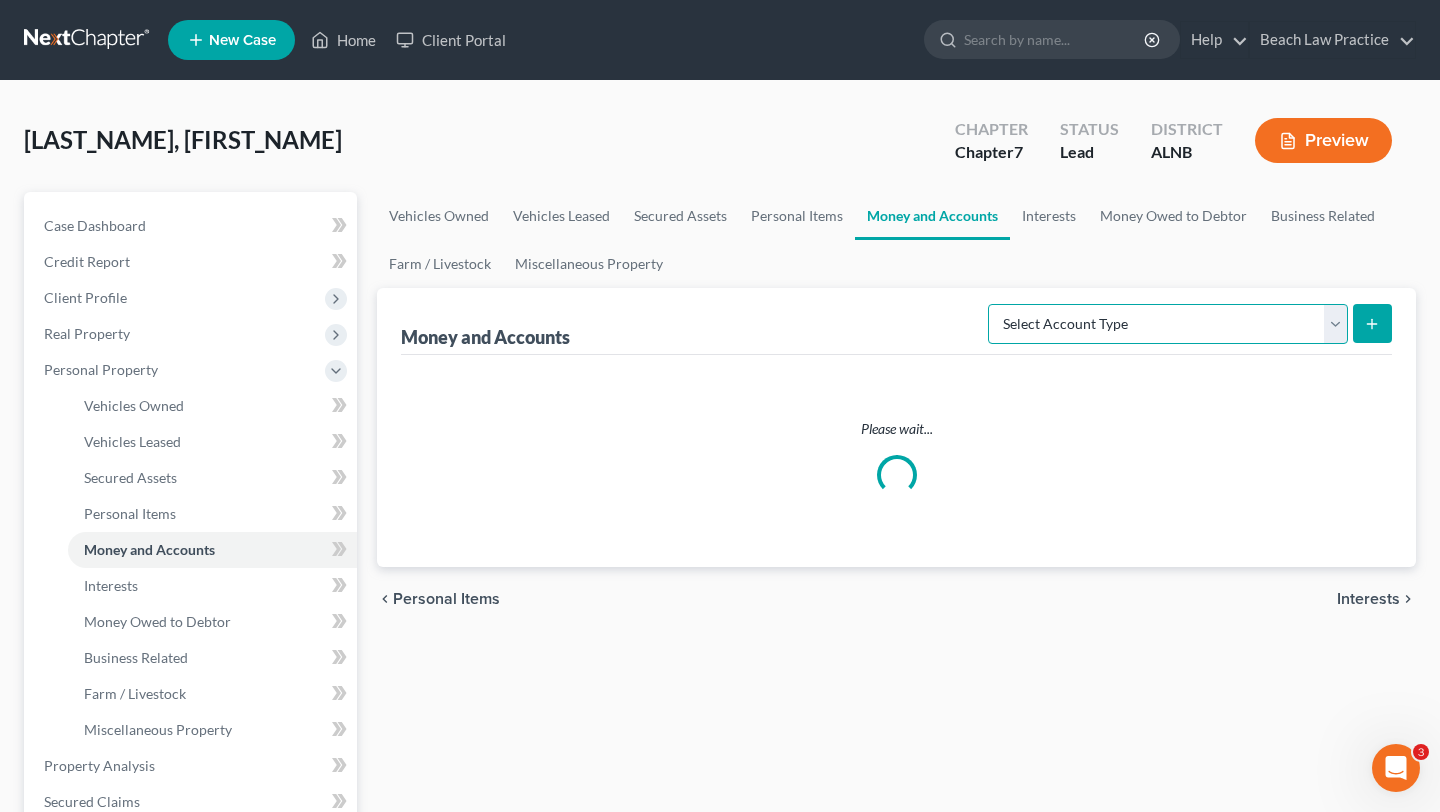 click on "Select Account Type Brokerage Cash on Hand Certificates of Deposit Checking Account Money Market Other (Credit Union, Health Savings Account, etc) Safe Deposit Box Savings Account Security Deposits or Prepayments" at bounding box center (1168, 324) 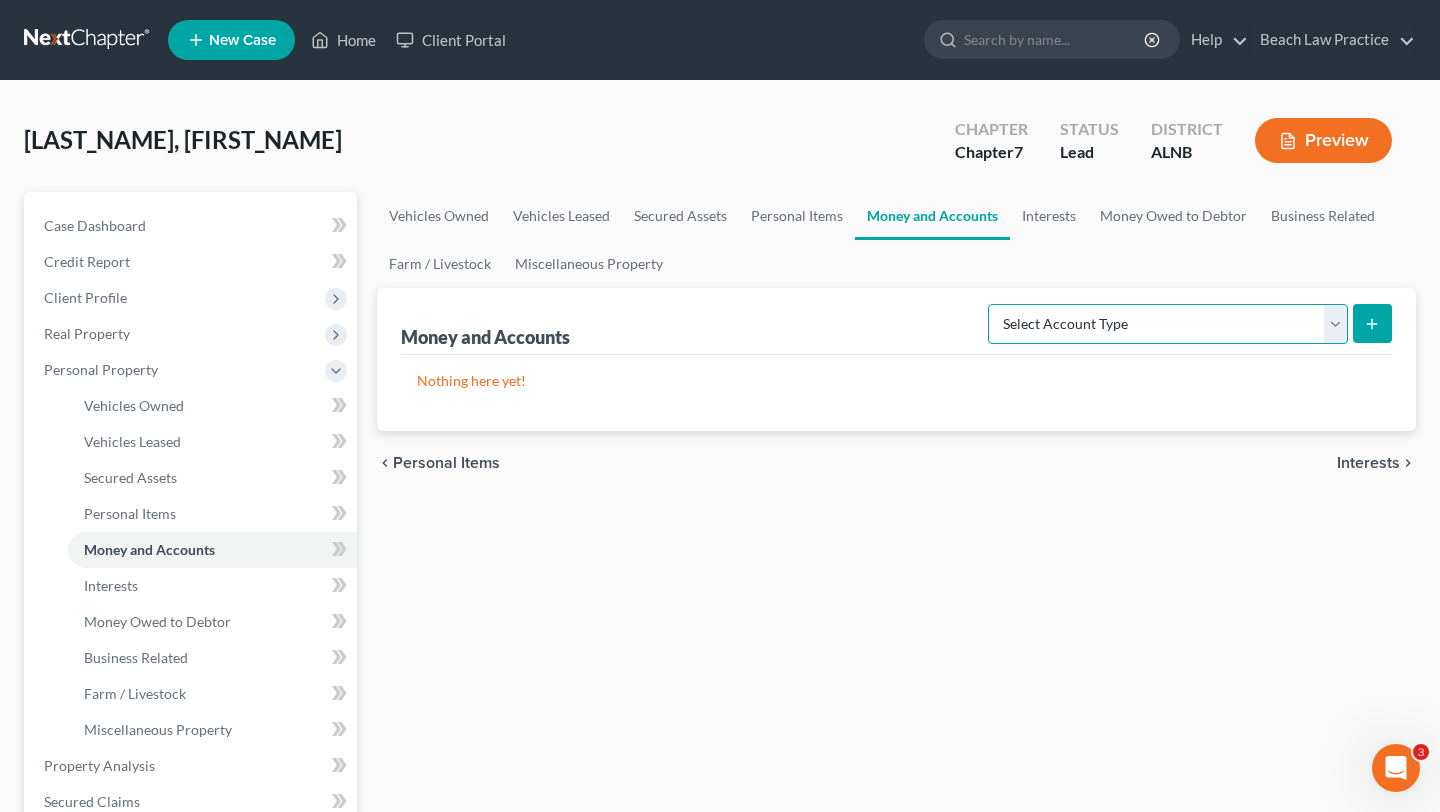 select on "savings" 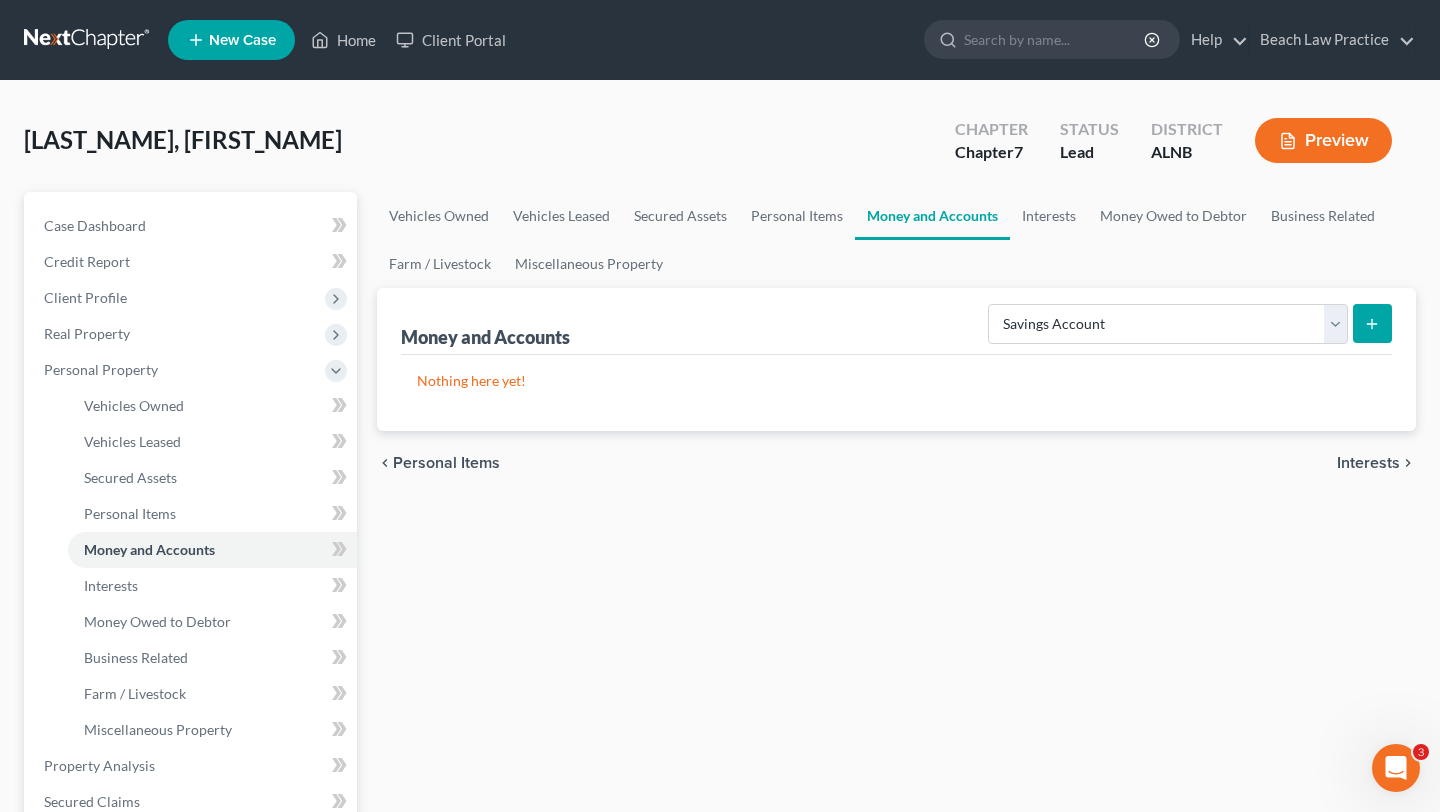 click 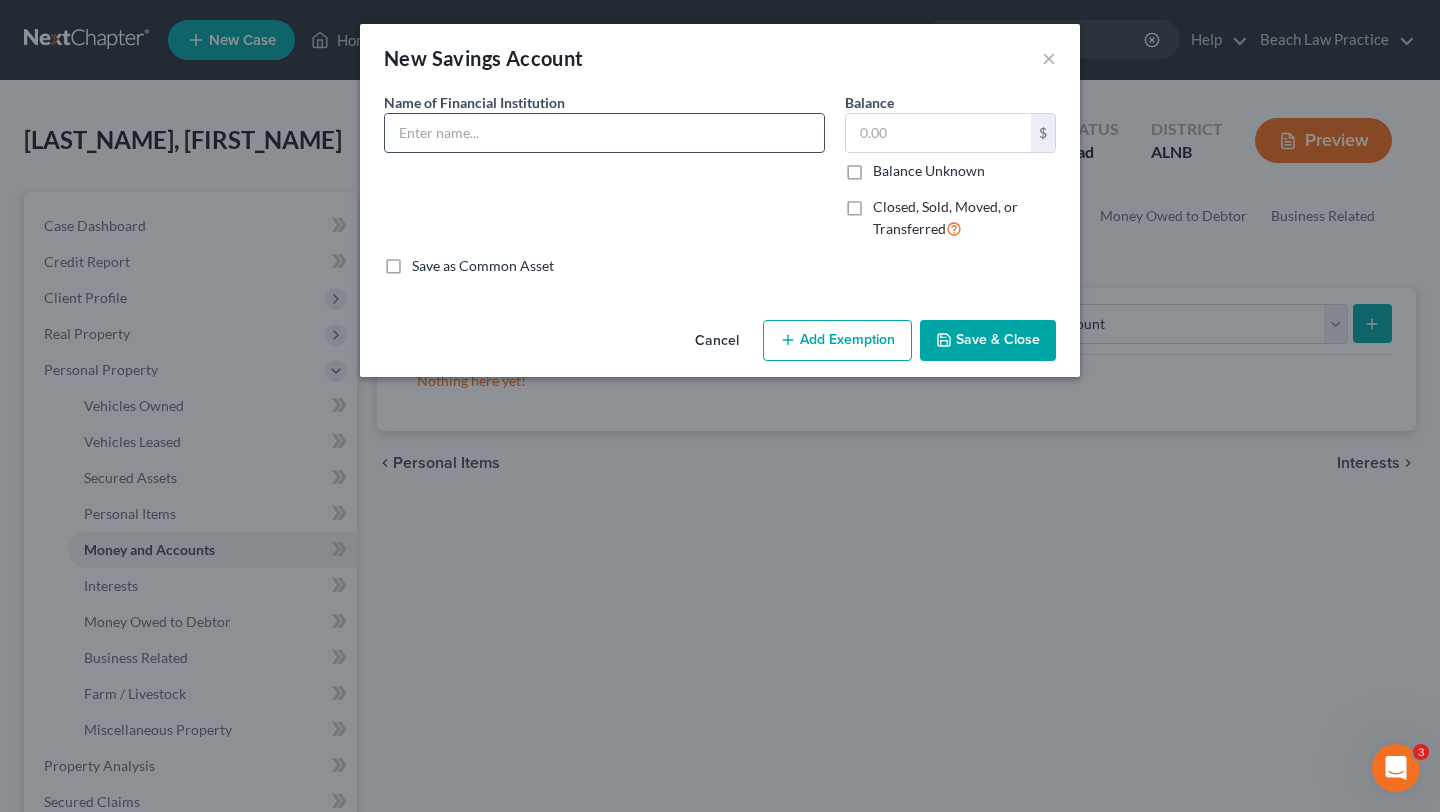 click at bounding box center [604, 133] 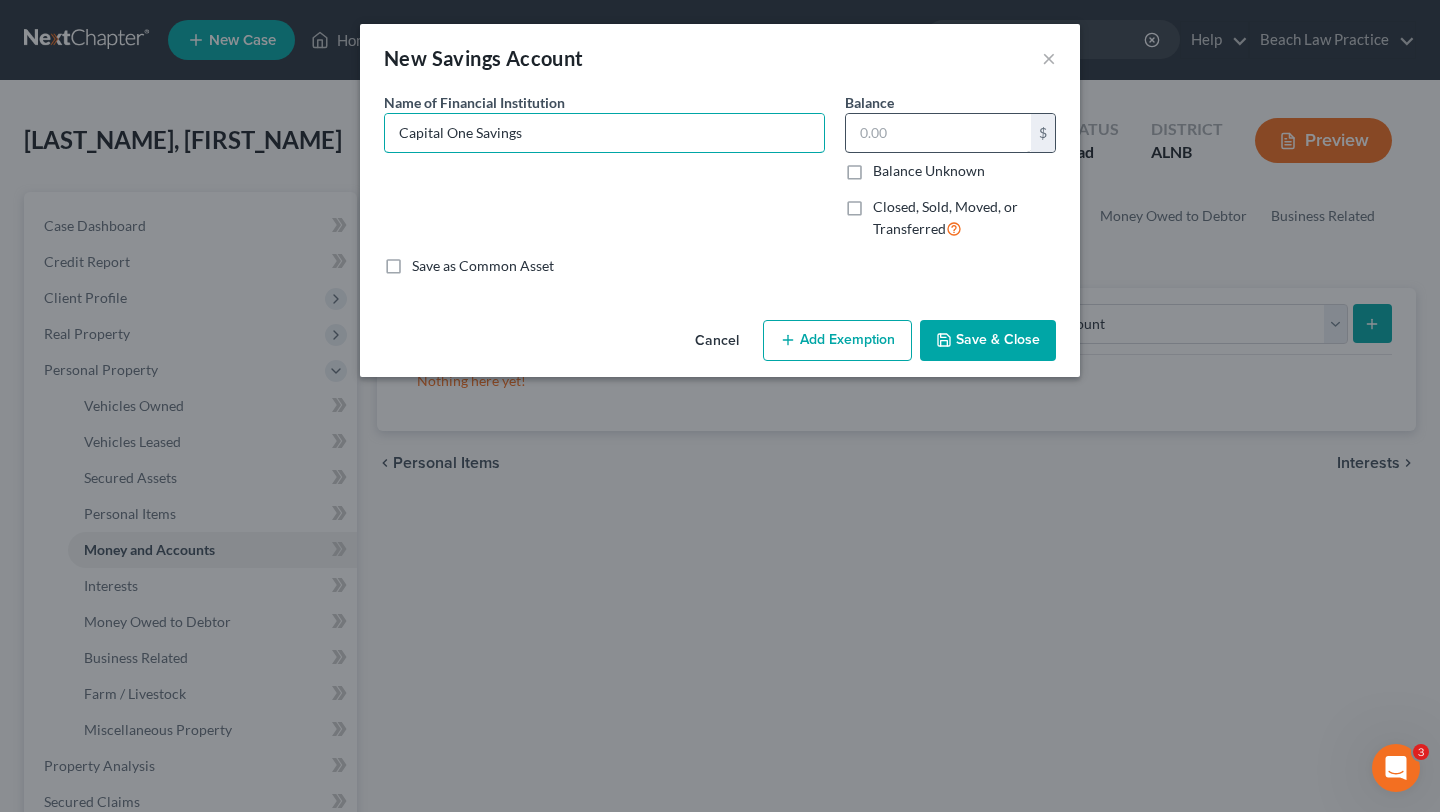 type on "Capital One Savings" 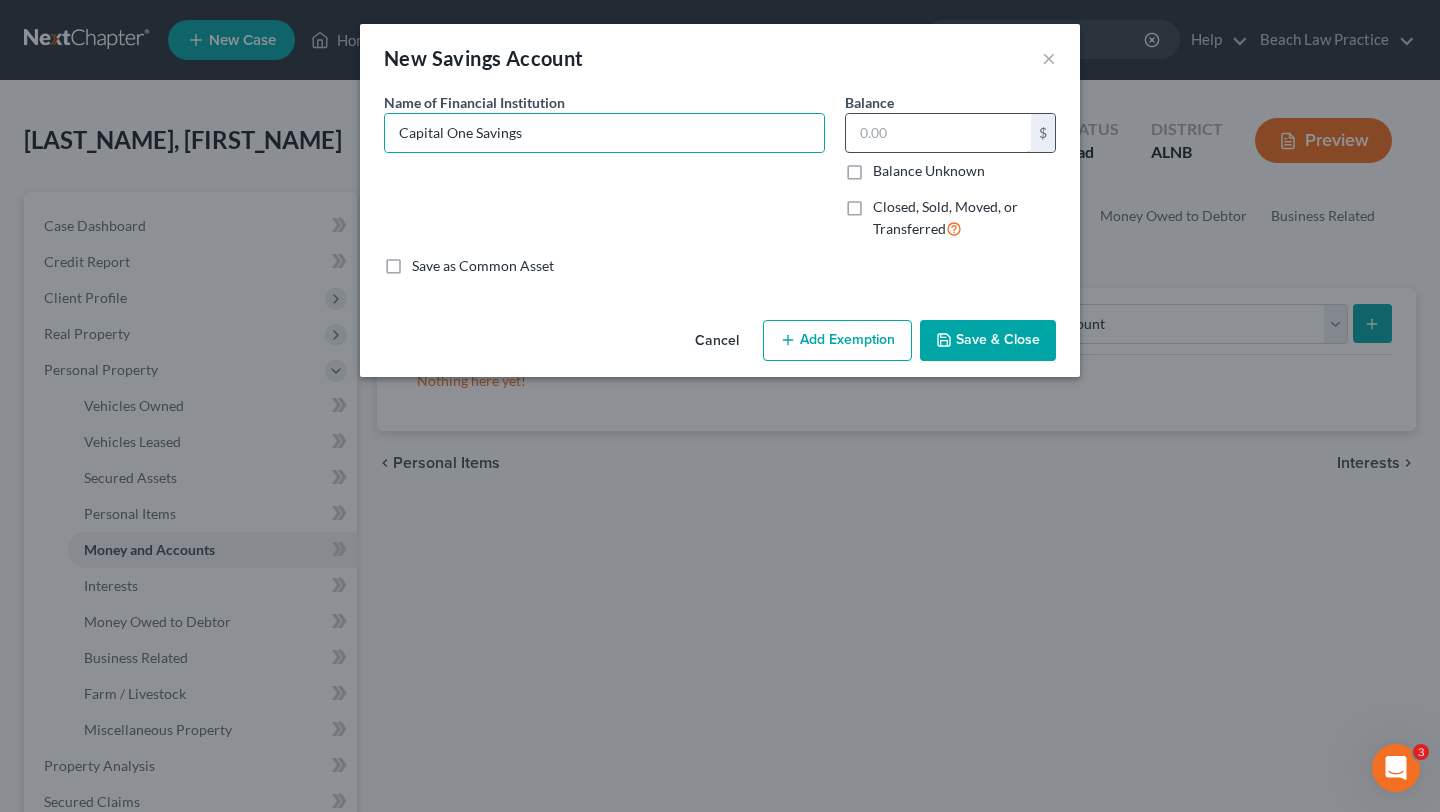 click at bounding box center (938, 133) 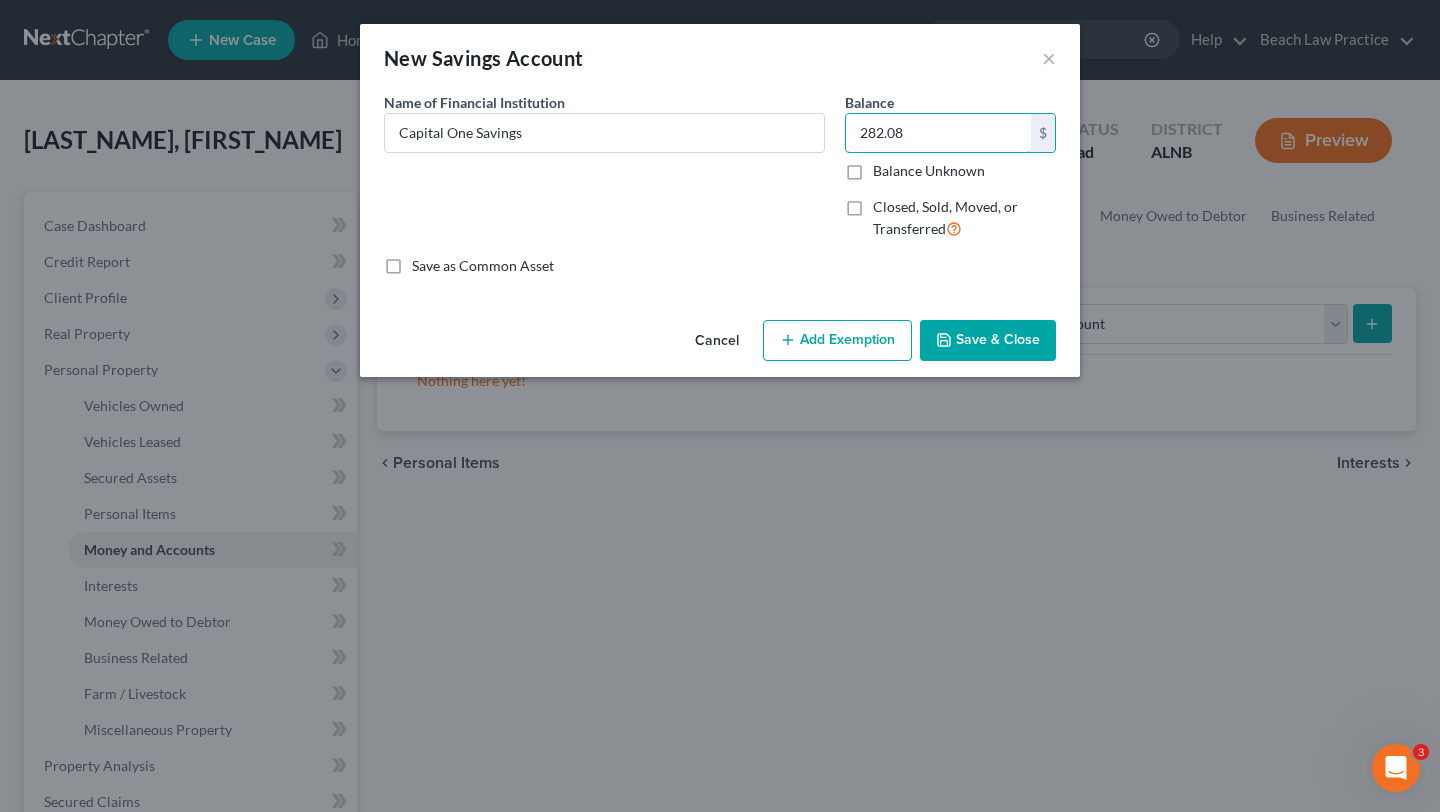 type on "282.08" 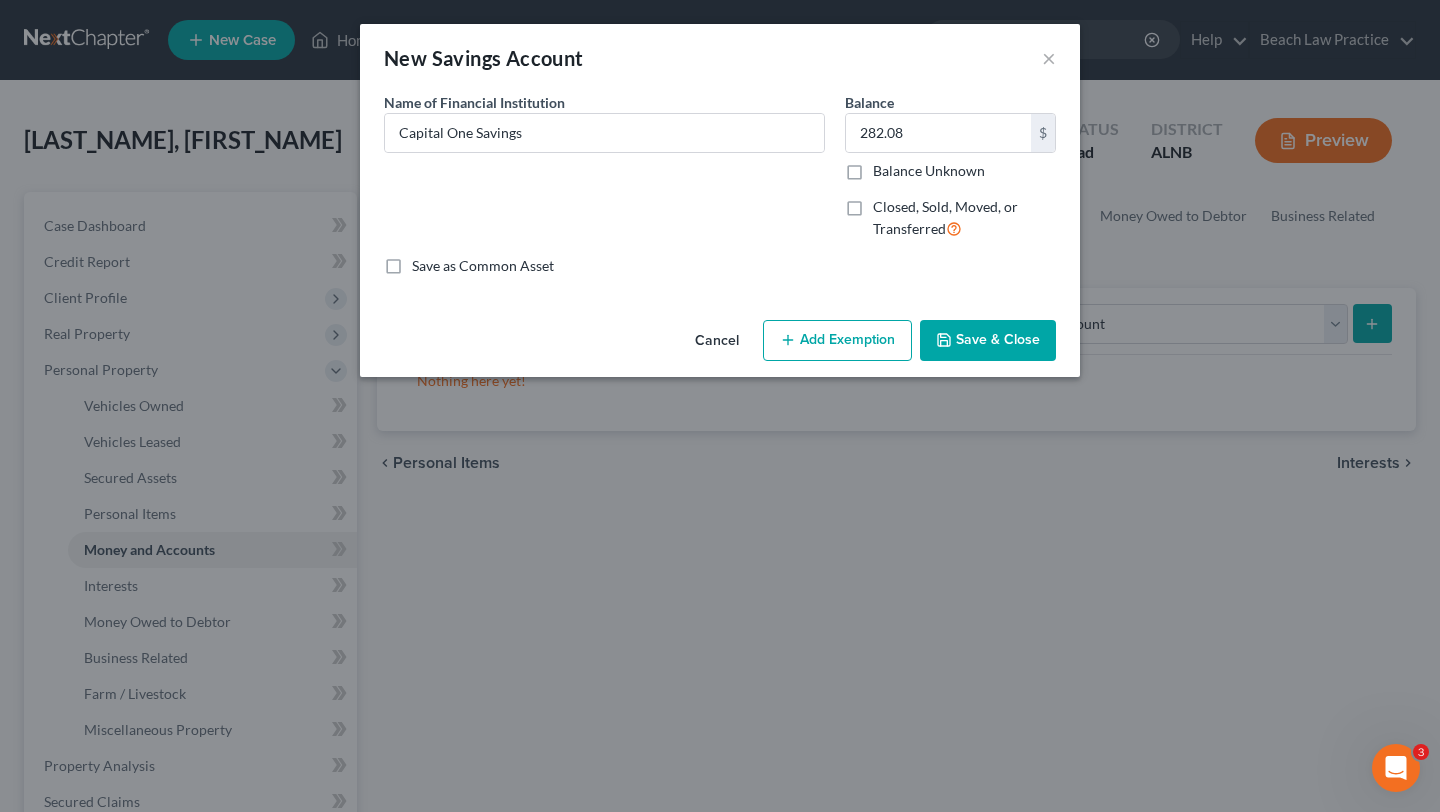 click on "Save & Close" at bounding box center (988, 341) 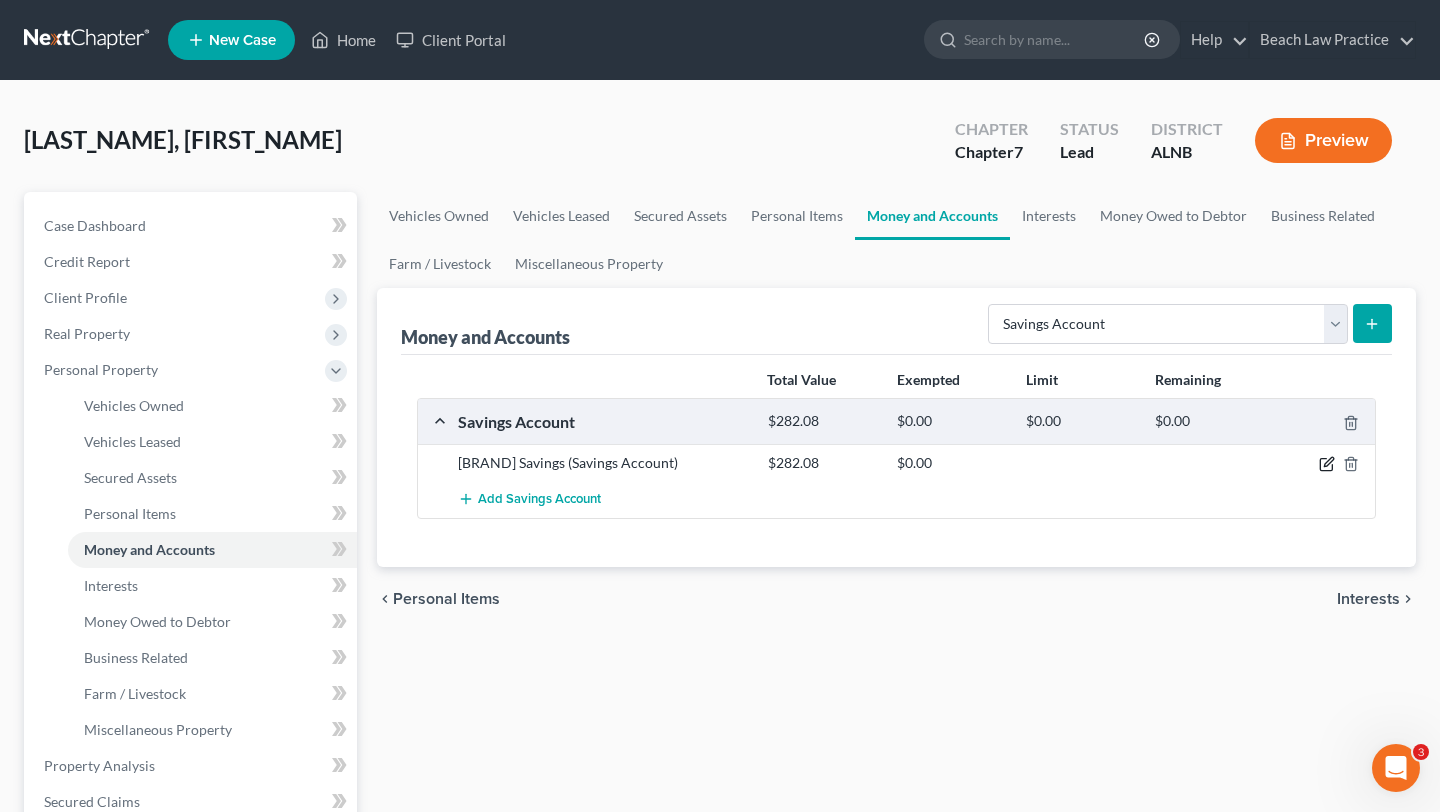 click 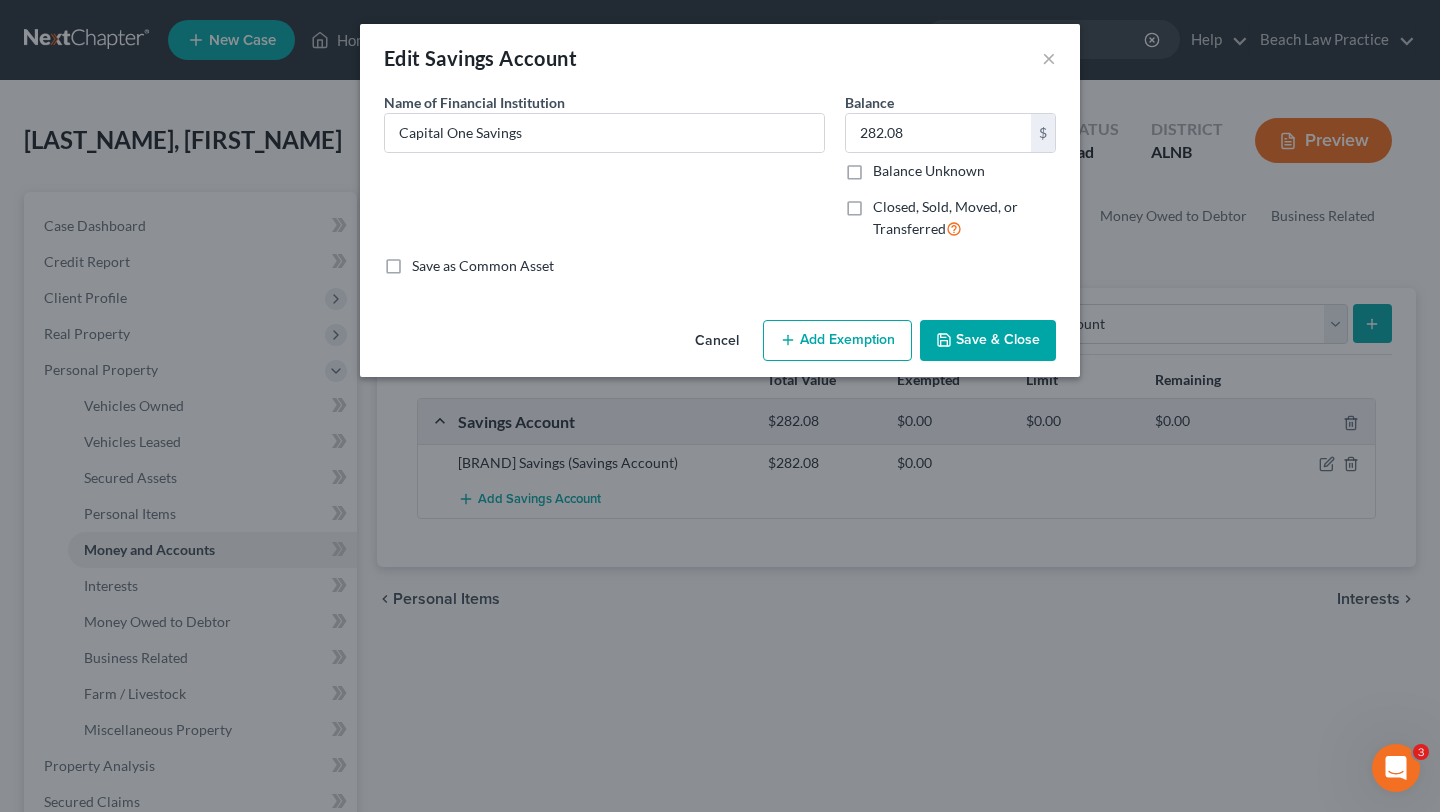 click on "Add Exemption" at bounding box center [837, 341] 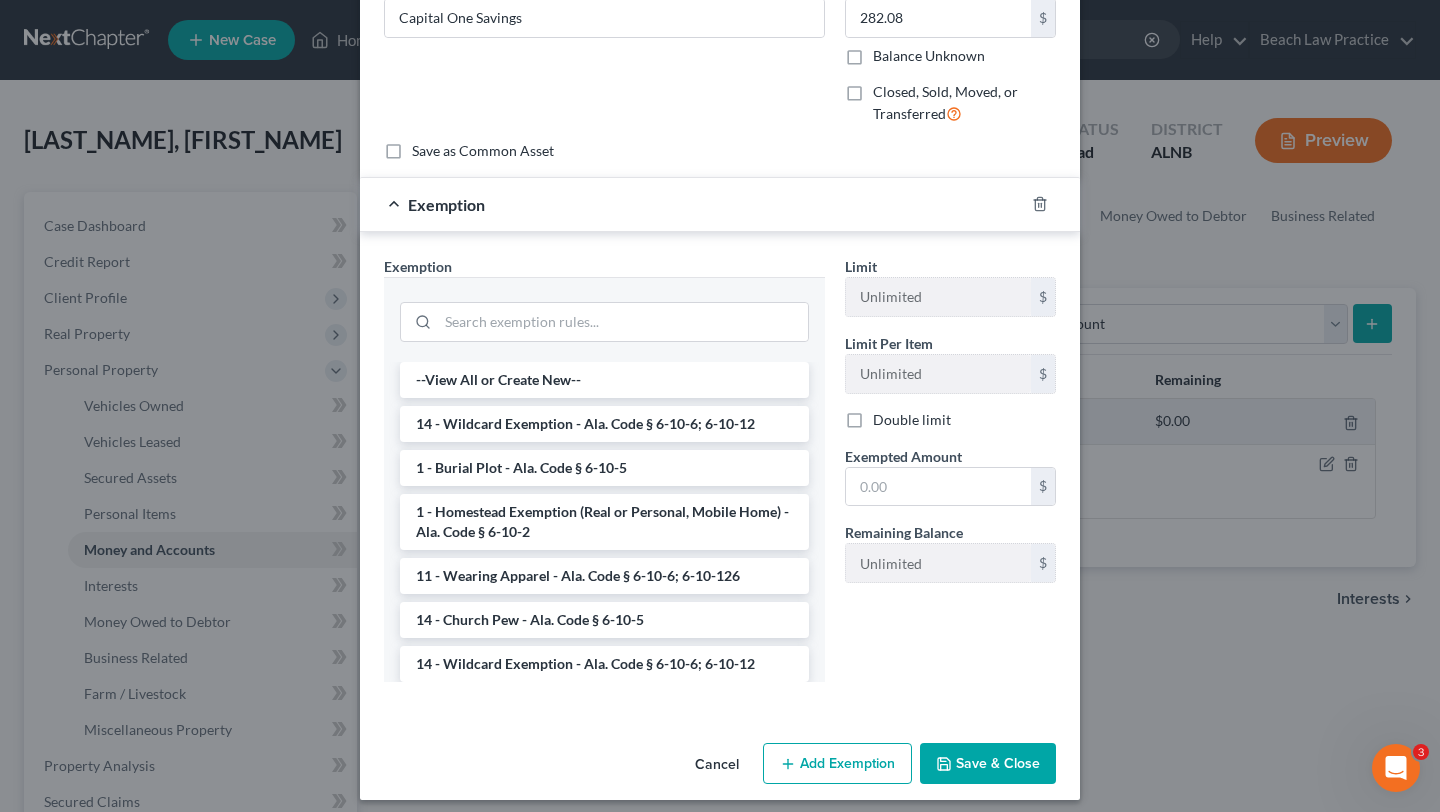 scroll, scrollTop: 103, scrollLeft: 0, axis: vertical 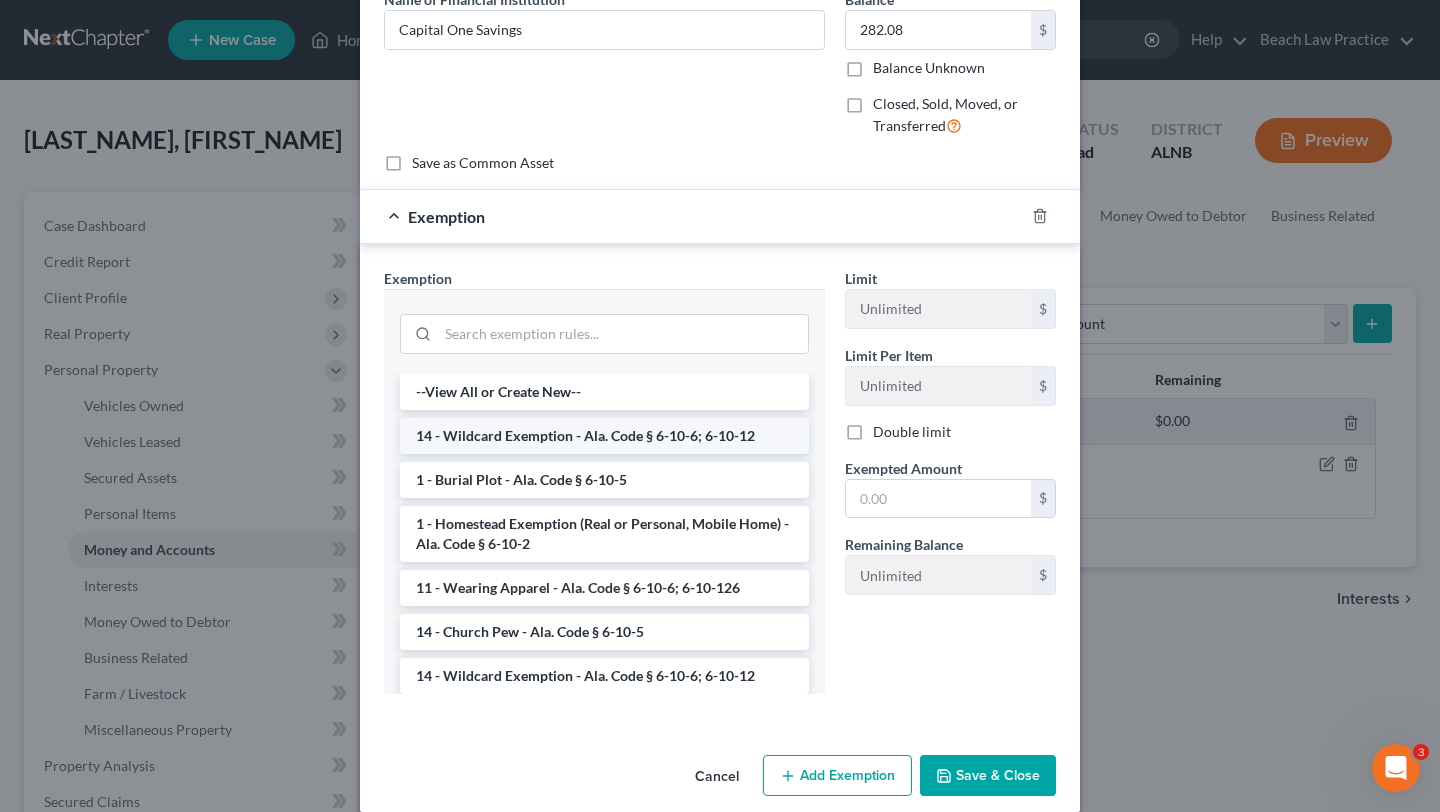 click on "14 - Wildcard Exemption - Ala. Code § 6-10-6; 6-10-12" at bounding box center [604, 436] 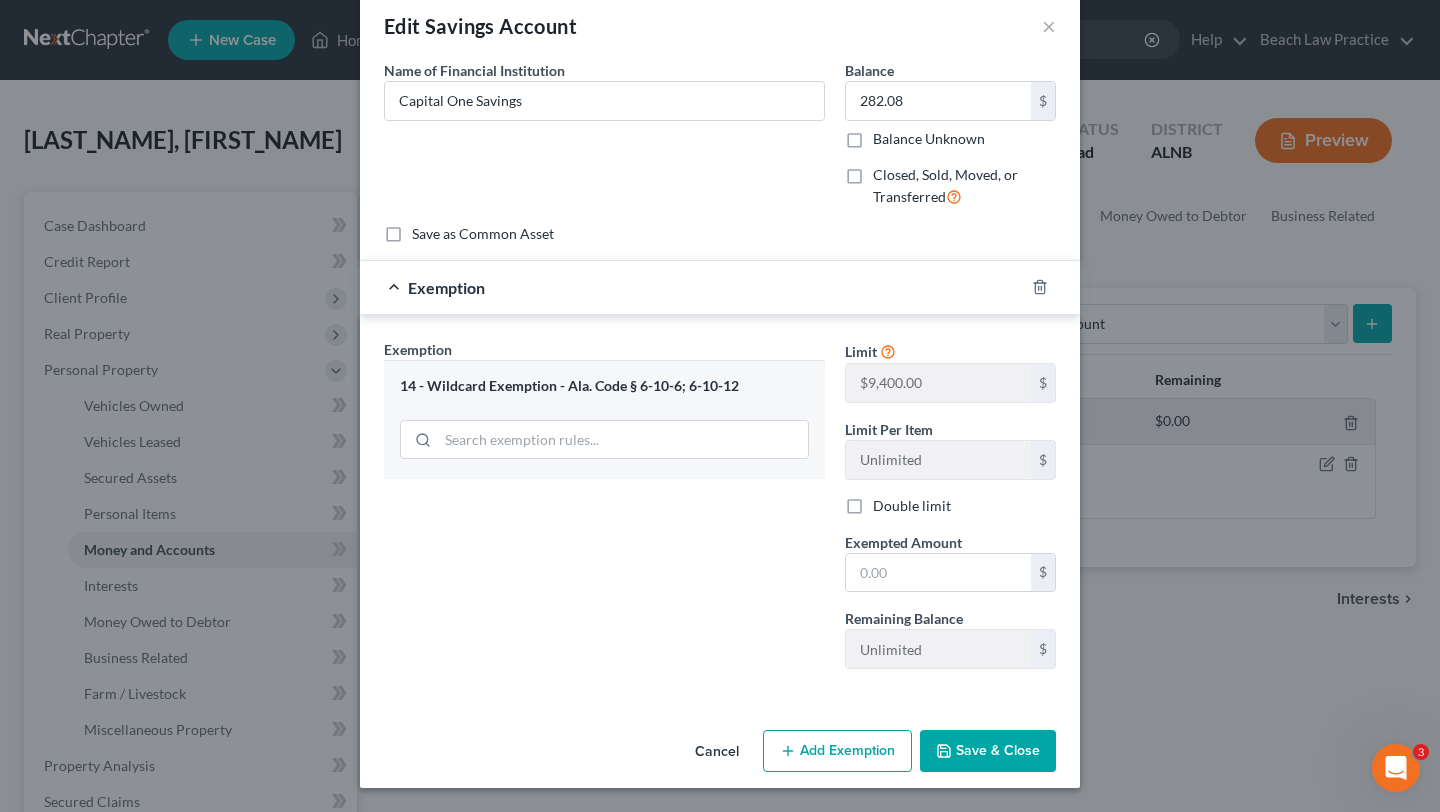 scroll, scrollTop: 32, scrollLeft: 0, axis: vertical 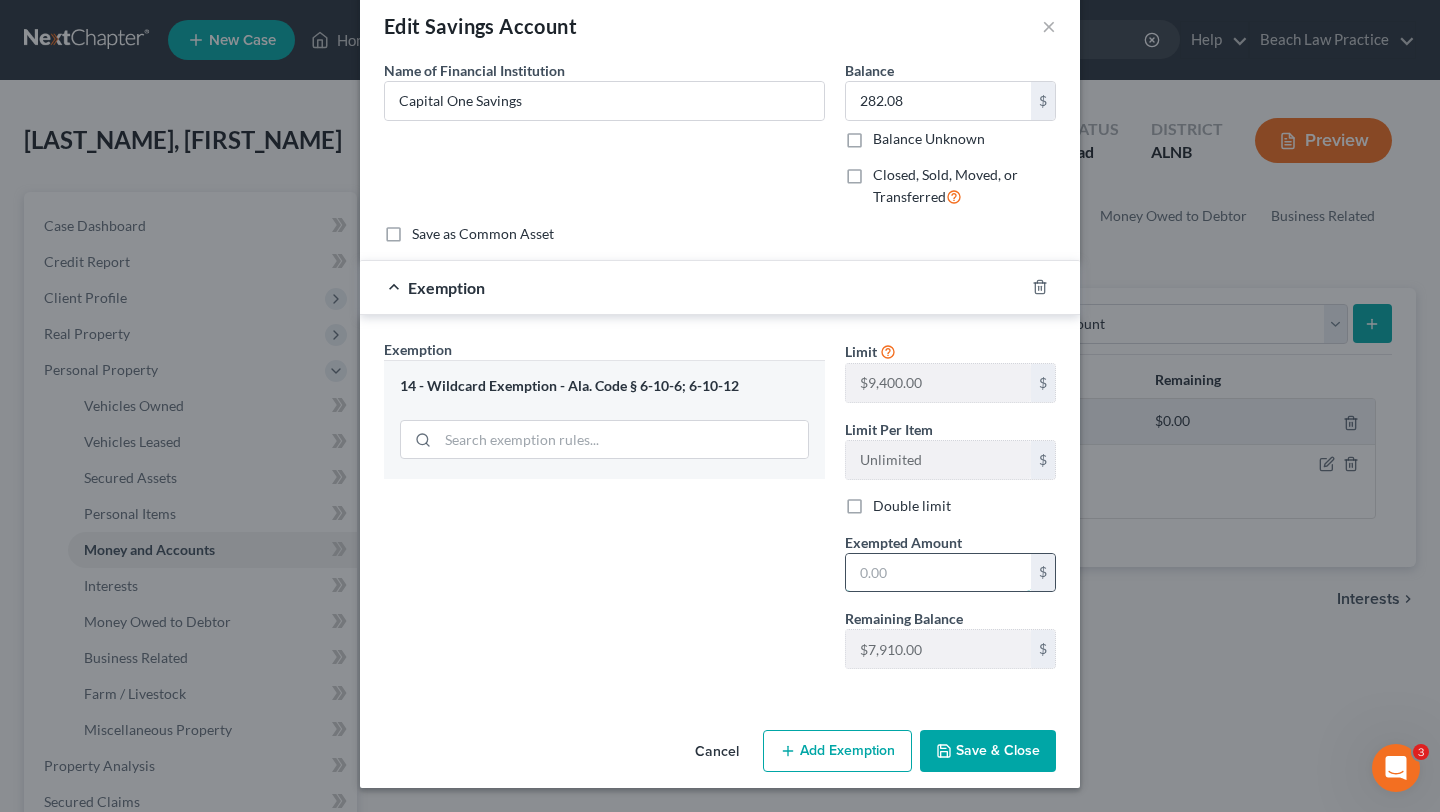 click at bounding box center (938, 573) 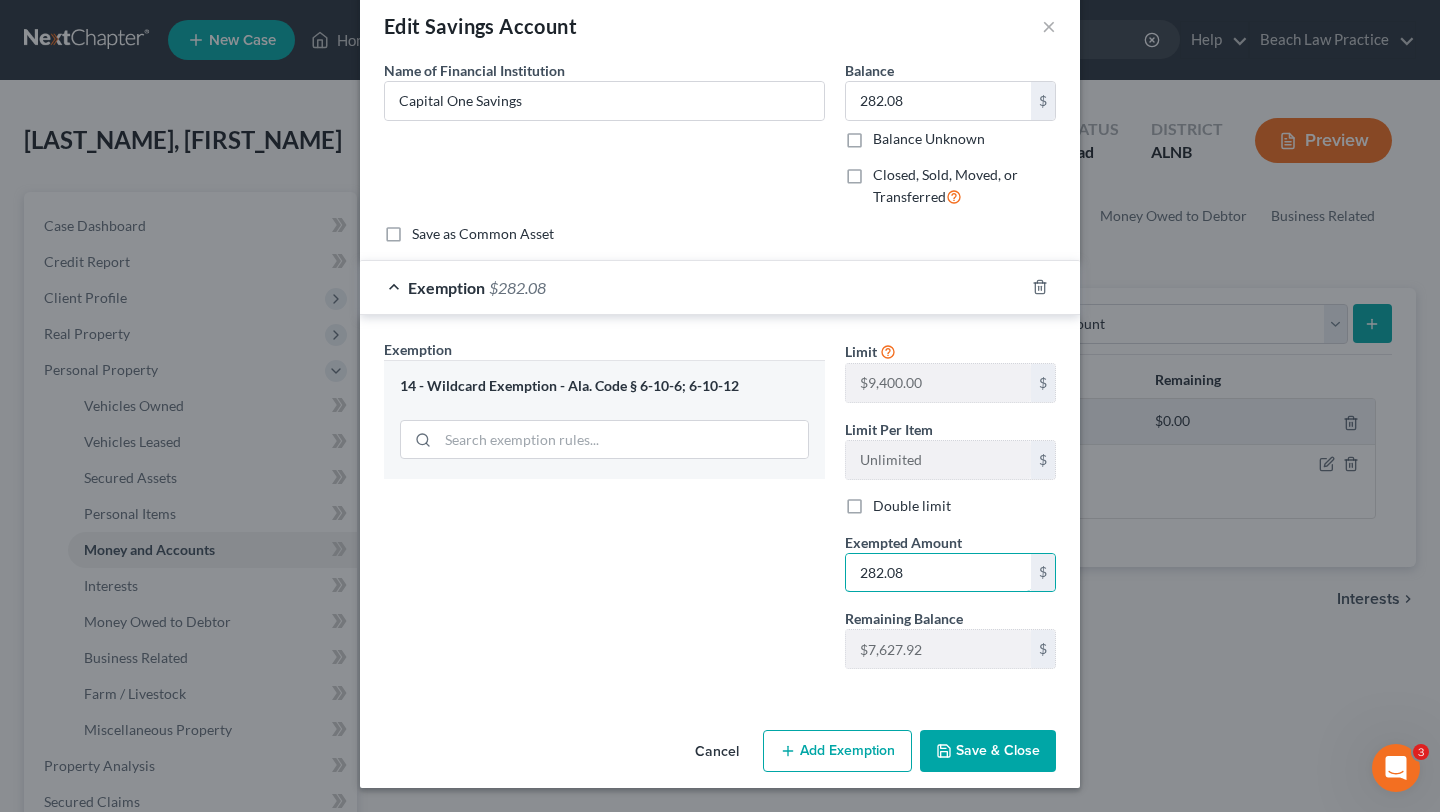 type on "282.08" 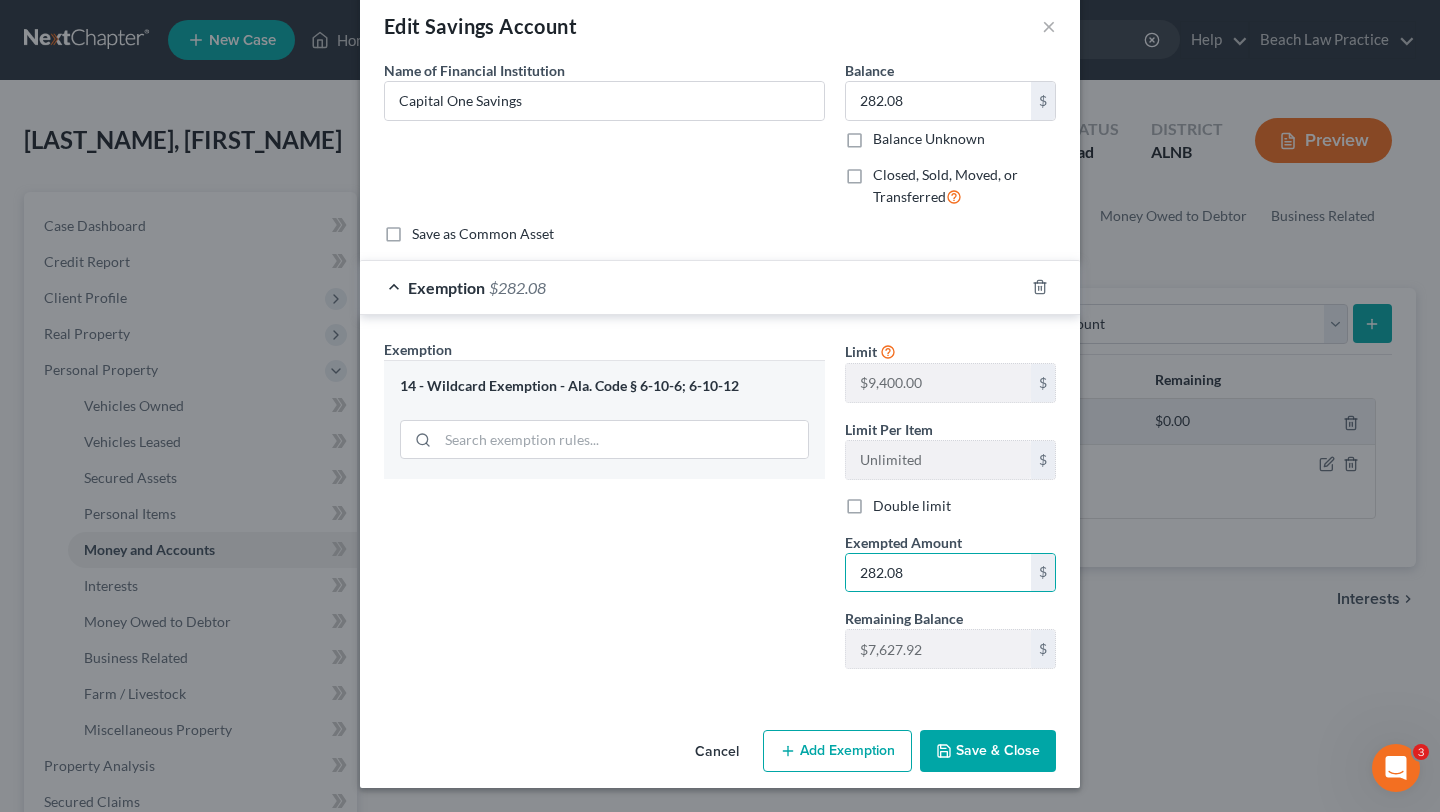 click on "Save & Close" at bounding box center [988, 751] 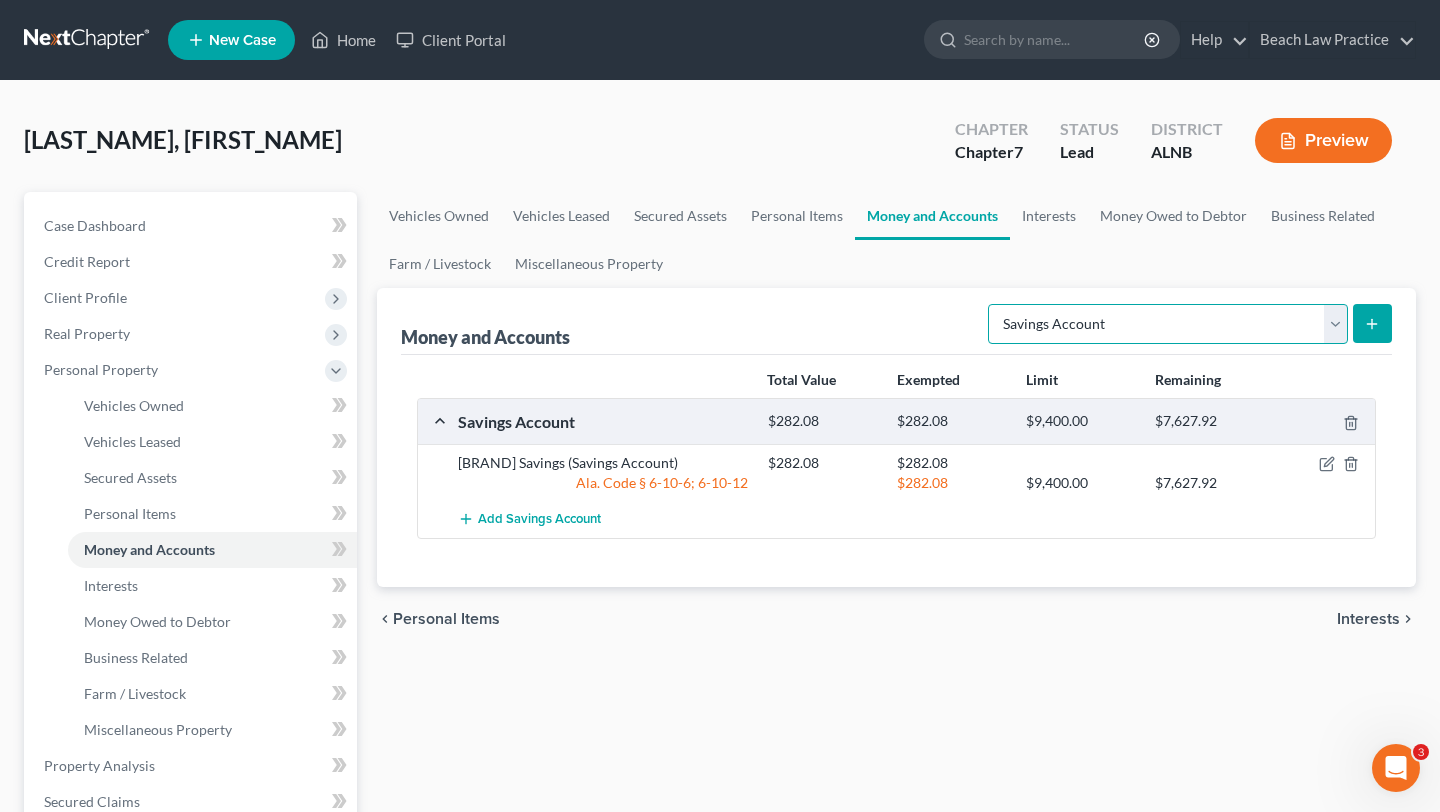 click on "Select Account Type Brokerage Cash on Hand Certificates of Deposit Checking Account Money Market Other (Credit Union, Health Savings Account, etc) Safe Deposit Box Savings Account Security Deposits or Prepayments" at bounding box center [1168, 324] 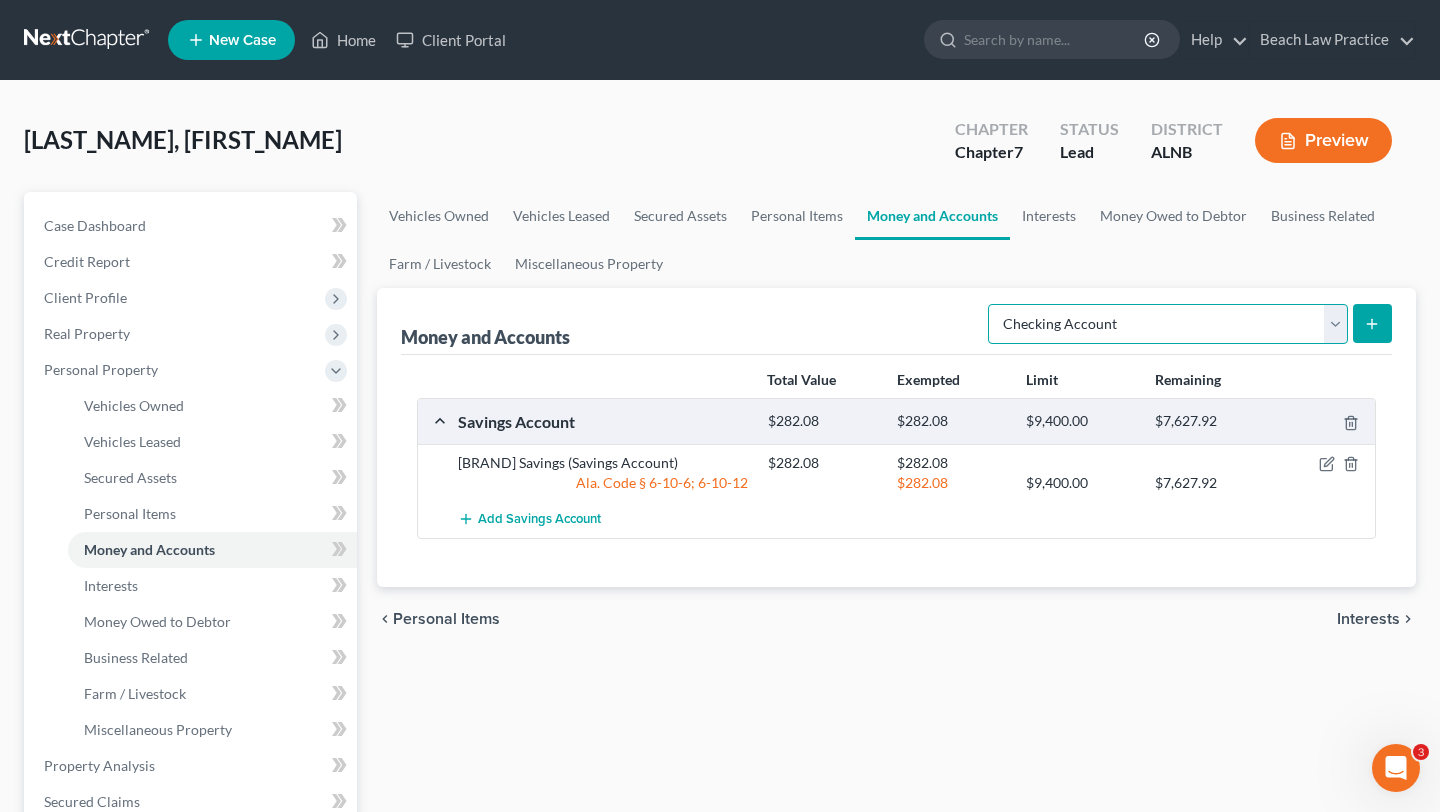 click on "Select Account Type Brokerage Cash on Hand Certificates of Deposit Checking Account Money Market Other (Credit Union, Health Savings Account, etc) Safe Deposit Box Savings Account Security Deposits or Prepayments" at bounding box center (1168, 324) 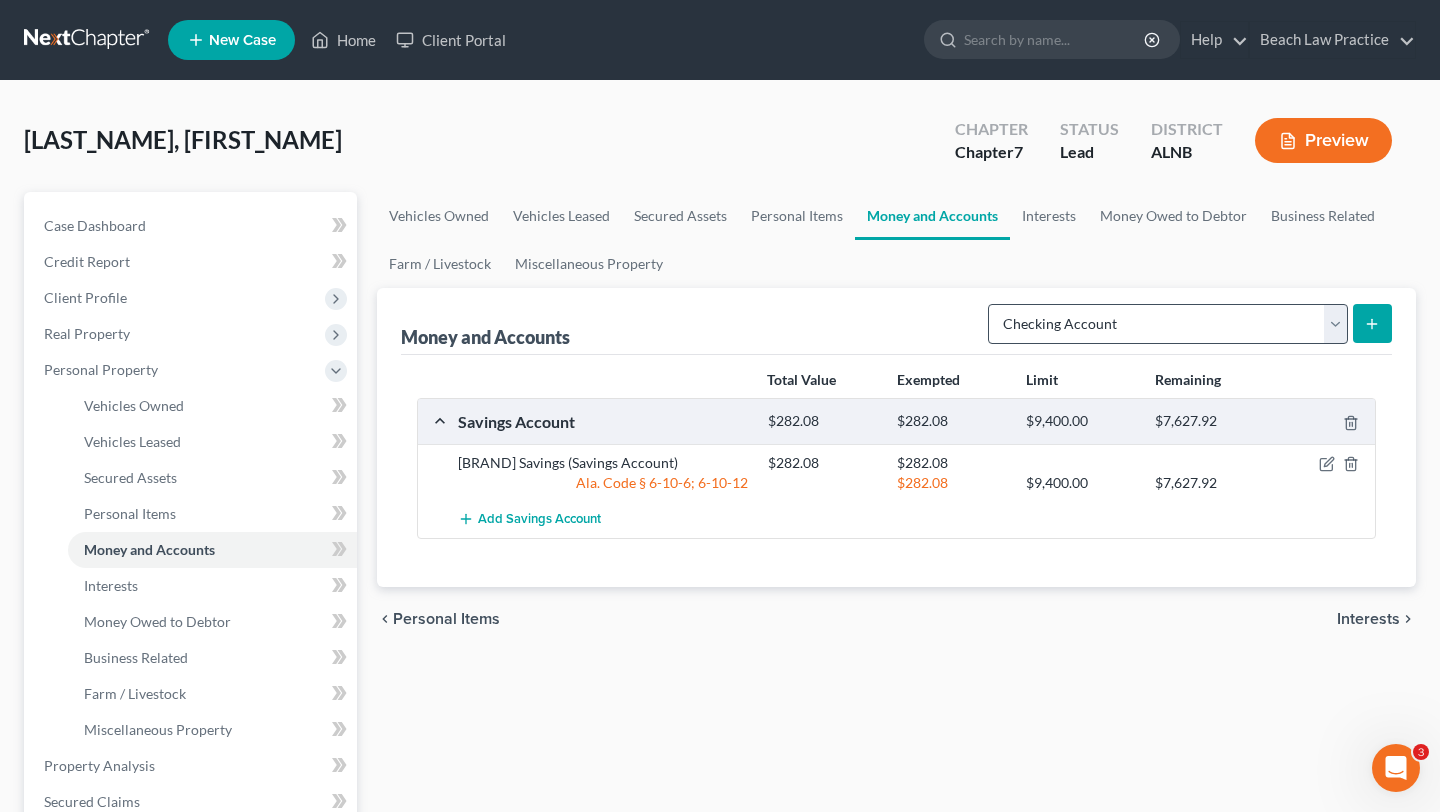 click 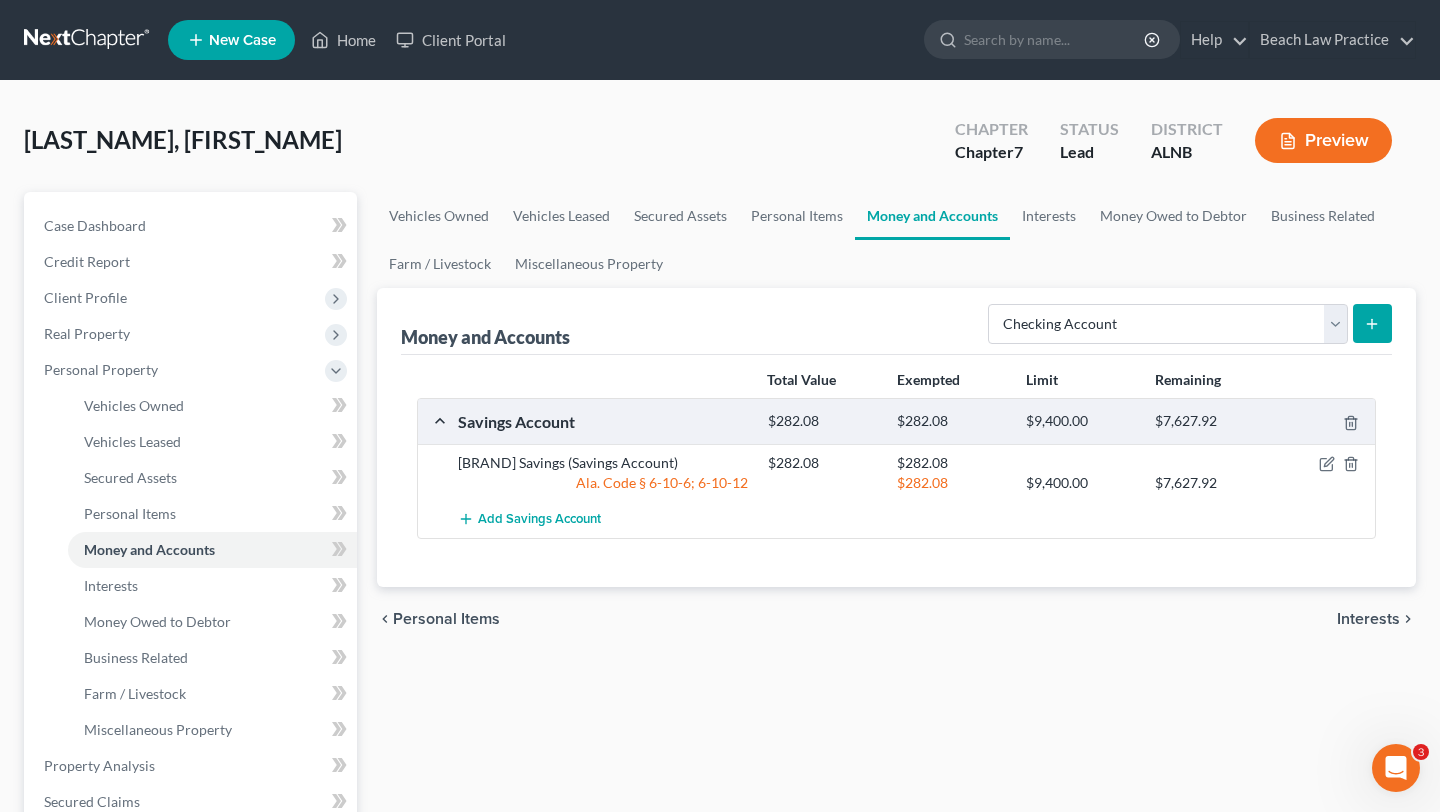 click 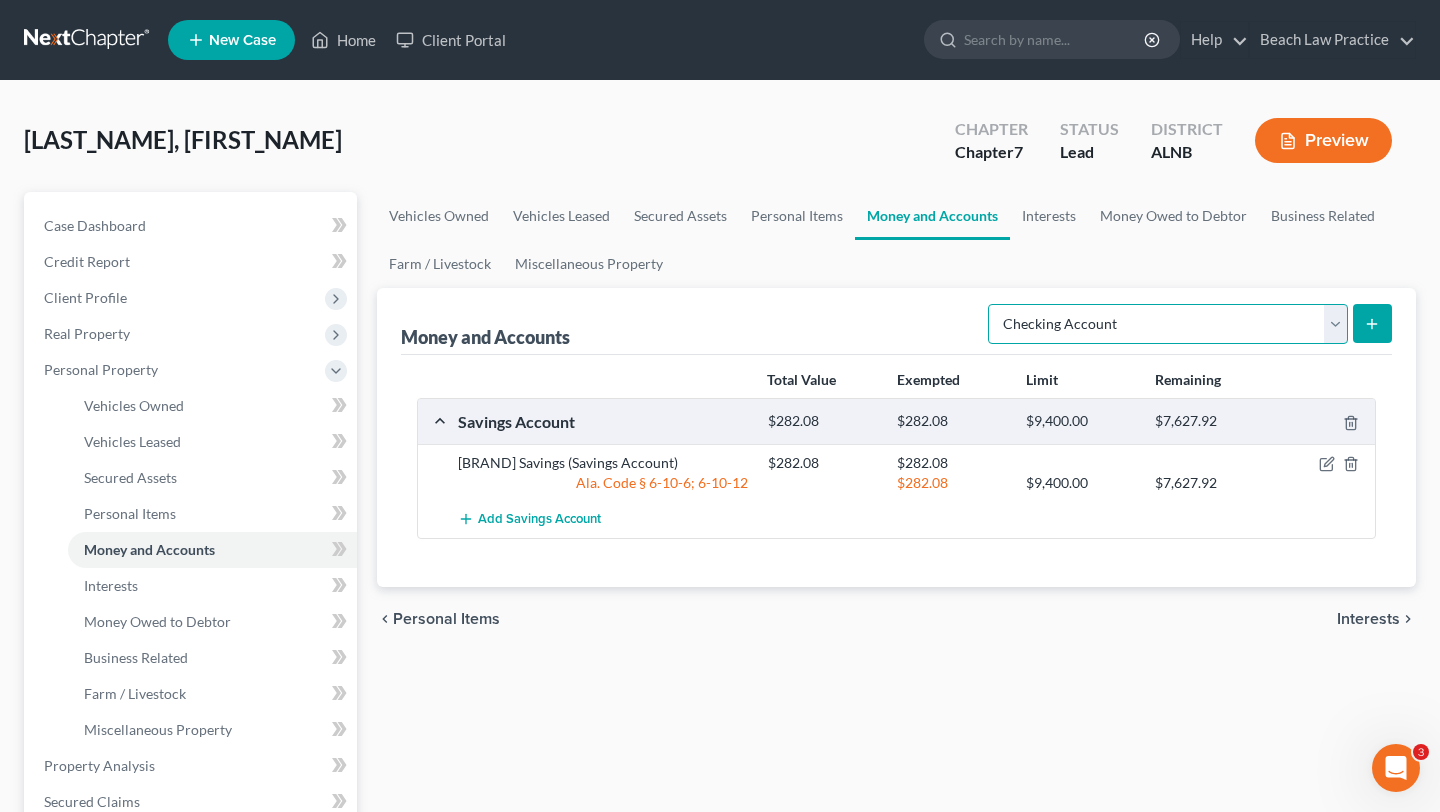 click on "Select Account Type Brokerage Cash on Hand Certificates of Deposit Checking Account Money Market Other (Credit Union, Health Savings Account, etc) Safe Deposit Box Savings Account Security Deposits or Prepayments" at bounding box center [1168, 324] 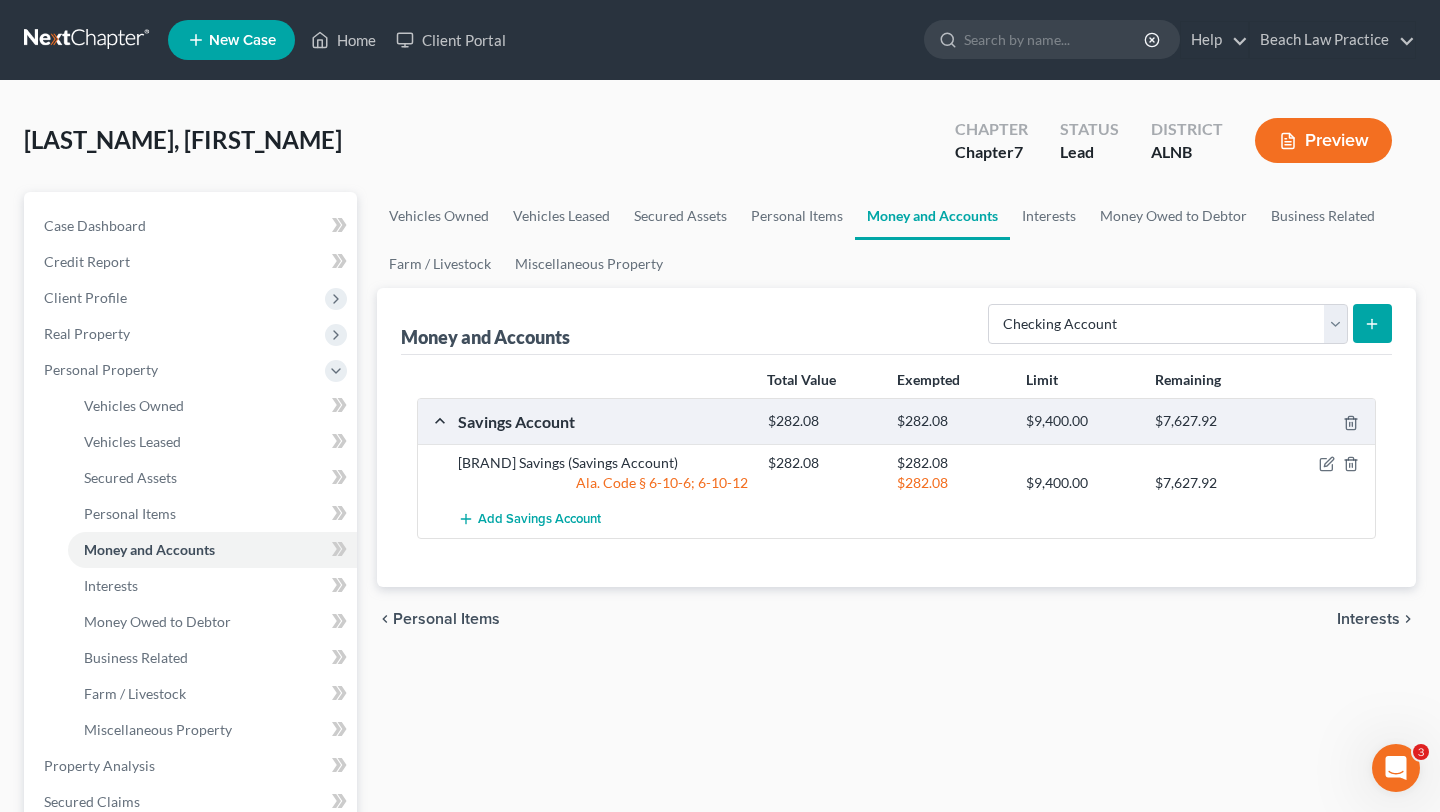 click on "Money and Accounts Select Account Type Brokerage Cash on Hand Certificates of Deposit Checking Account Money Market Other (Credit Union, Health Savings Account, etc) Safe Deposit Box Savings Account Security Deposits or Prepayments
Total Value Exempted Limit Remaining
Savings Account $282.08 $282.08 $9,400.00 $7,627.92
Capital One Savings (Savings Account) $282.08 $282.08 Ala. Code § 6-10-6; 6-10-12 $282.08 $9,400.00 $7,627.92 Add Savings Account
Please wait..." at bounding box center [896, 437] 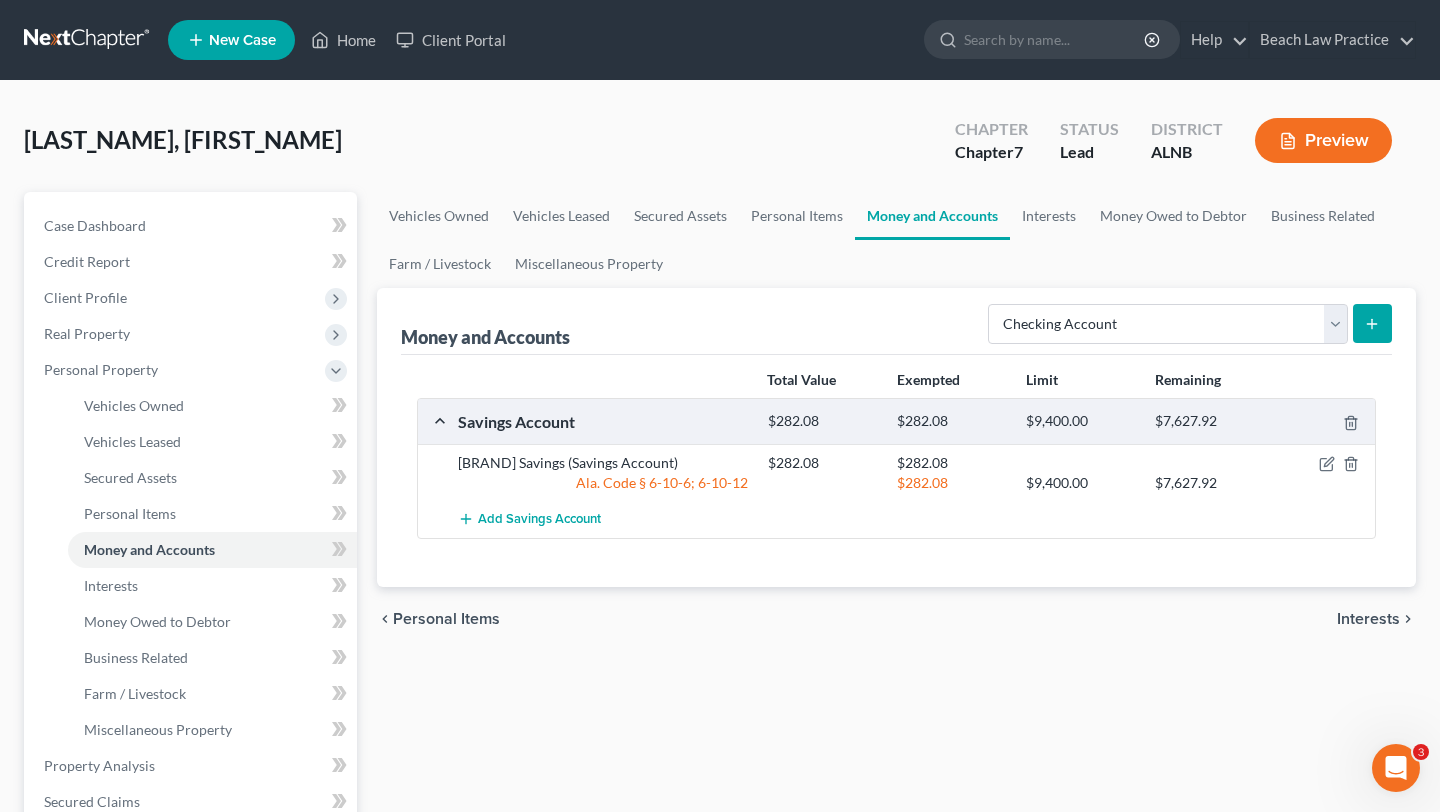 click at bounding box center (1372, 323) 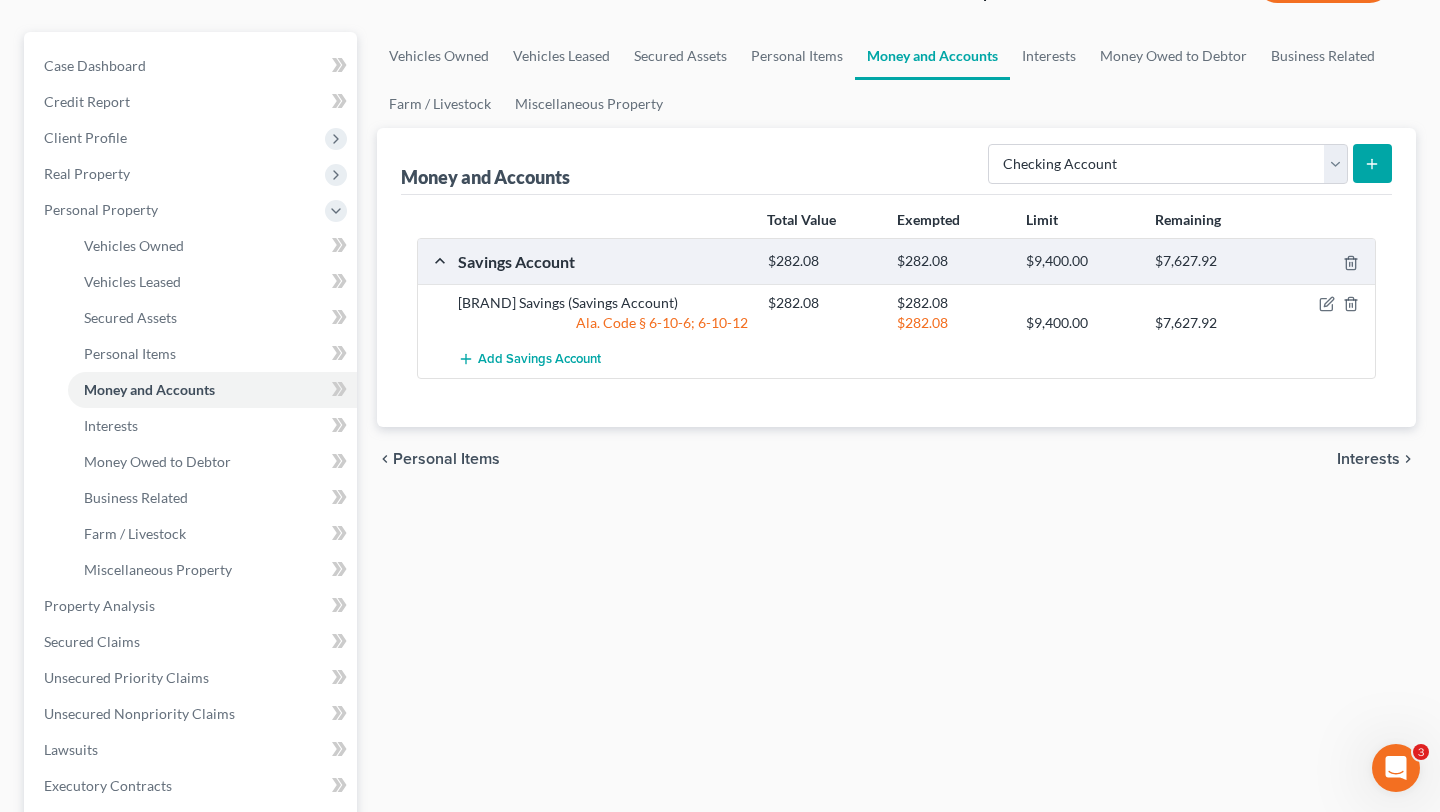 scroll, scrollTop: 164, scrollLeft: 0, axis: vertical 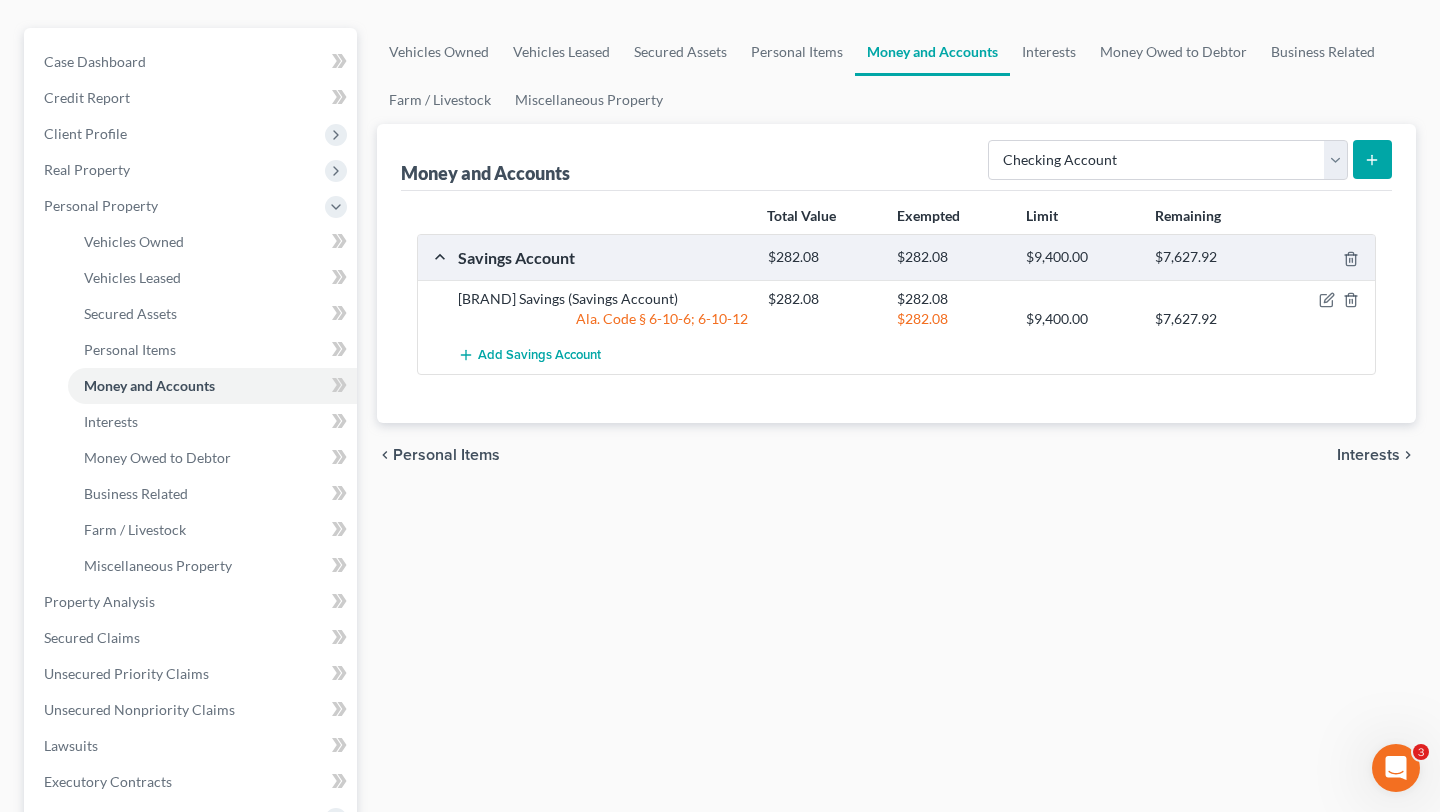 click 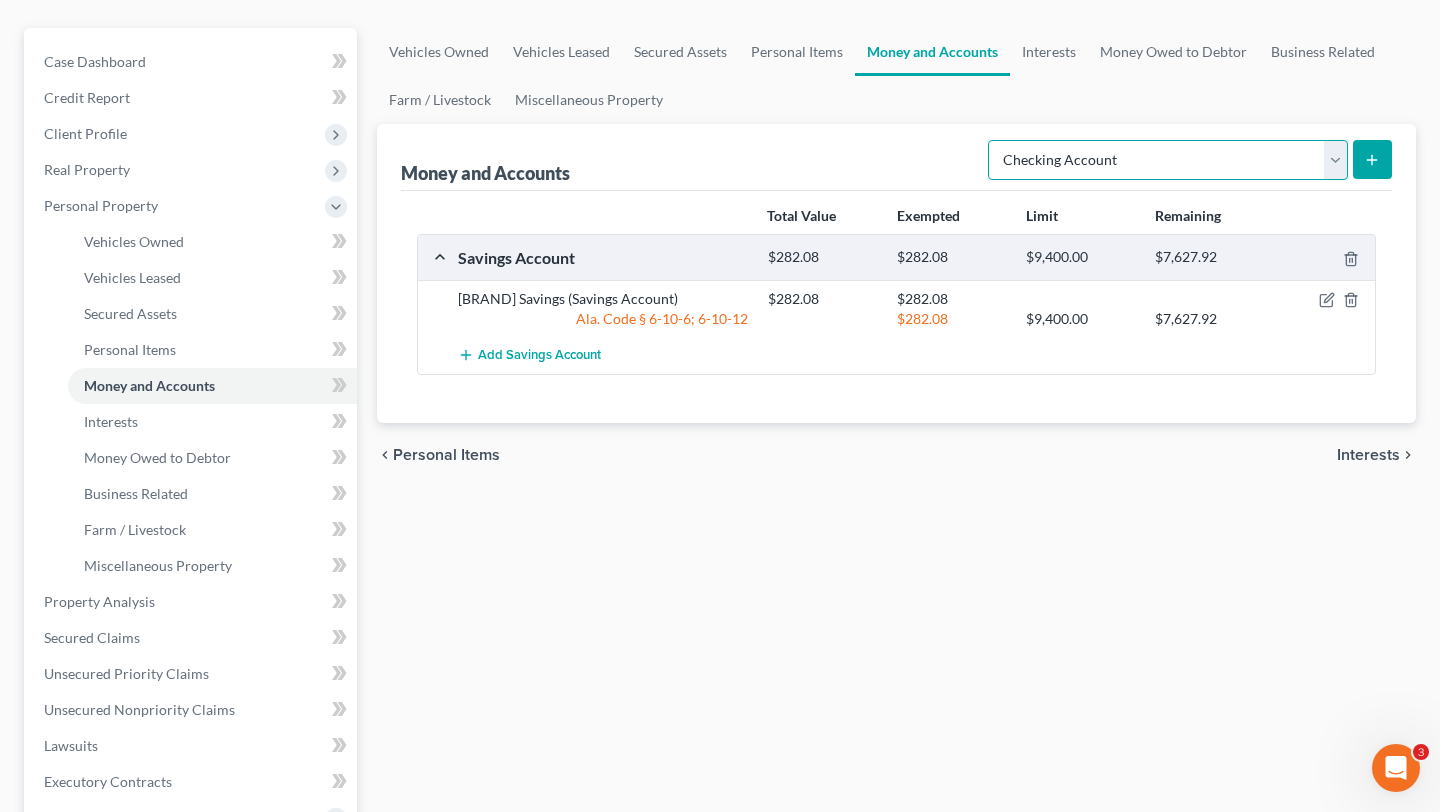 click on "Select Account Type Brokerage Cash on Hand Certificates of Deposit Checking Account Money Market Other (Credit Union, Health Savings Account, etc) Safe Deposit Box Savings Account Security Deposits or Prepayments" at bounding box center (1168, 160) 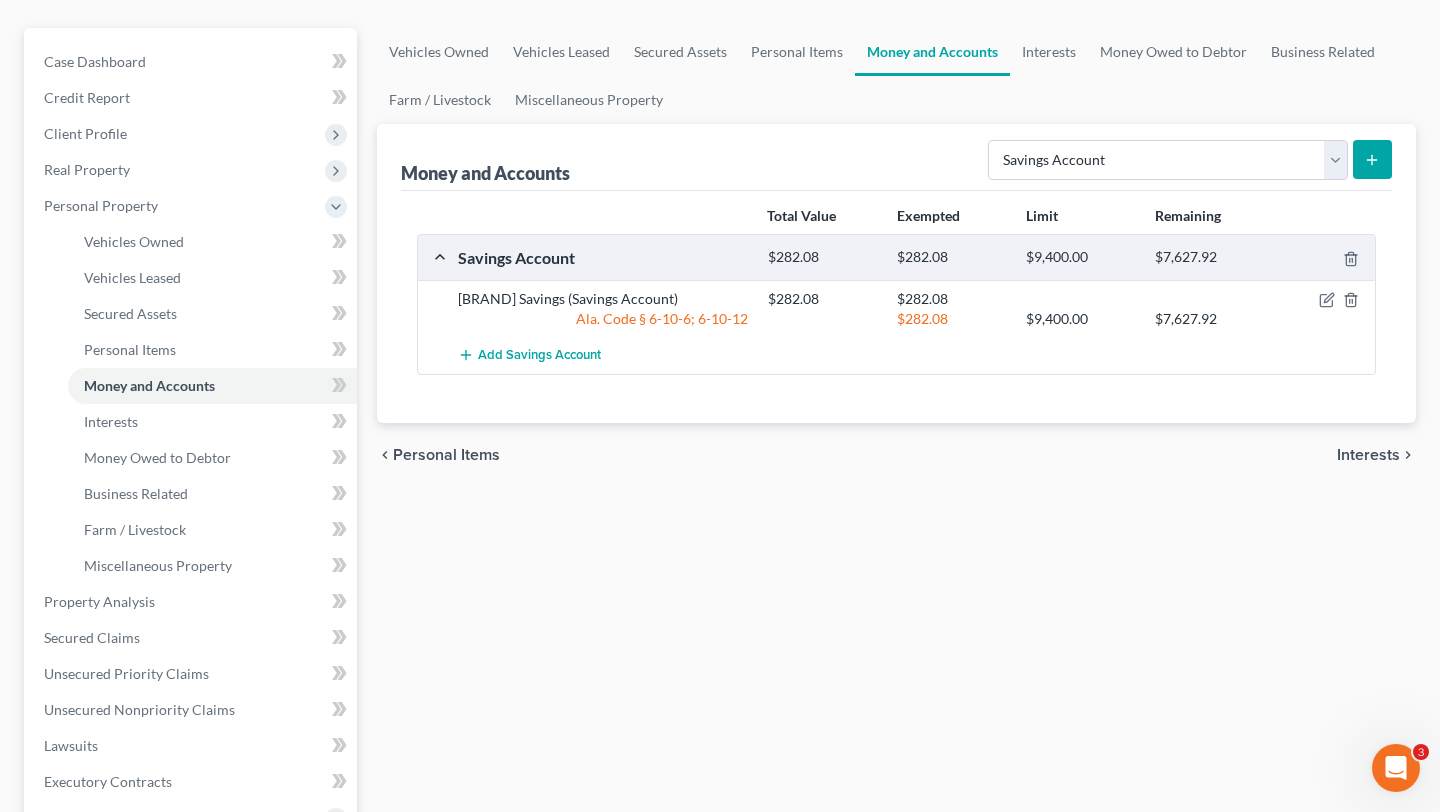 click 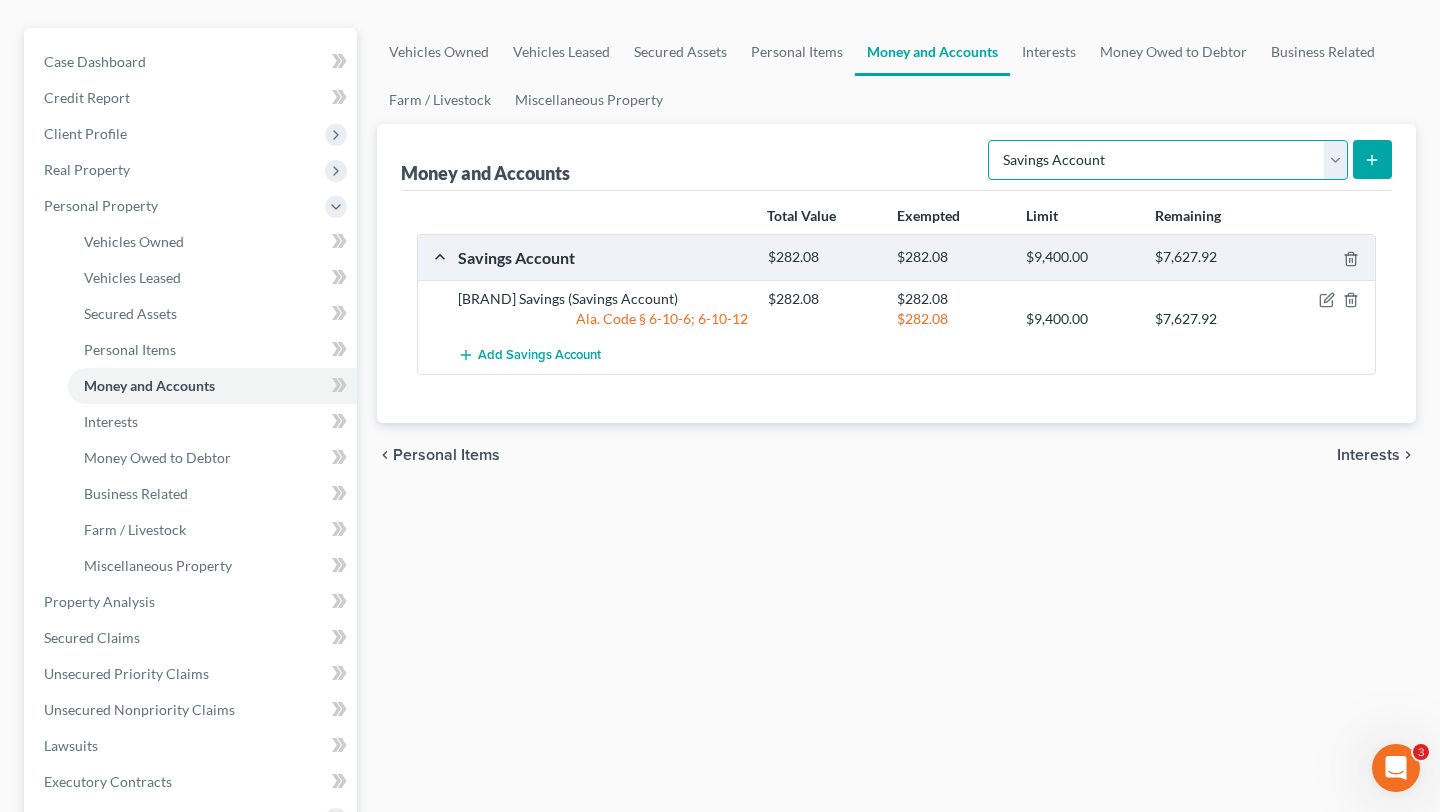 click on "Select Account Type Brokerage Cash on Hand Certificates of Deposit Checking Account Money Market Other (Credit Union, Health Savings Account, etc) Safe Deposit Box Savings Account Security Deposits or Prepayments" at bounding box center (1168, 160) 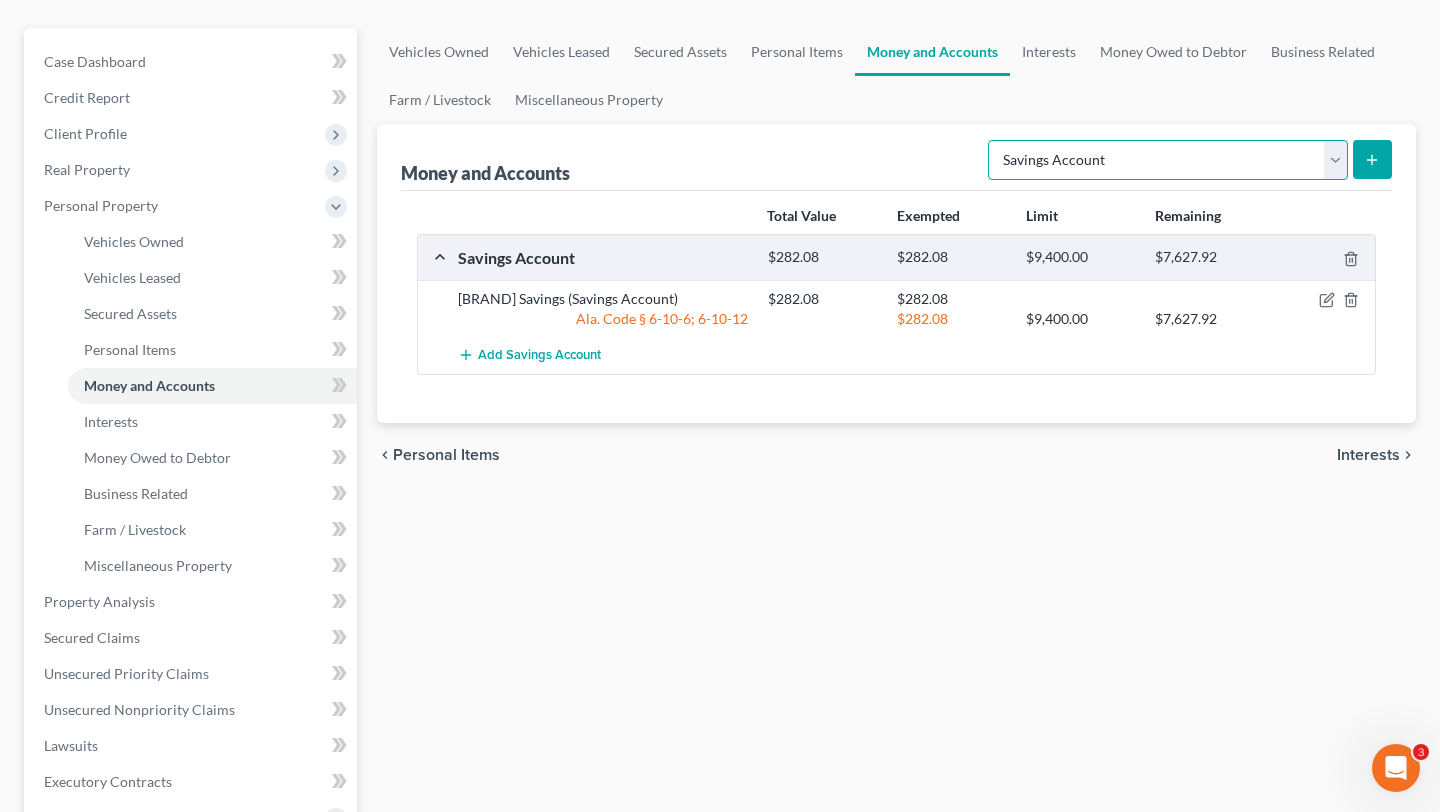 select on "checking" 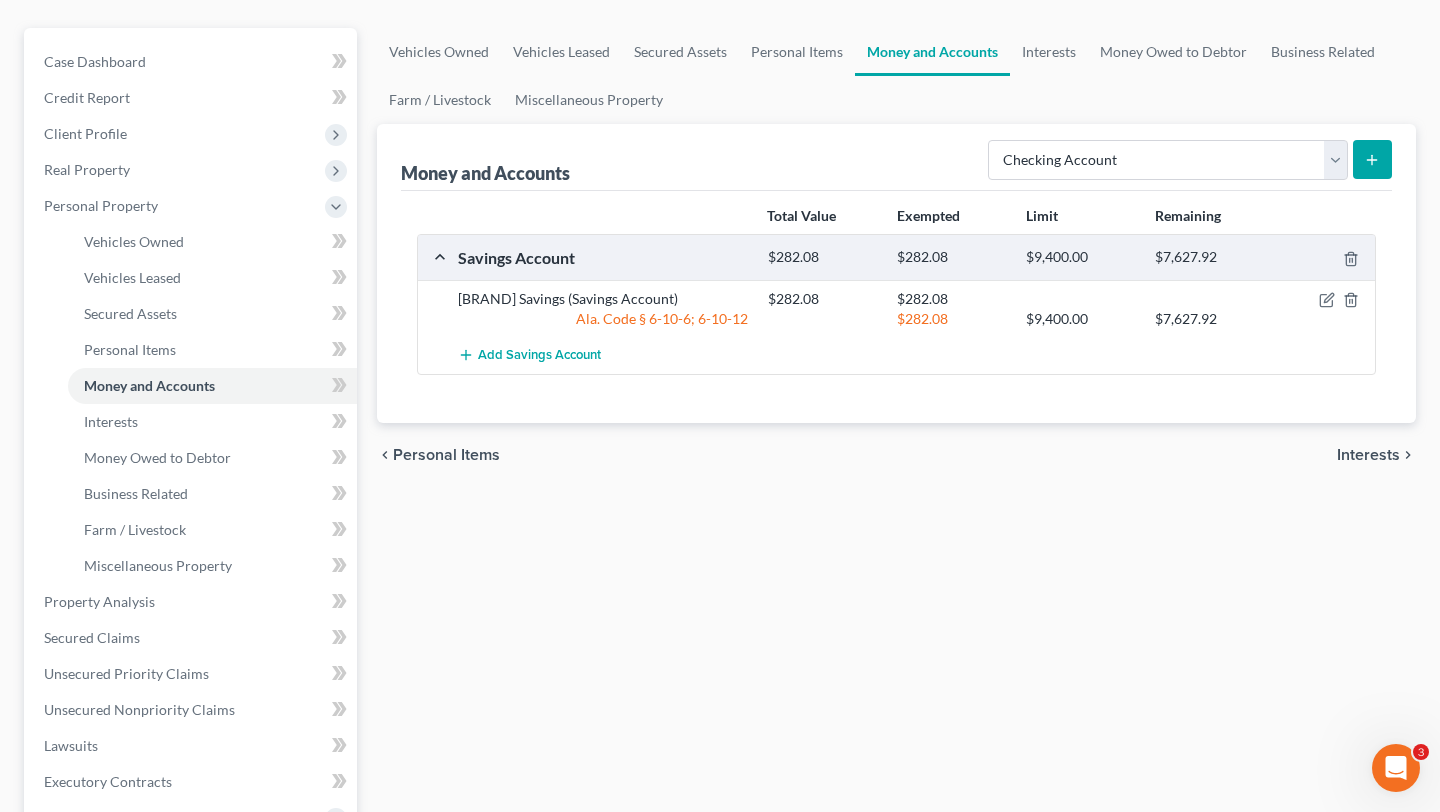click 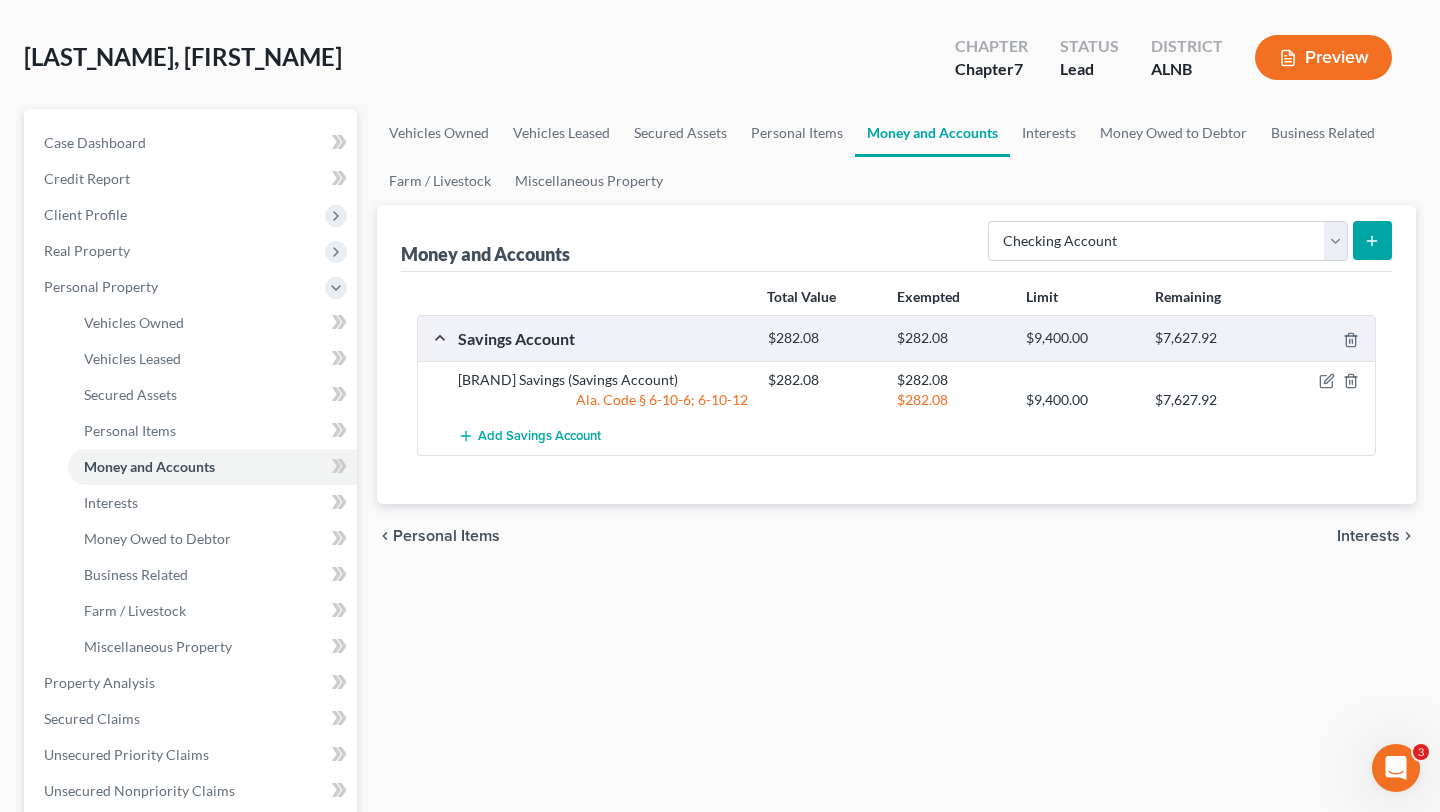 scroll, scrollTop: 0, scrollLeft: 0, axis: both 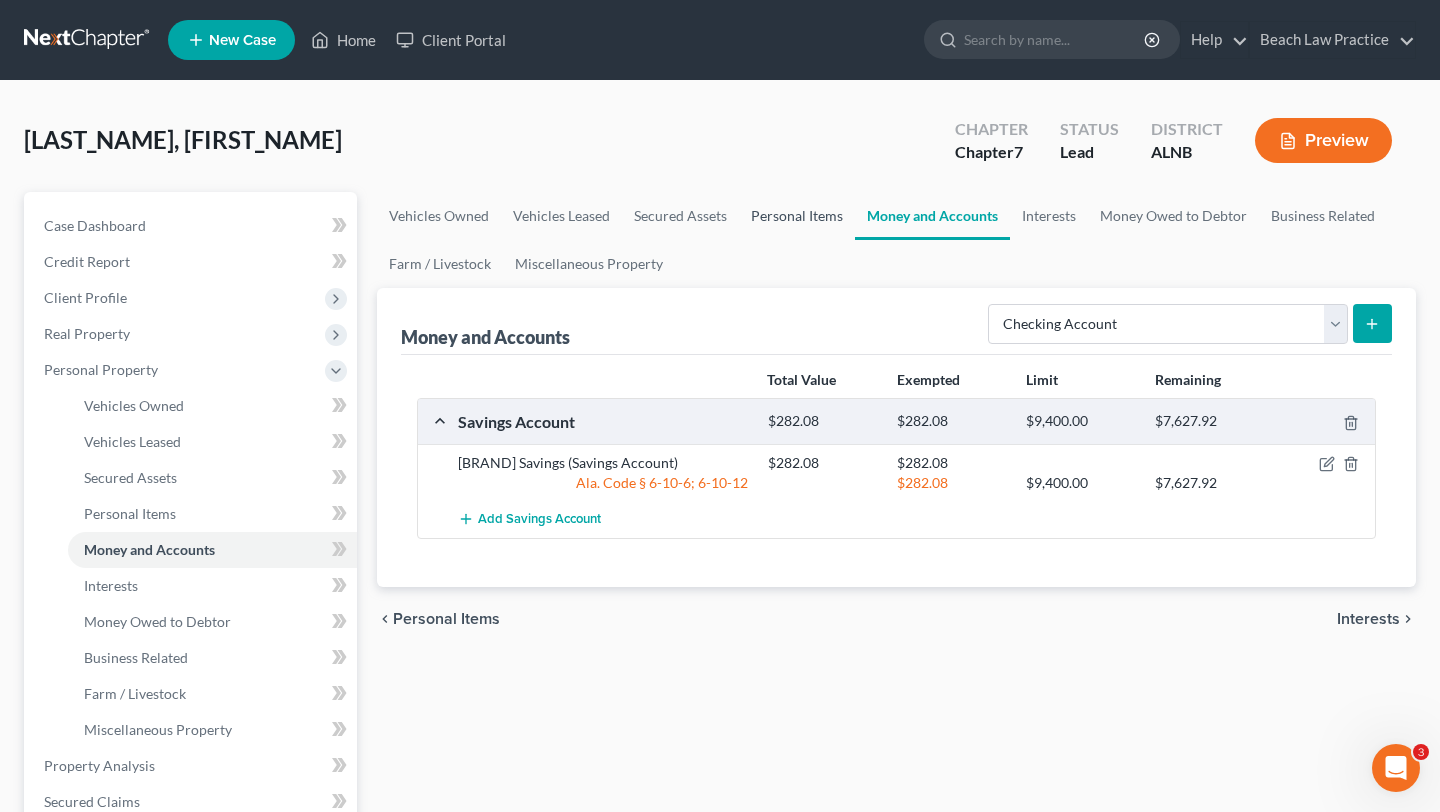 click on "Personal Items" at bounding box center [797, 216] 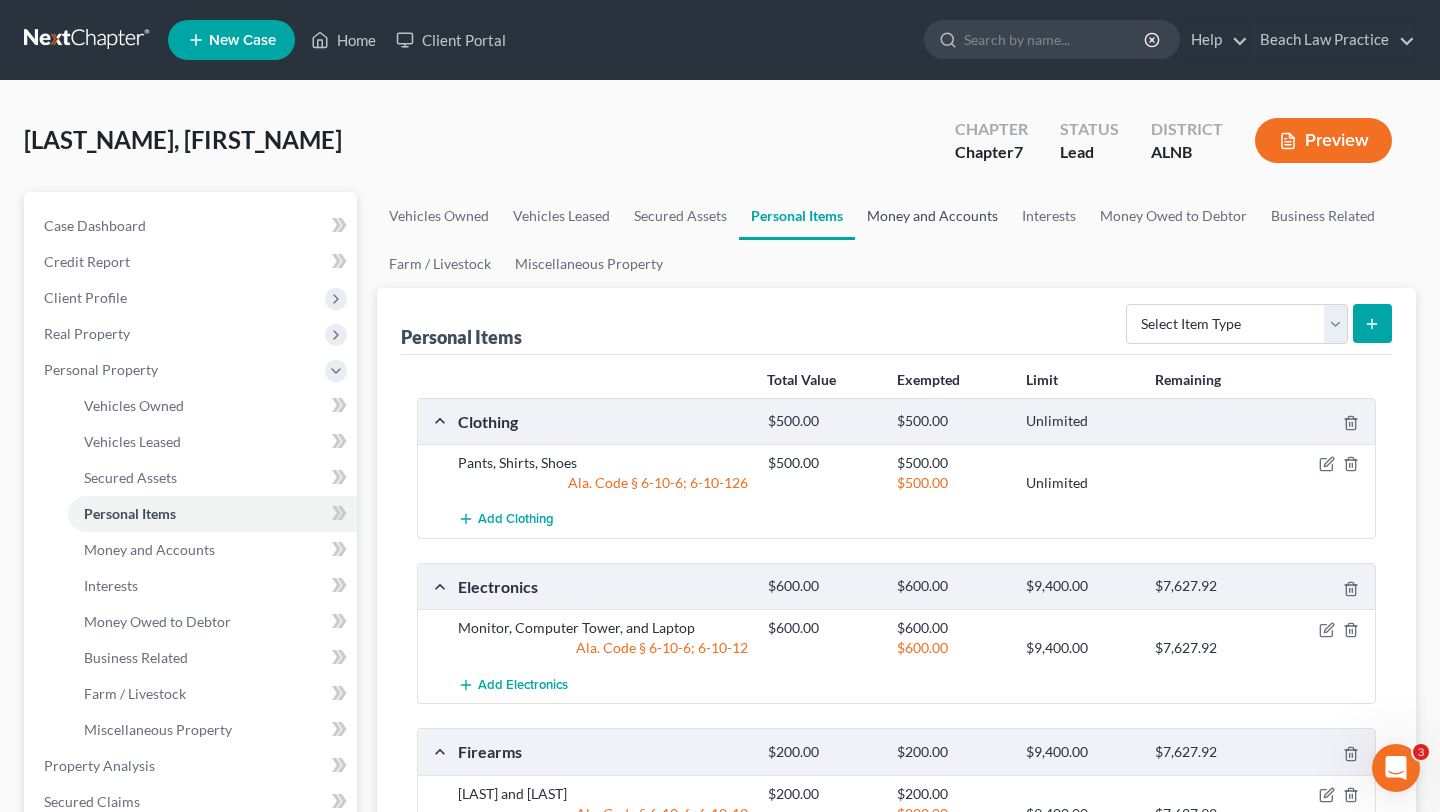 click on "Money and Accounts" at bounding box center (932, 216) 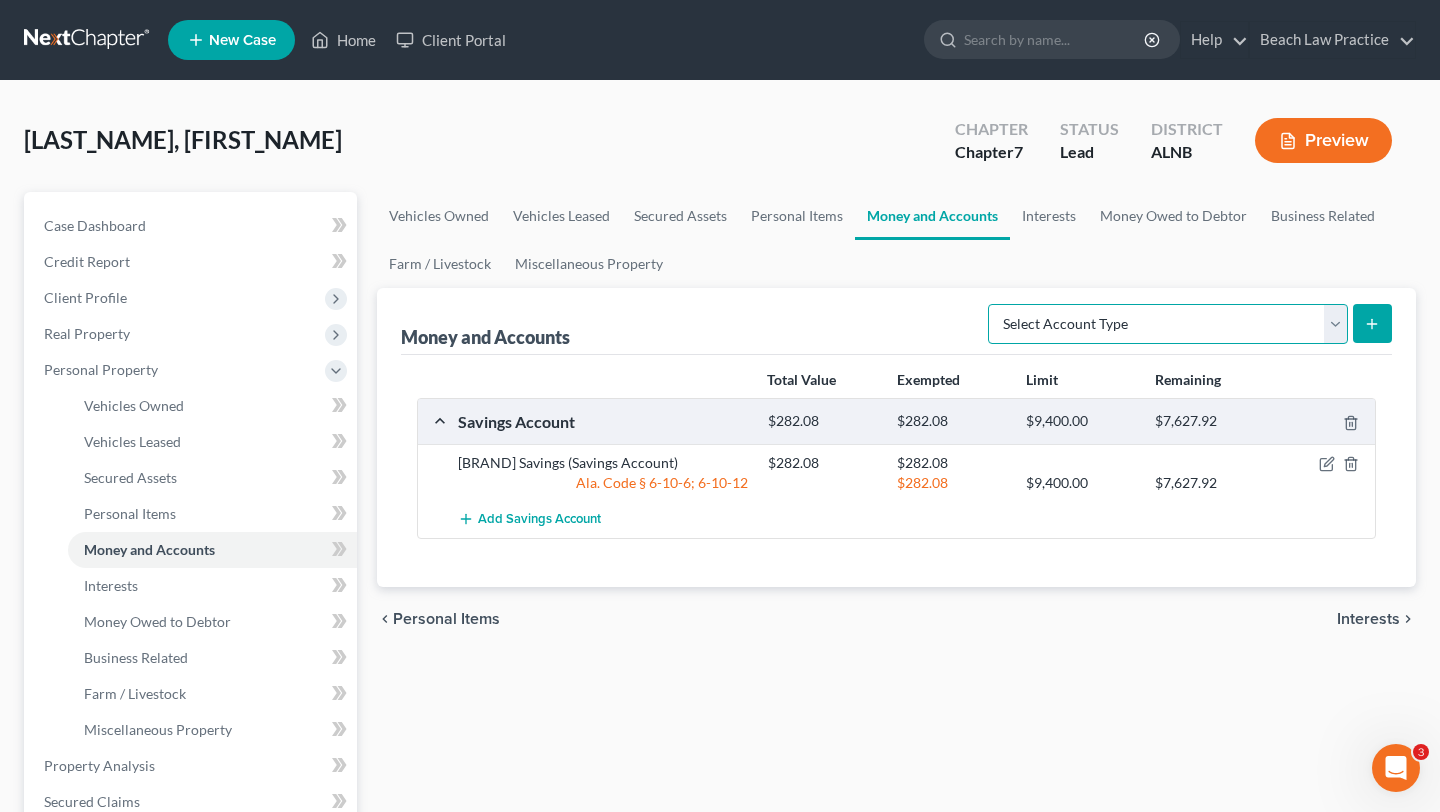 click on "Select Account Type Brokerage Cash on Hand Certificates of Deposit Checking Account Money Market Other (Credit Union, Health Savings Account, etc) Safe Deposit Box Savings Account Security Deposits or Prepayments" at bounding box center (1168, 324) 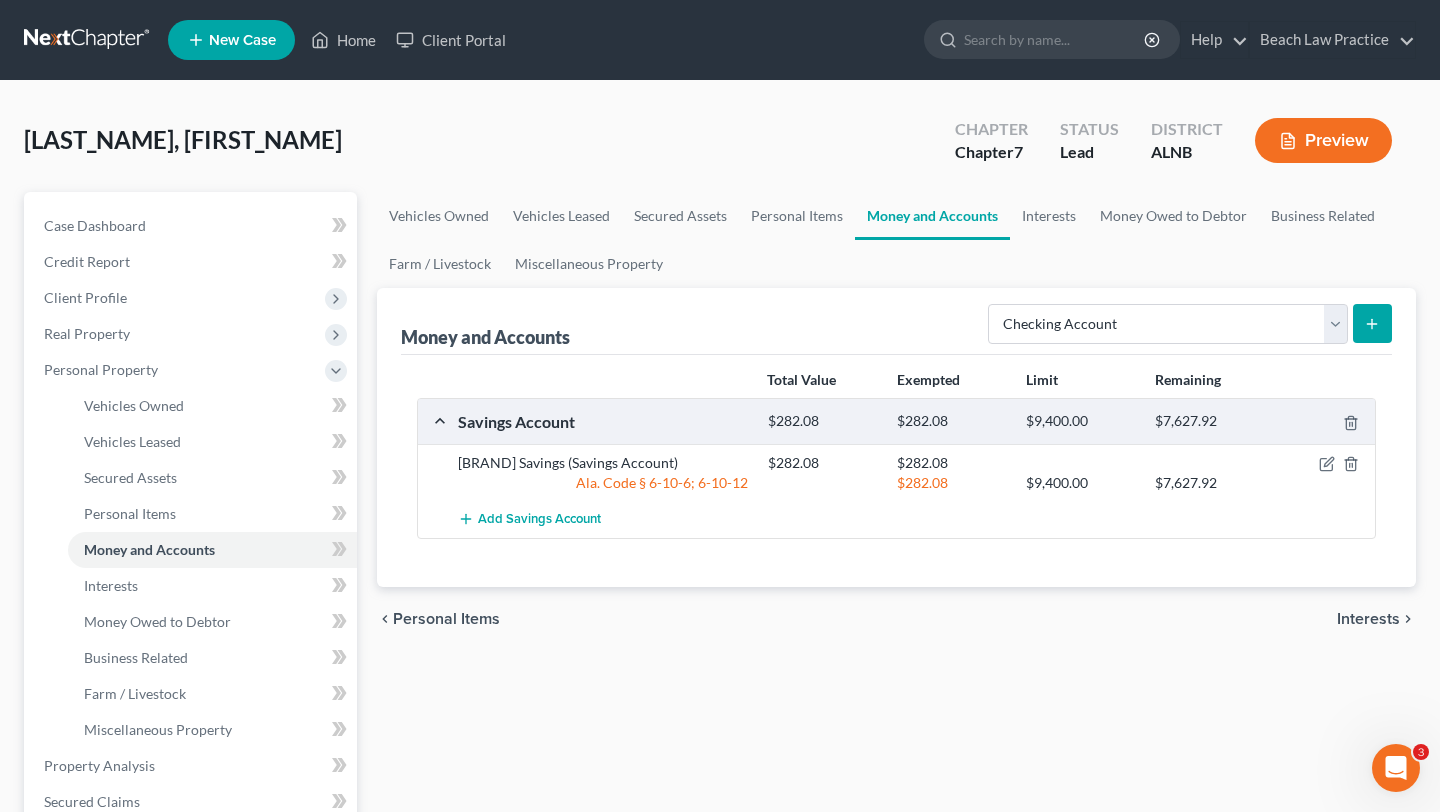 click 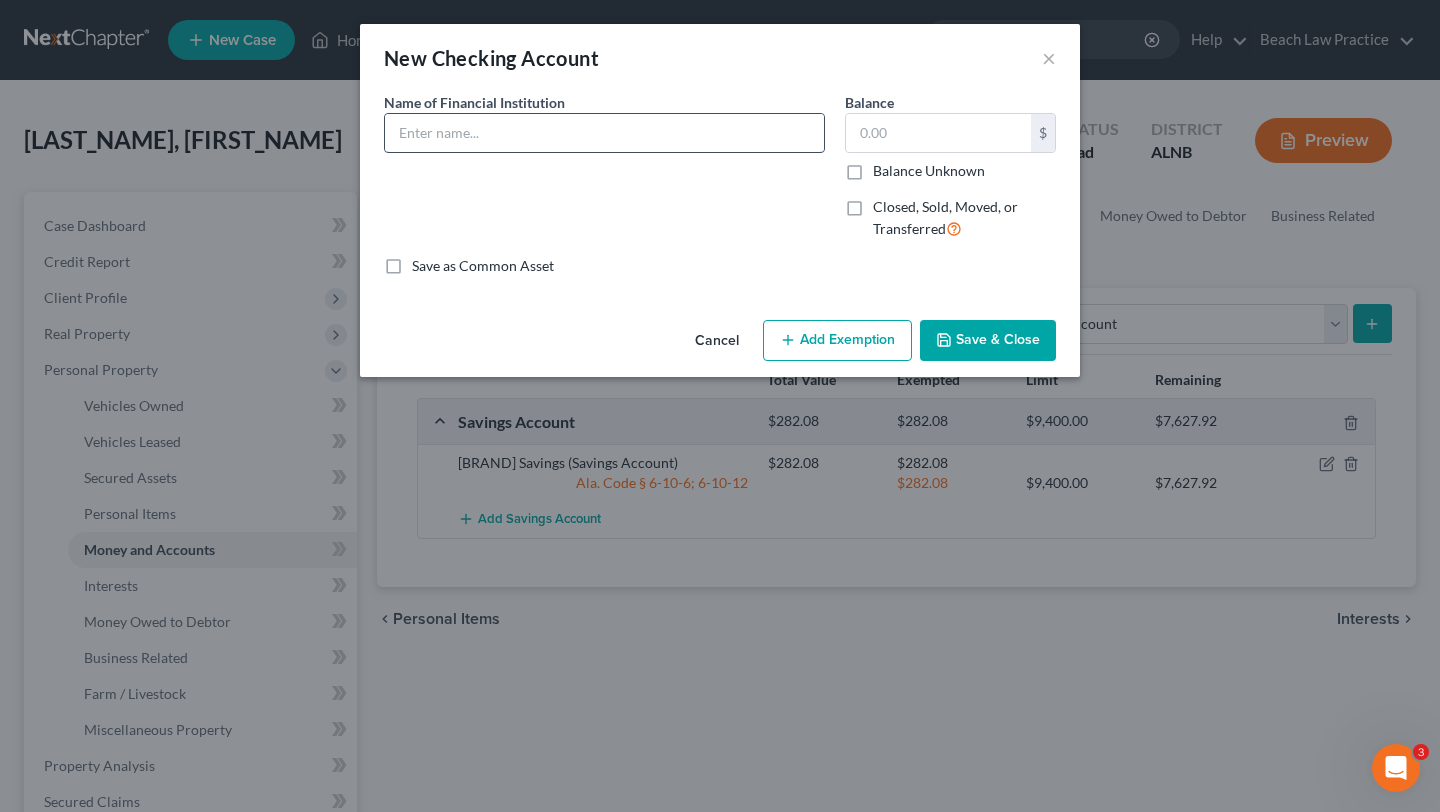 click at bounding box center [604, 133] 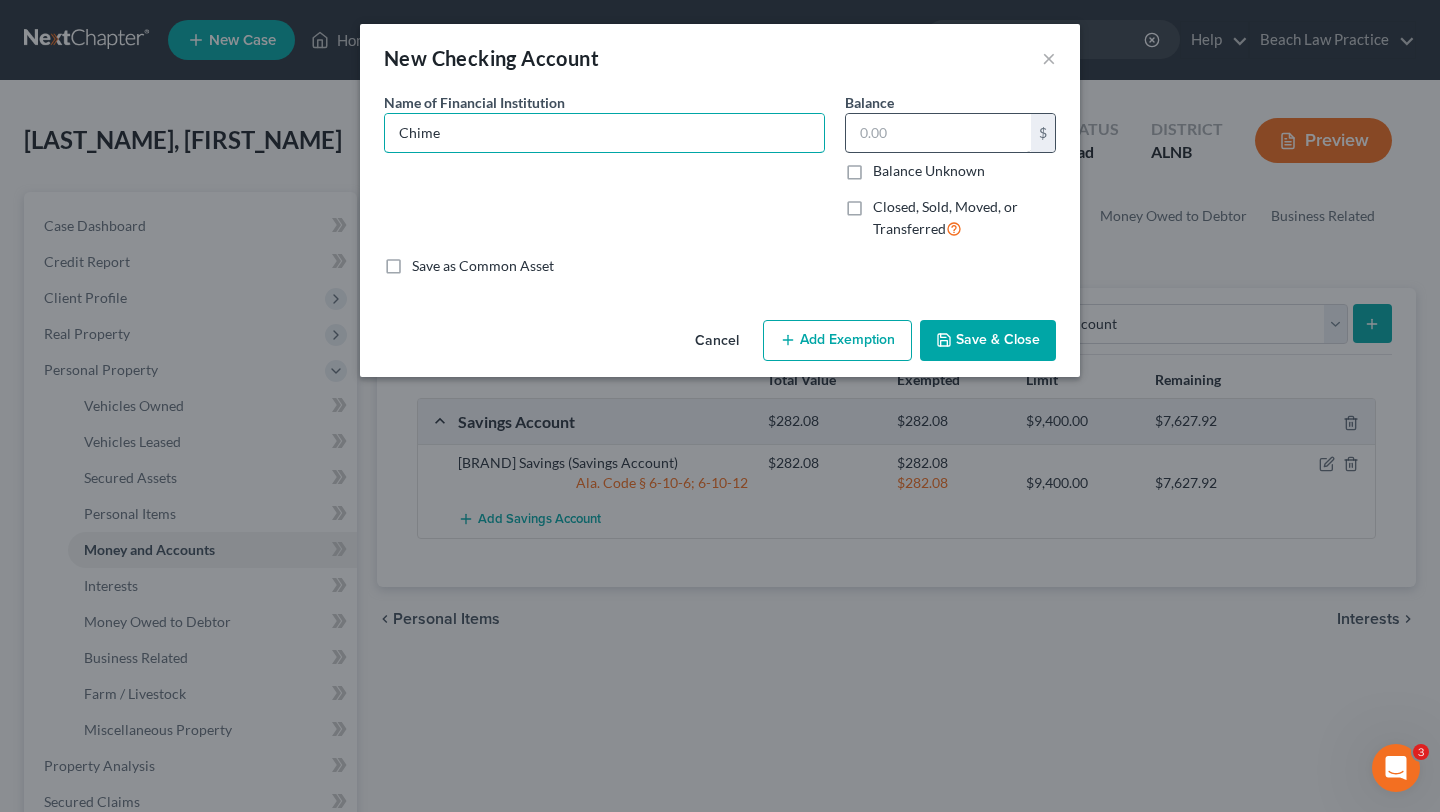 type on "Chime" 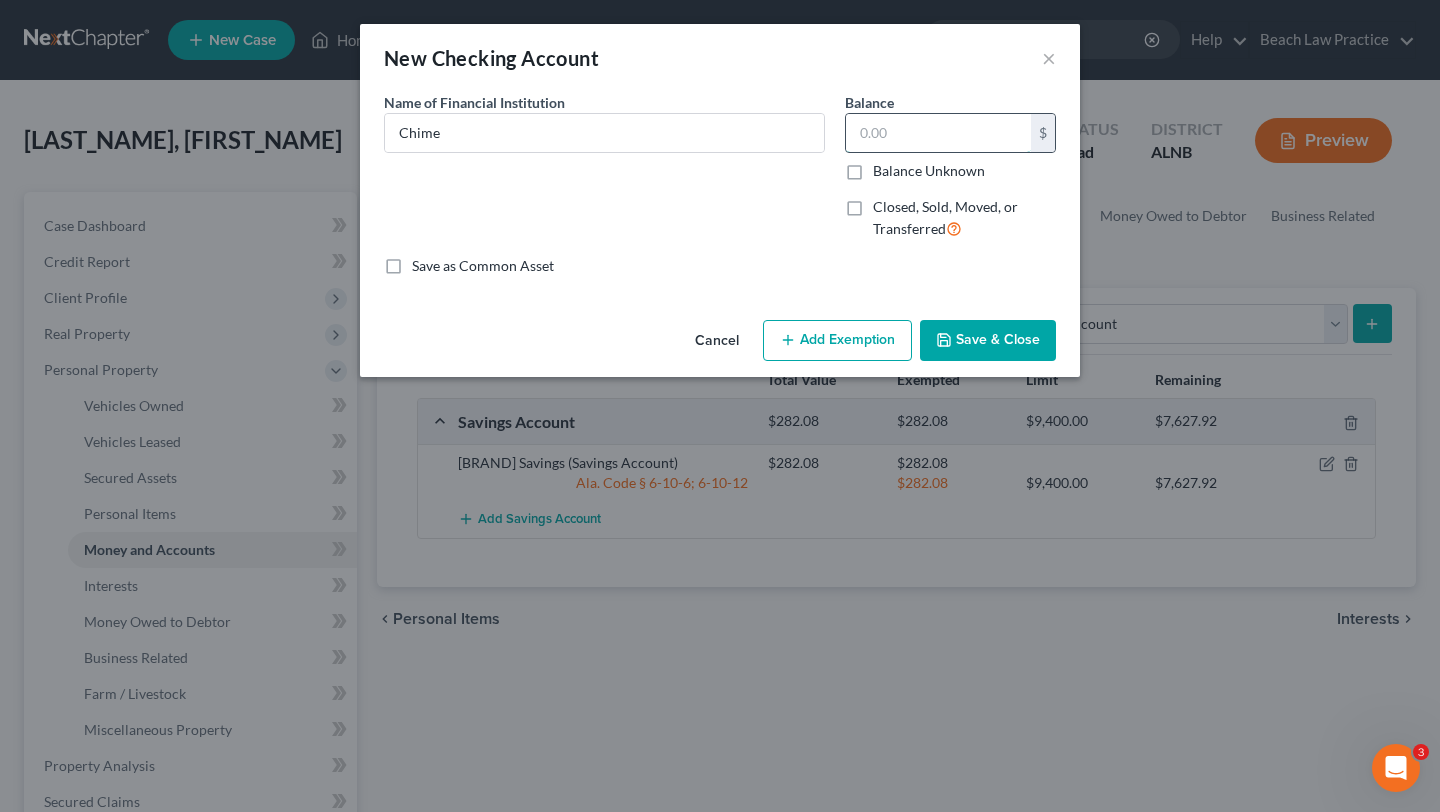click at bounding box center (938, 133) 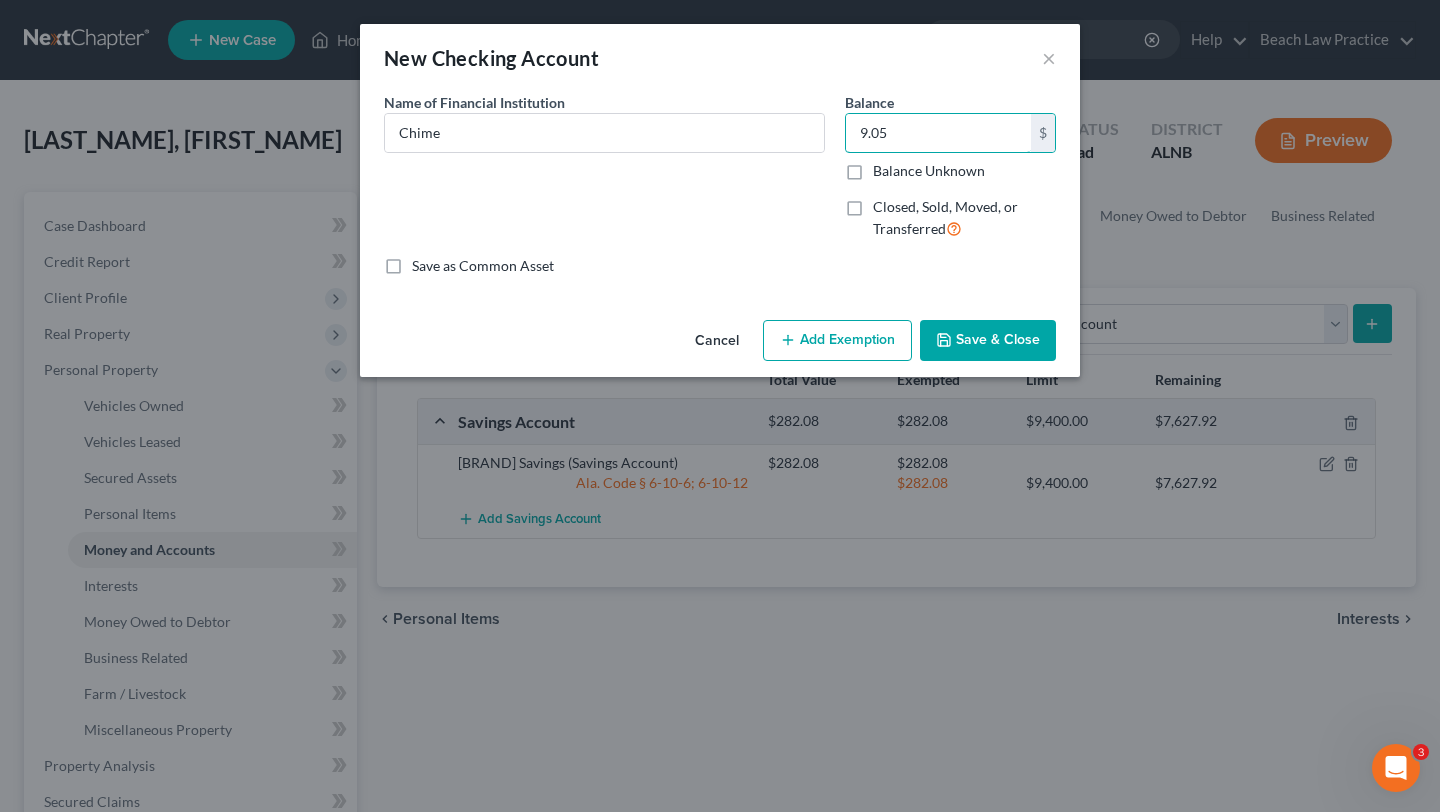 type on "9.05" 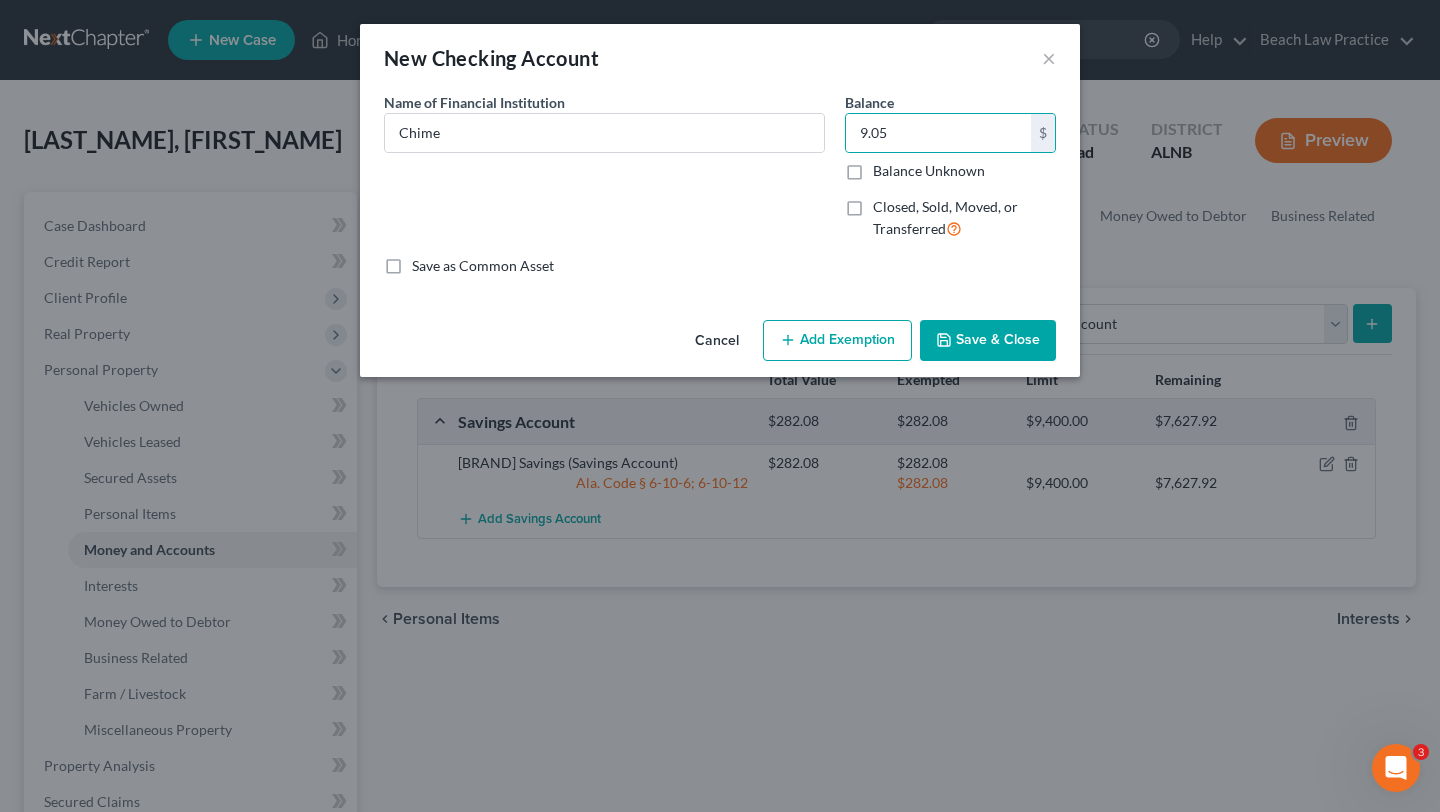 click on "Add Exemption" at bounding box center (837, 341) 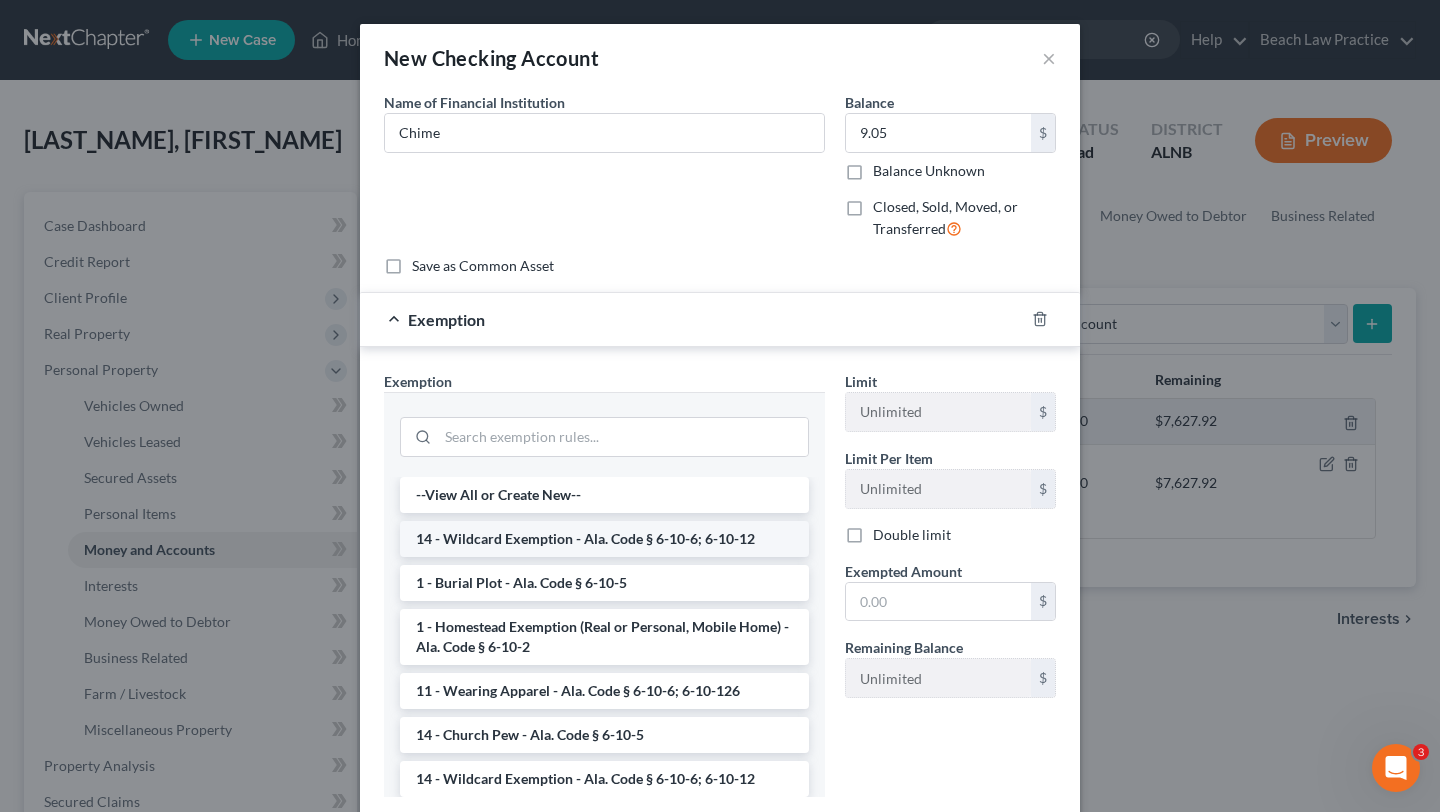 click on "14 - Wildcard Exemption - Ala. Code § 6-10-6; 6-10-12" at bounding box center [604, 539] 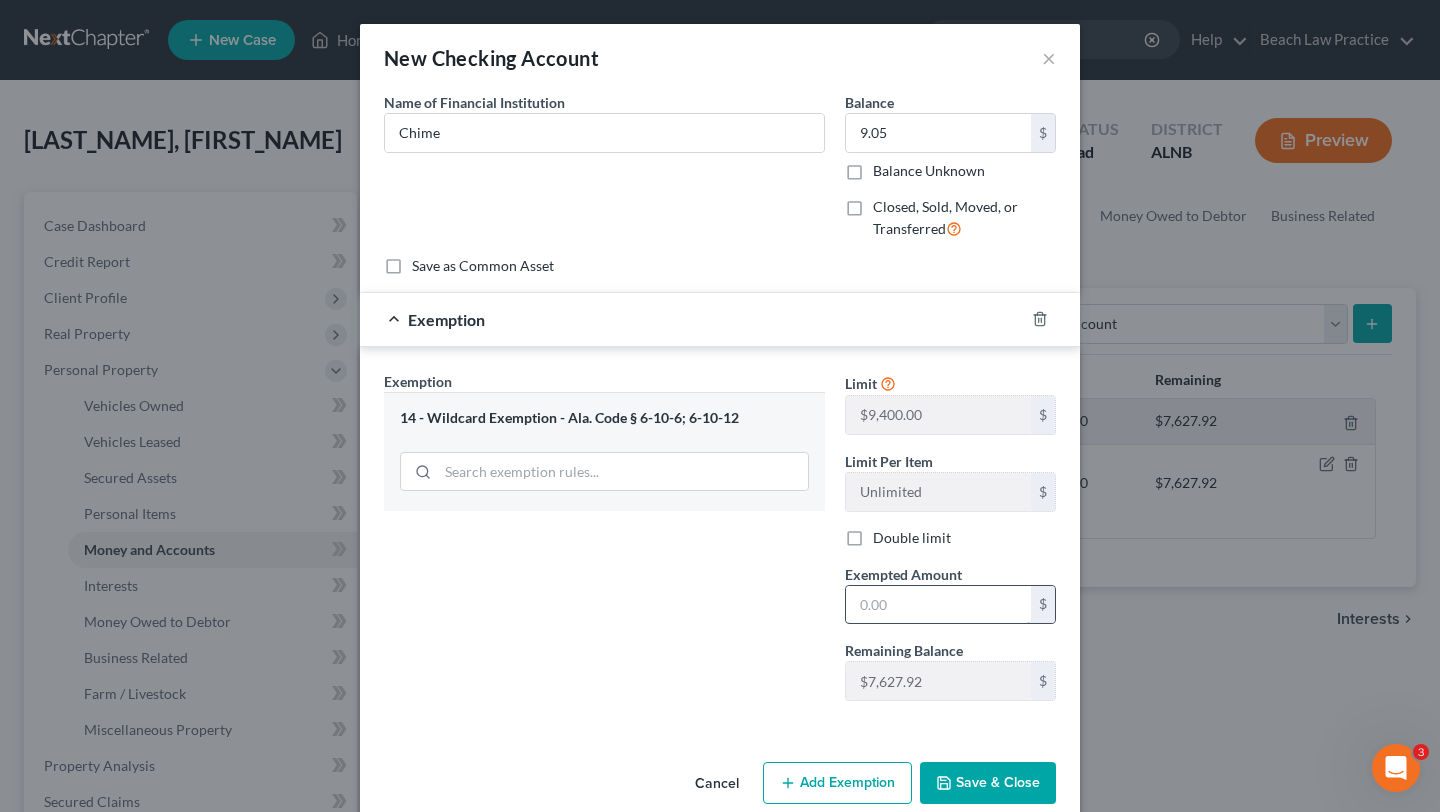 click on "$" at bounding box center (950, 605) 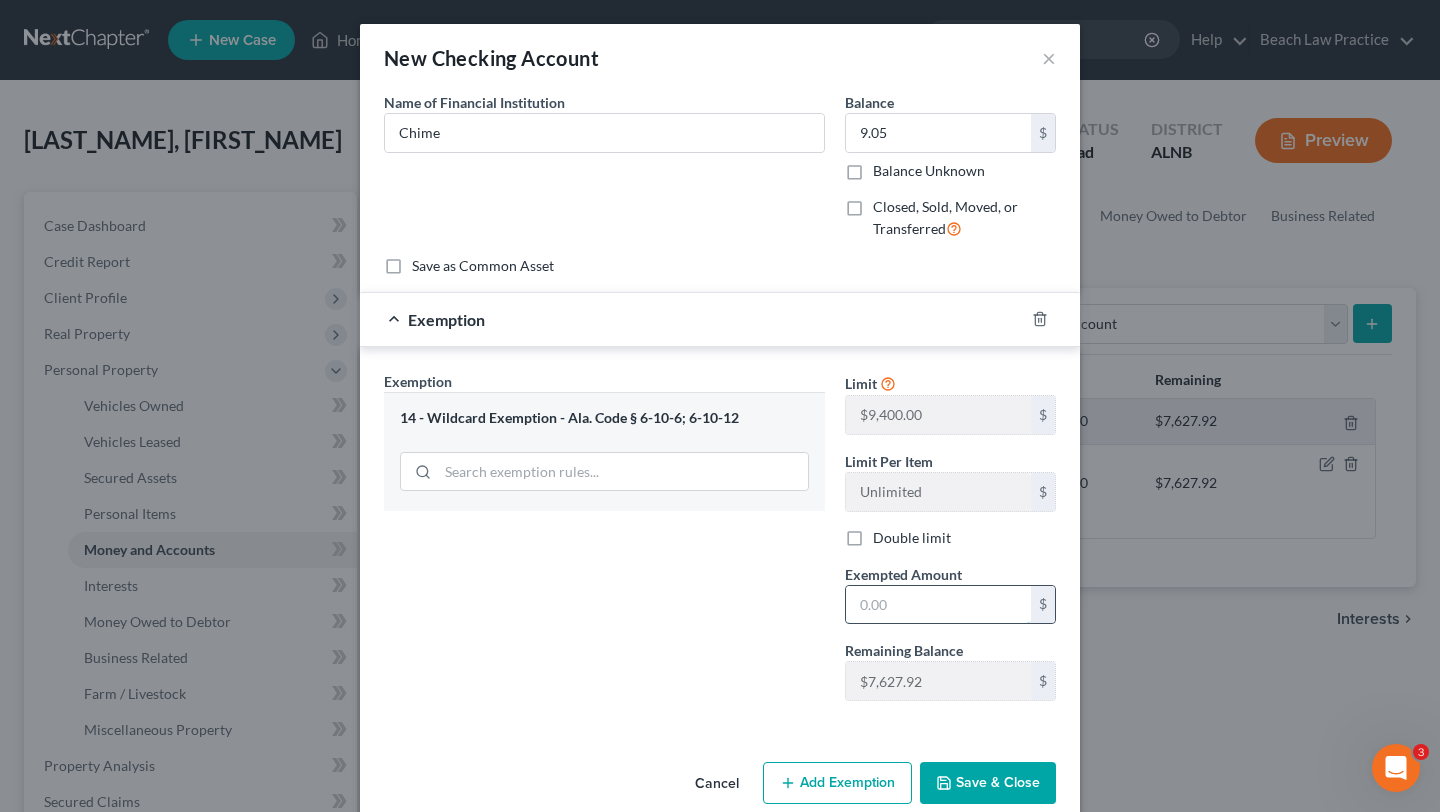 click at bounding box center [938, 605] 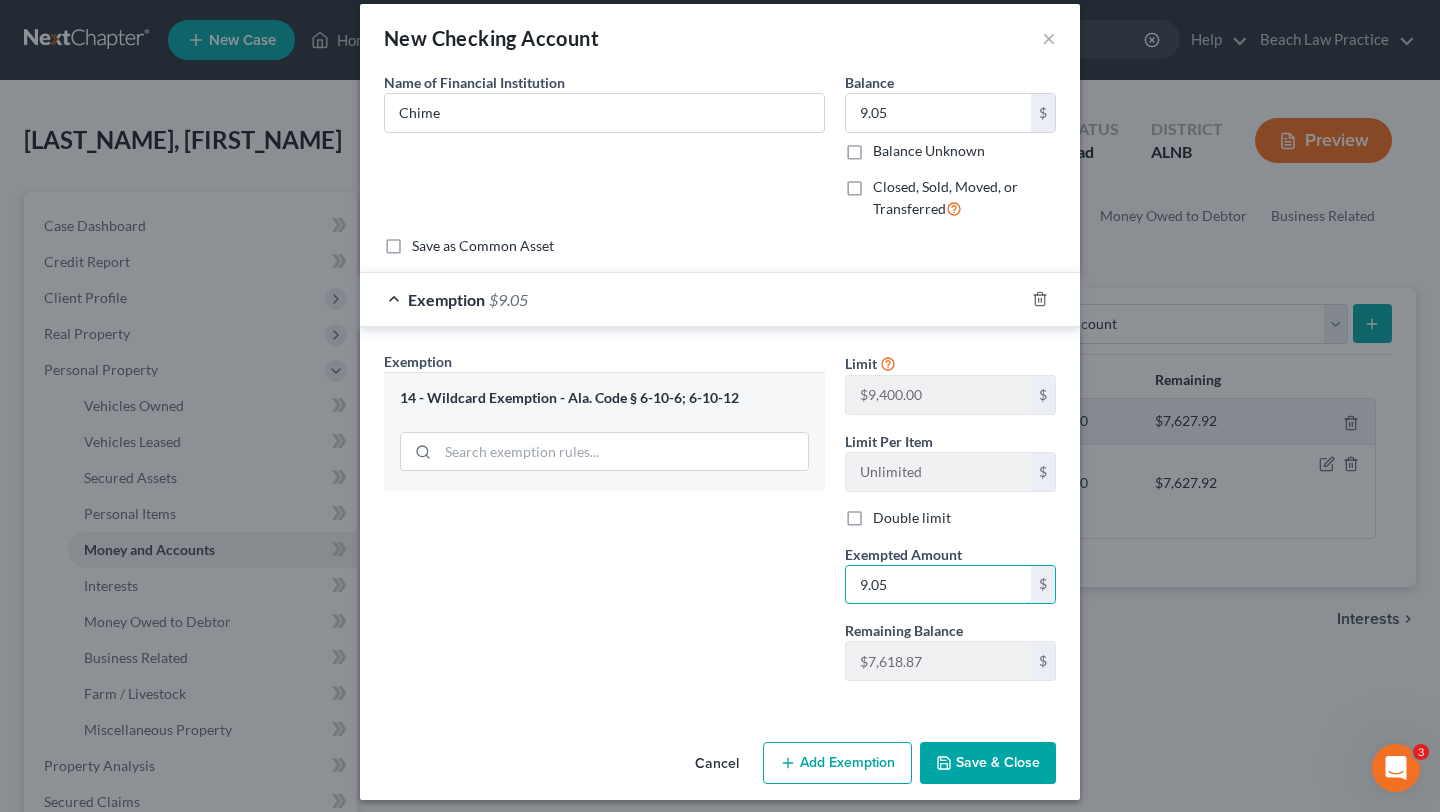 scroll, scrollTop: 24, scrollLeft: 0, axis: vertical 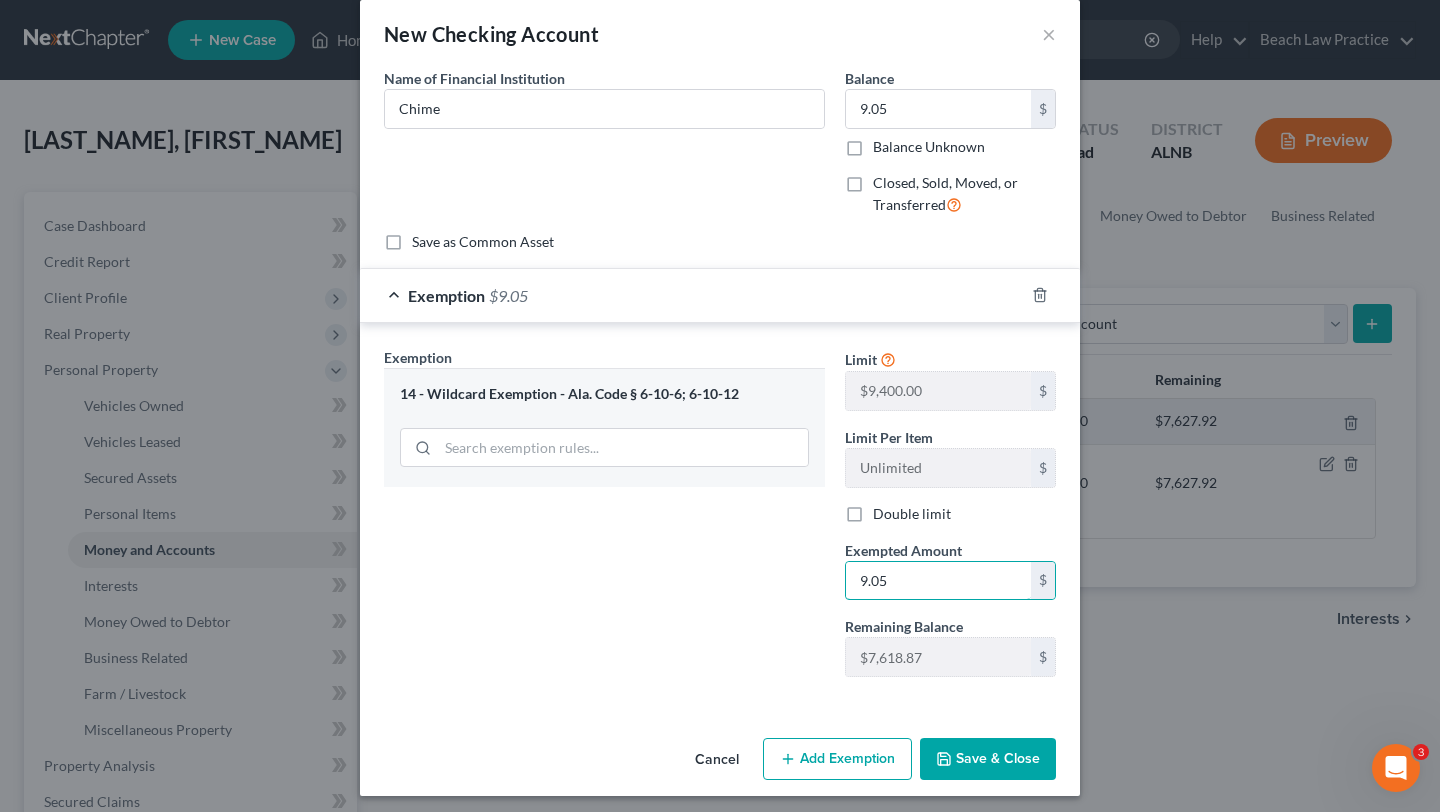 type on "9.05" 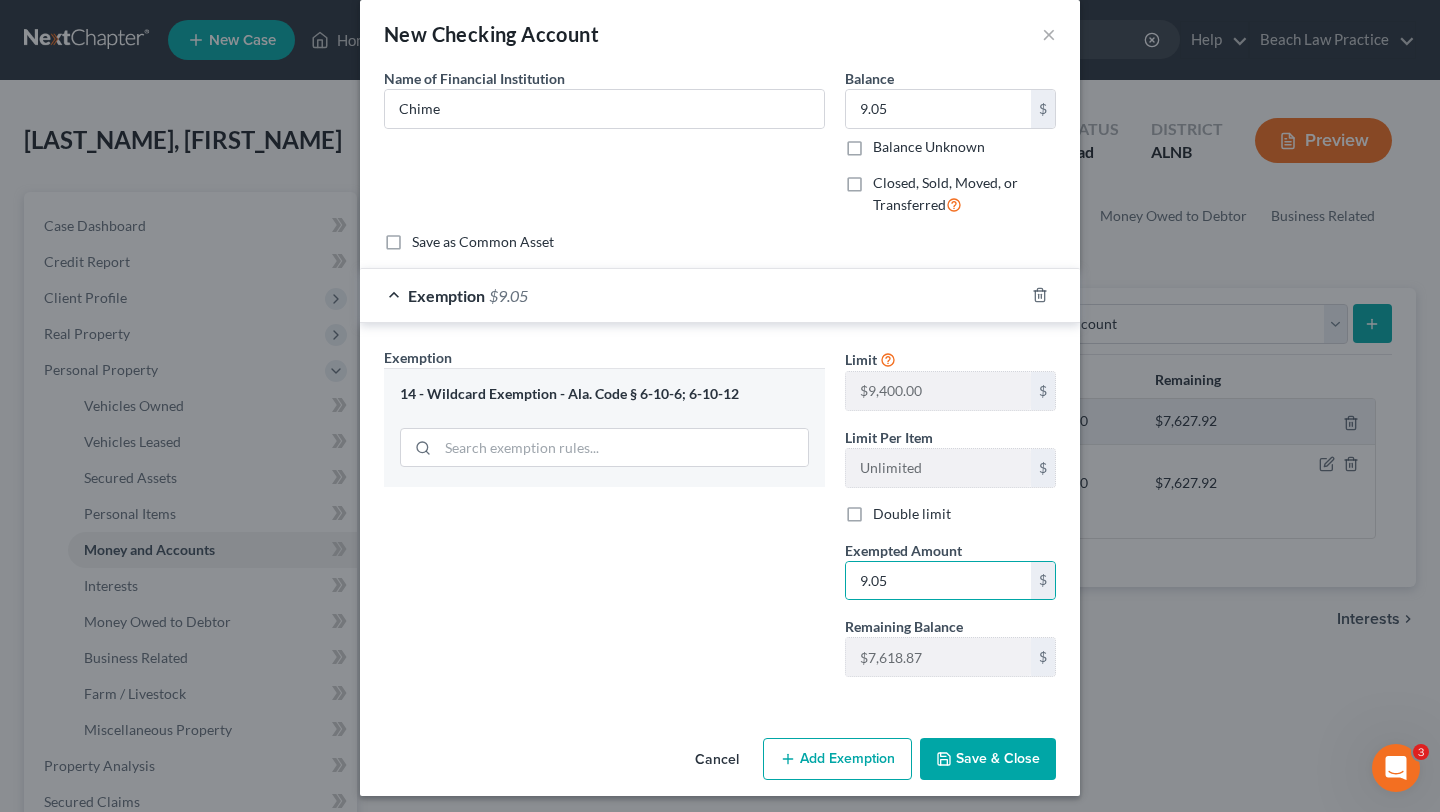 click on "Save & Close" at bounding box center (988, 759) 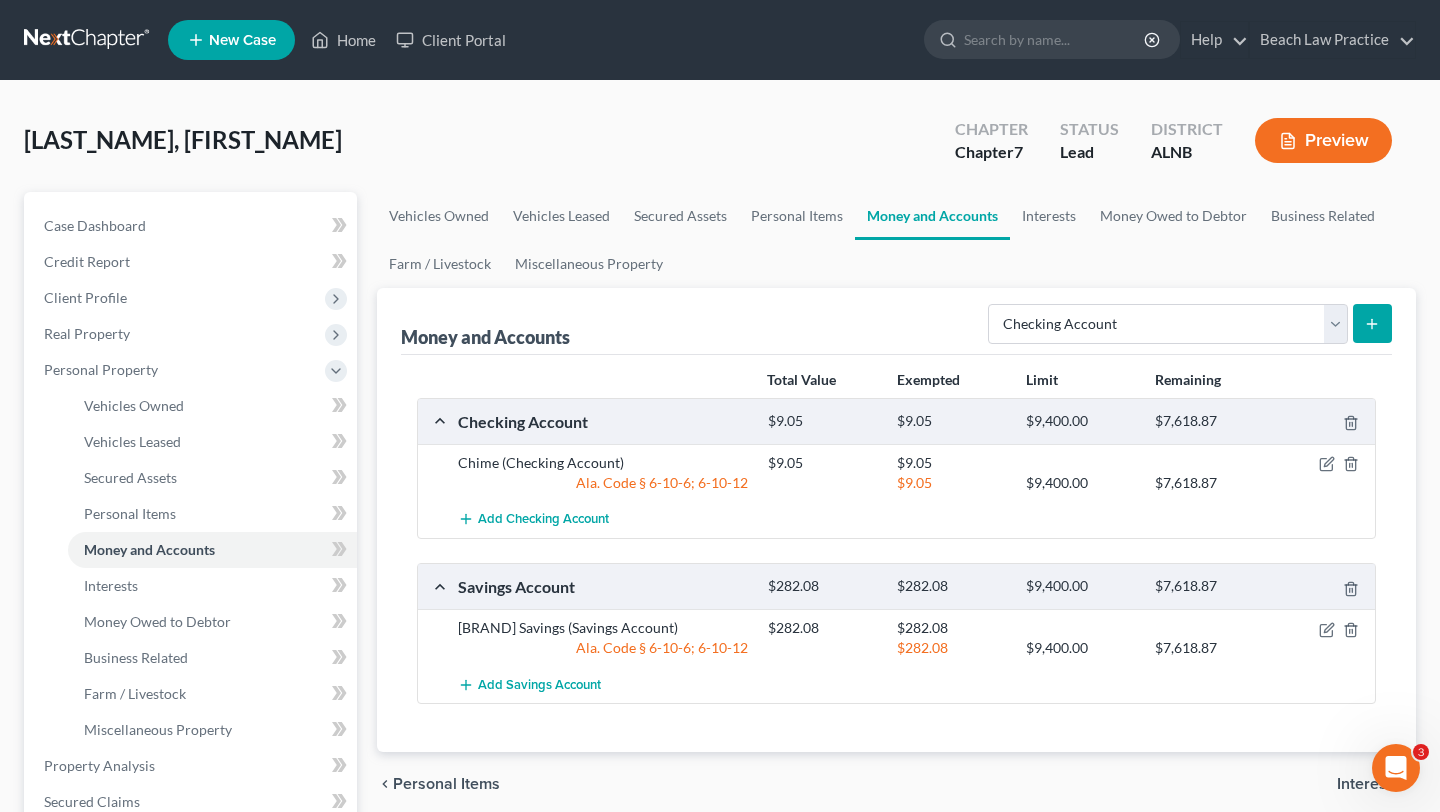 click at bounding box center [1372, 323] 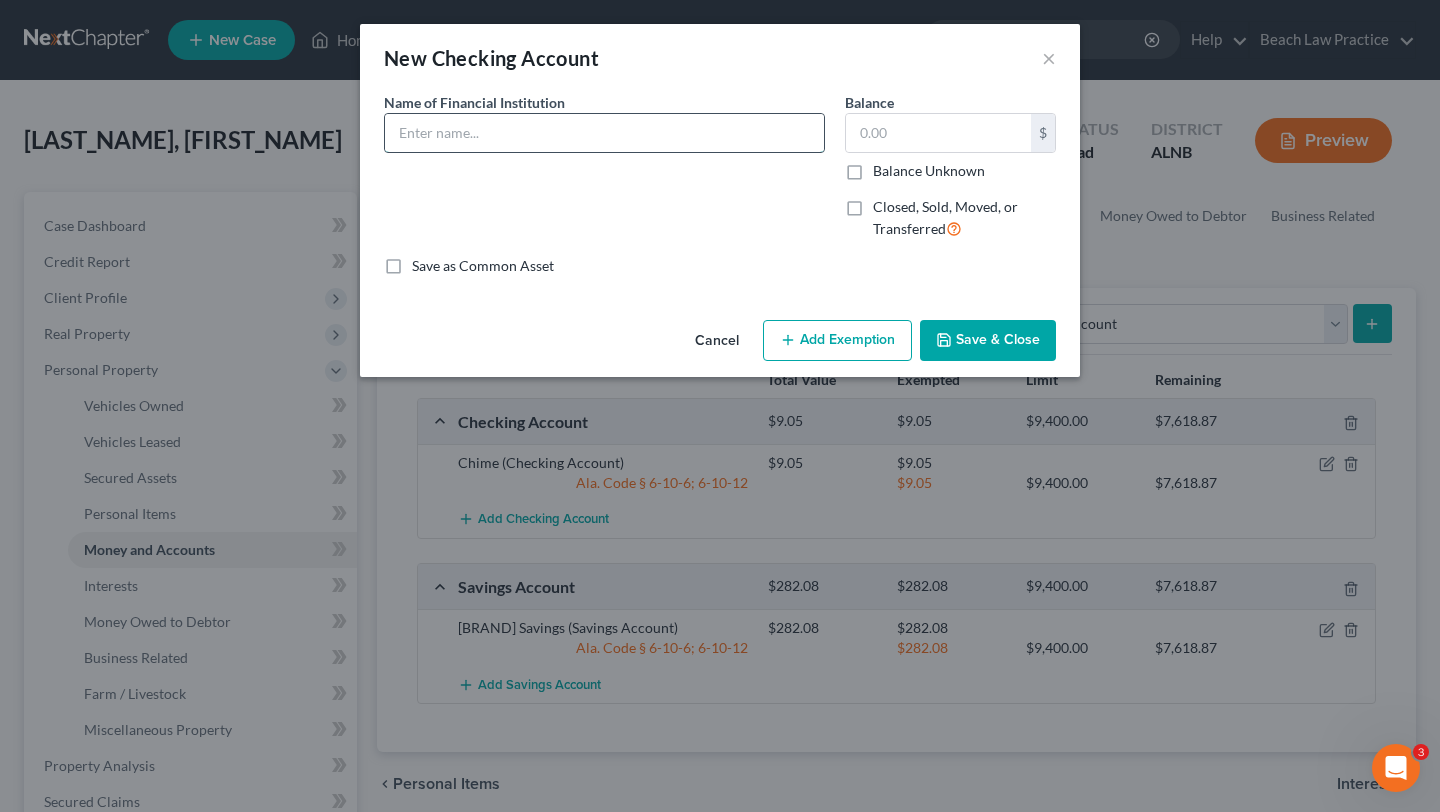 click at bounding box center [604, 133] 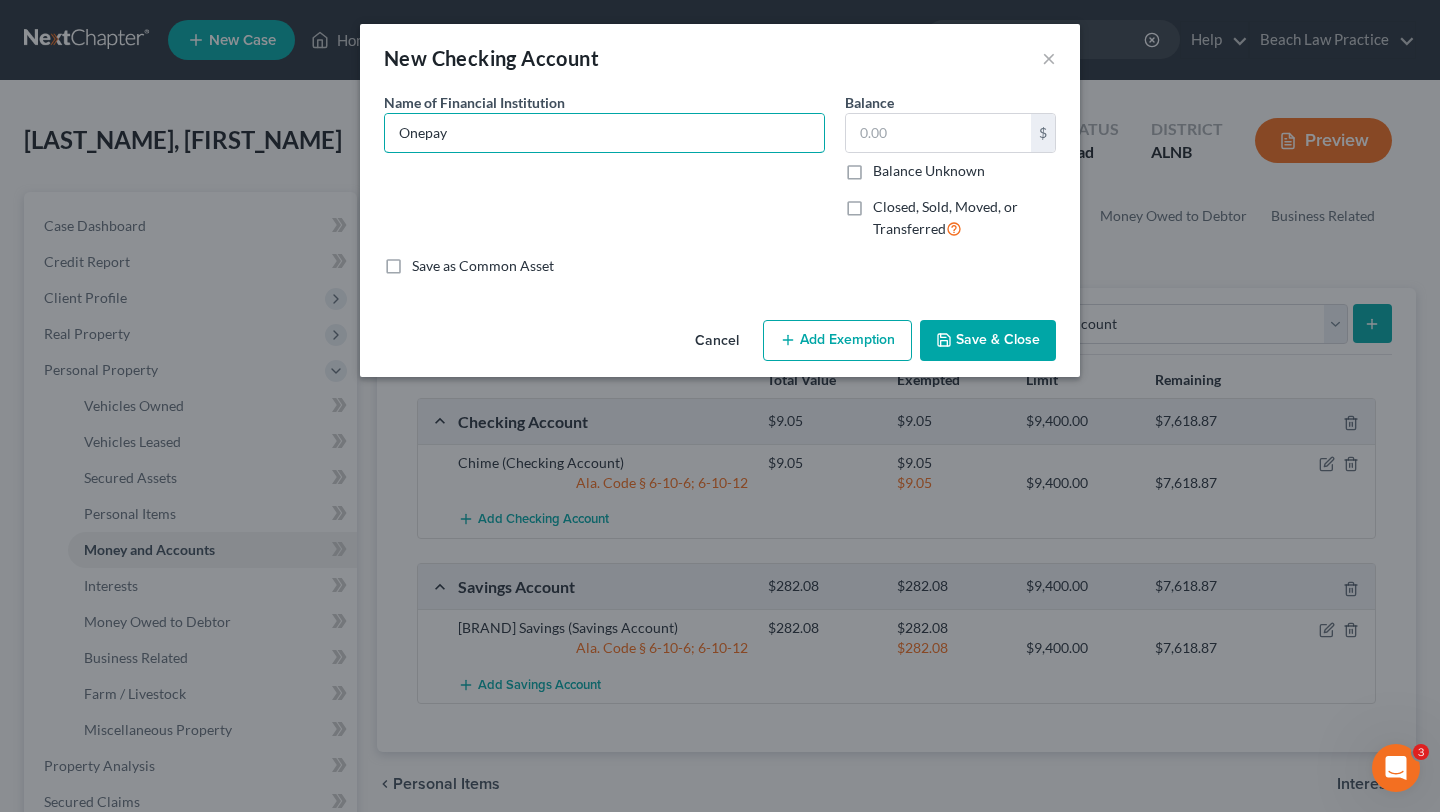 type on "Onepay" 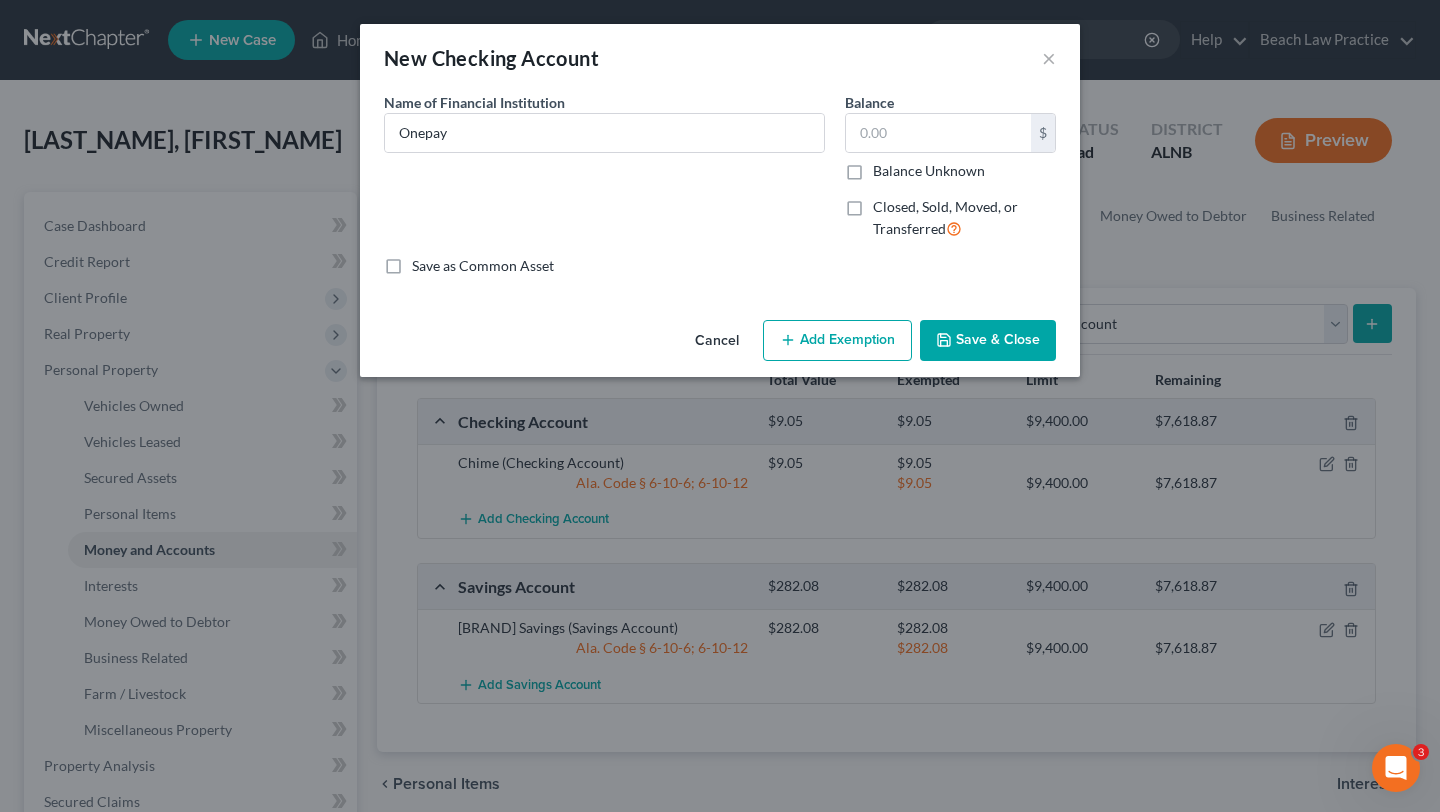 click on "$
Balance Unknown" at bounding box center [950, 147] 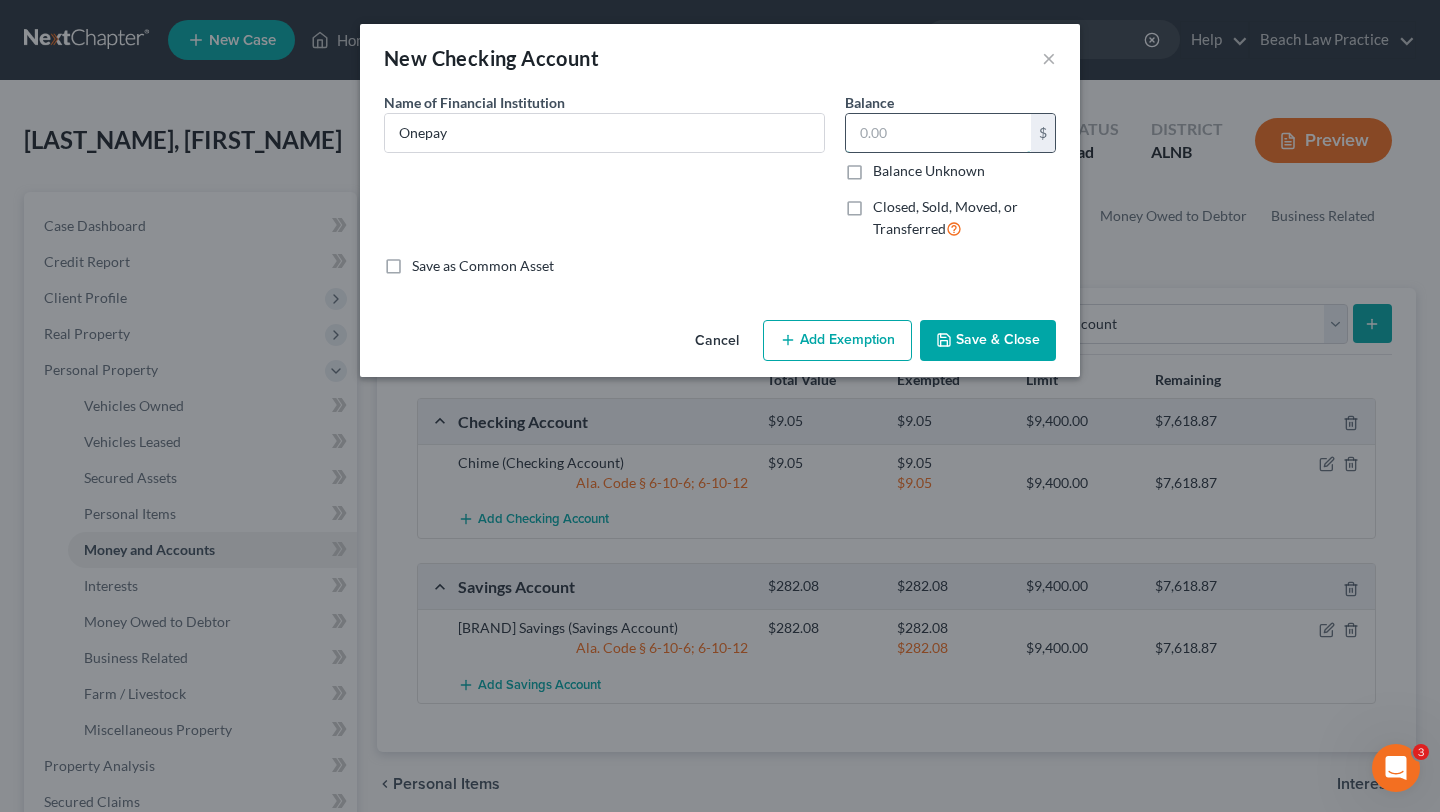 click at bounding box center (938, 133) 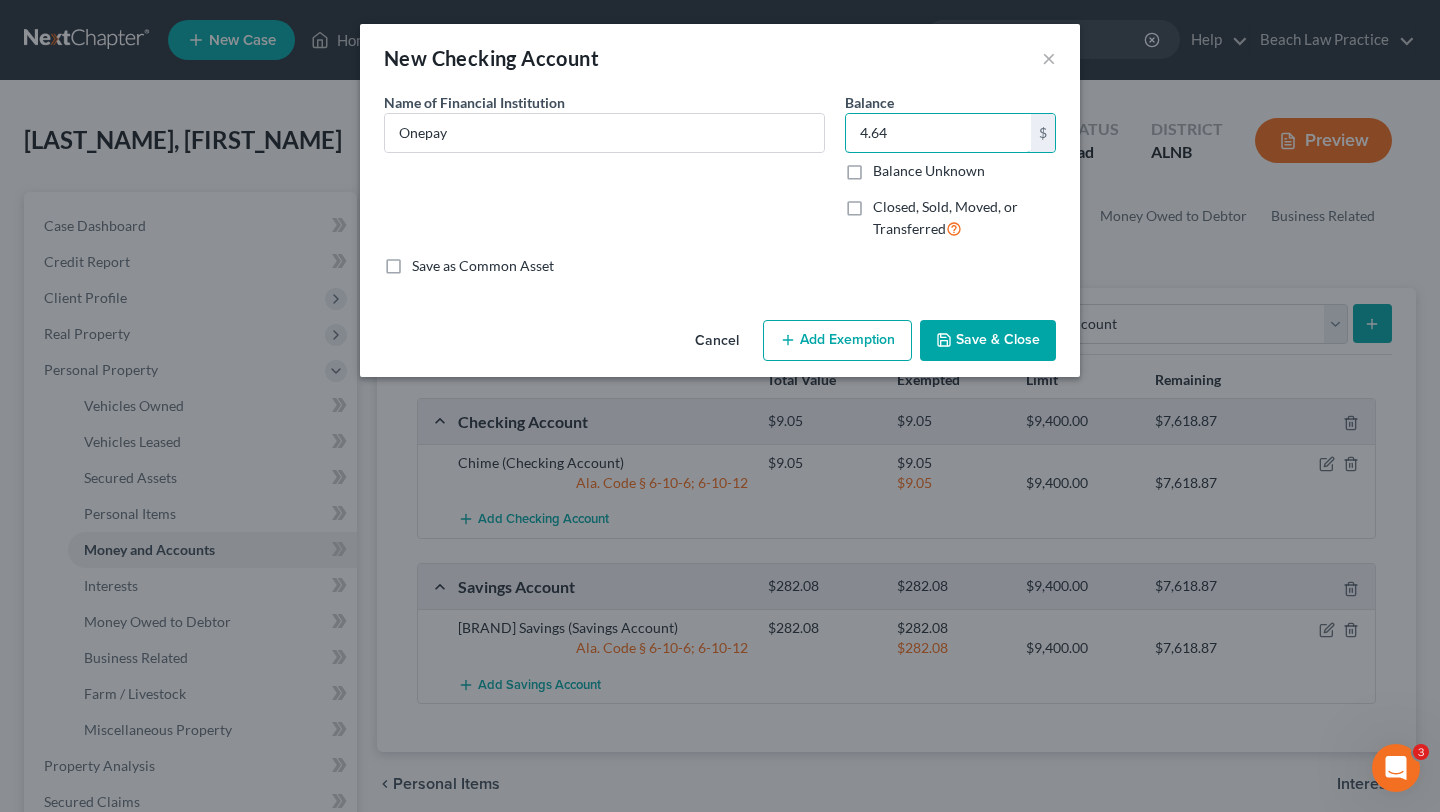 type on "4.64" 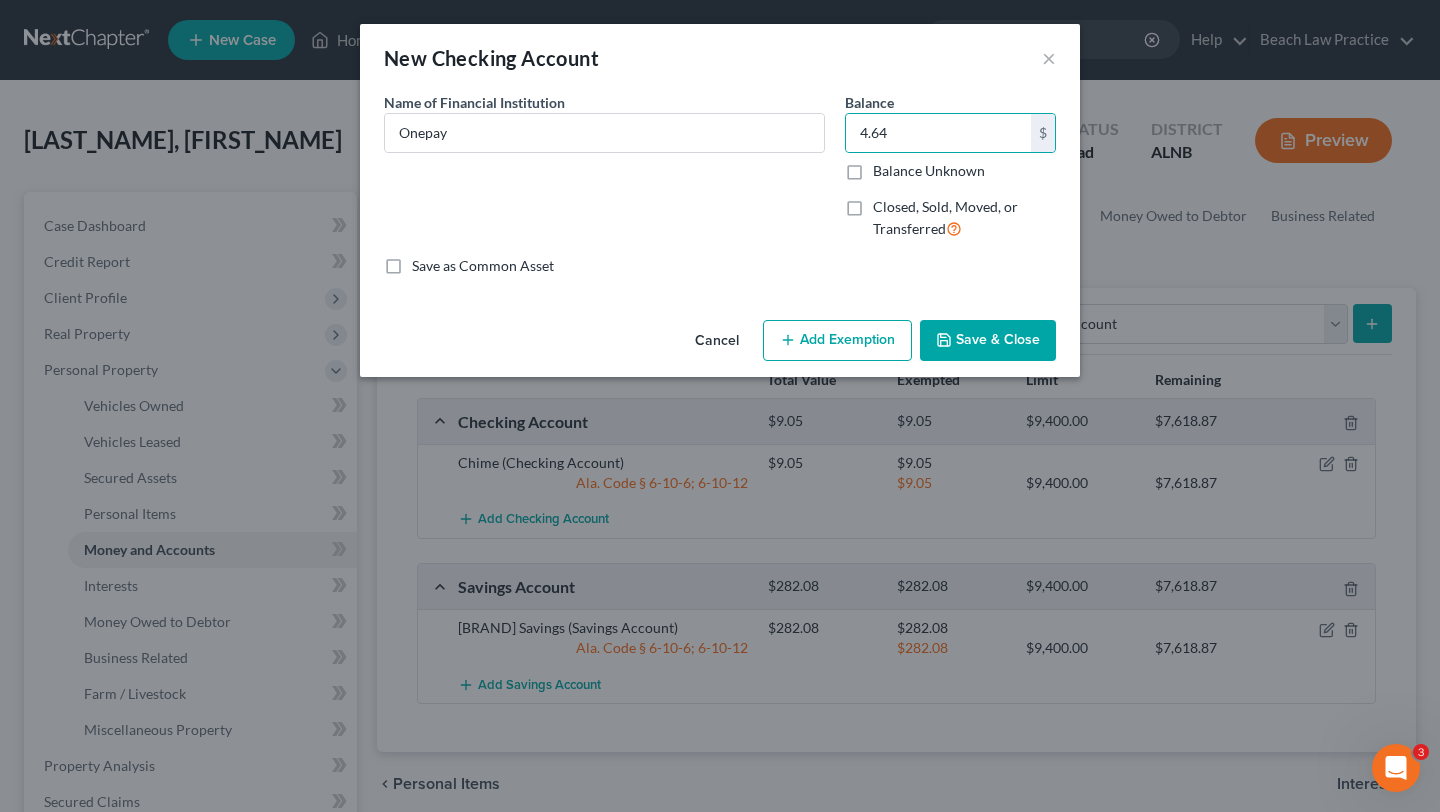 click on "Add Exemption" at bounding box center (837, 341) 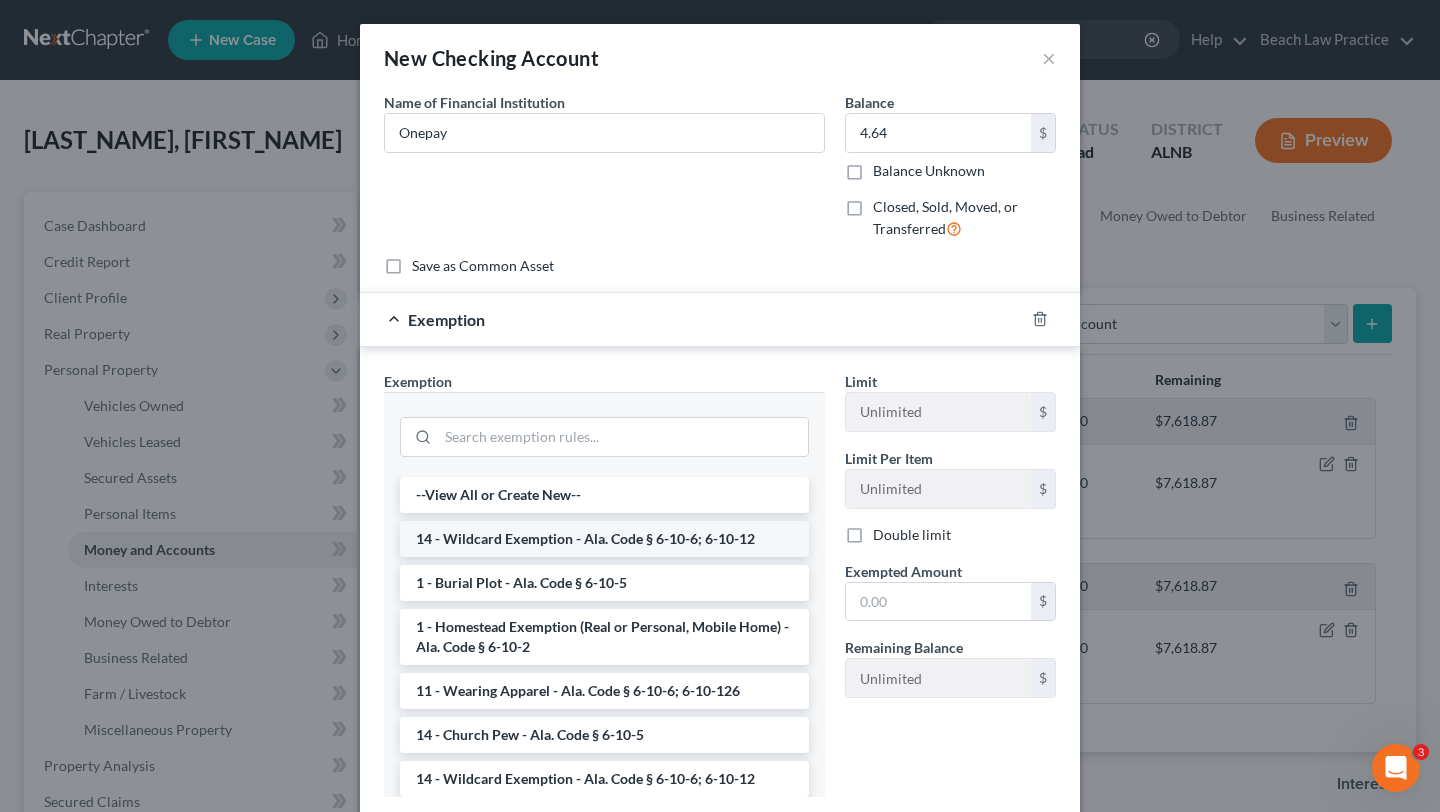 click on "14 - Wildcard Exemption - Ala. Code § 6-10-6; 6-10-12" at bounding box center [604, 539] 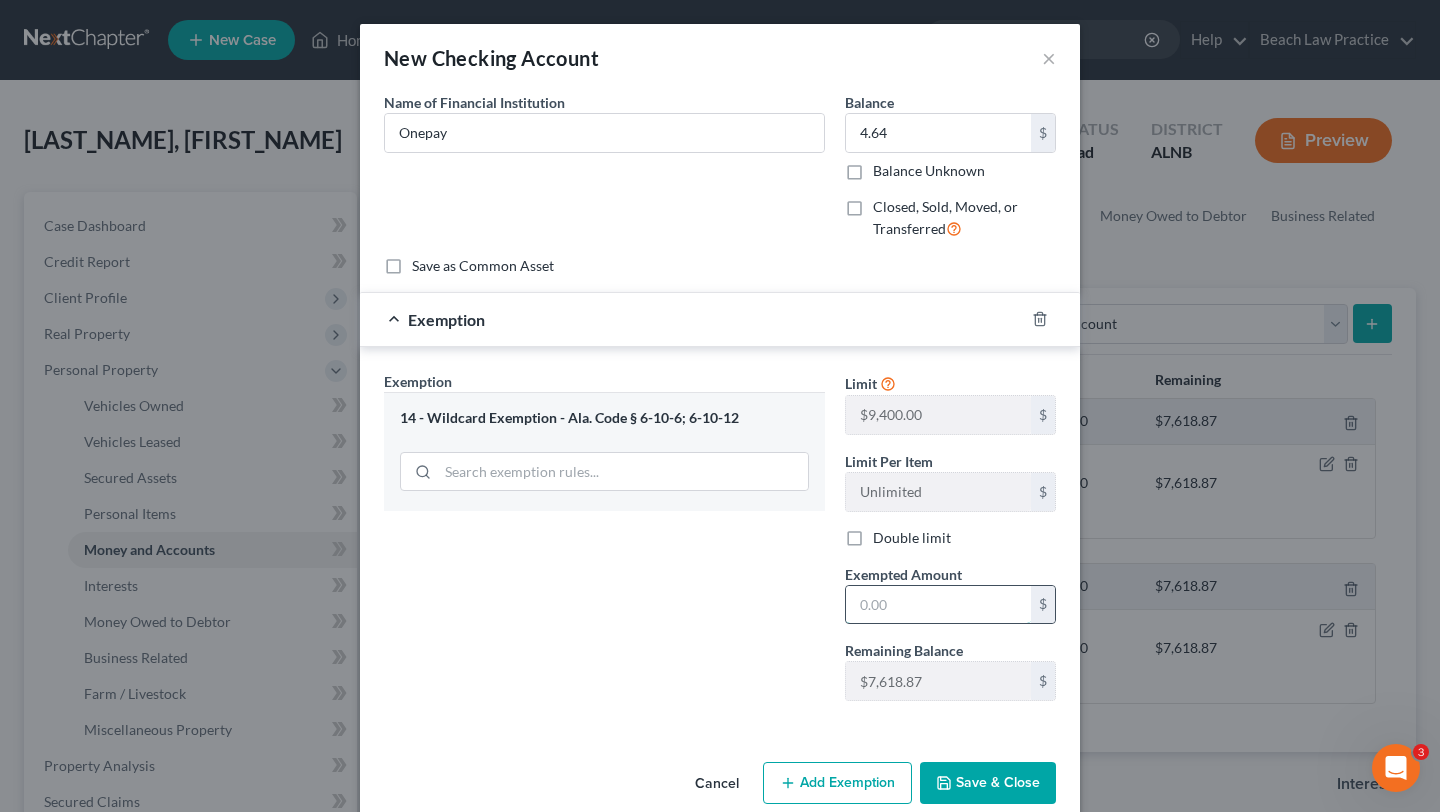 click at bounding box center [938, 605] 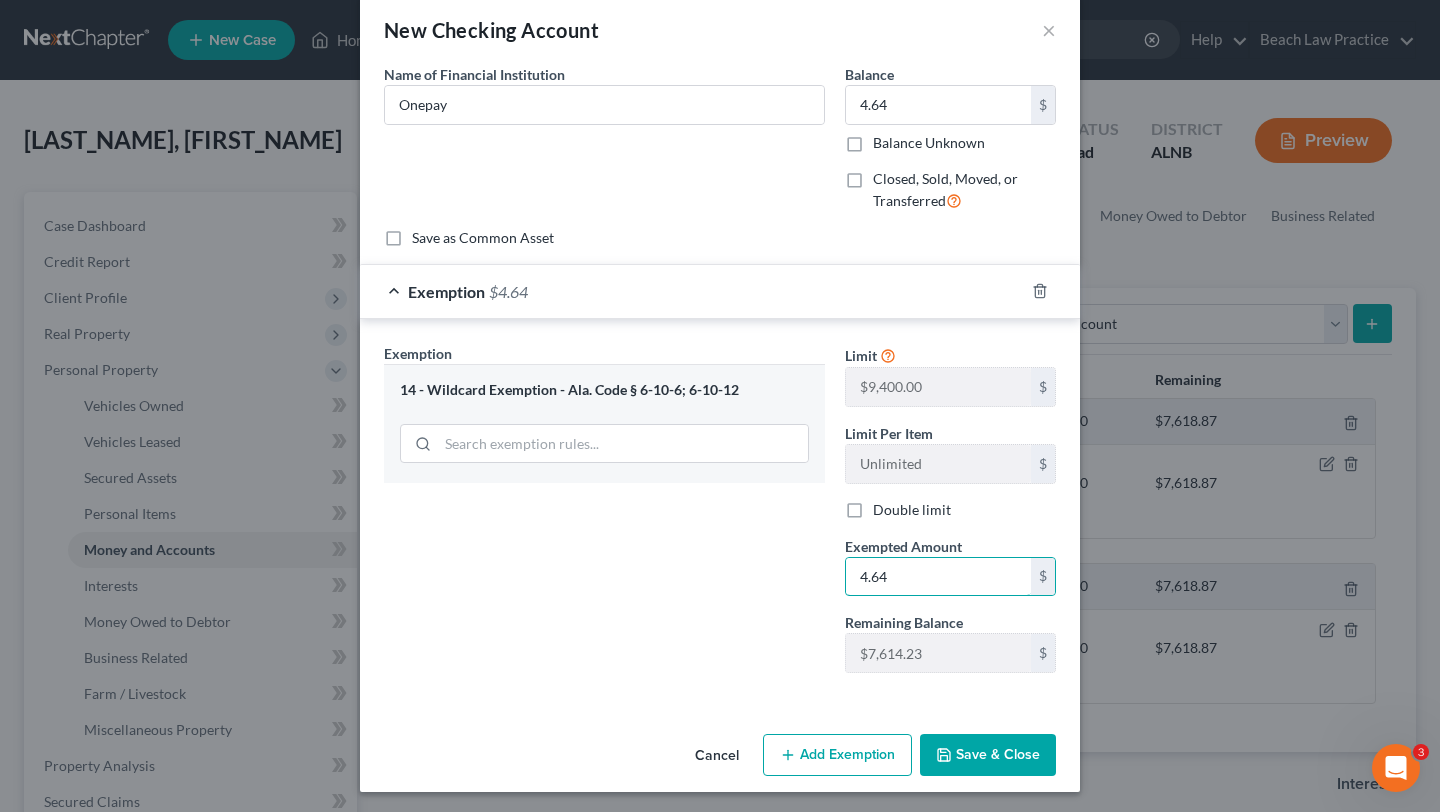 scroll, scrollTop: 32, scrollLeft: 0, axis: vertical 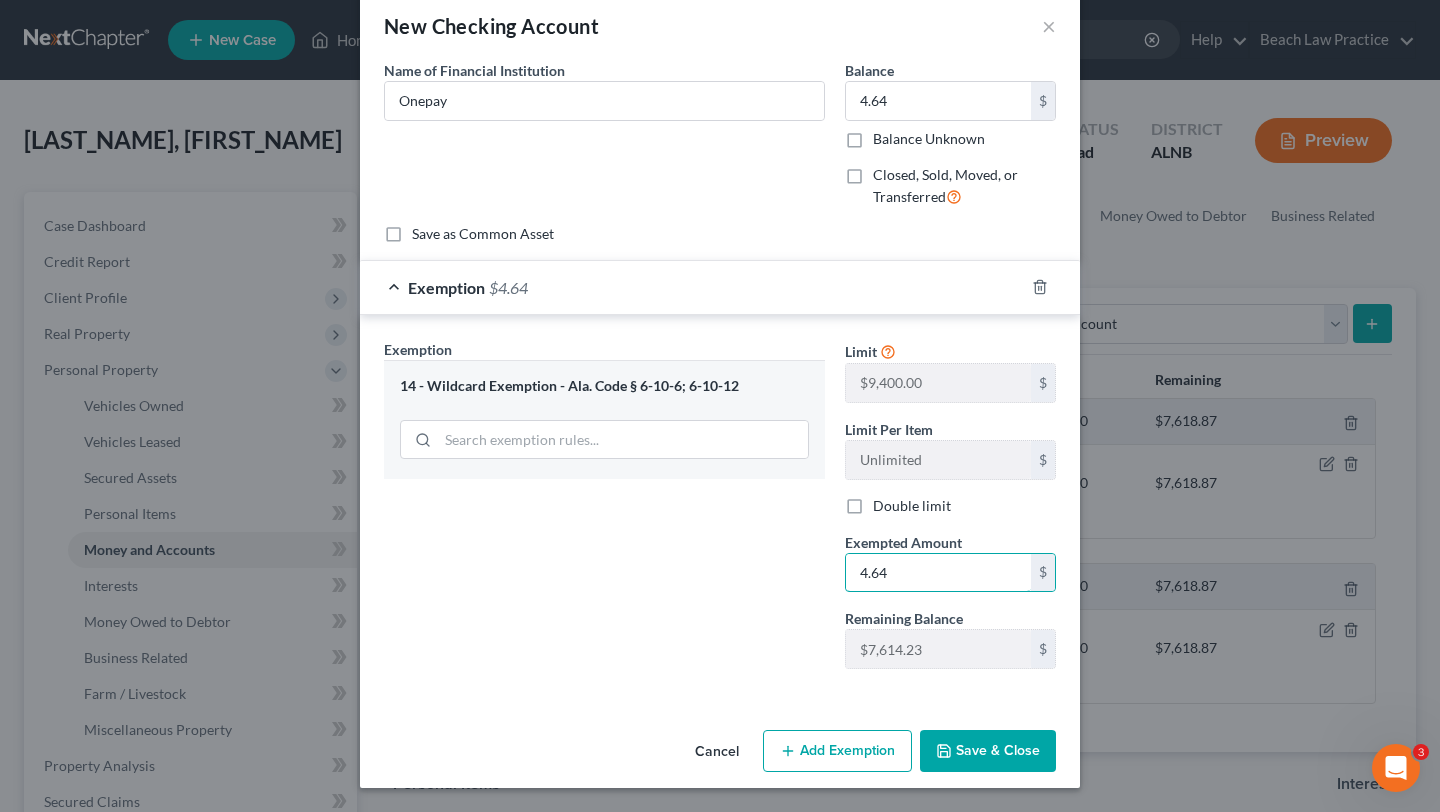 type on "4.64" 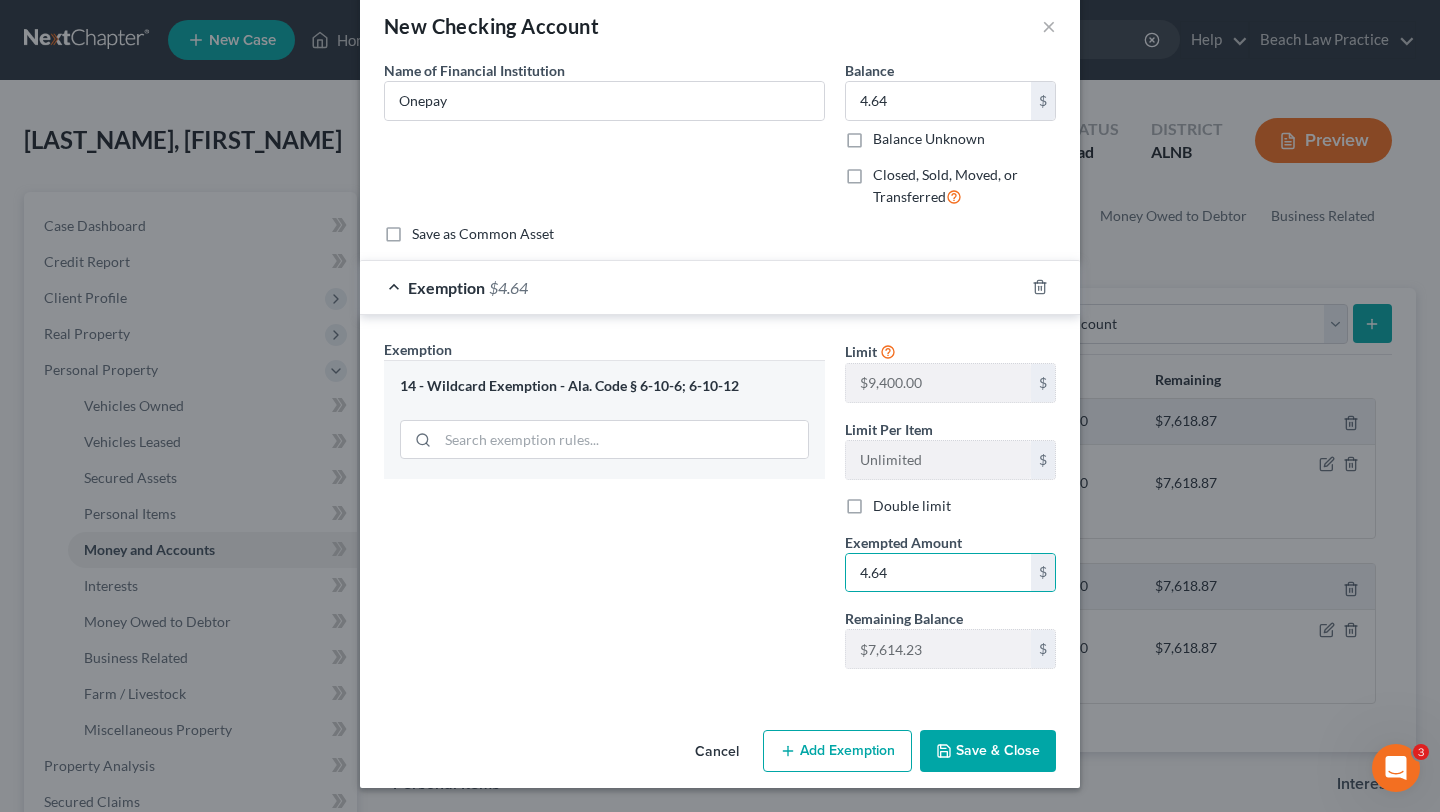 click on "Save & Close" at bounding box center [988, 751] 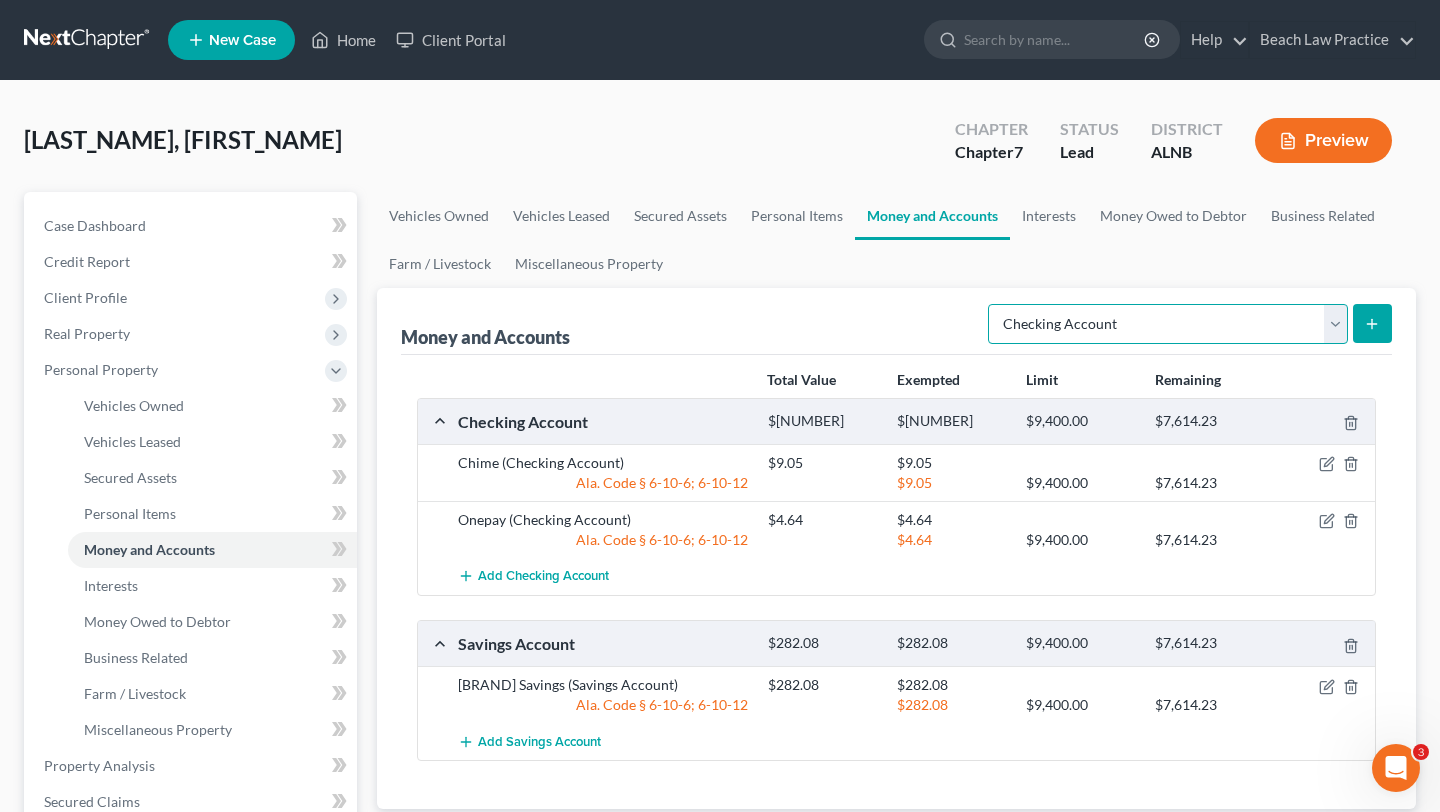 click on "Select Account Type Brokerage Cash on Hand Certificates of Deposit Checking Account Money Market Other (Credit Union, Health Savings Account, etc) Safe Deposit Box Savings Account Security Deposits or Prepayments" at bounding box center (1168, 324) 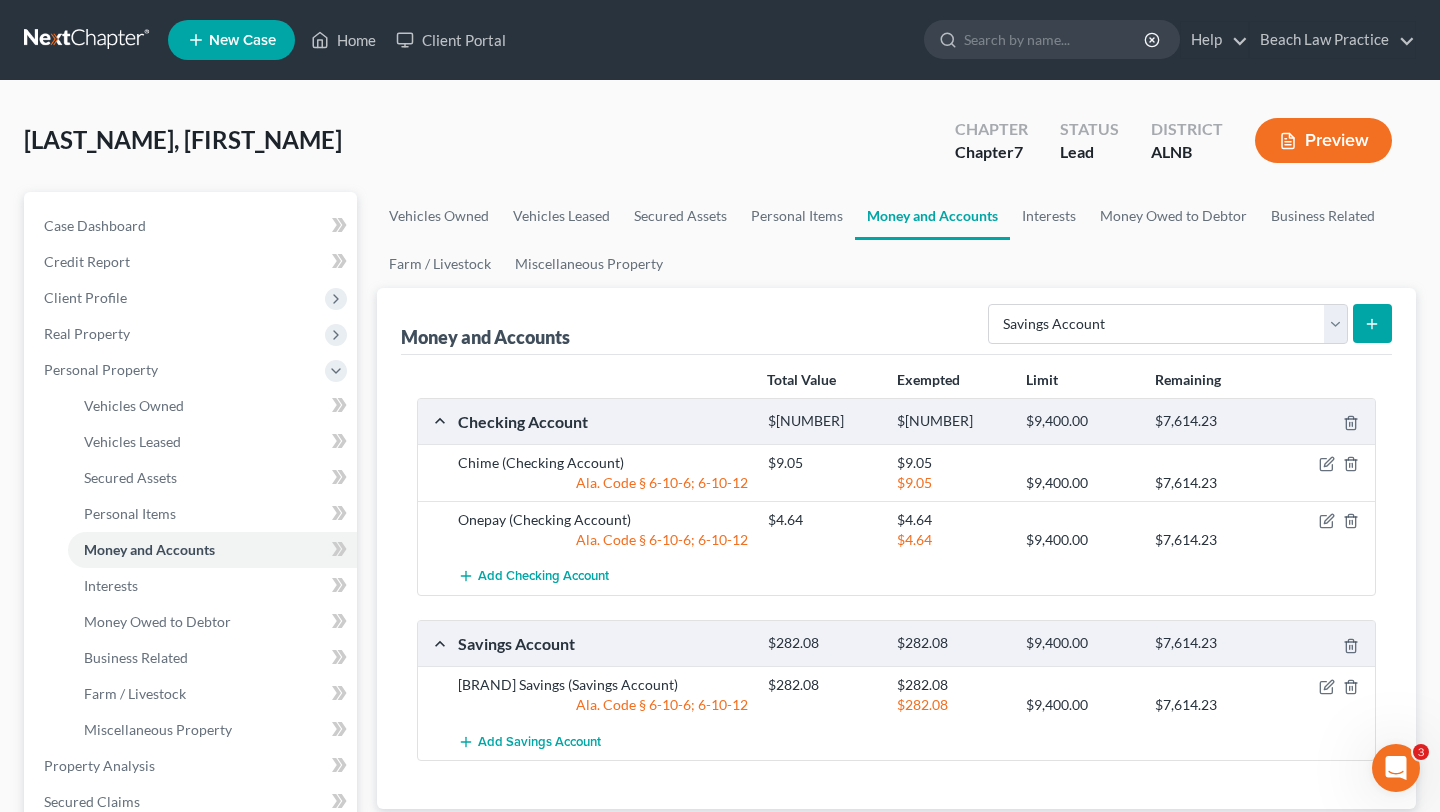 click at bounding box center [1372, 323] 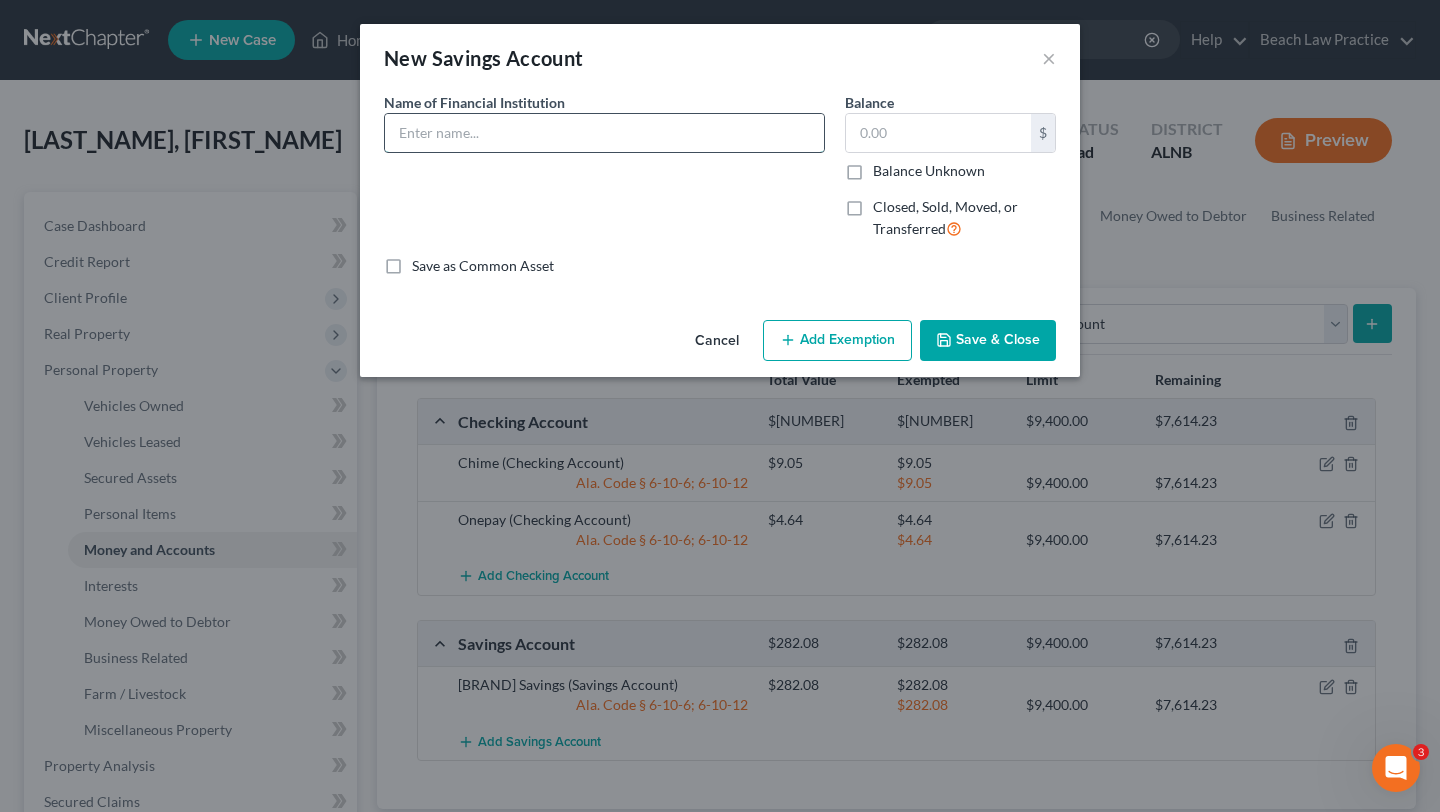click at bounding box center [604, 133] 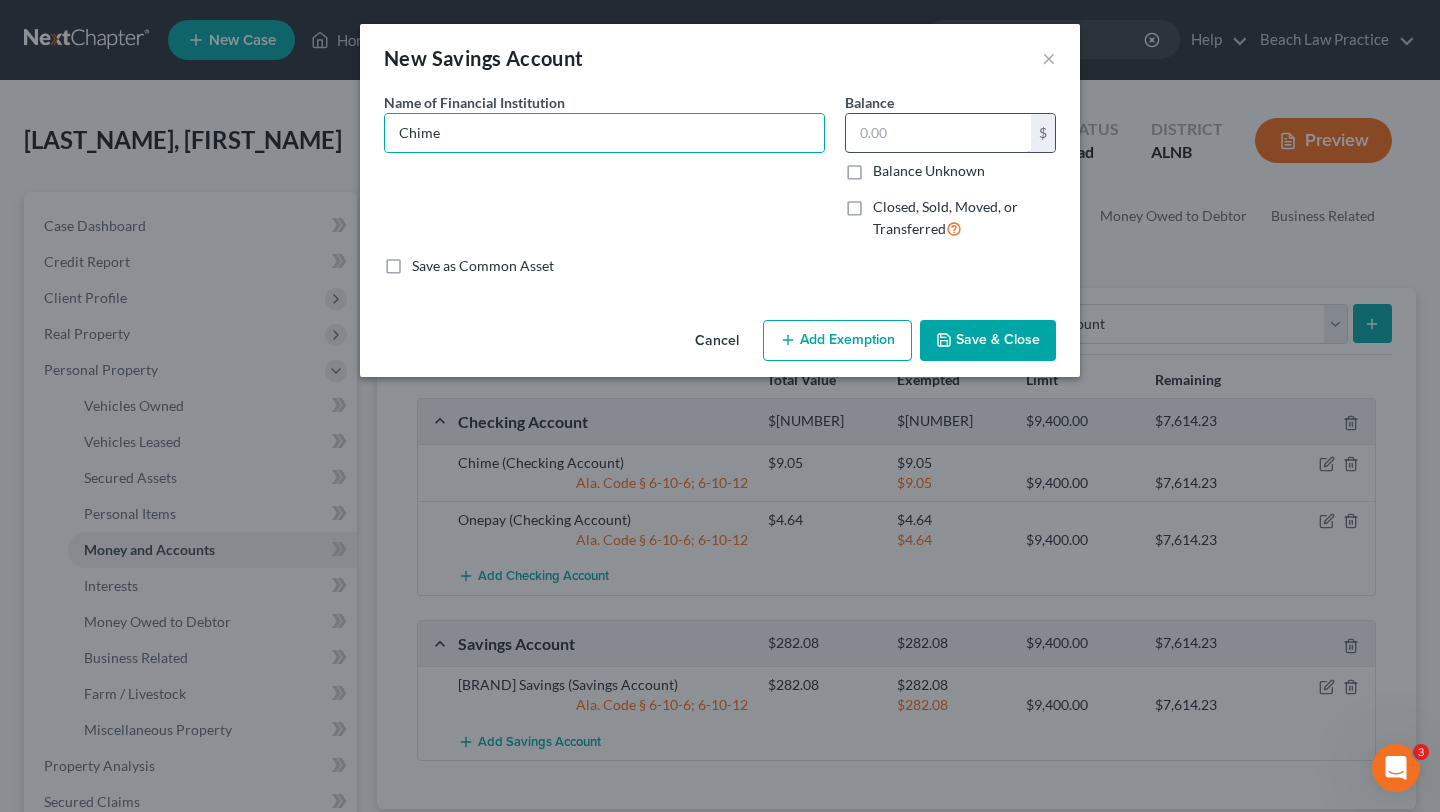 click at bounding box center (938, 133) 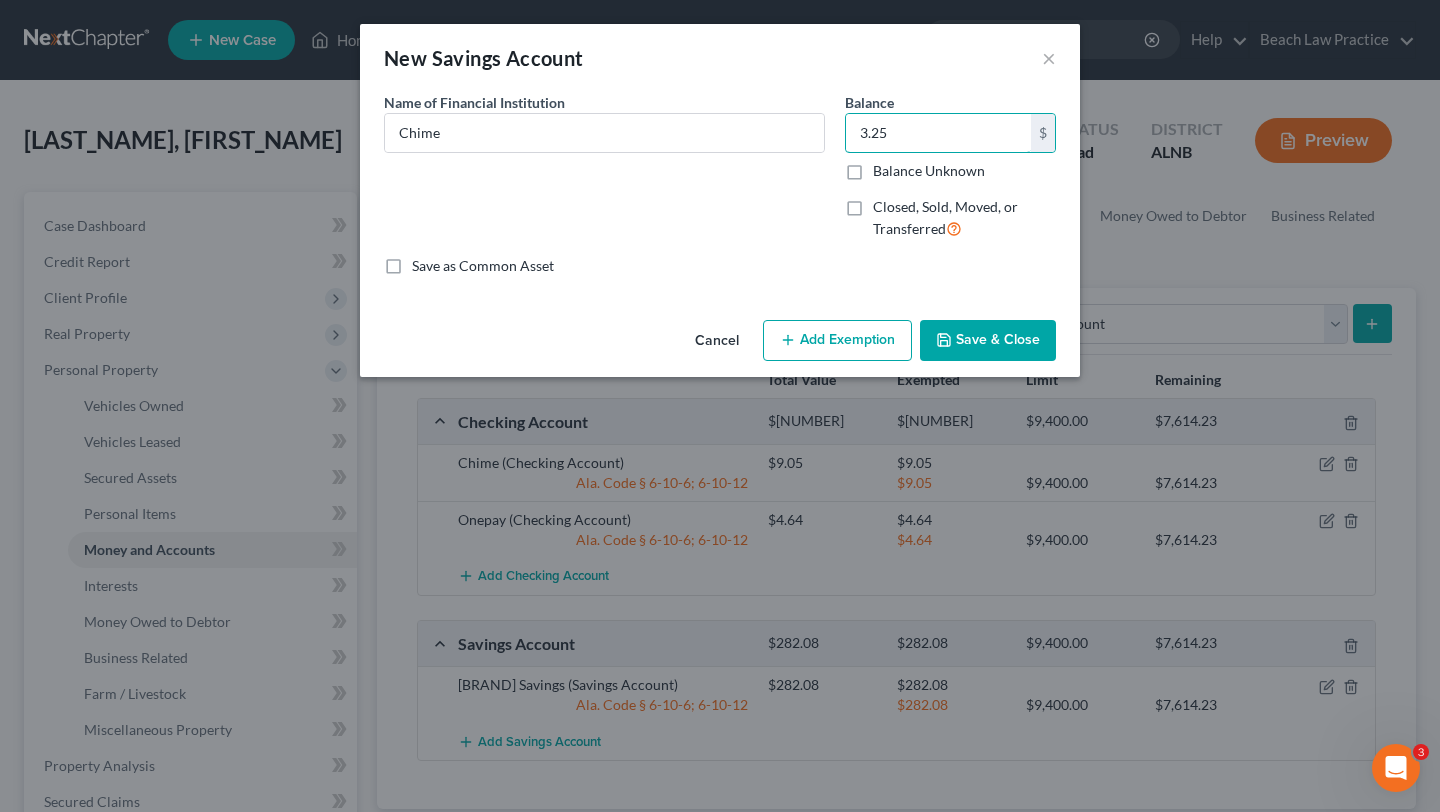 type on "3.25" 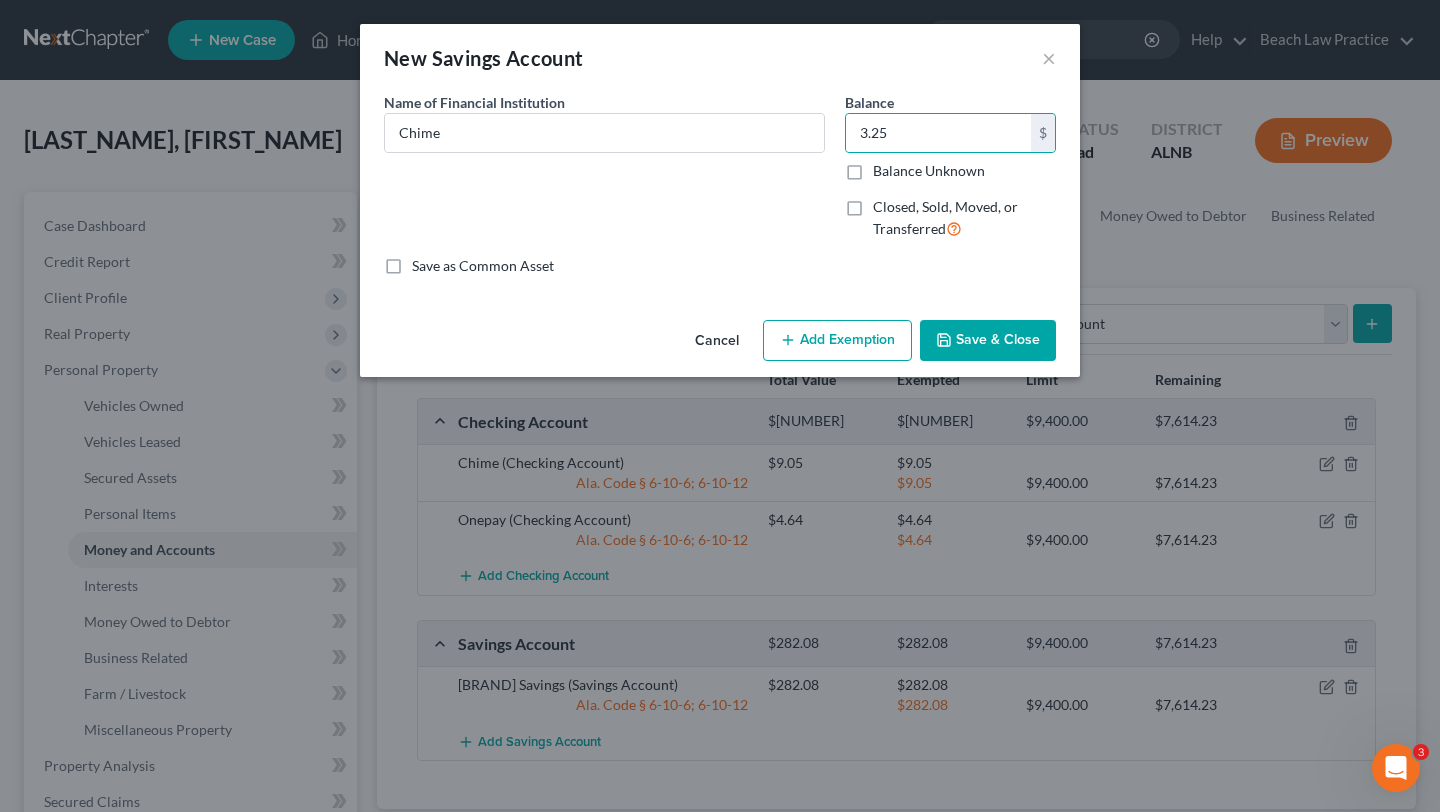 click on "Add Exemption" at bounding box center (837, 341) 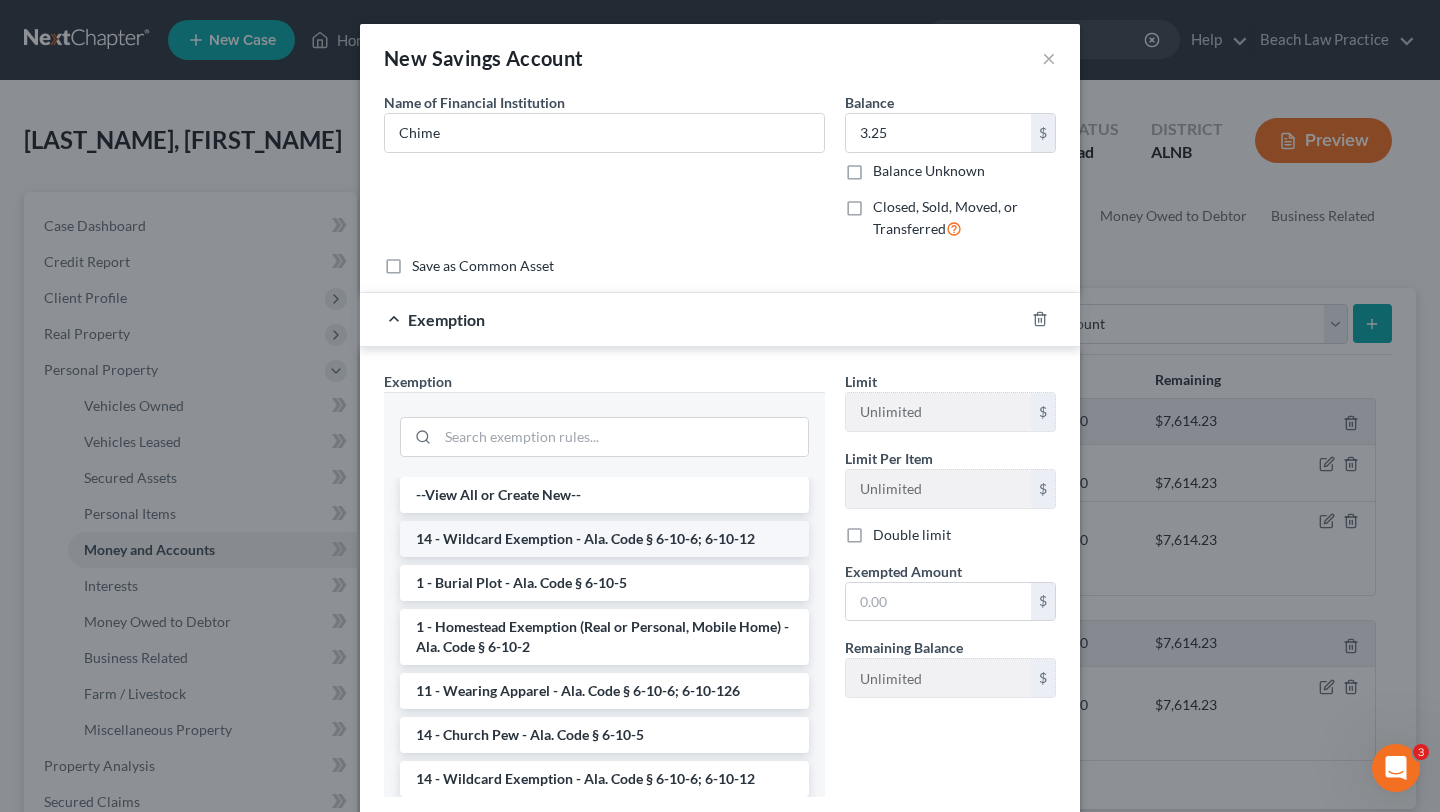 click on "14 - Wildcard Exemption - Ala. Code § 6-10-6; 6-10-12" at bounding box center [604, 539] 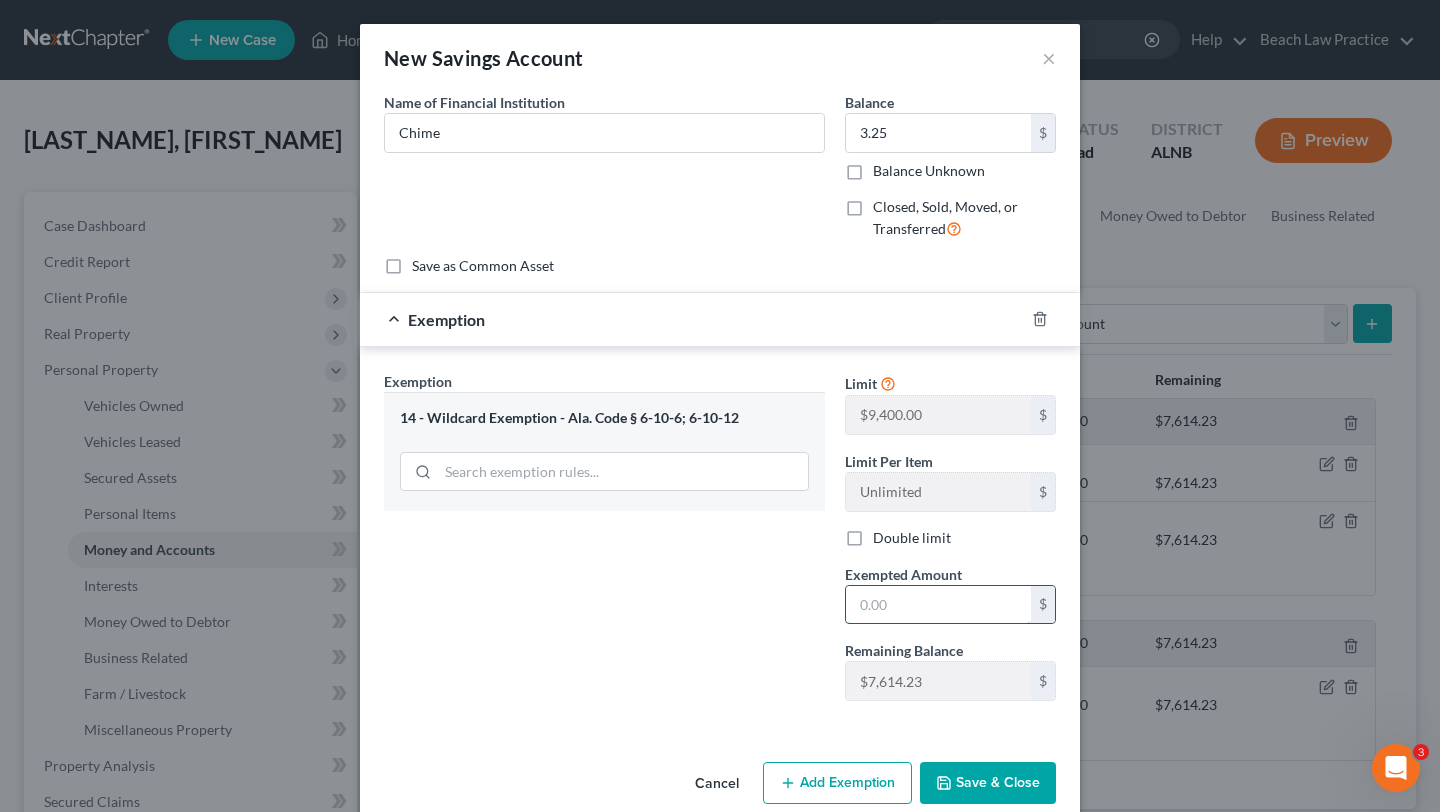 click at bounding box center [938, 605] 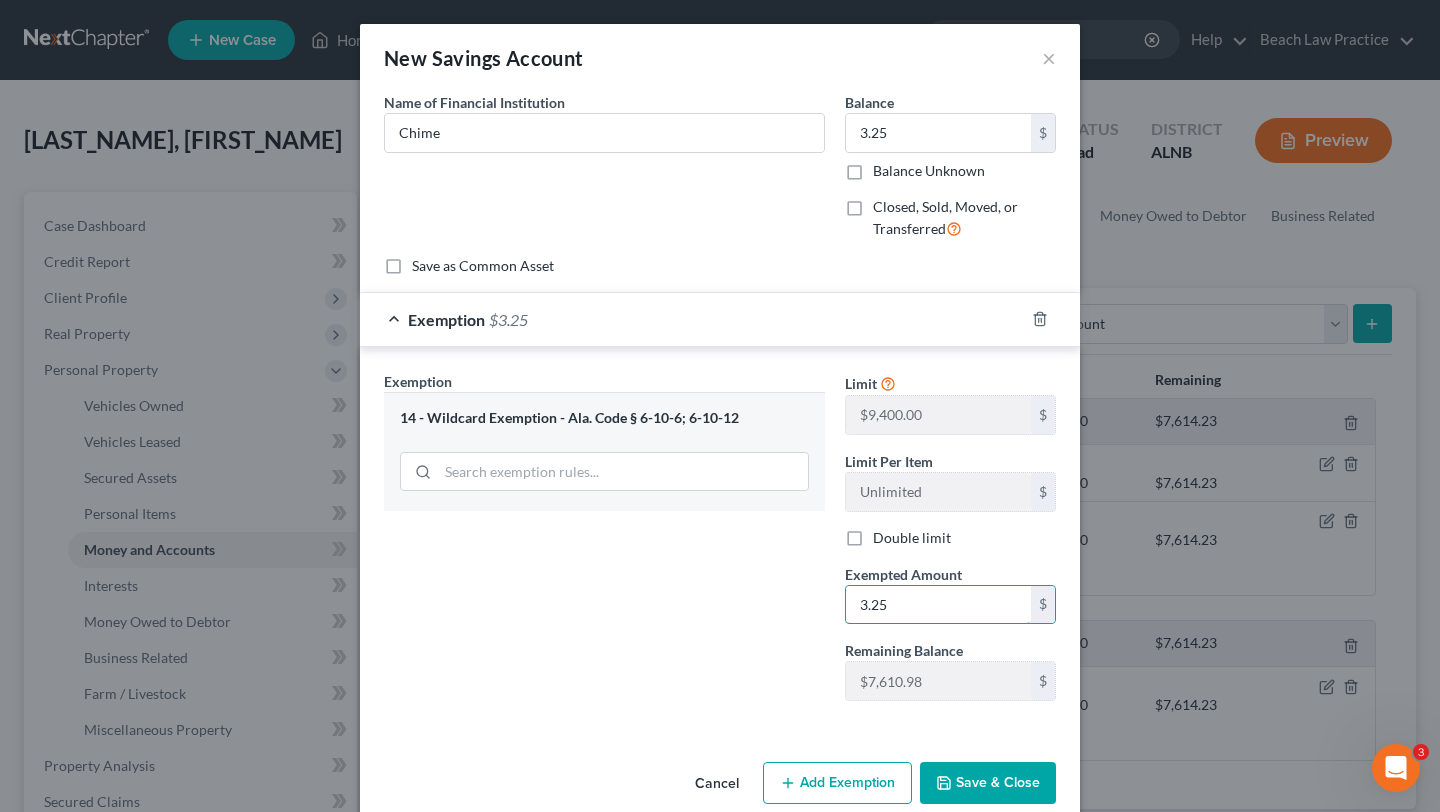 type on "3.25" 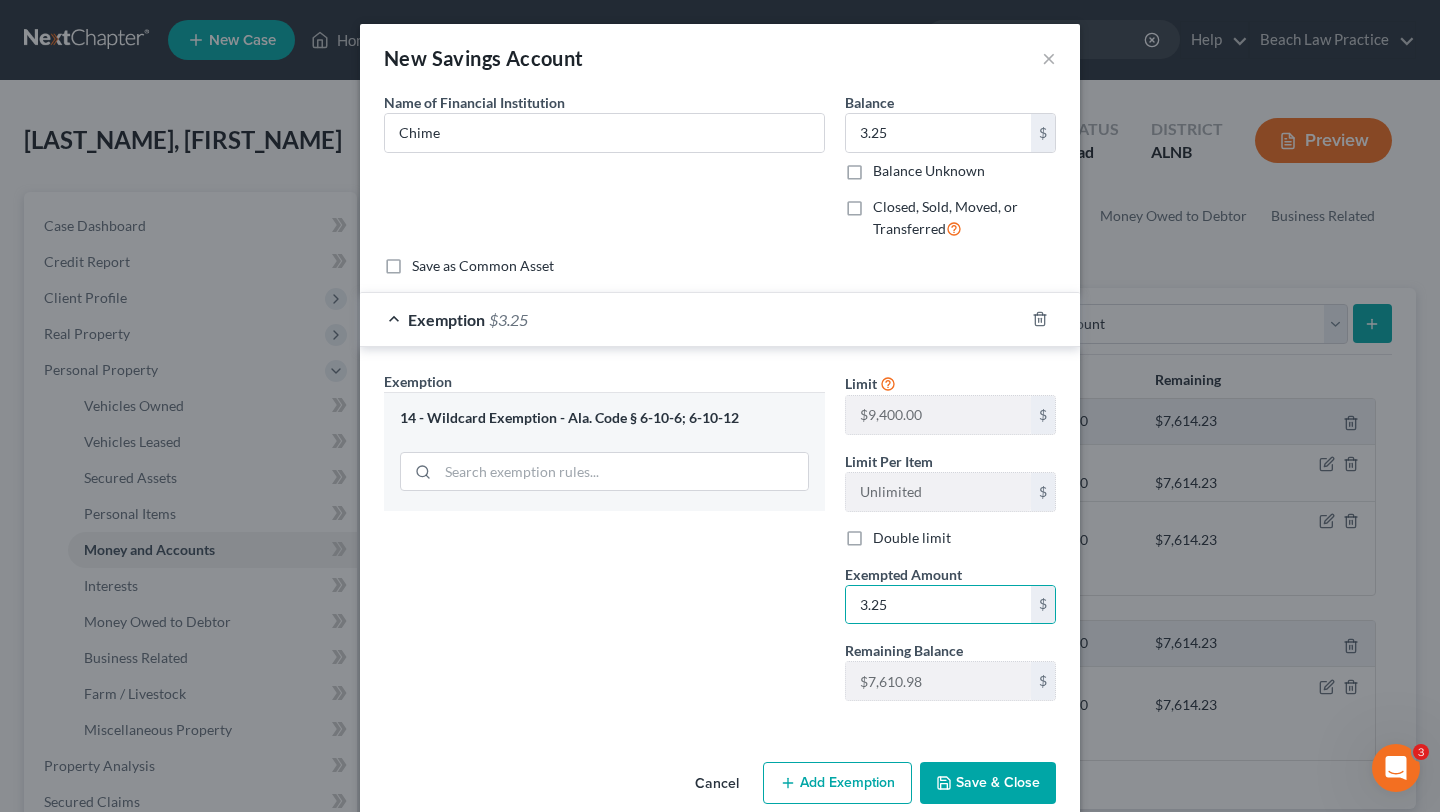 click on "Save & Close" at bounding box center [988, 783] 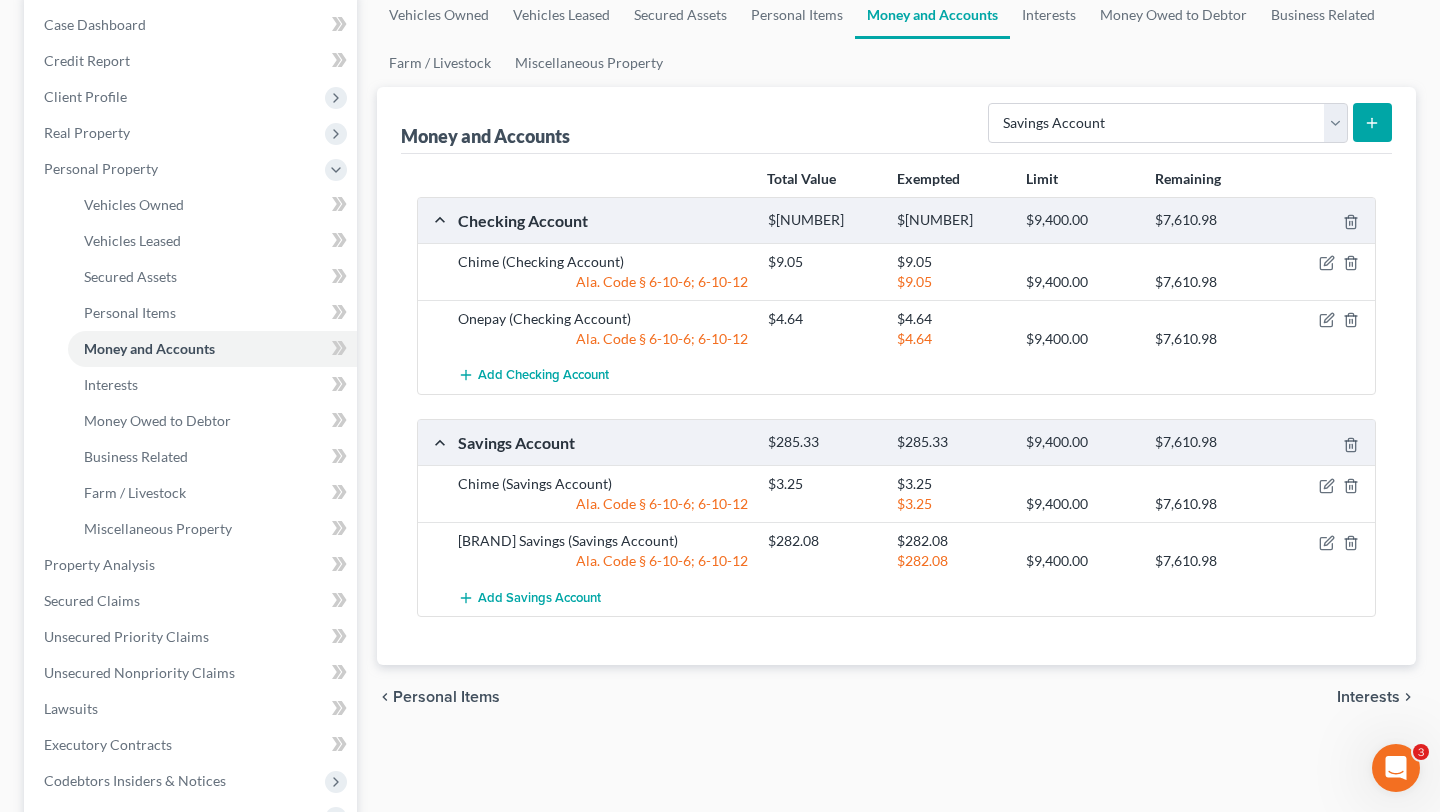 scroll, scrollTop: 198, scrollLeft: 0, axis: vertical 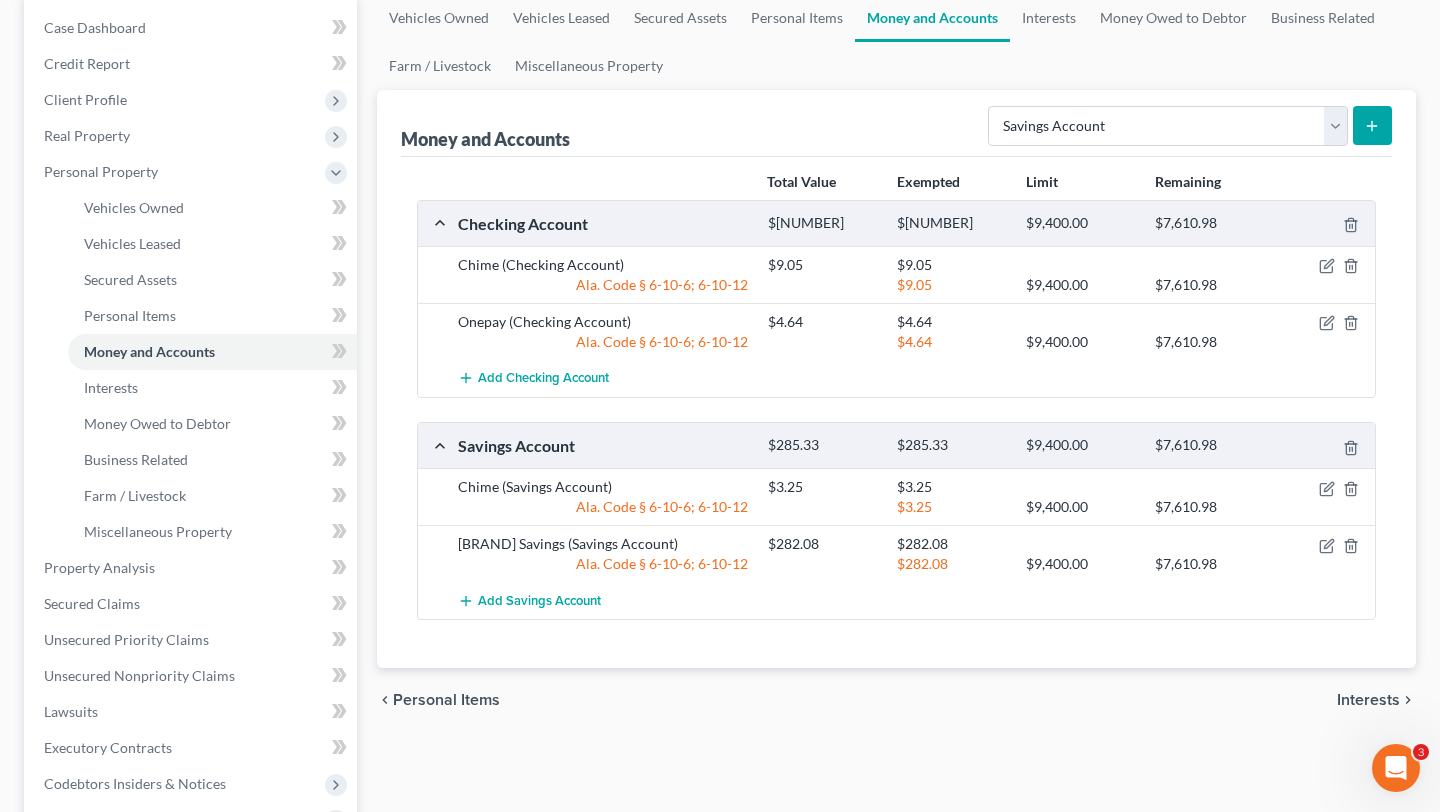 click 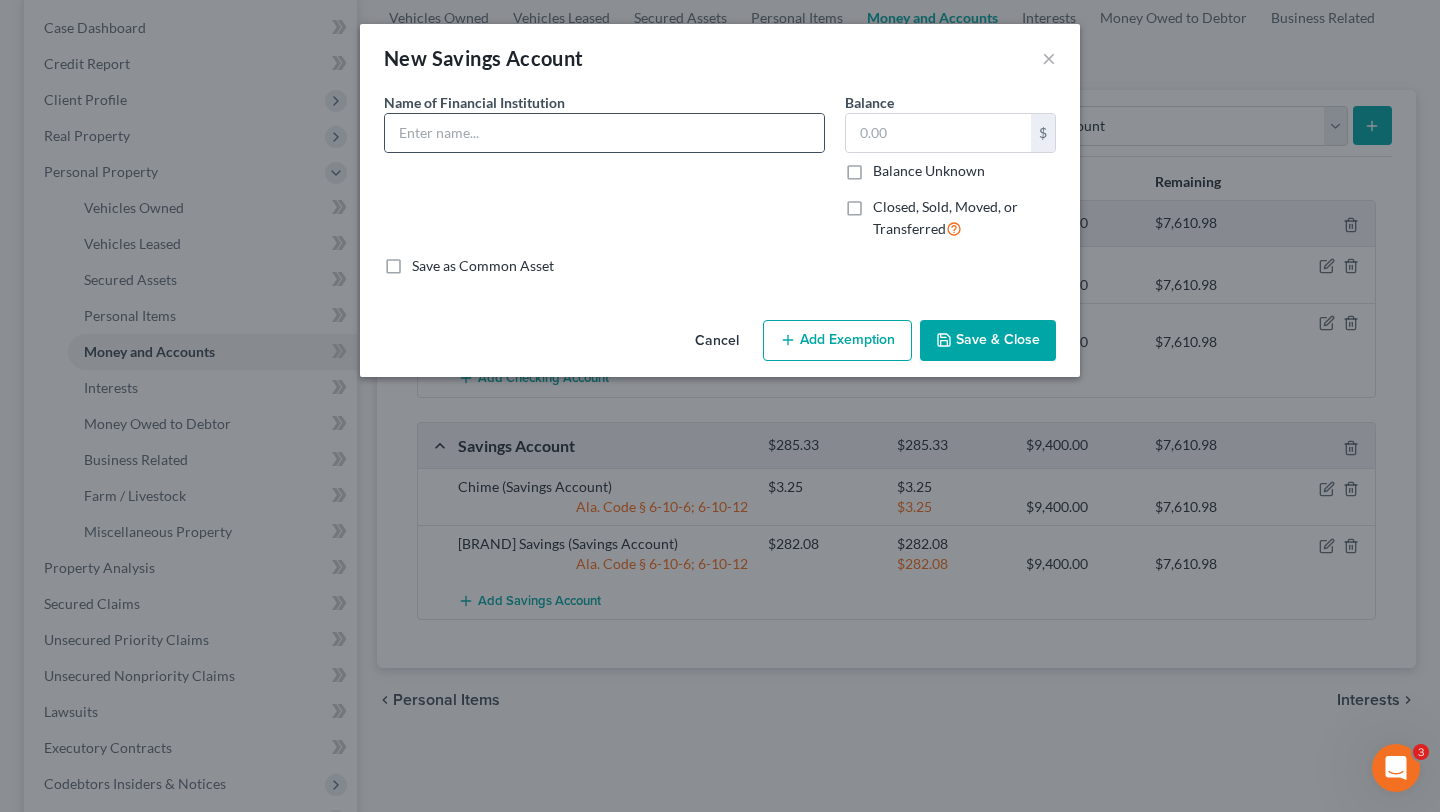 click at bounding box center [604, 133] 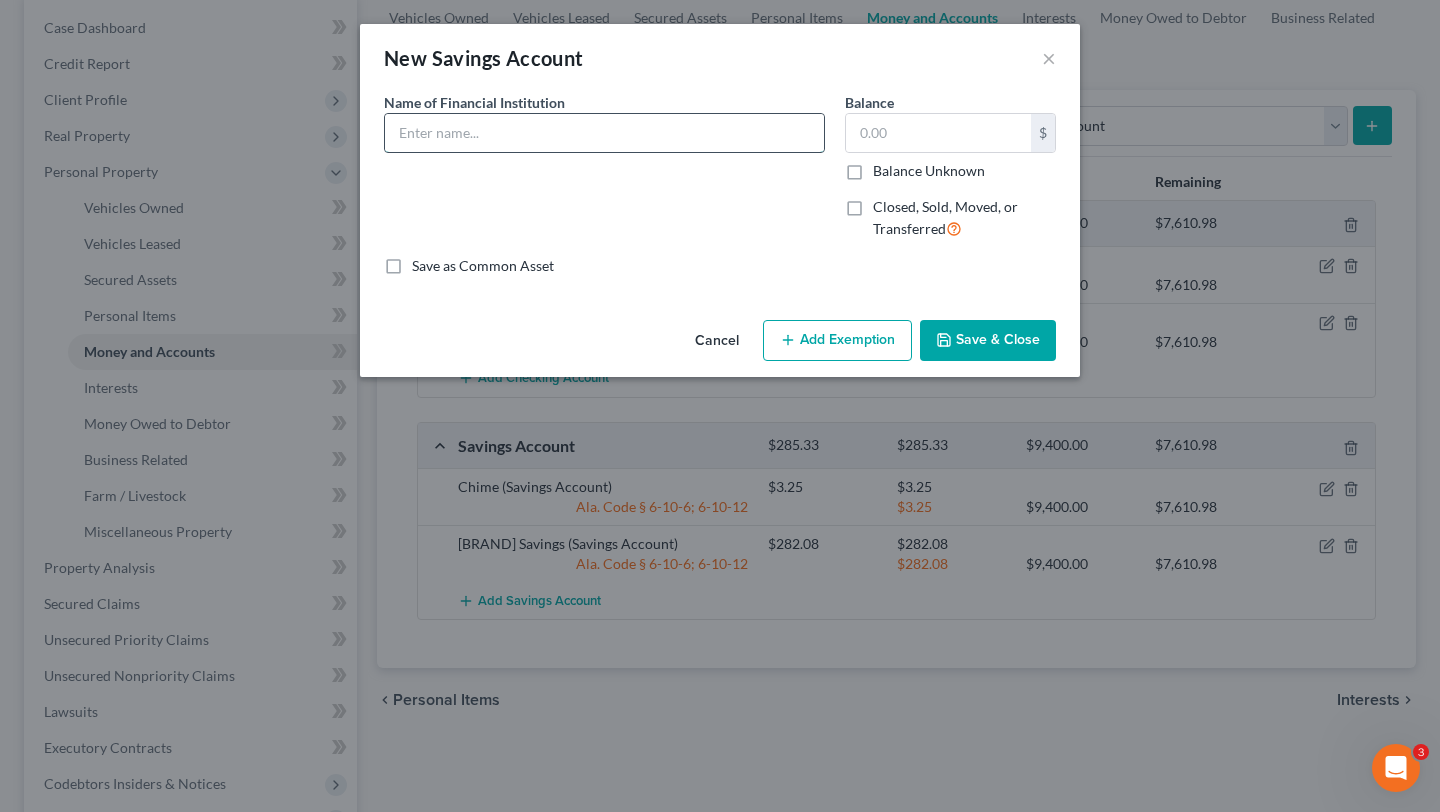 click at bounding box center (604, 133) 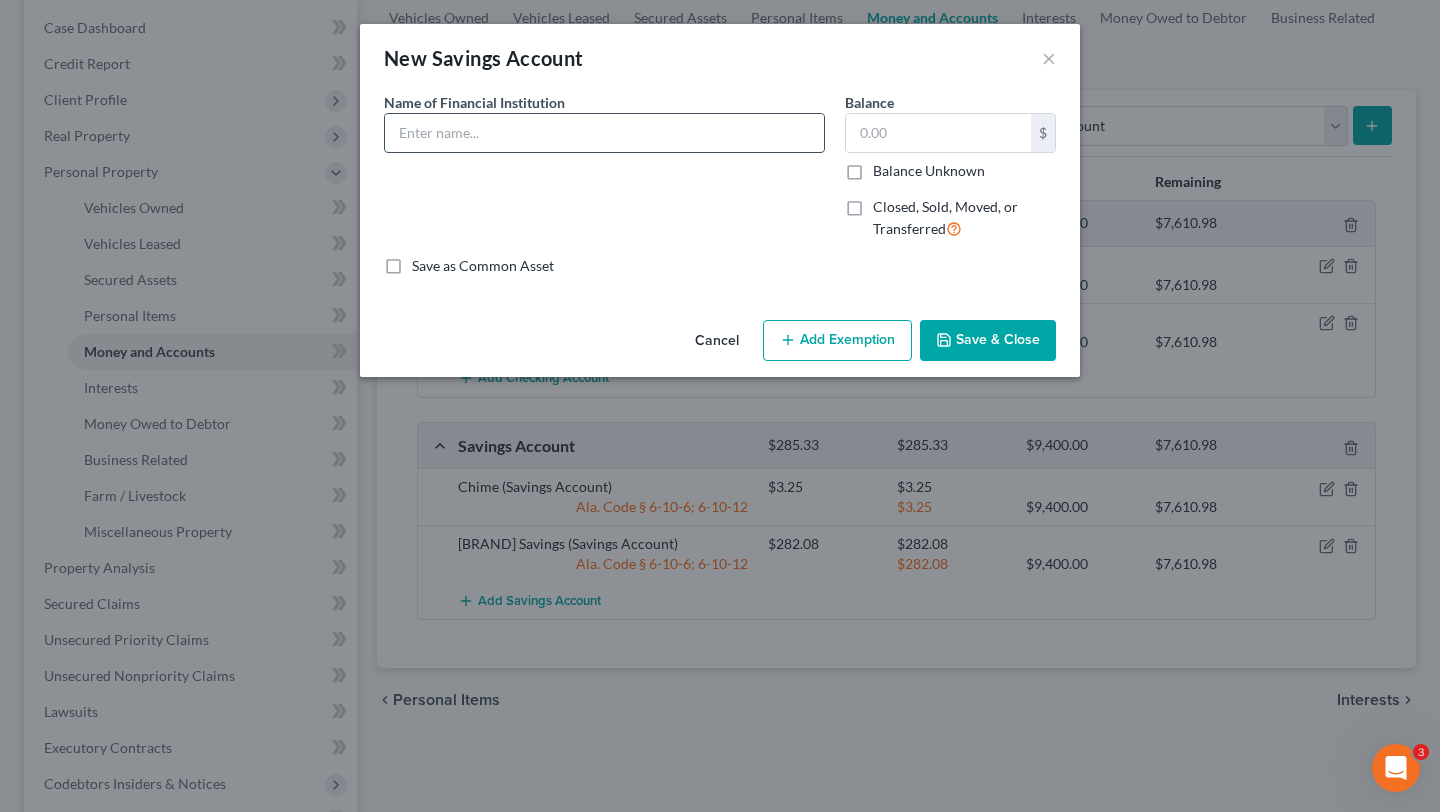 type on "Onepay" 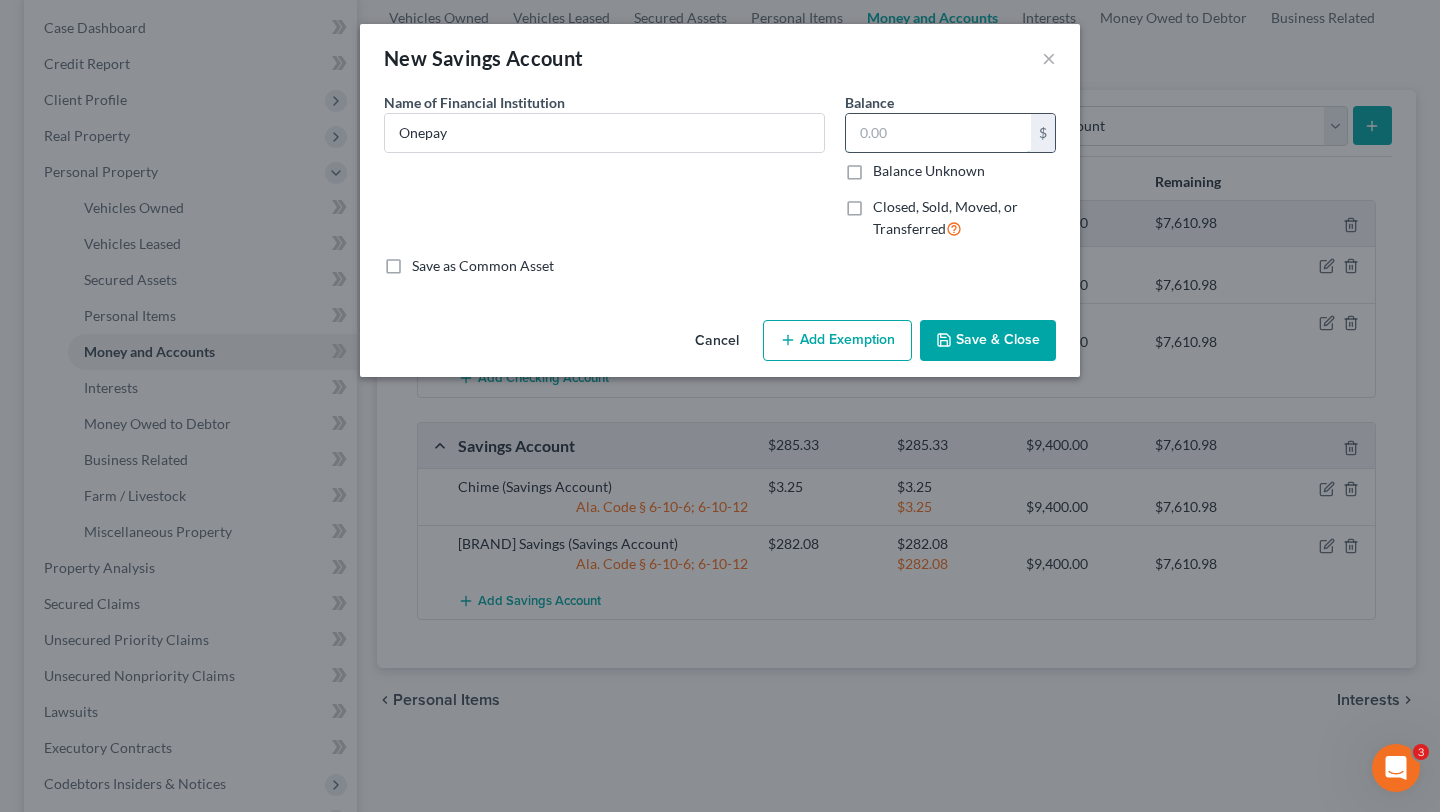 click at bounding box center (938, 133) 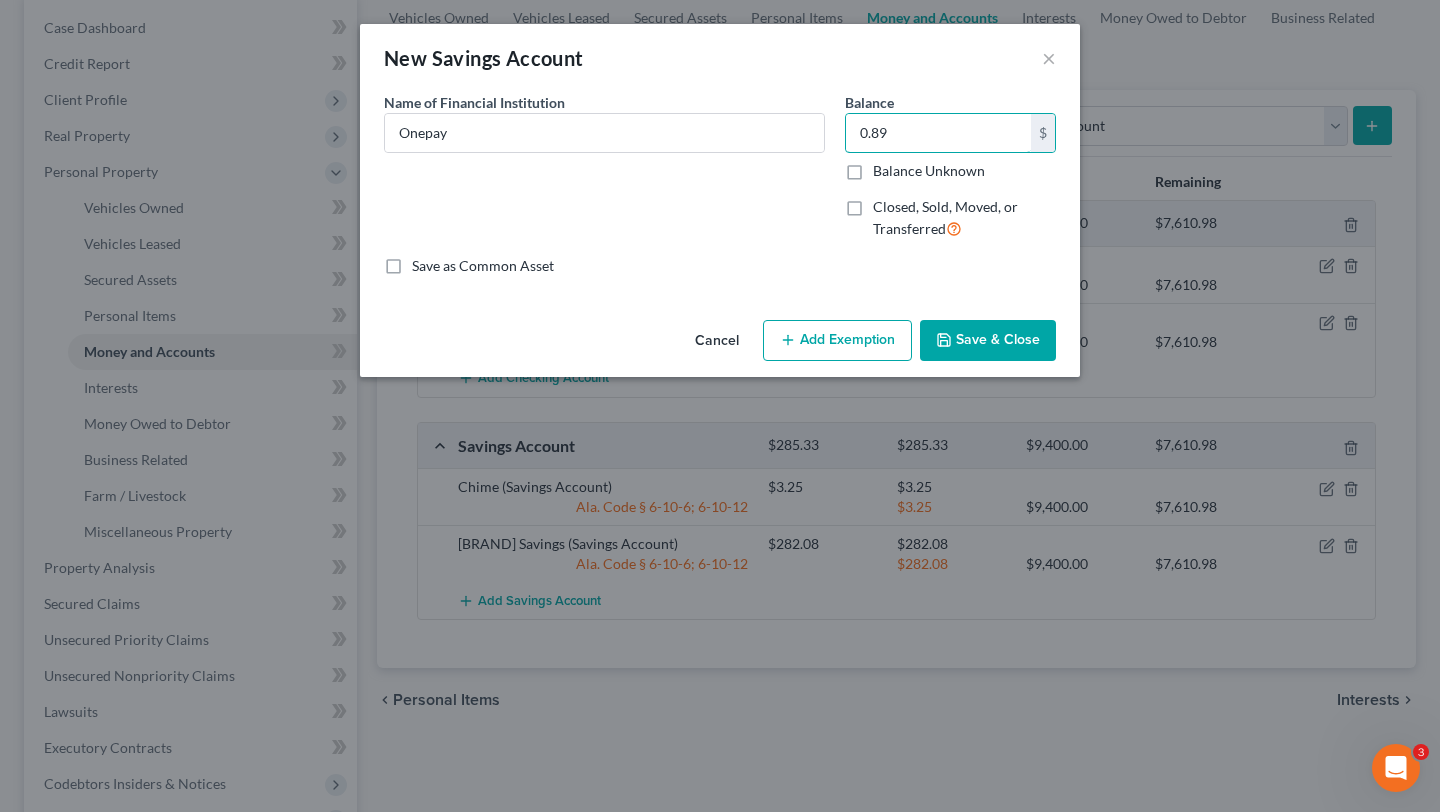 type on "0.89" 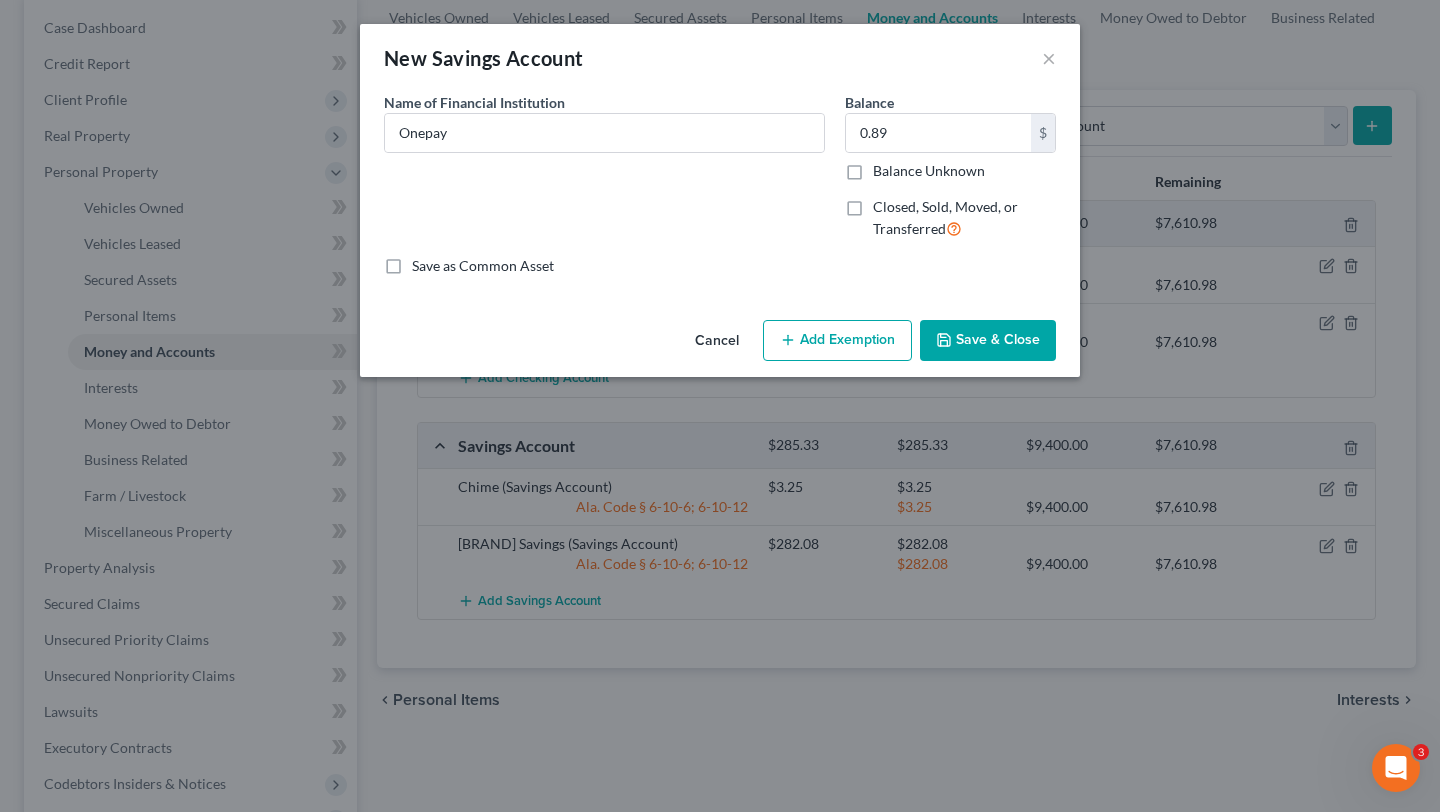 click on "Add Exemption" at bounding box center (837, 341) 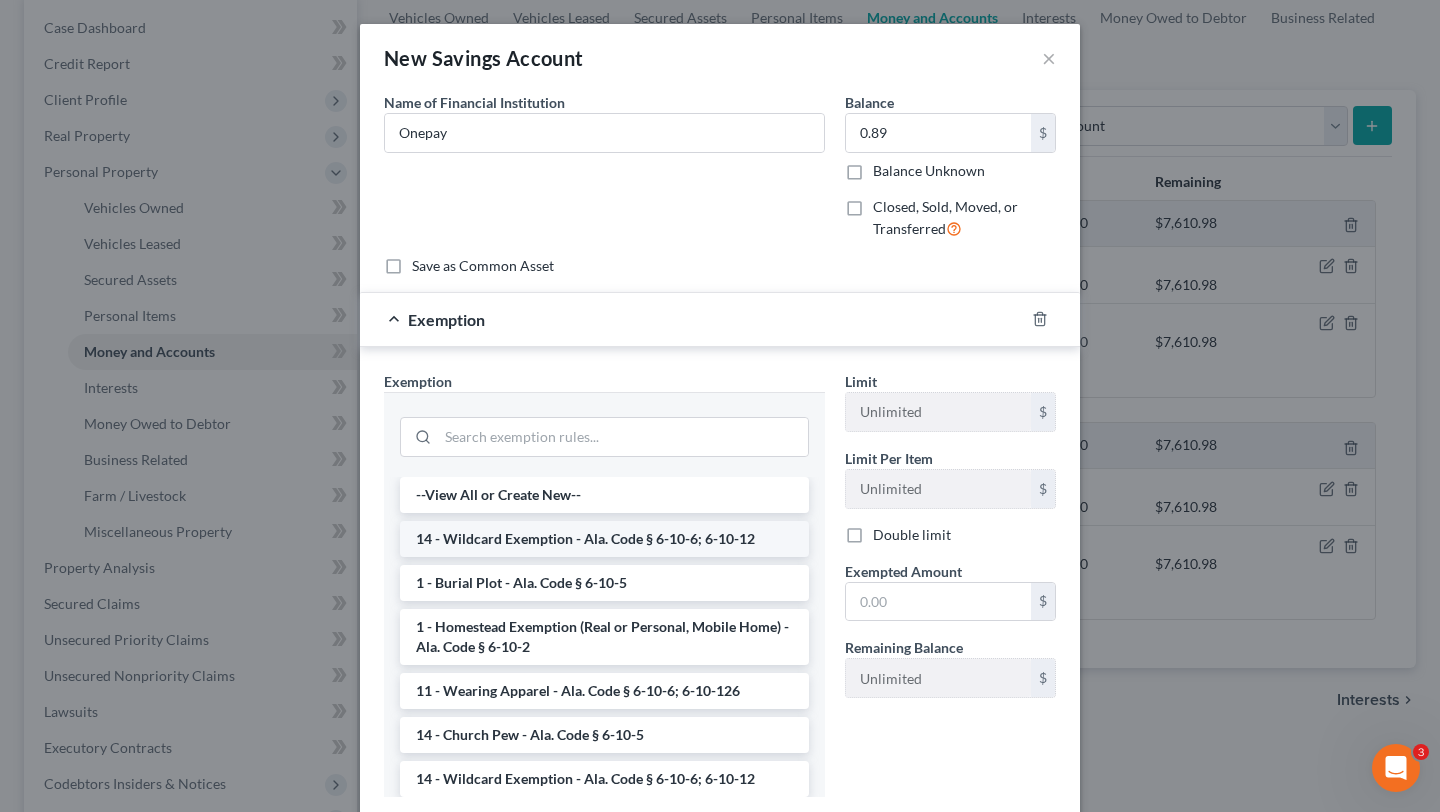 click on "14 - Wildcard Exemption - Ala. Code § 6-10-6; 6-10-12" at bounding box center [604, 539] 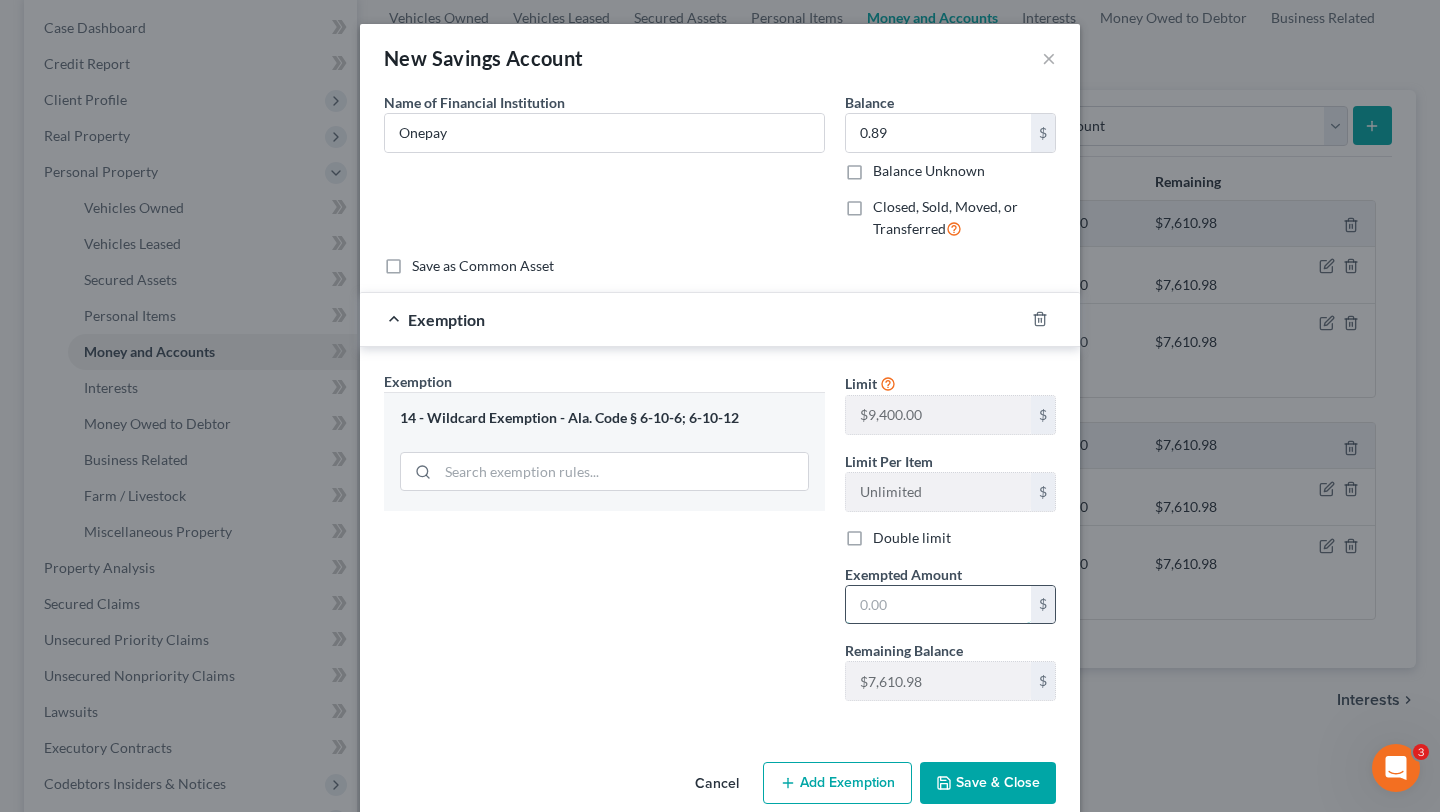 click at bounding box center (938, 605) 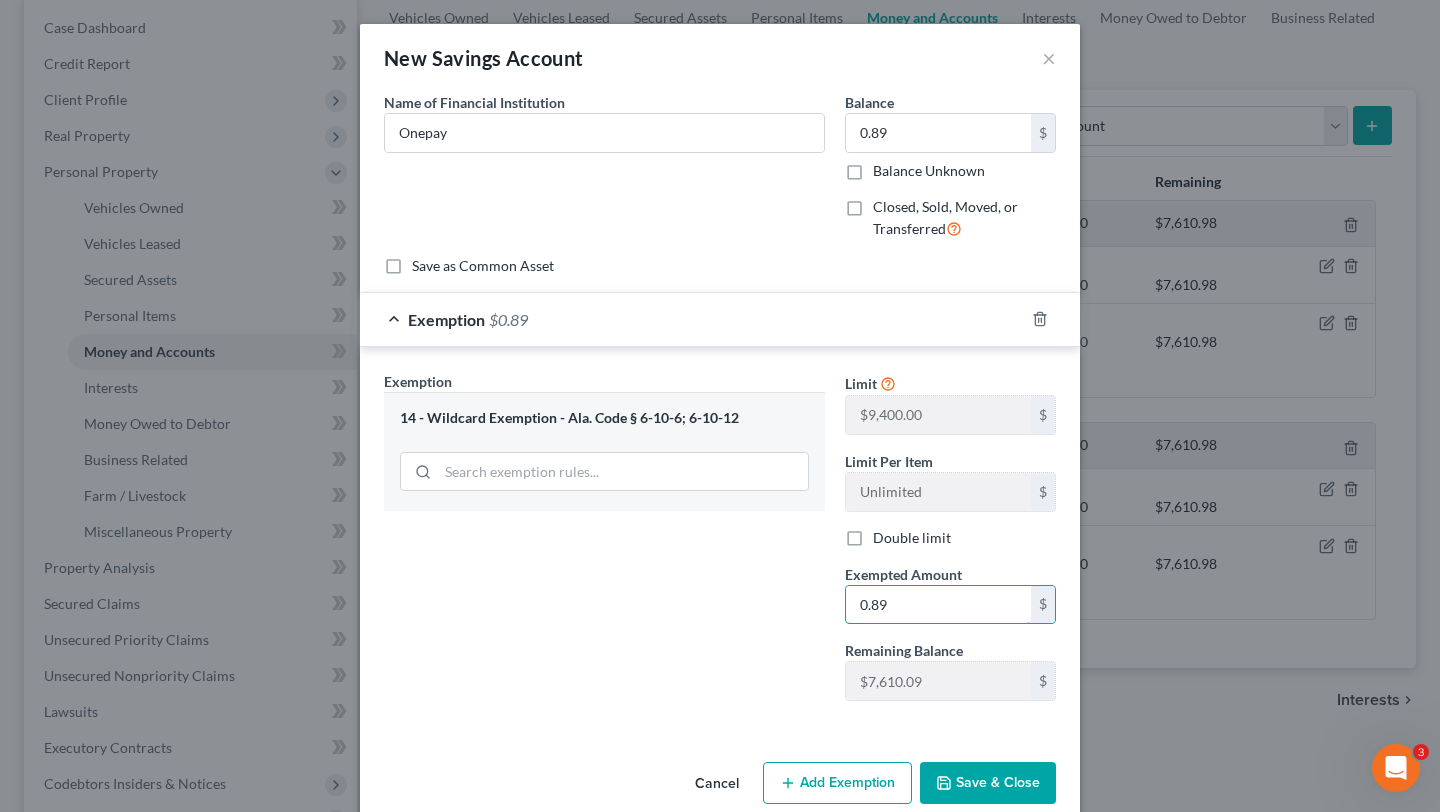 type on "0.89" 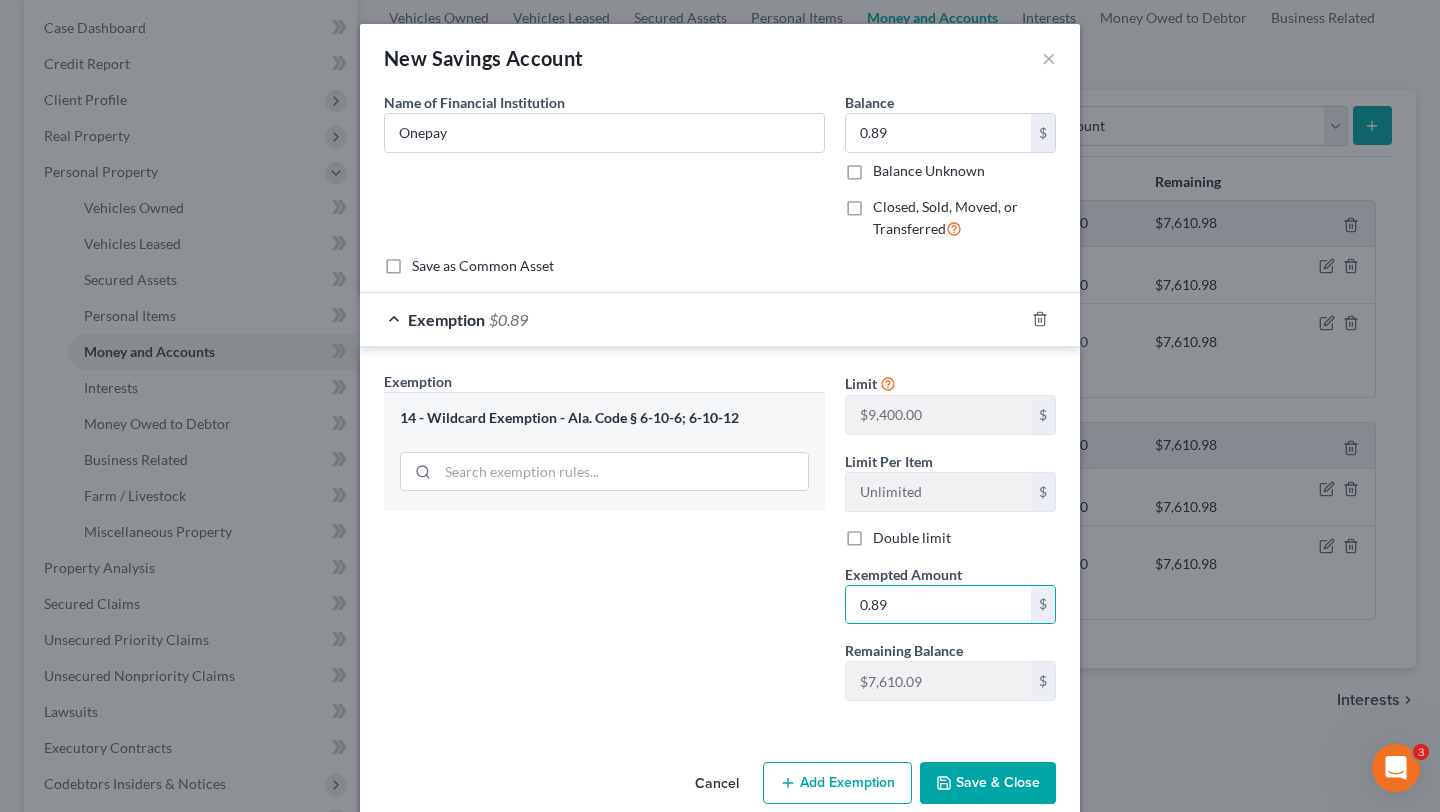 click 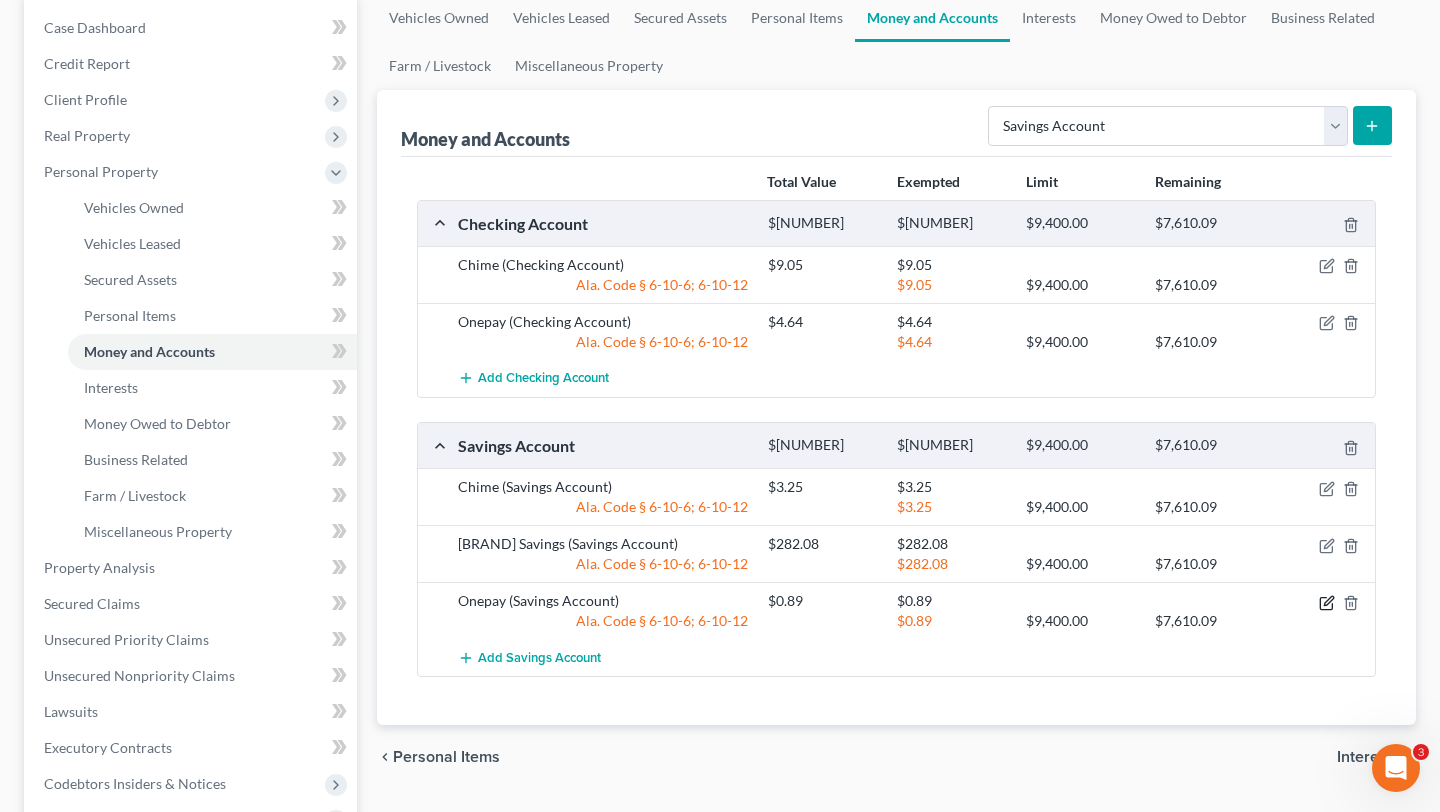 click 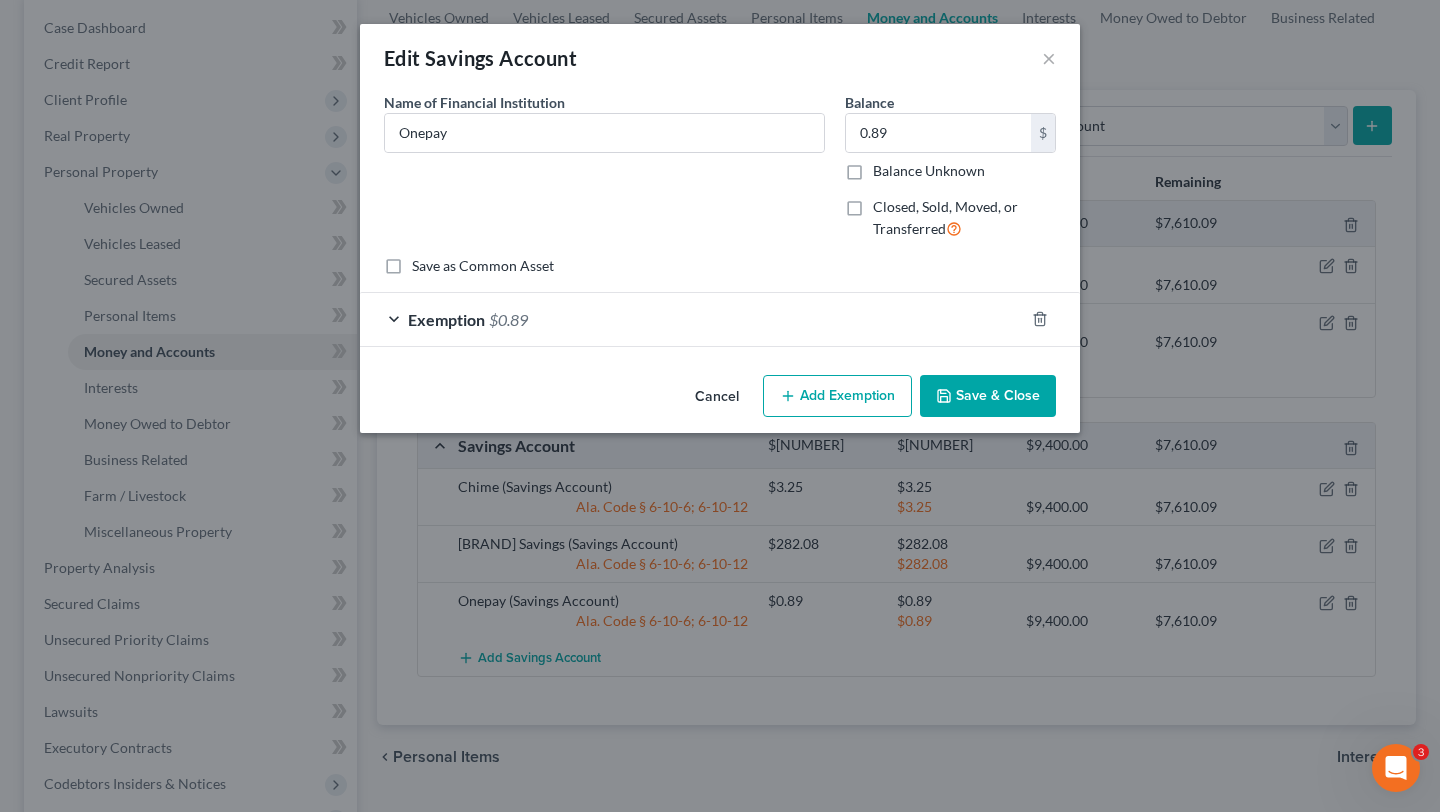 click on "Exemption $0.89" at bounding box center [692, 319] 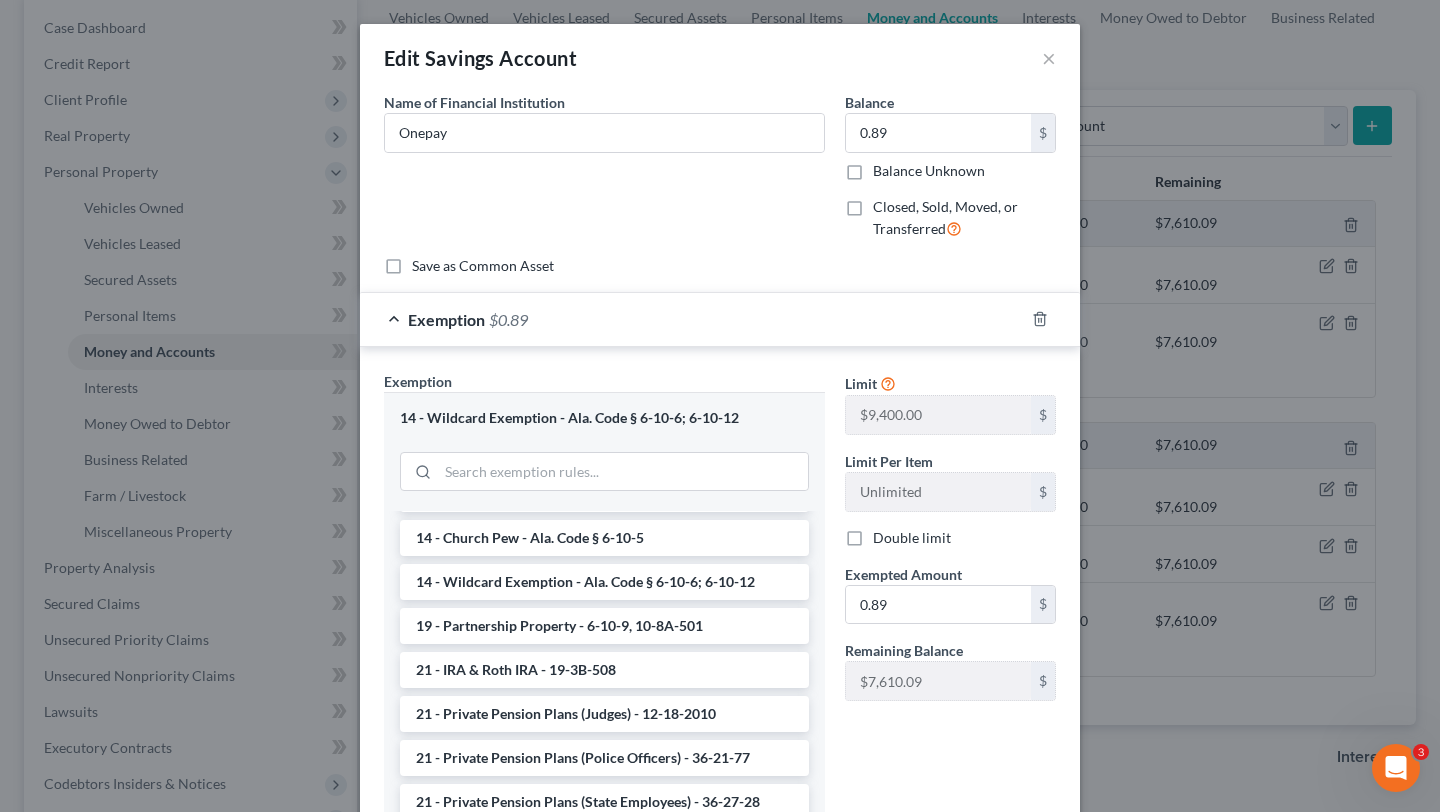 scroll, scrollTop: 240, scrollLeft: 0, axis: vertical 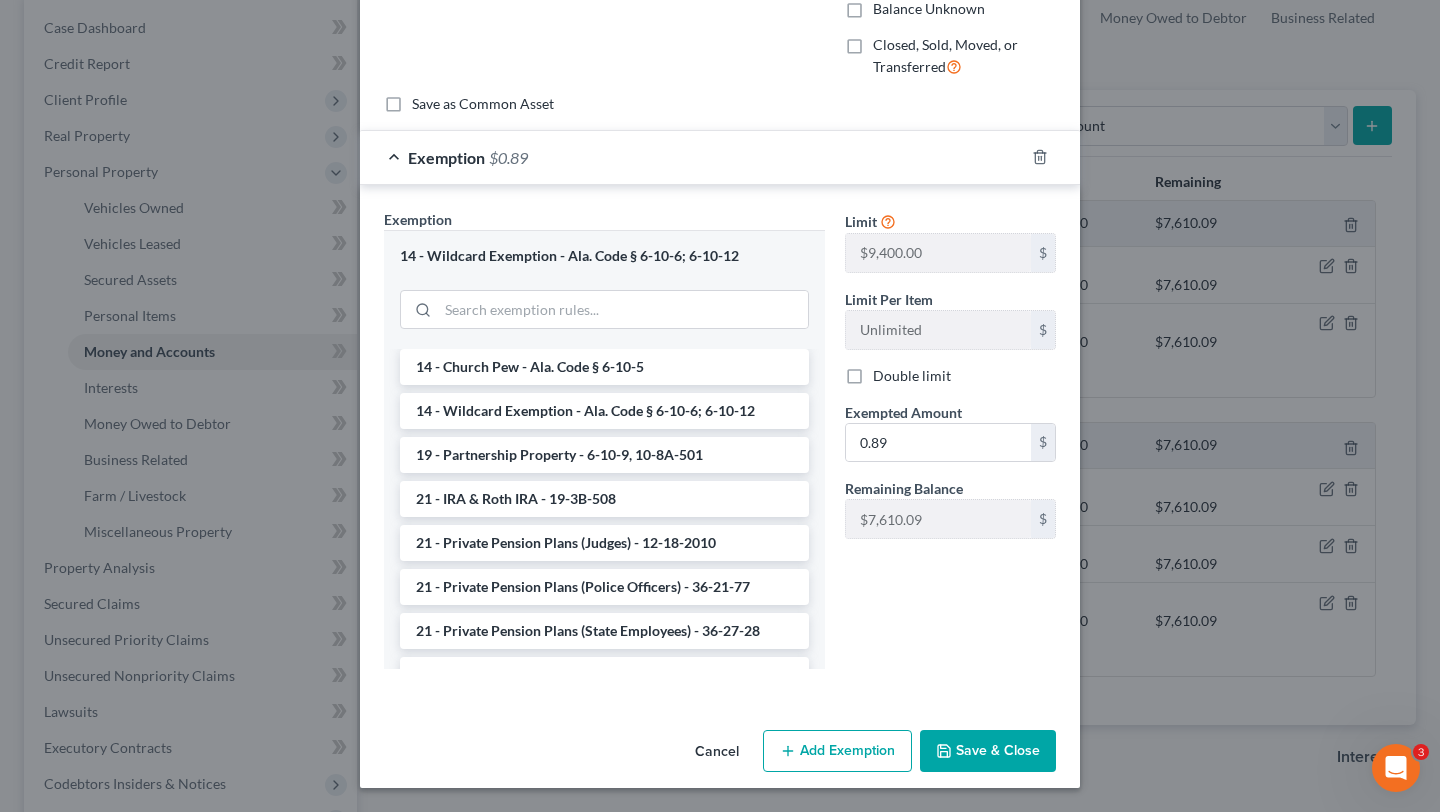 click on "Save & Close" at bounding box center (988, 751) 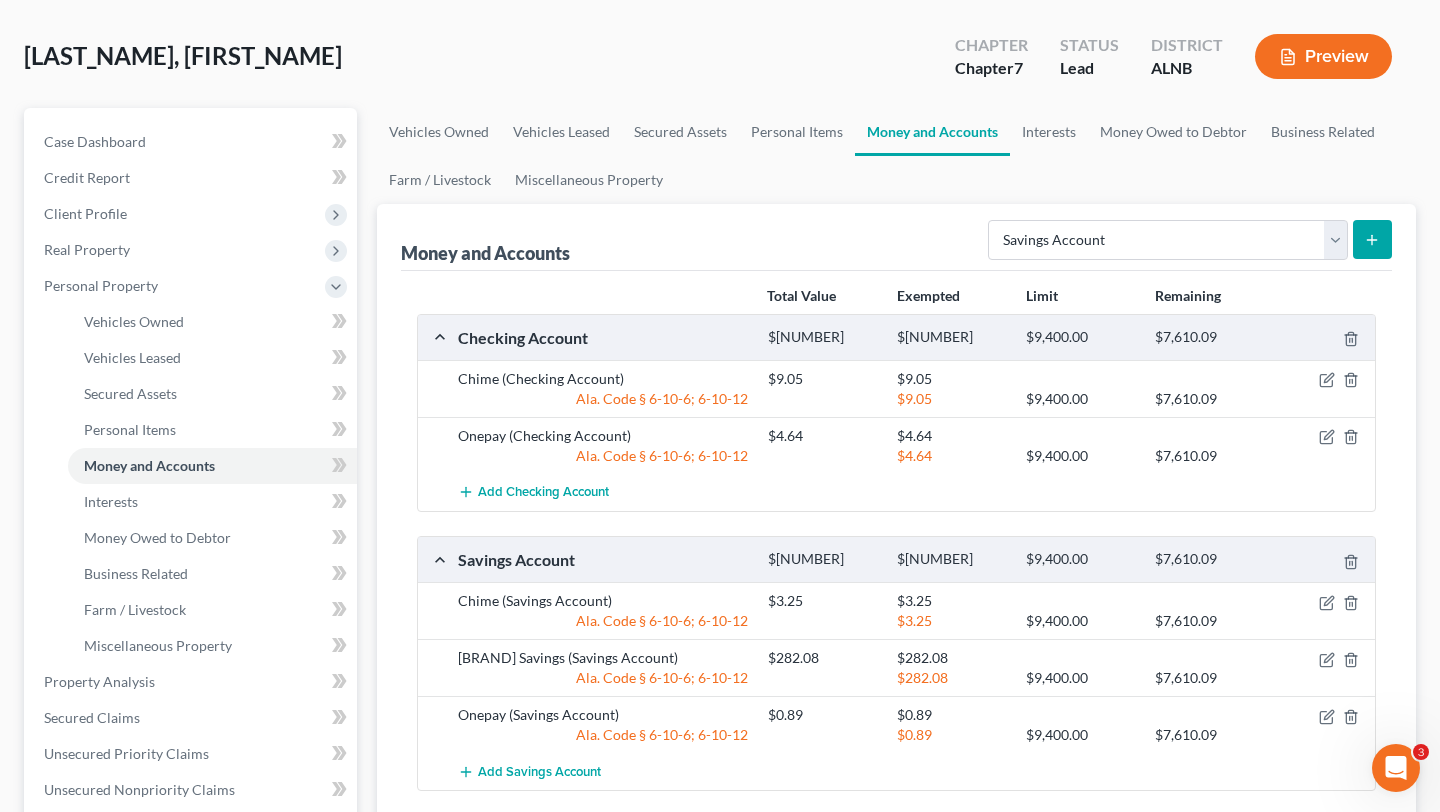 scroll, scrollTop: 80, scrollLeft: 0, axis: vertical 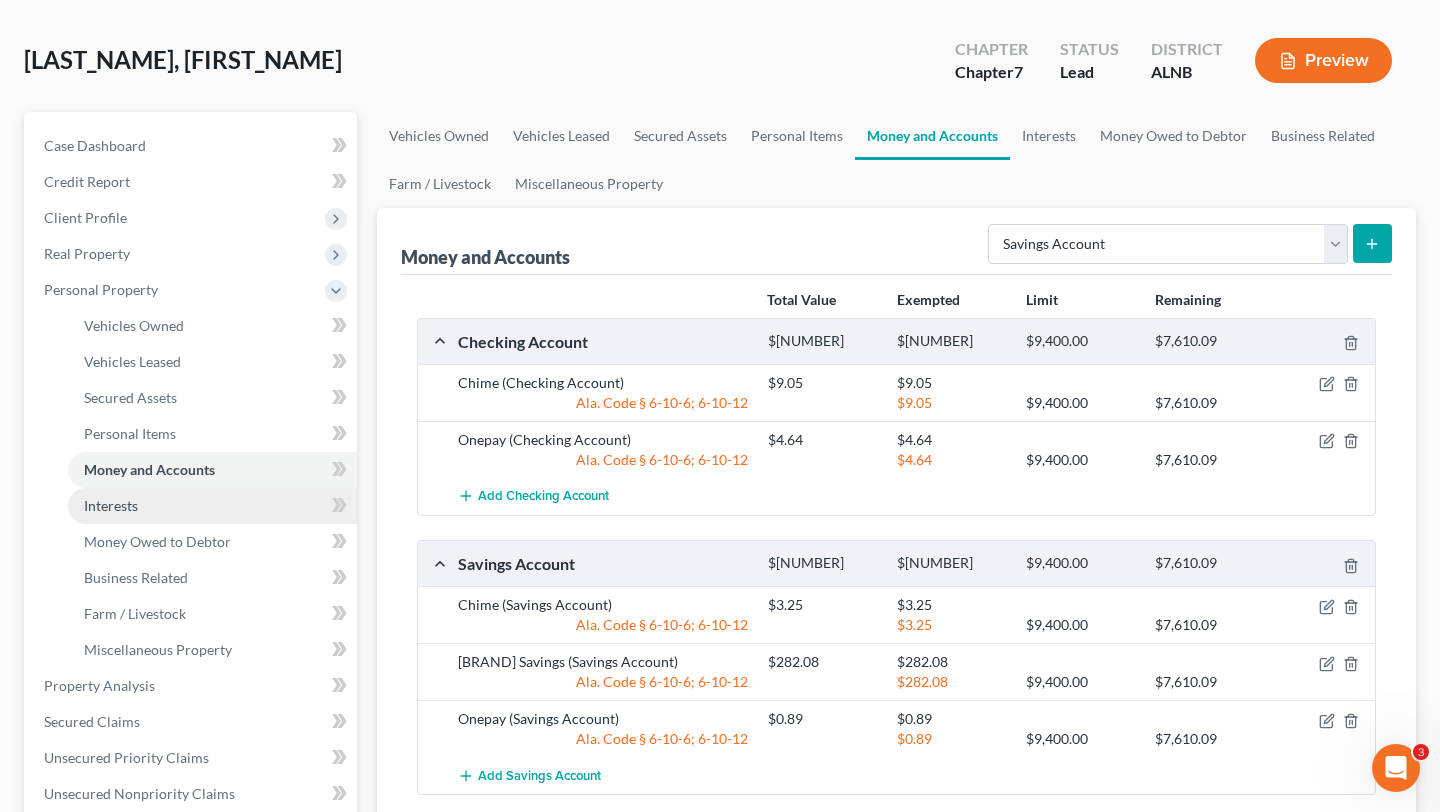 click on "Interests" at bounding box center [212, 506] 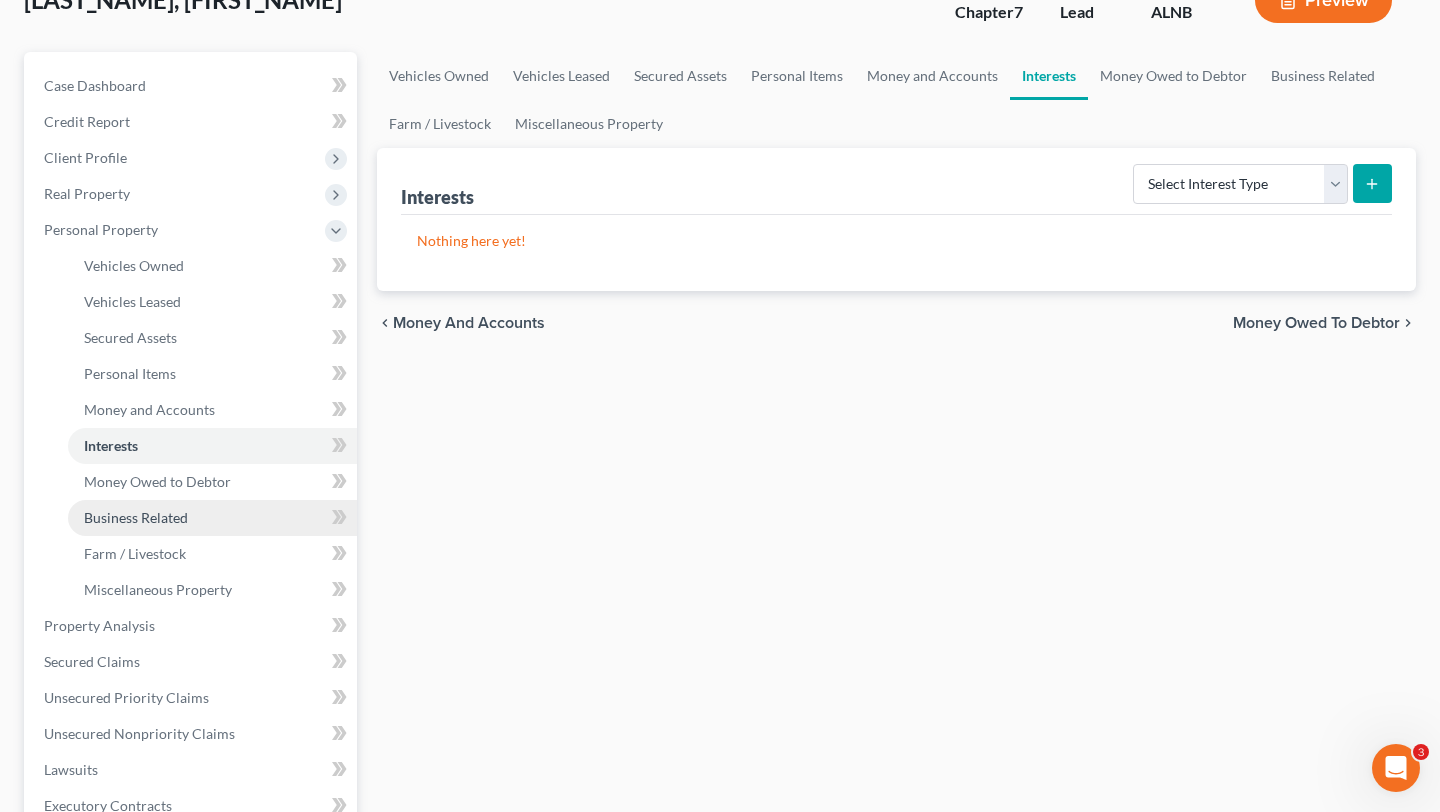 scroll, scrollTop: 167, scrollLeft: 0, axis: vertical 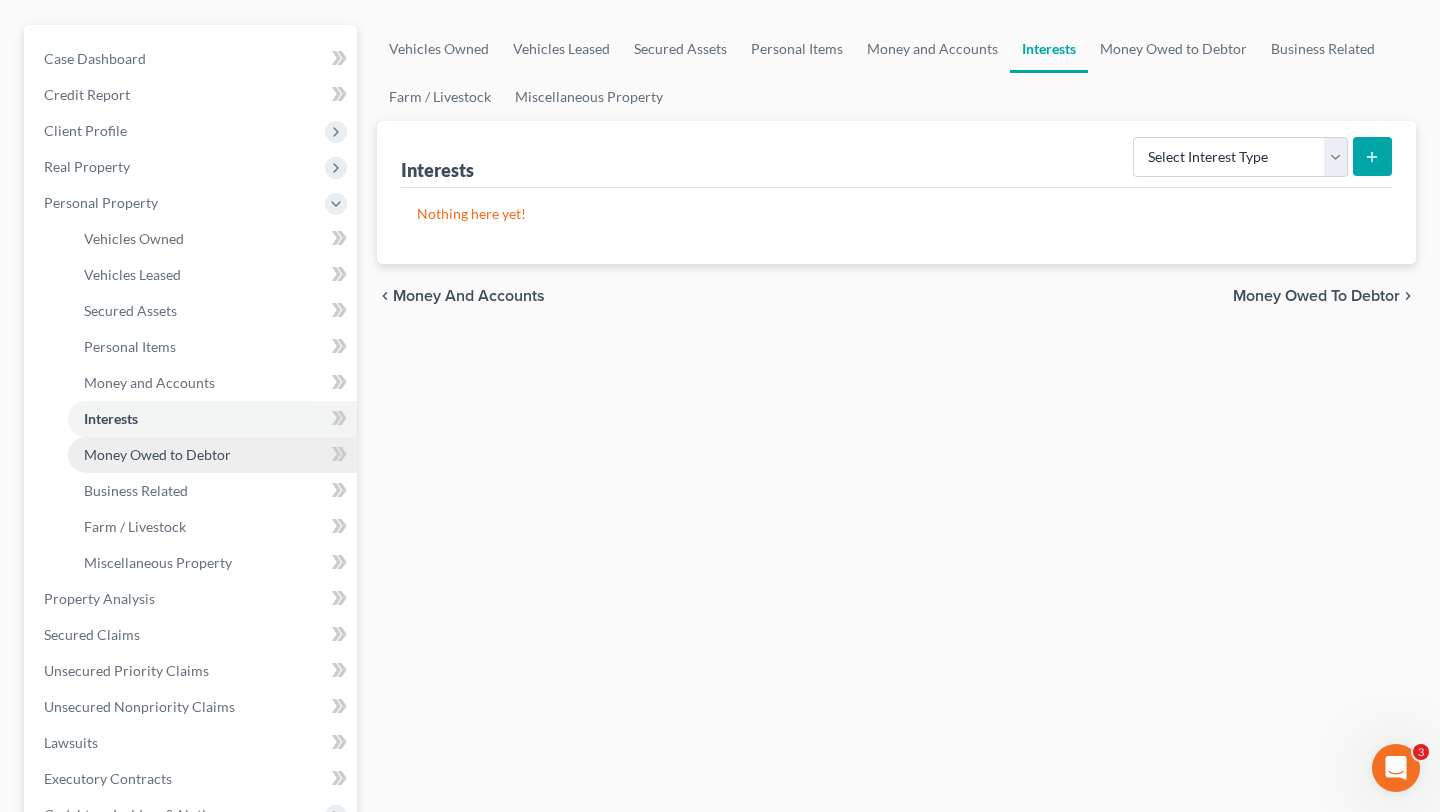 click on "Money Owed to Debtor" at bounding box center [212, 455] 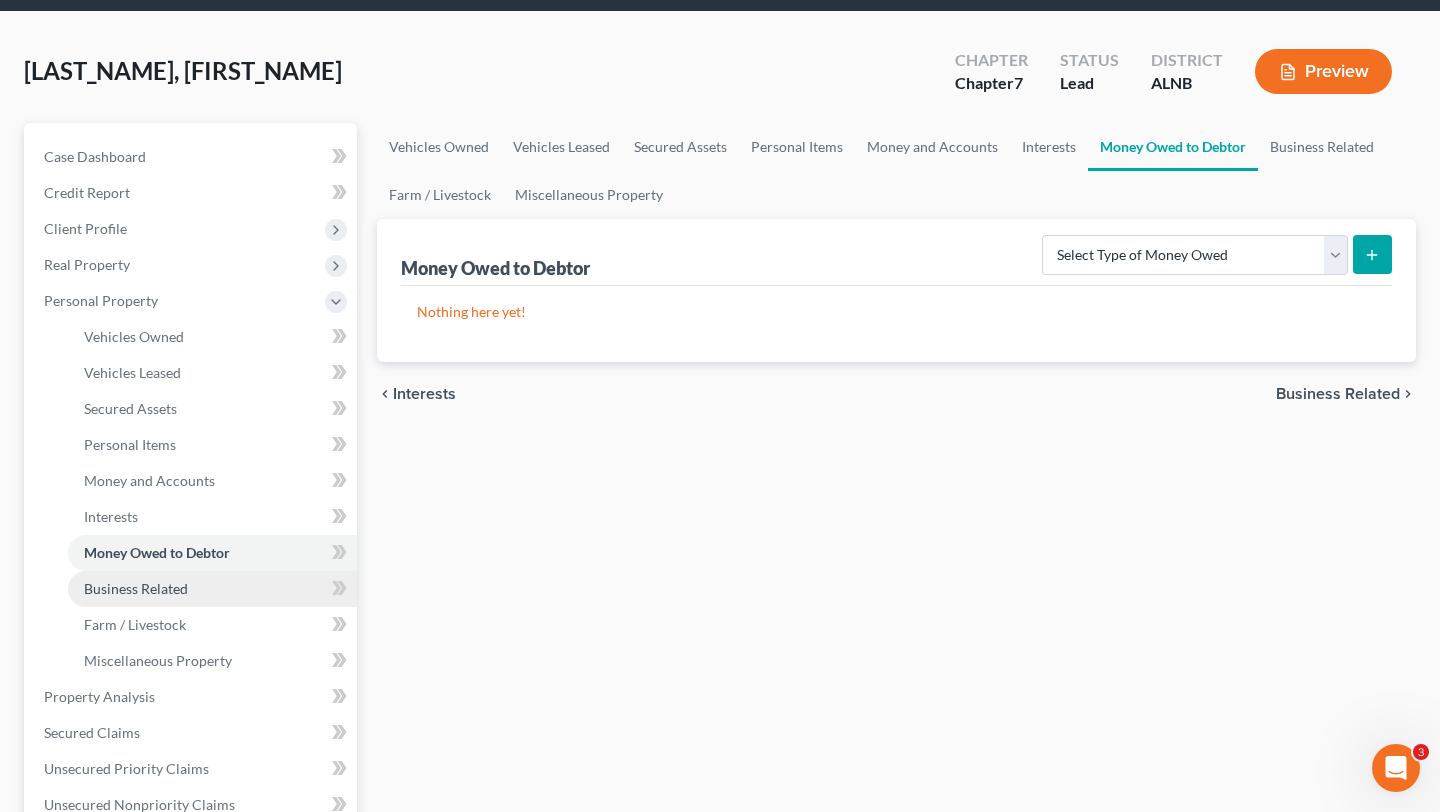 scroll, scrollTop: 91, scrollLeft: 0, axis: vertical 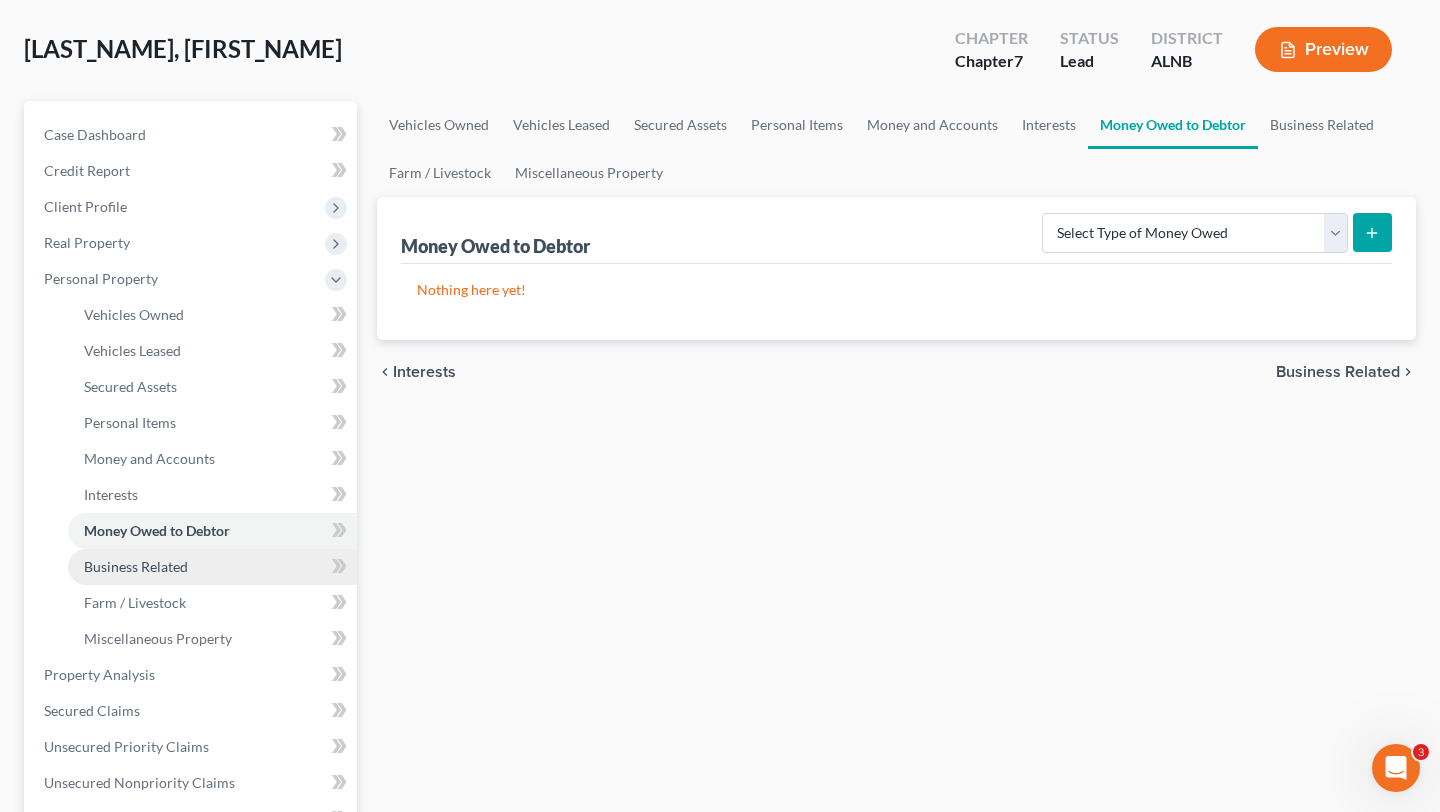 click on "Business Related" at bounding box center (136, 566) 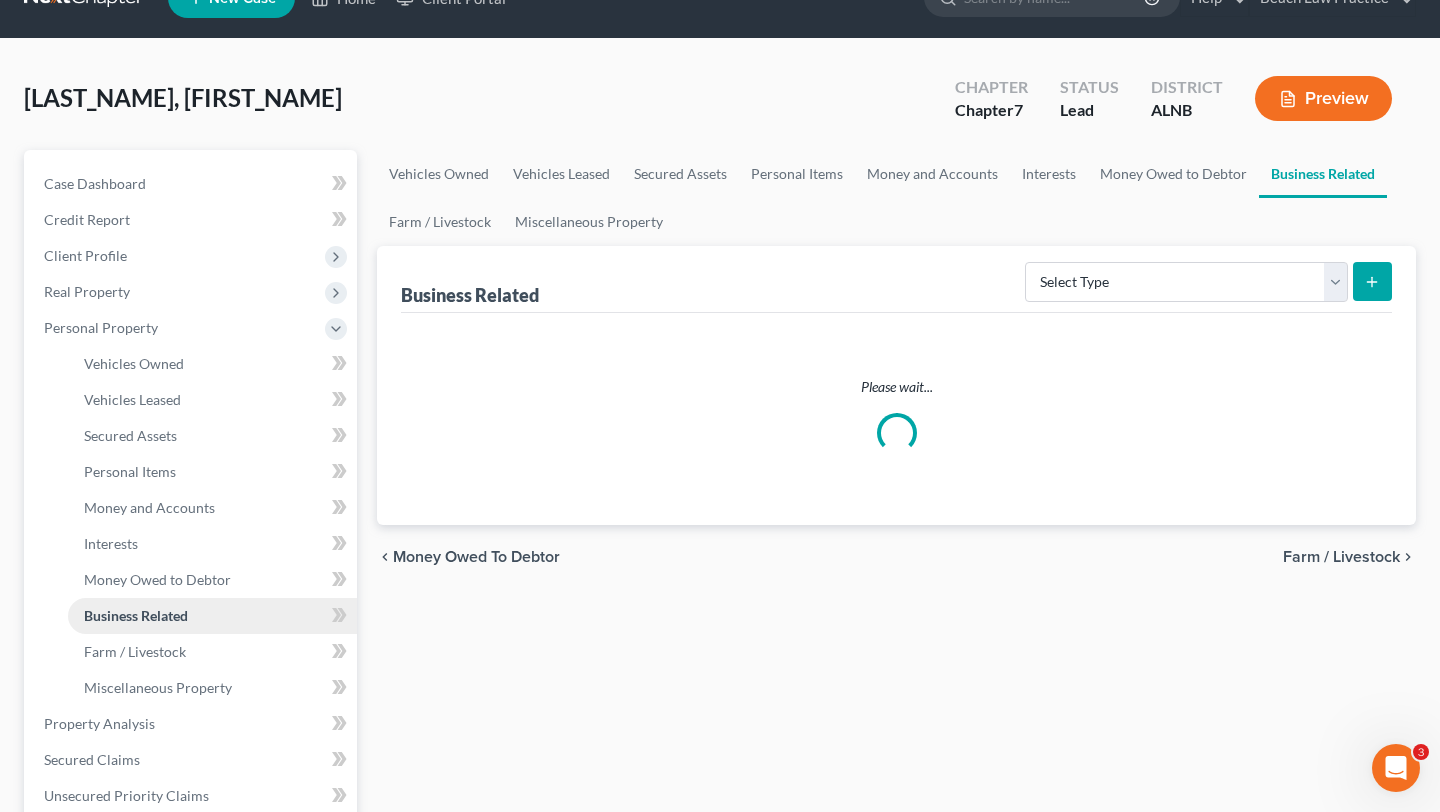 scroll, scrollTop: 0, scrollLeft: 0, axis: both 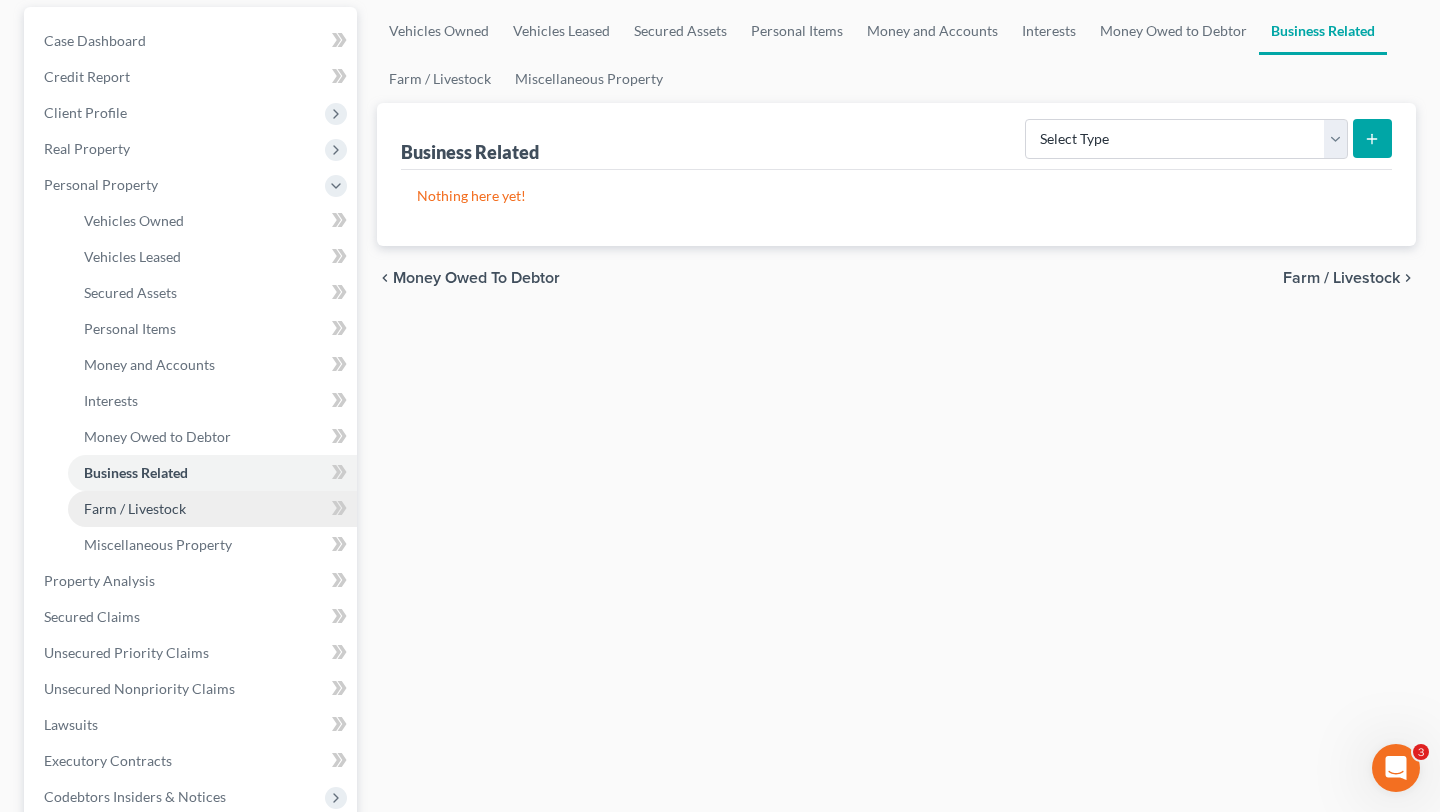click on "Farm / Livestock" at bounding box center (135, 508) 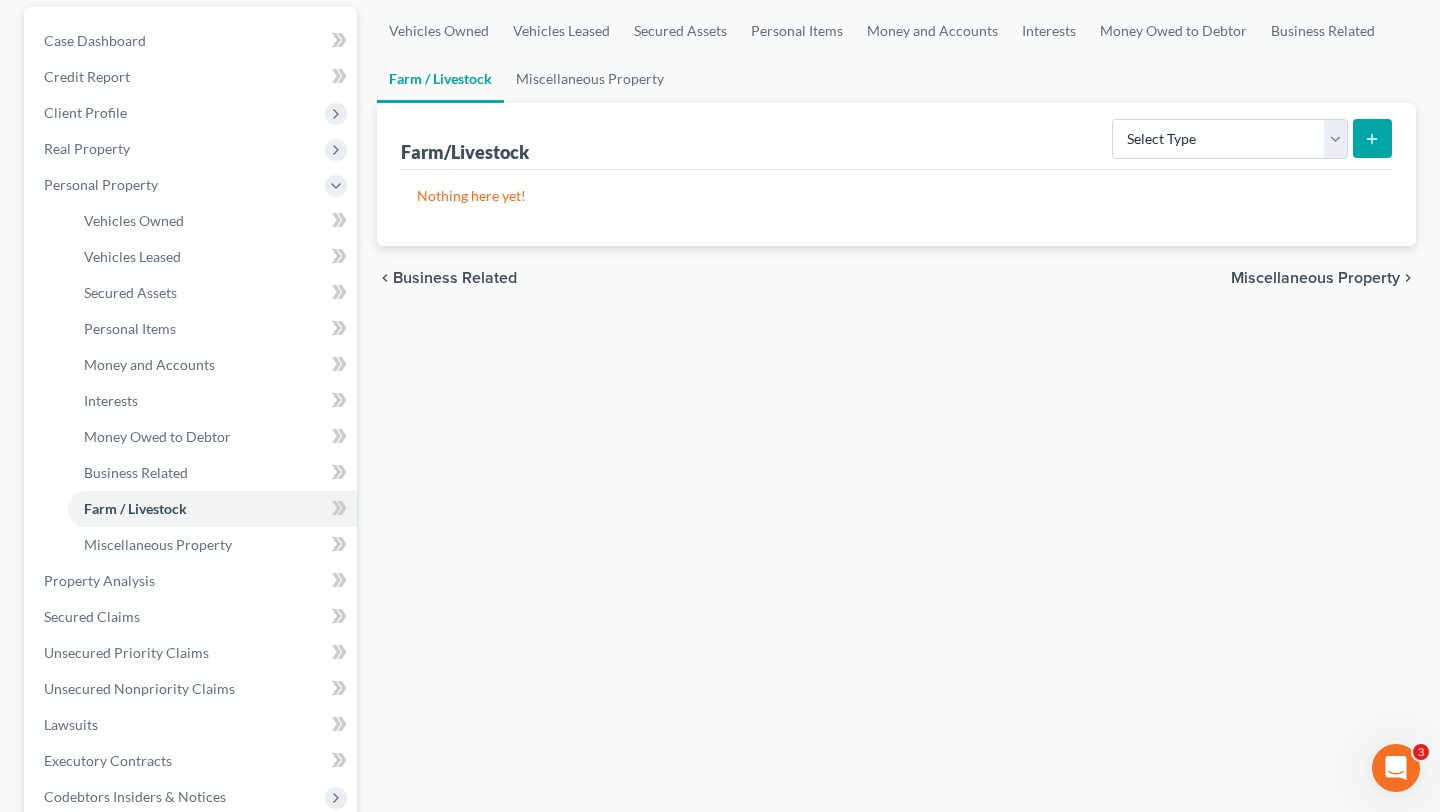 scroll, scrollTop: 218, scrollLeft: 0, axis: vertical 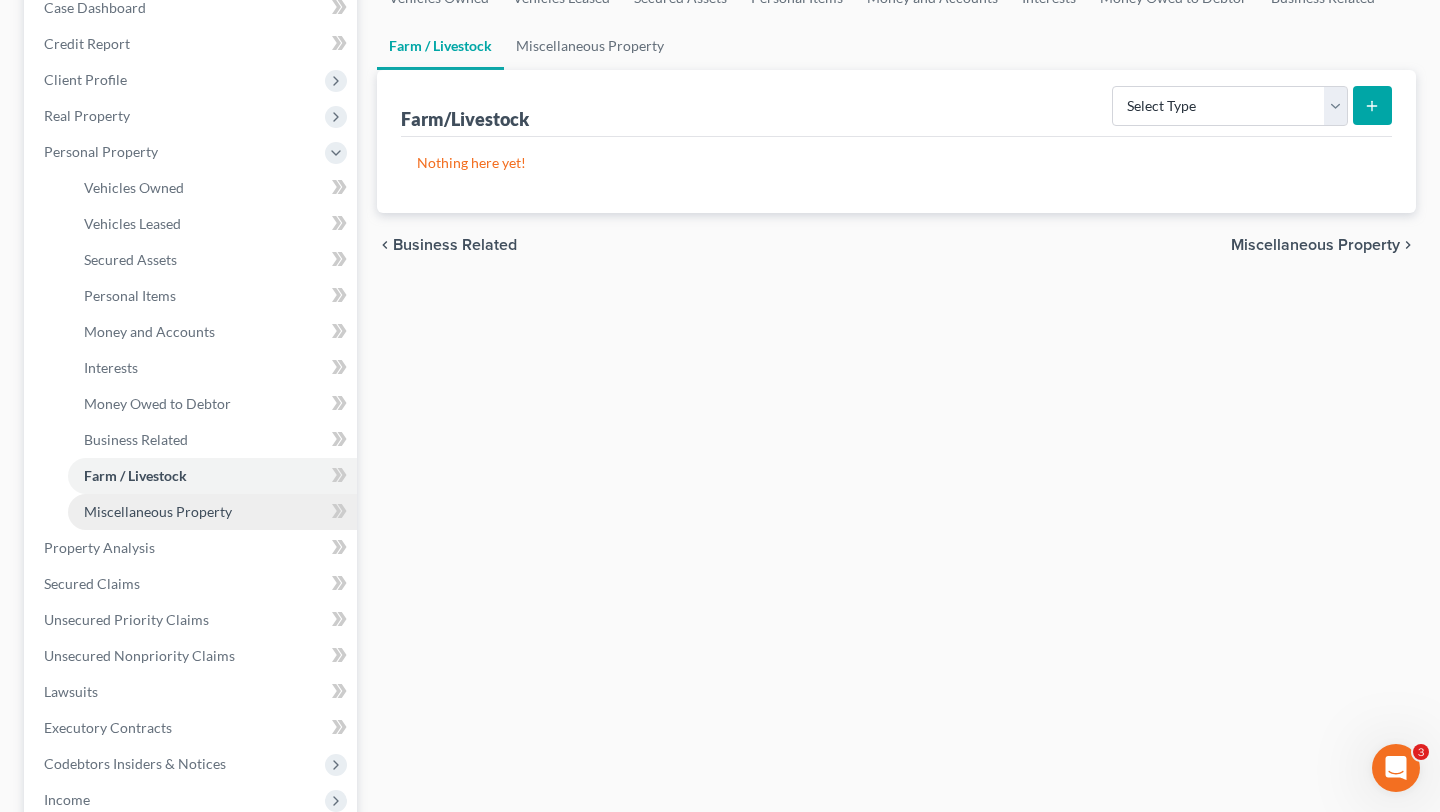 click on "Miscellaneous Property" at bounding box center [158, 511] 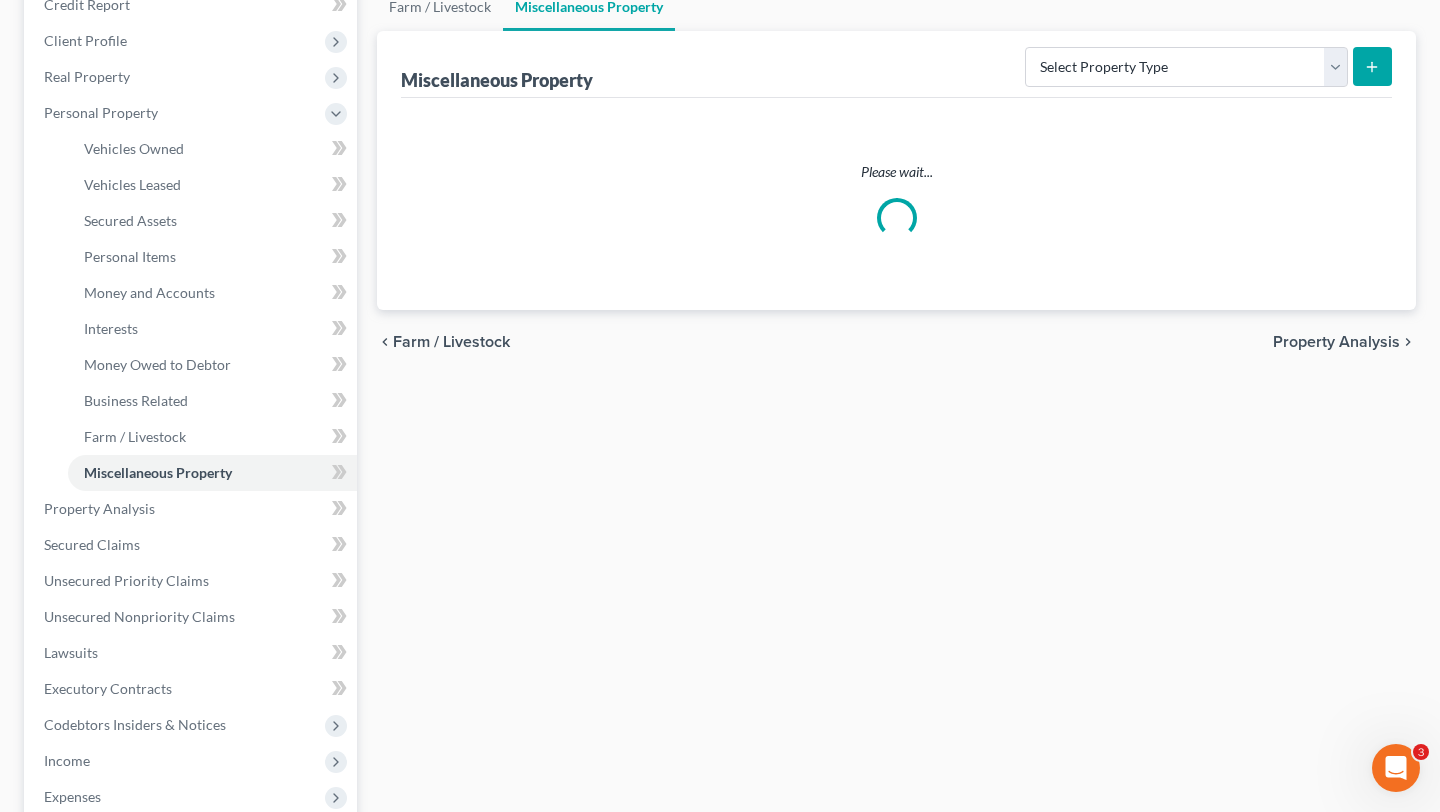 scroll, scrollTop: 256, scrollLeft: 0, axis: vertical 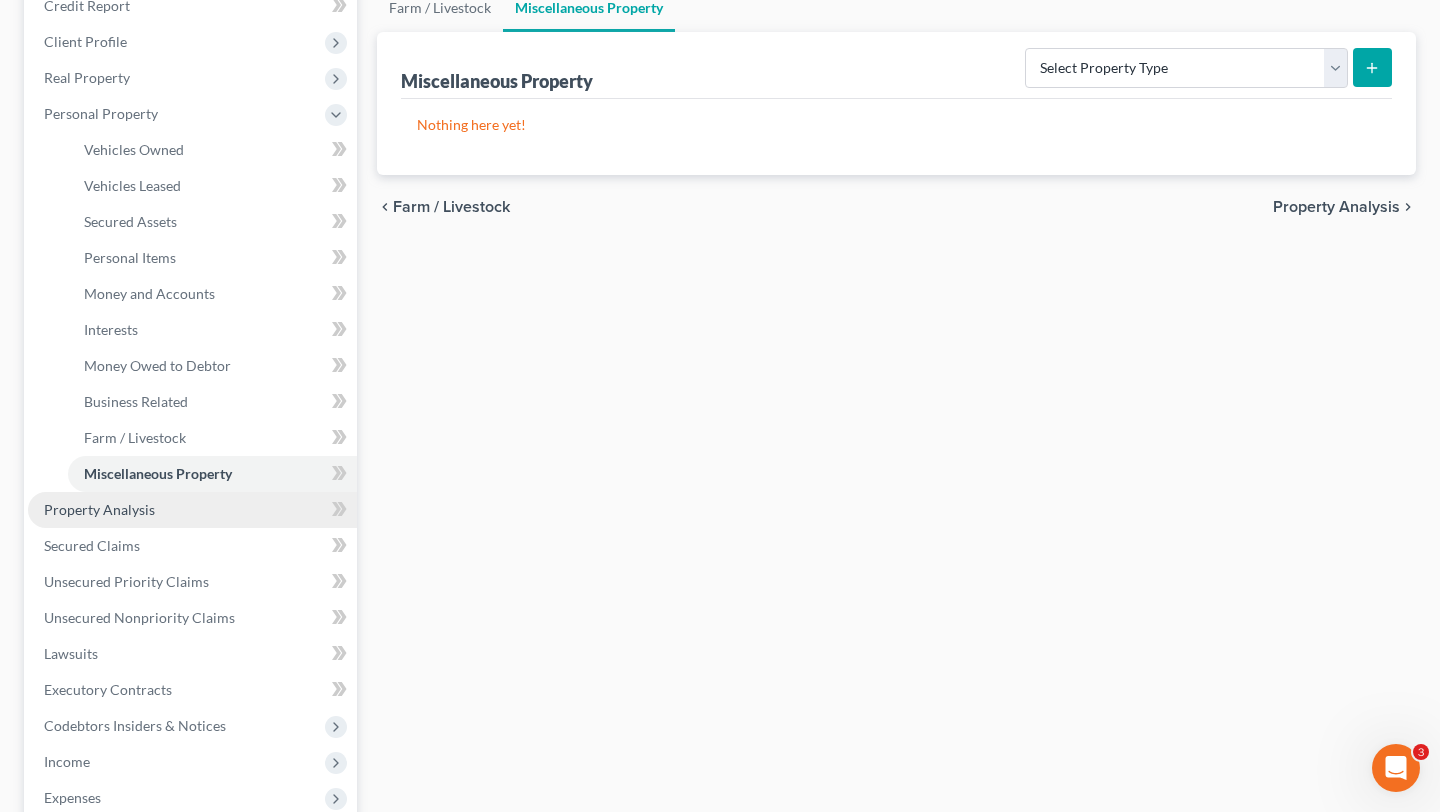 click on "Property Analysis" at bounding box center [192, 510] 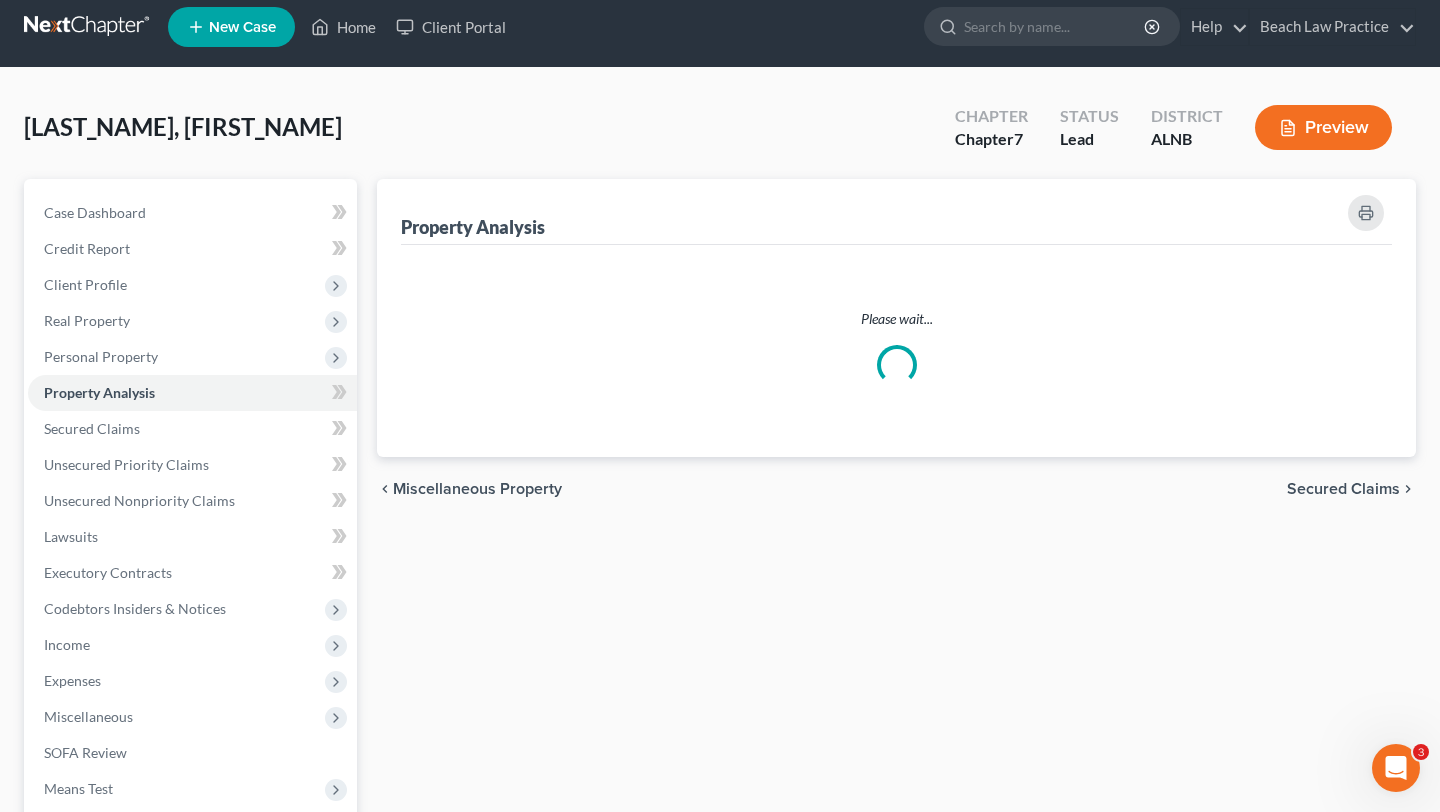 scroll, scrollTop: 0, scrollLeft: 0, axis: both 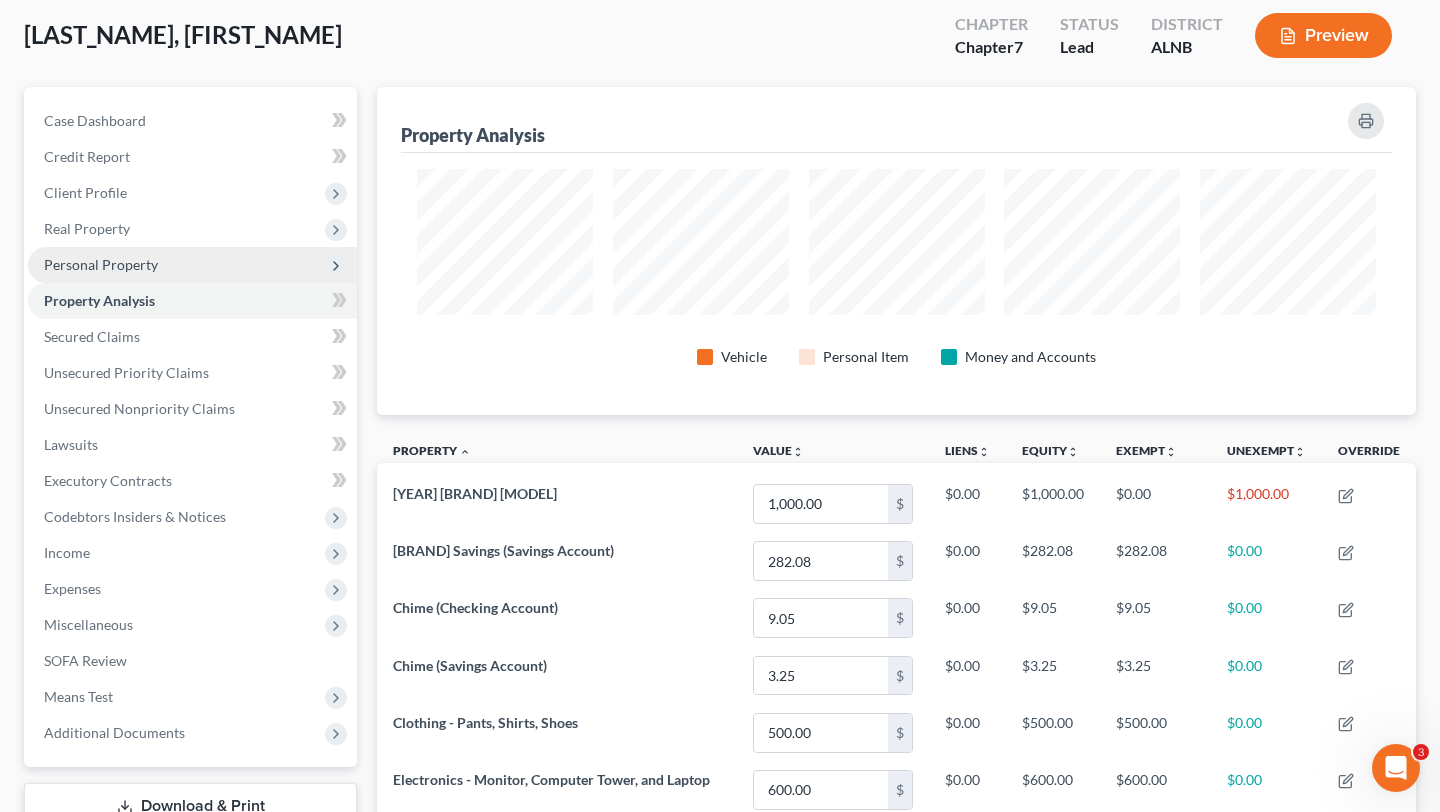 click 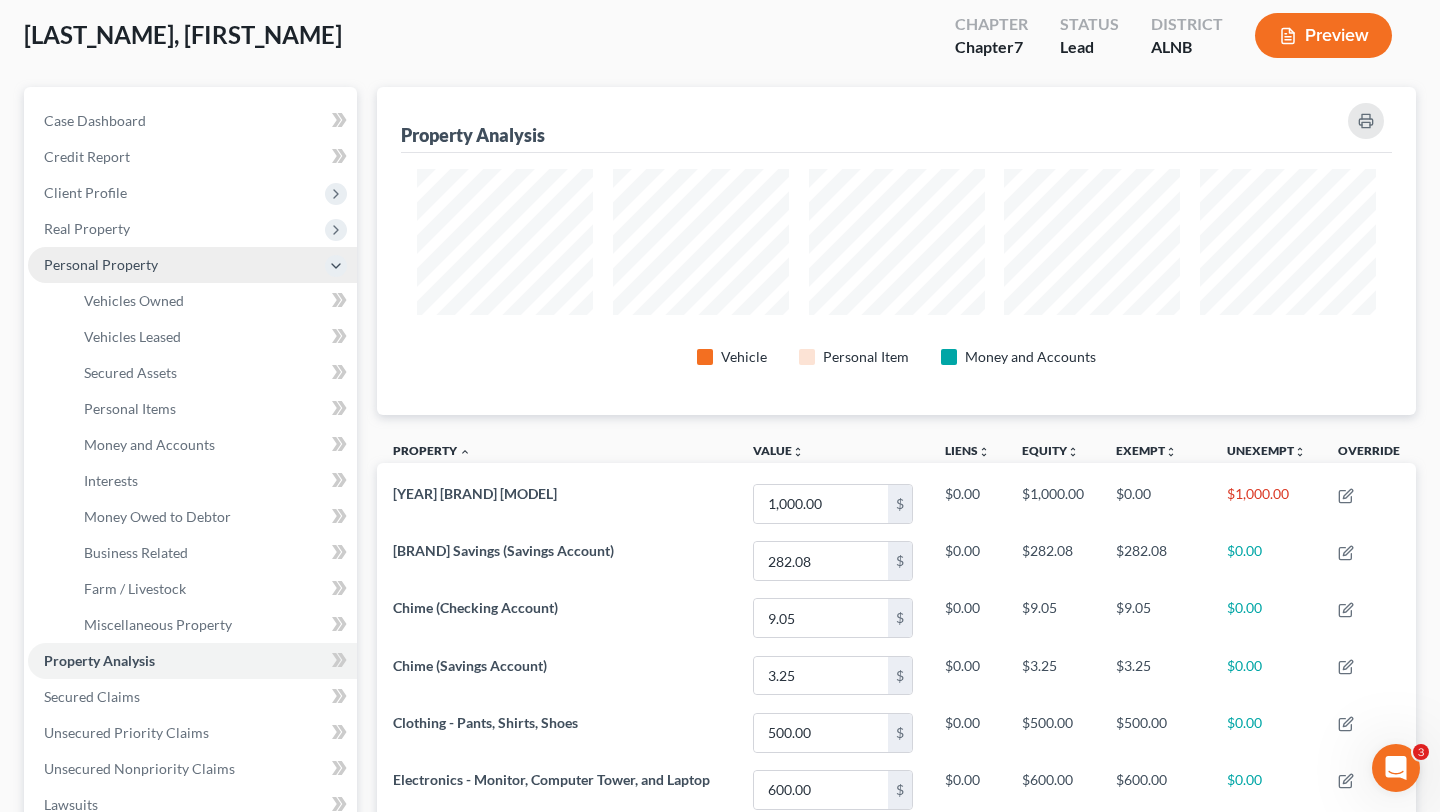 click 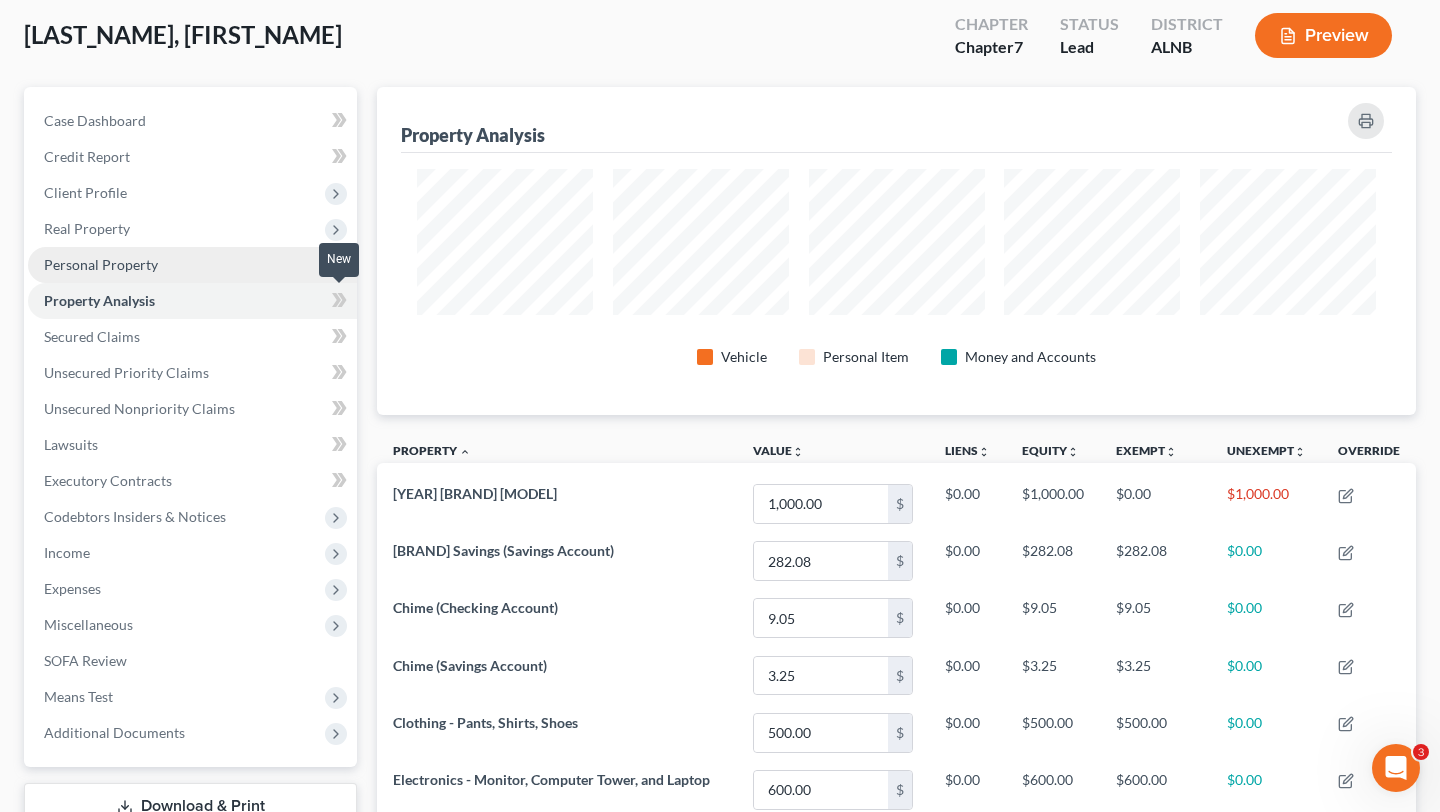 click 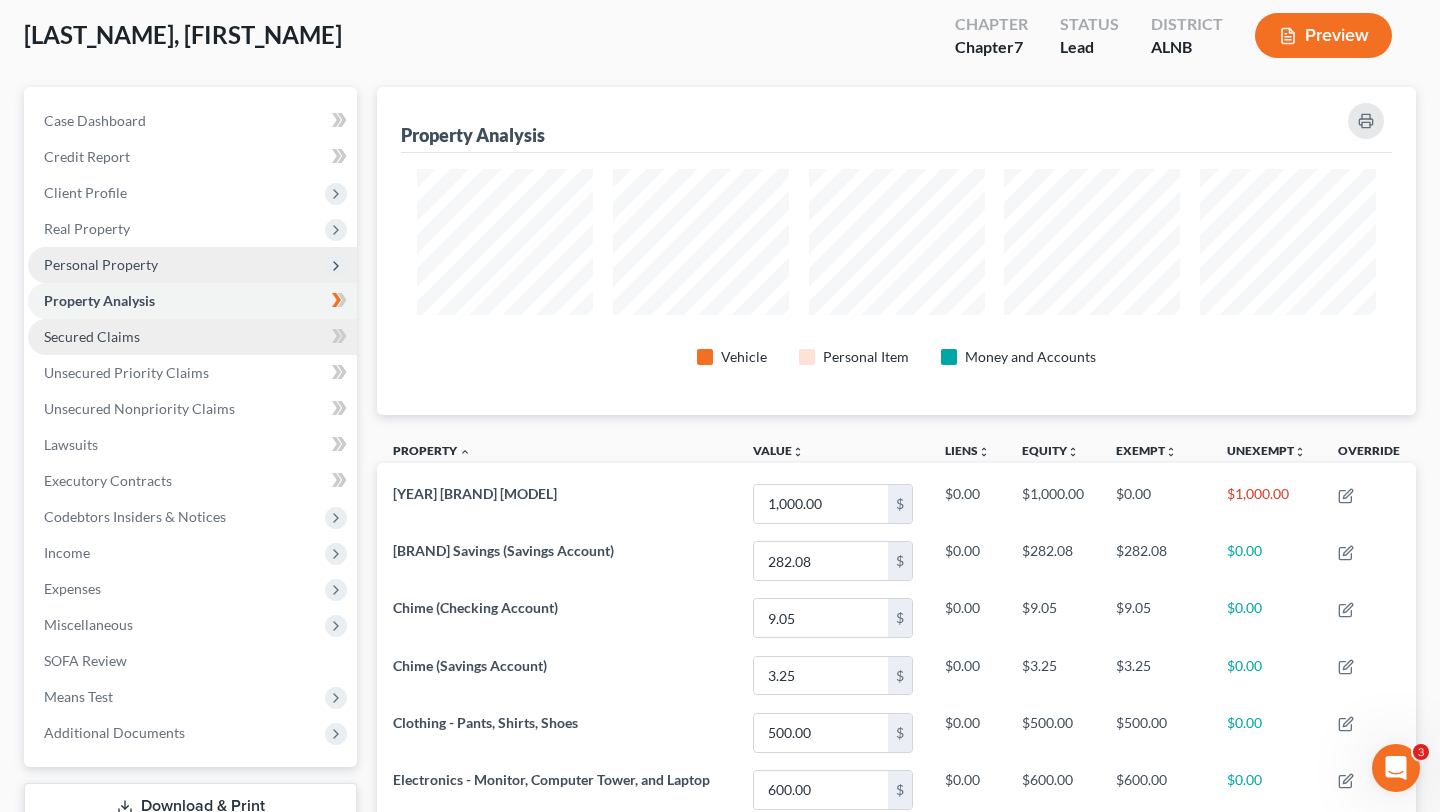 click on "Secured Claims" at bounding box center [192, 337] 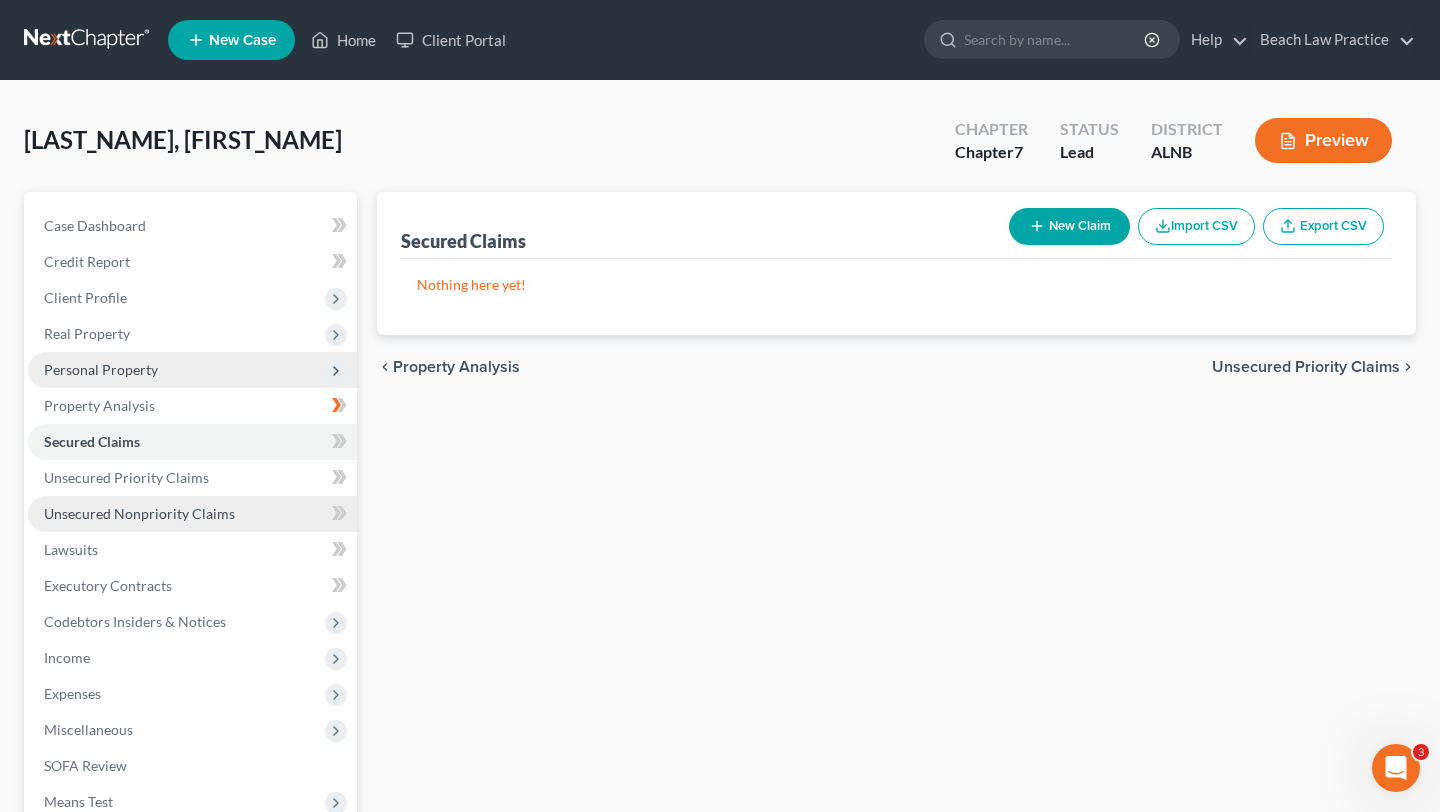 click on "Unsecured Nonpriority Claims" at bounding box center [192, 514] 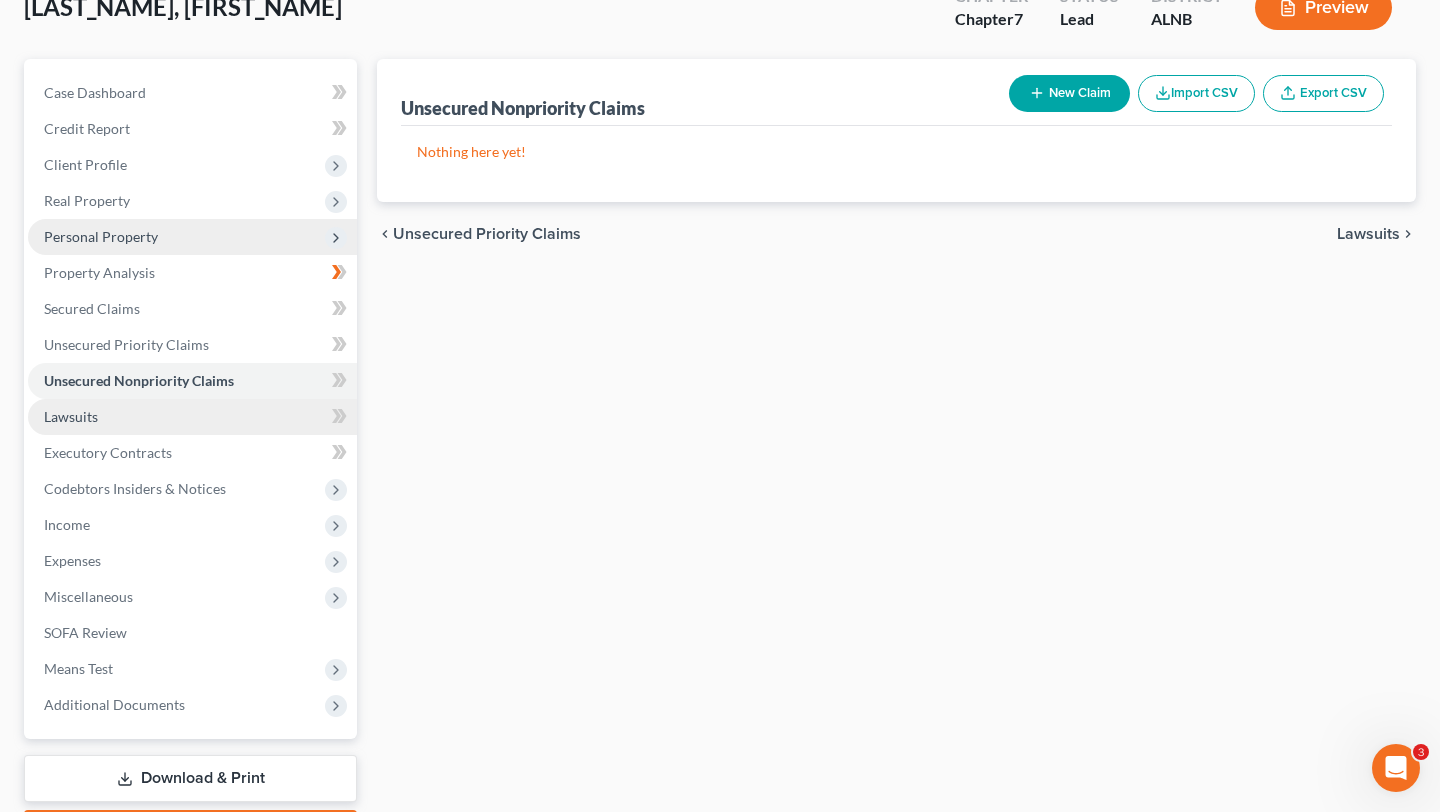 scroll, scrollTop: 147, scrollLeft: 0, axis: vertical 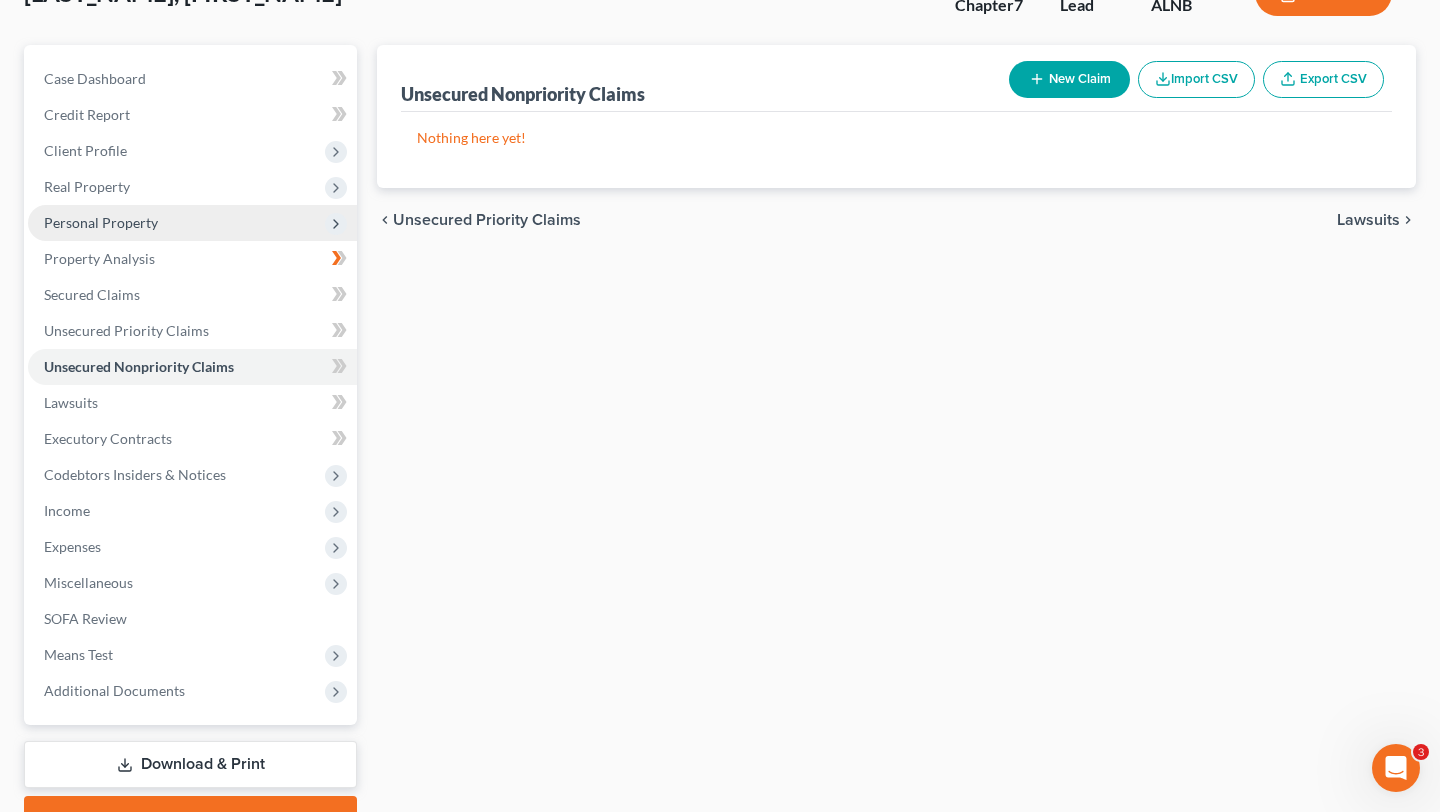 click 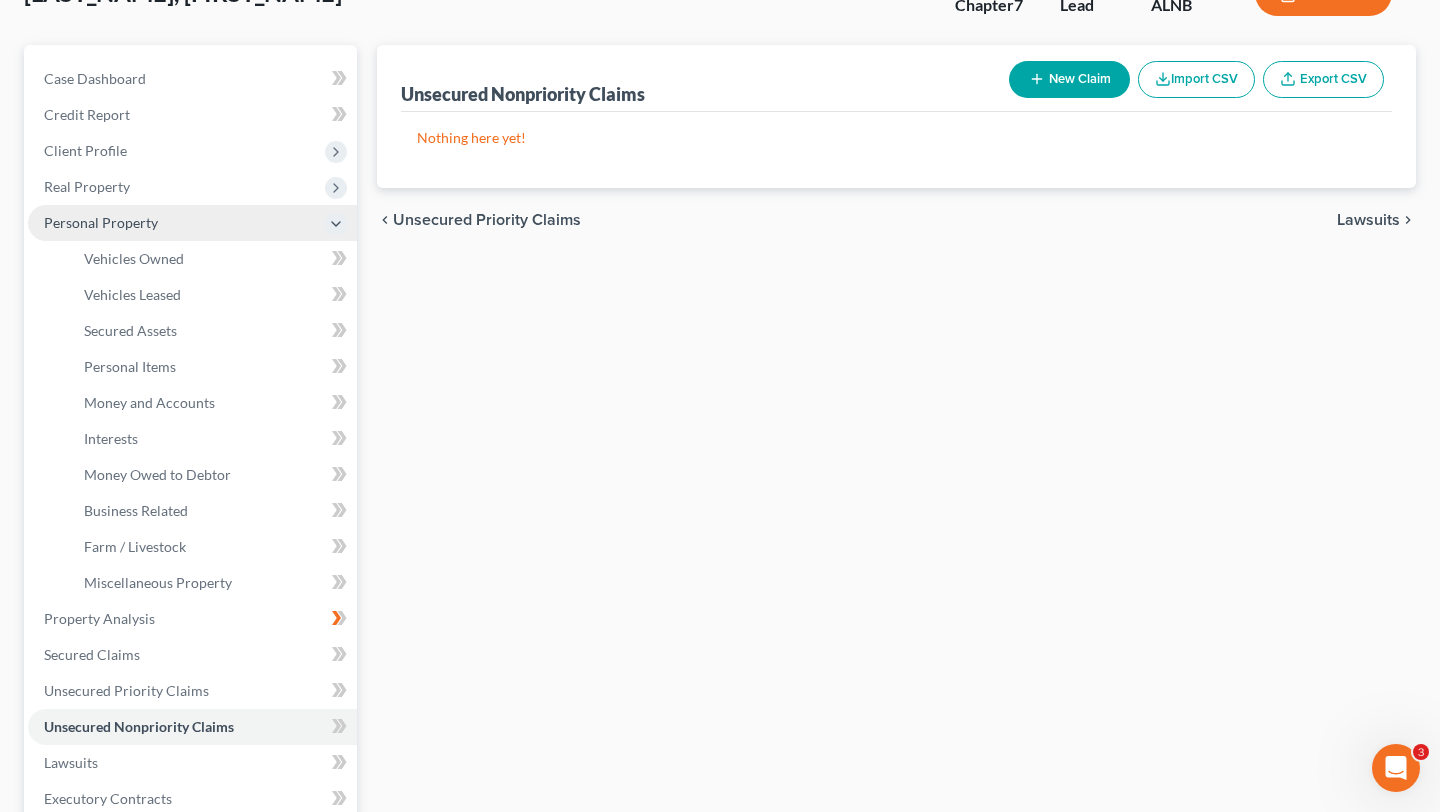 click 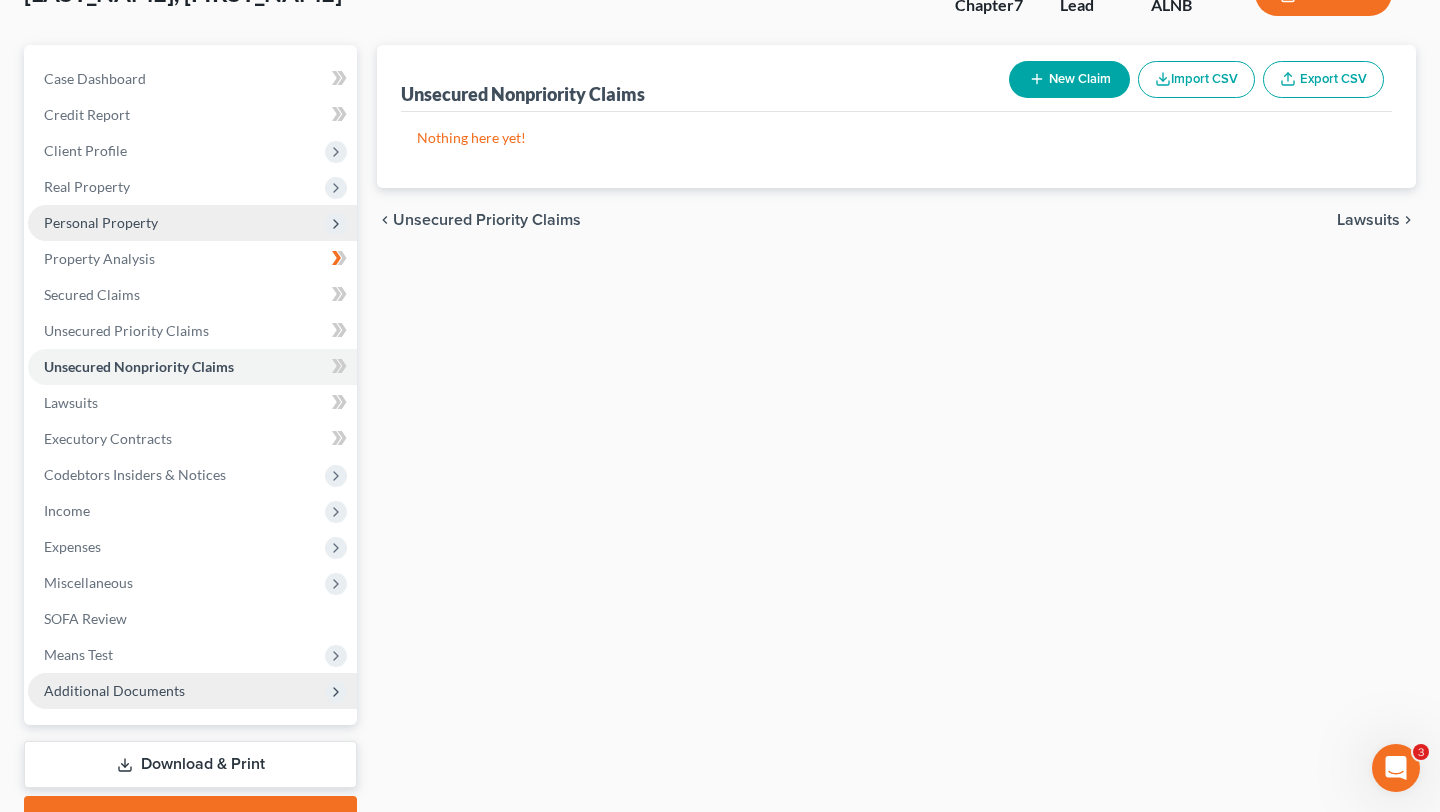 click 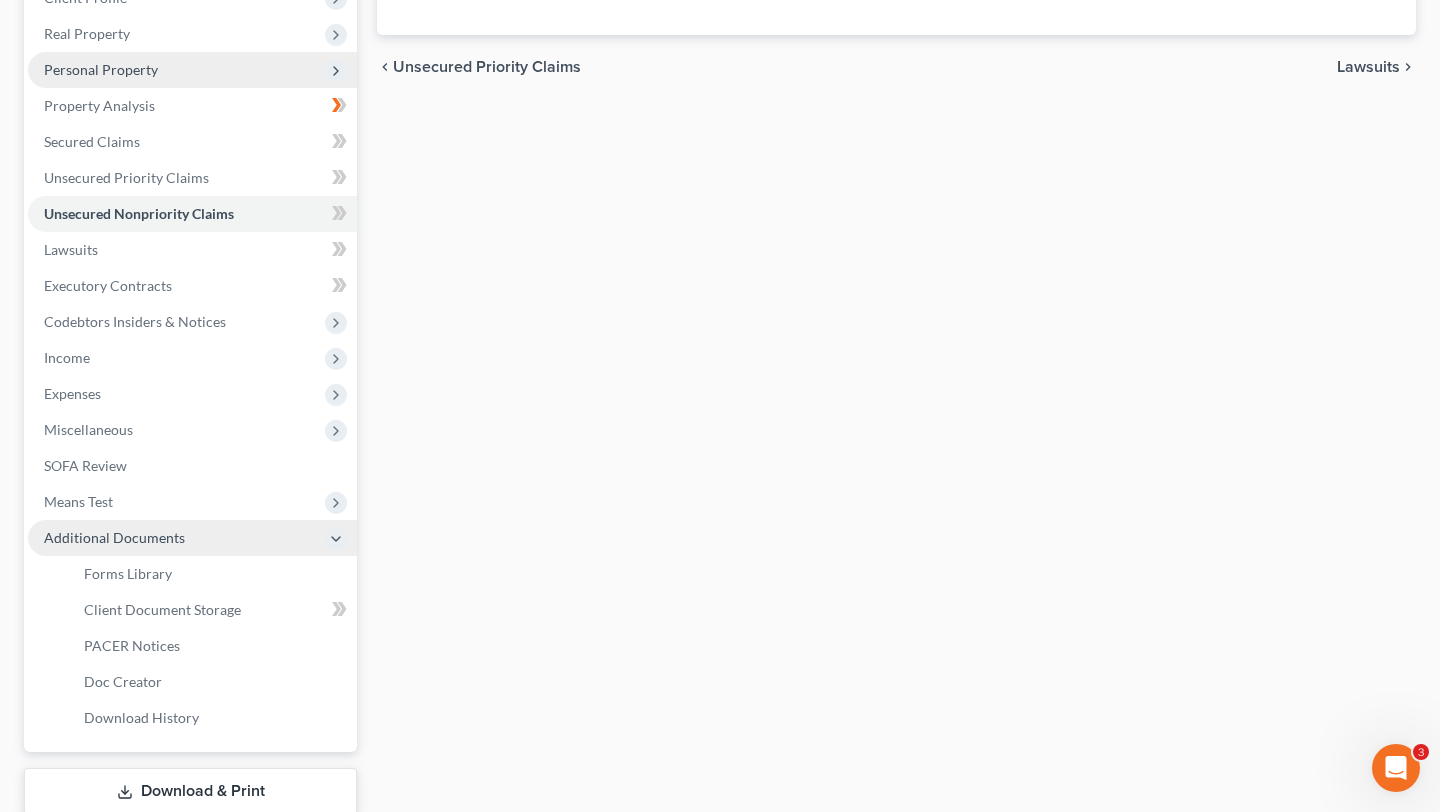 scroll, scrollTop: 296, scrollLeft: 0, axis: vertical 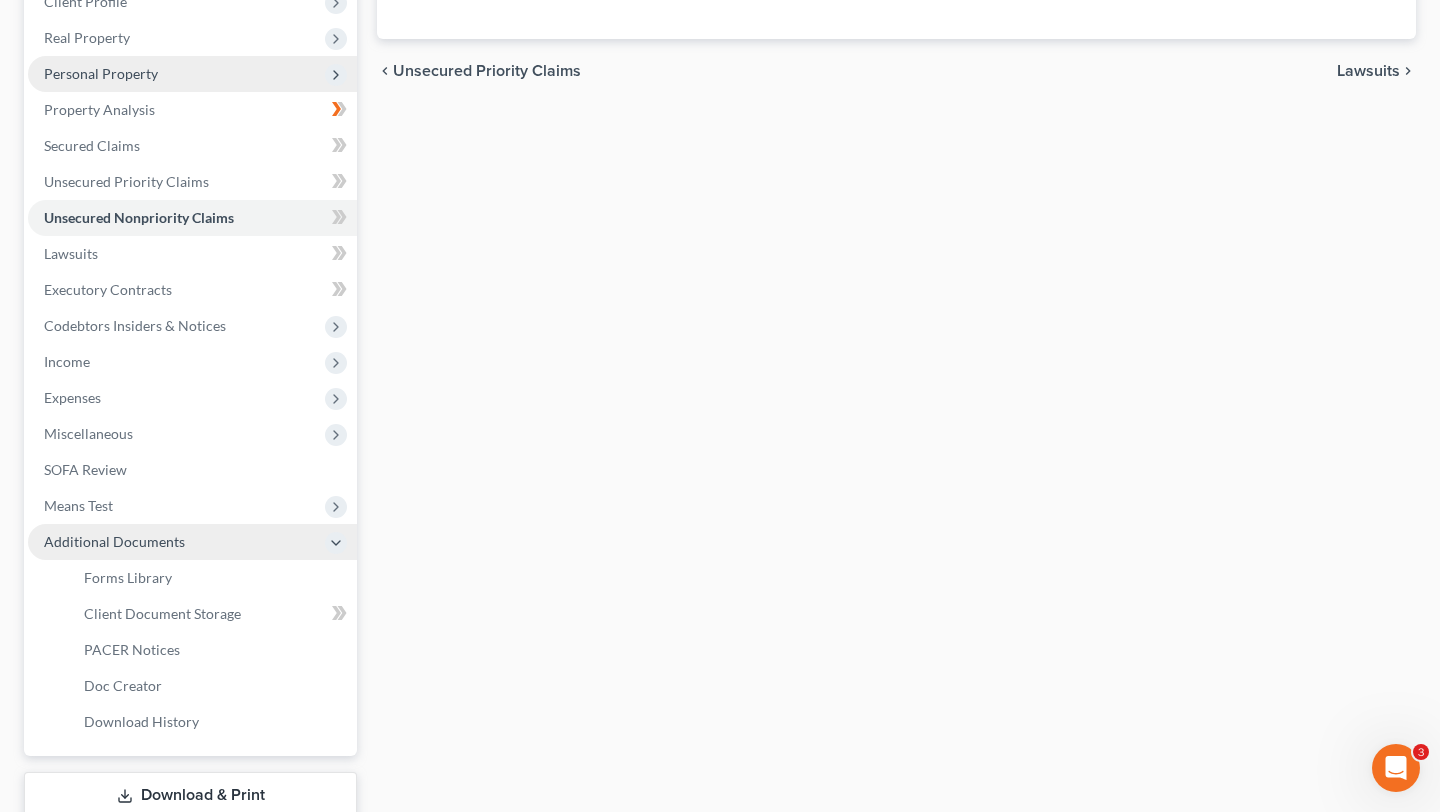click 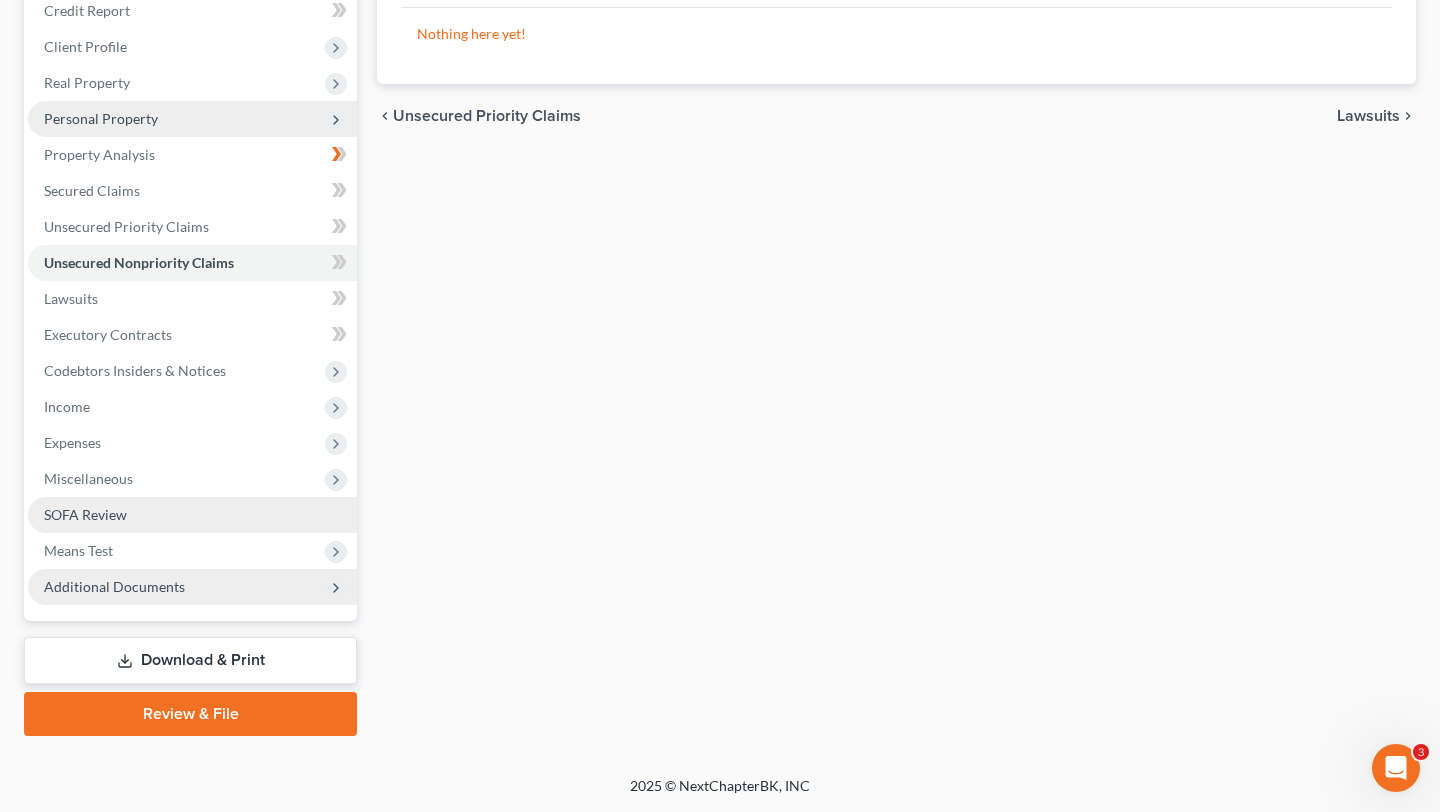 scroll, scrollTop: 249, scrollLeft: 0, axis: vertical 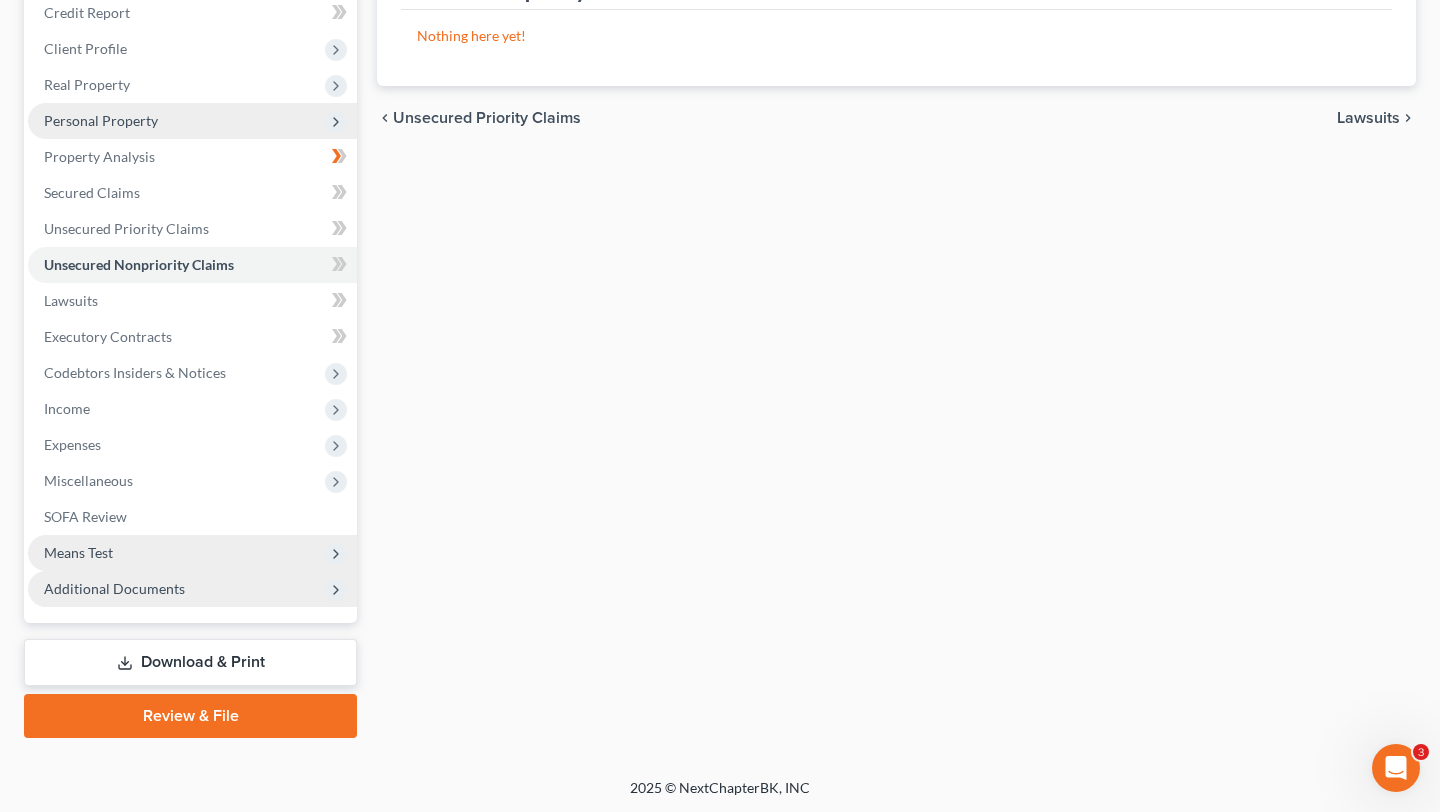 click 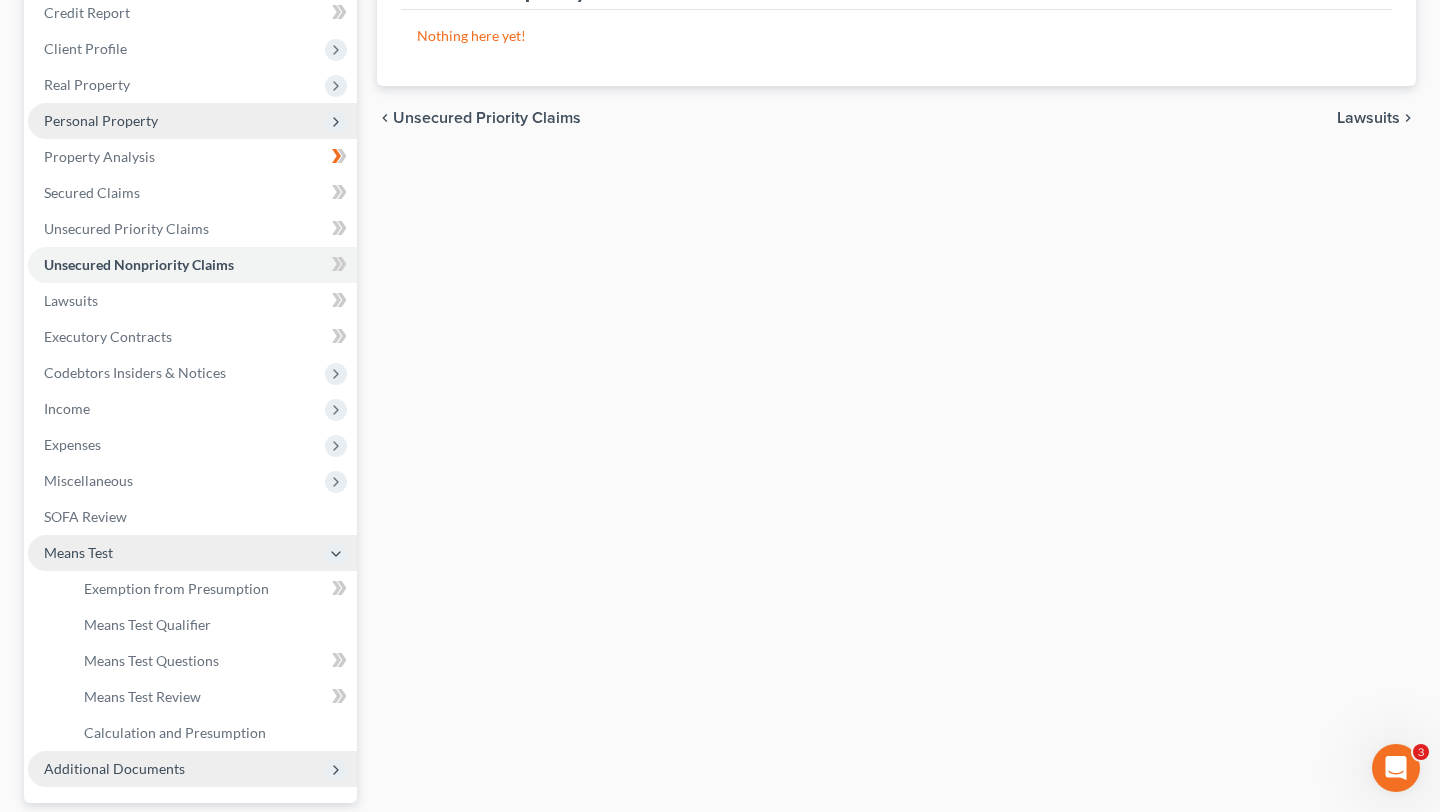 scroll, scrollTop: 296, scrollLeft: 0, axis: vertical 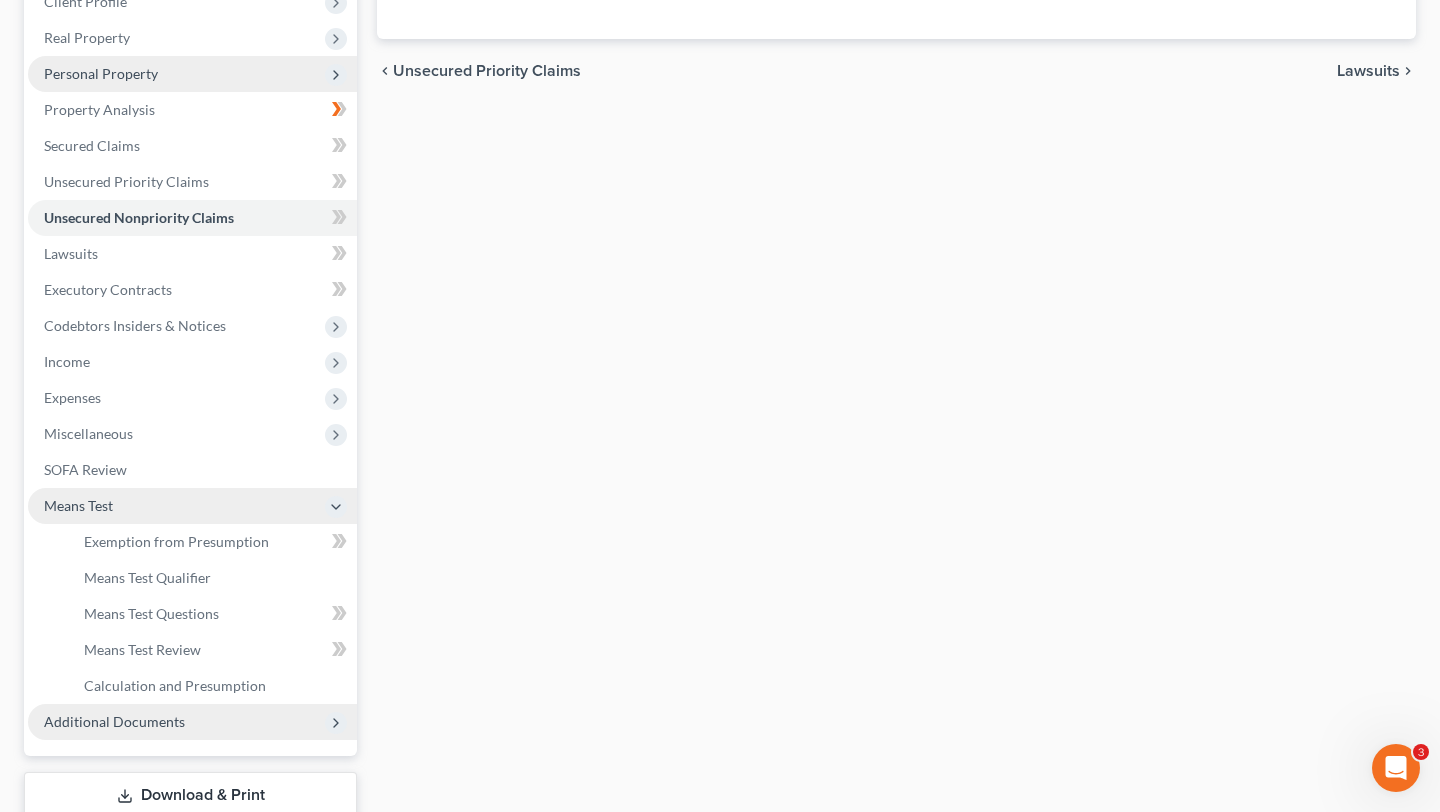 click 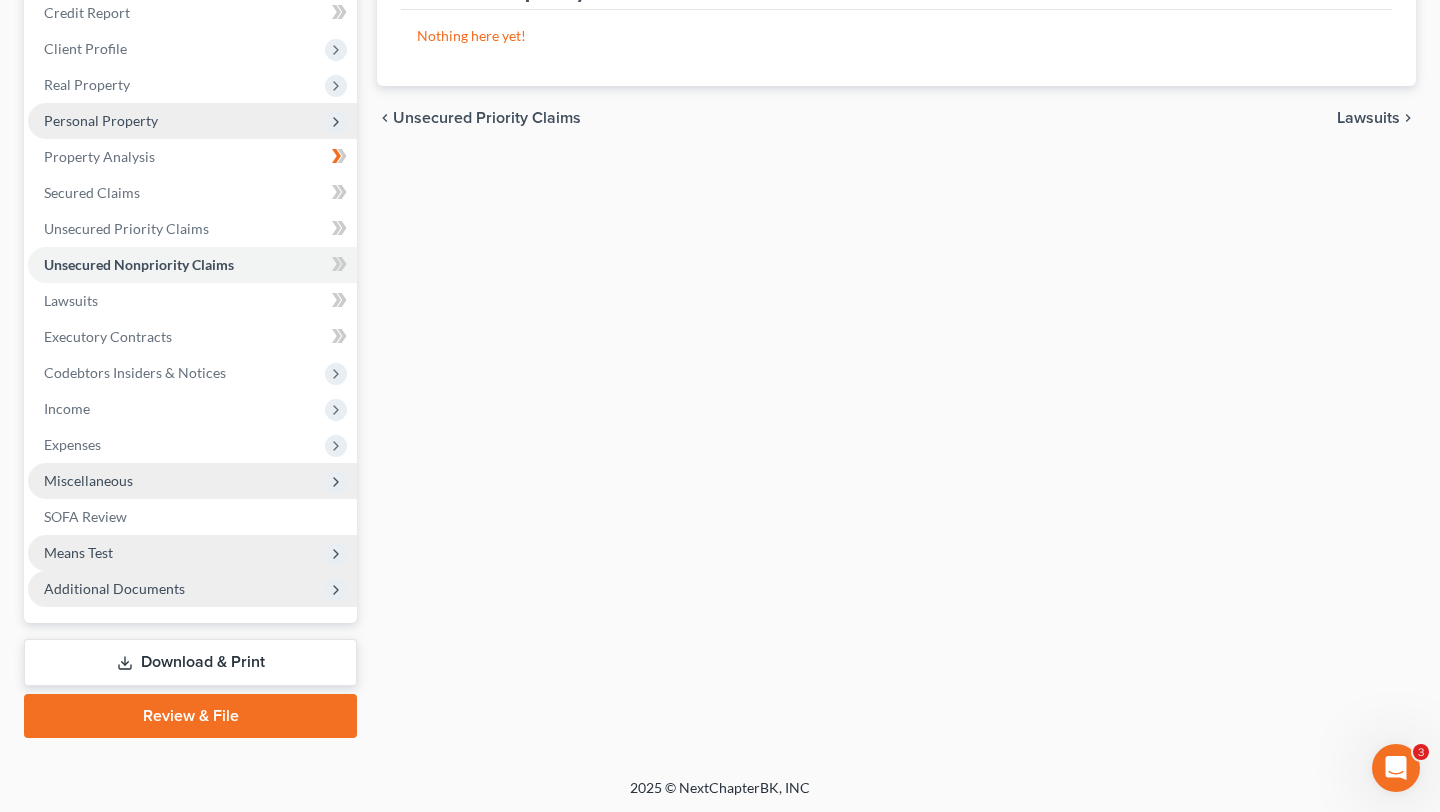 click 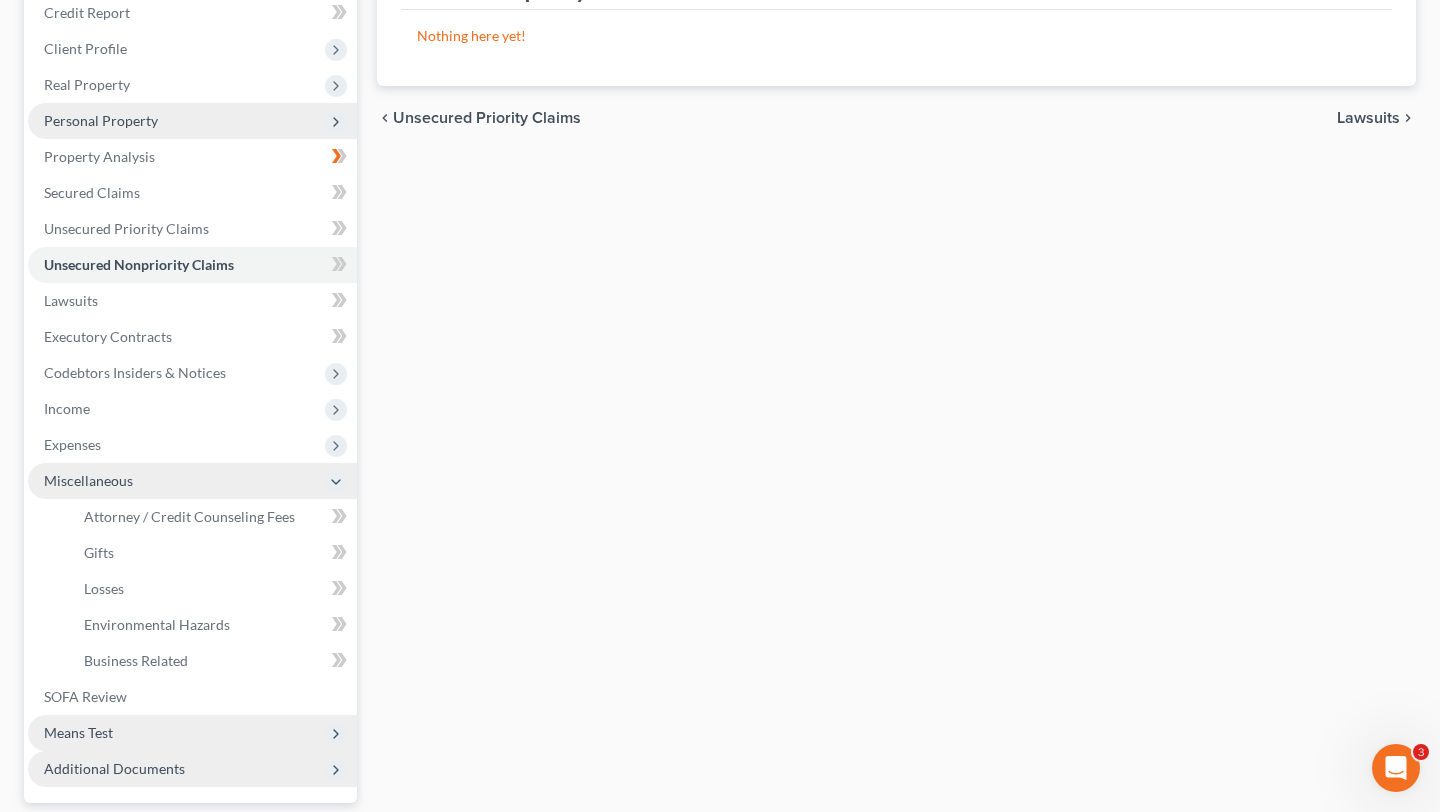 scroll, scrollTop: 296, scrollLeft: 0, axis: vertical 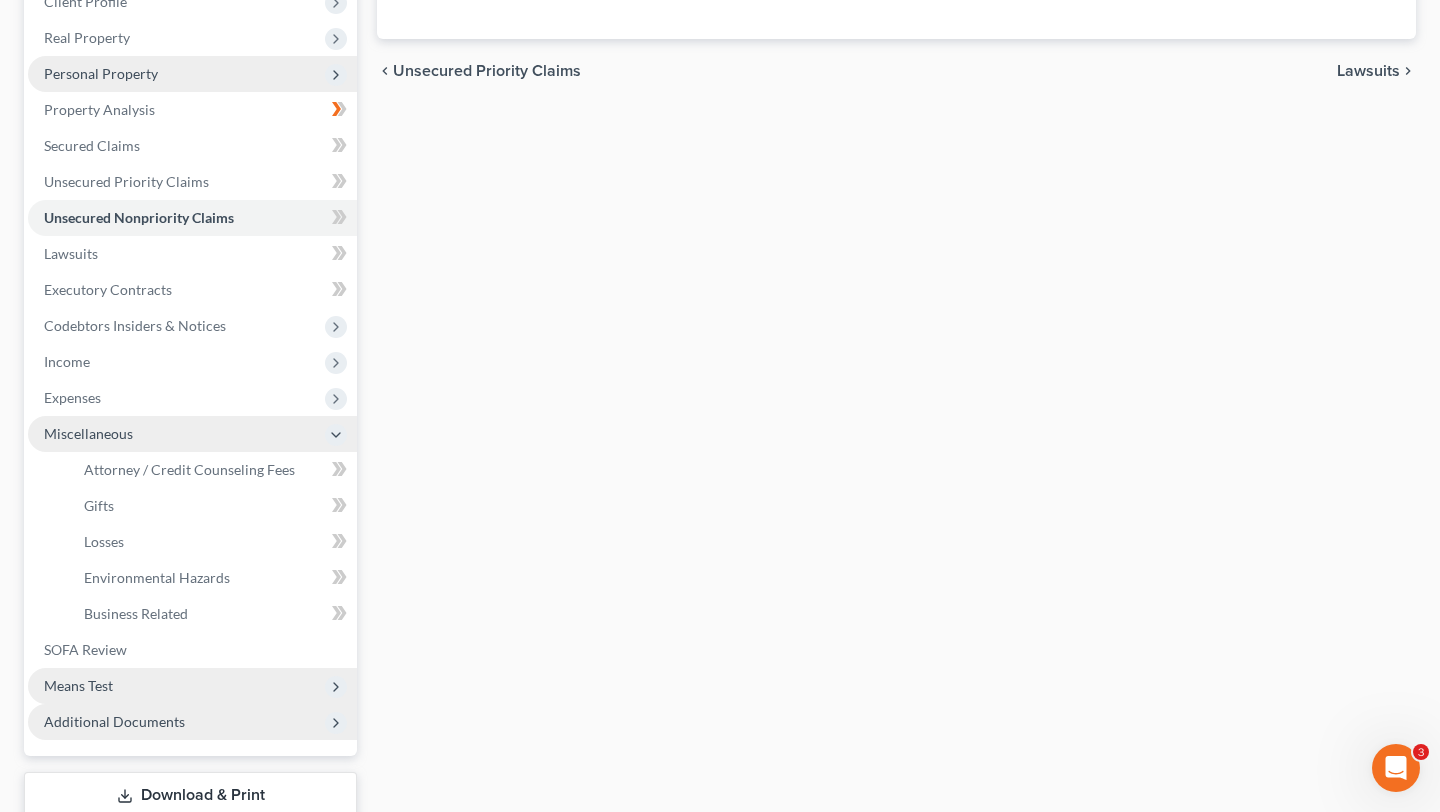 click 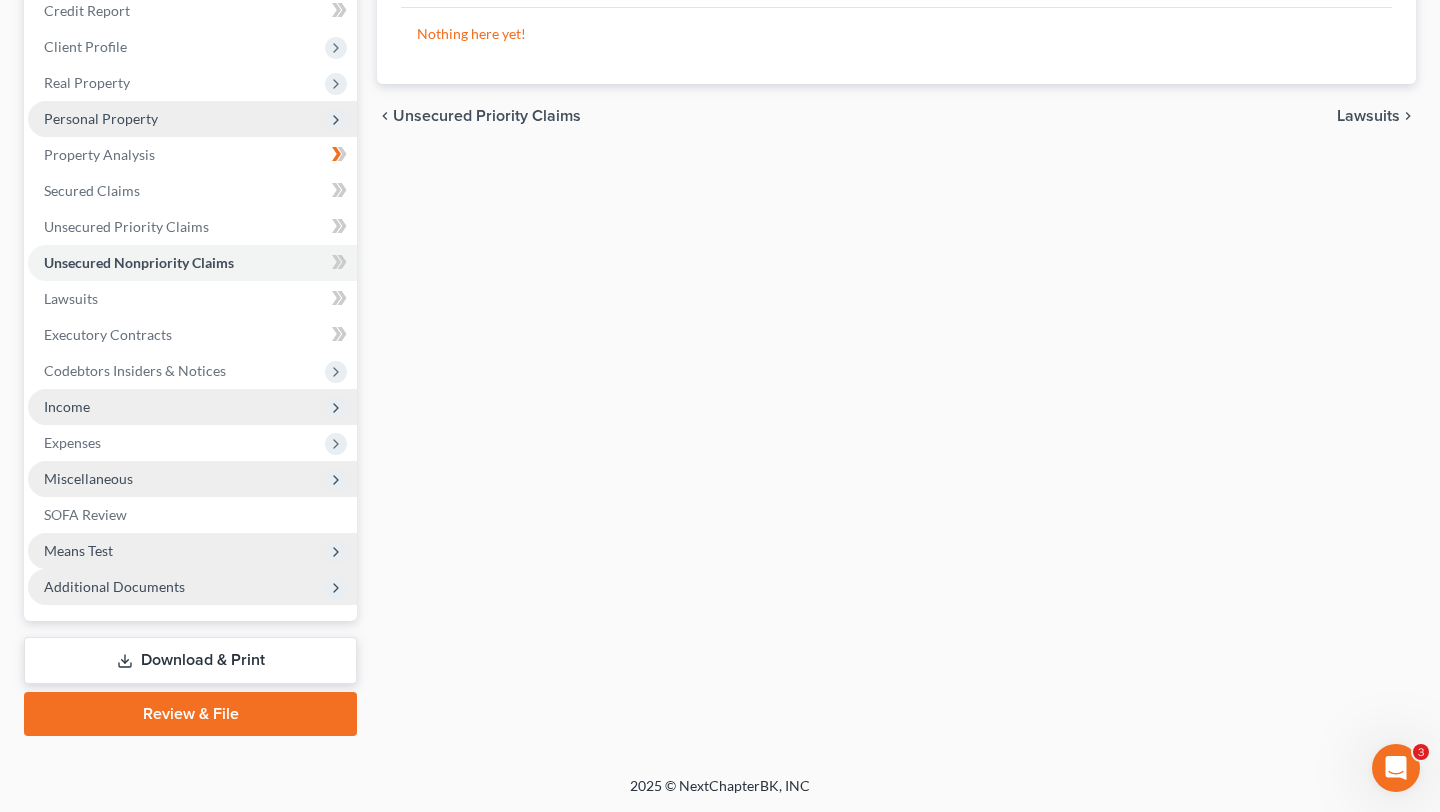 scroll, scrollTop: 249, scrollLeft: 0, axis: vertical 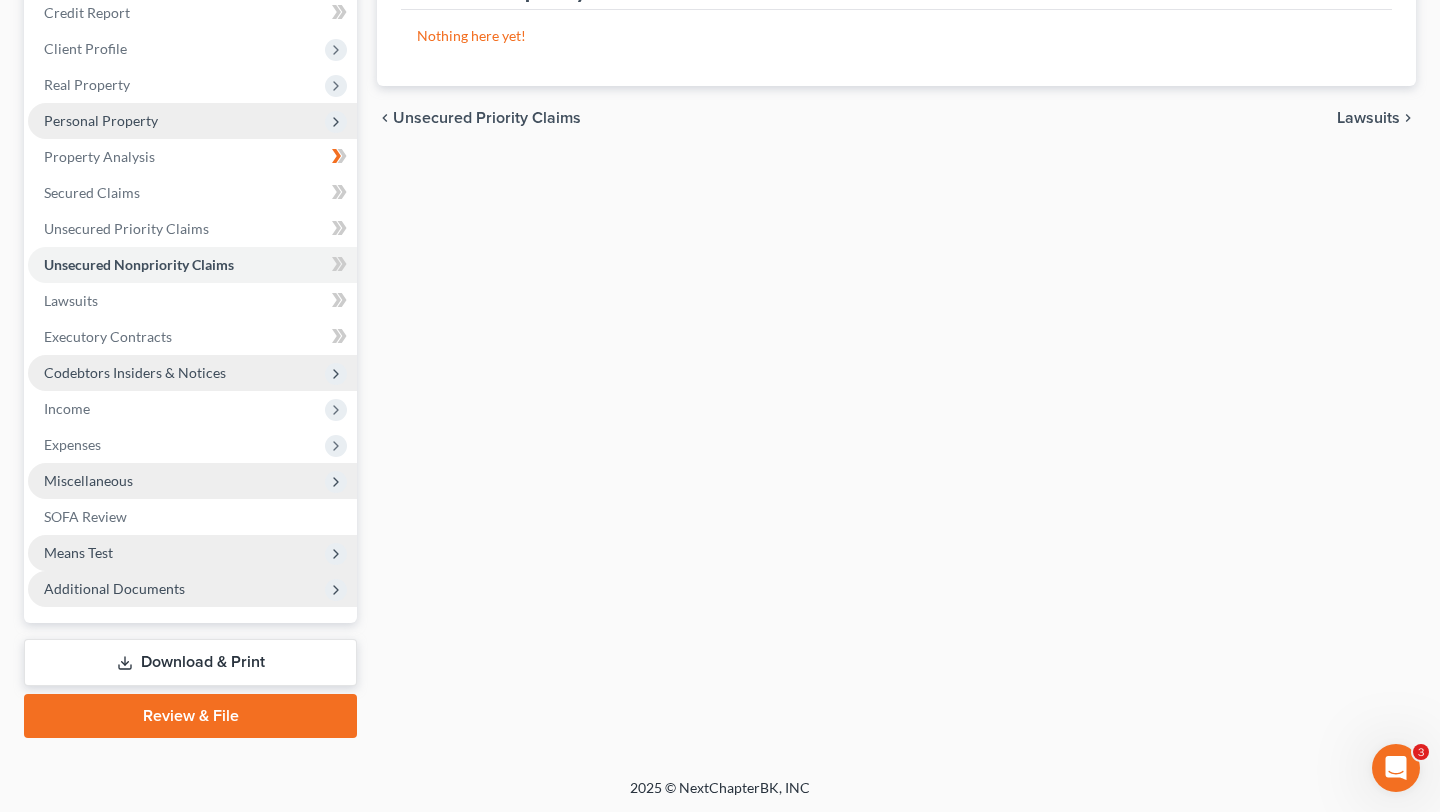 click 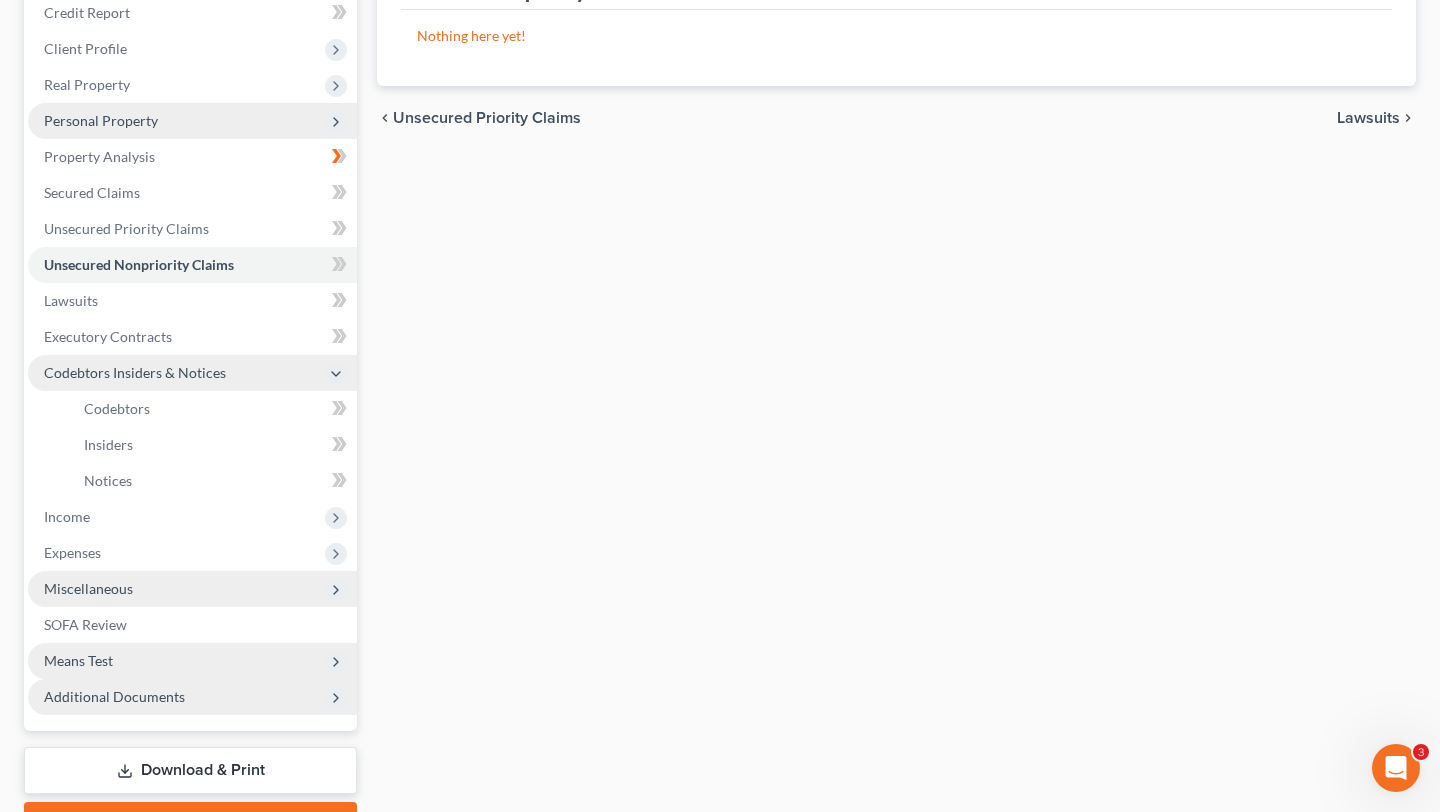 scroll, scrollTop: 296, scrollLeft: 0, axis: vertical 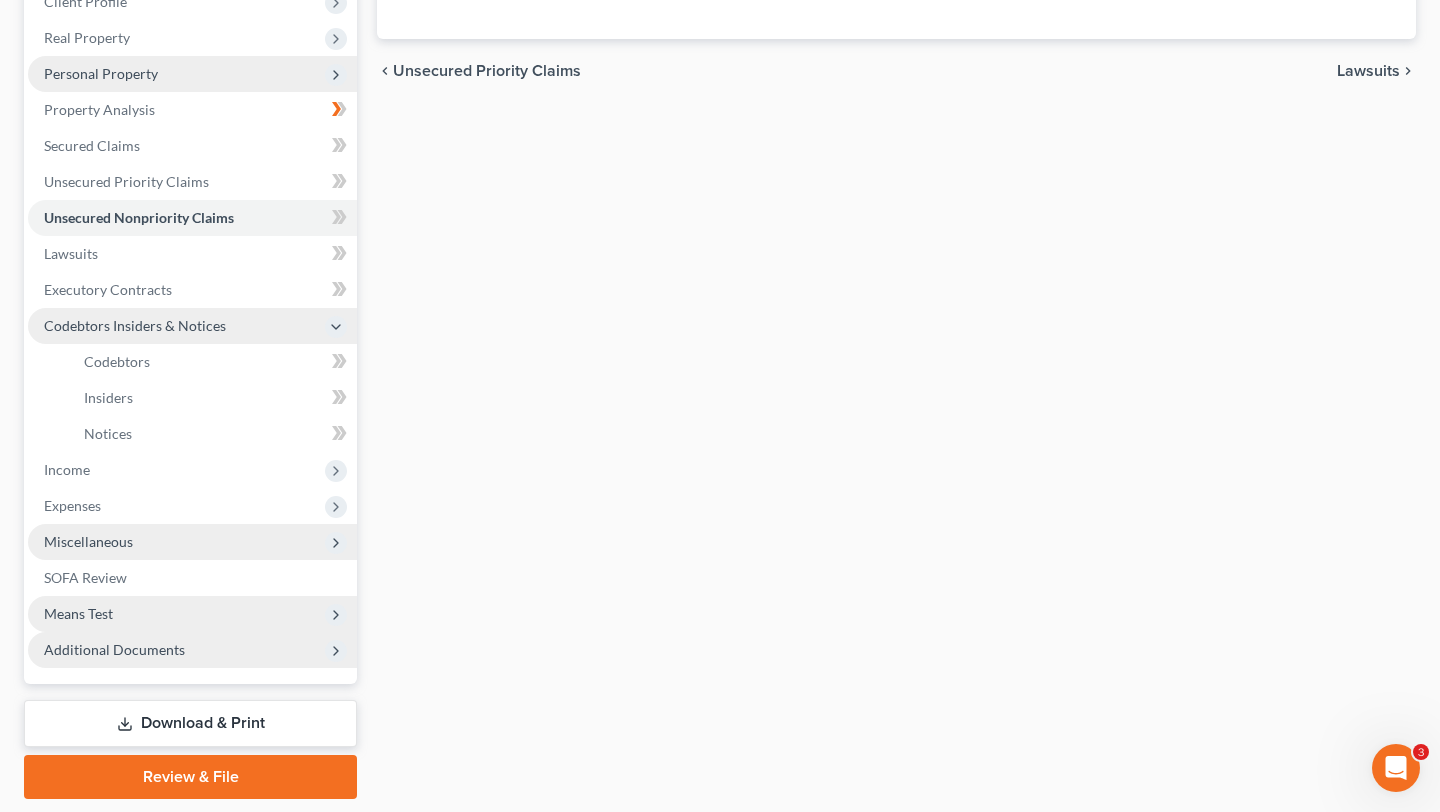 click 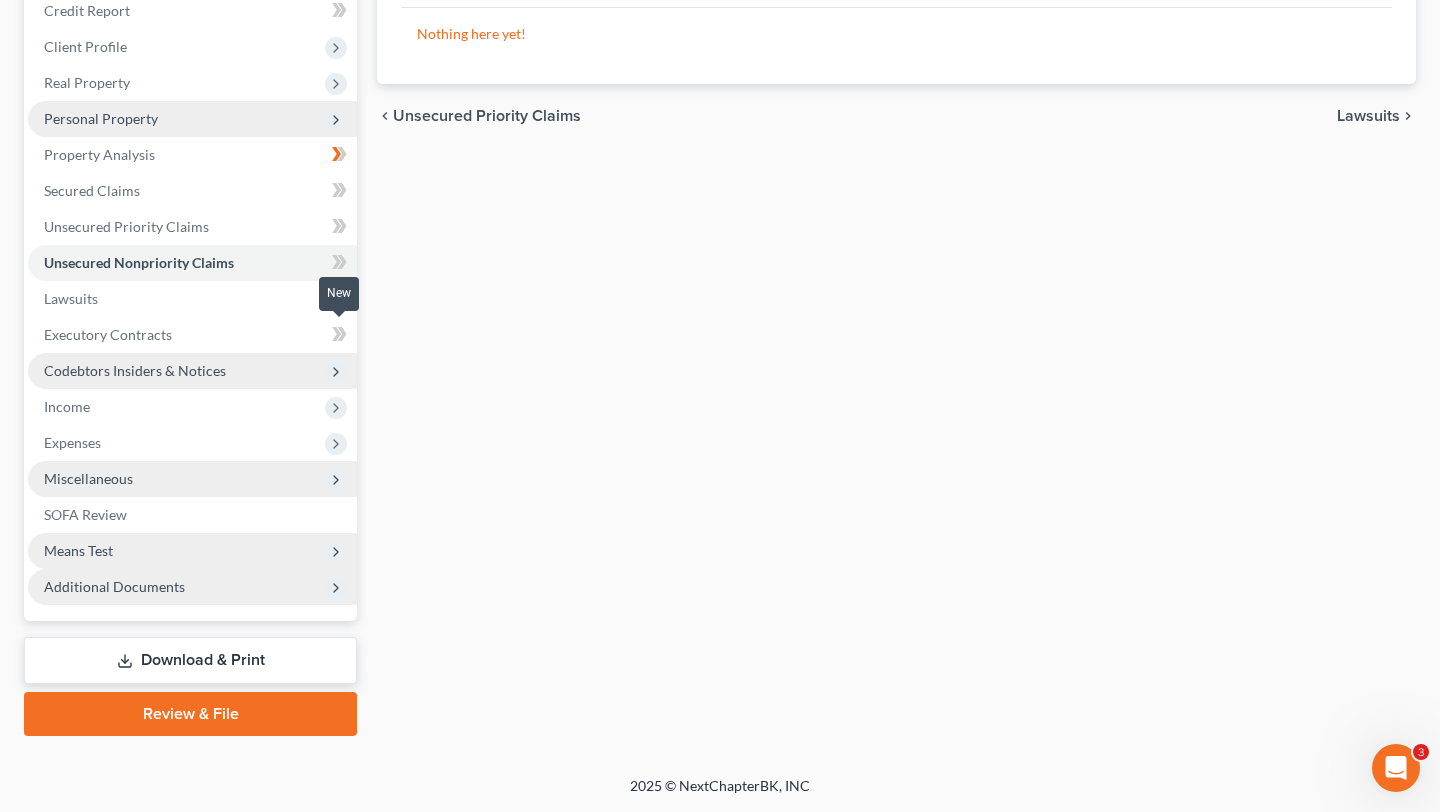 scroll, scrollTop: 249, scrollLeft: 0, axis: vertical 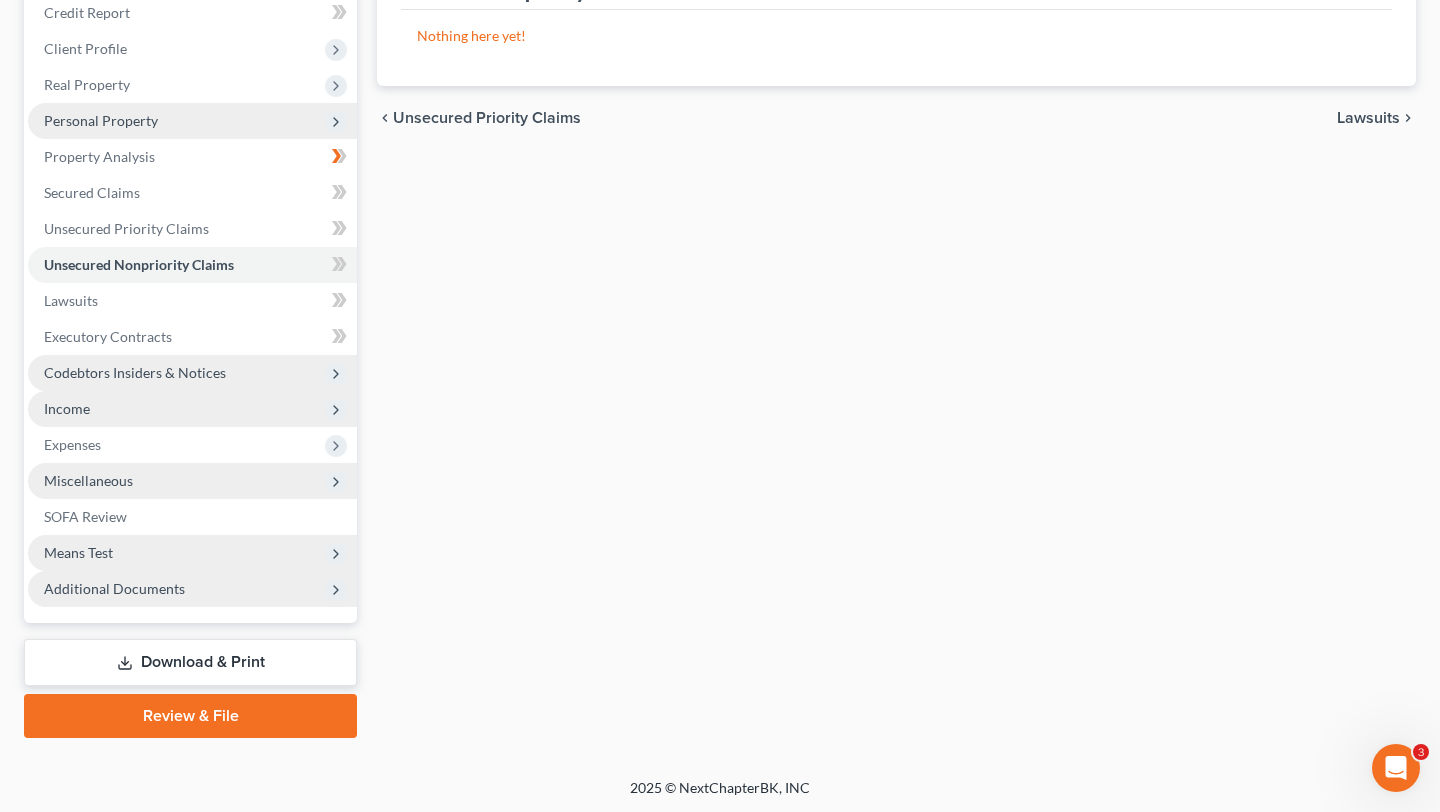 click 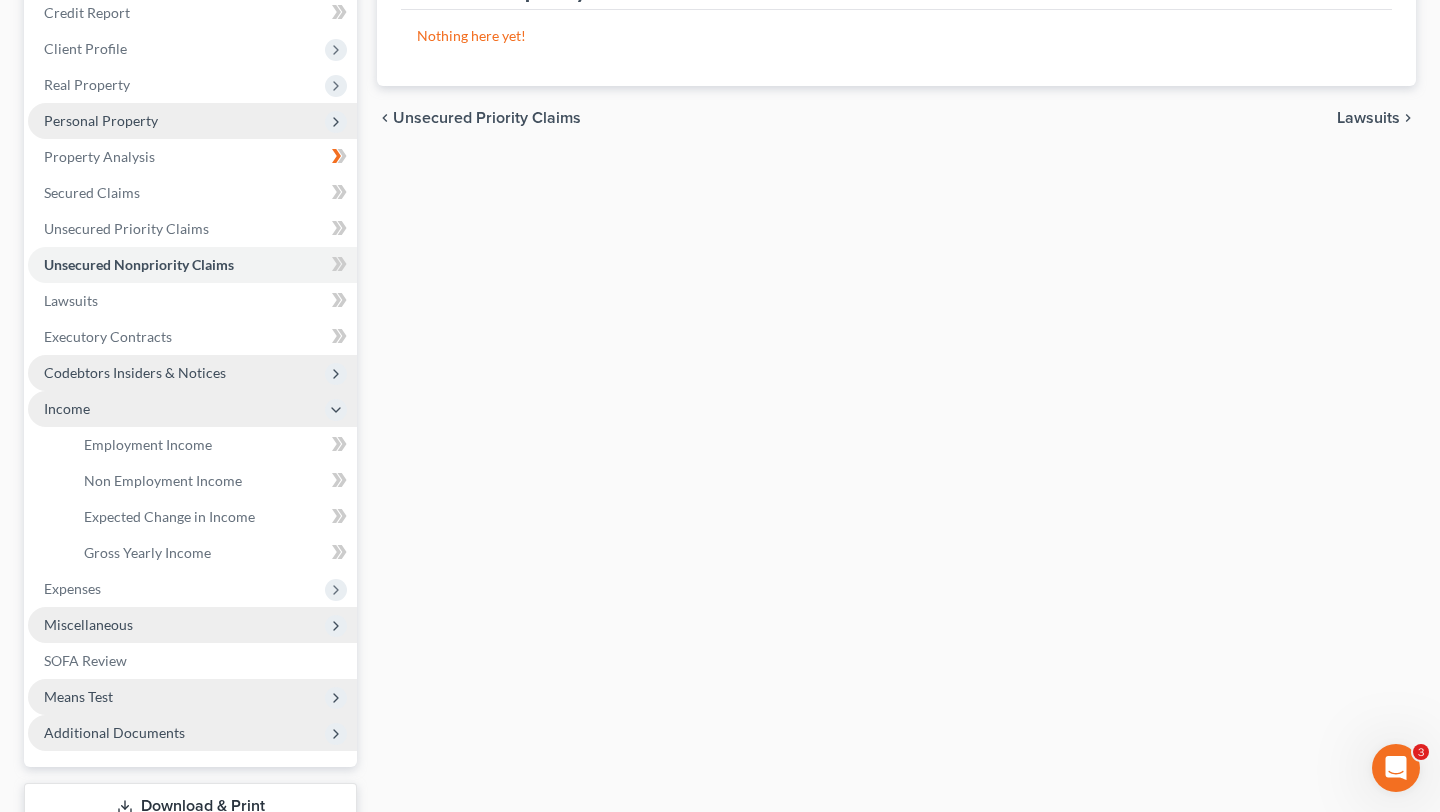 scroll, scrollTop: 296, scrollLeft: 0, axis: vertical 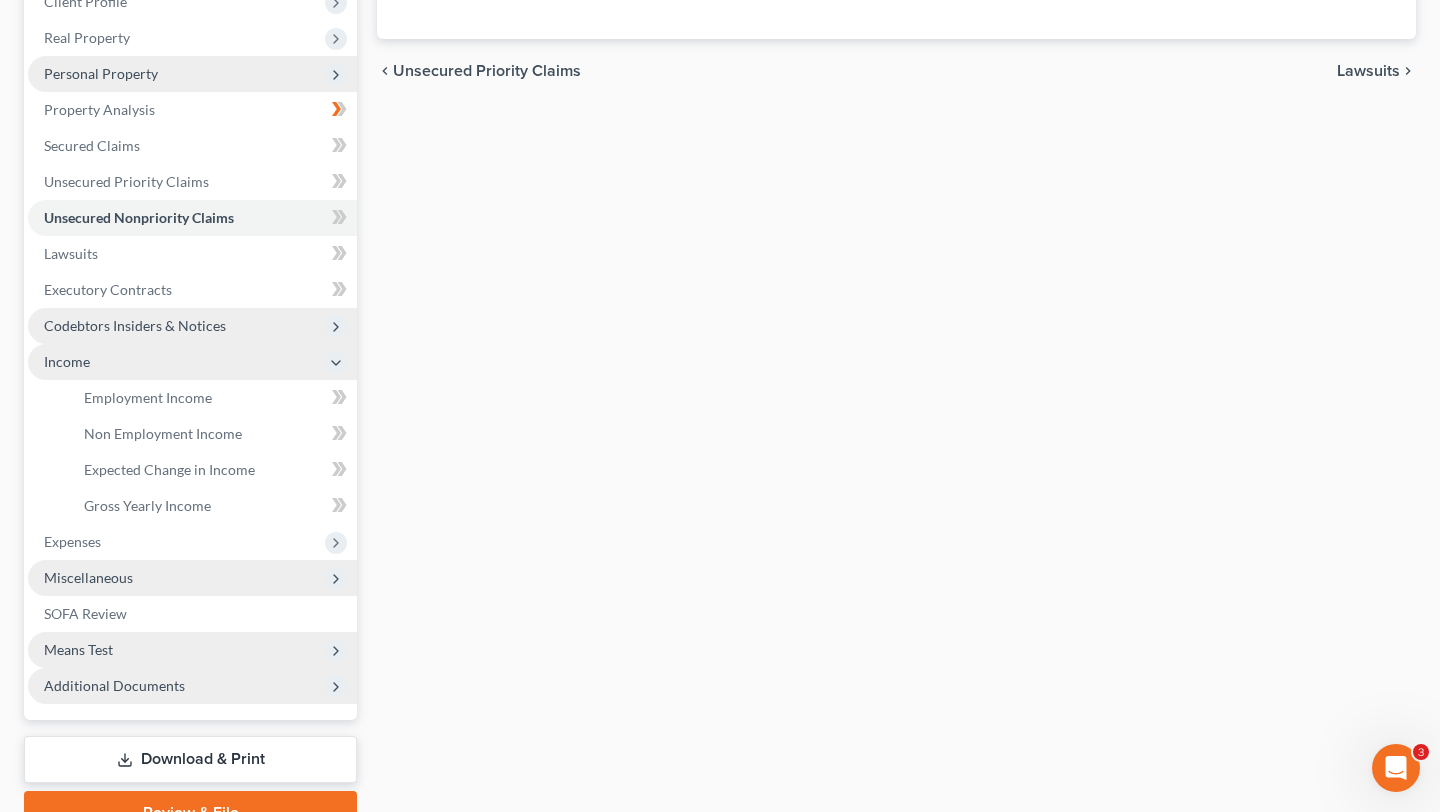 click at bounding box center (336, 363) 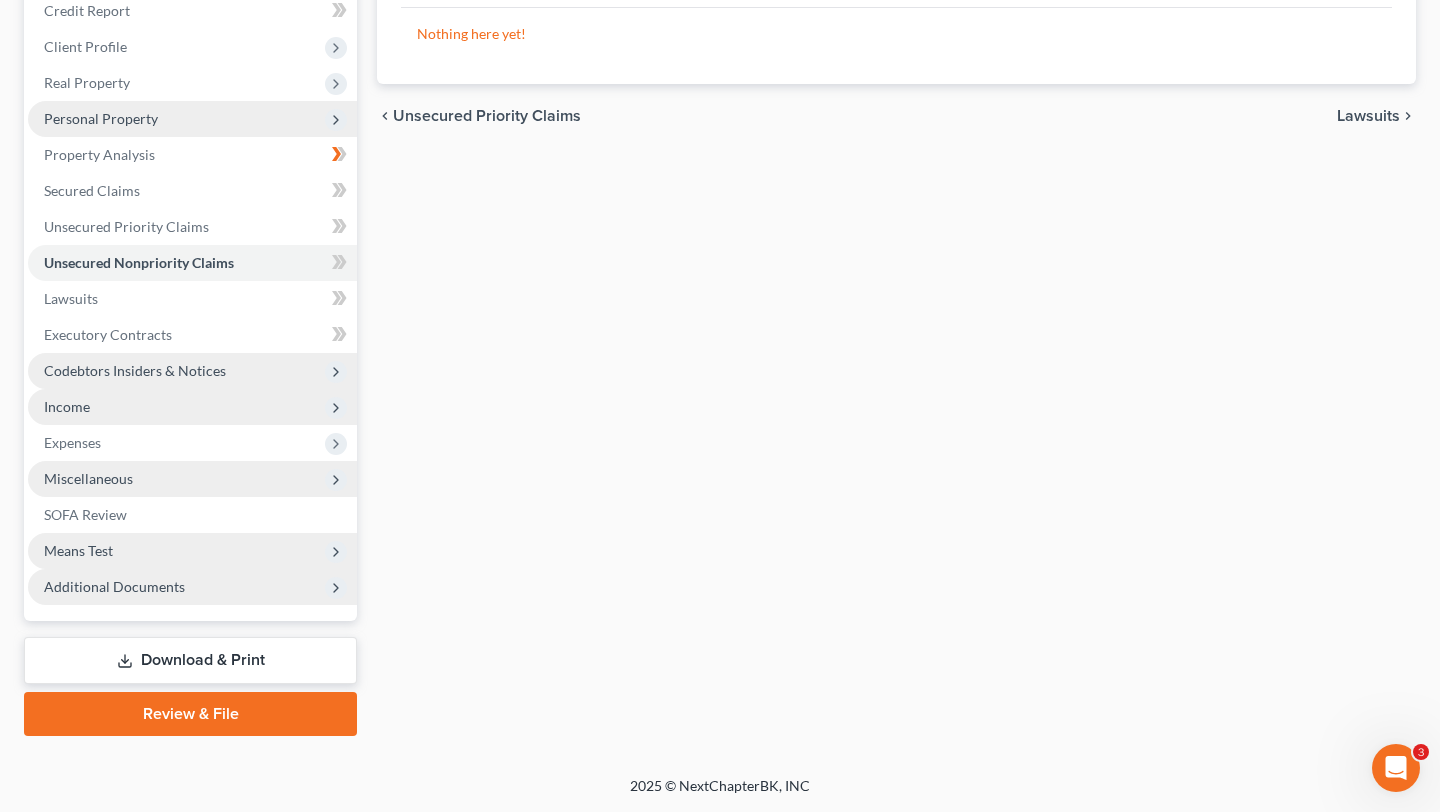 scroll, scrollTop: 249, scrollLeft: 0, axis: vertical 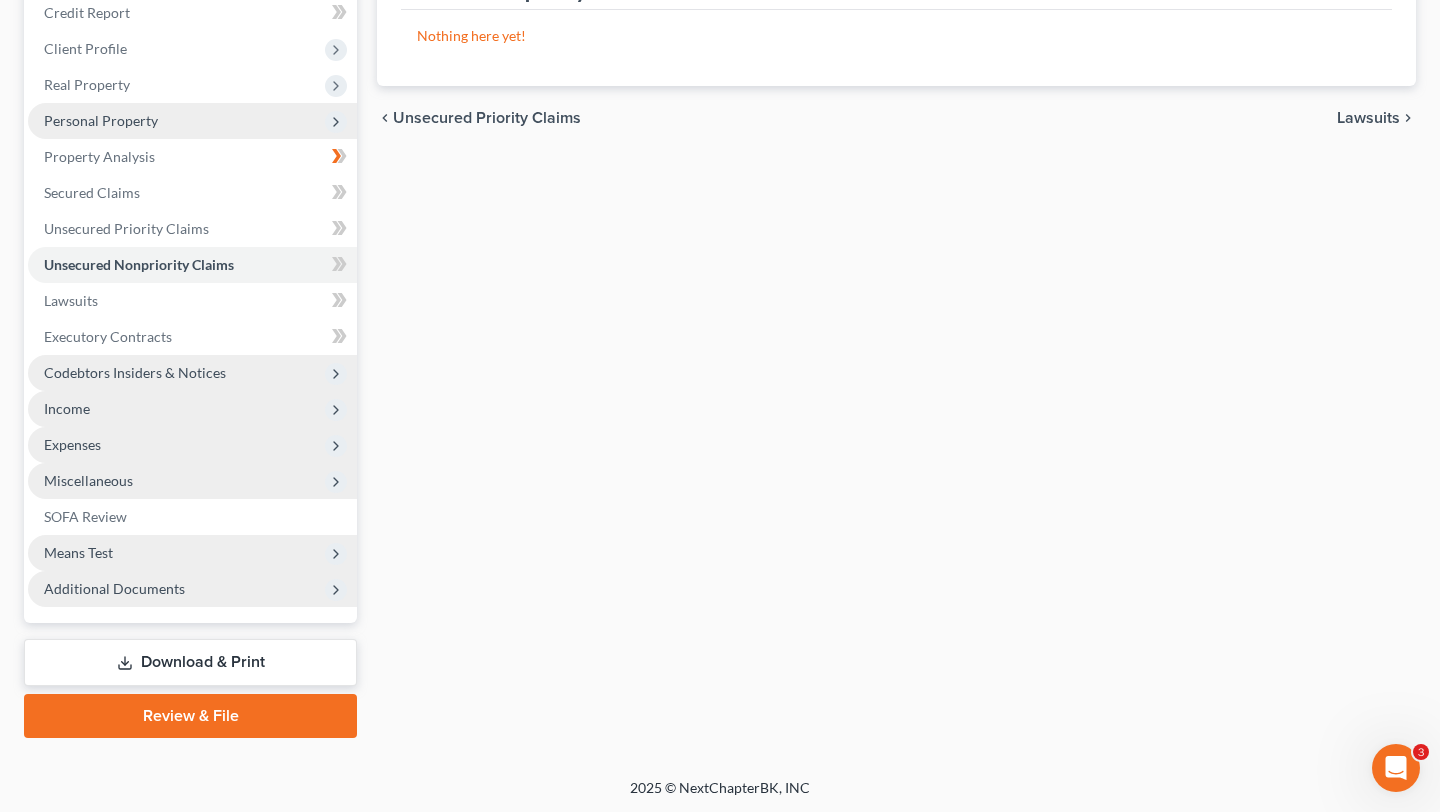 click 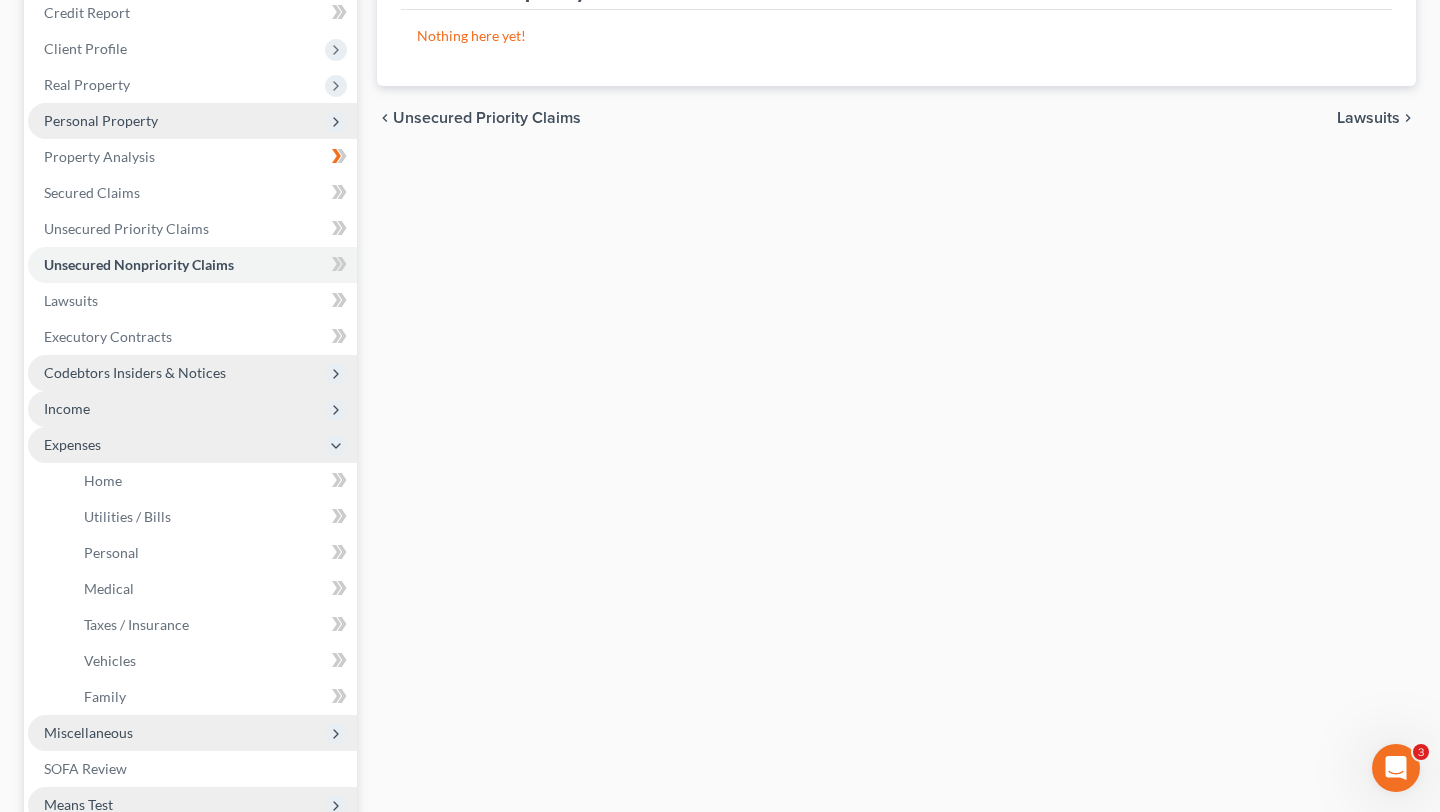 scroll, scrollTop: 296, scrollLeft: 0, axis: vertical 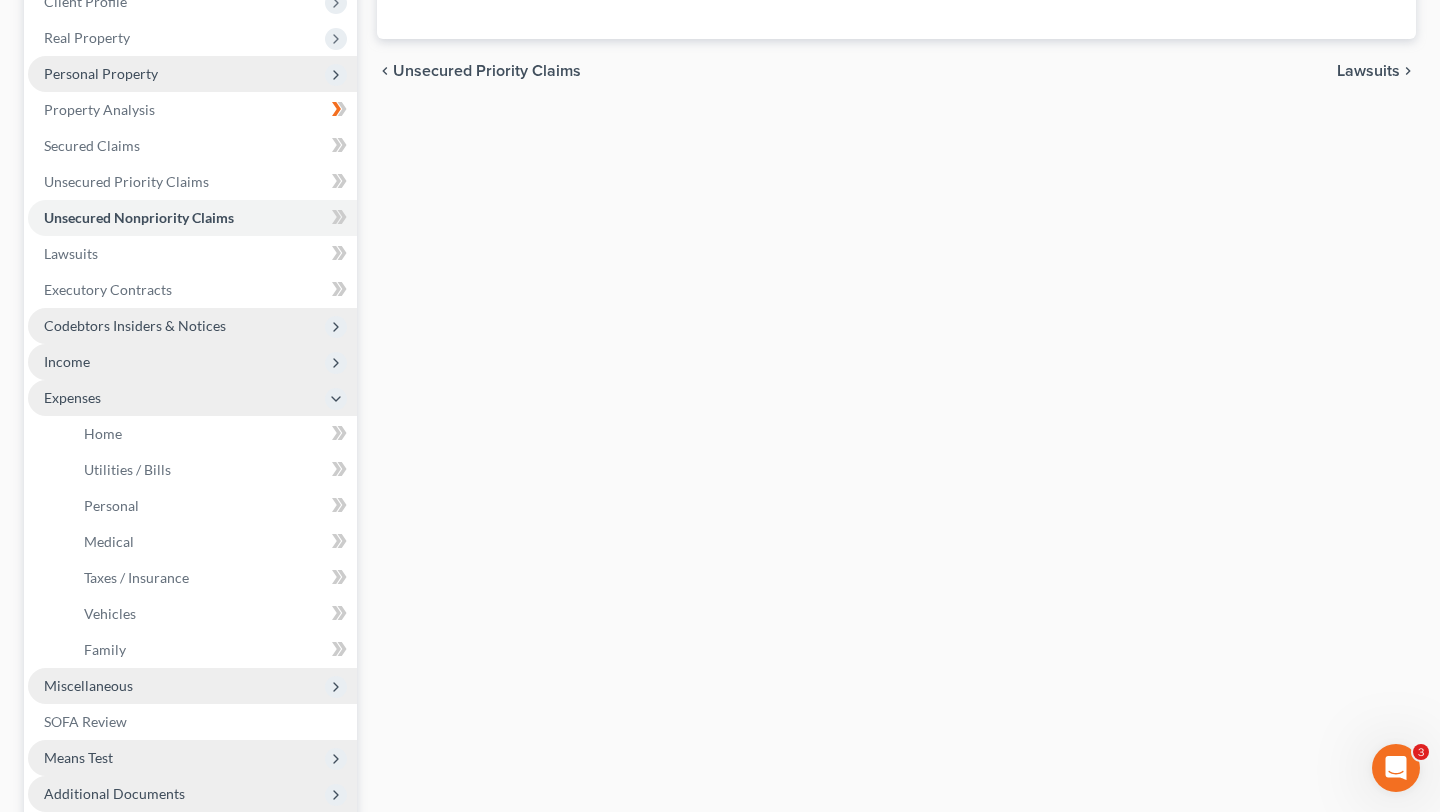 click 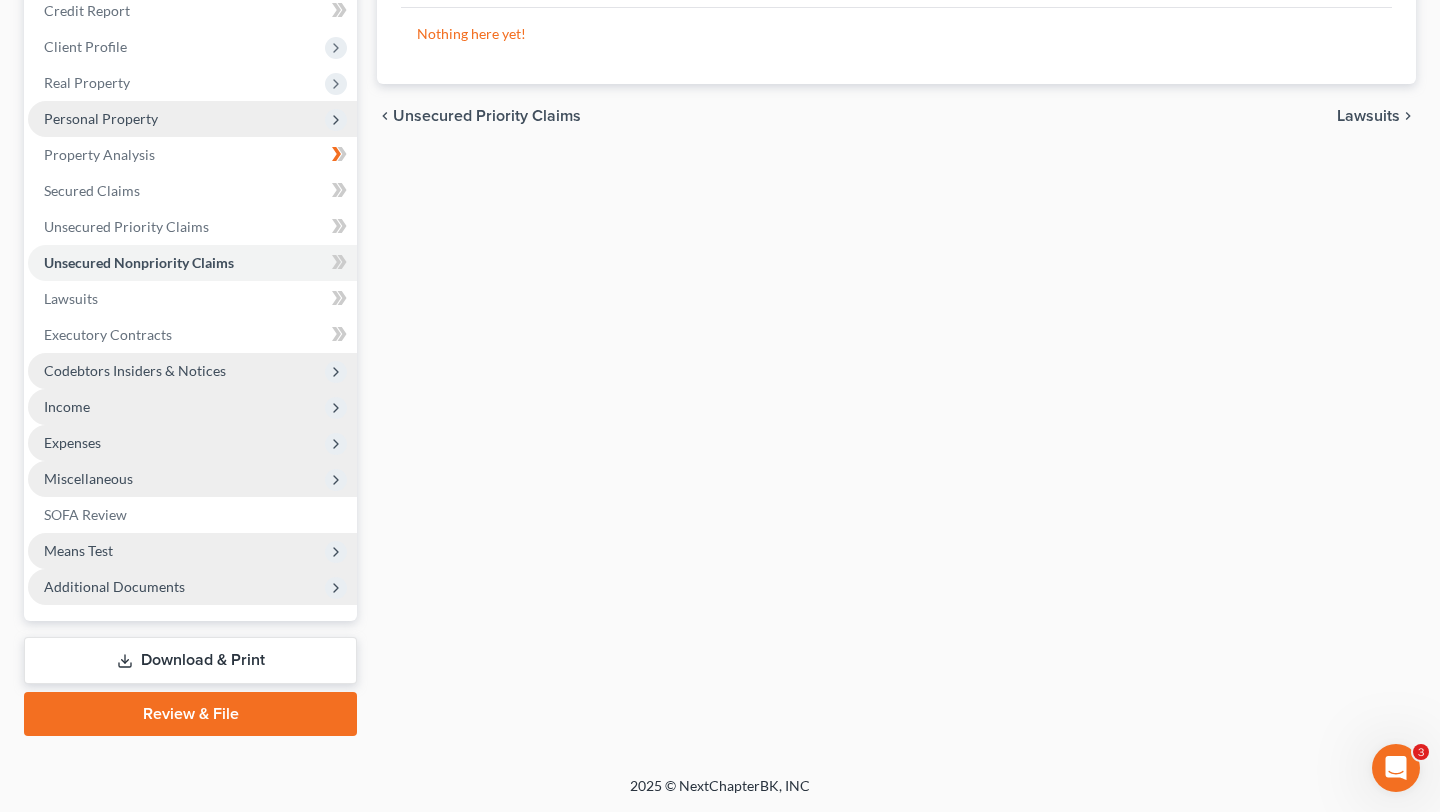 scroll, scrollTop: 249, scrollLeft: 0, axis: vertical 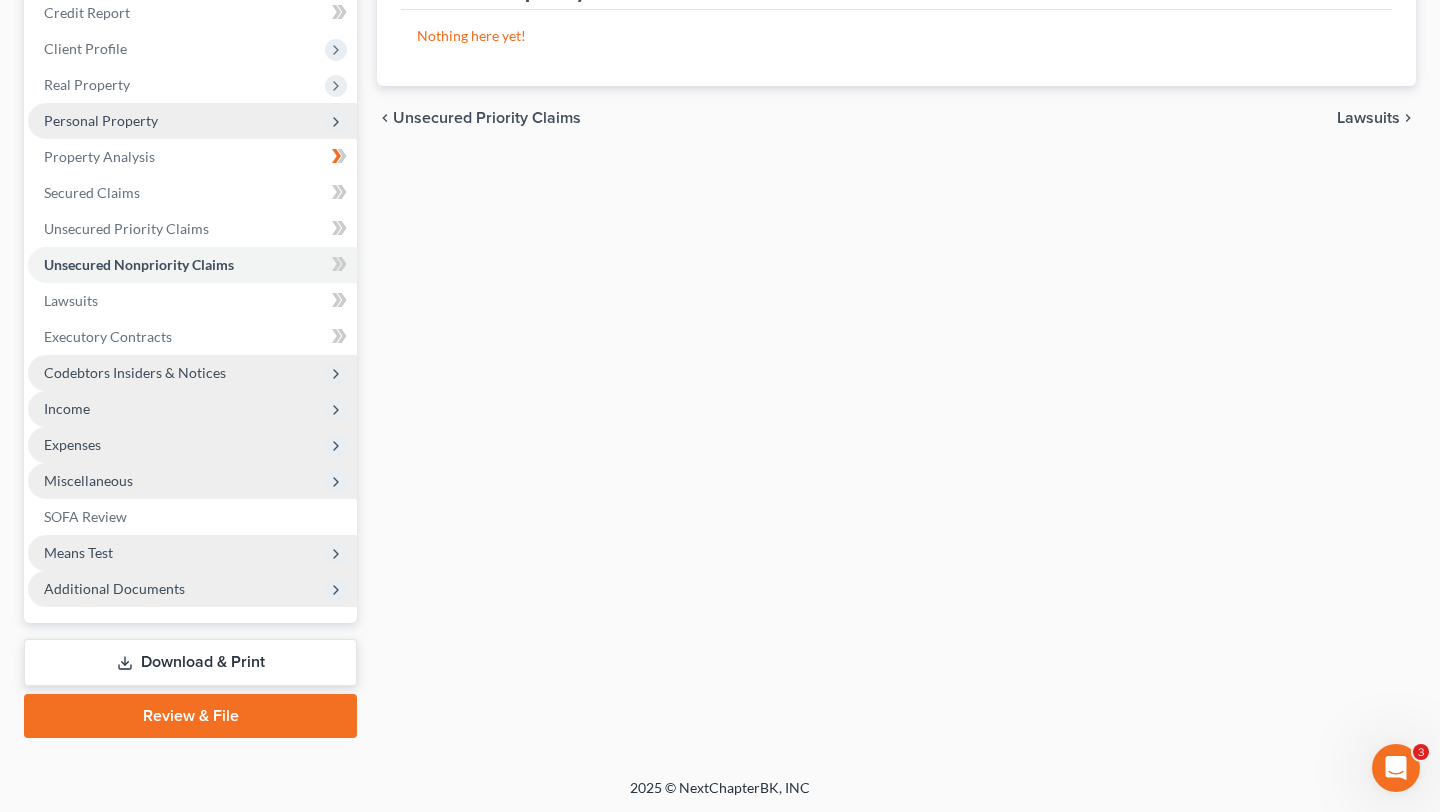 click at bounding box center (336, 482) 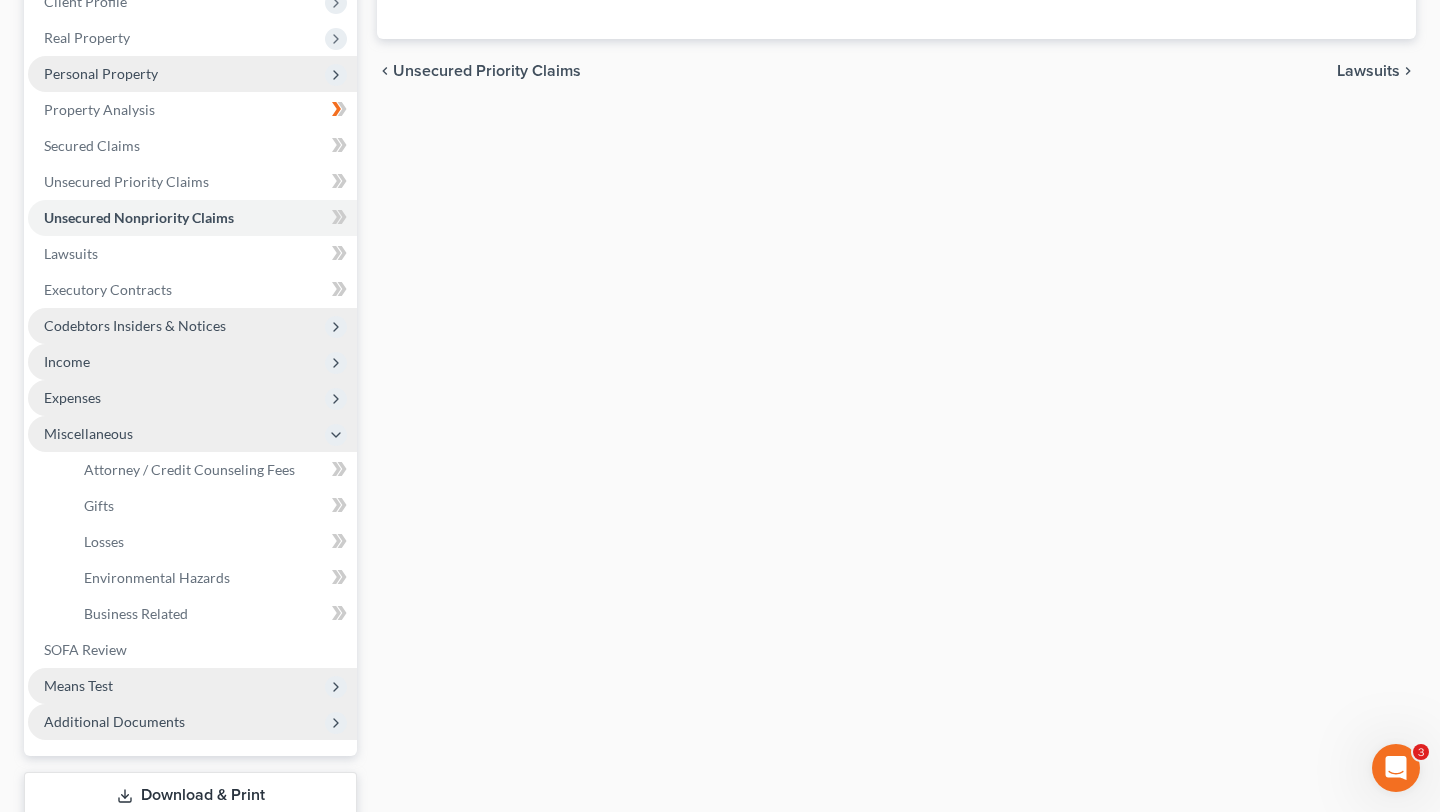 click 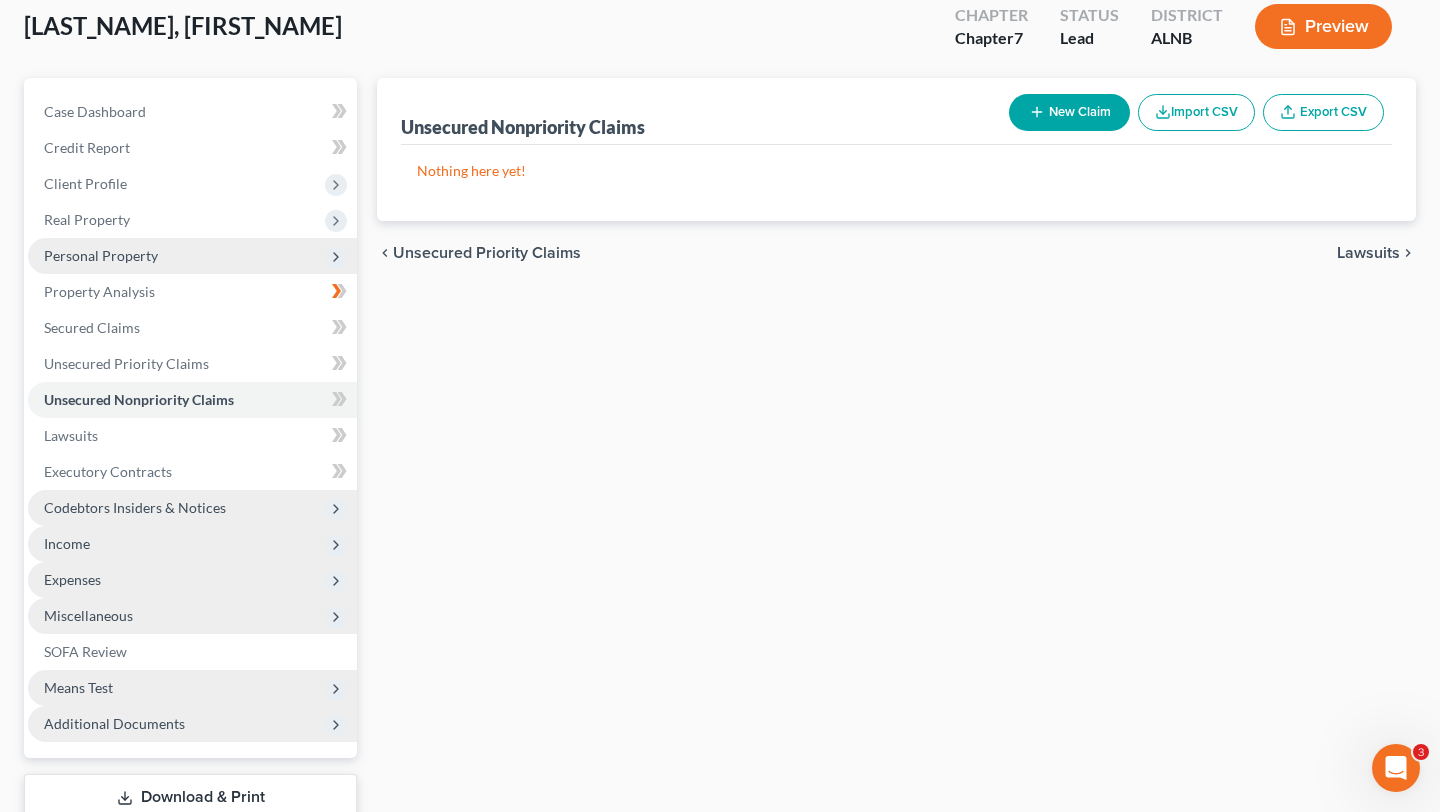 scroll, scrollTop: 103, scrollLeft: 0, axis: vertical 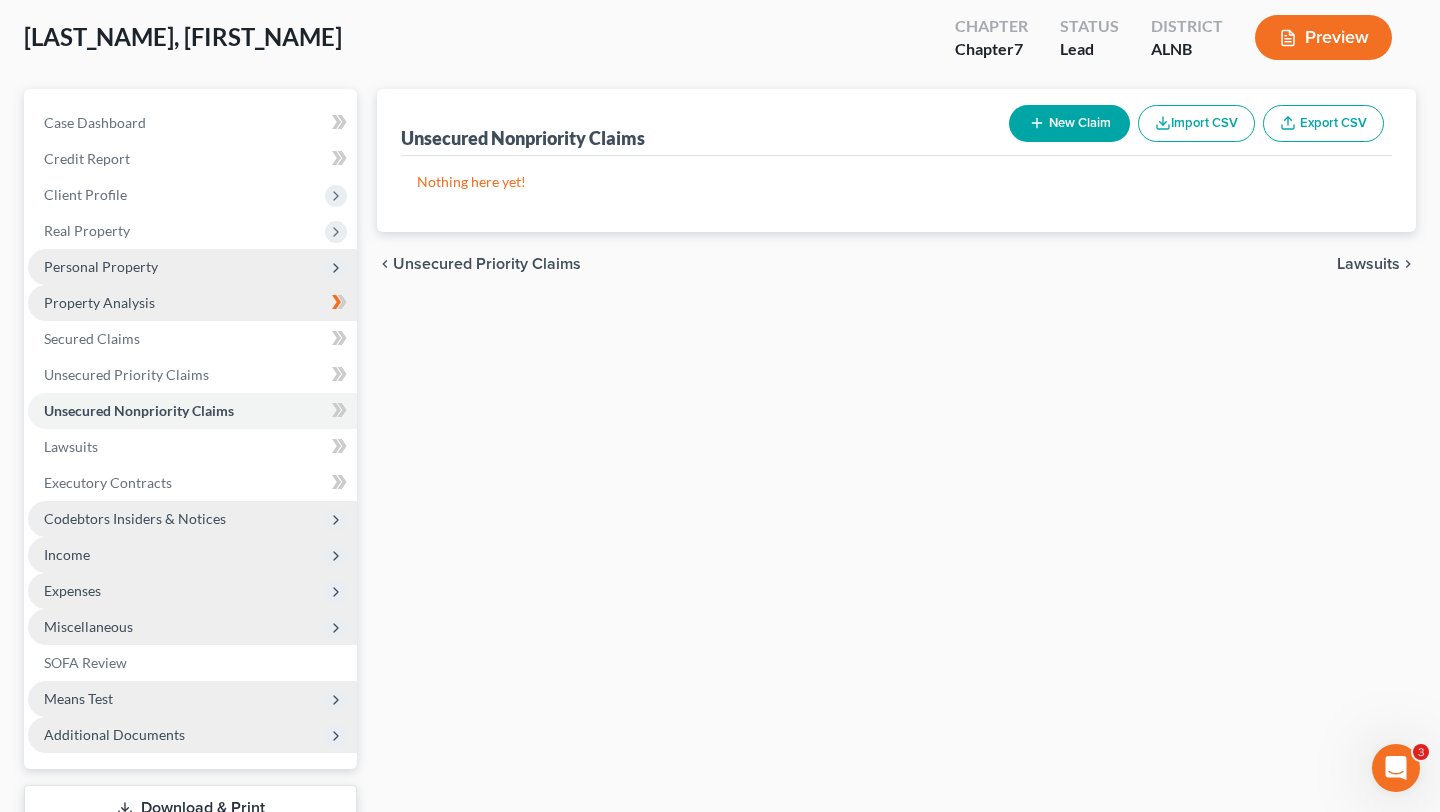 click on "Property Analysis" at bounding box center [192, 303] 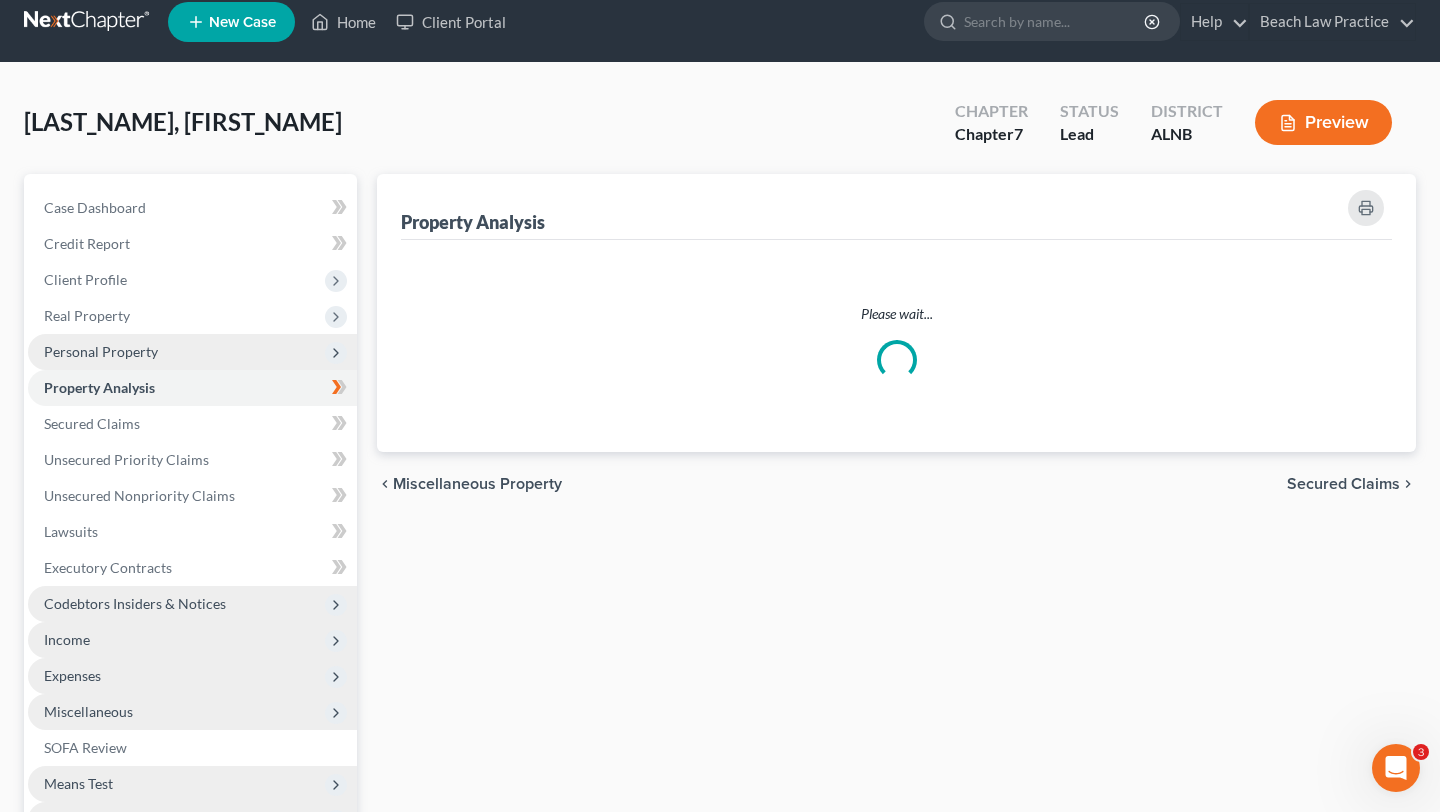 scroll, scrollTop: 24, scrollLeft: 0, axis: vertical 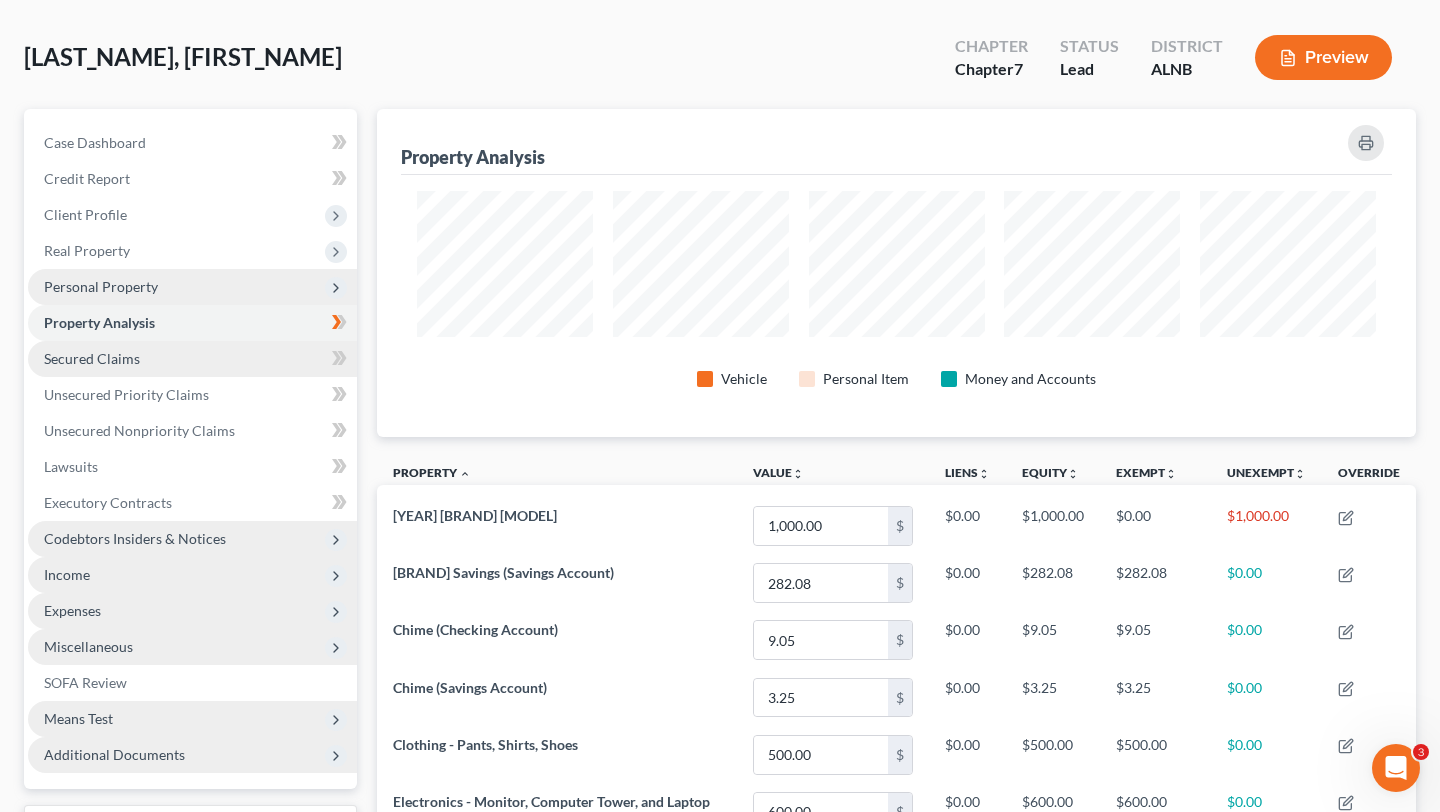 click on "Secured Claims" at bounding box center [192, 359] 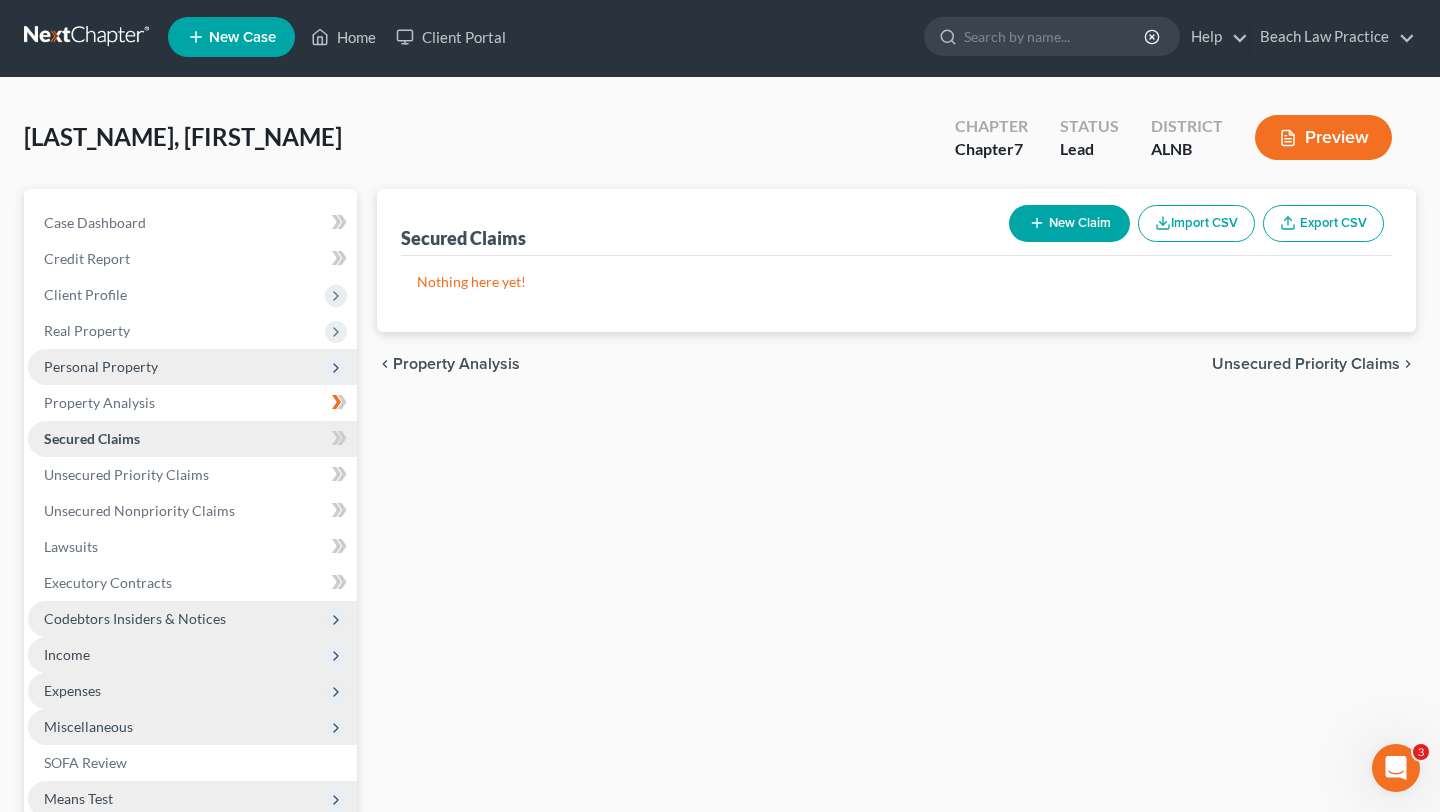scroll, scrollTop: 0, scrollLeft: 0, axis: both 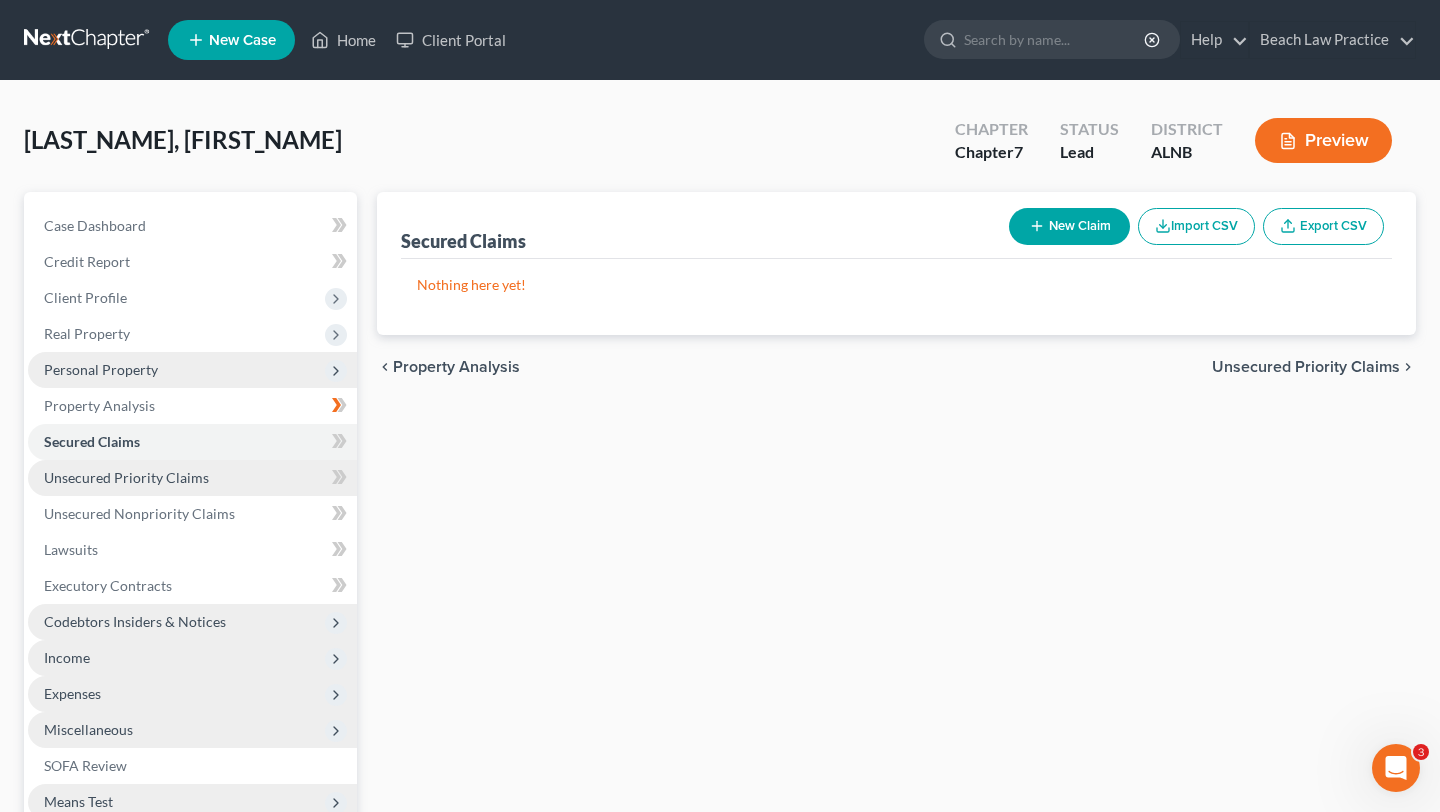 click on "Unsecured Priority Claims" at bounding box center [192, 478] 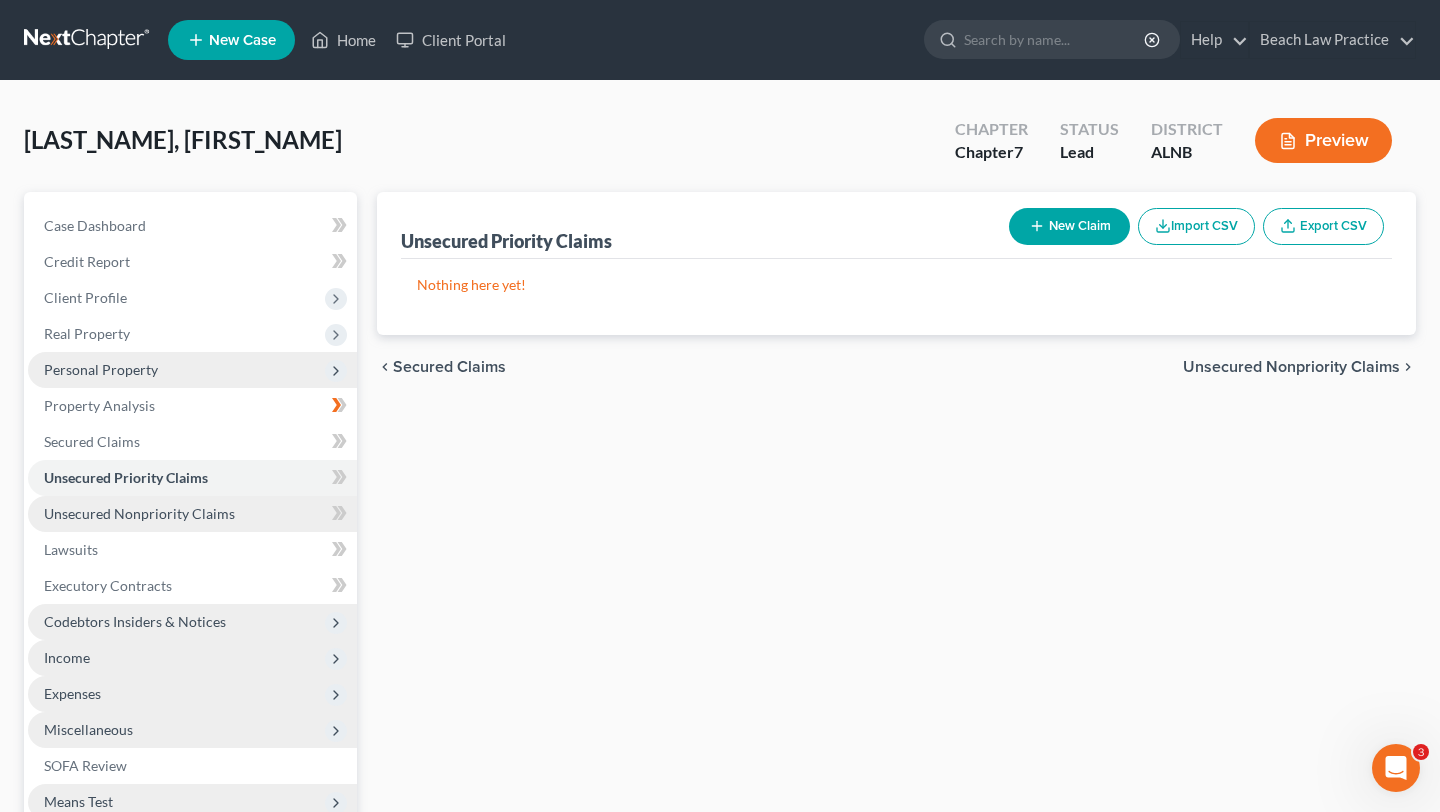 click on "Unsecured Nonpriority Claims" at bounding box center (192, 514) 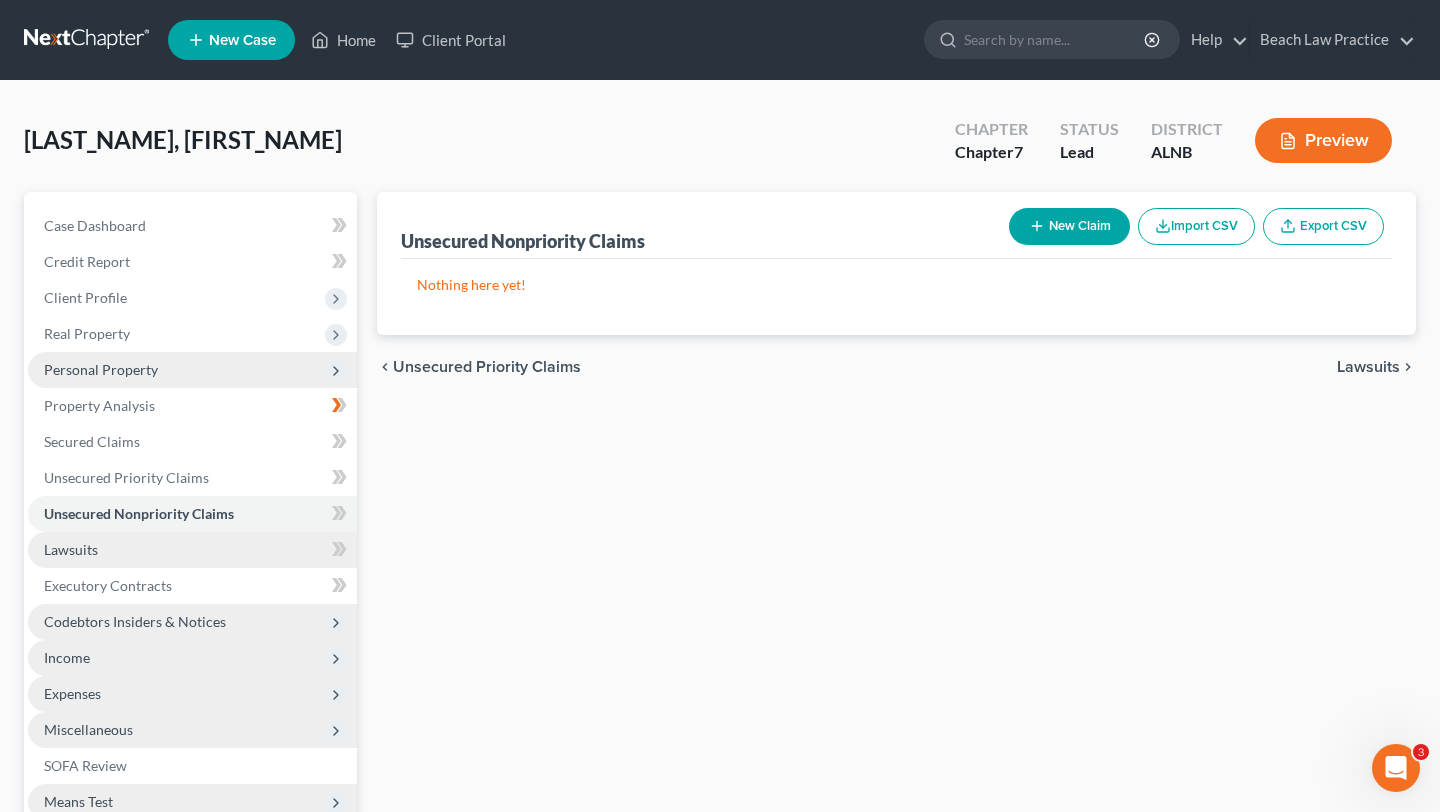 click on "Lawsuits" at bounding box center (192, 550) 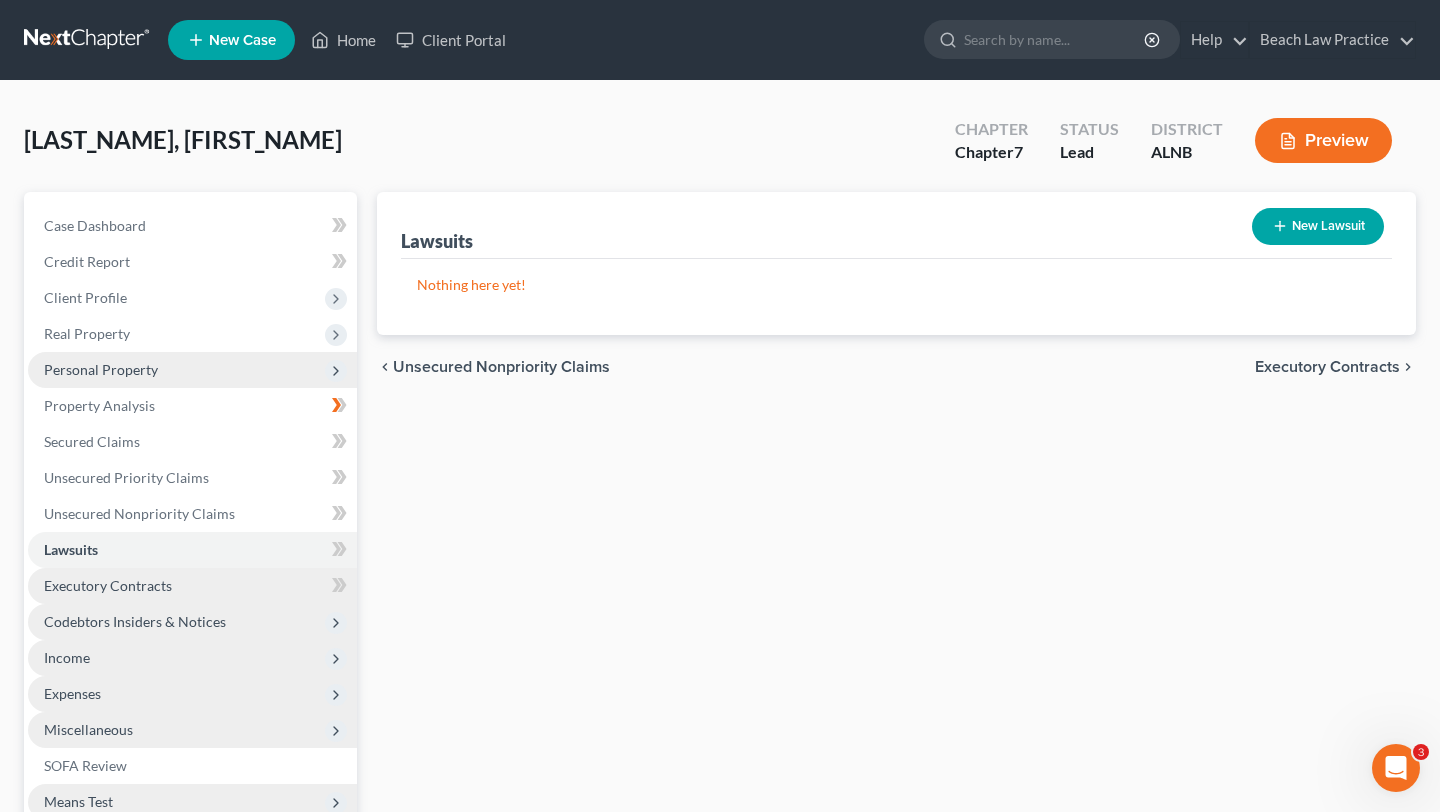 click on "Executory Contracts" at bounding box center (192, 586) 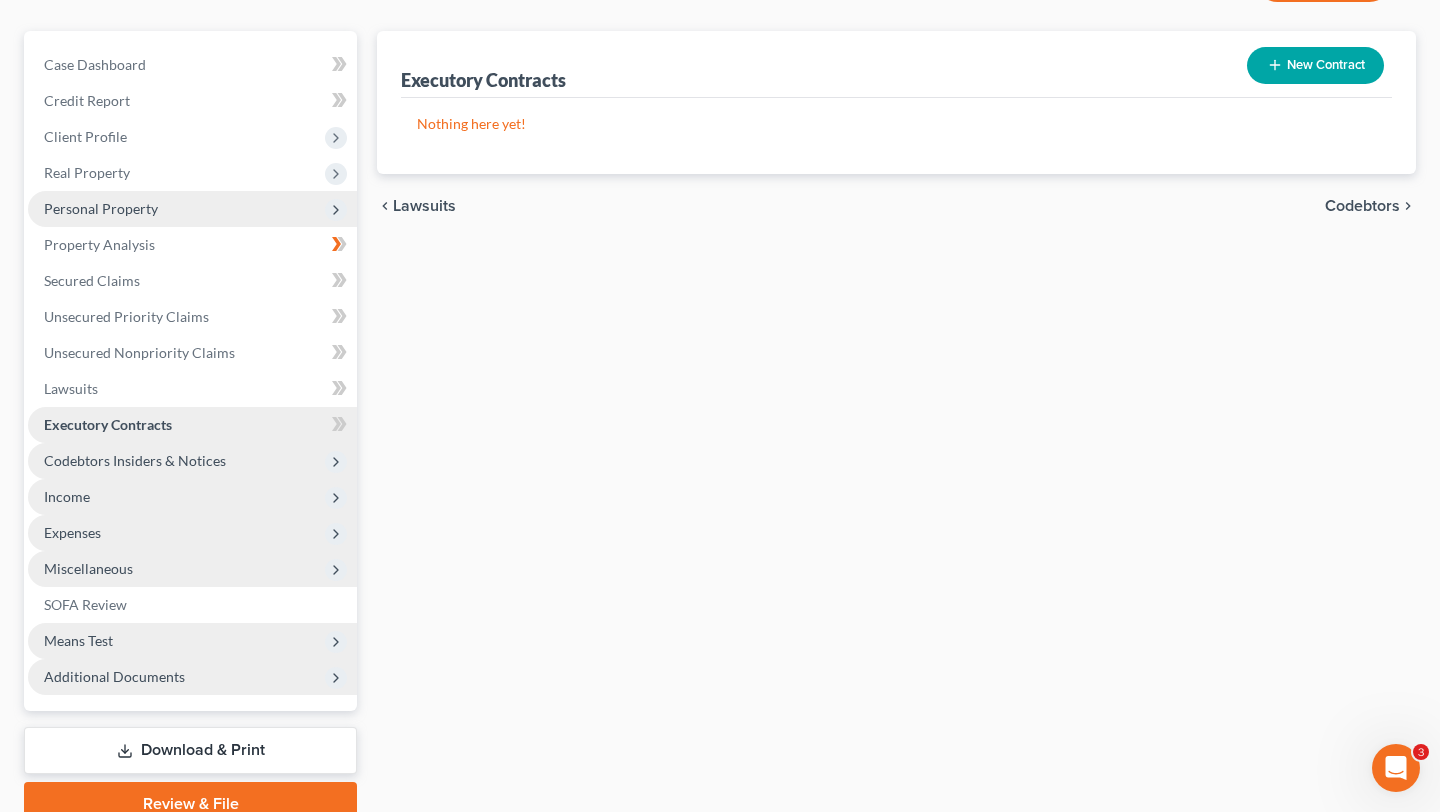 scroll, scrollTop: 168, scrollLeft: 0, axis: vertical 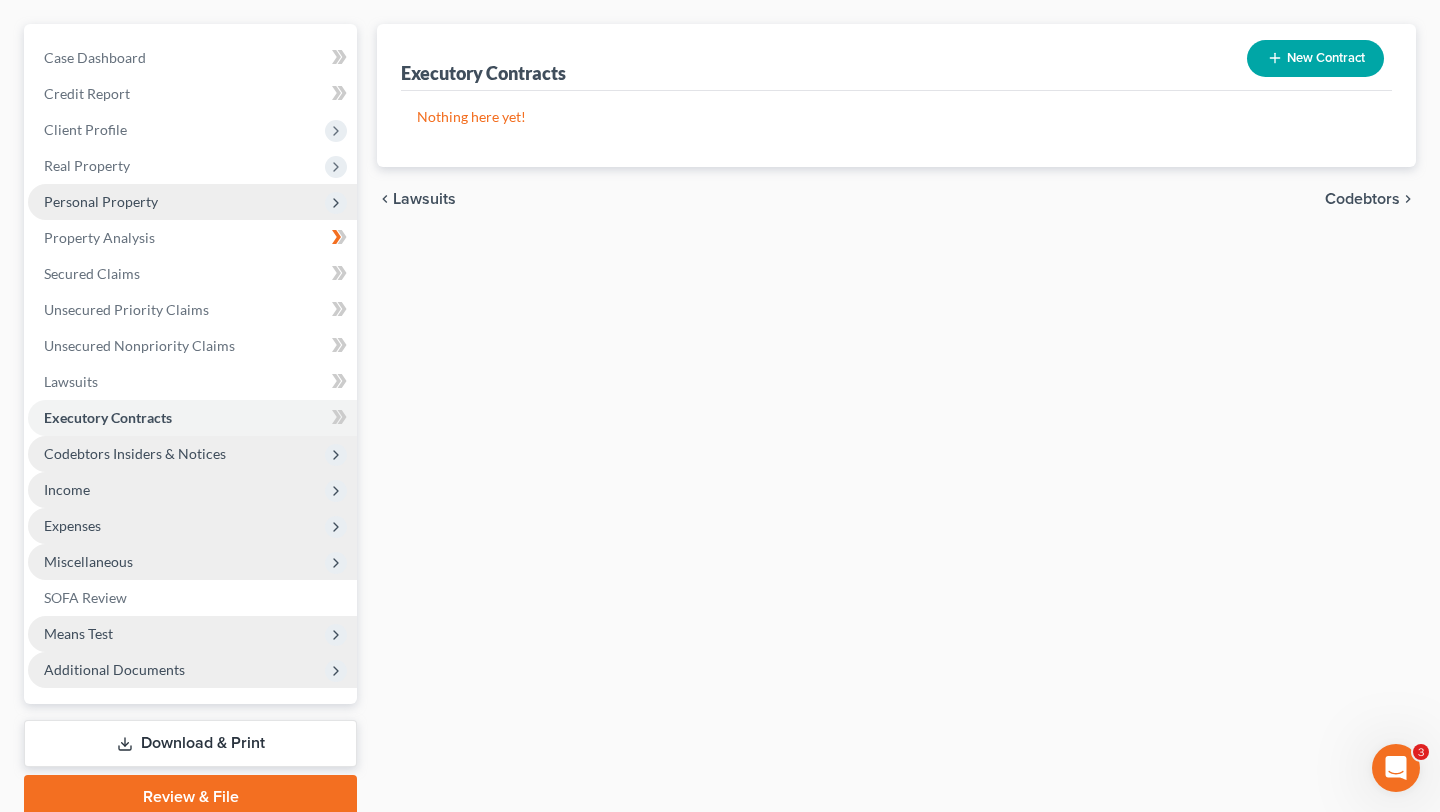 click on "Codebtors Insiders & Notices" at bounding box center (135, 453) 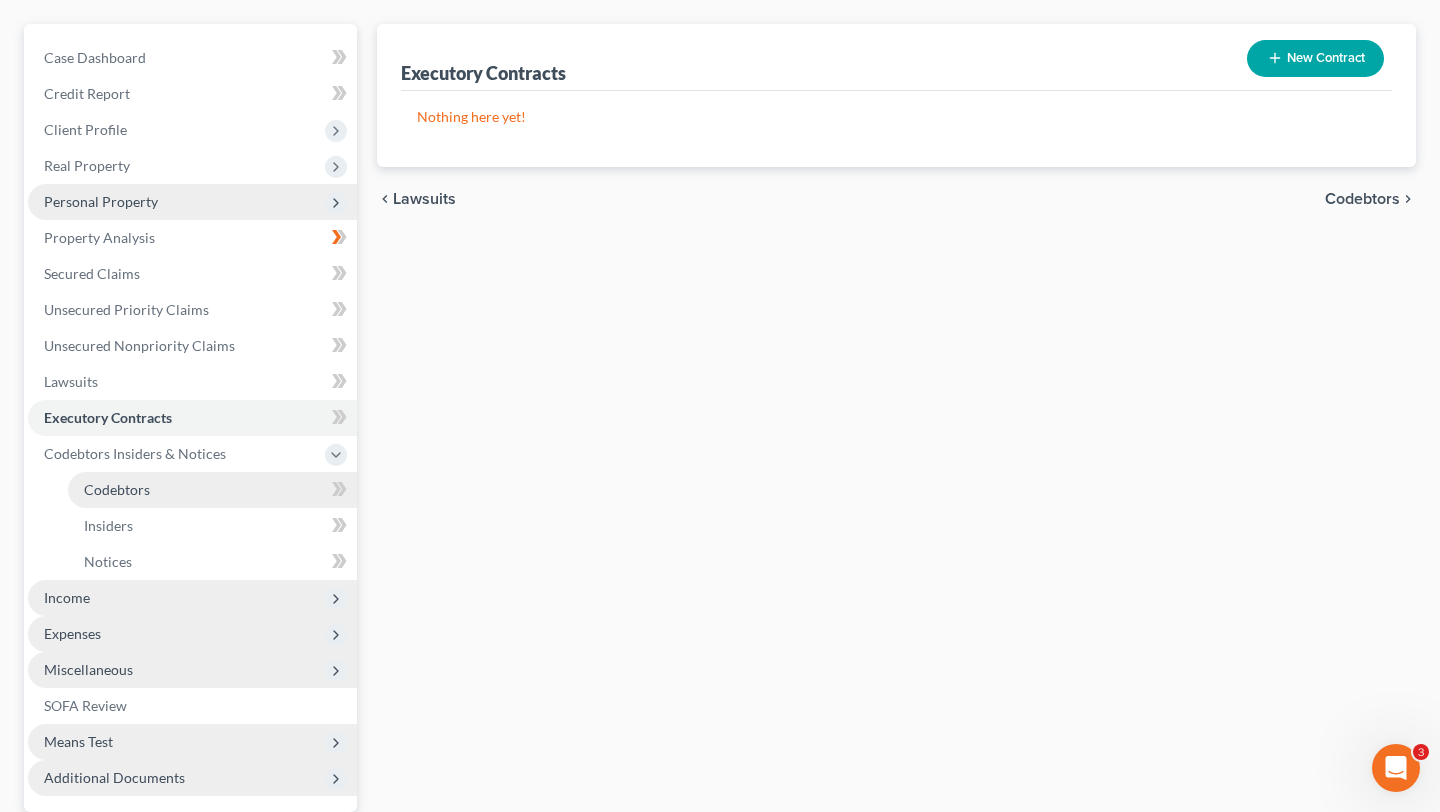 click on "Codebtors" at bounding box center (212, 490) 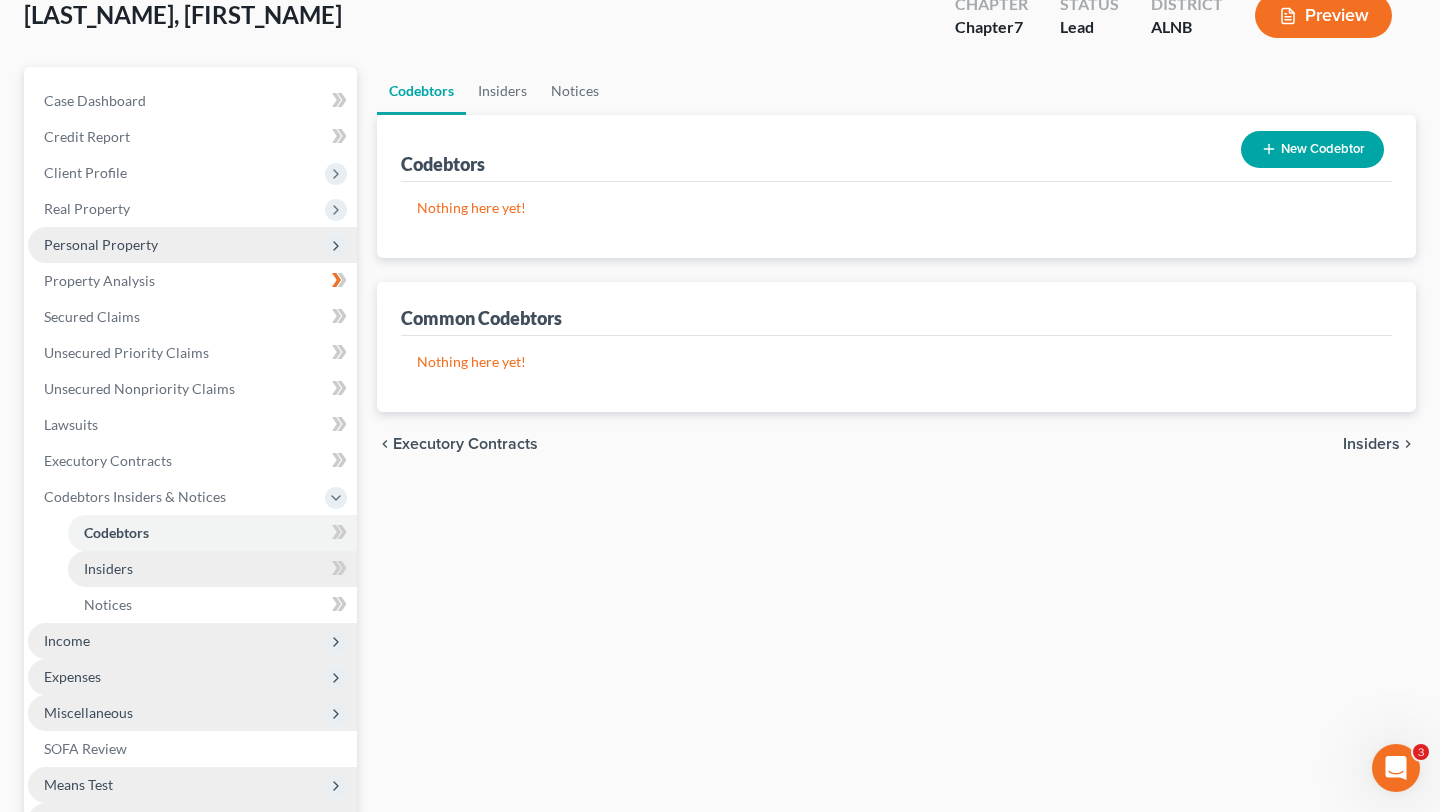 scroll, scrollTop: 185, scrollLeft: 0, axis: vertical 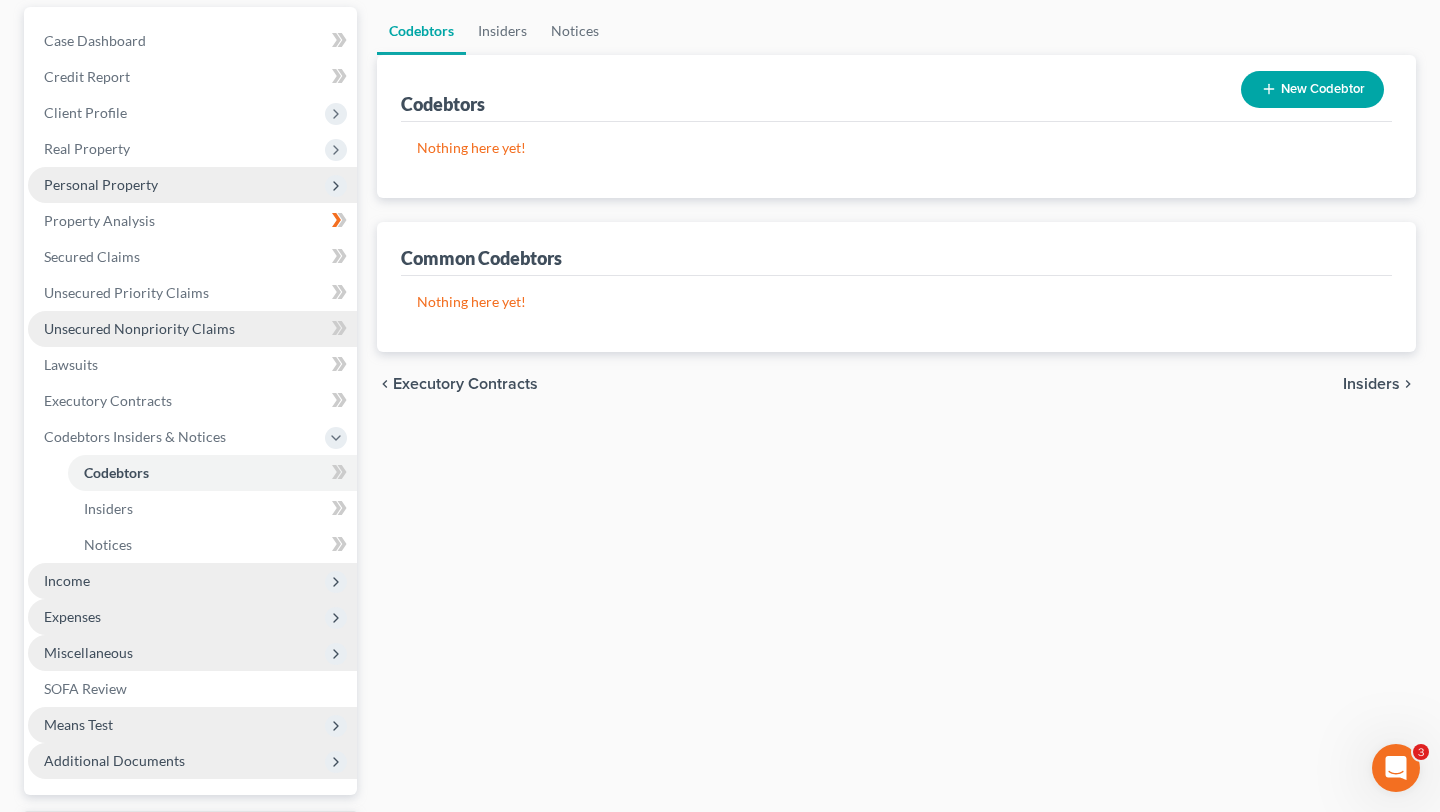 click on "Unsecured Nonpriority Claims" at bounding box center (139, 328) 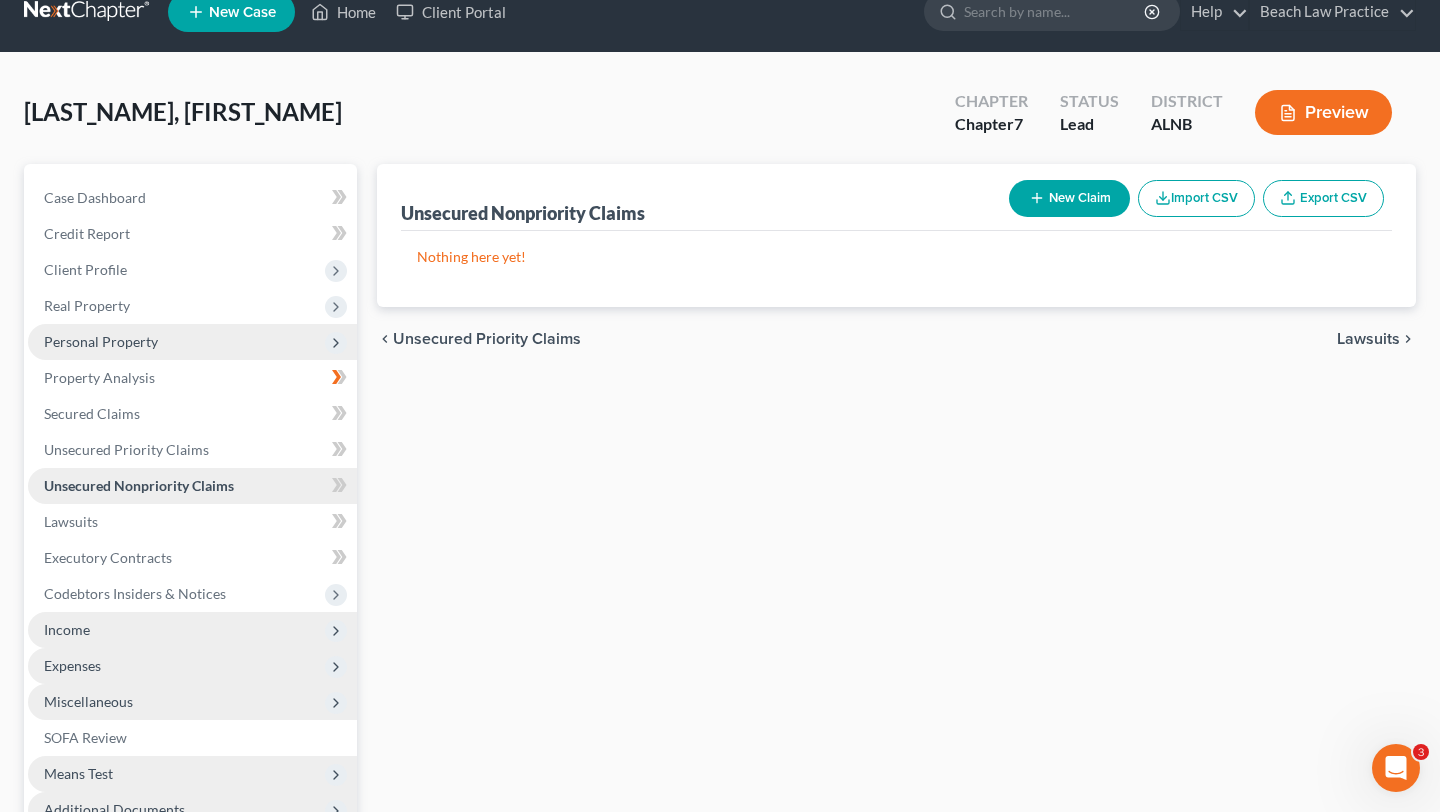 scroll, scrollTop: 0, scrollLeft: 0, axis: both 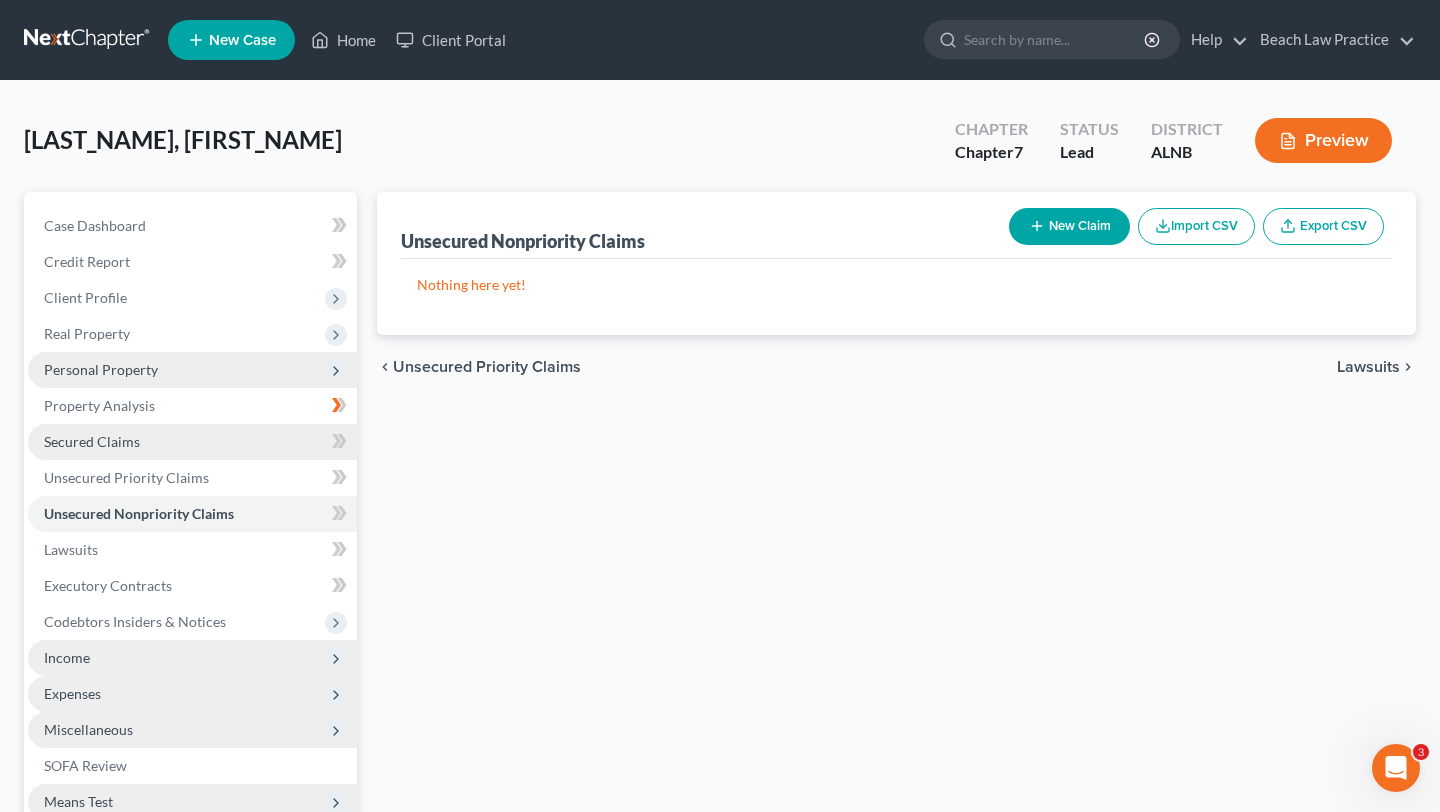 click on "Secured Claims" at bounding box center (192, 442) 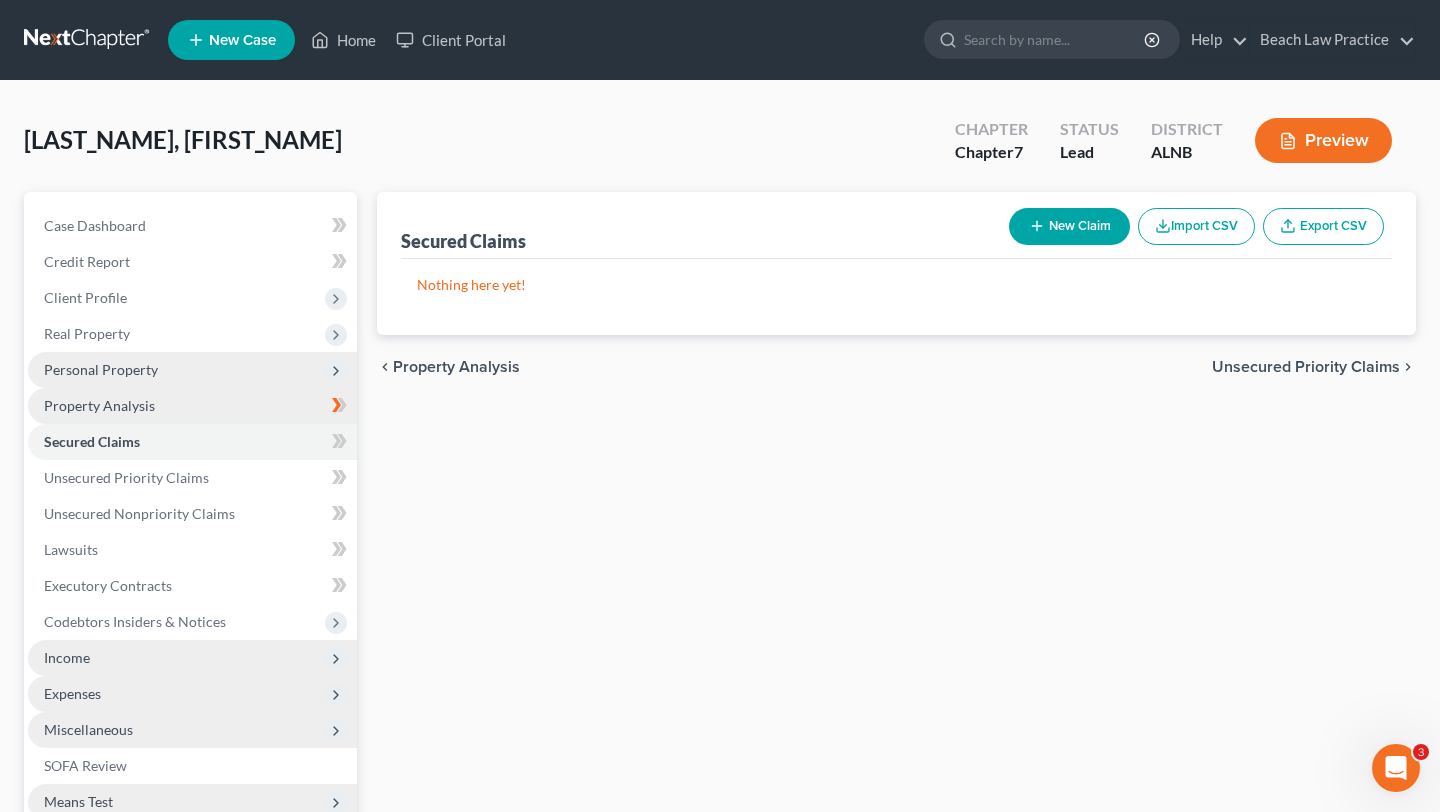 click on "Property Analysis" at bounding box center (192, 406) 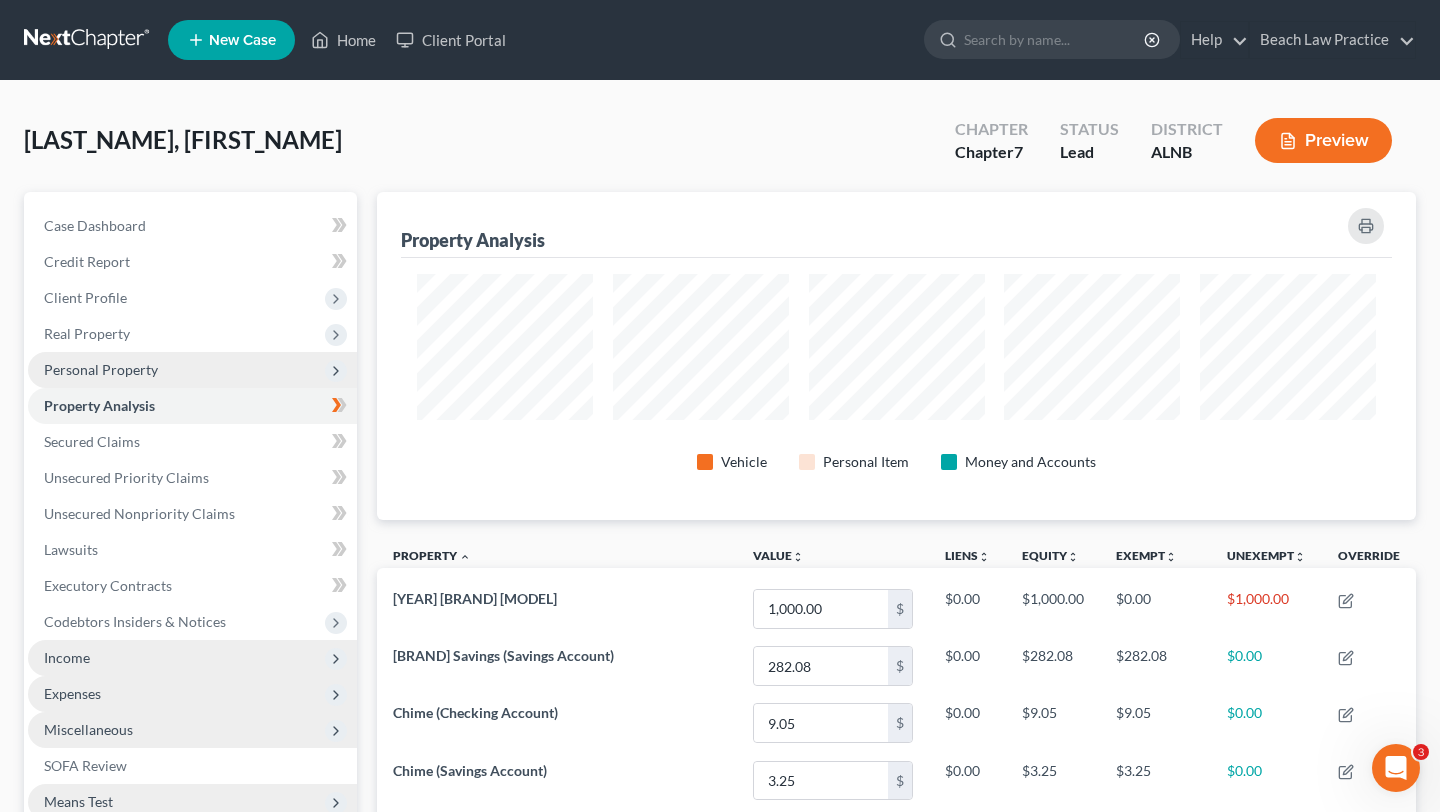 scroll, scrollTop: 999672, scrollLeft: 998961, axis: both 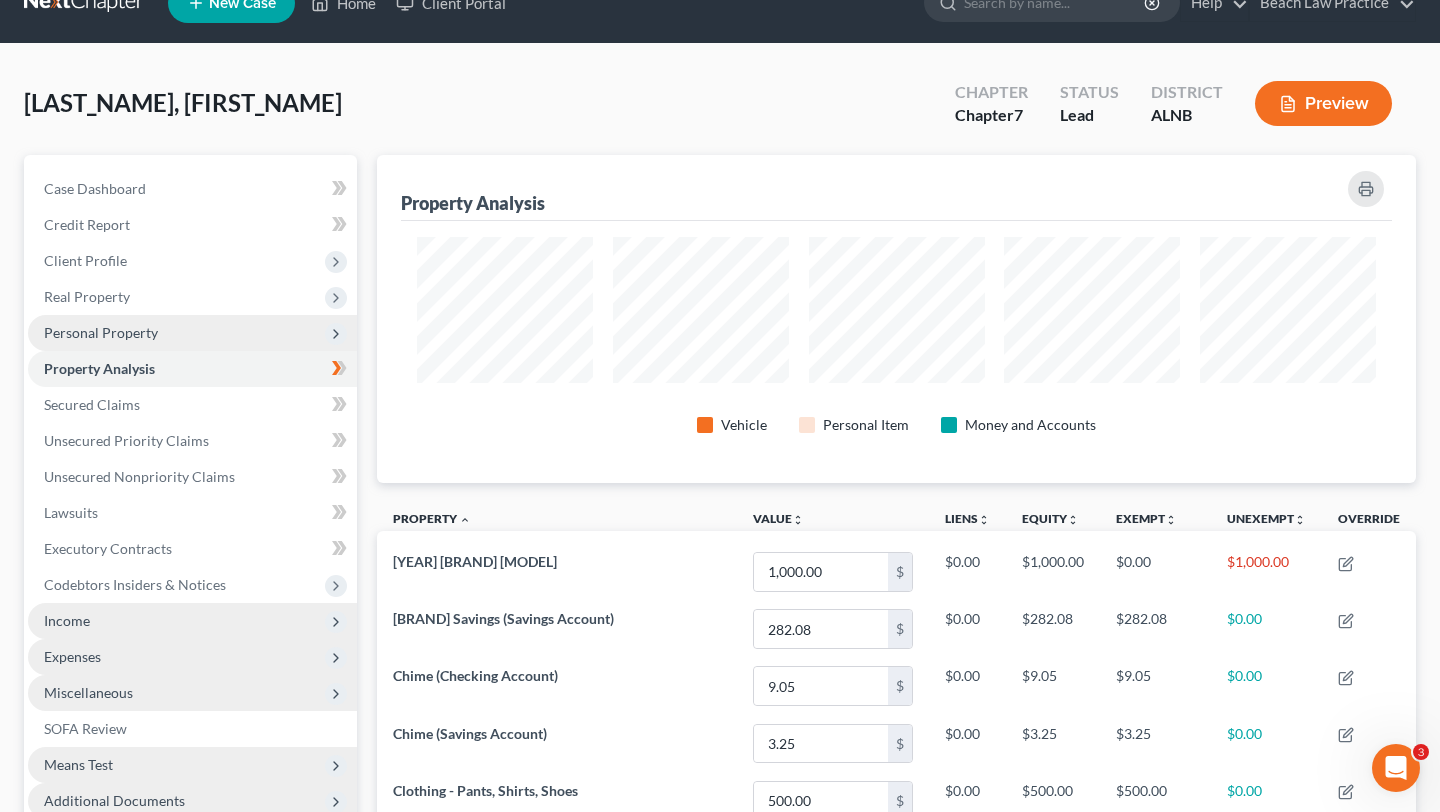 click on "Personal Property" at bounding box center [192, 333] 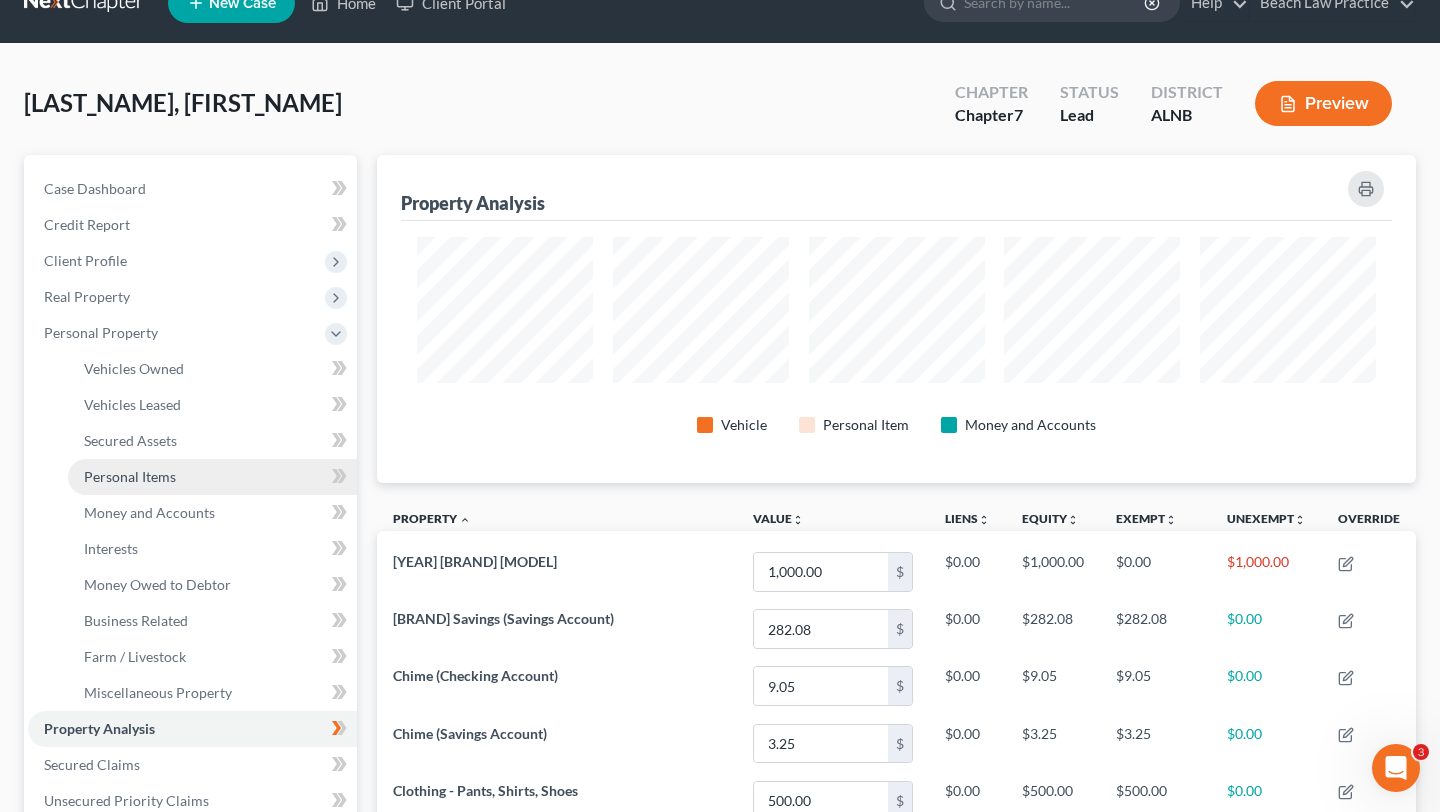 click on "Personal Items" at bounding box center [212, 477] 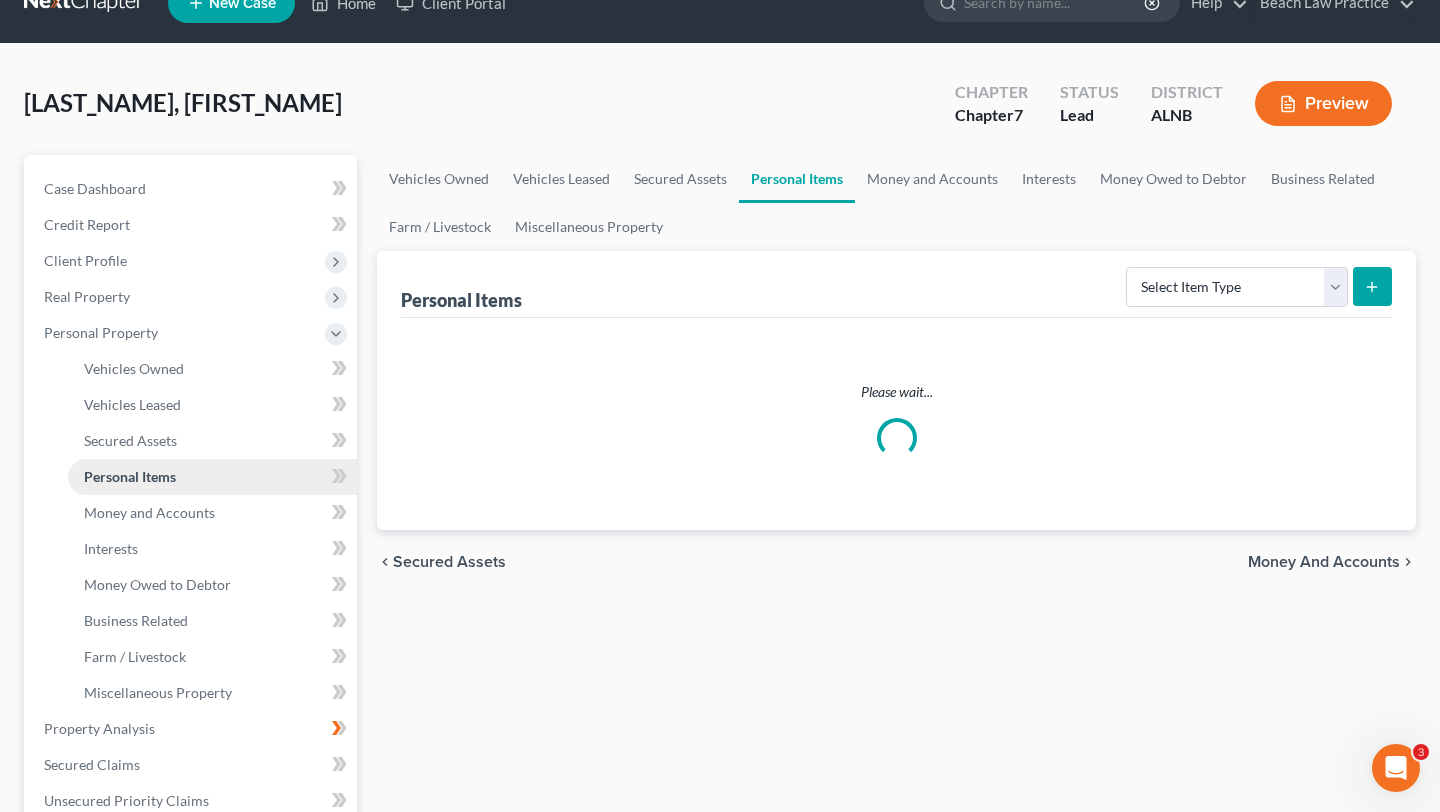 scroll, scrollTop: 0, scrollLeft: 0, axis: both 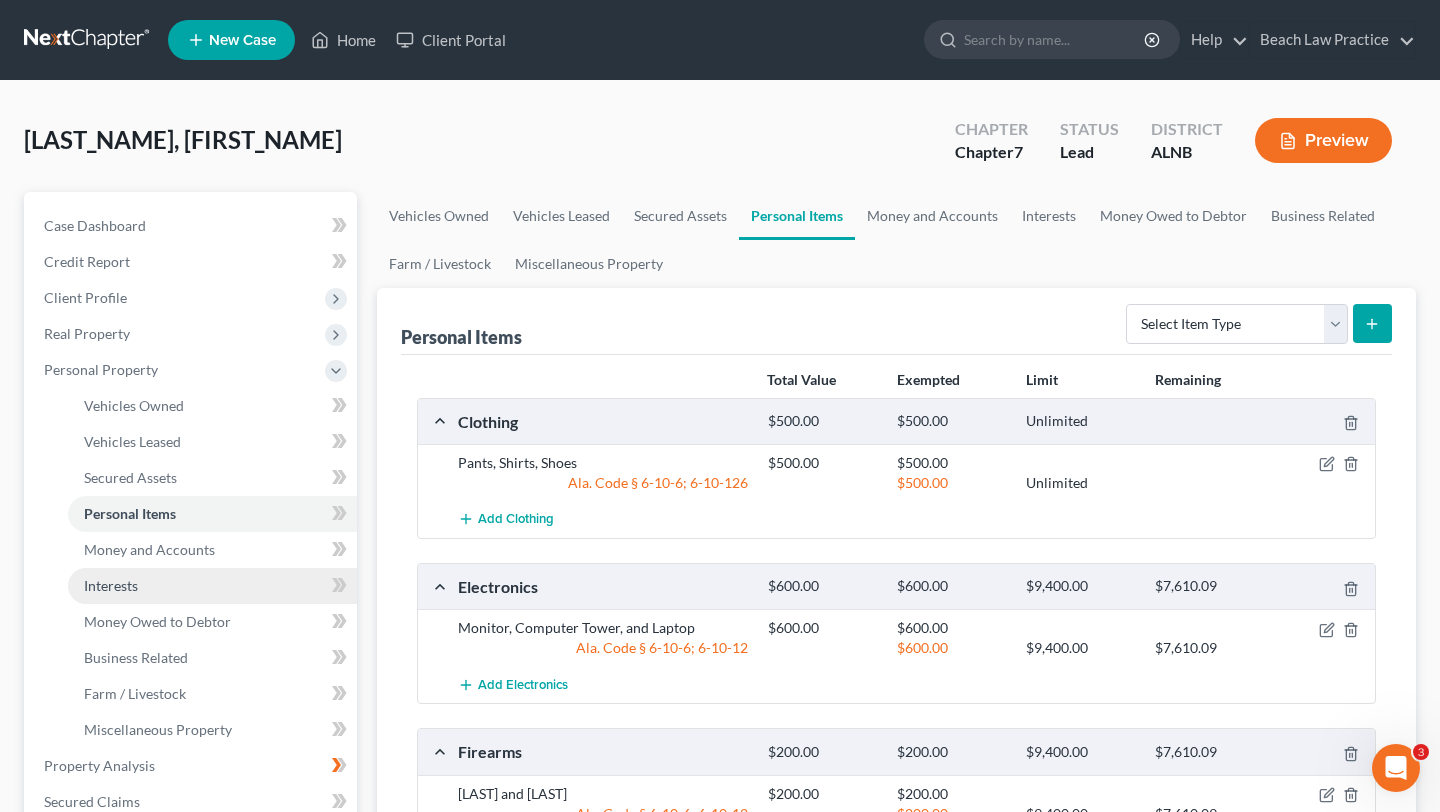 click on "Interests" at bounding box center (212, 586) 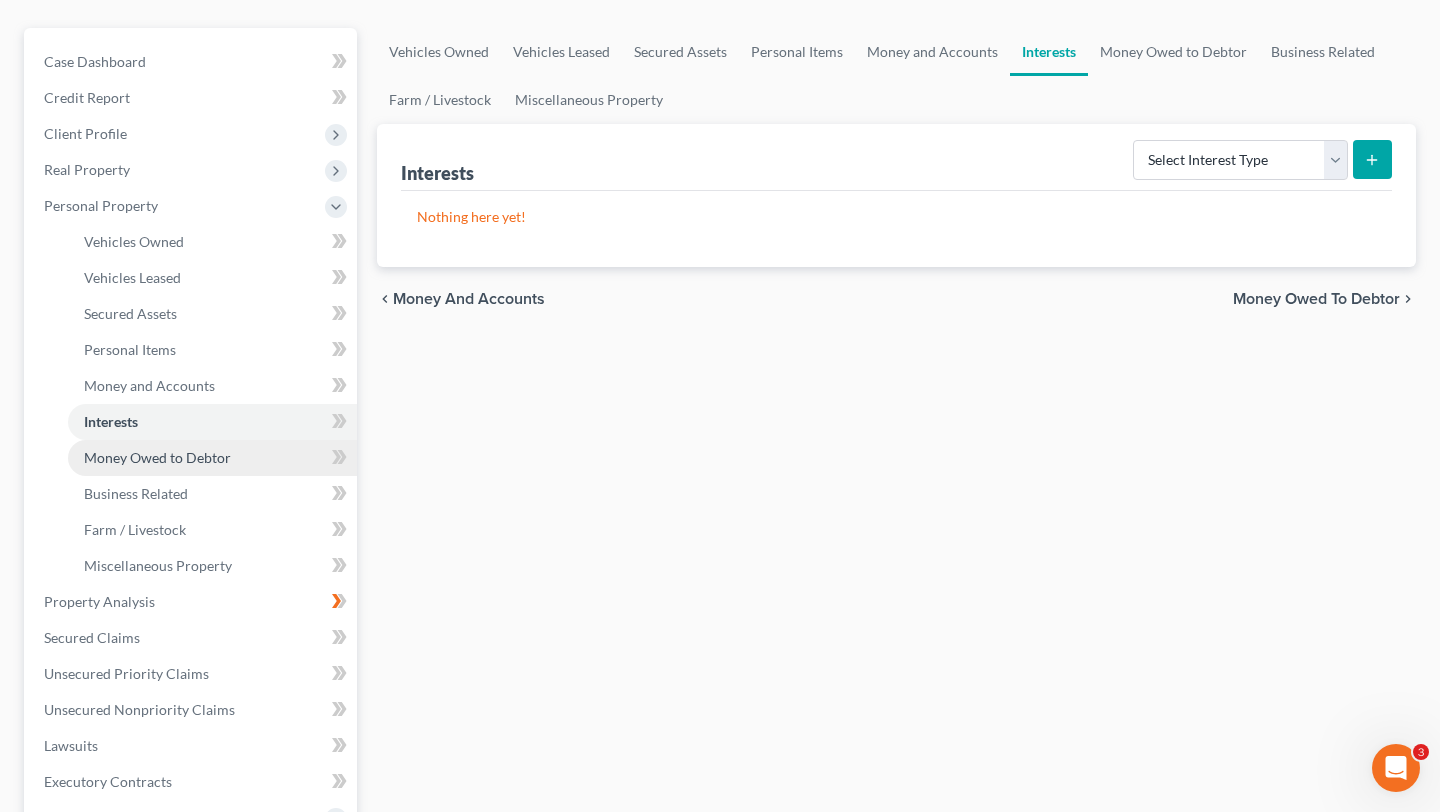 scroll, scrollTop: 175, scrollLeft: 0, axis: vertical 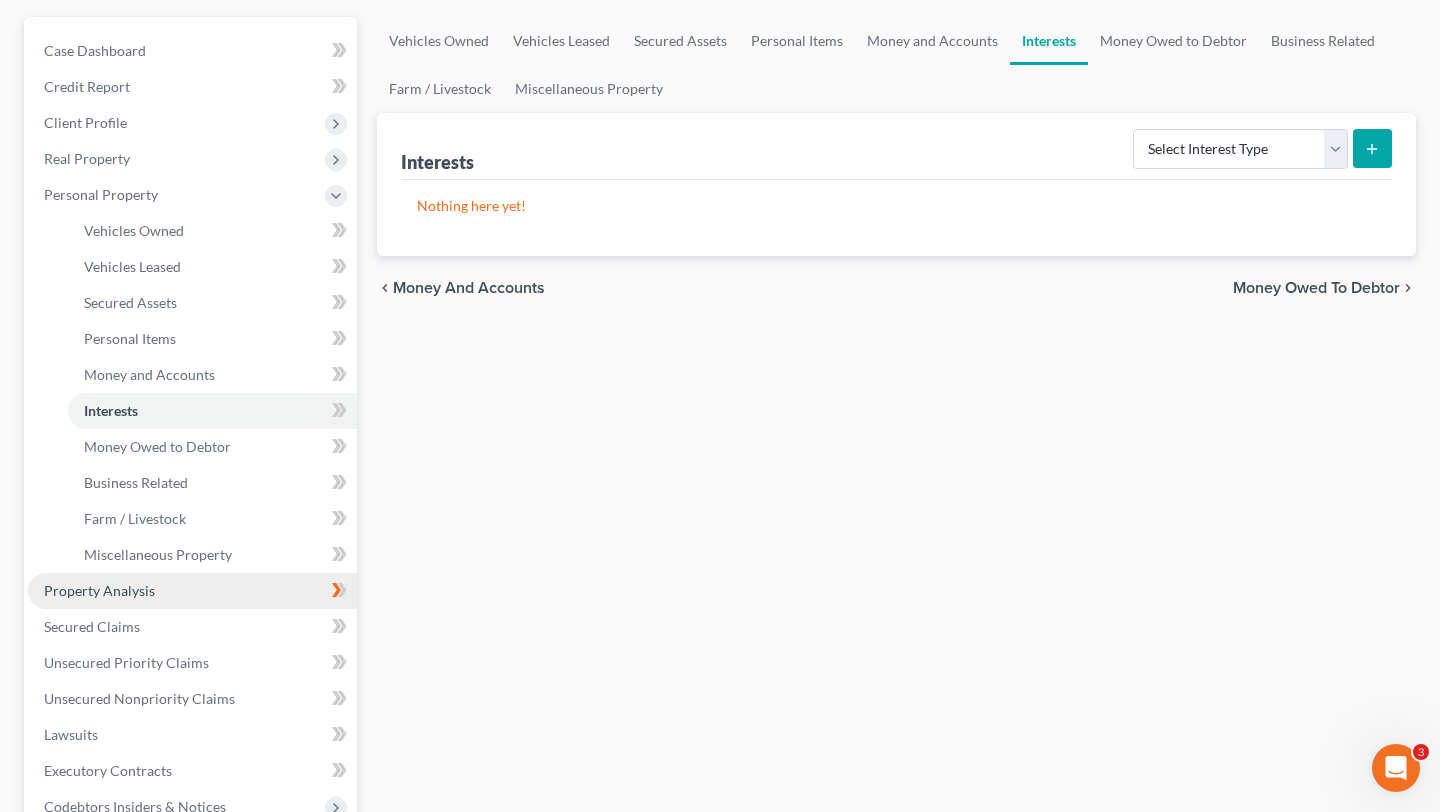 click on "Property Analysis" at bounding box center (192, 591) 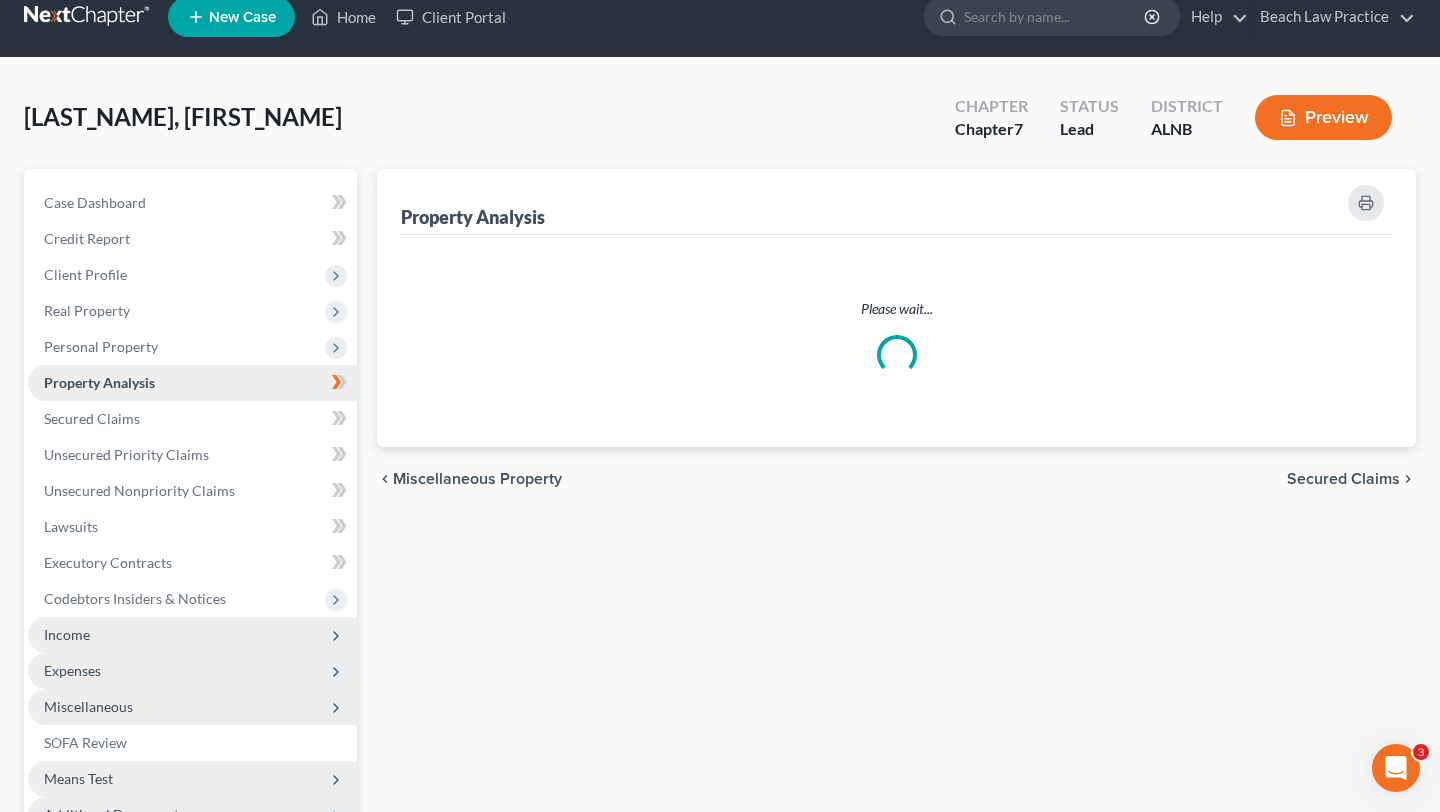 scroll, scrollTop: 0, scrollLeft: 0, axis: both 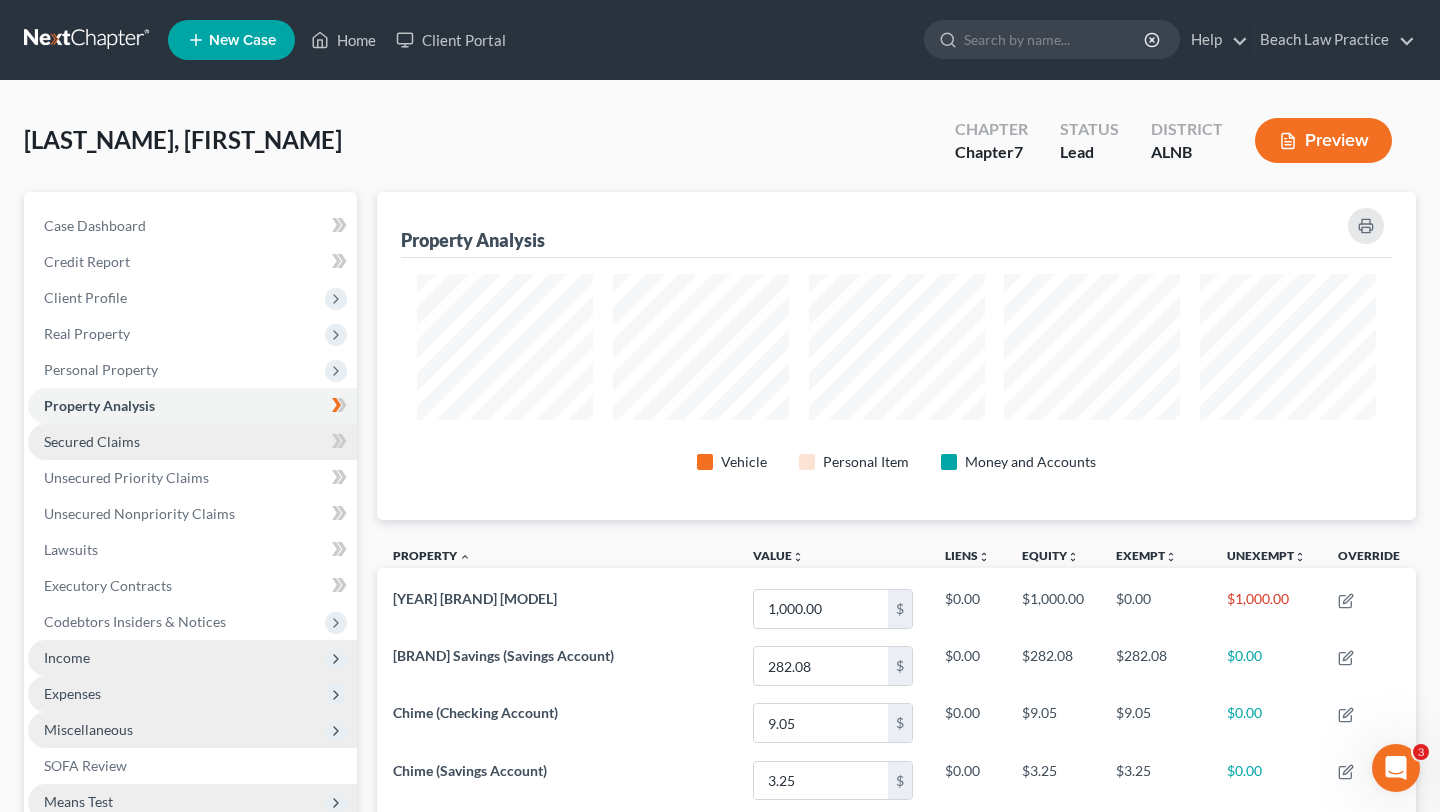 click on "Secured Claims" at bounding box center (192, 442) 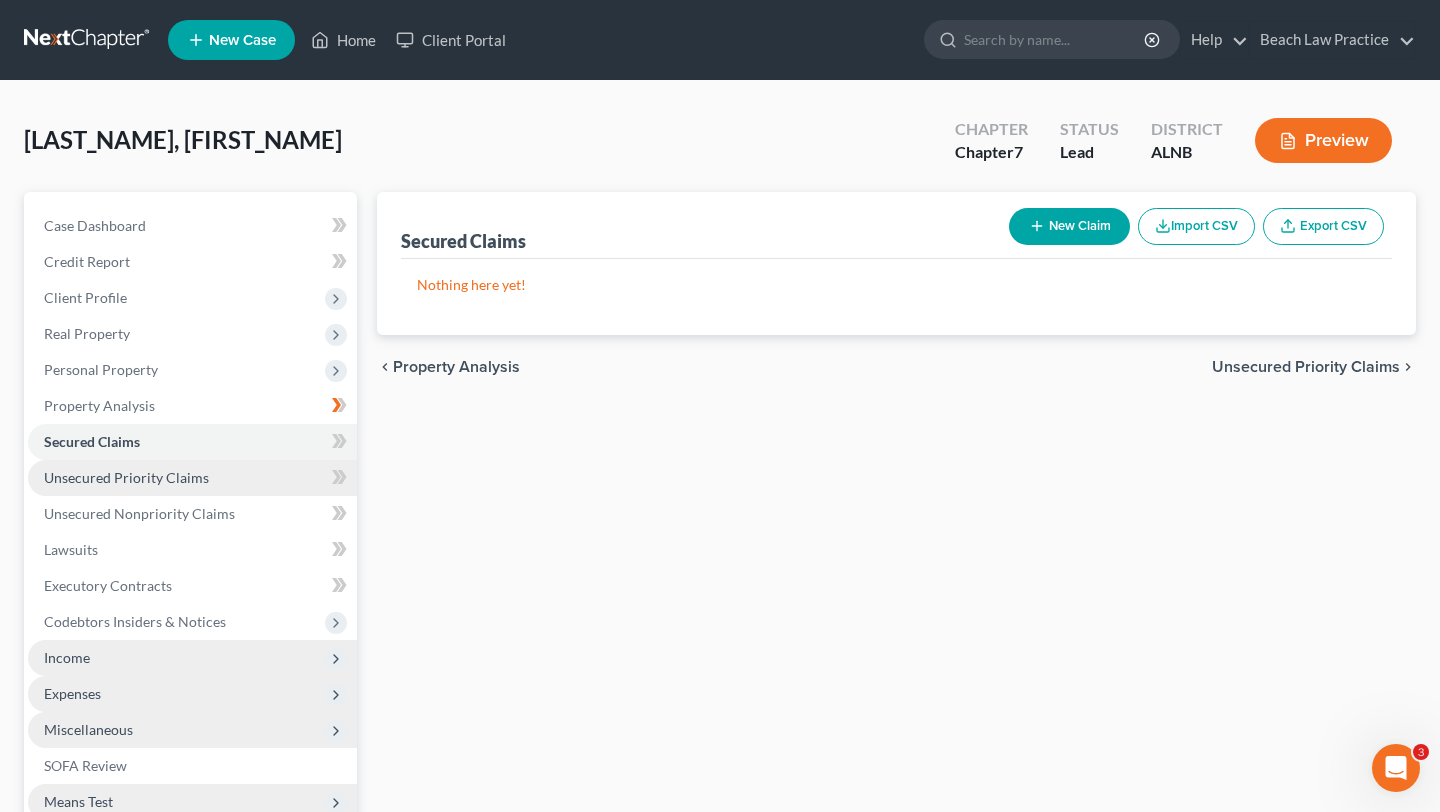 click on "Unsecured Priority Claims" at bounding box center [126, 477] 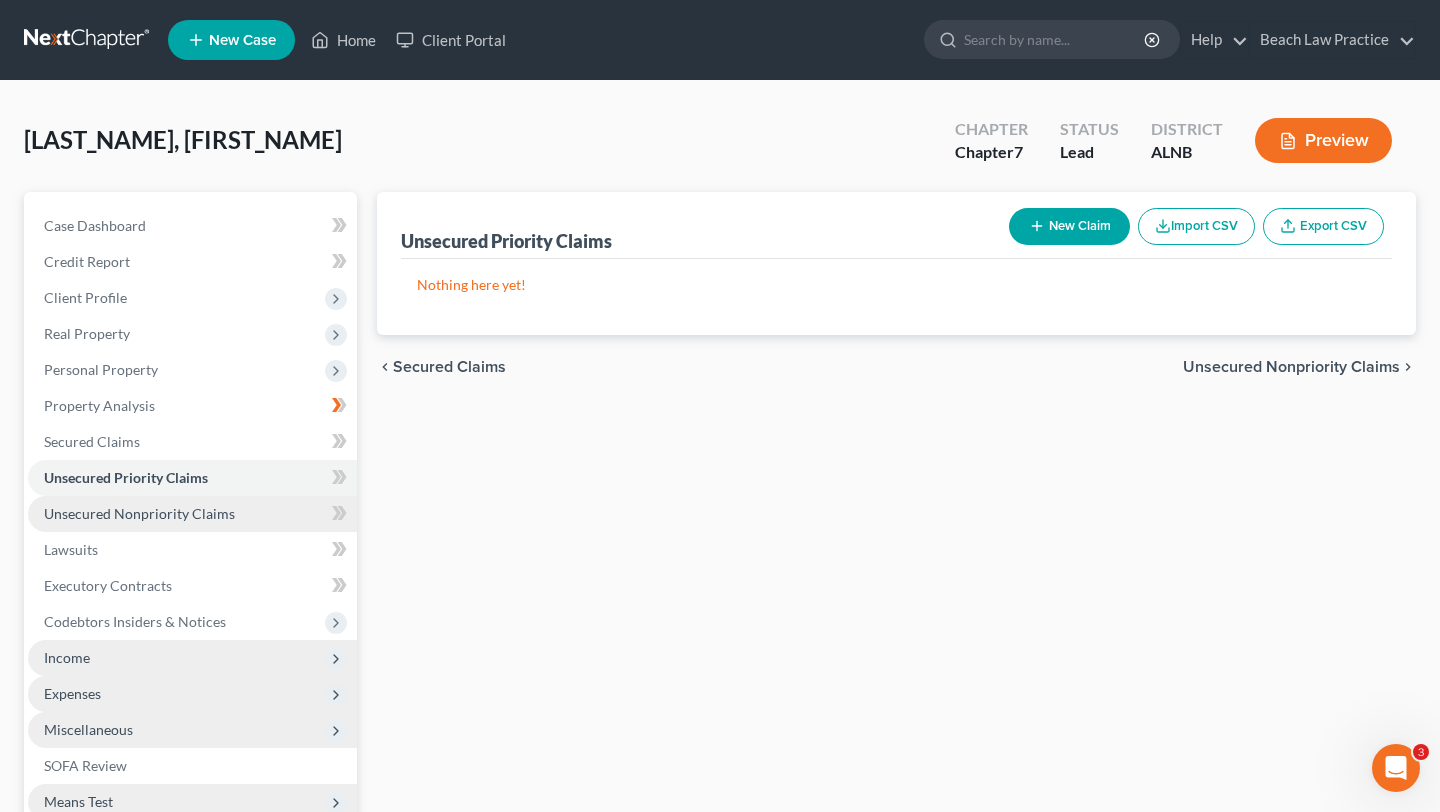 click on "Unsecured Nonpriority Claims" at bounding box center (139, 513) 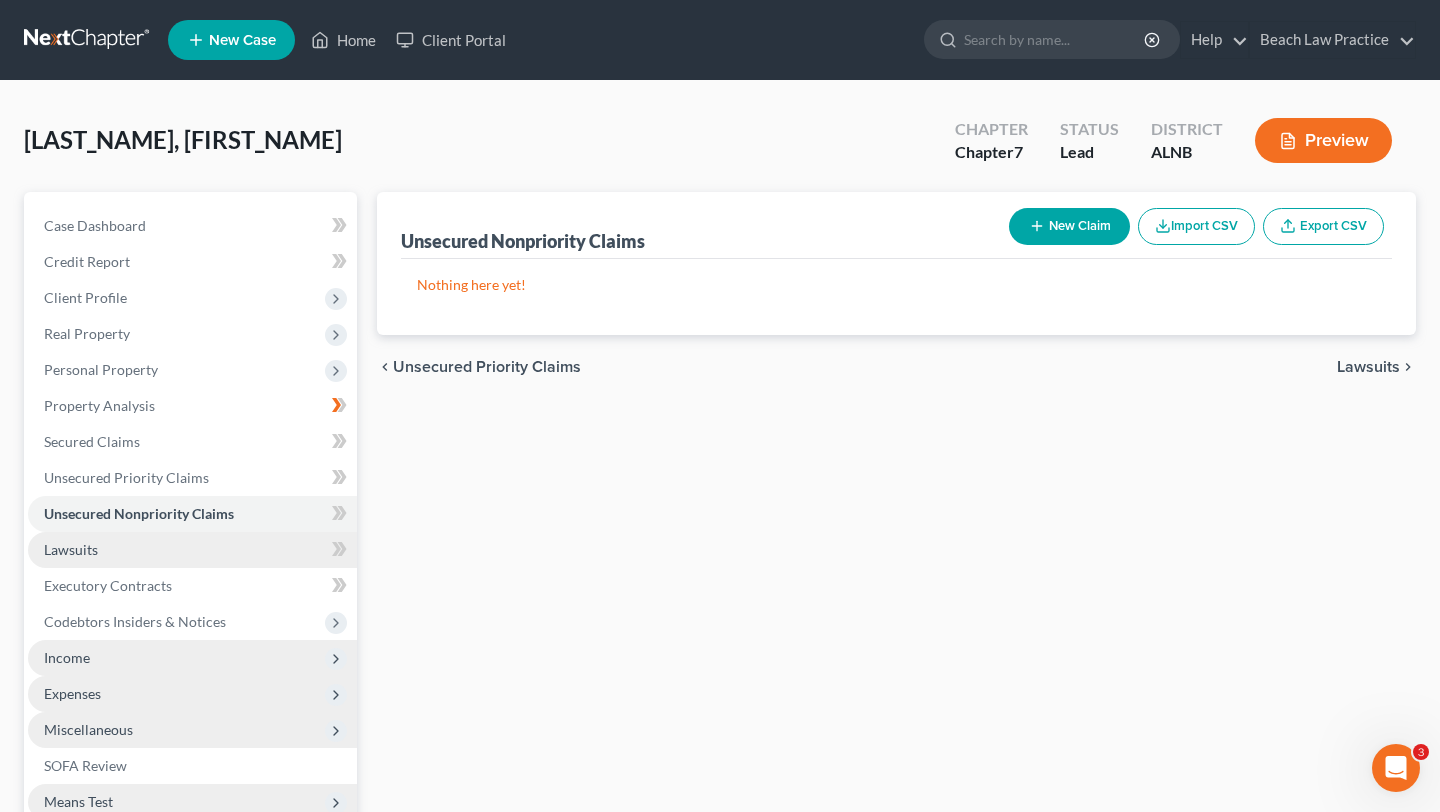 click on "Lawsuits" at bounding box center (192, 550) 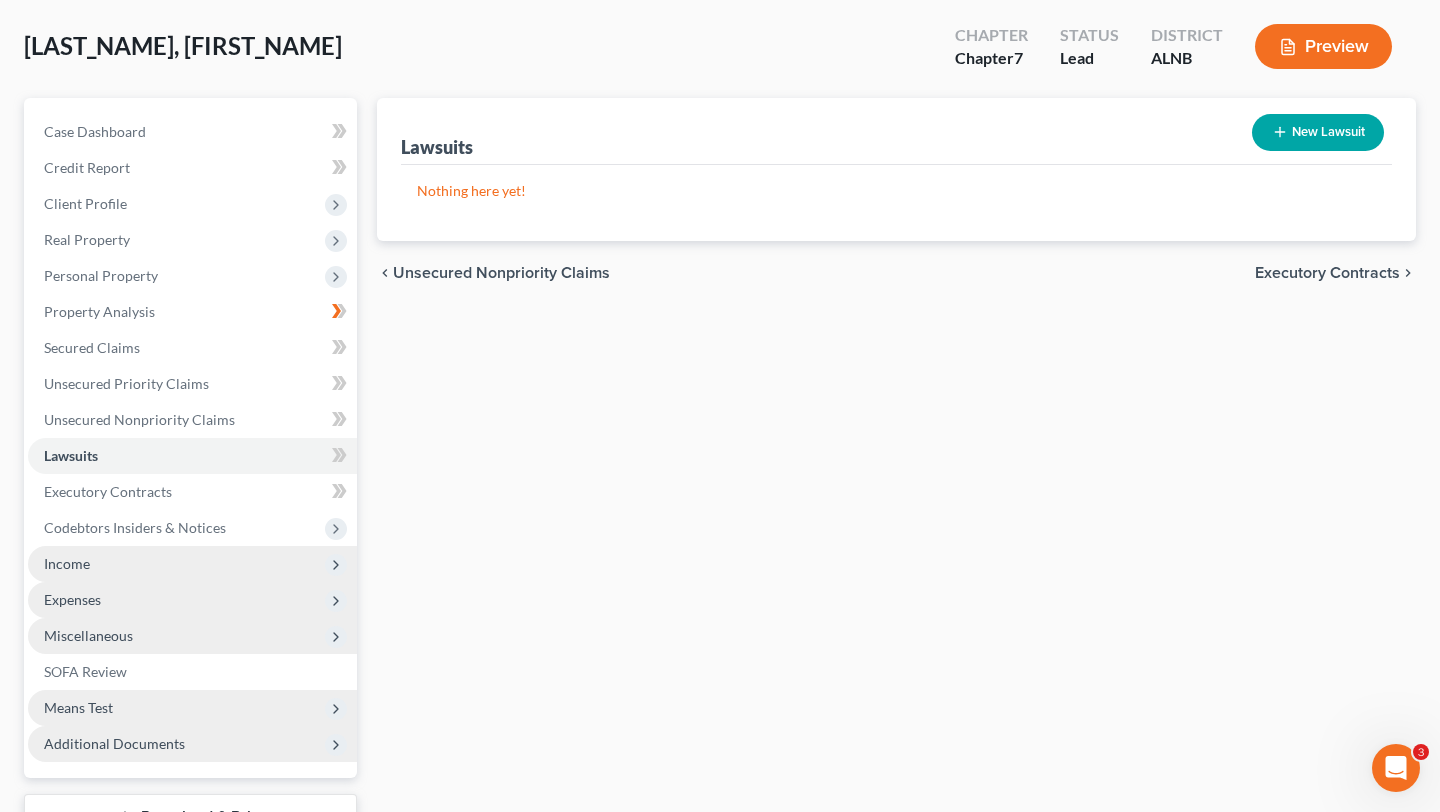 scroll, scrollTop: 92, scrollLeft: 0, axis: vertical 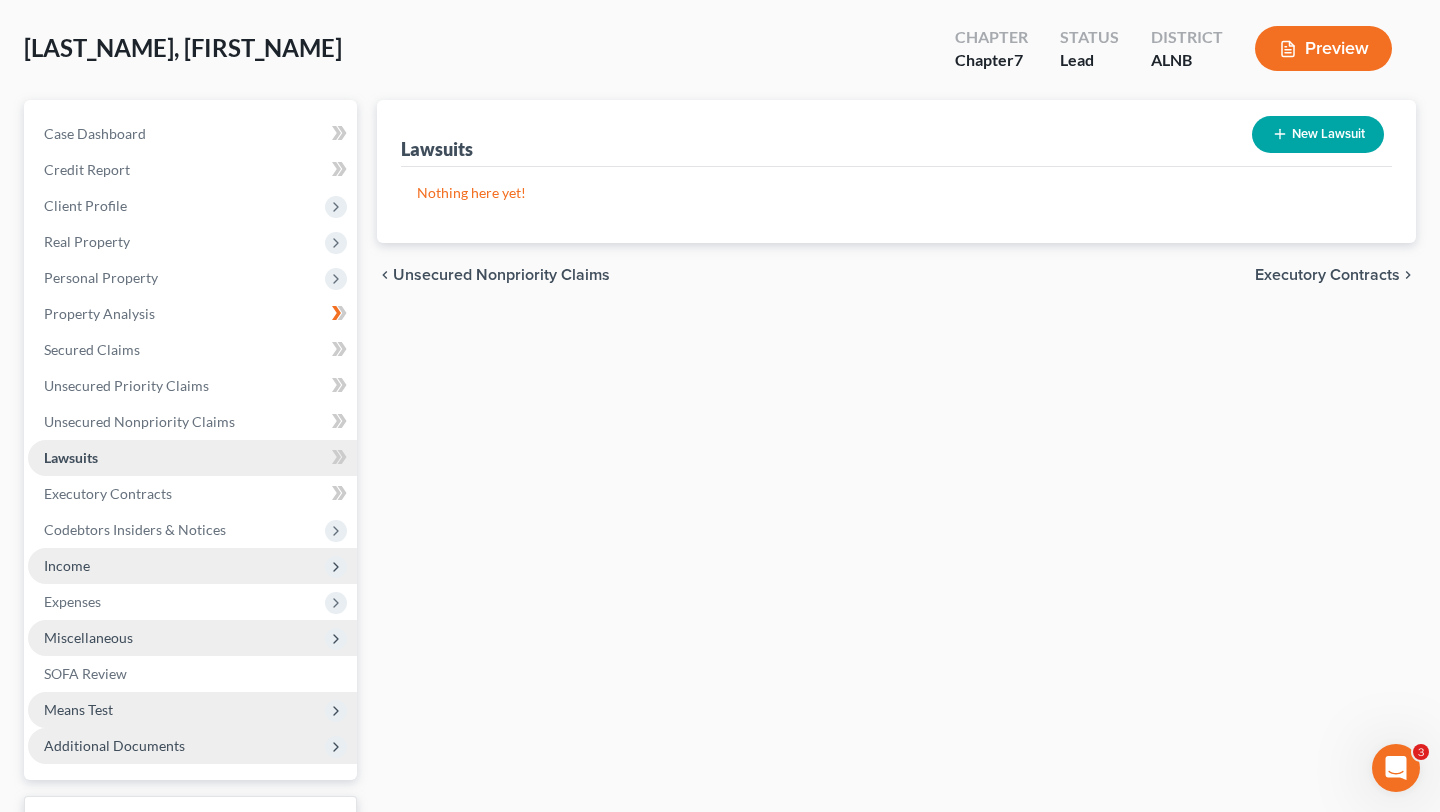 click on "Lawsuits" at bounding box center [192, 458] 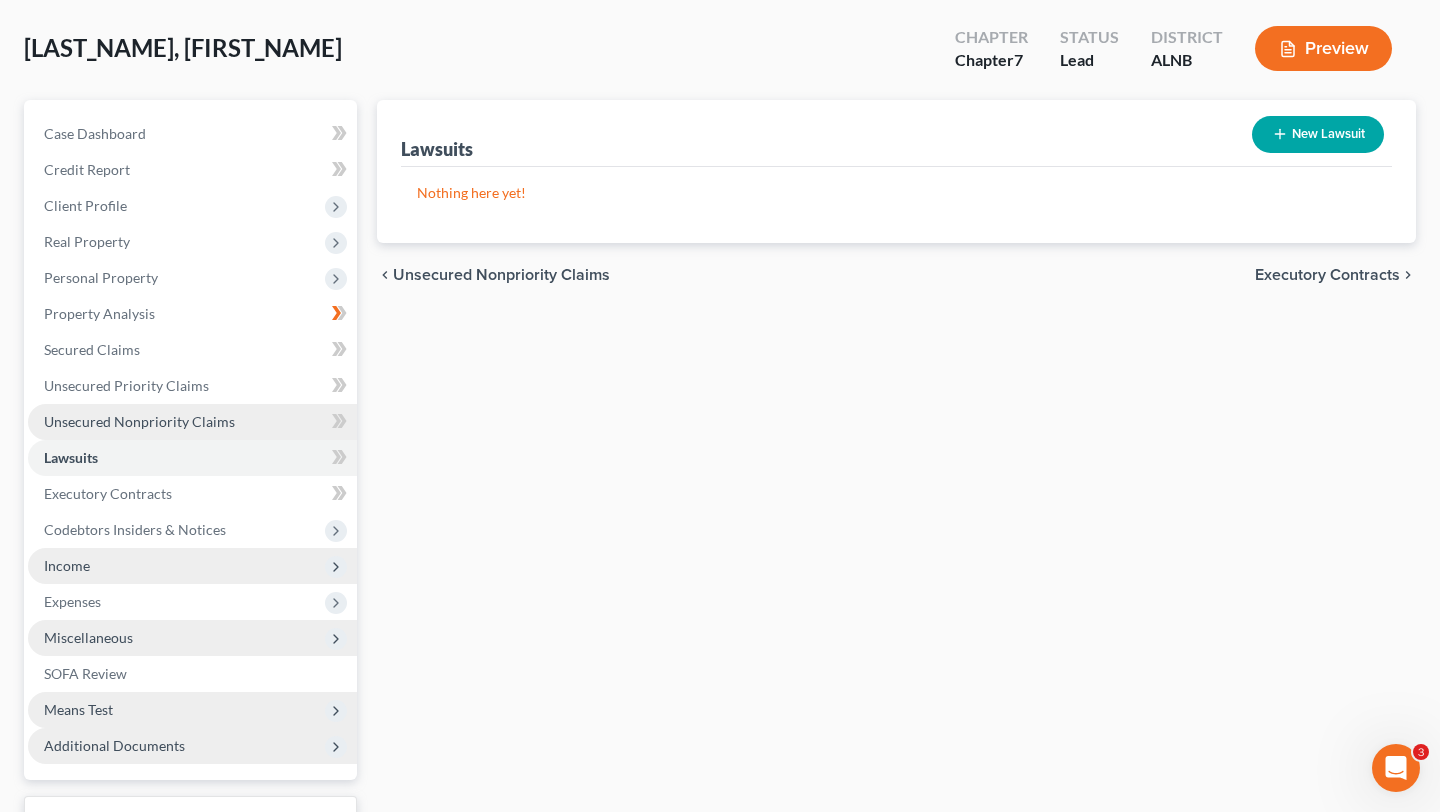 click on "Unsecured Nonpriority Claims" at bounding box center [192, 422] 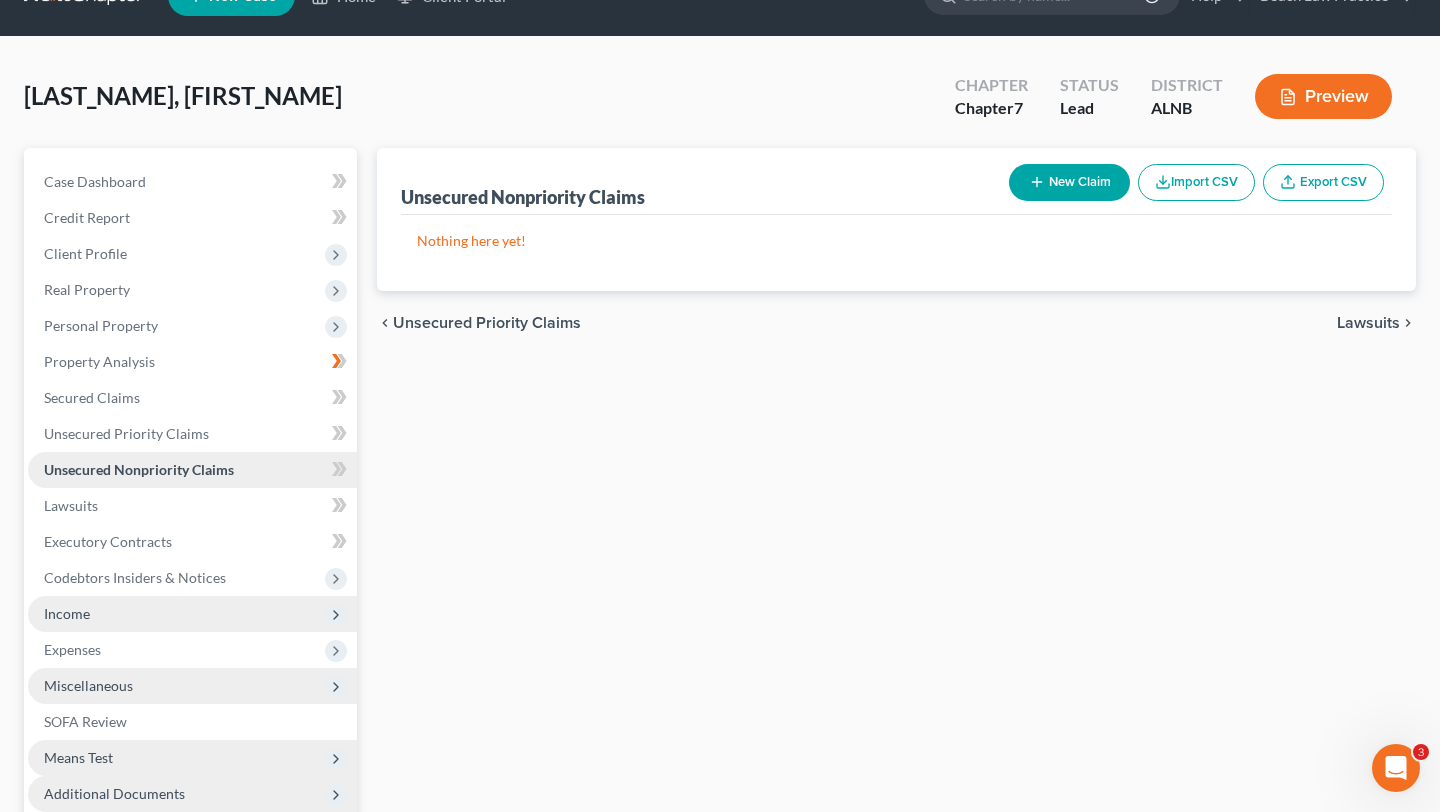 scroll, scrollTop: 0, scrollLeft: 0, axis: both 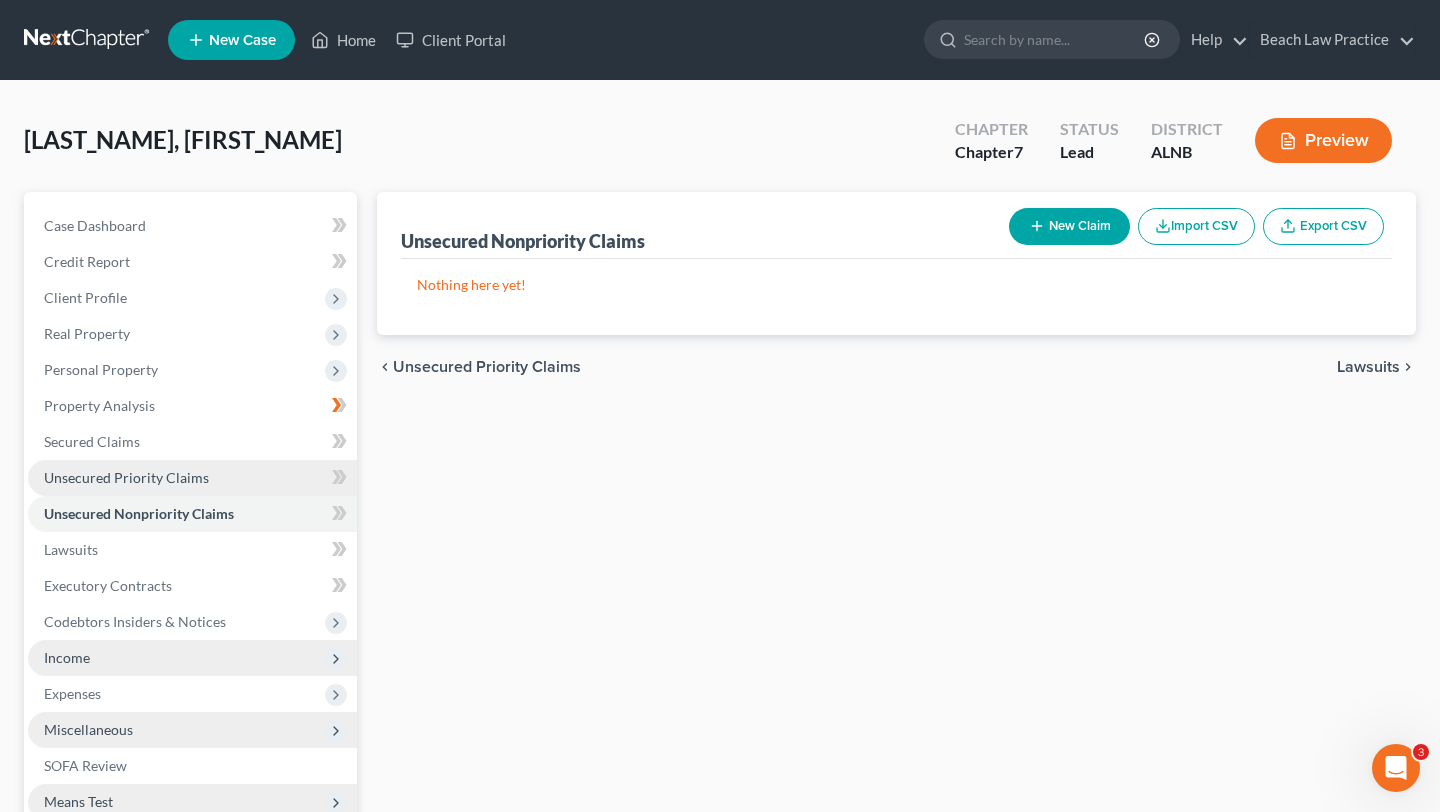 click on "Unsecured Priority Claims" at bounding box center (192, 478) 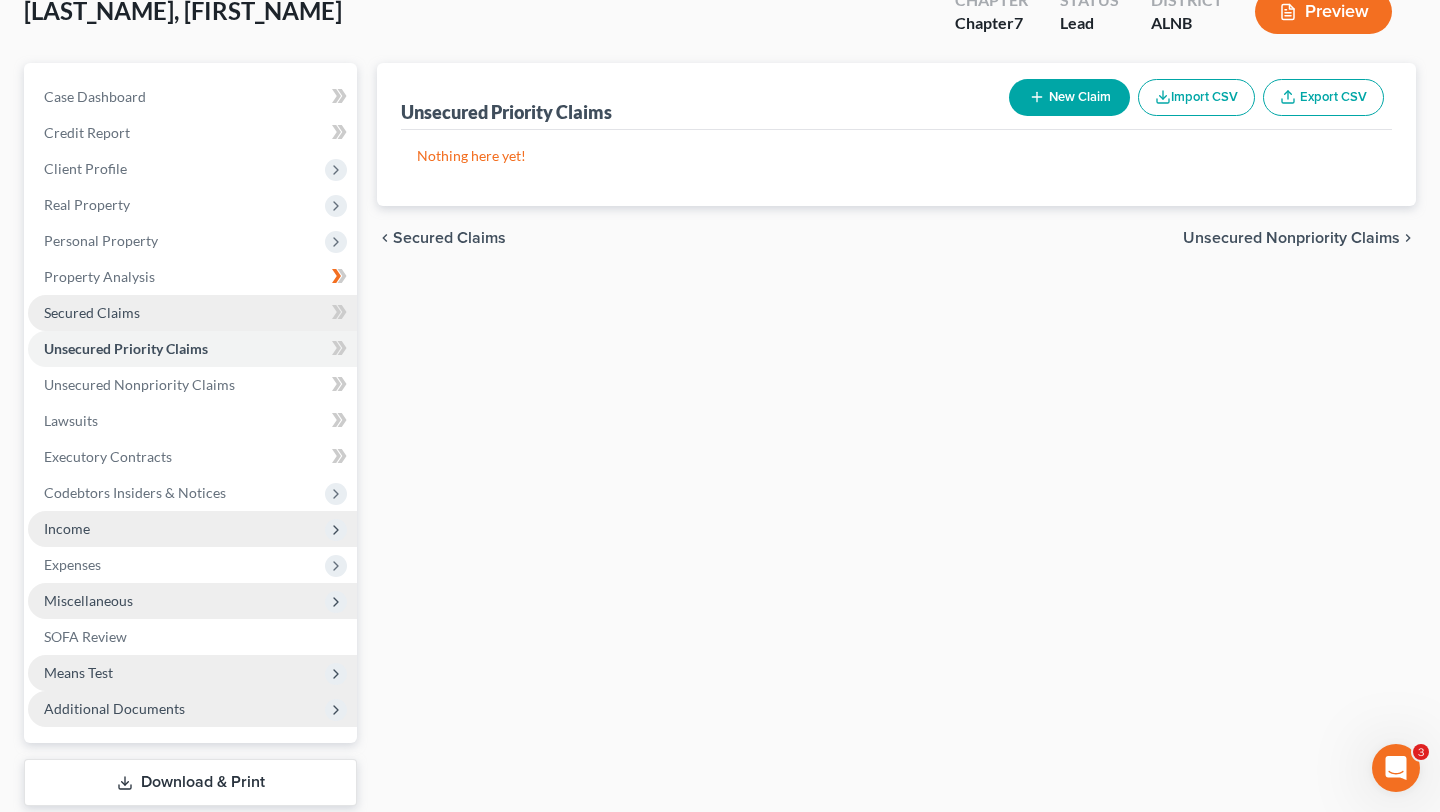scroll, scrollTop: 130, scrollLeft: 0, axis: vertical 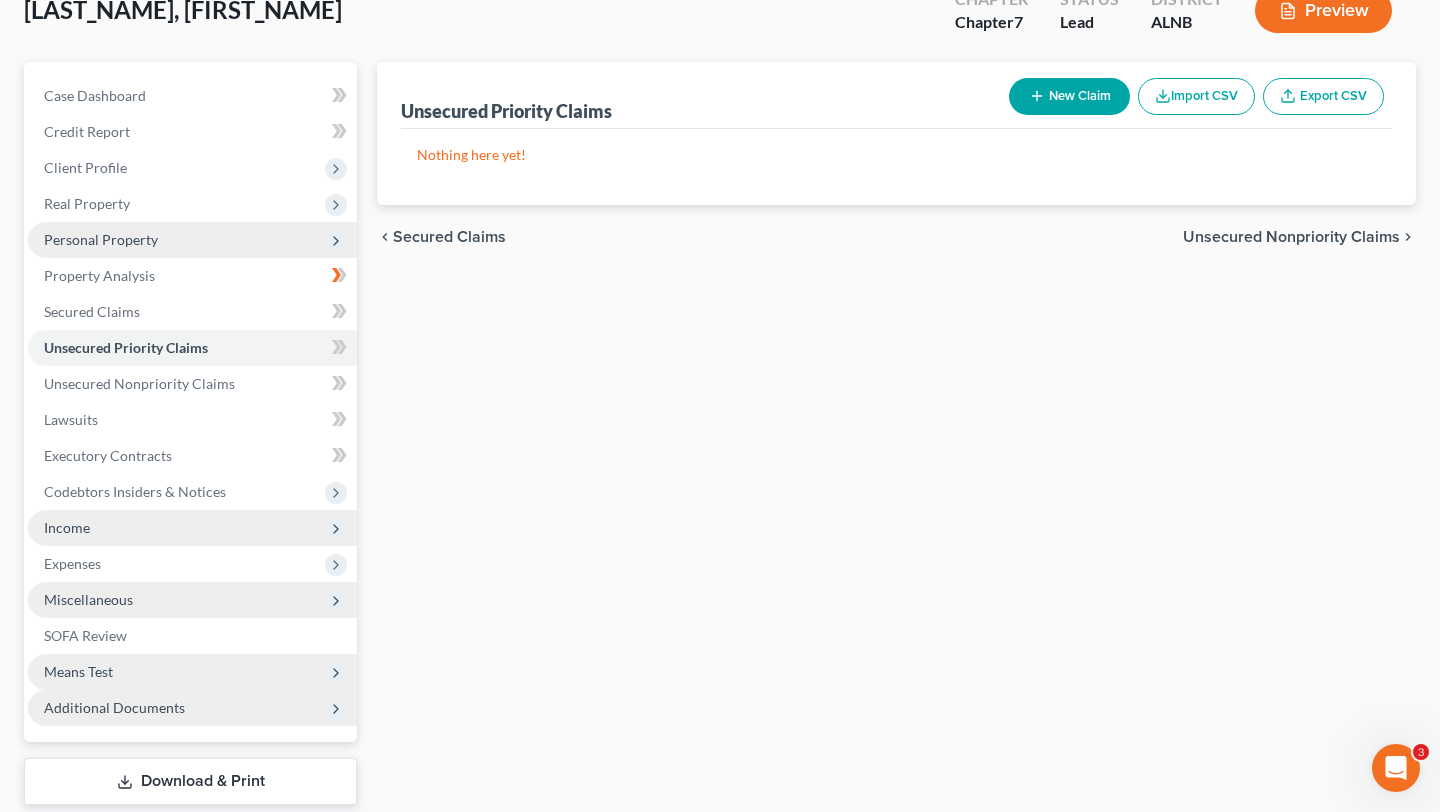 click on "Personal Property" at bounding box center (192, 240) 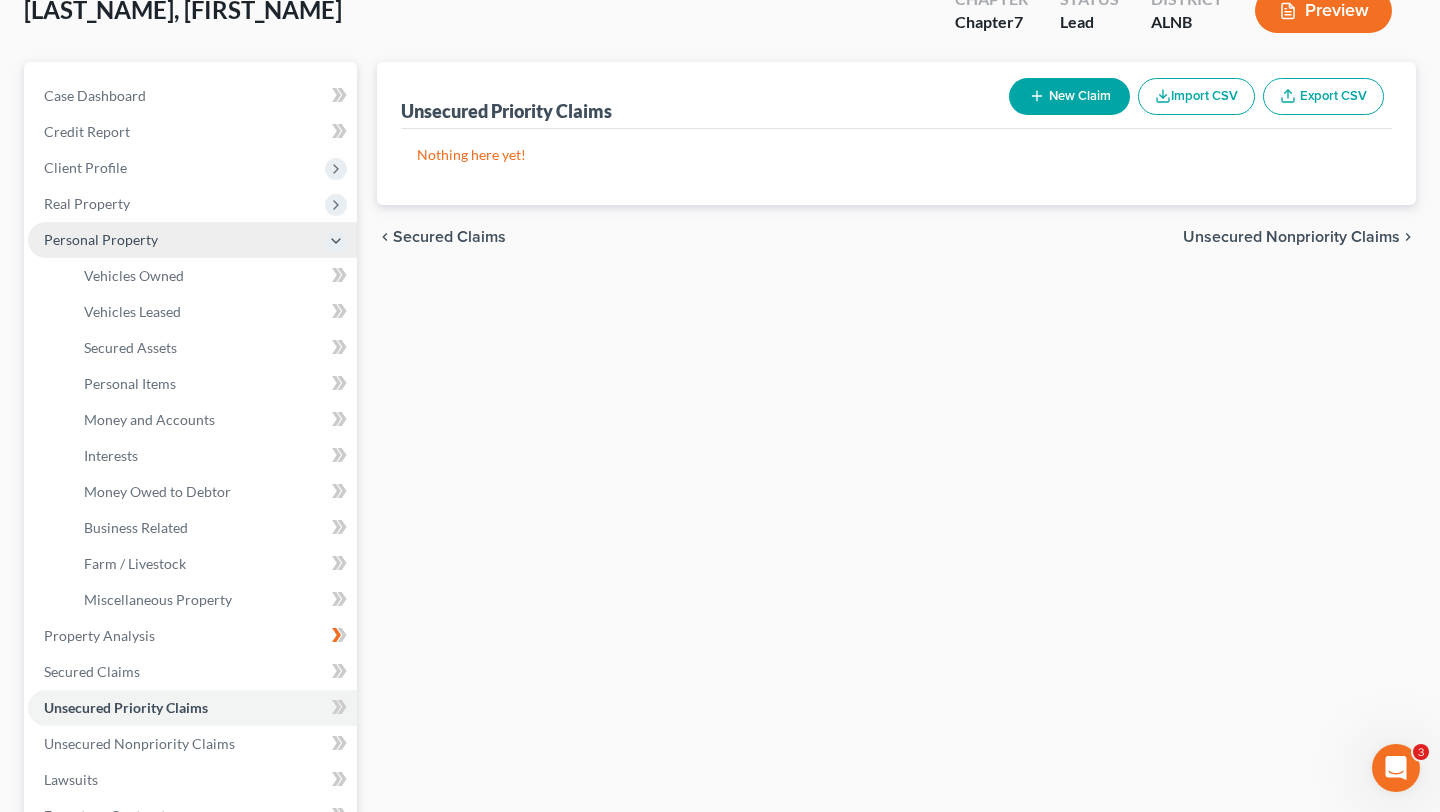 click on "Personal Property" at bounding box center (192, 240) 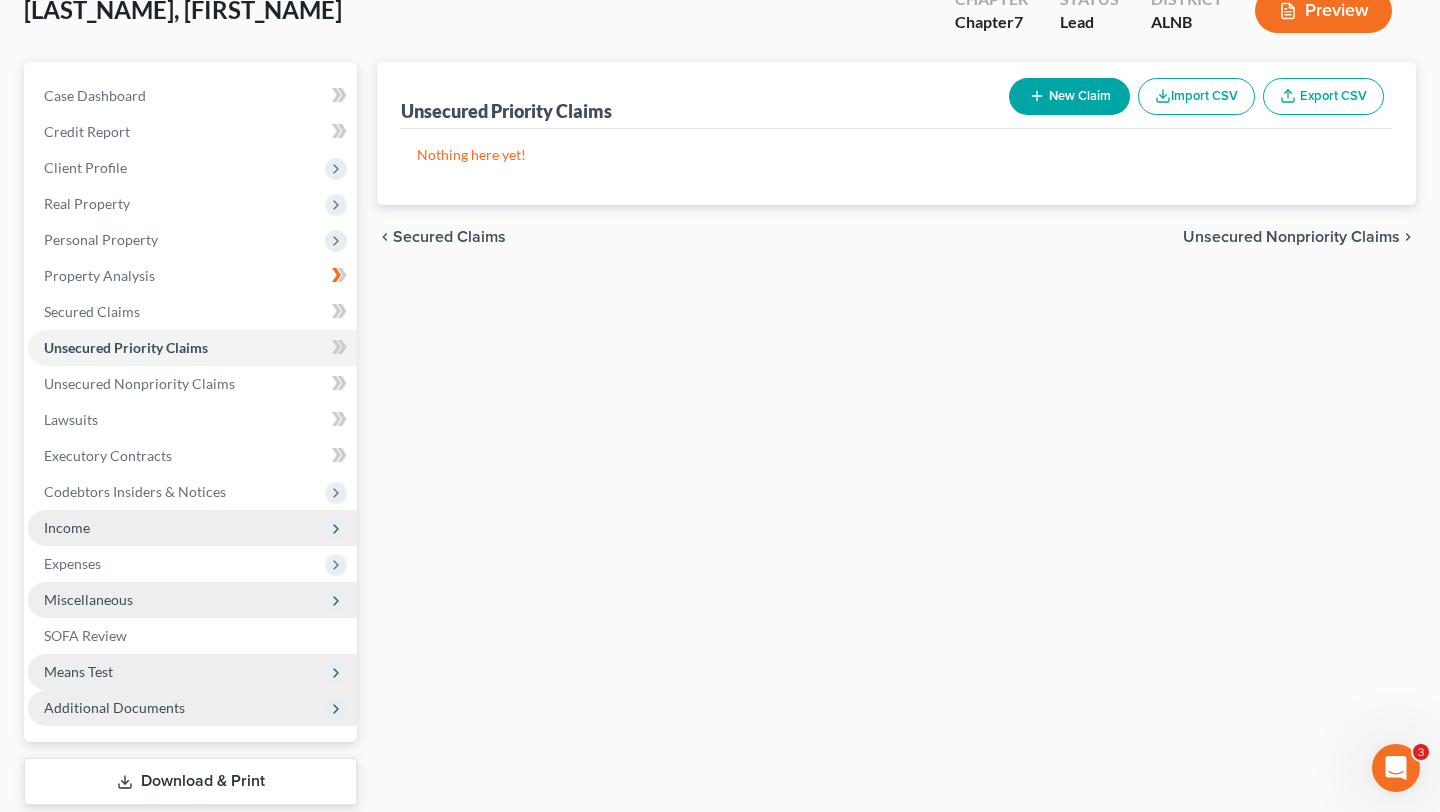 click on "Income" at bounding box center (192, 528) 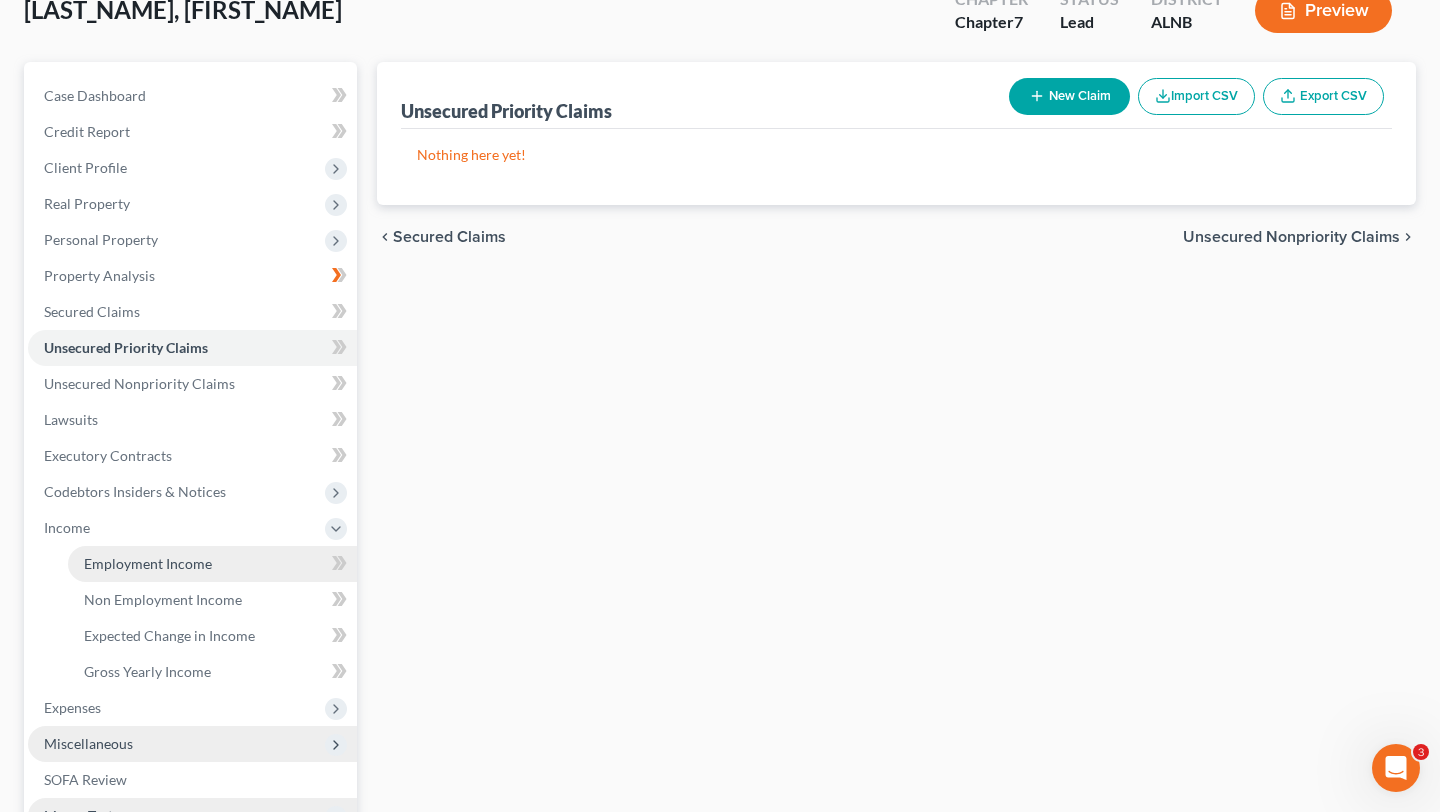 click on "Employment Income" at bounding box center (212, 564) 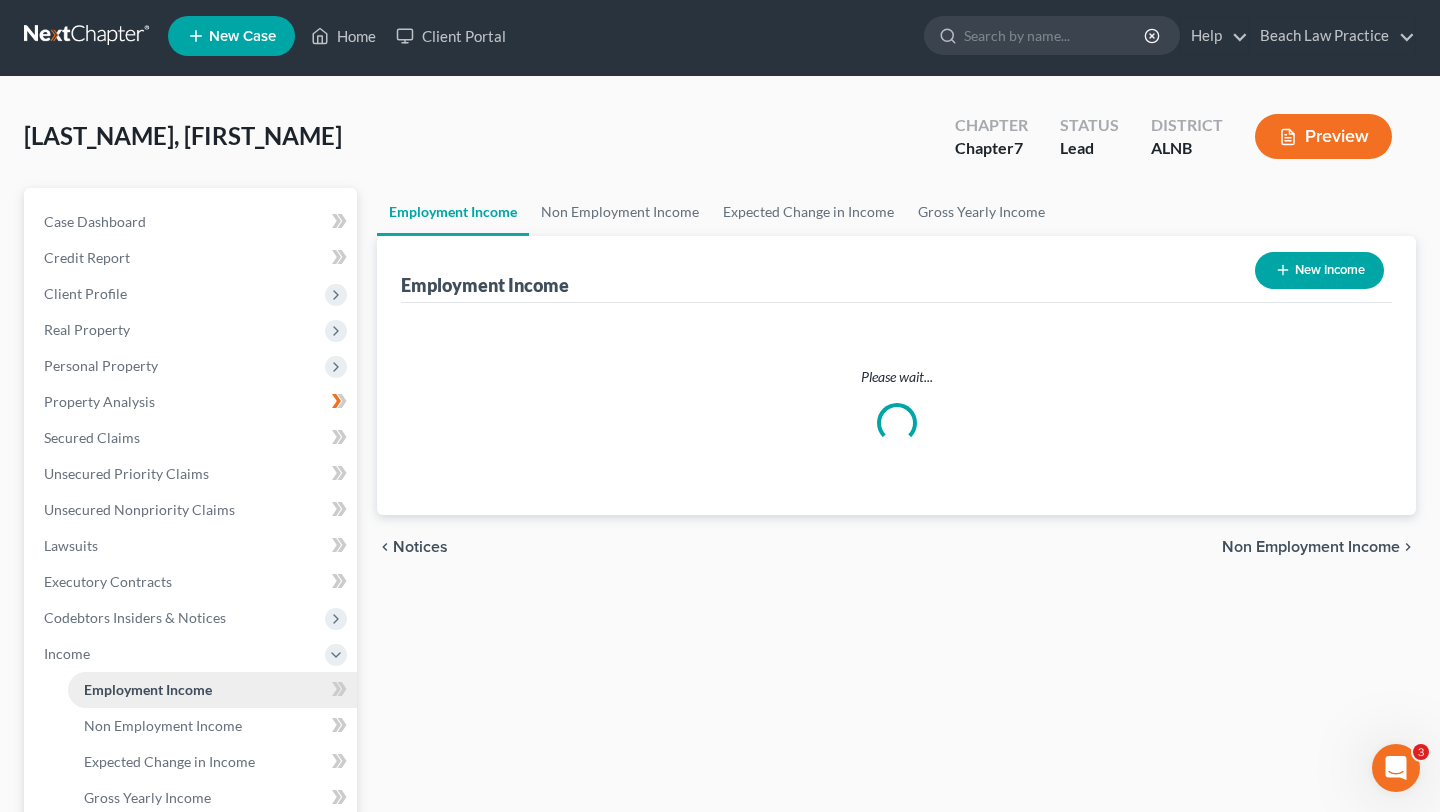 scroll, scrollTop: 0, scrollLeft: 0, axis: both 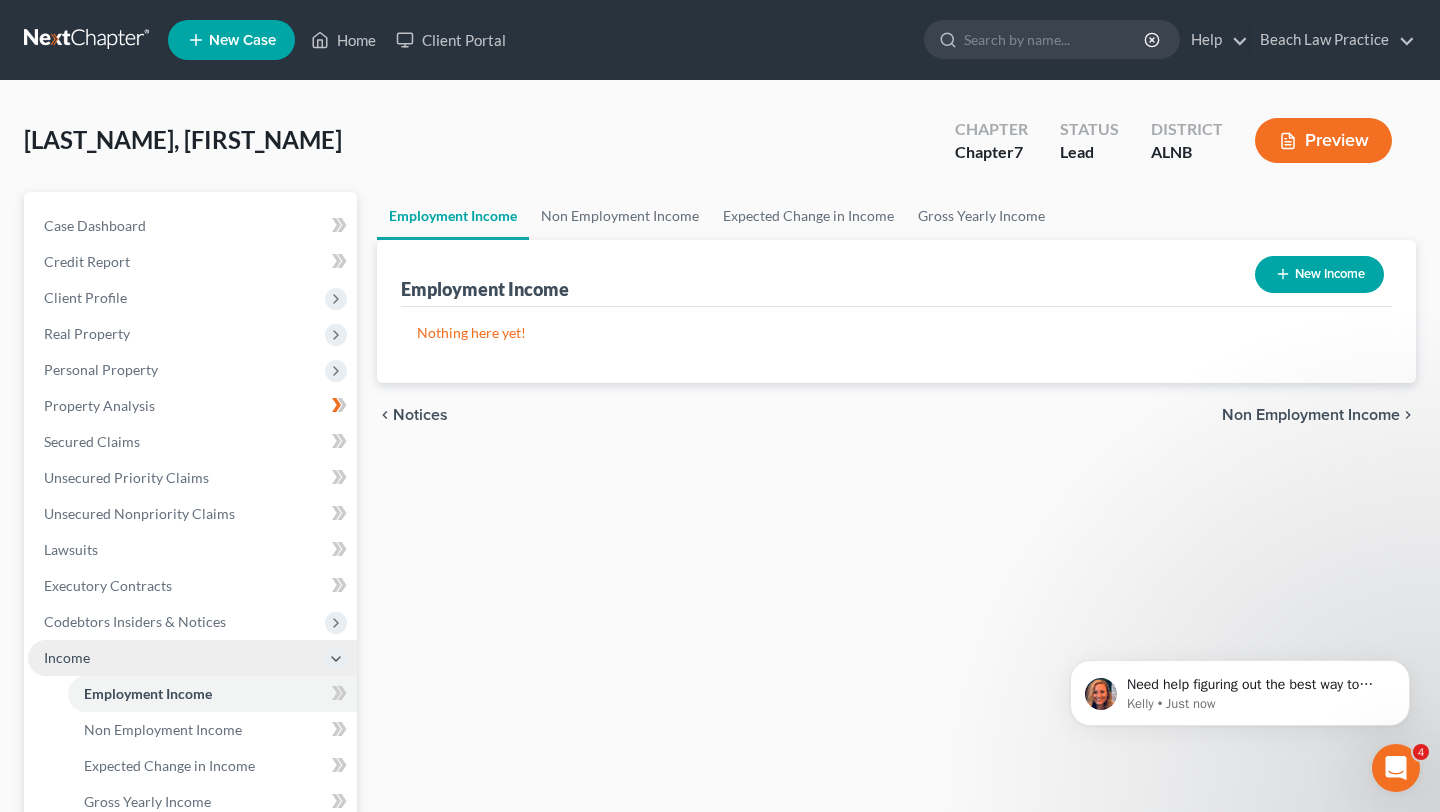 click 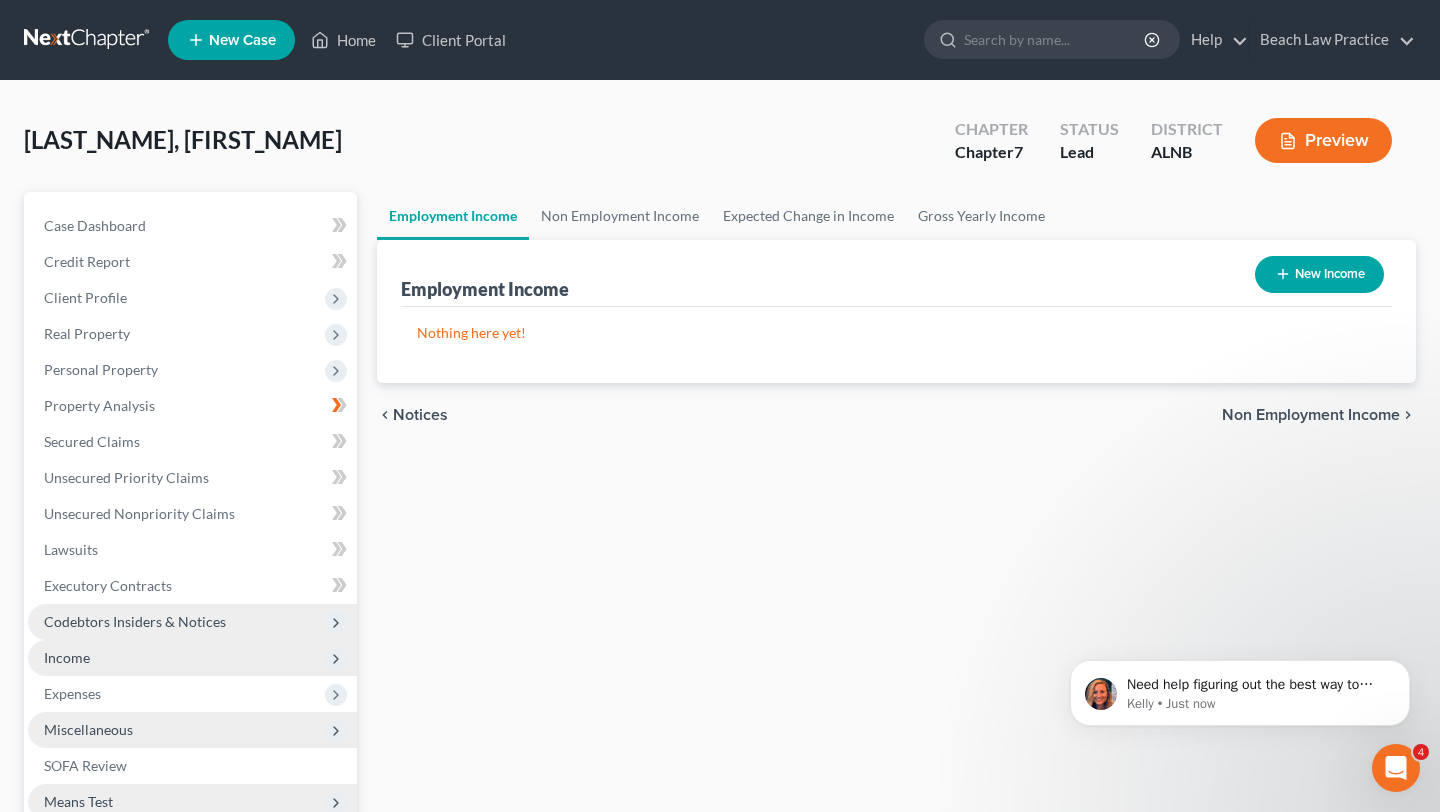 click 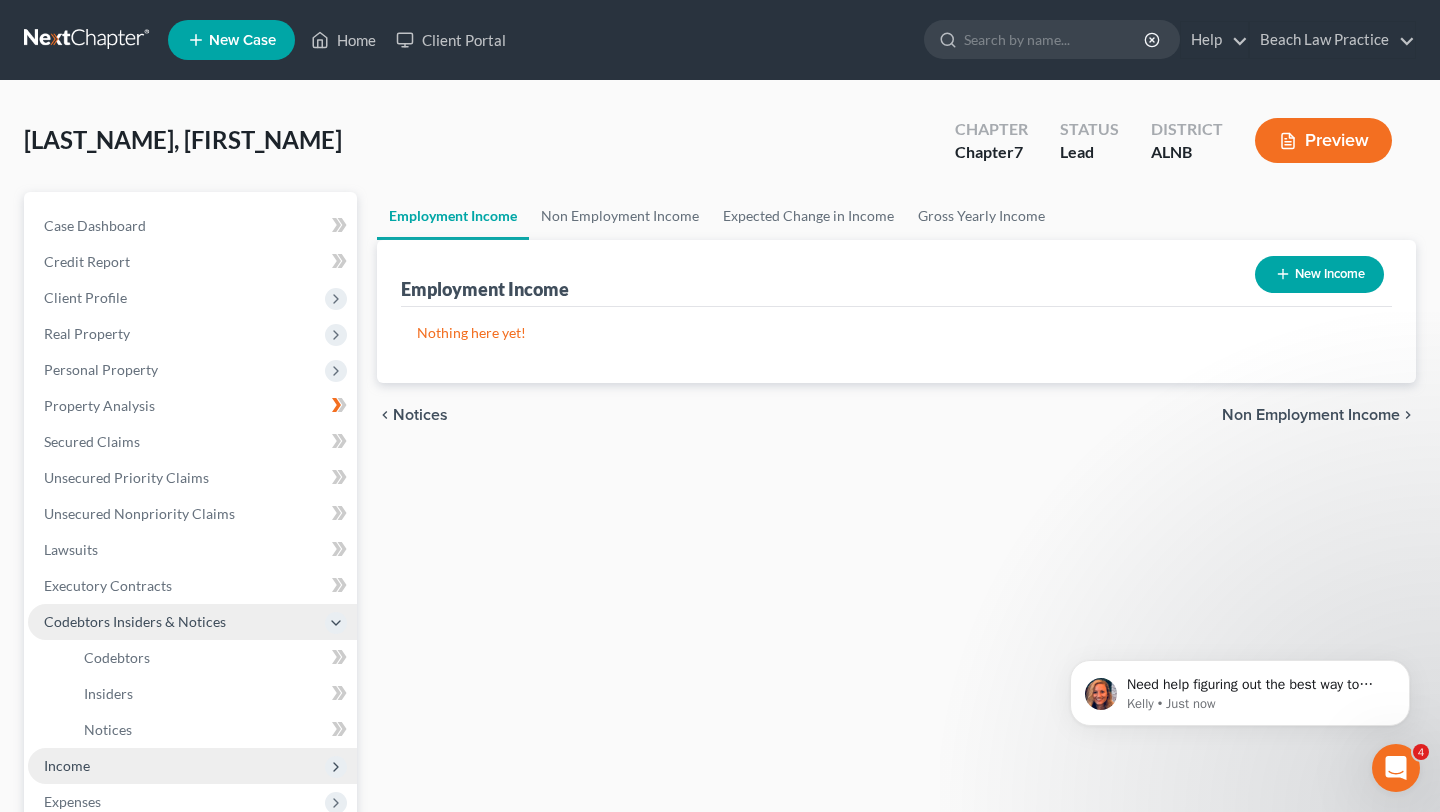 click 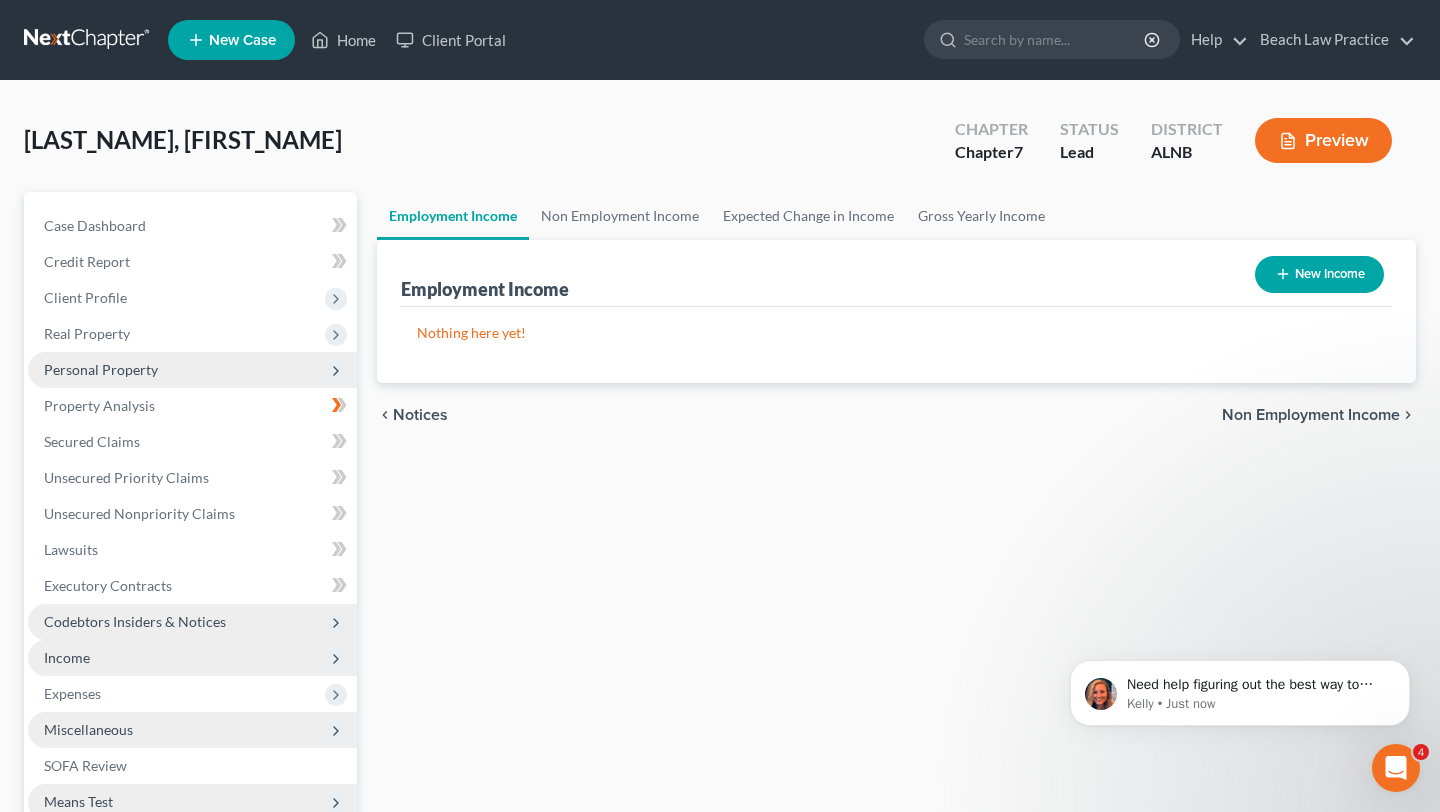 click on "Personal Property" at bounding box center [192, 370] 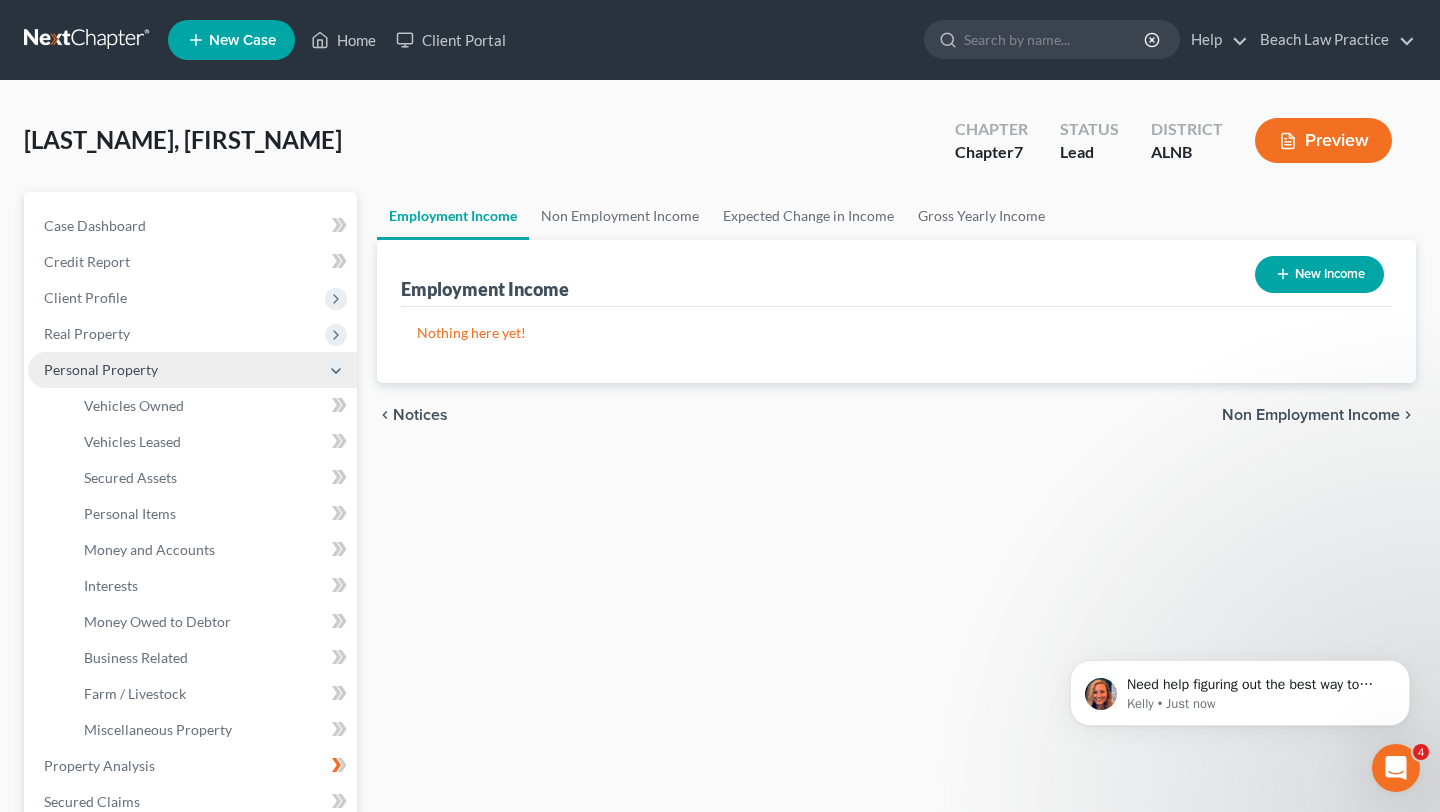 click on "Personal Property" at bounding box center [192, 370] 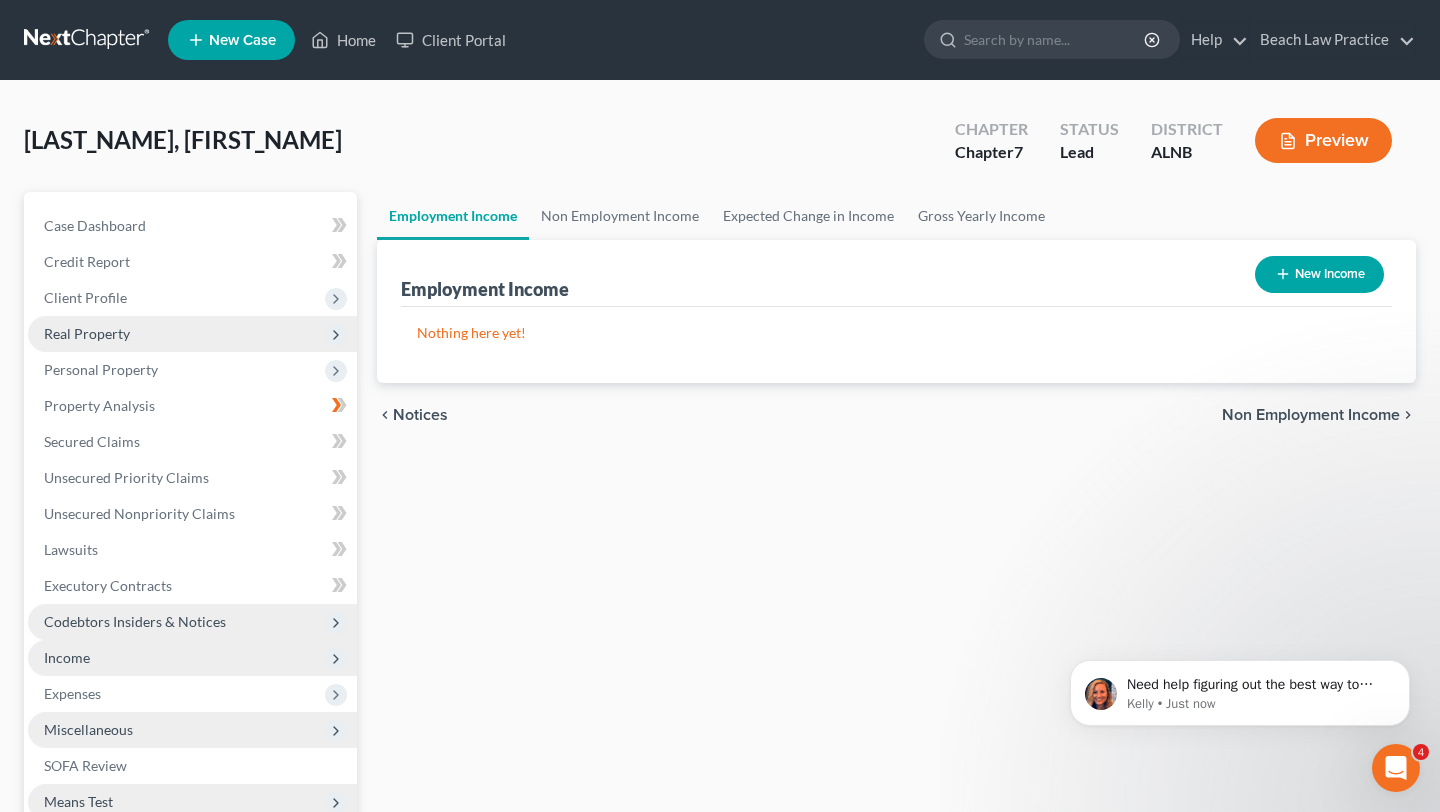 click 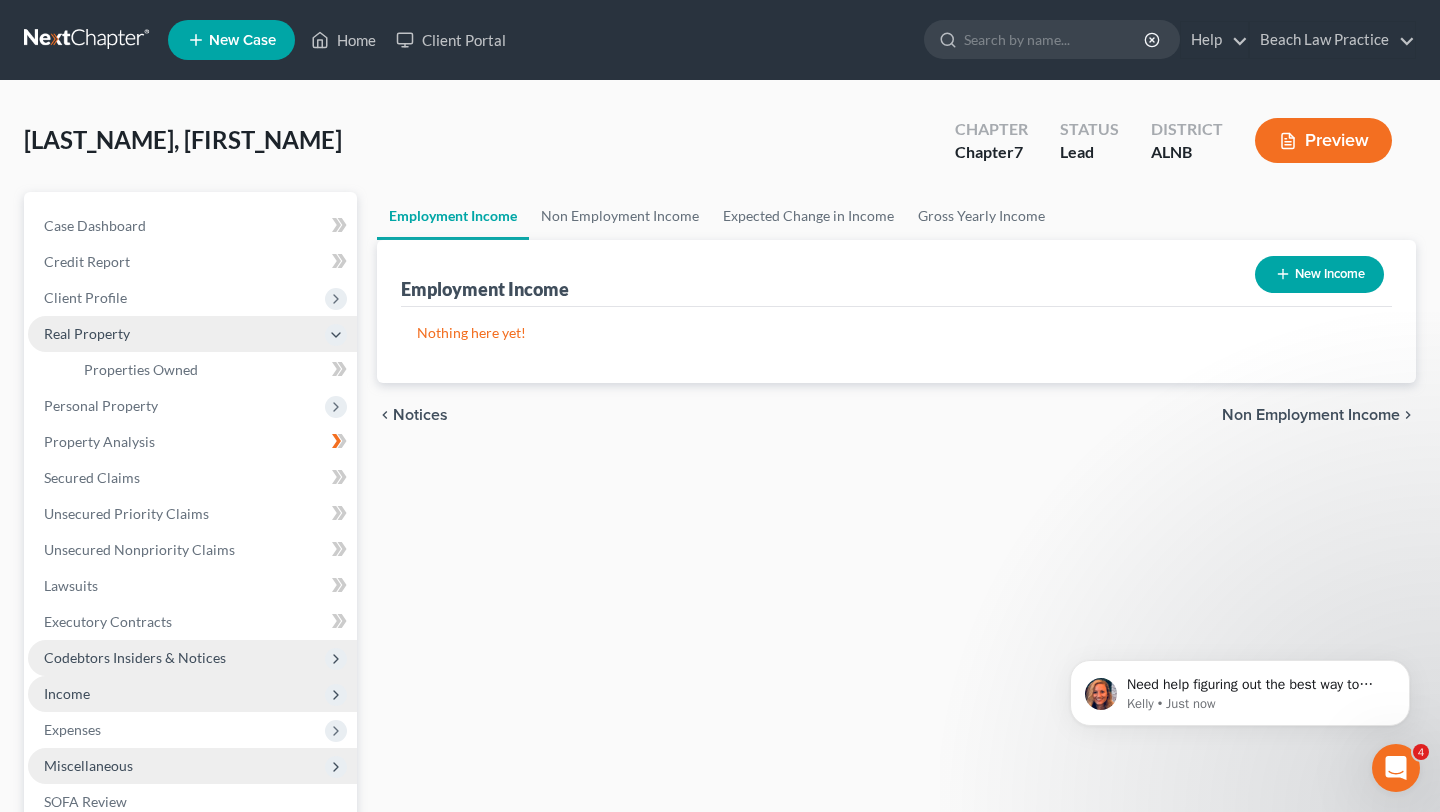 click 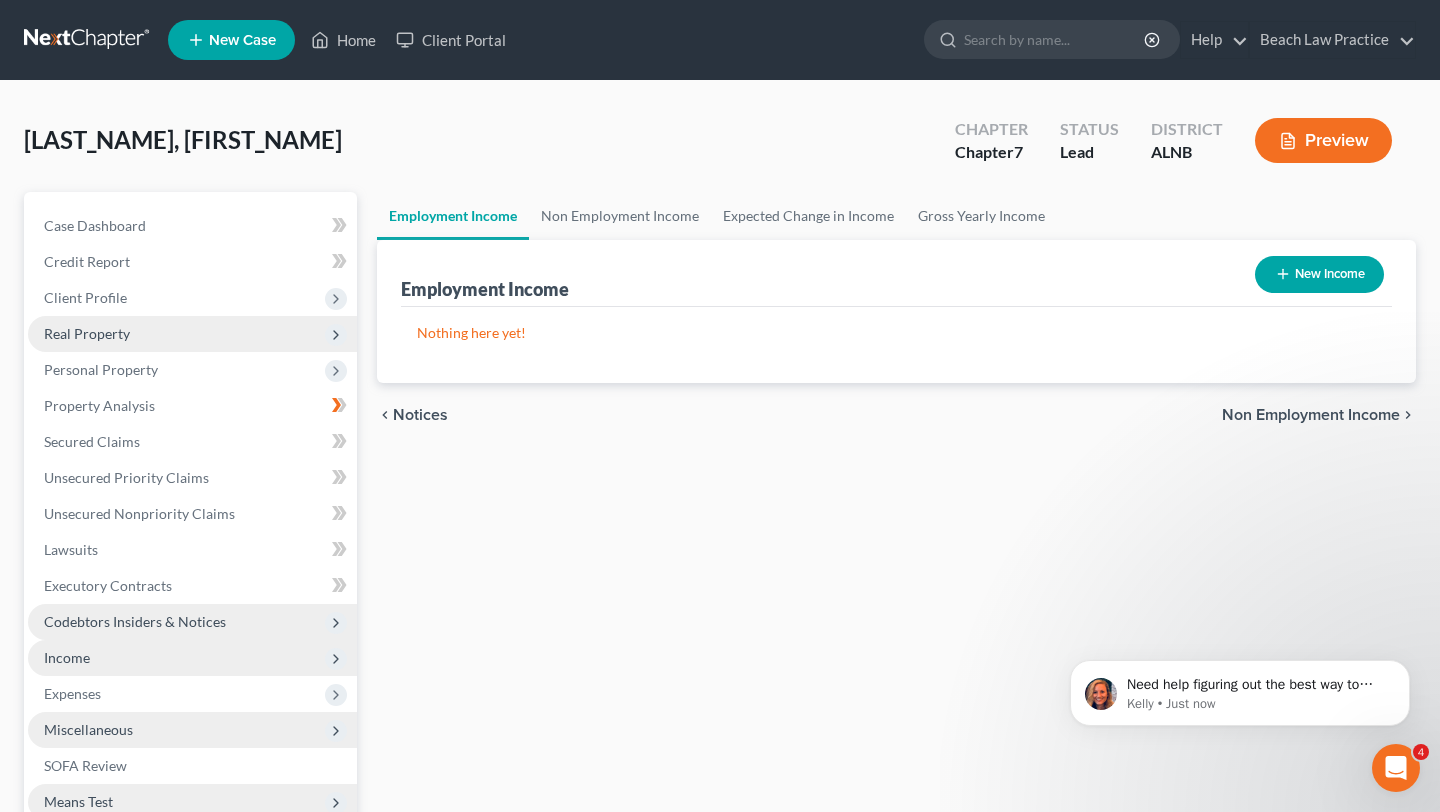 click 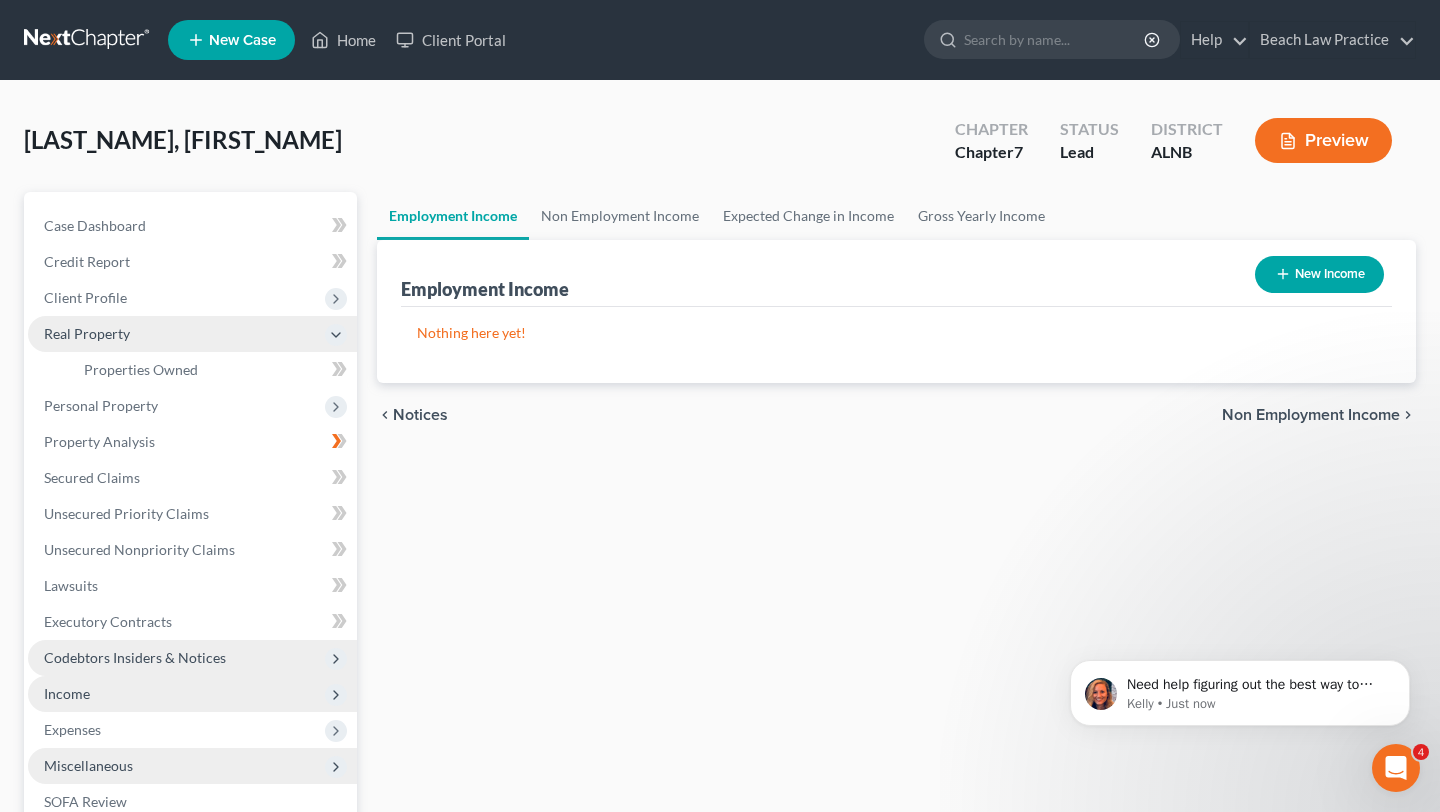 click 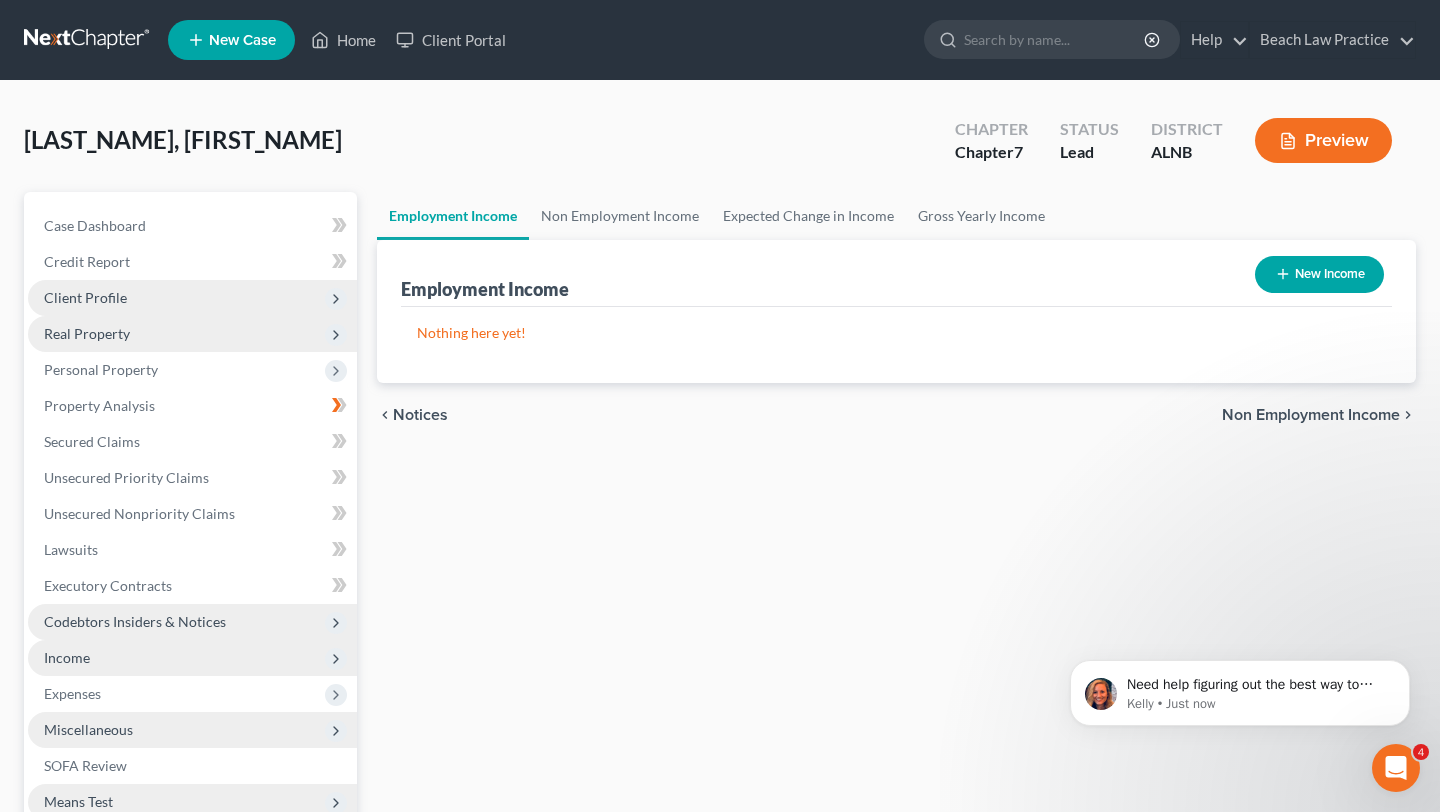 click 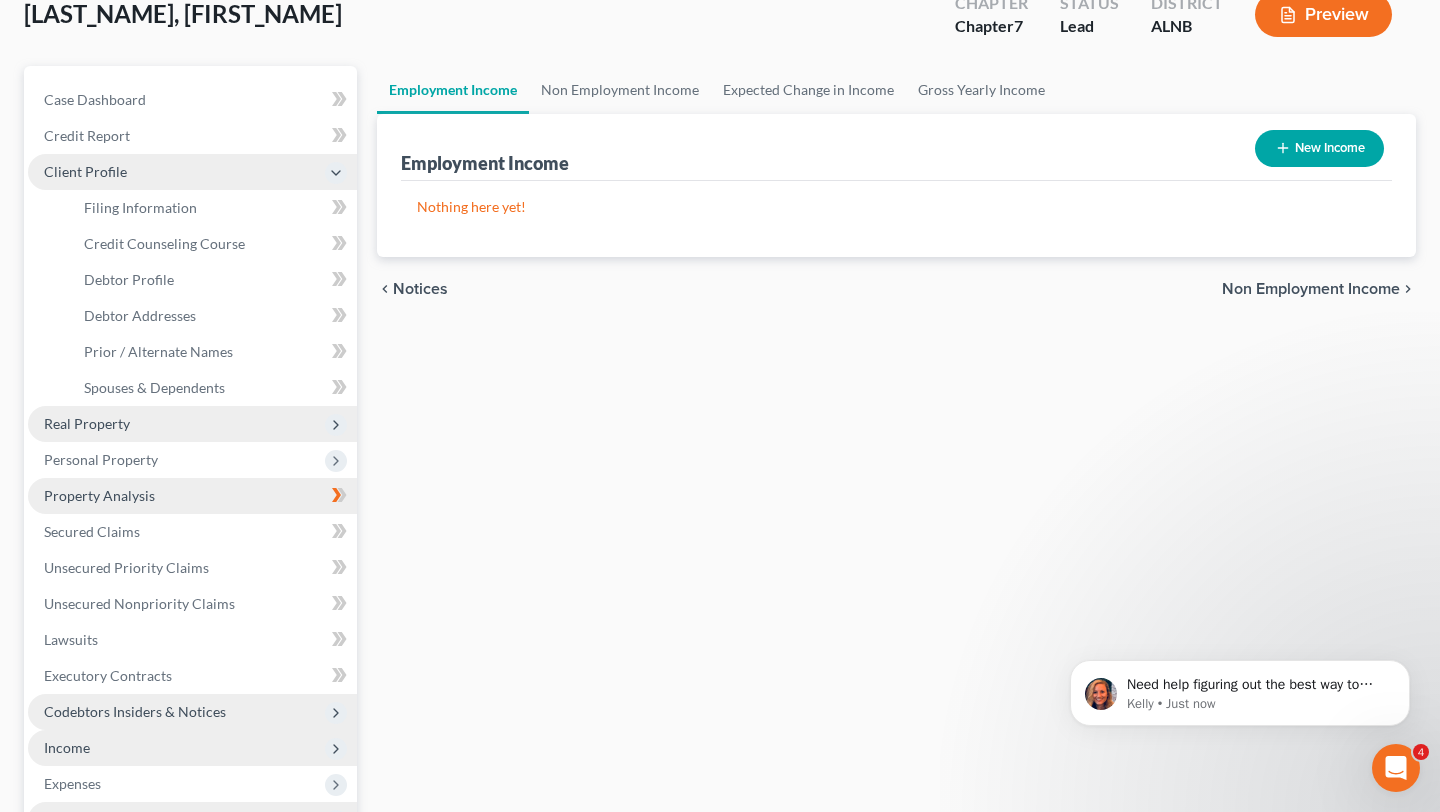 scroll, scrollTop: 98, scrollLeft: 0, axis: vertical 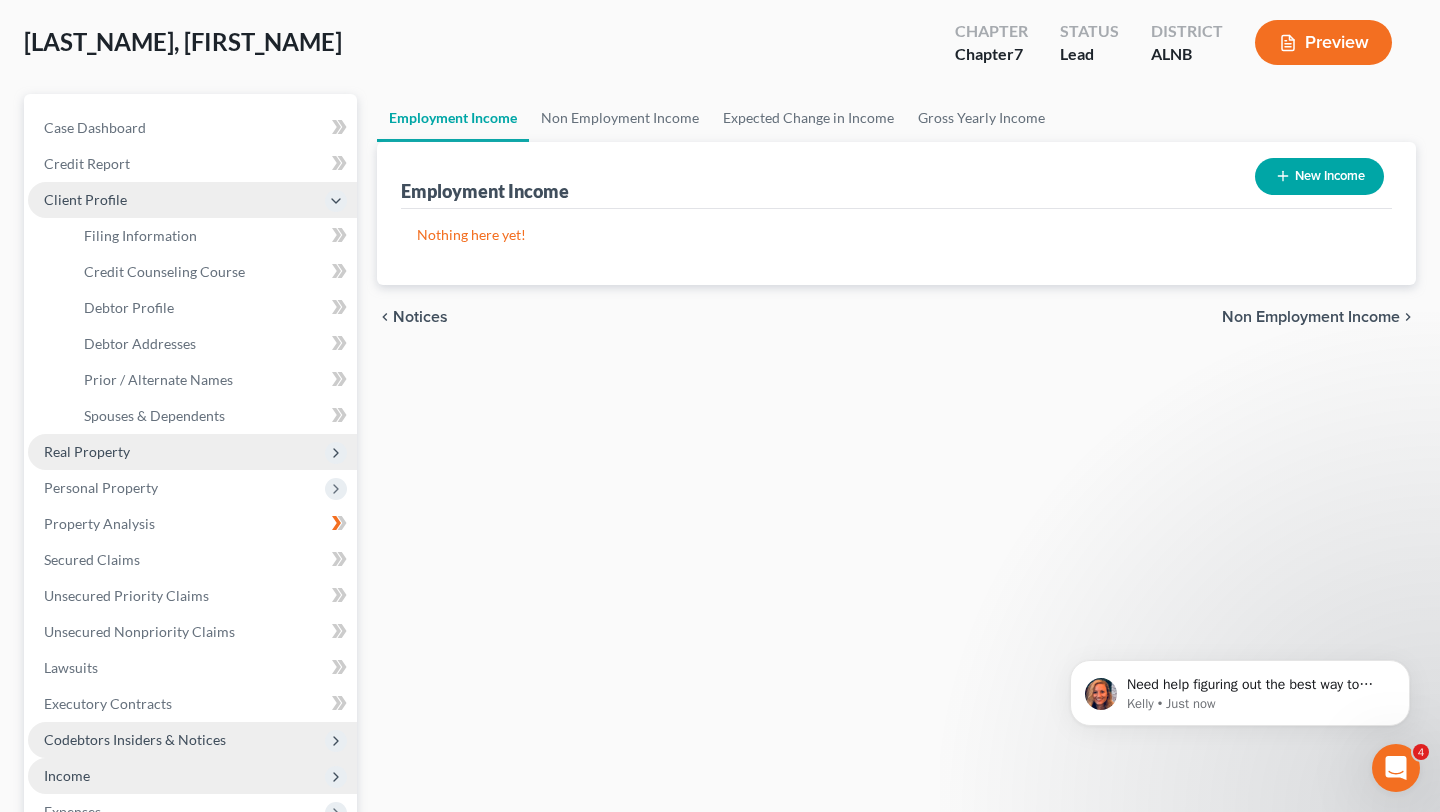 click at bounding box center [336, 201] 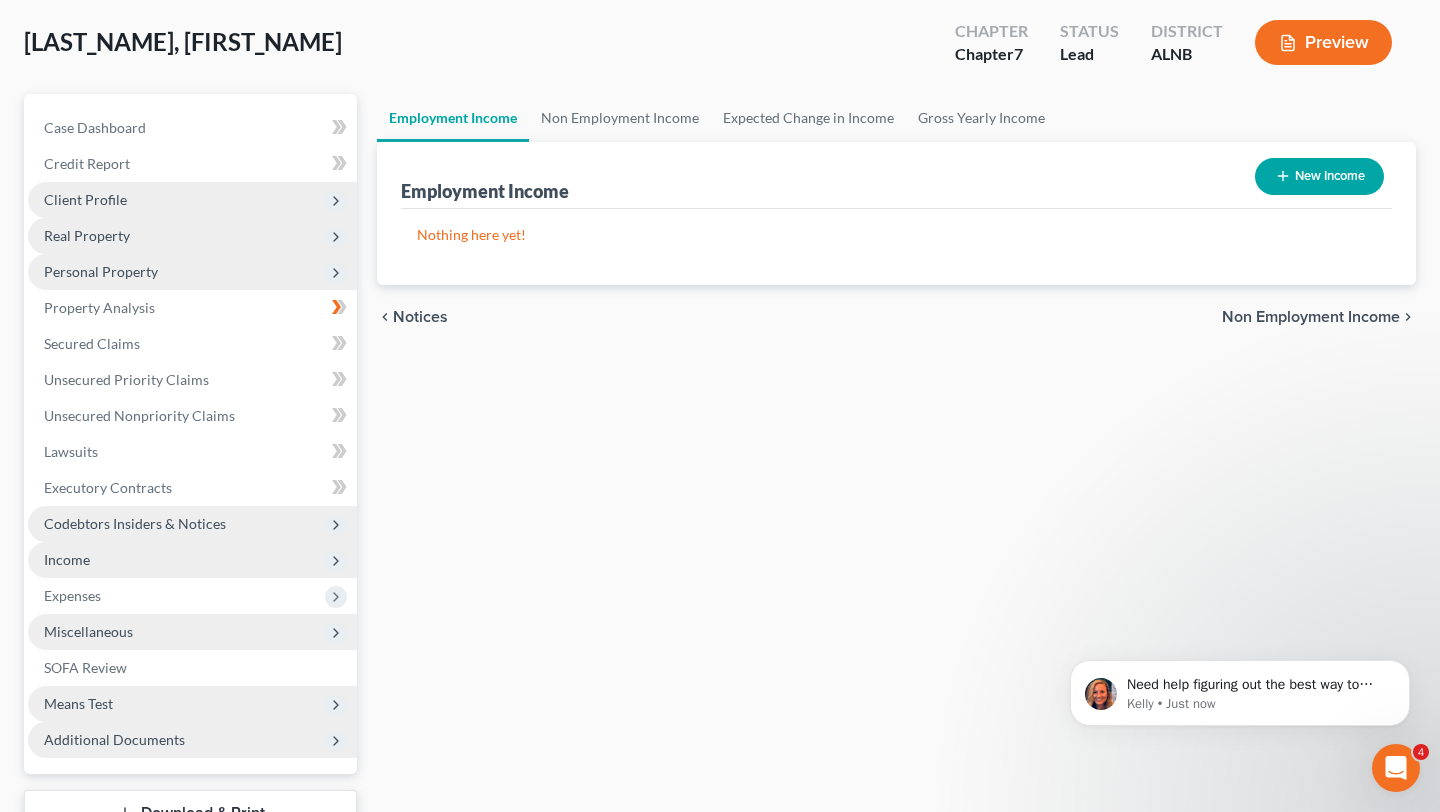 click 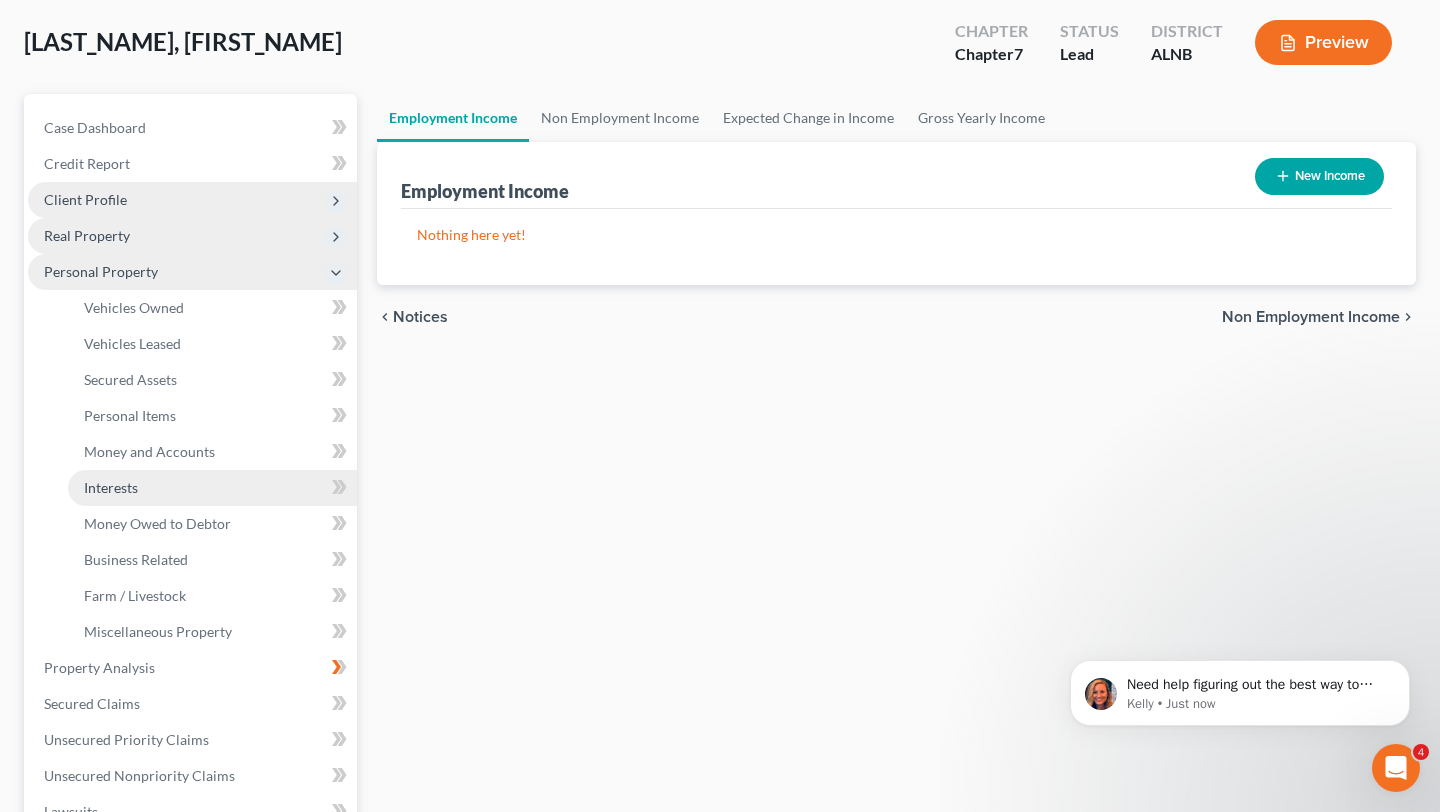 click on "Interests" at bounding box center (212, 488) 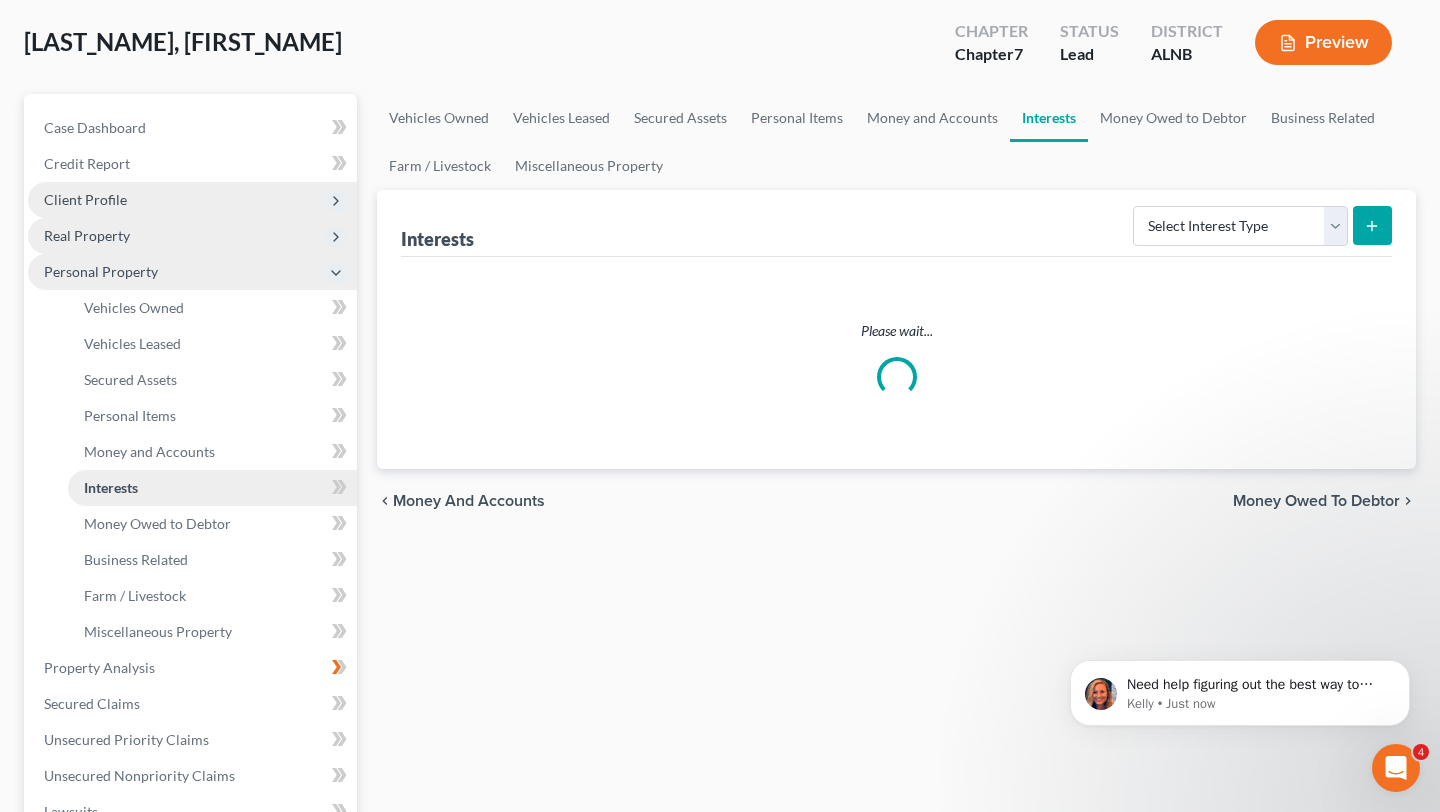 scroll, scrollTop: 0, scrollLeft: 0, axis: both 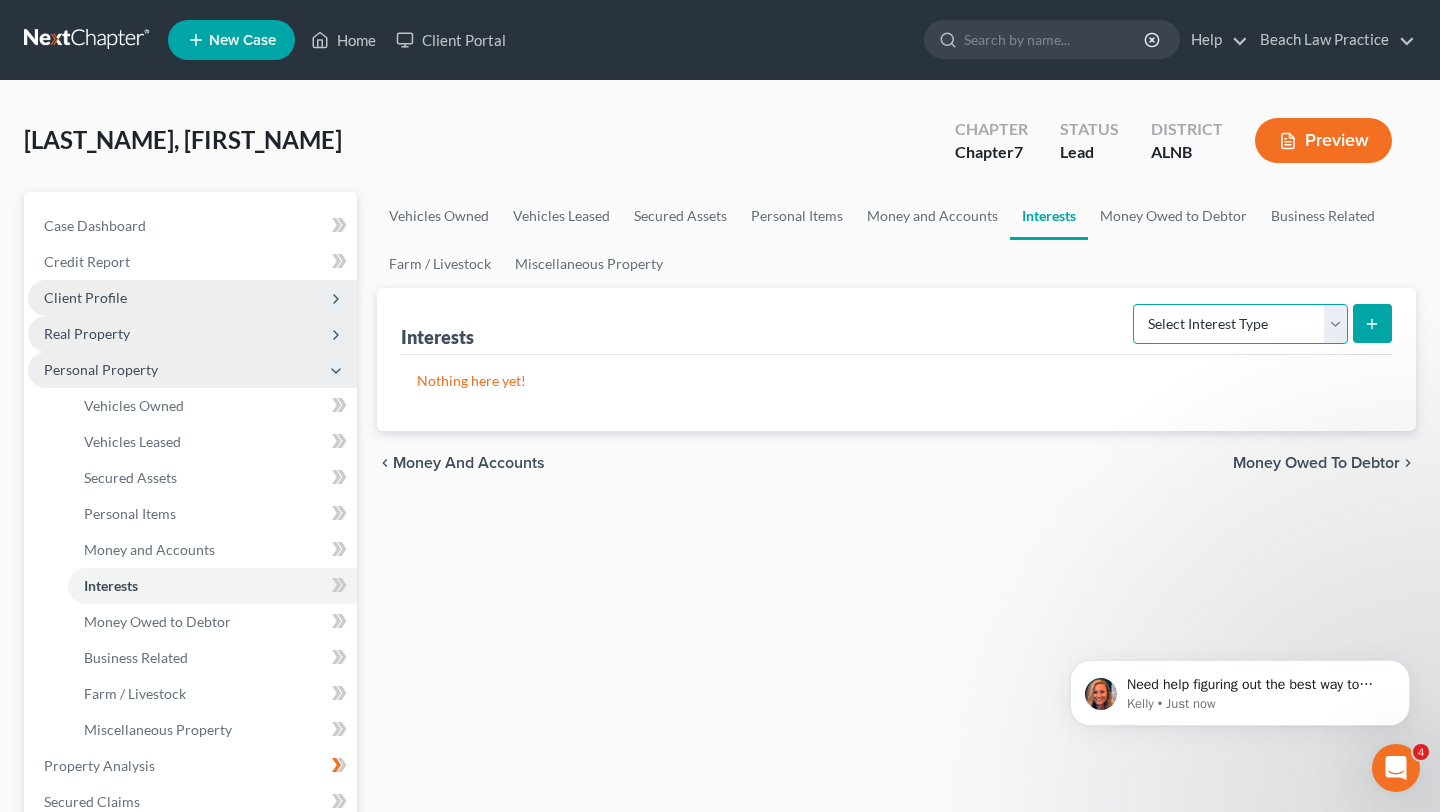 click on "Select Interest Type 401K Annuity Bond Education IRA Government Bond Government Pension Plan Incorporated Business IRA Joint Venture (Active) Joint Venture (Inactive) Keogh Mutual Fund Other Retirement Plan Partnership (Active) Partnership (Inactive) Pension Plan Stock Term Life Insurance Unincorporated Business Whole Life Insurance" at bounding box center (1240, 324) 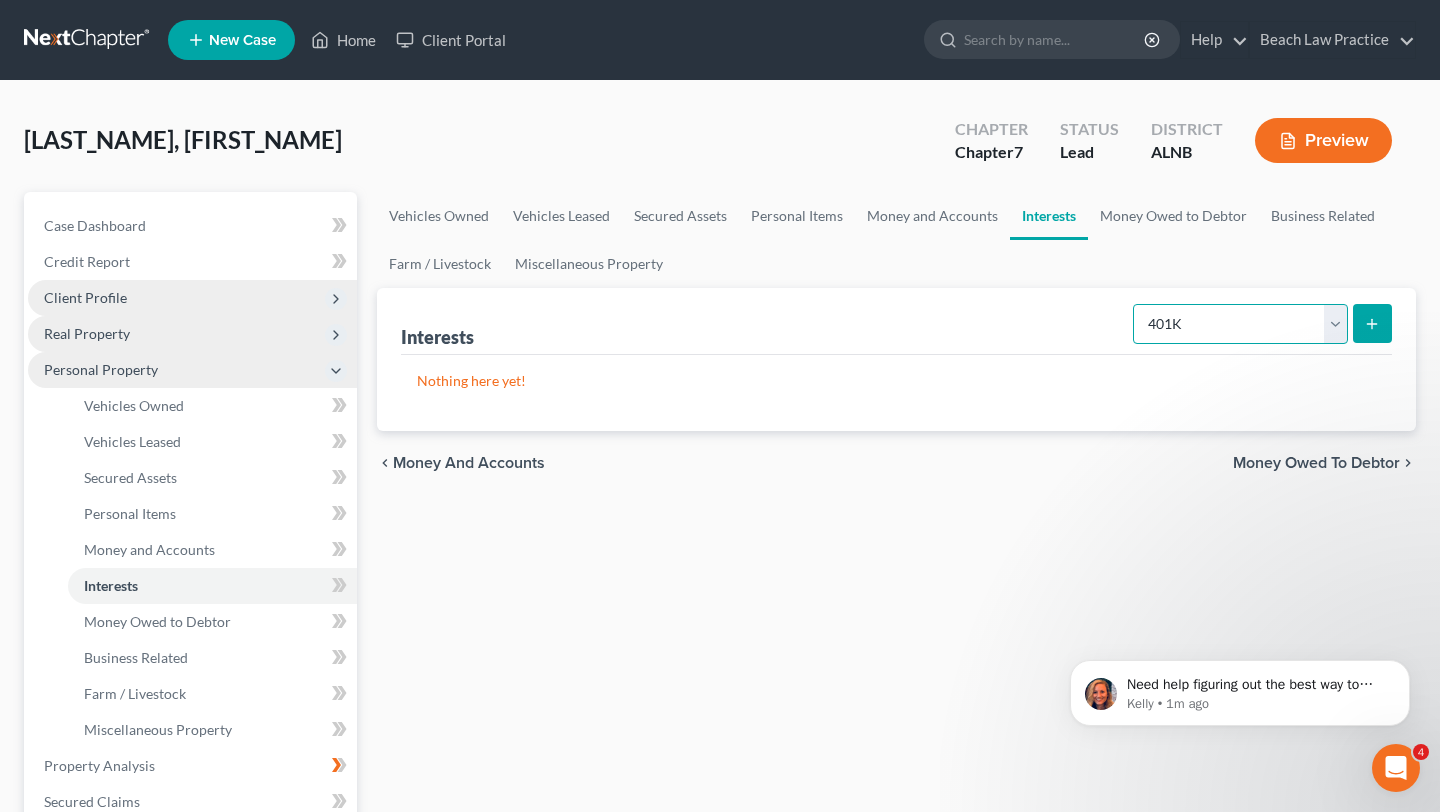 click on "Select Interest Type 401K Annuity Bond Education IRA Government Bond Government Pension Plan Incorporated Business IRA Joint Venture (Active) Joint Venture (Inactive) Keogh Mutual Fund Other Retirement Plan Partnership (Active) Partnership (Inactive) Pension Plan Stock Term Life Insurance Unincorporated Business Whole Life Insurance" at bounding box center [1240, 324] 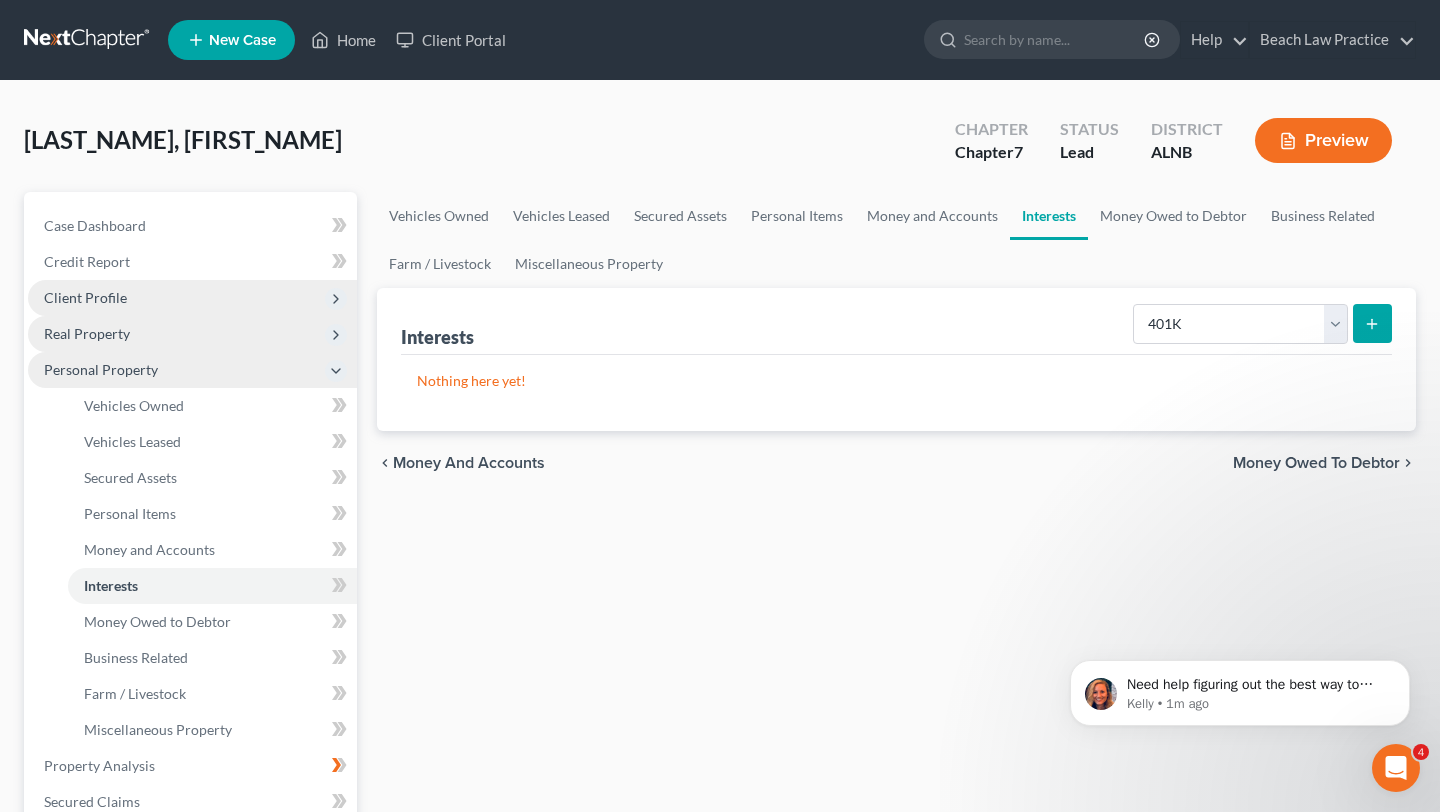 click 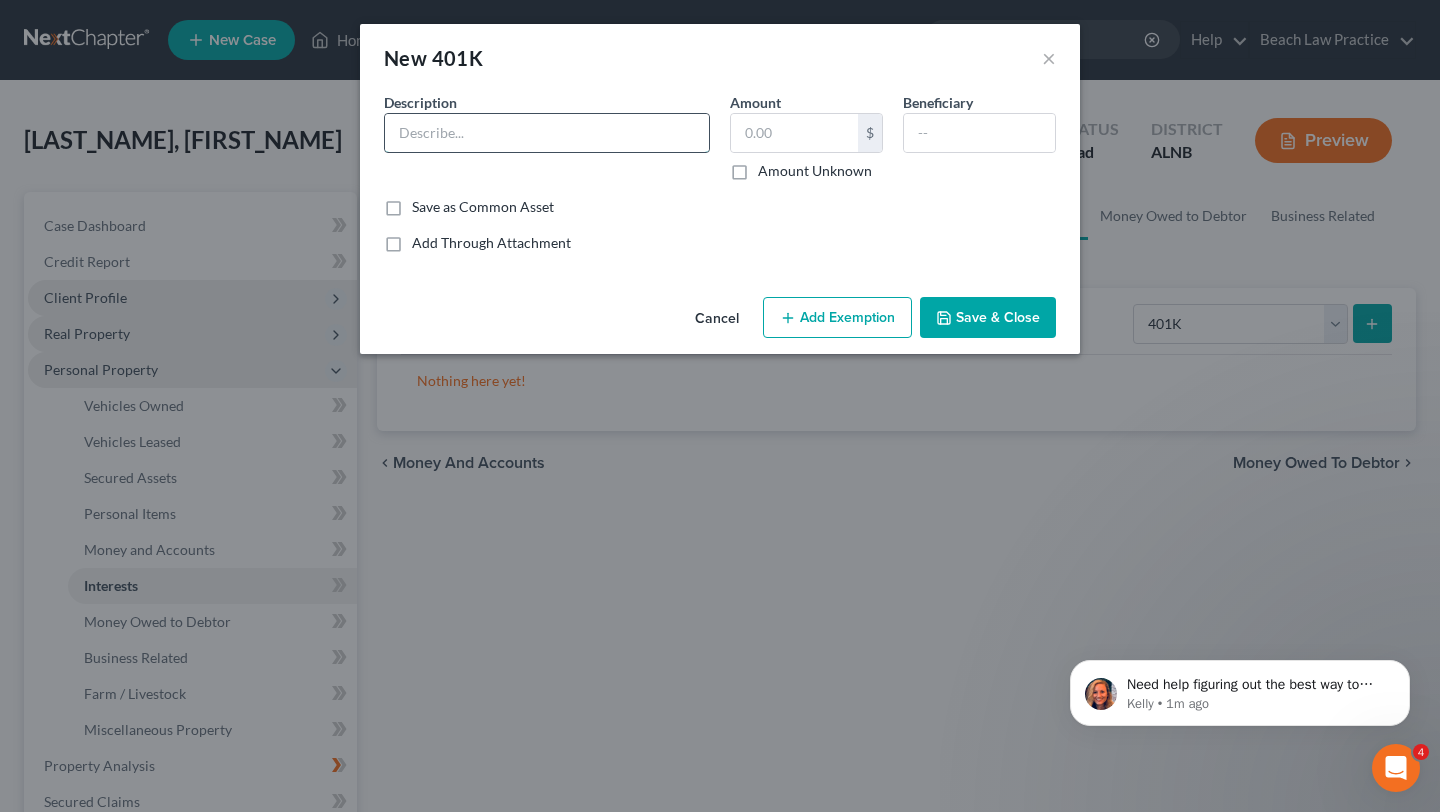 click at bounding box center (547, 133) 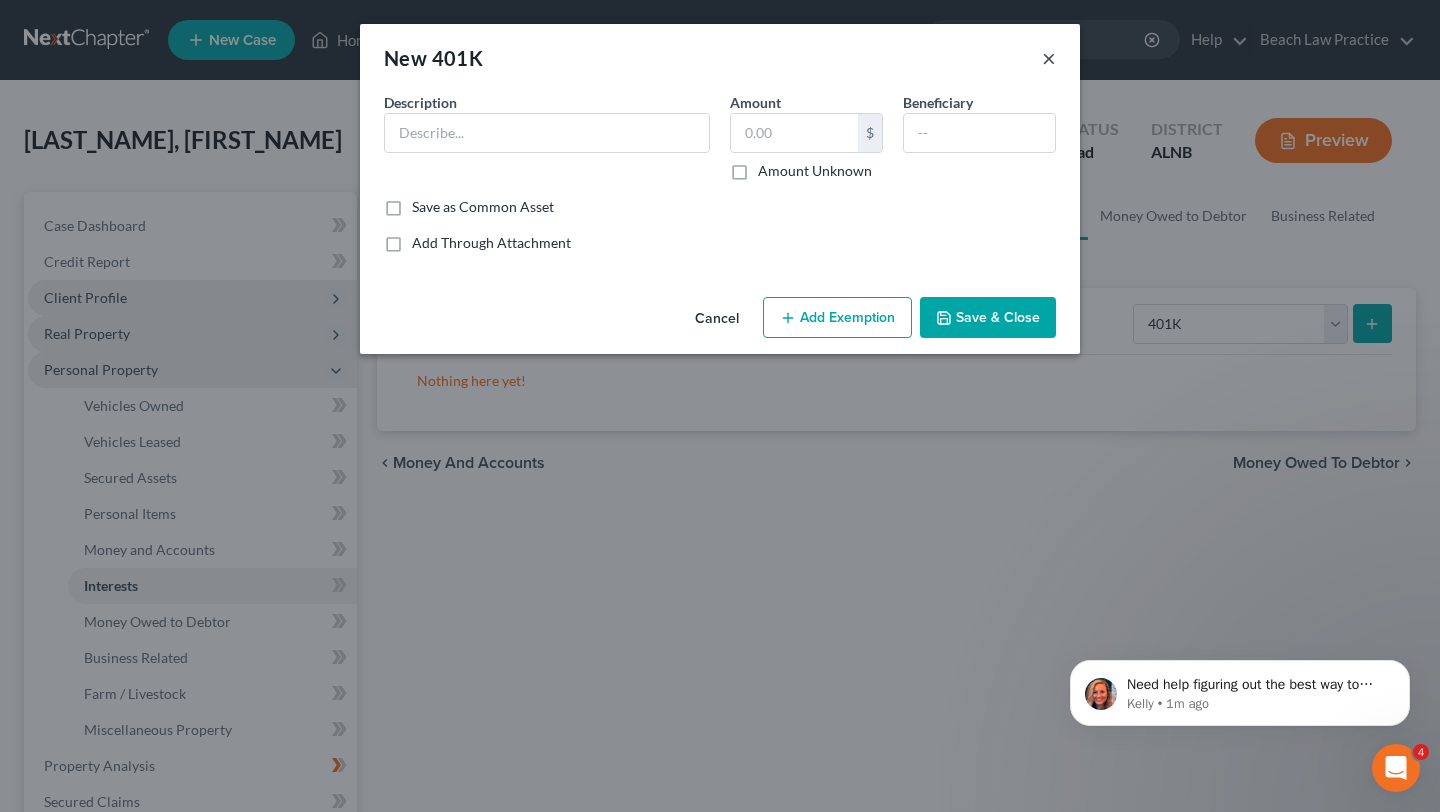 click on "×" at bounding box center (1049, 58) 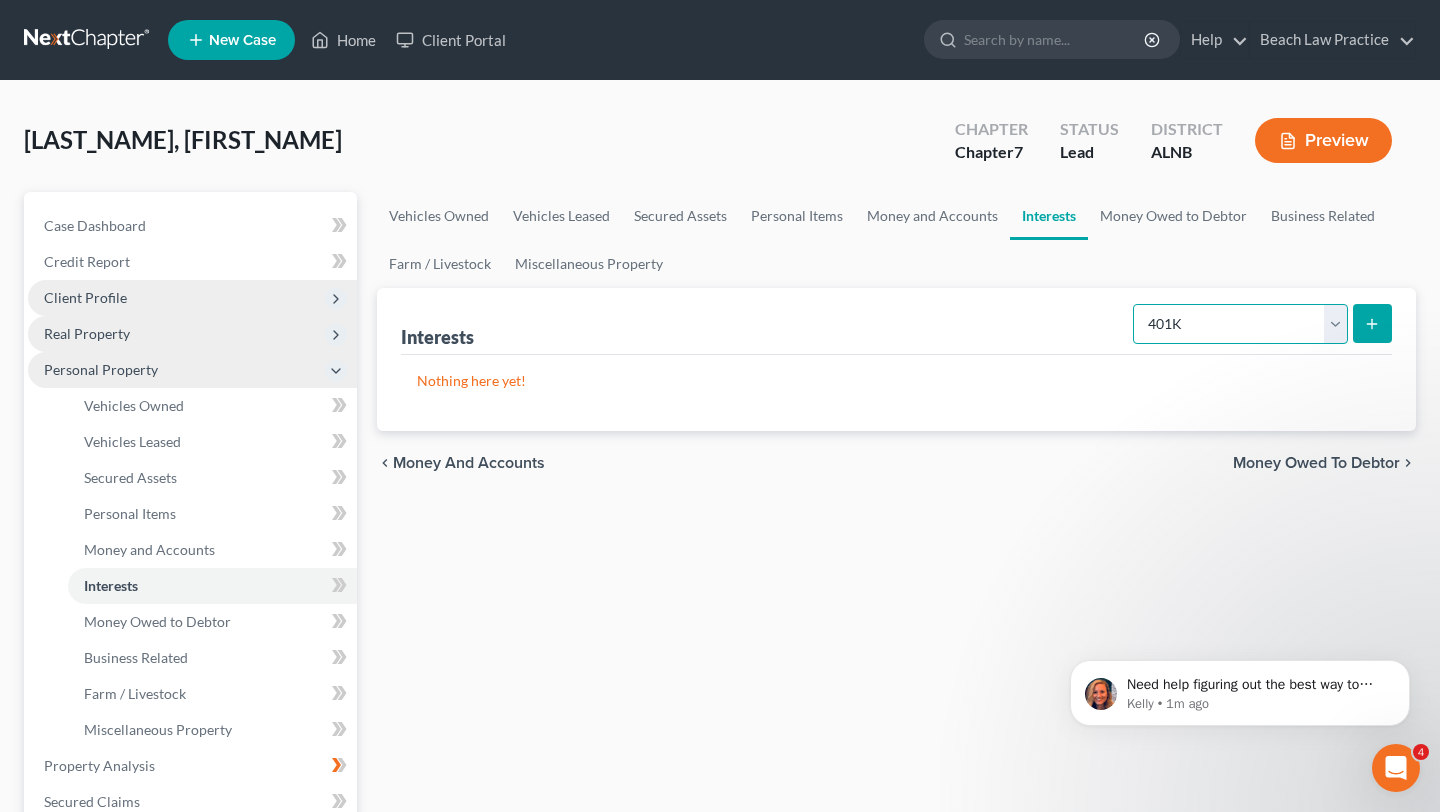 click on "Select Interest Type 401K Annuity Bond Education IRA Government Bond Government Pension Plan Incorporated Business IRA Joint Venture (Active) Joint Venture (Inactive) Keogh Mutual Fund Other Retirement Plan Partnership (Active) Partnership (Inactive) Pension Plan Stock Term Life Insurance Unincorporated Business Whole Life Insurance" at bounding box center [1240, 324] 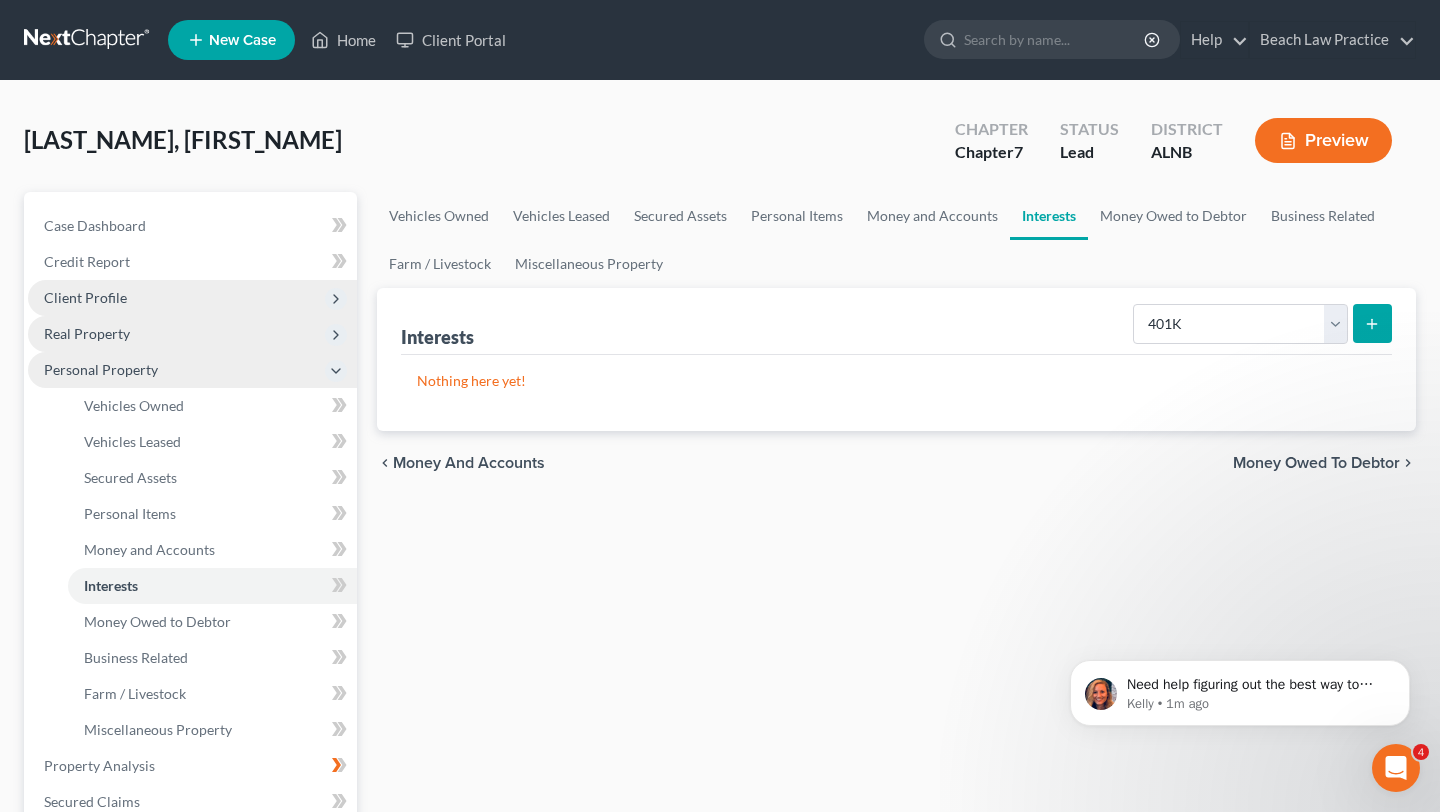 click 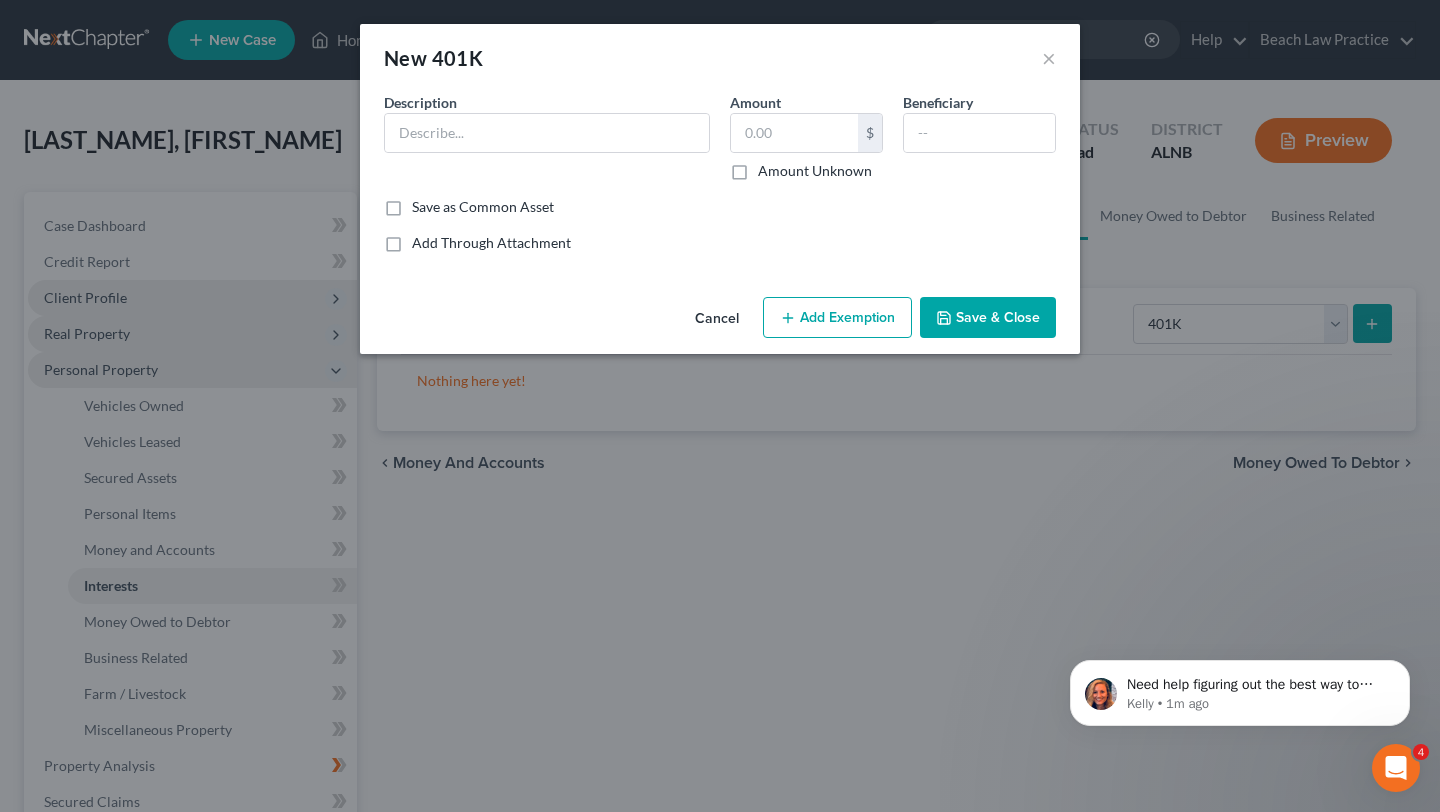 click on "New 401K  × An exemption set must first be selected from the Filing Information section. Common Asset Select
Description
*
Amount $ Amount Unknown Beneficiary Save as Common Asset
Add Through Attachment
Cancel Add Exemption Save & Close" at bounding box center (720, 406) 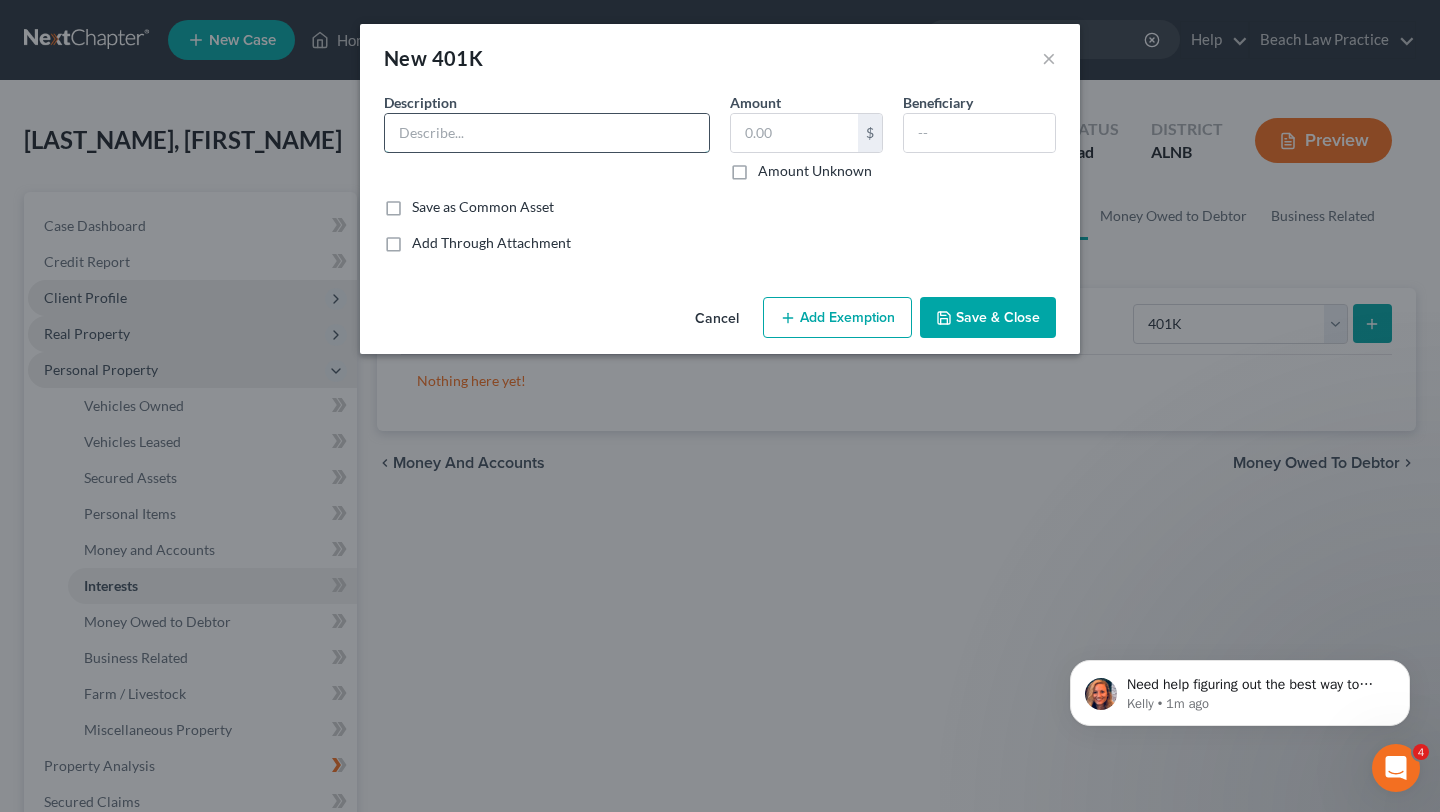 click at bounding box center [547, 133] 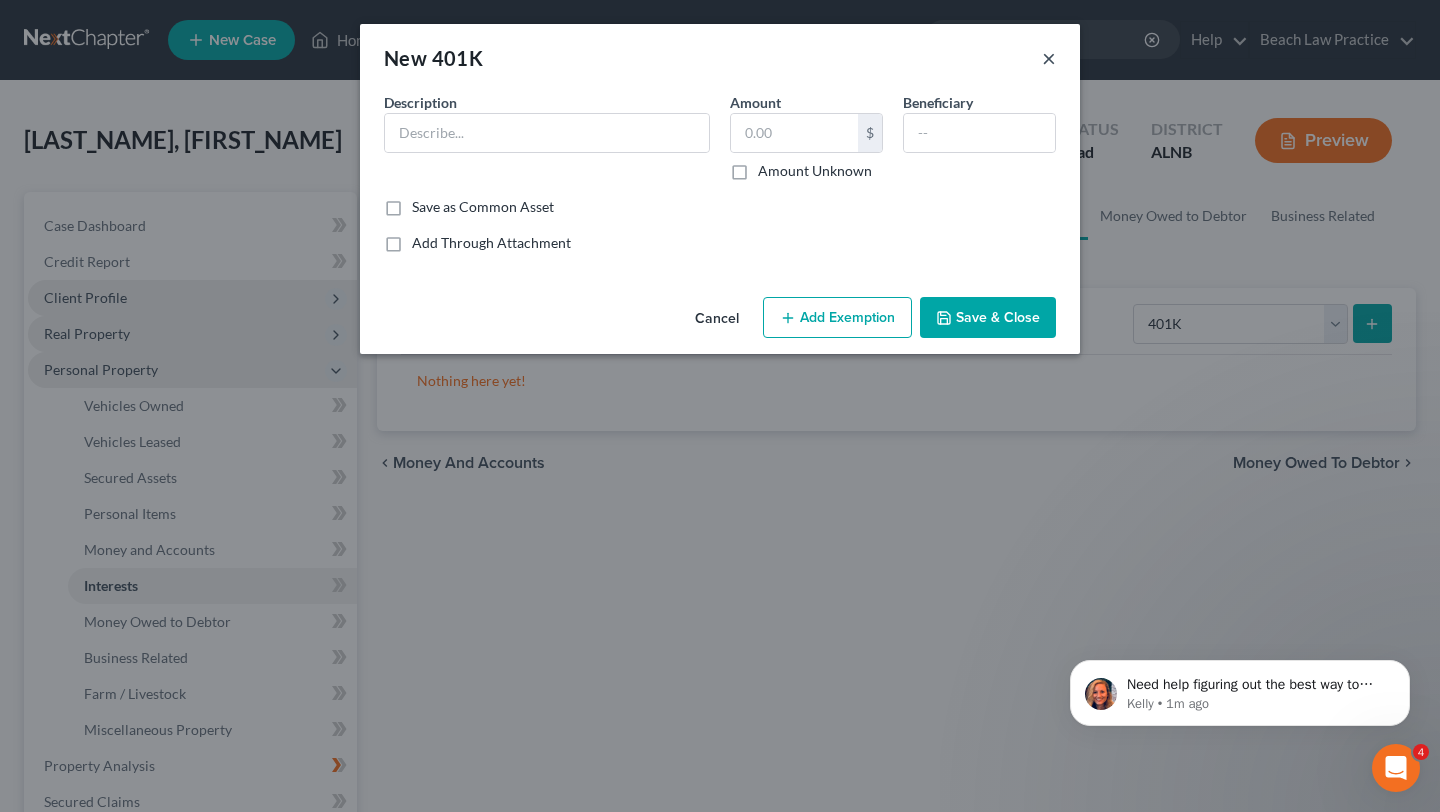 click on "×" at bounding box center [1049, 58] 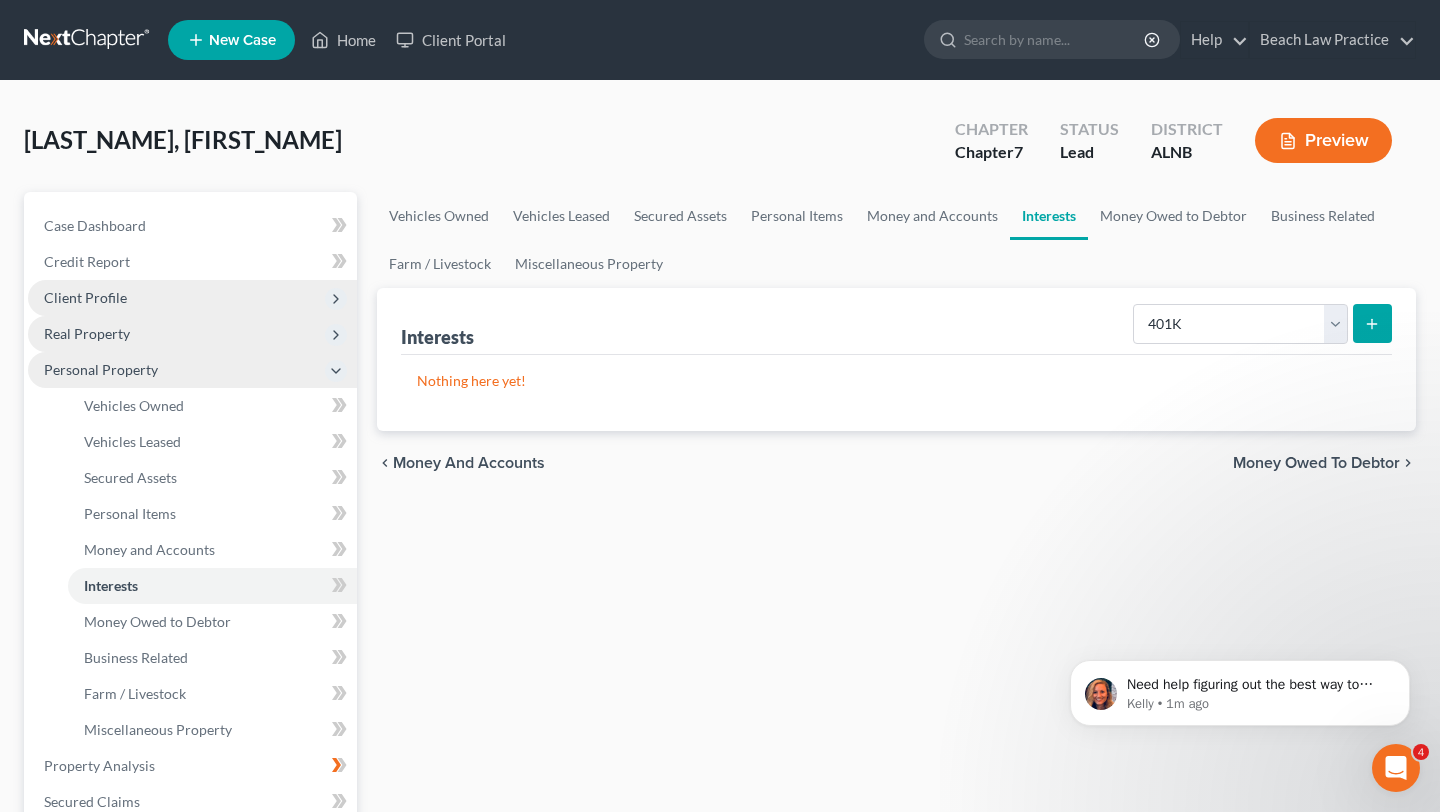 click 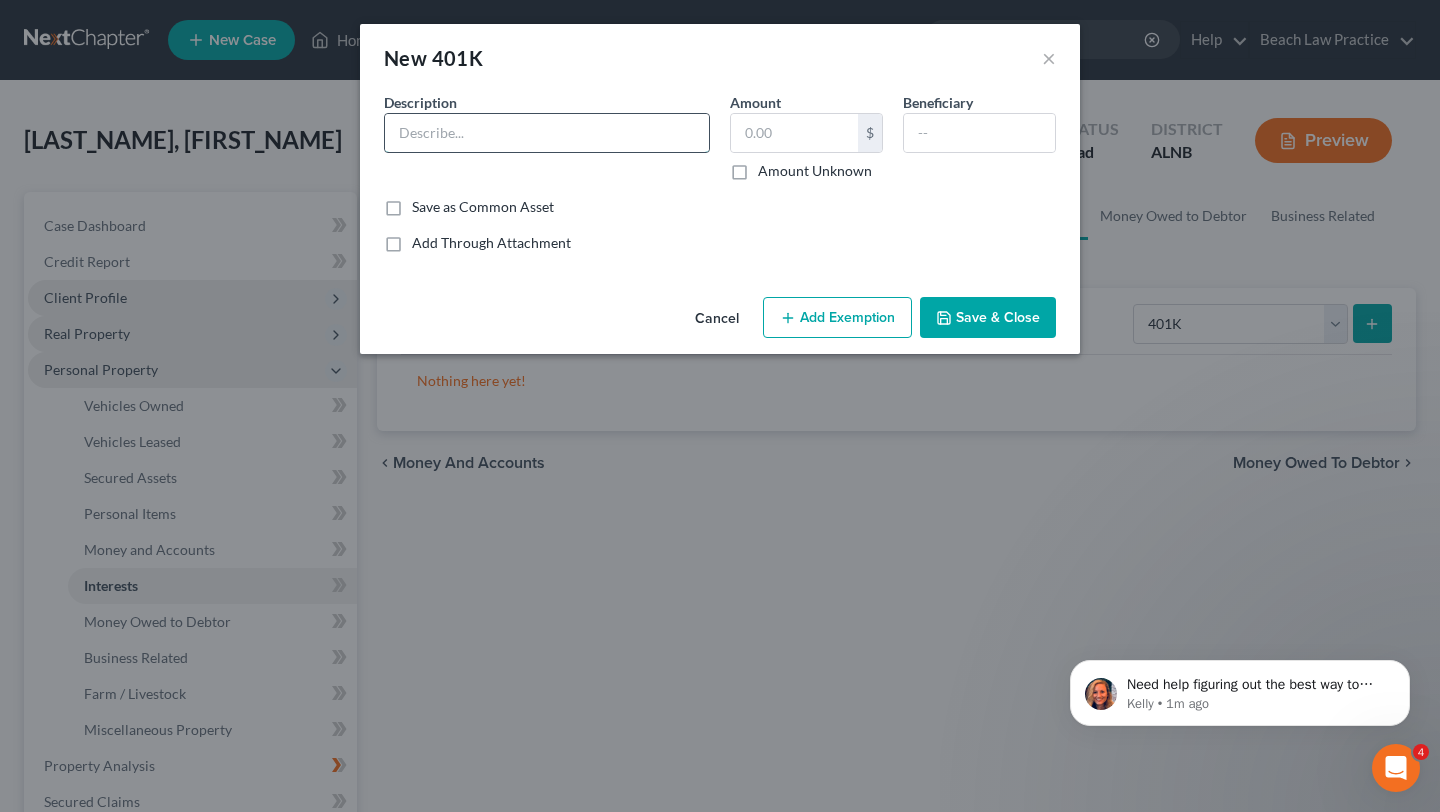 click at bounding box center (547, 133) 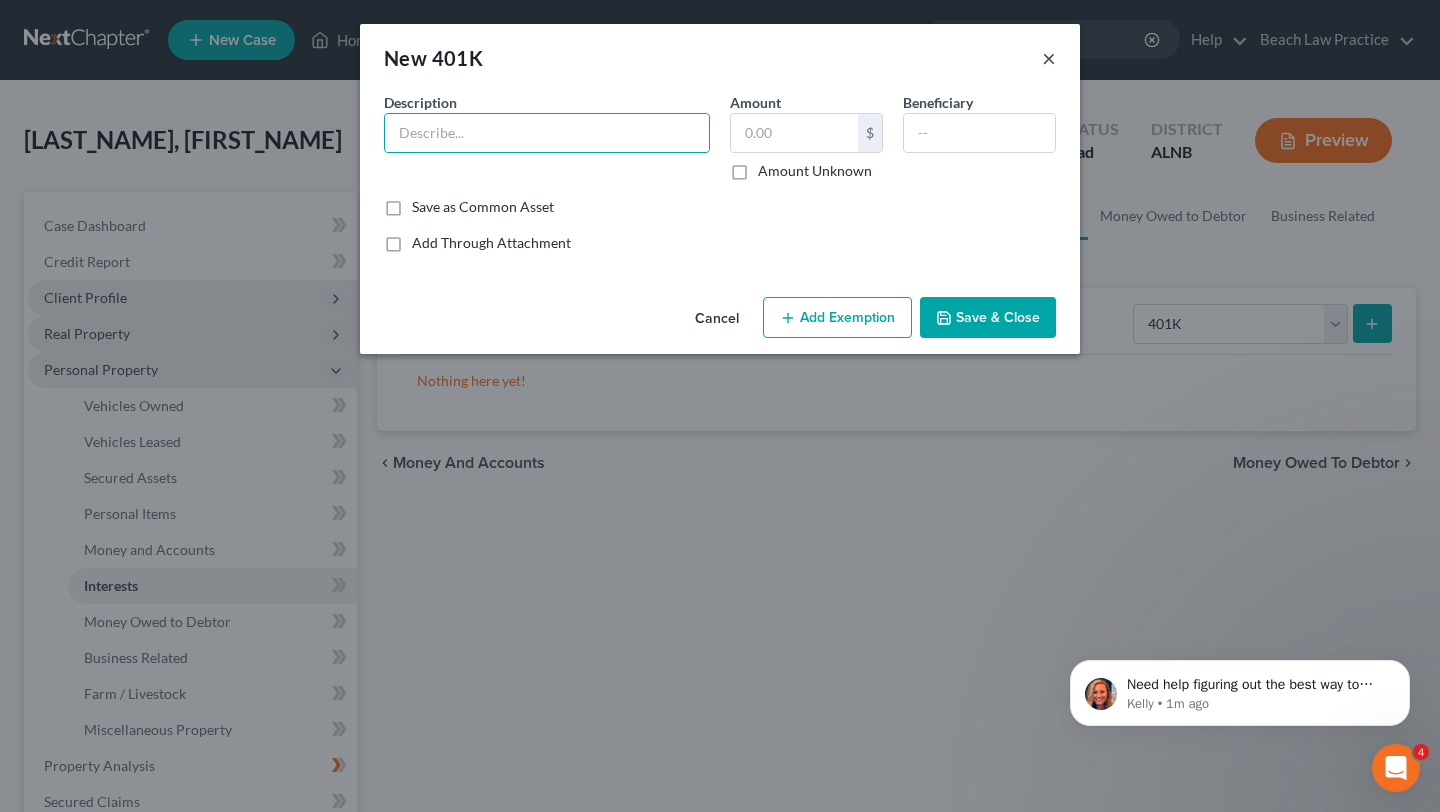 click on "×" at bounding box center (1049, 58) 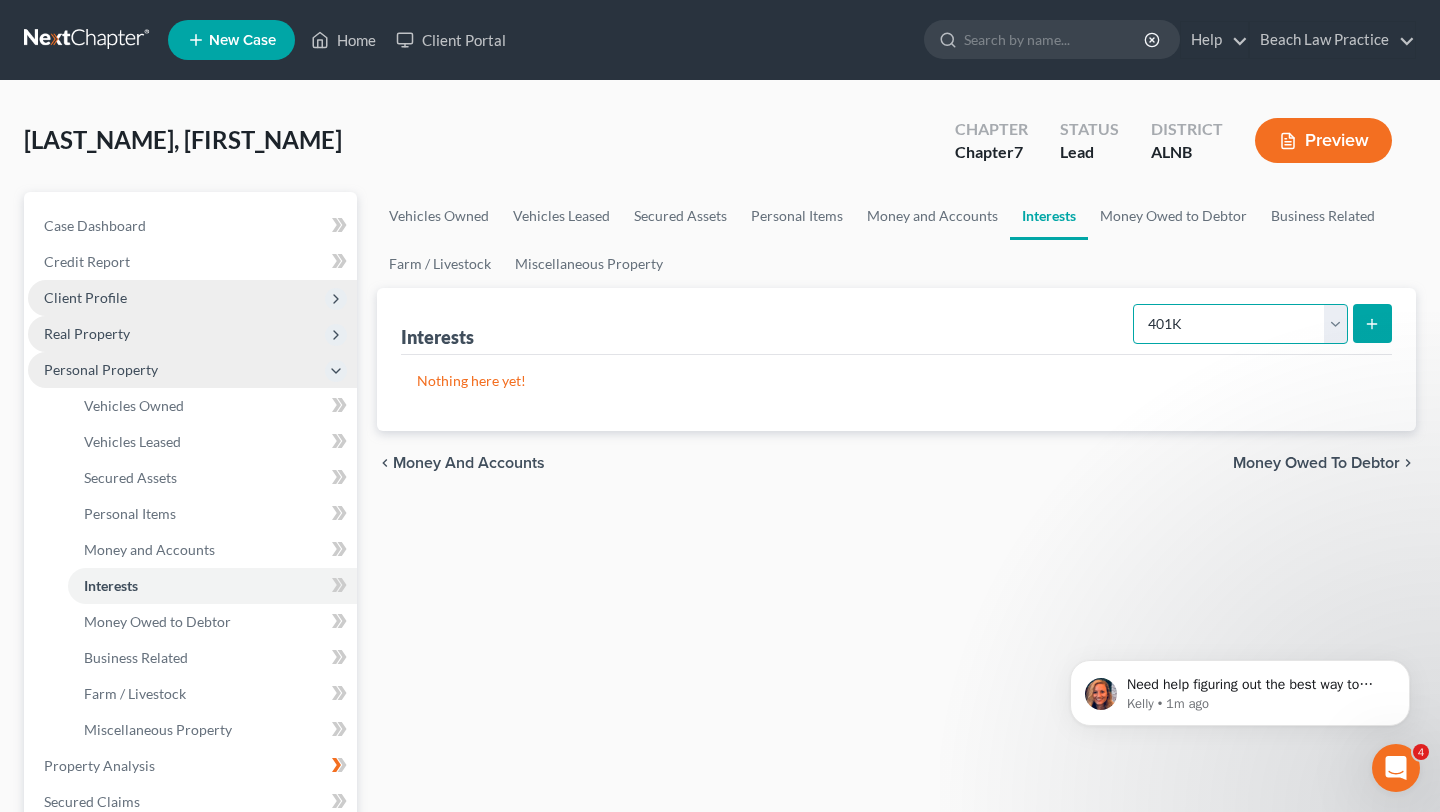 click on "Select Interest Type 401K Annuity Bond Education IRA Government Bond Government Pension Plan Incorporated Business IRA Joint Venture (Active) Joint Venture (Inactive) Keogh Mutual Fund Other Retirement Plan Partnership (Active) Partnership (Inactive) Pension Plan Stock Term Life Insurance Unincorporated Business Whole Life Insurance" at bounding box center [1240, 324] 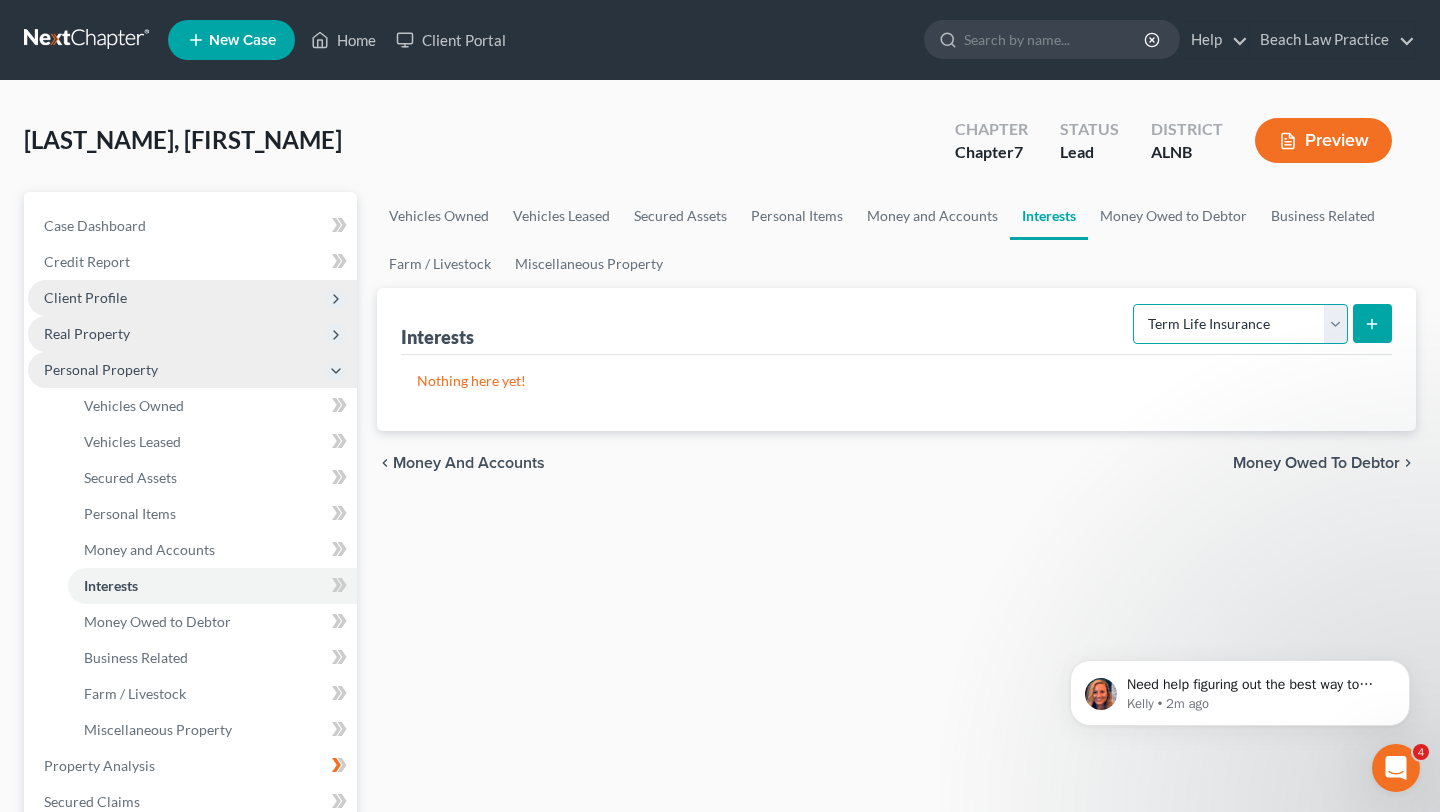 click on "Select Interest Type 401K Annuity Bond Education IRA Government Bond Government Pension Plan Incorporated Business IRA Joint Venture (Active) Joint Venture (Inactive) Keogh Mutual Fund Other Retirement Plan Partnership (Active) Partnership (Inactive) Pension Plan Stock Term Life Insurance Unincorporated Business Whole Life Insurance" at bounding box center [1240, 324] 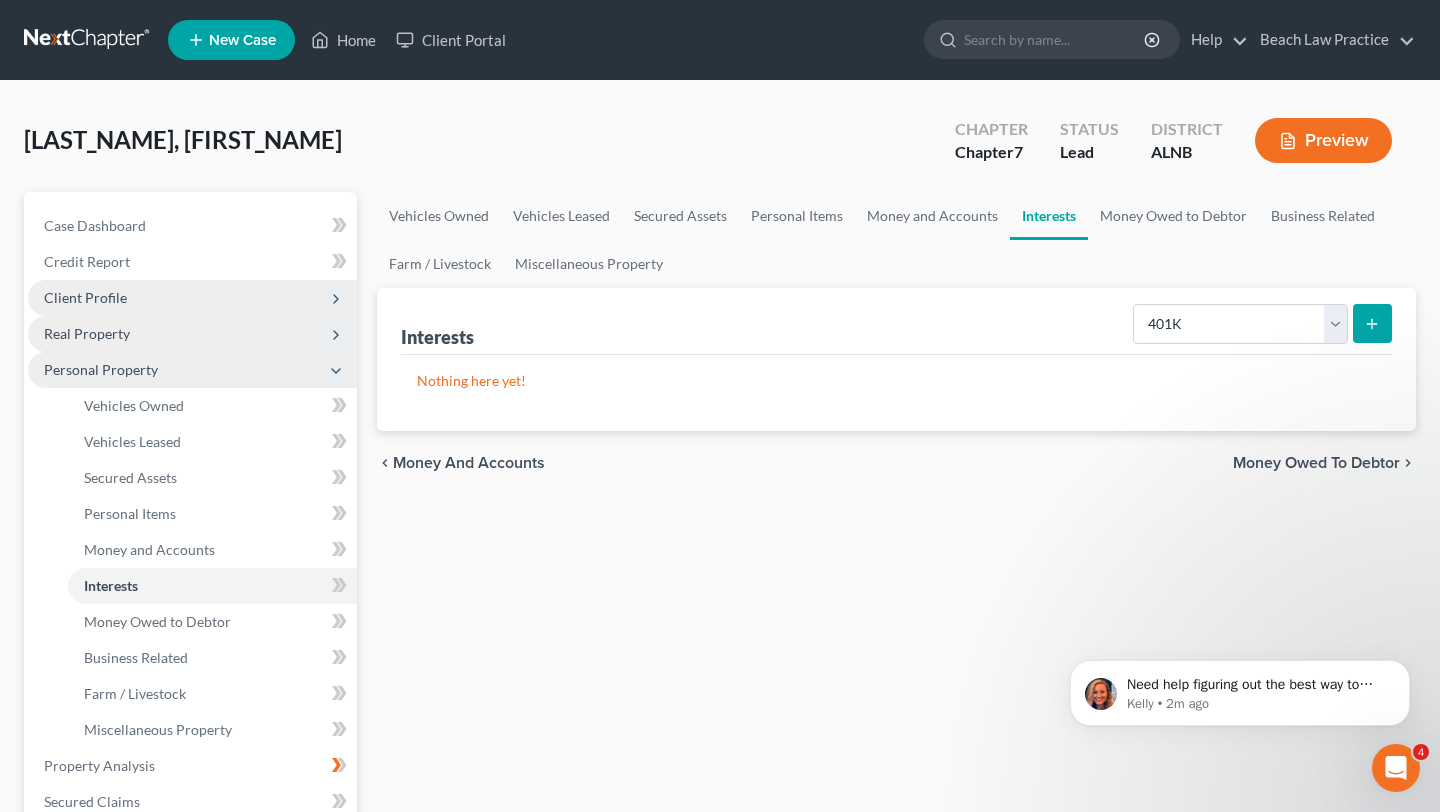 click at bounding box center (1372, 323) 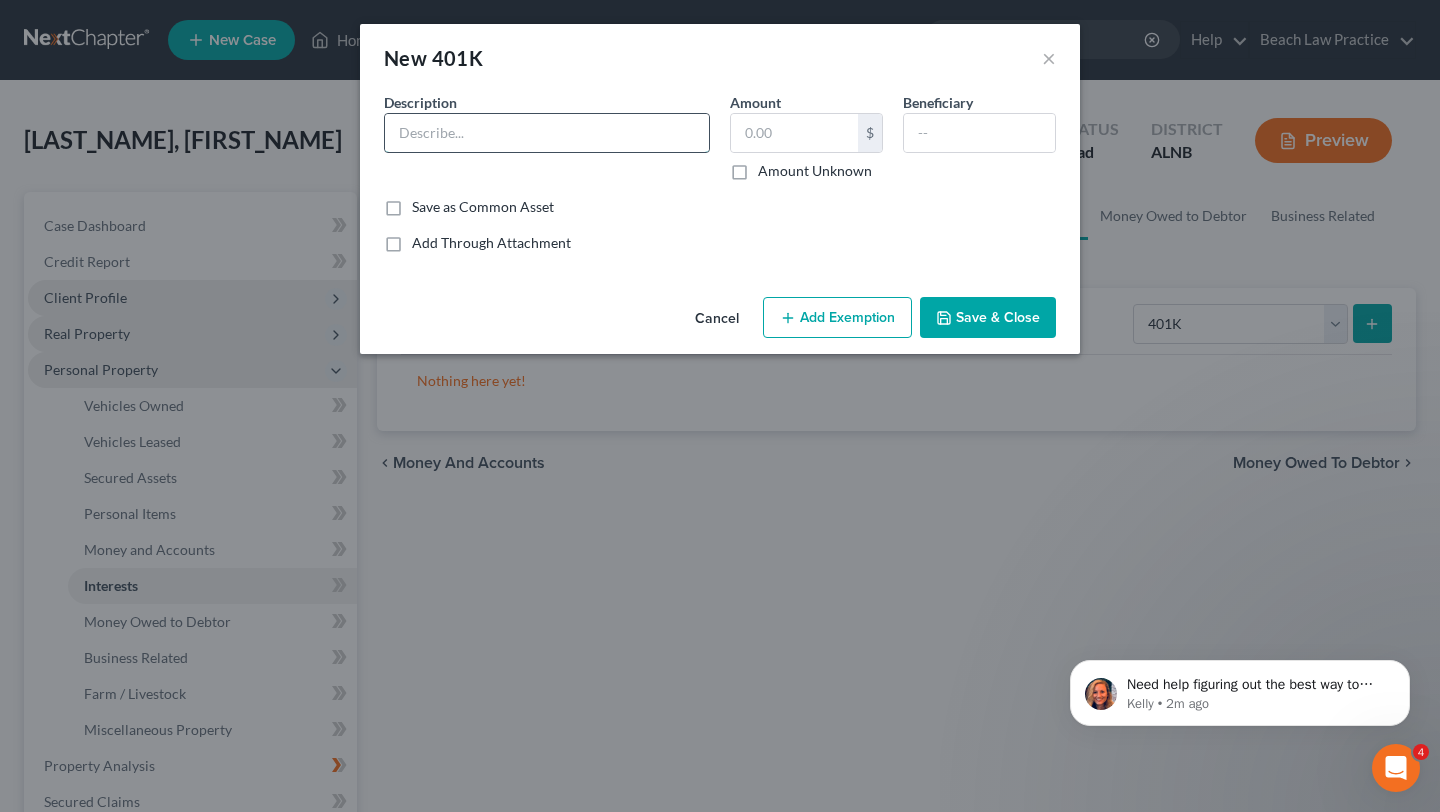 click at bounding box center [547, 133] 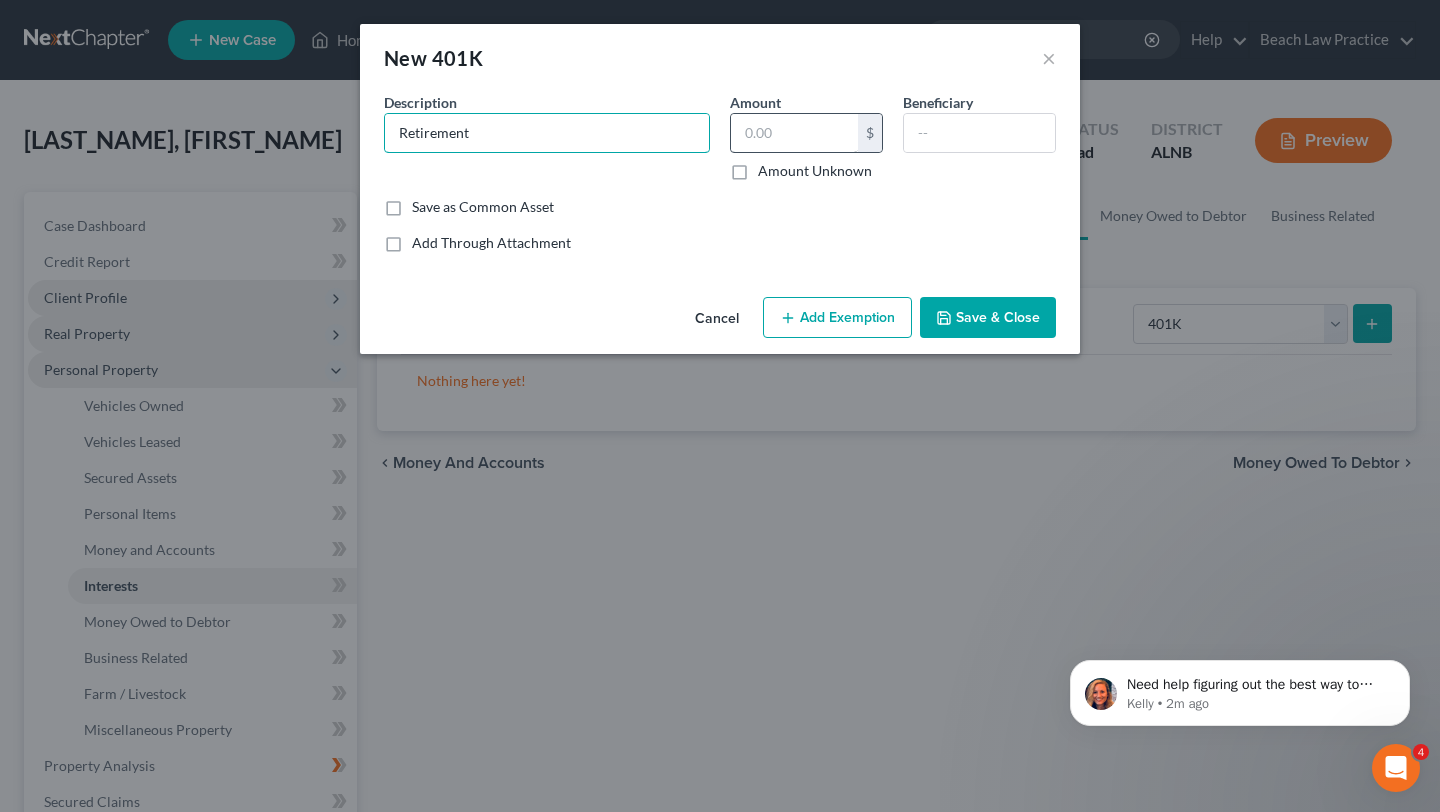 type on "Retirement" 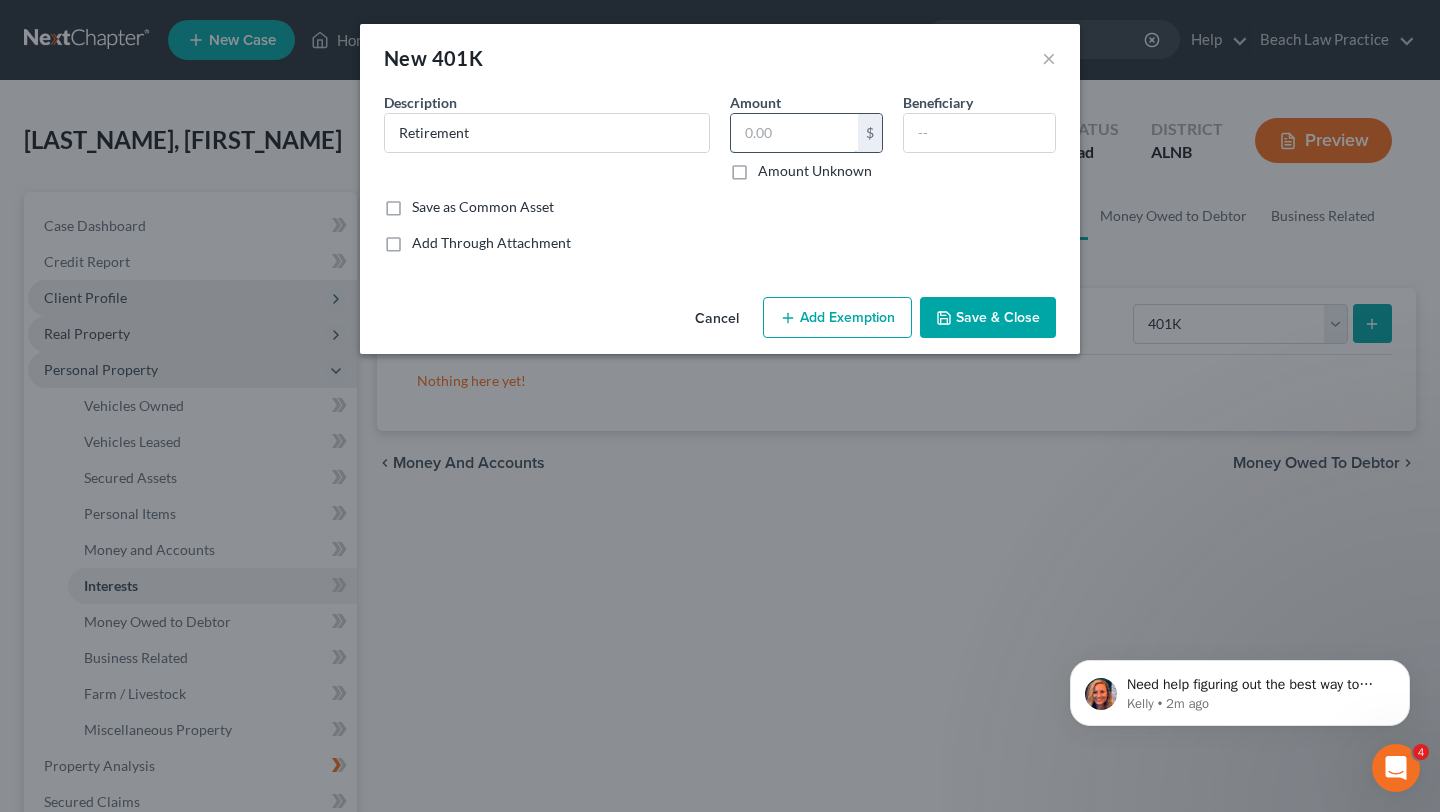 click at bounding box center [794, 133] 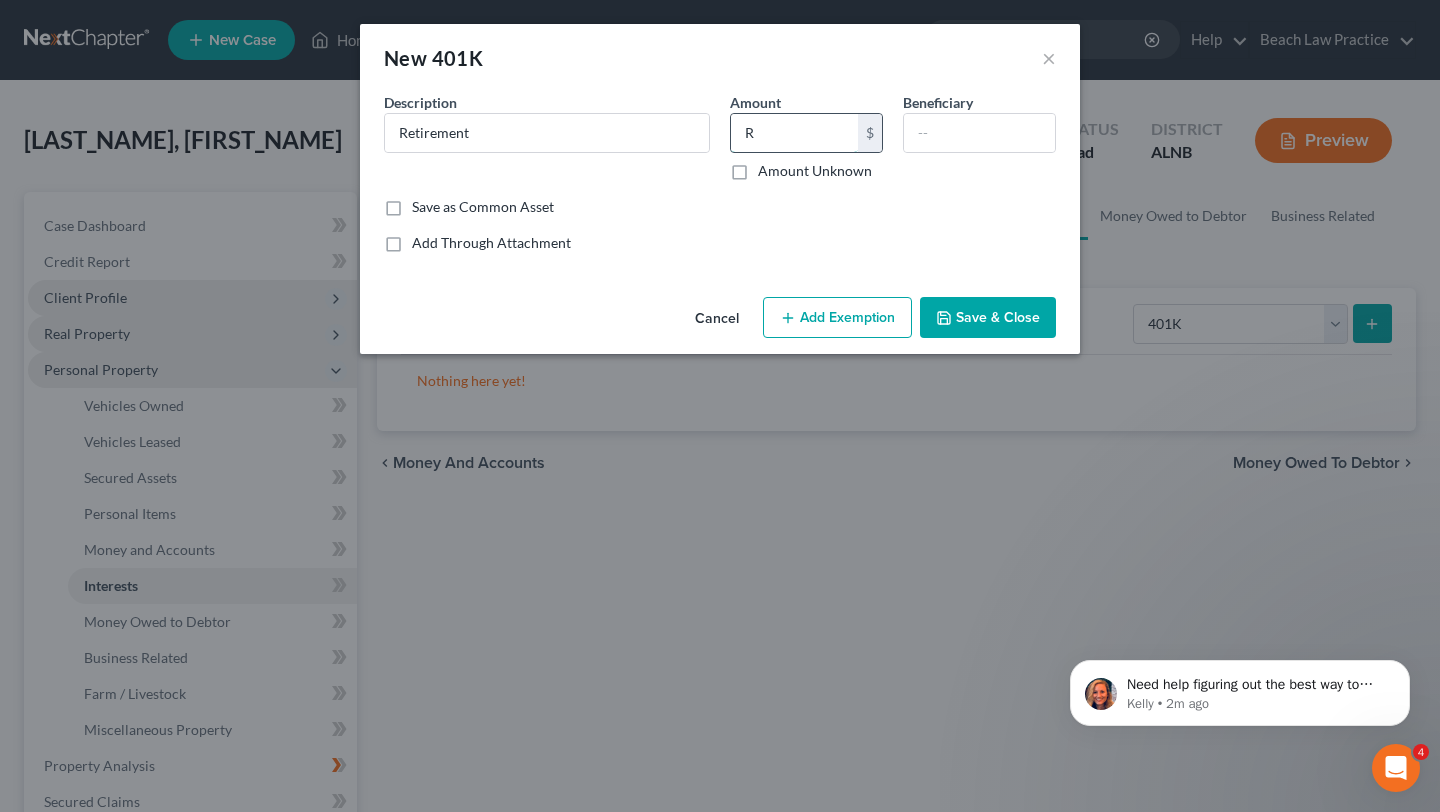 type on "0" 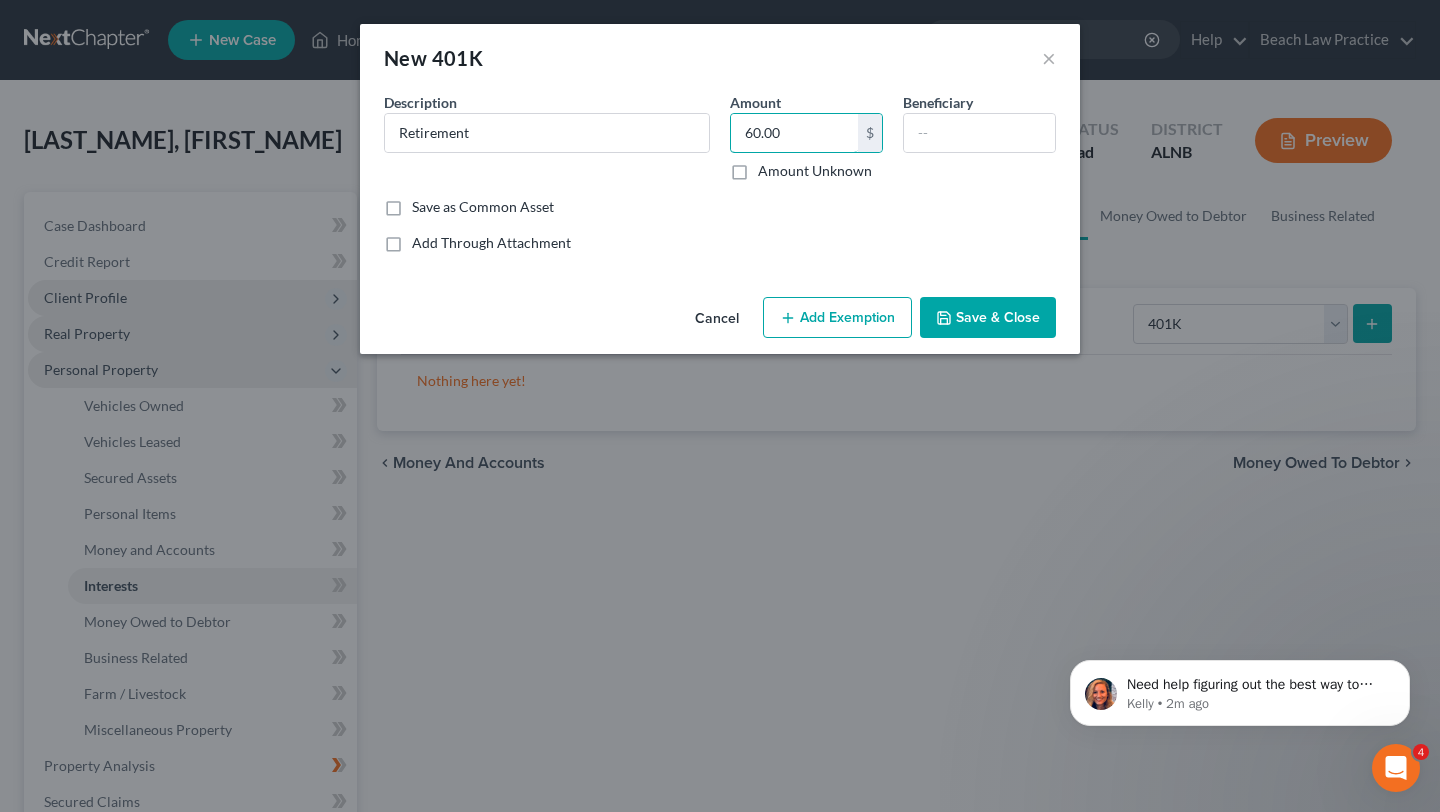 type on "60.00" 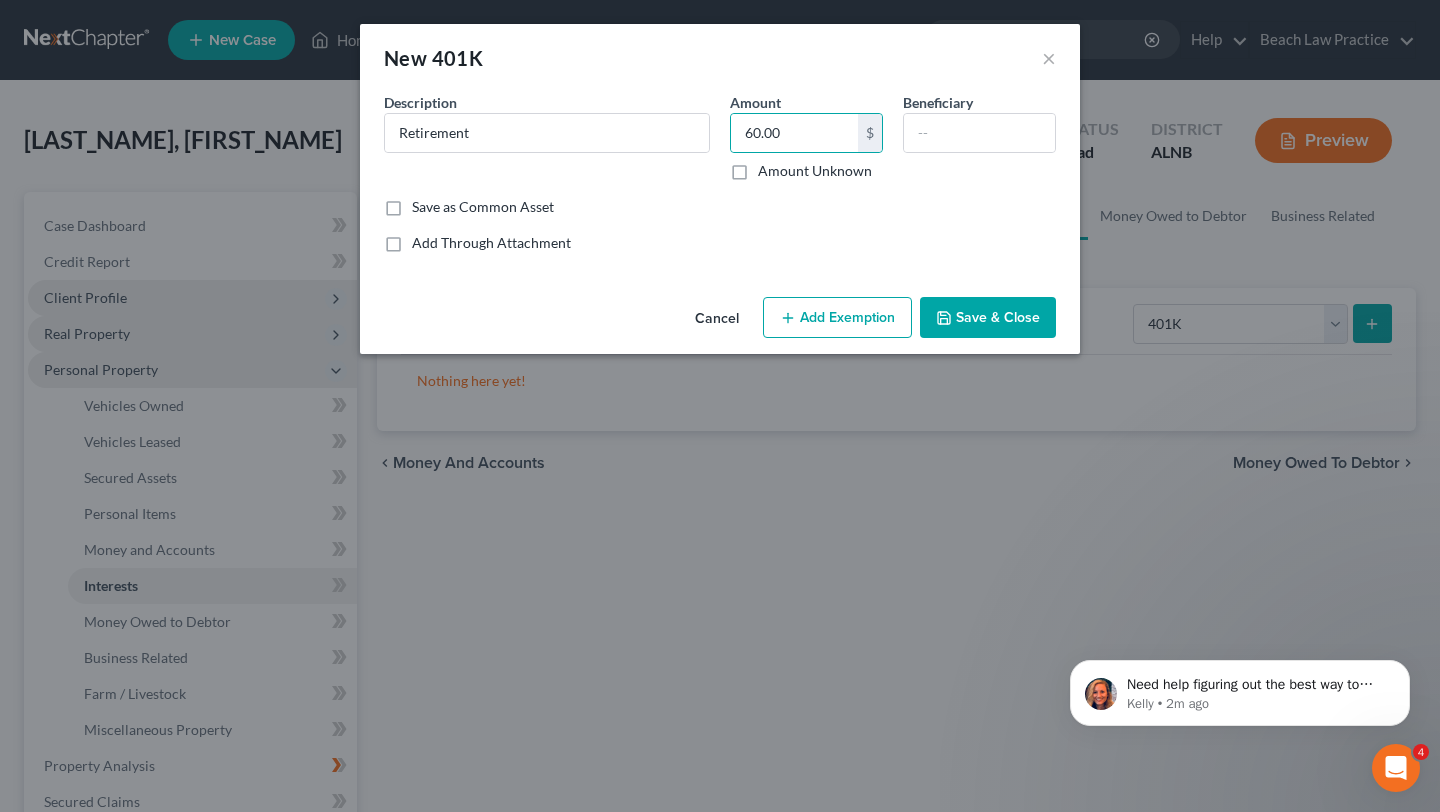 click on "Add Exemption" at bounding box center [837, 318] 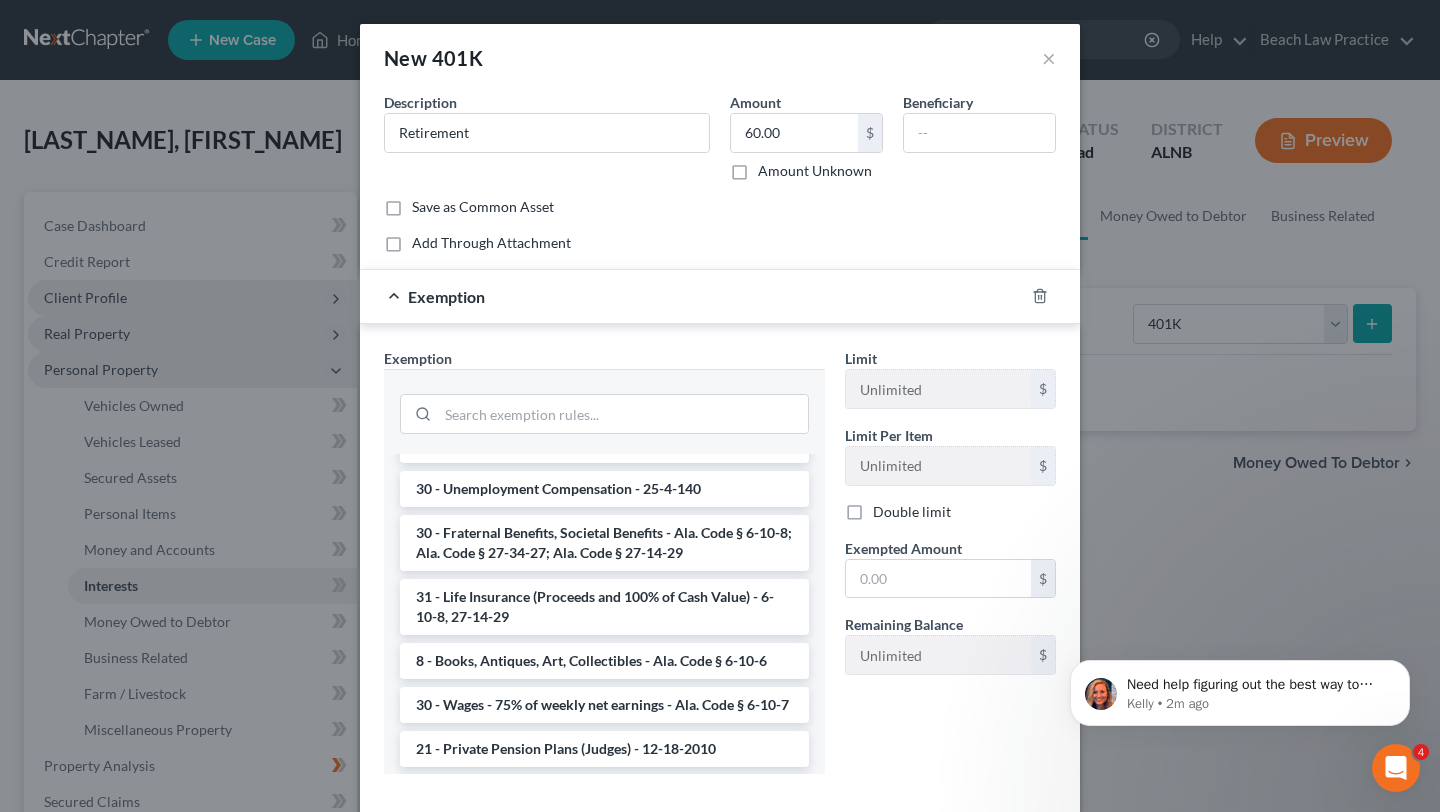 scroll, scrollTop: 1336, scrollLeft: 0, axis: vertical 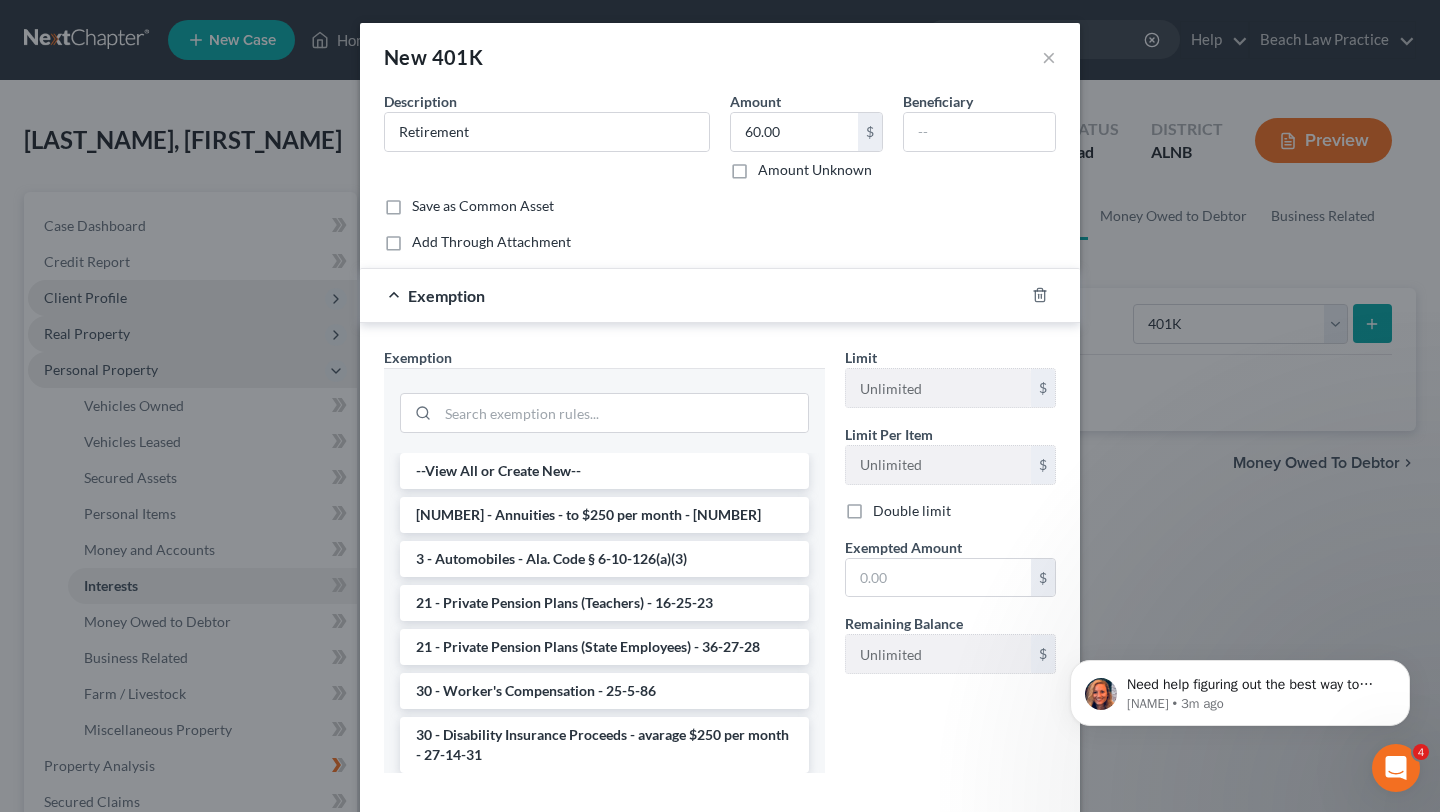 click on "Exemption" at bounding box center (692, 295) 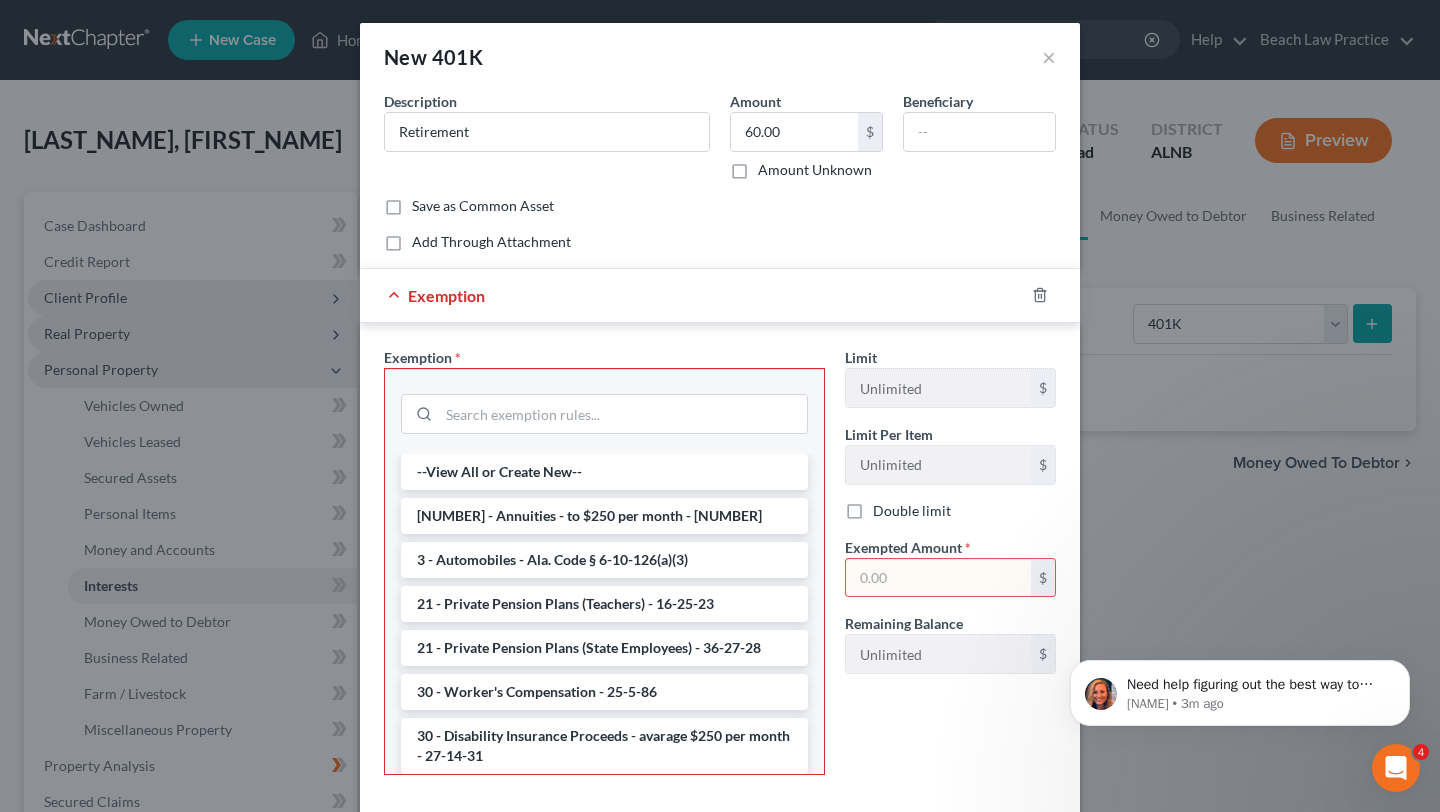 click on "Exemption" at bounding box center [692, 295] 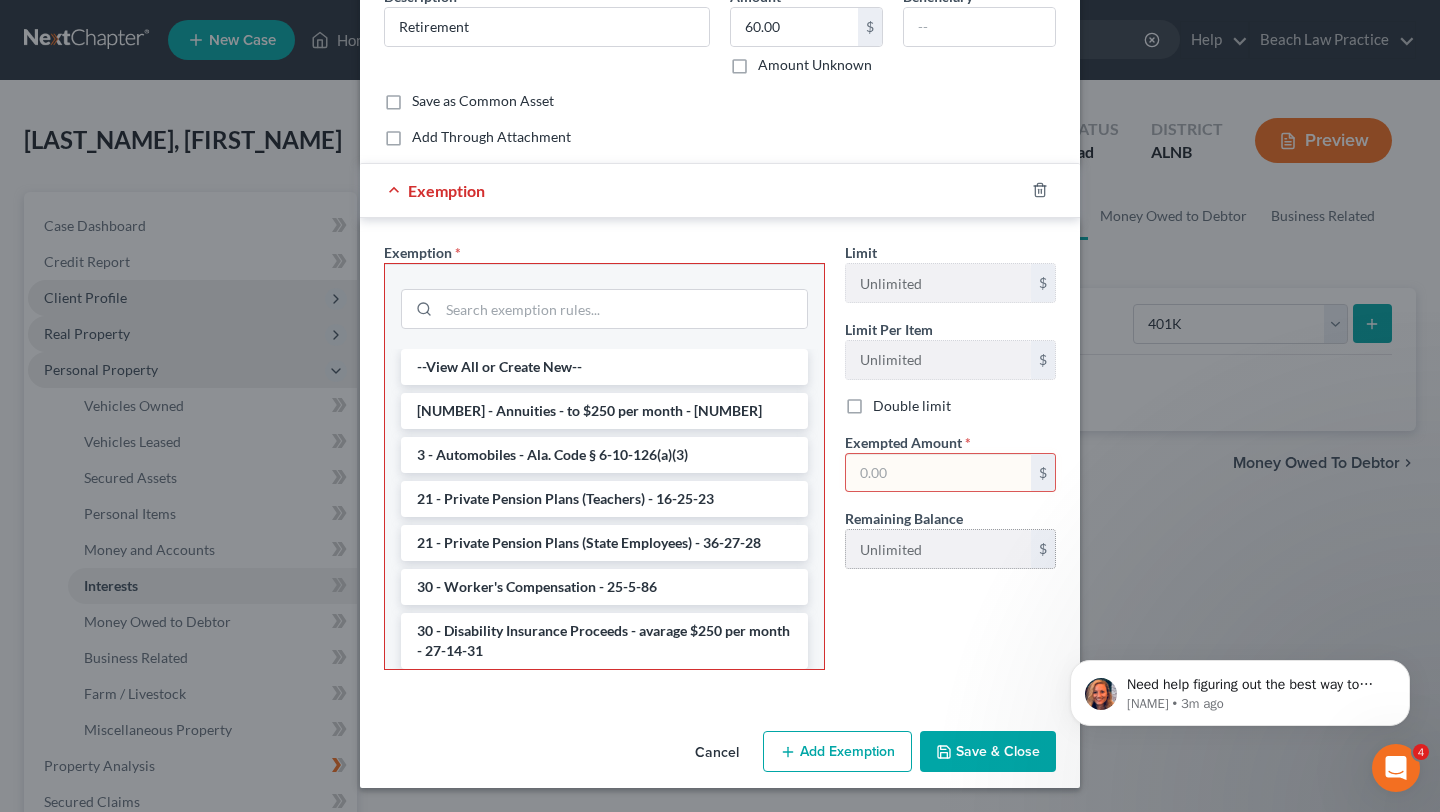 scroll, scrollTop: 105, scrollLeft: 0, axis: vertical 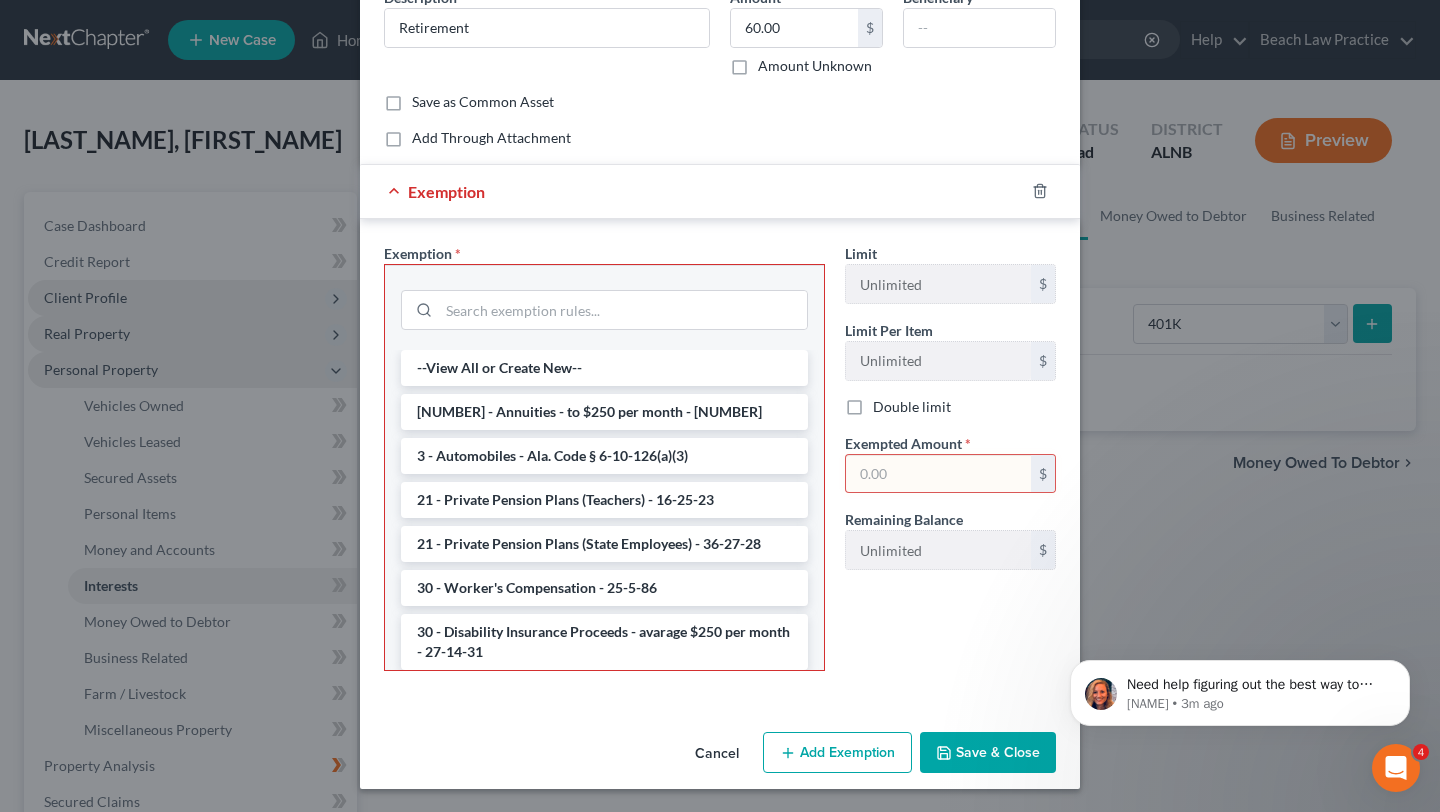 click on "Cancel" at bounding box center (717, 754) 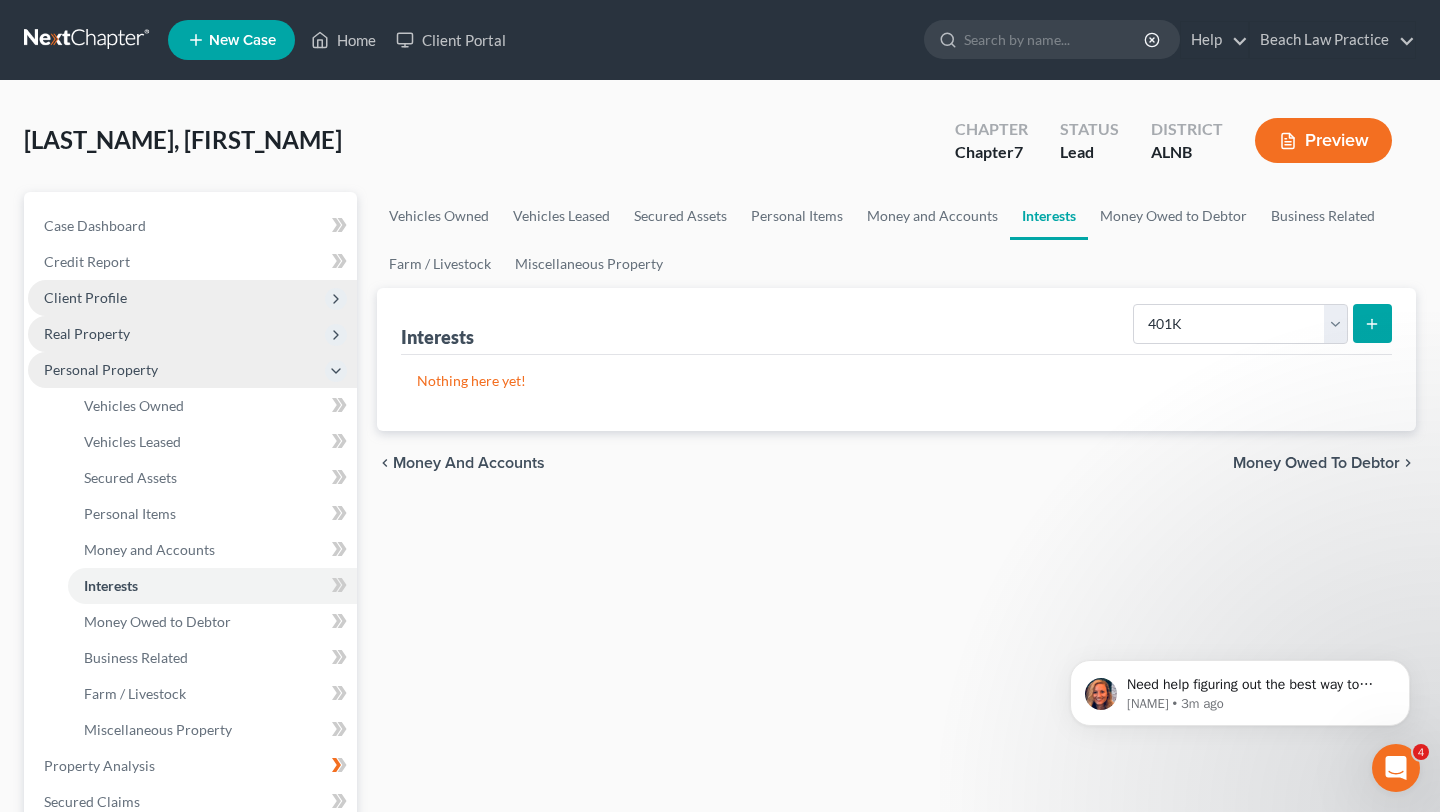 click 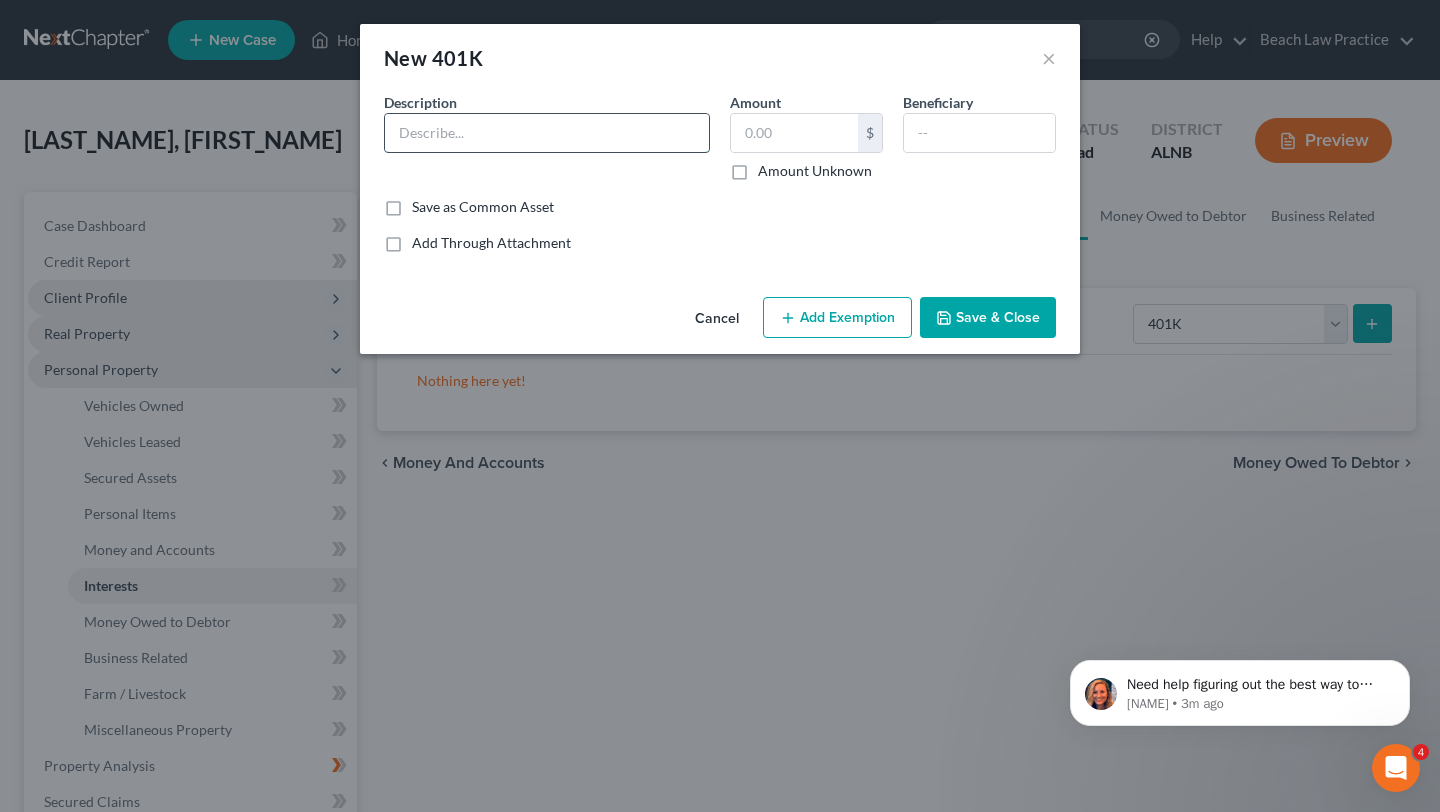 click at bounding box center (547, 133) 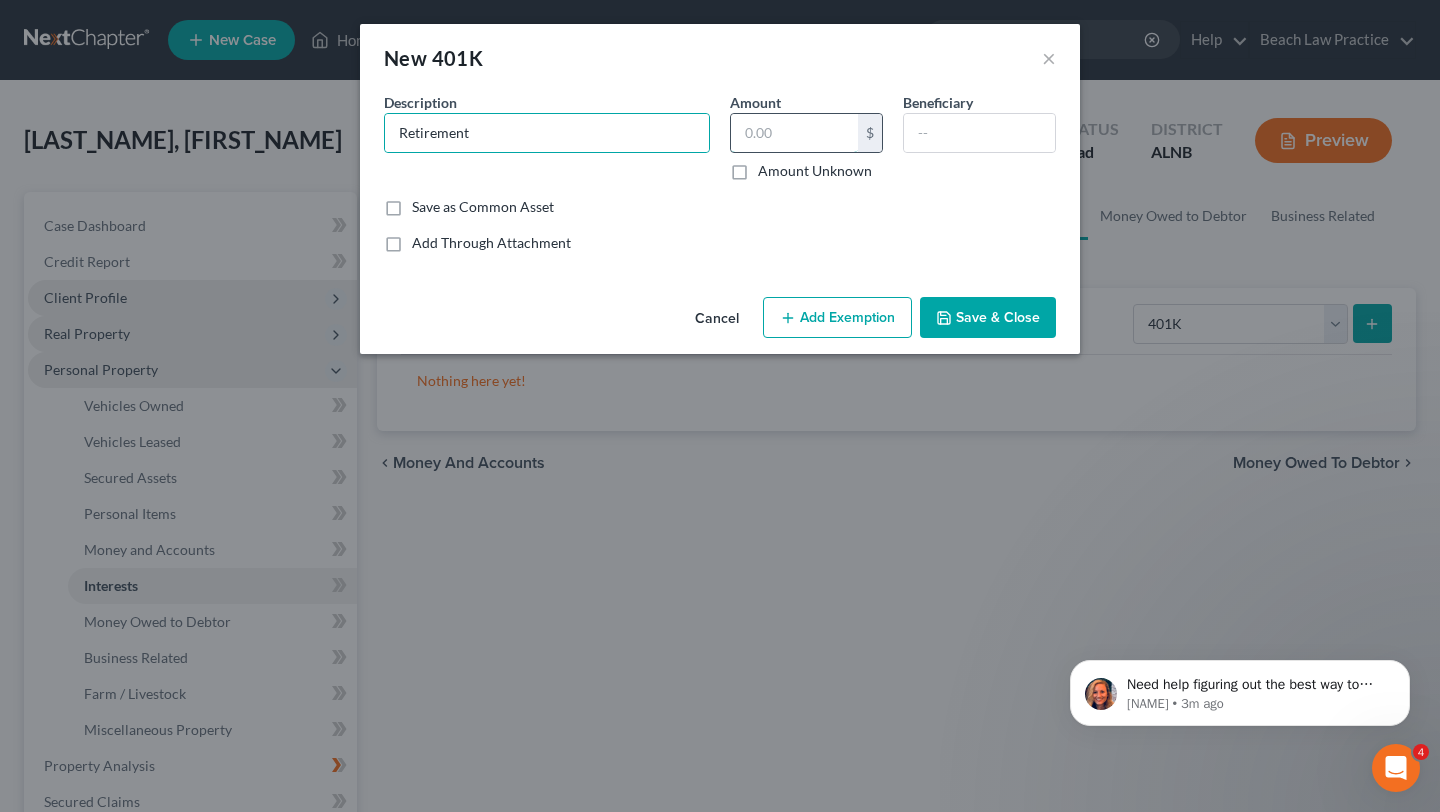 click at bounding box center [794, 133] 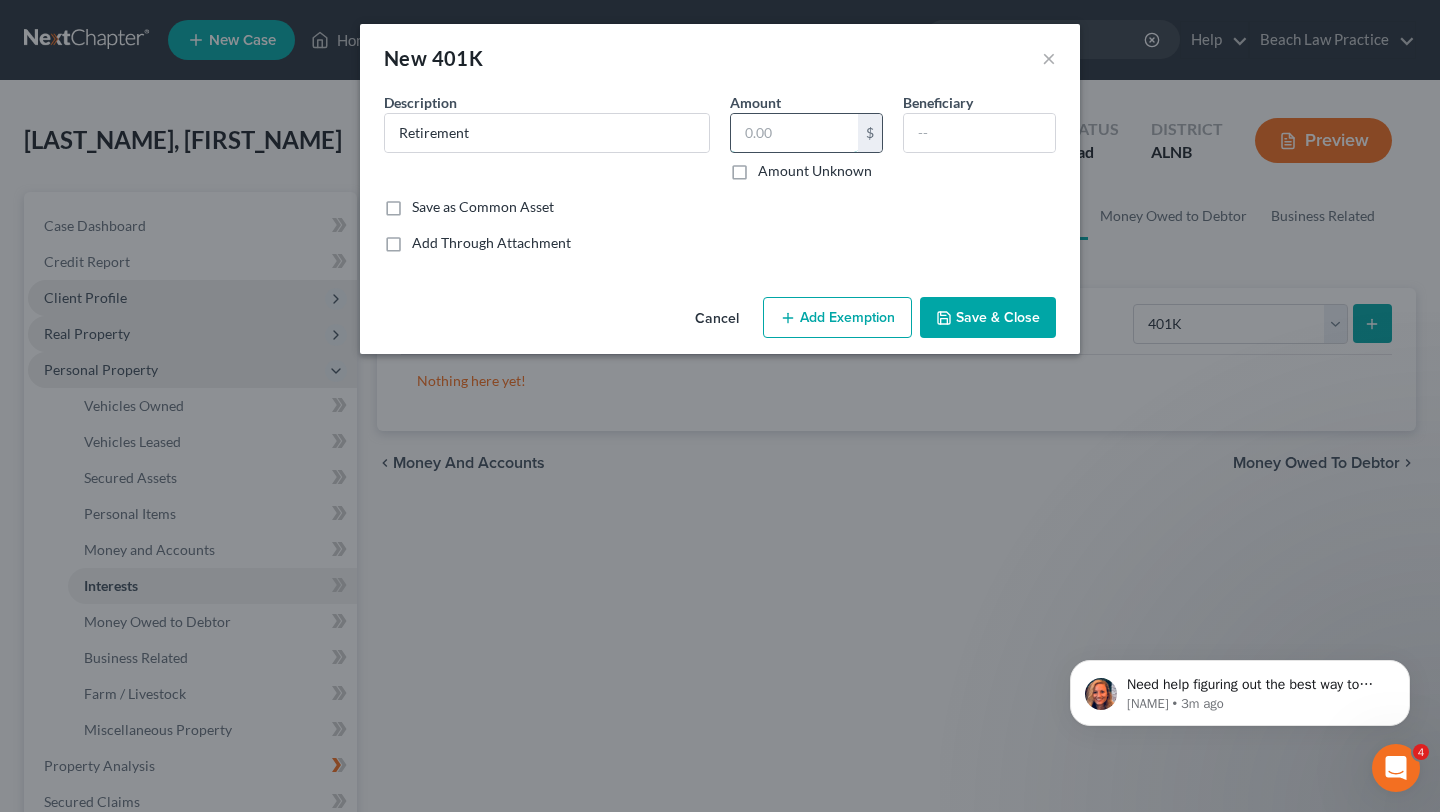 type on "60.00" 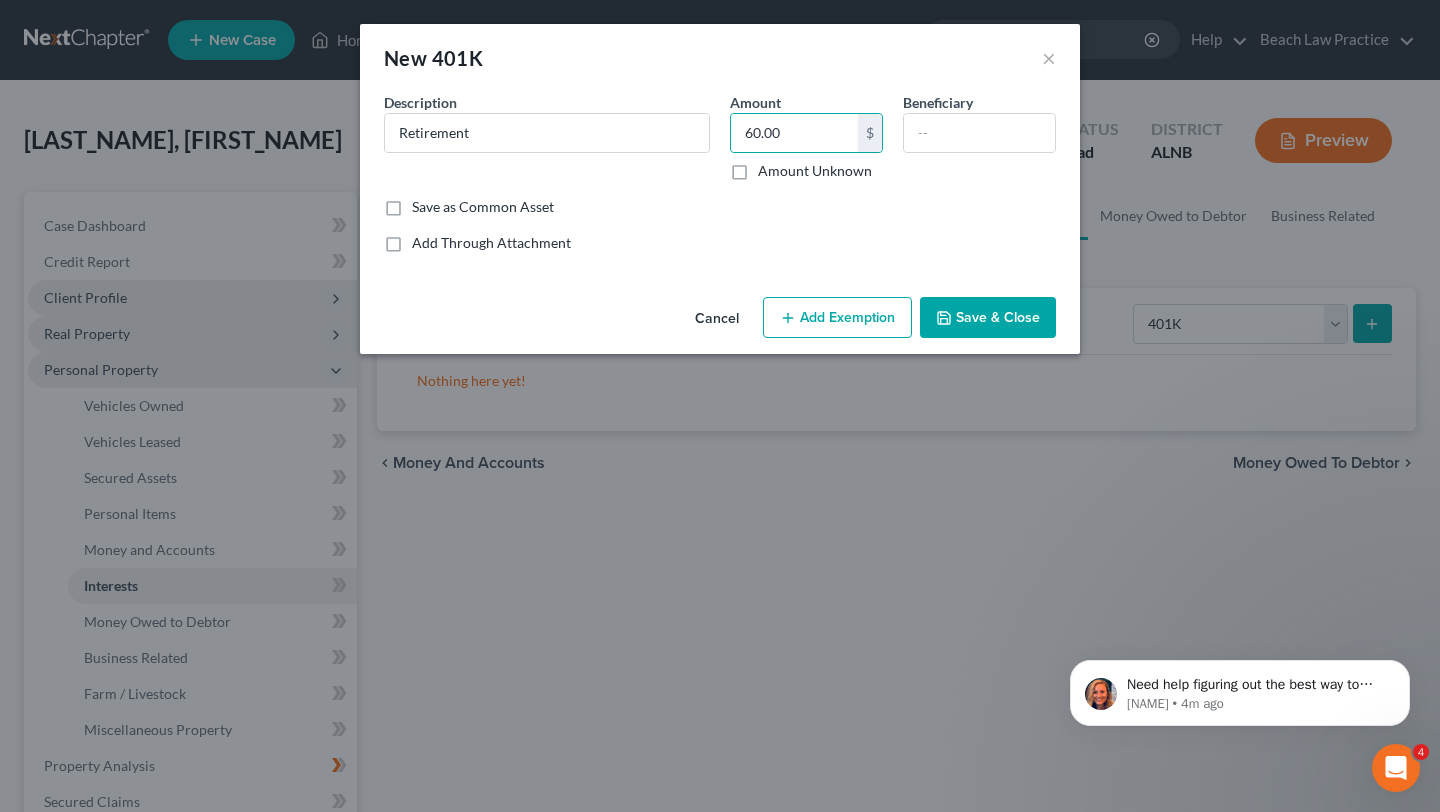 click on "Save & Close" at bounding box center [988, 318] 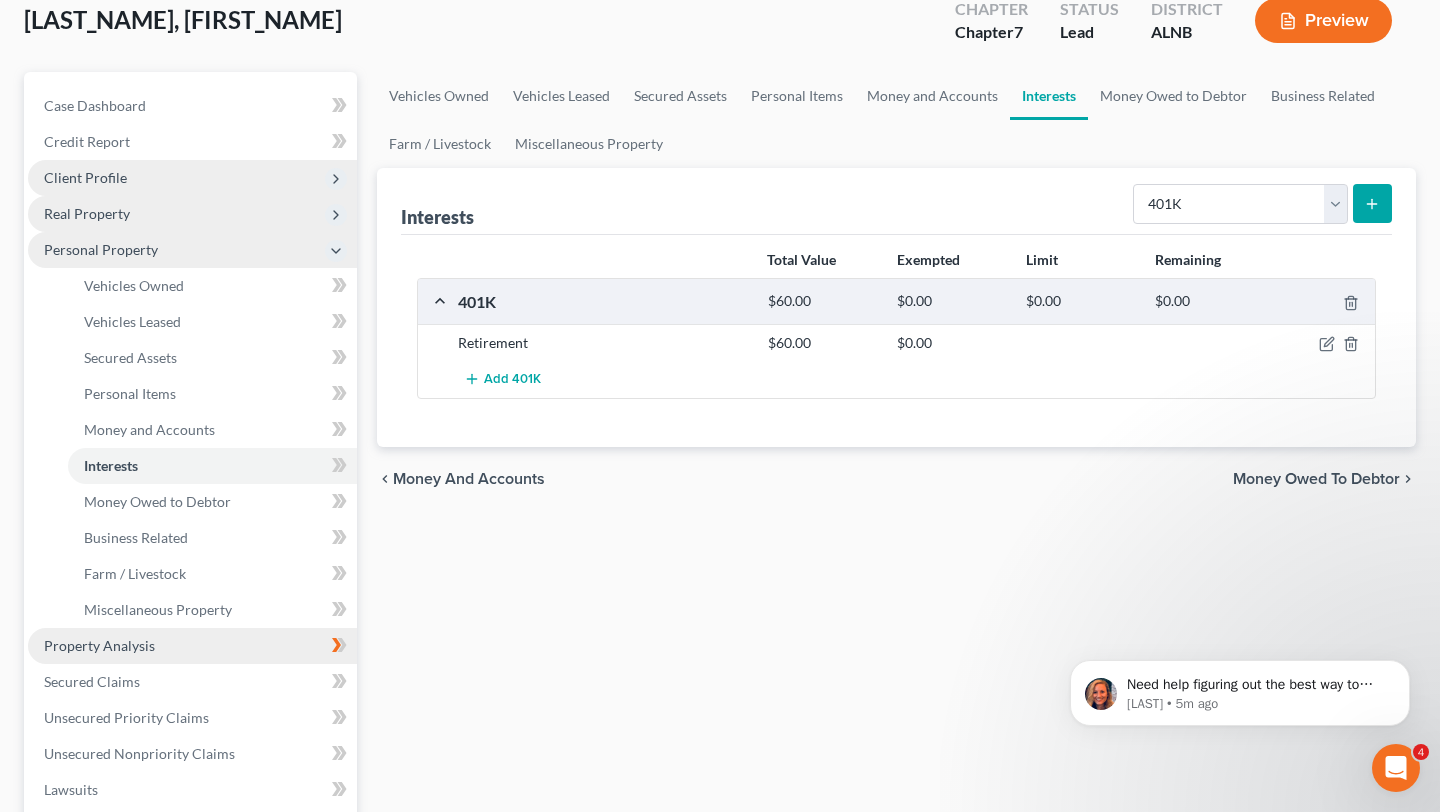scroll, scrollTop: 119, scrollLeft: 0, axis: vertical 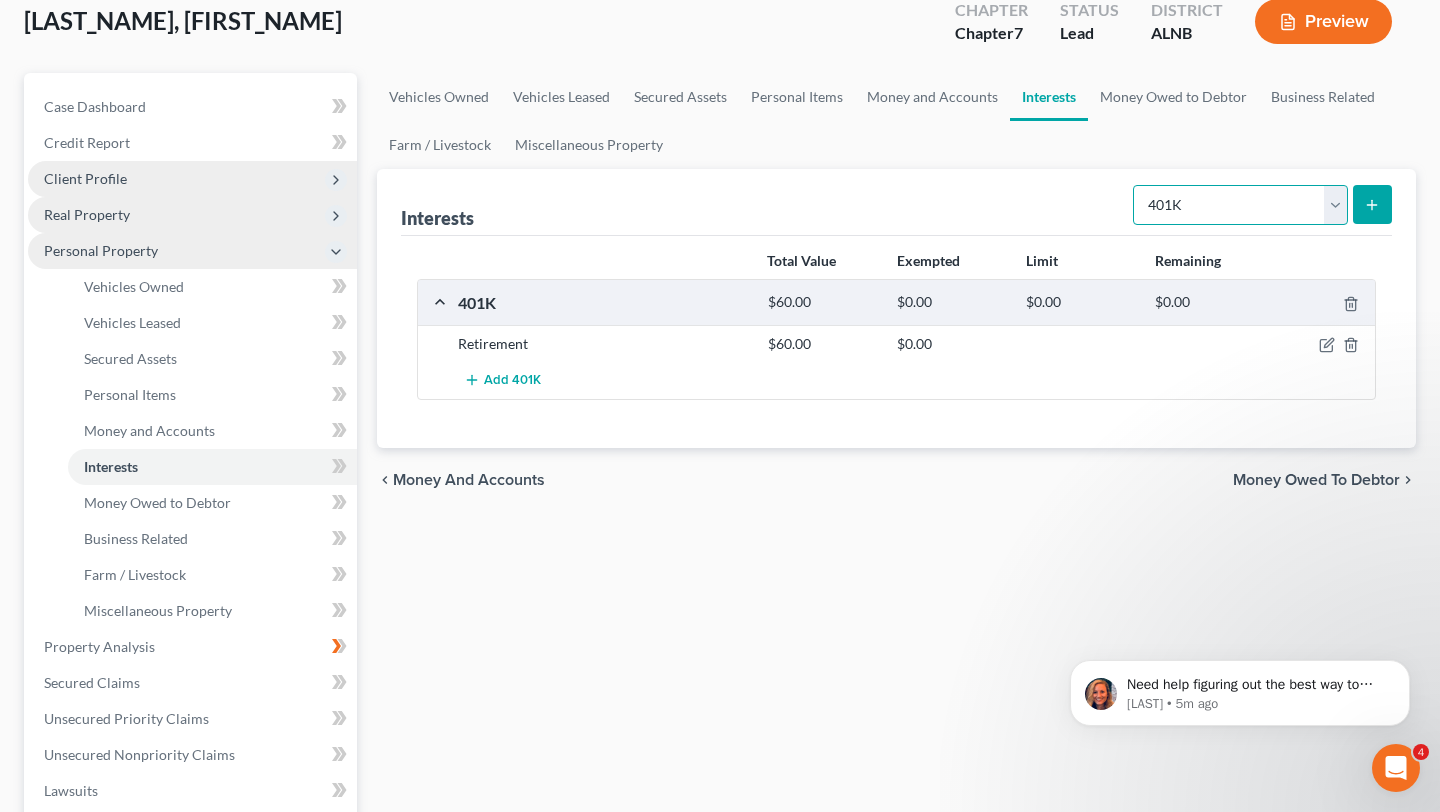 click on "Select Interest Type 401K Annuity Bond Education IRA Government Bond Government Pension Plan Incorporated Business IRA Joint Venture (Active) Joint Venture (Inactive) Keogh Mutual Fund Other Retirement Plan Partnership (Active) Partnership (Inactive) Pension Plan Stock Term Life Insurance Unincorporated Business Whole Life Insurance" at bounding box center (1240, 205) 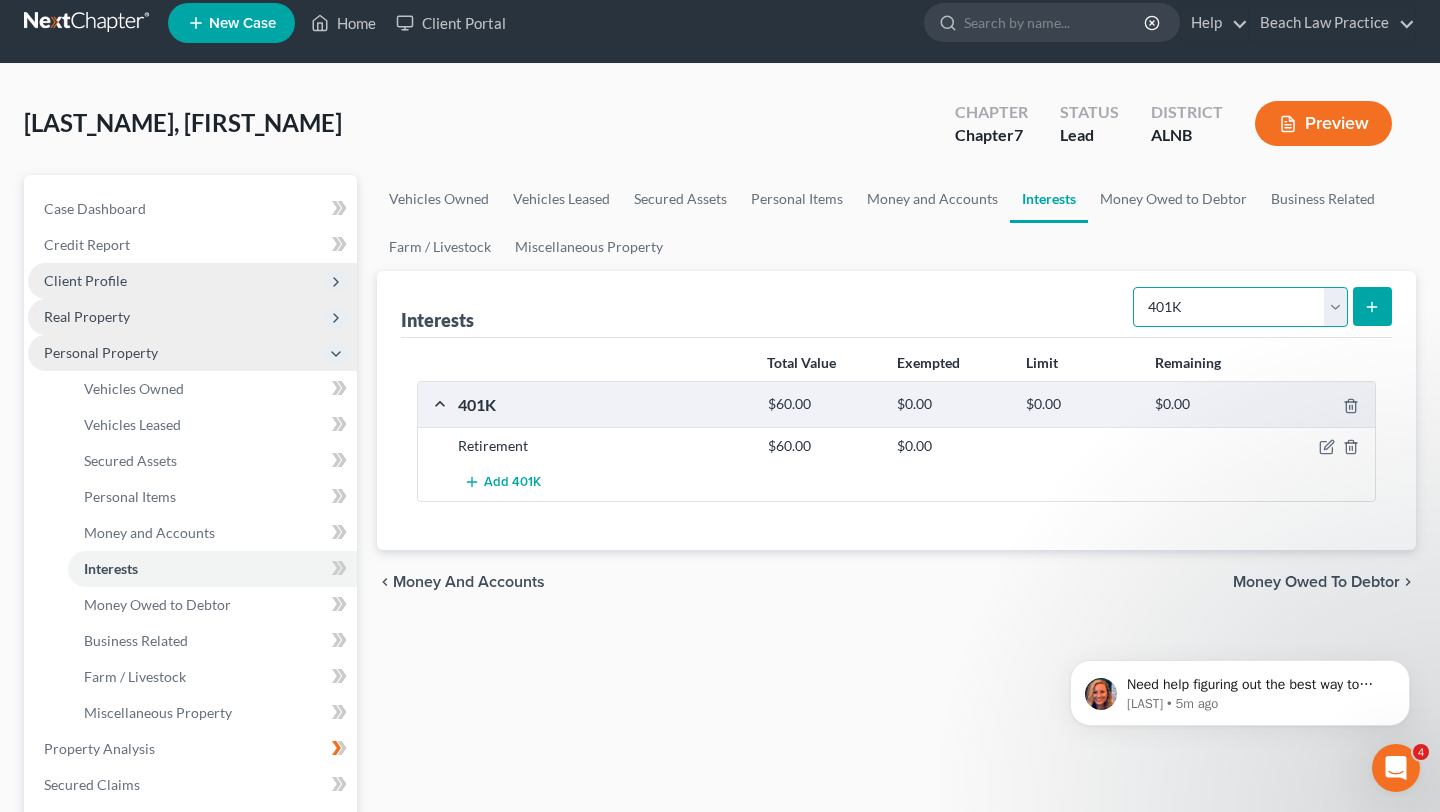 scroll, scrollTop: 0, scrollLeft: 0, axis: both 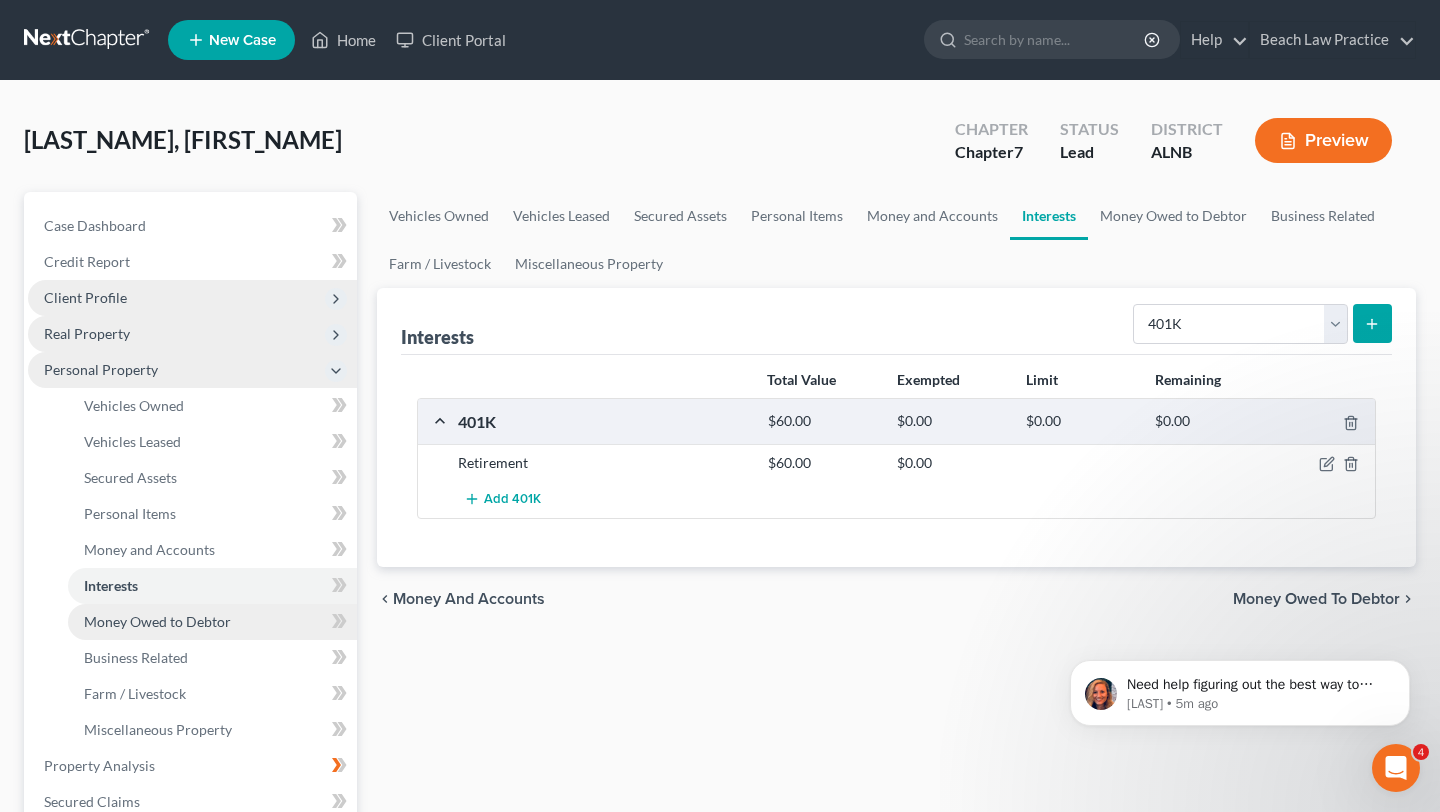 click on "Money Owed to Debtor" at bounding box center [157, 621] 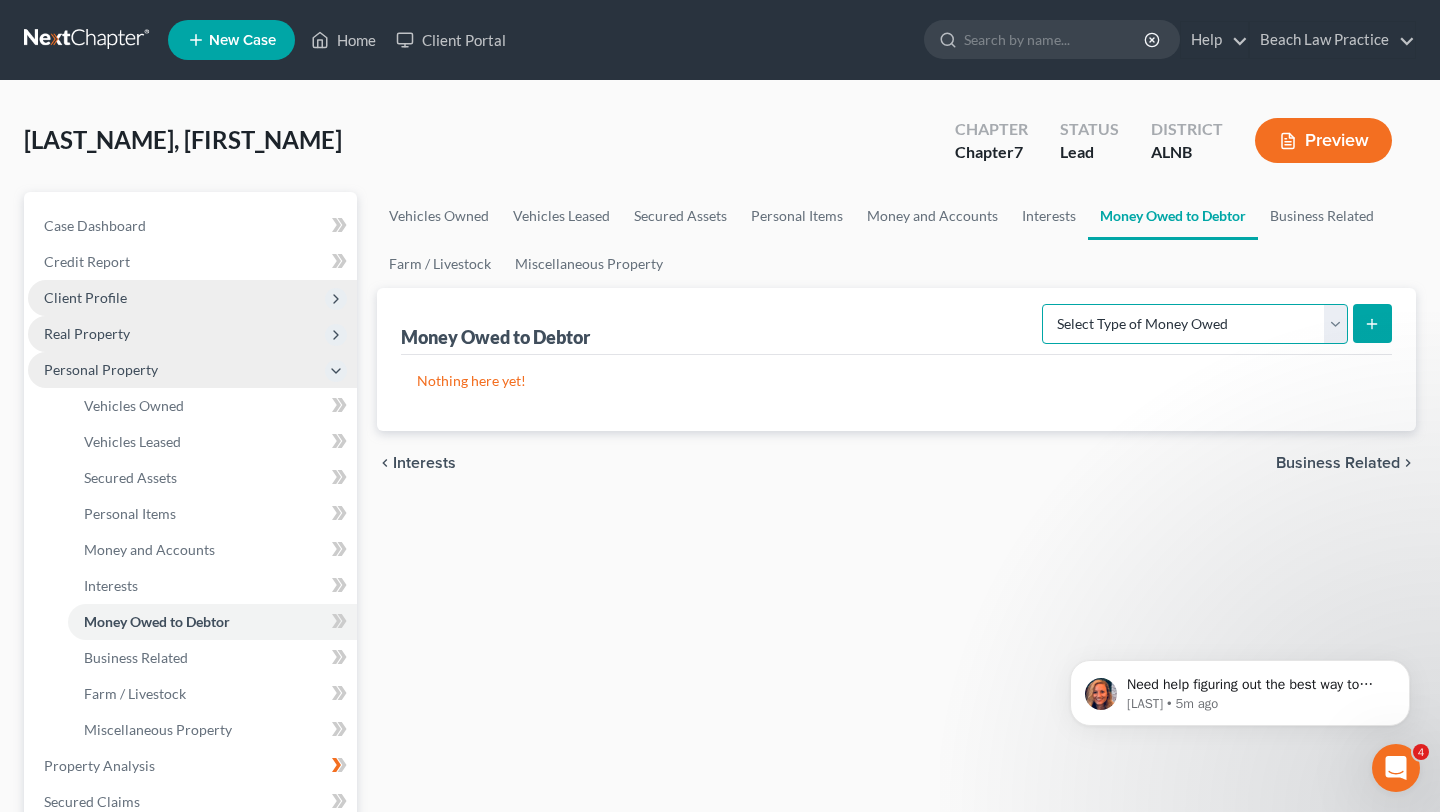 click on "Select Type of Money Owed Accounts Receivable Alimony Child Support Claims Against Third Parties Disability Benefits Disability Insurance Payments Divorce Settlements Equitable or Future Interests Expected Tax Refund and Unused NOLs Financial Assets Not Yet Listed Life Estate of Descendants Maintenance Other Contingent & Unliquidated Claims Property Settlements Sick or Vacation Pay Social Security Benefits Trusts Unpaid Loans Unpaid Wages Workers Compensation" at bounding box center [1195, 324] 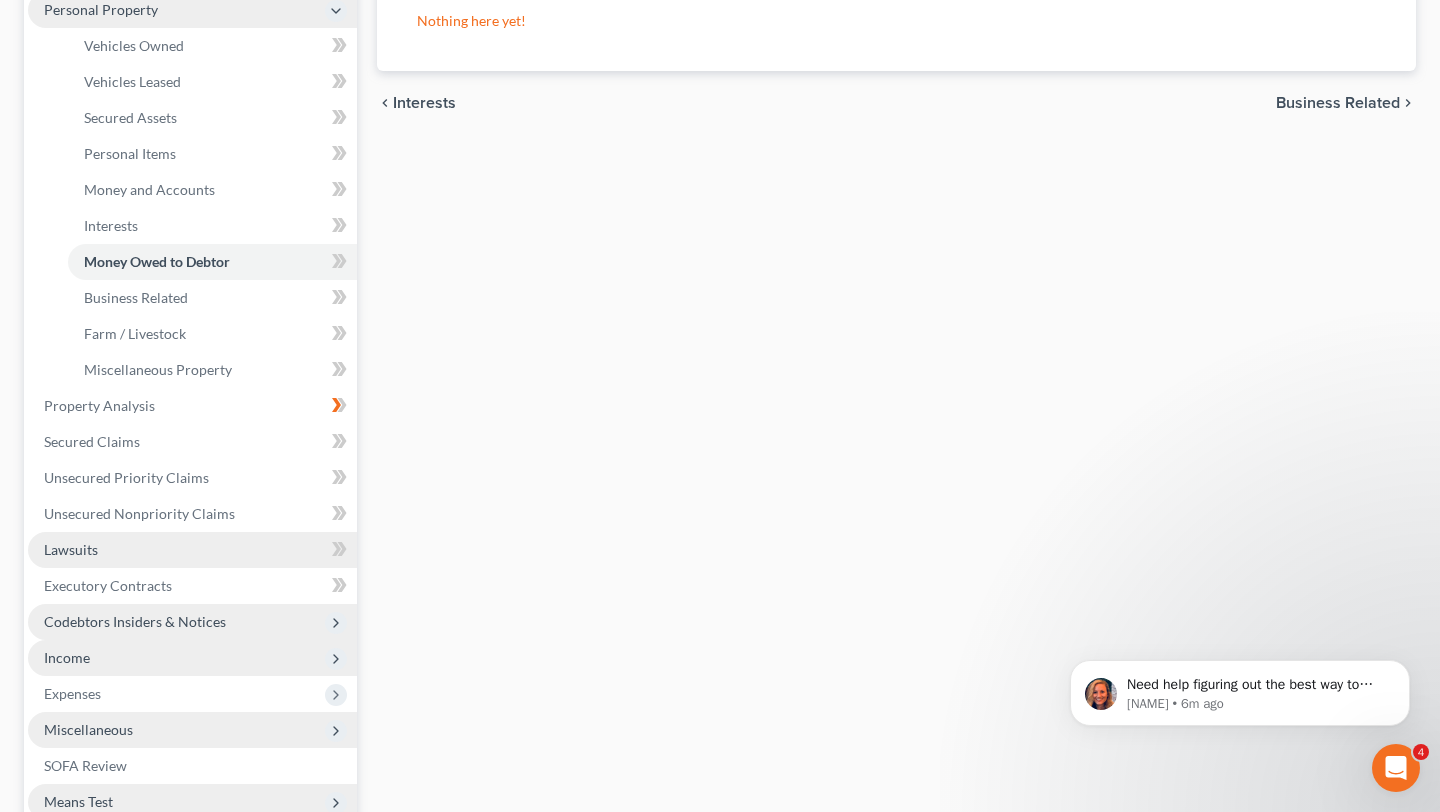 scroll, scrollTop: 361, scrollLeft: 0, axis: vertical 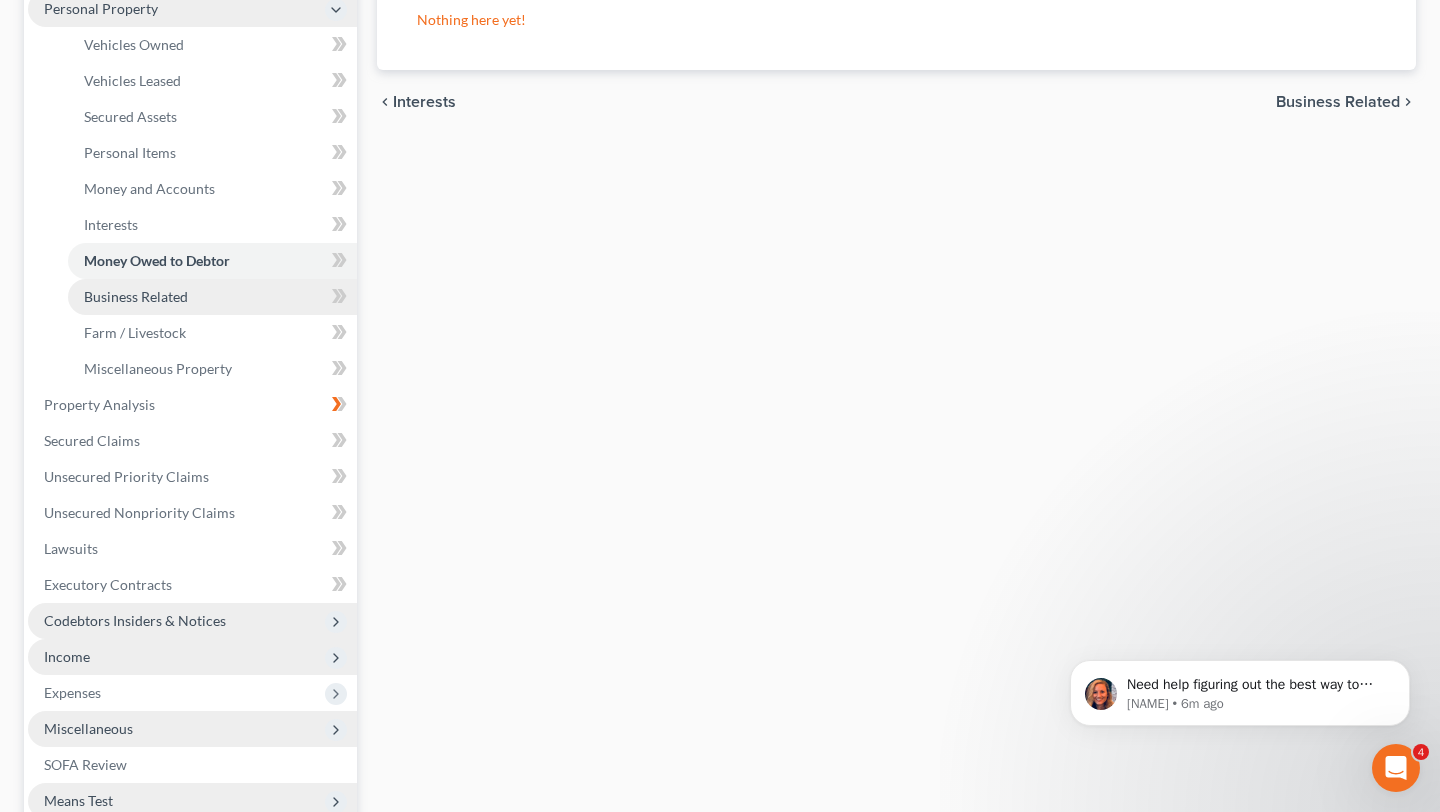 click on "Business Related" at bounding box center [212, 297] 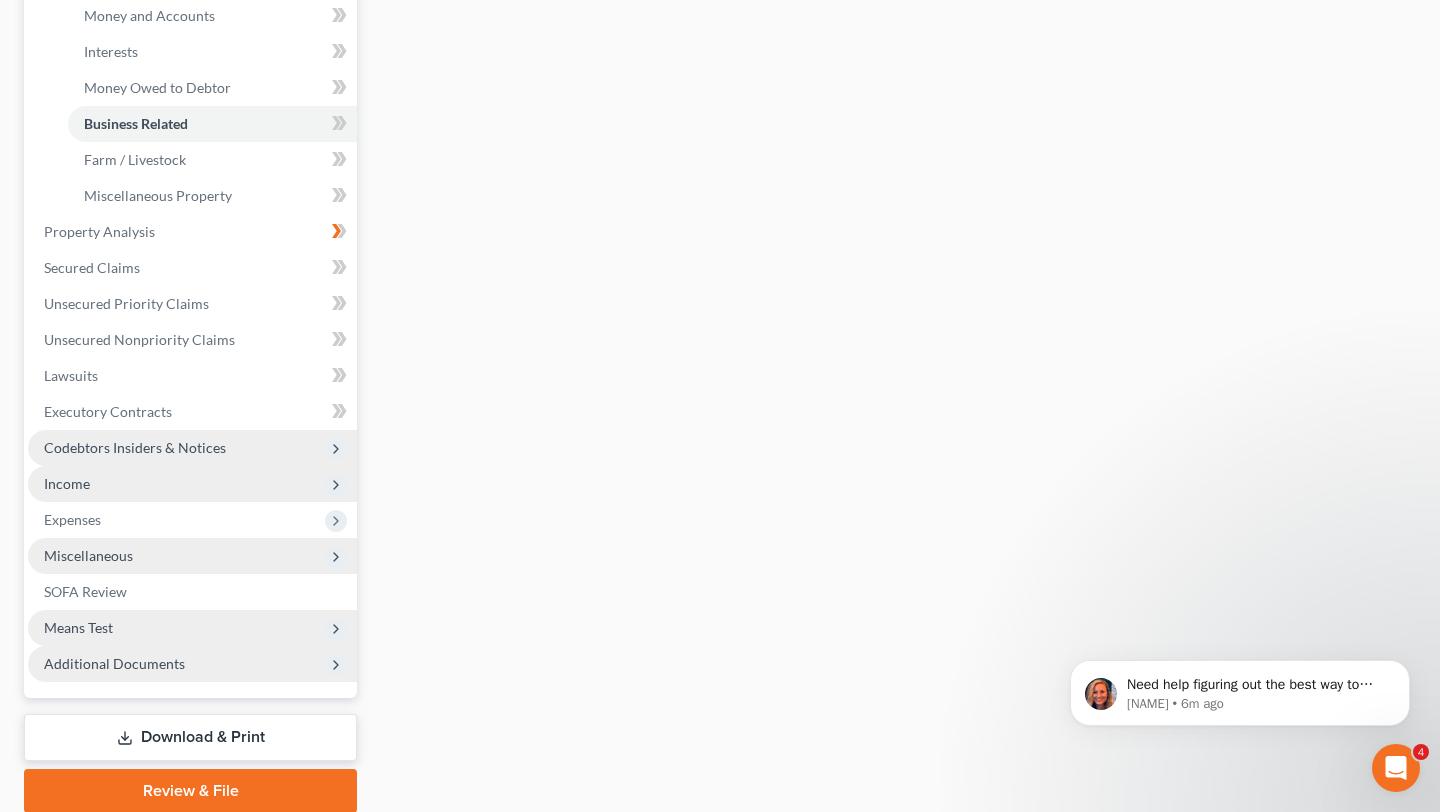 scroll, scrollTop: 541, scrollLeft: 0, axis: vertical 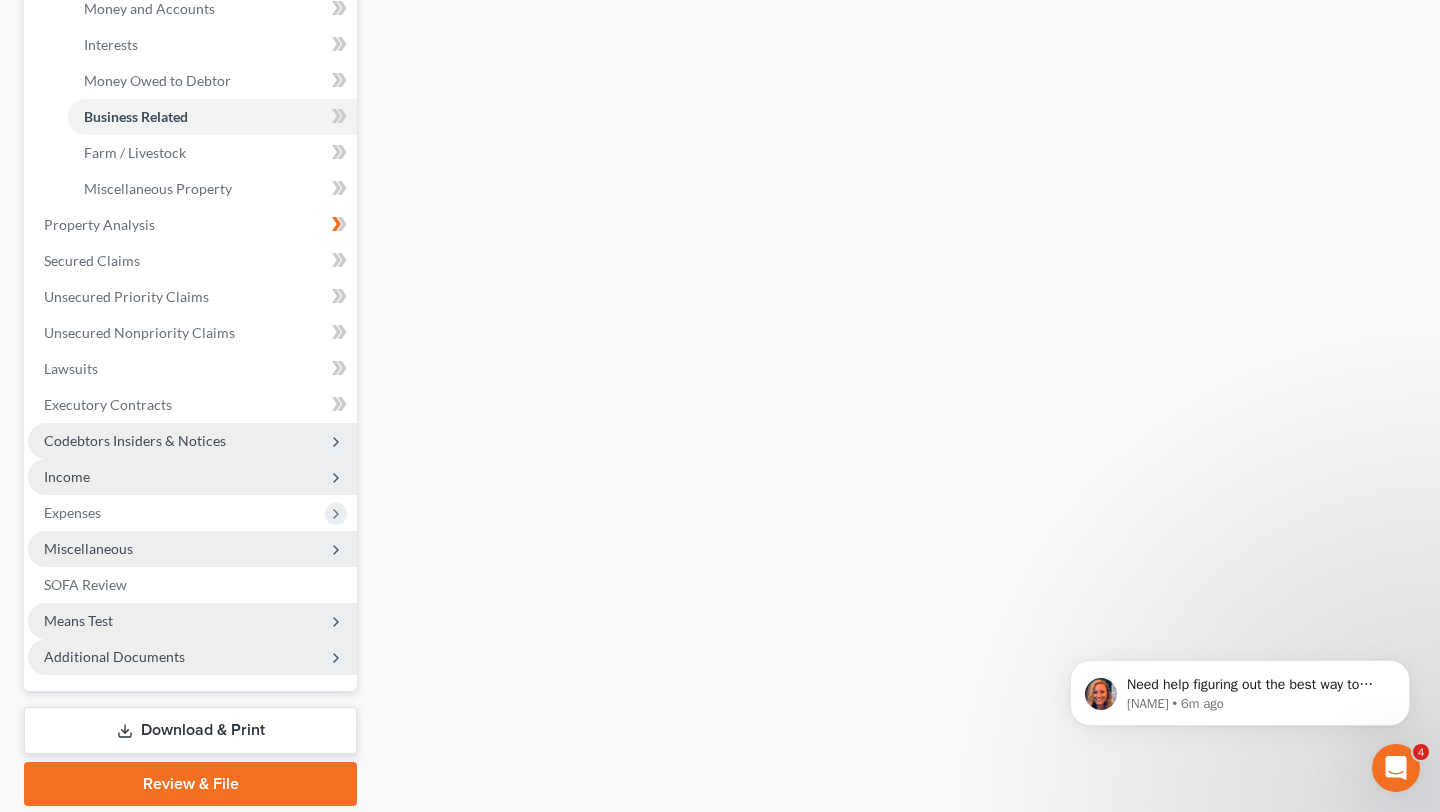 click 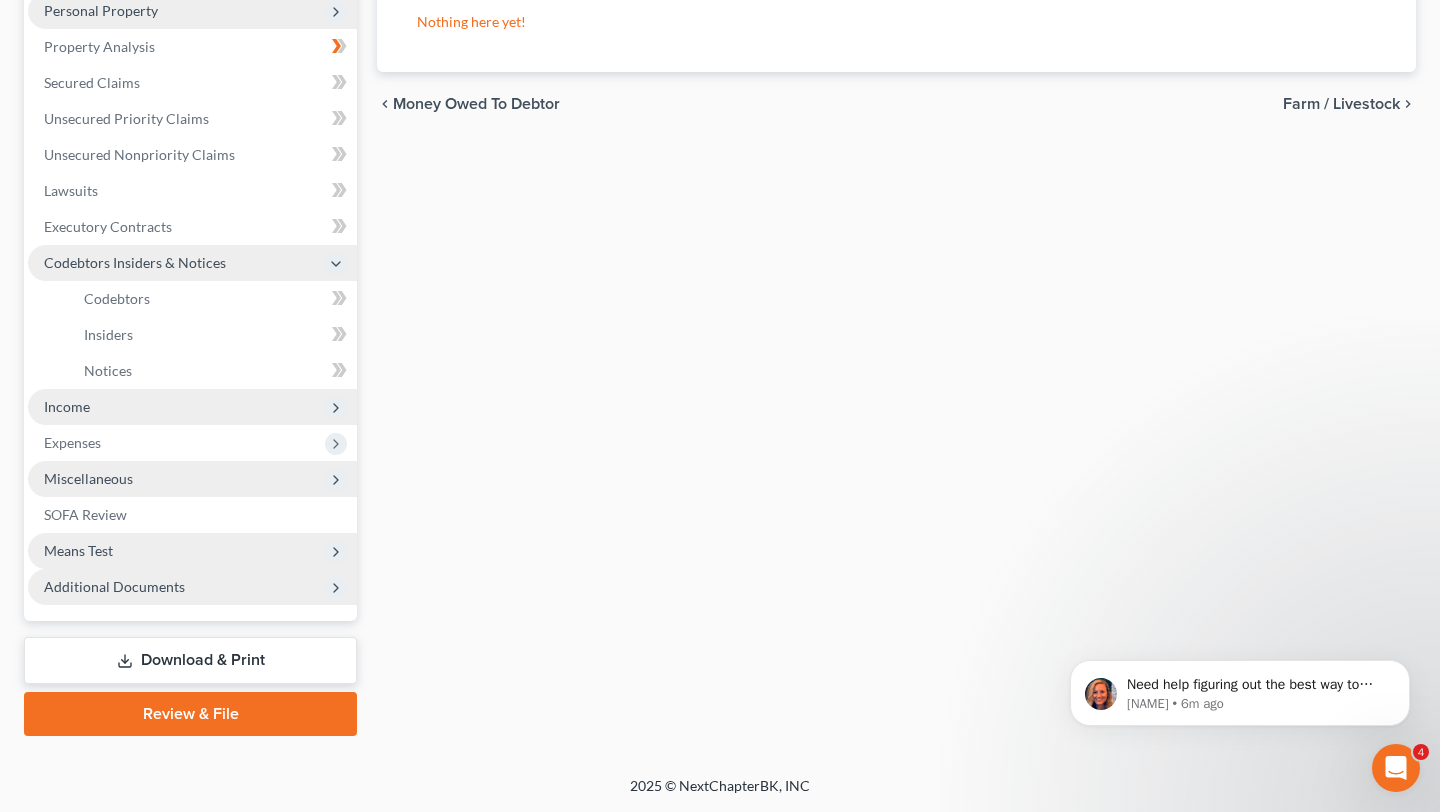 scroll, scrollTop: 357, scrollLeft: 0, axis: vertical 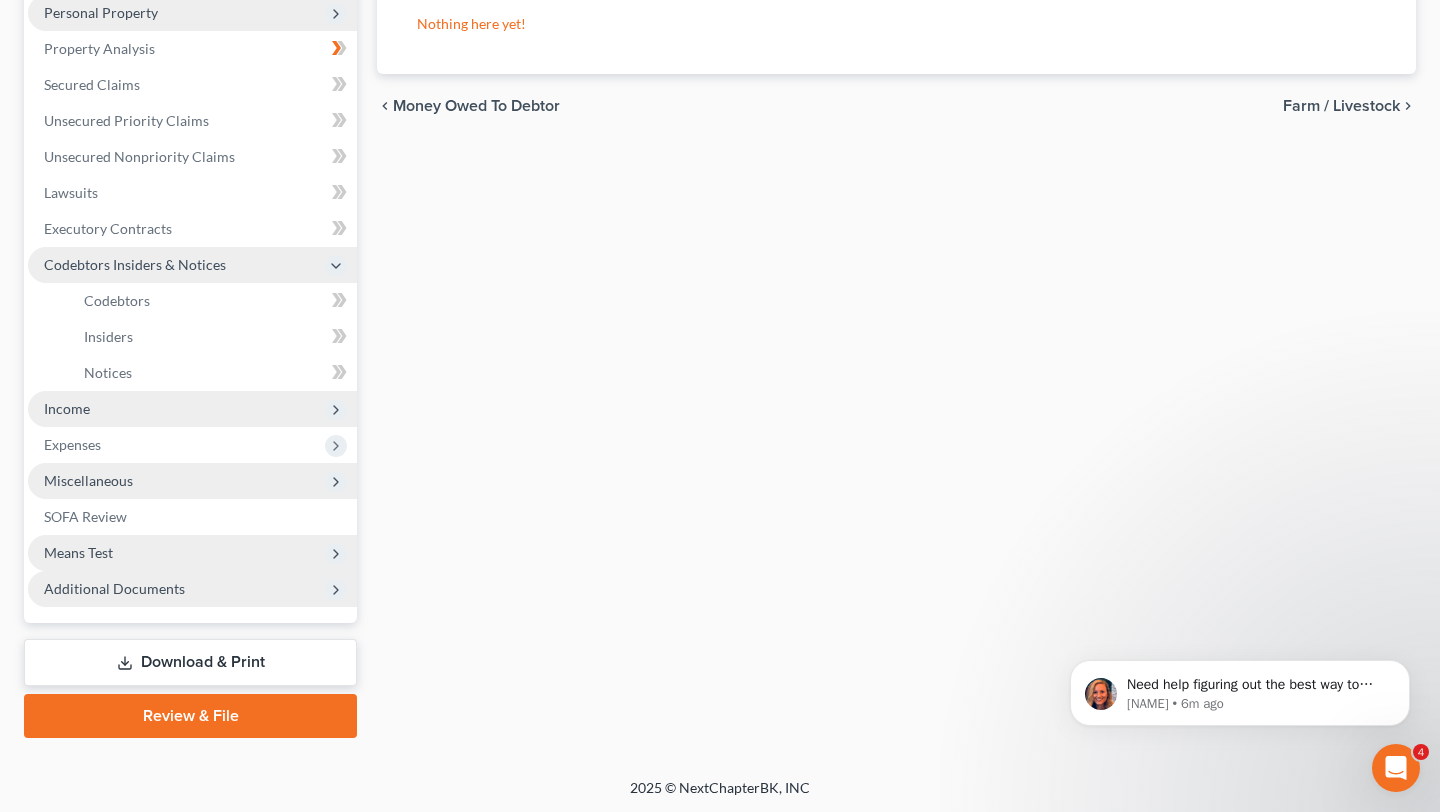click 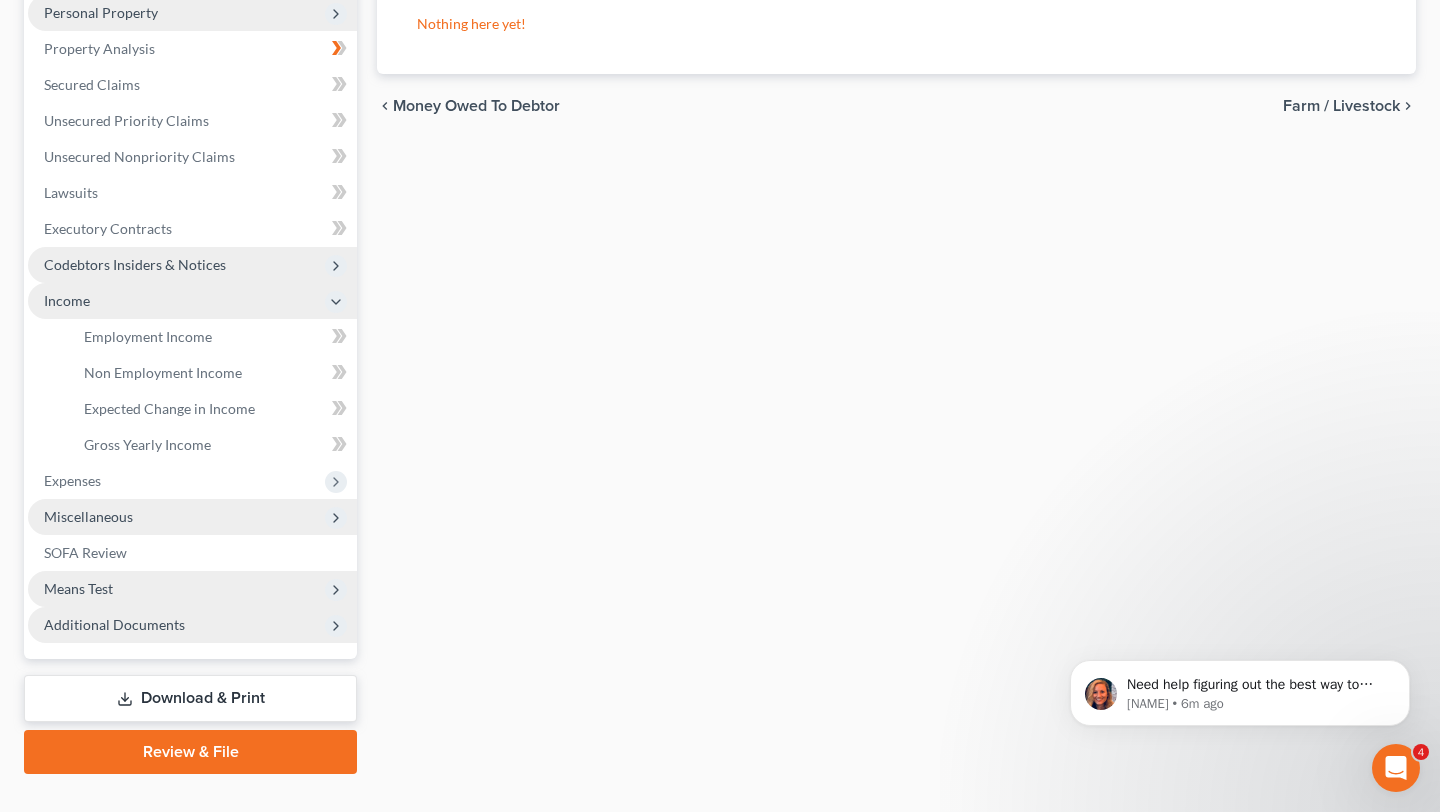 scroll, scrollTop: 379, scrollLeft: 0, axis: vertical 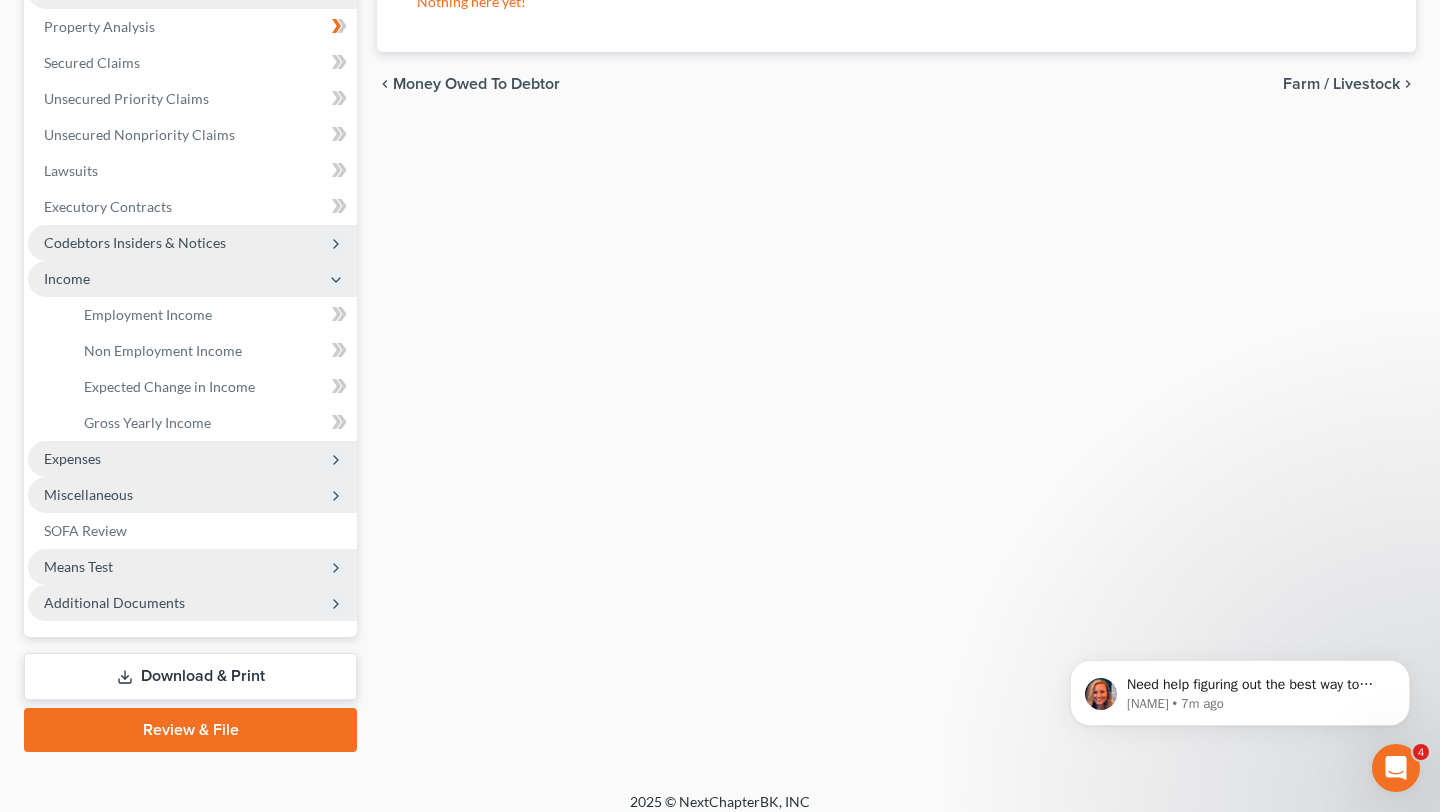 click on "Expenses" at bounding box center [192, 459] 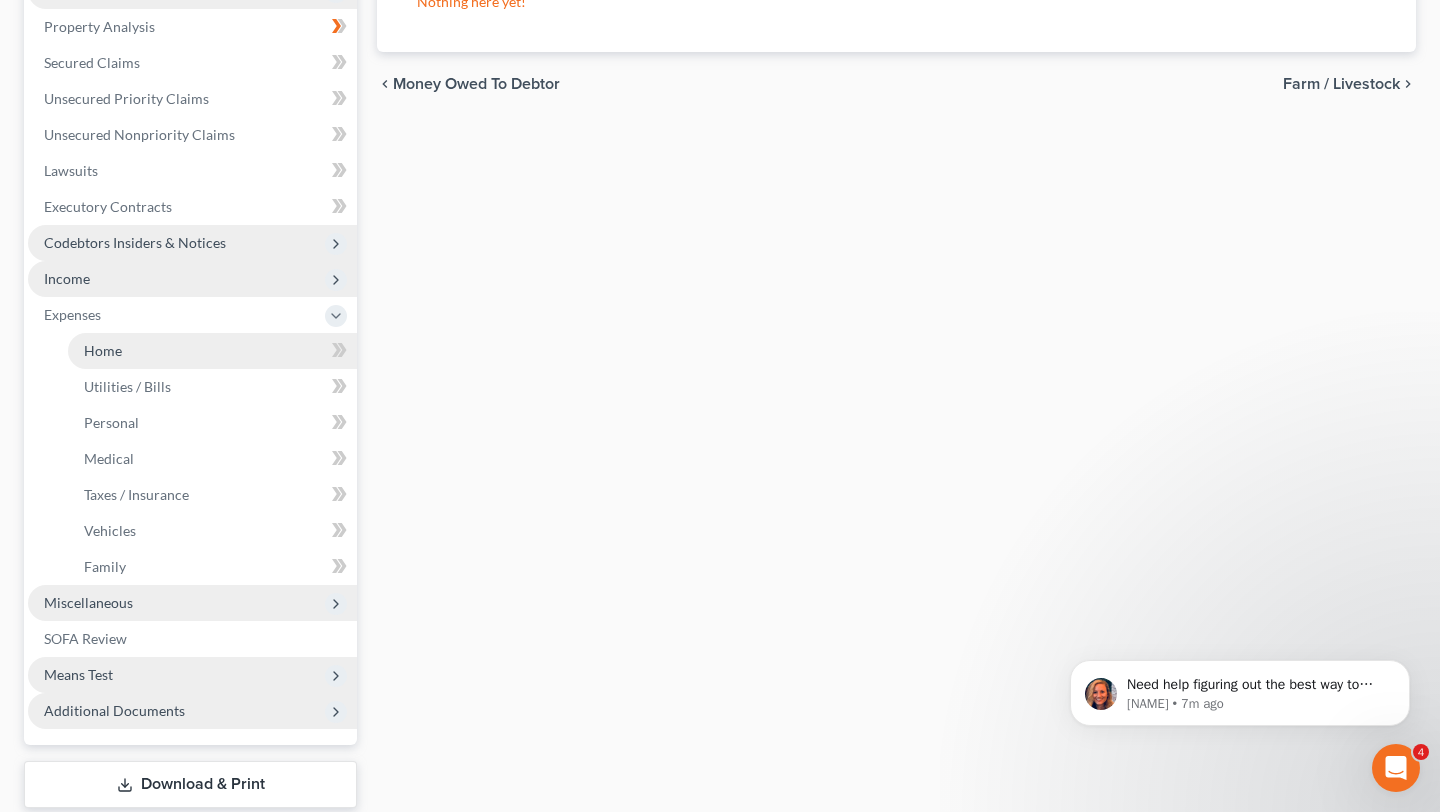 click on "Home" at bounding box center [212, 351] 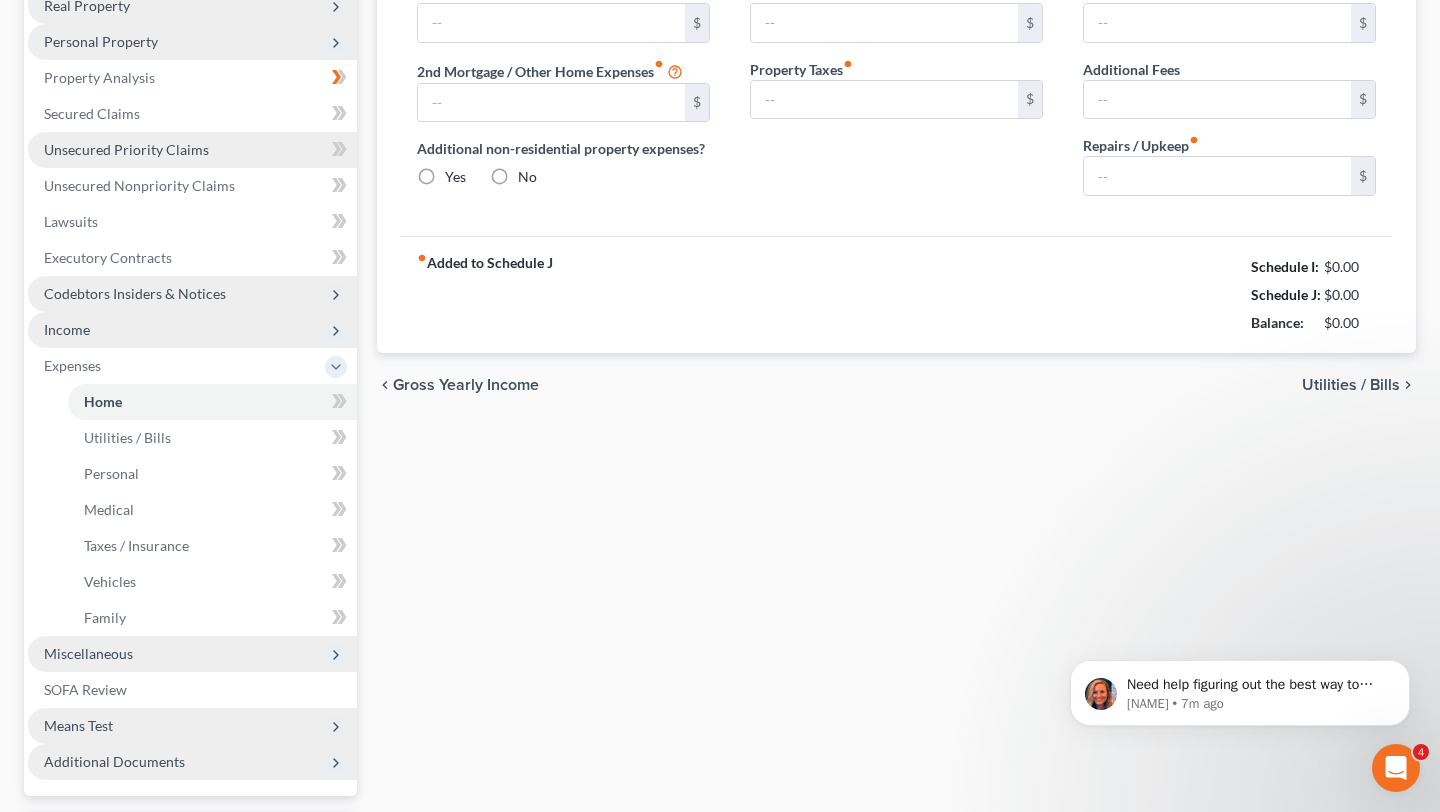 type on "0.00" 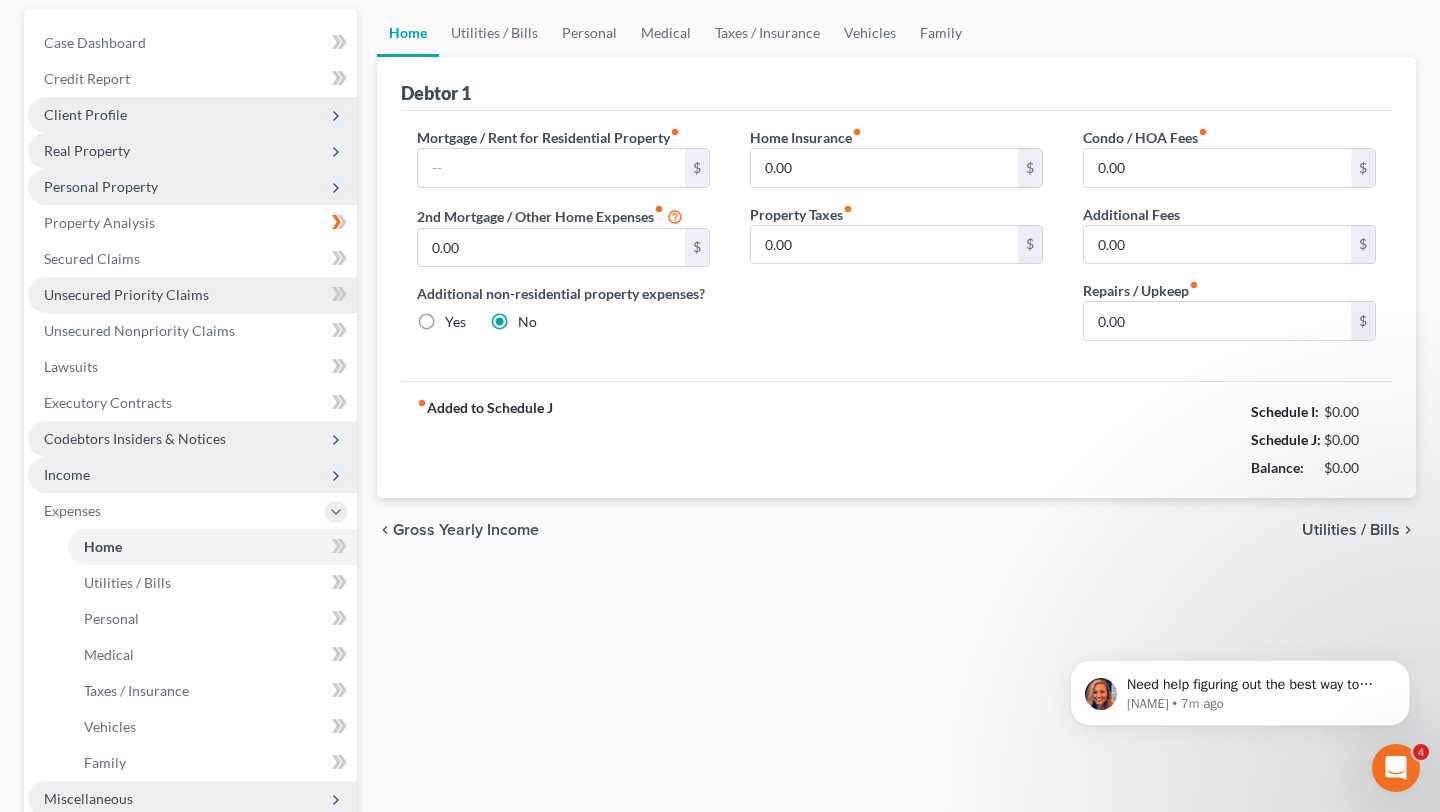 scroll, scrollTop: 0, scrollLeft: 0, axis: both 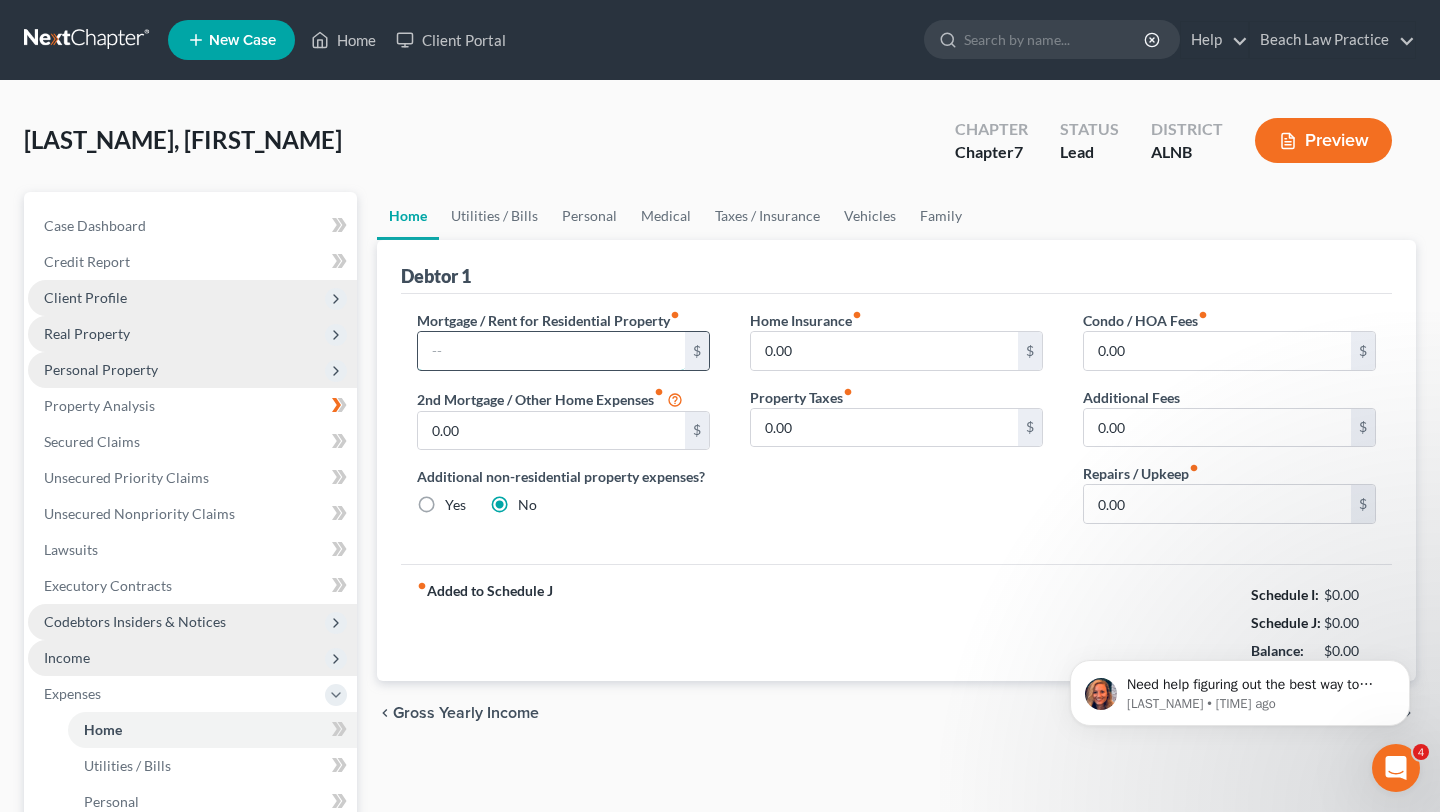 click at bounding box center [551, 351] 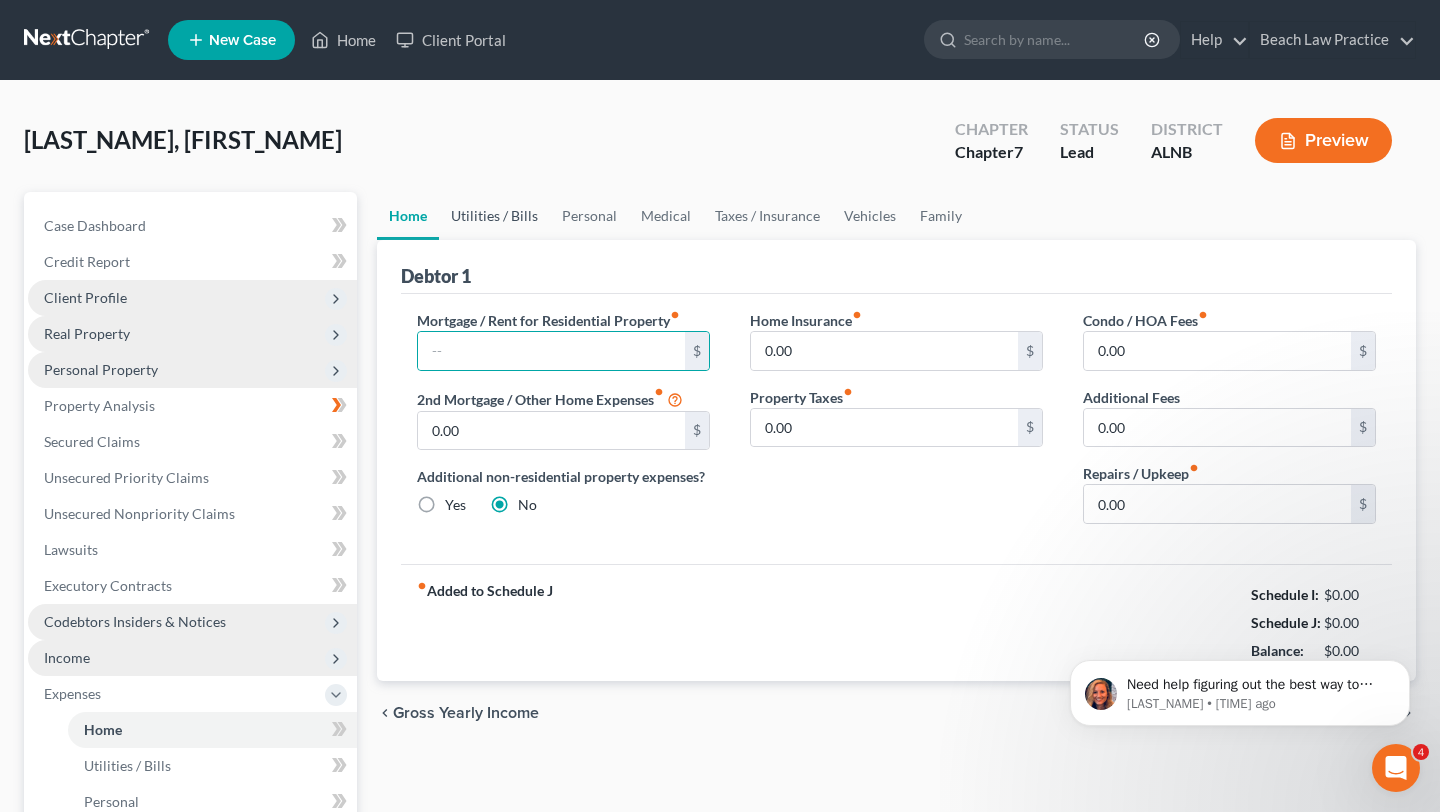 click on "Utilities / Bills" at bounding box center (494, 216) 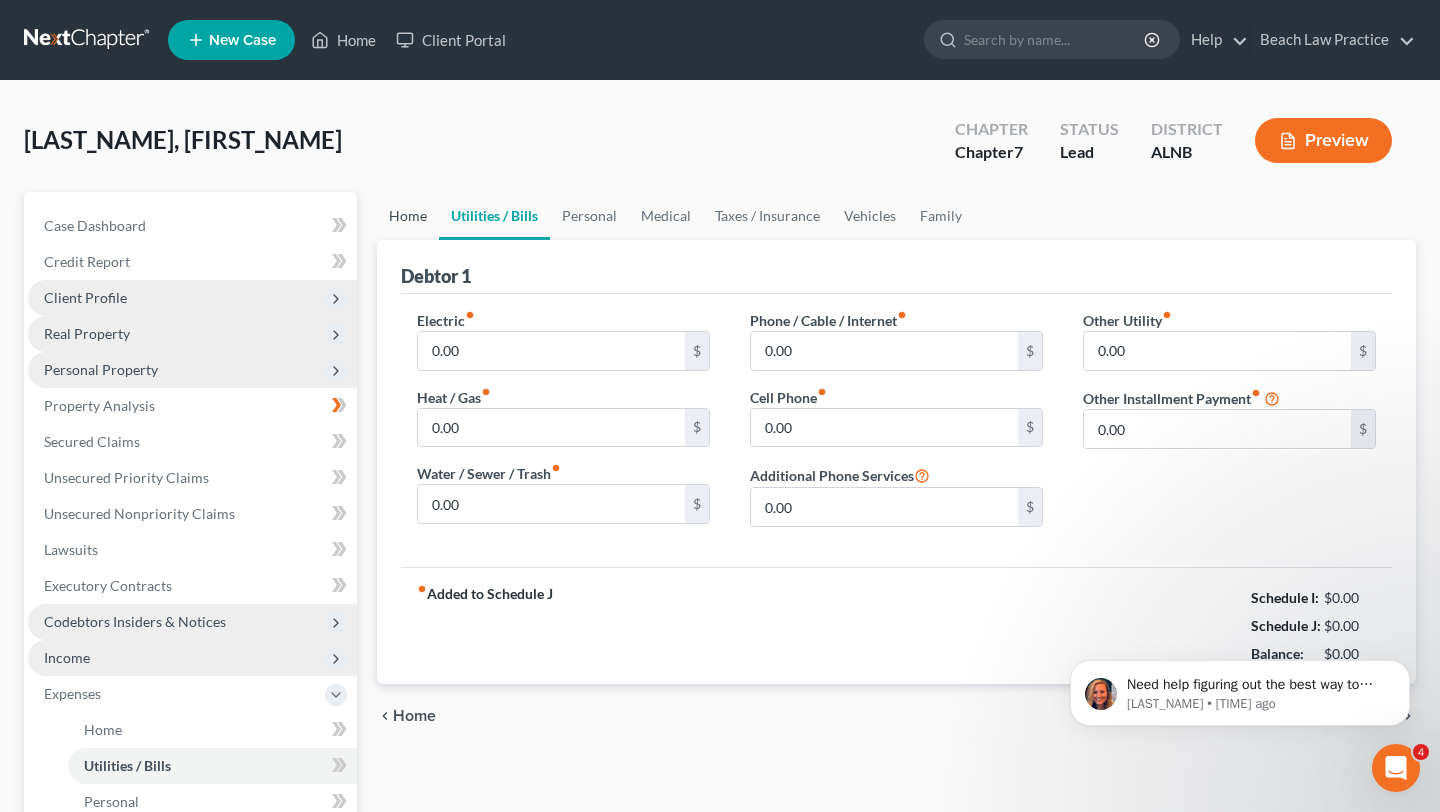 click on "Home" at bounding box center (408, 216) 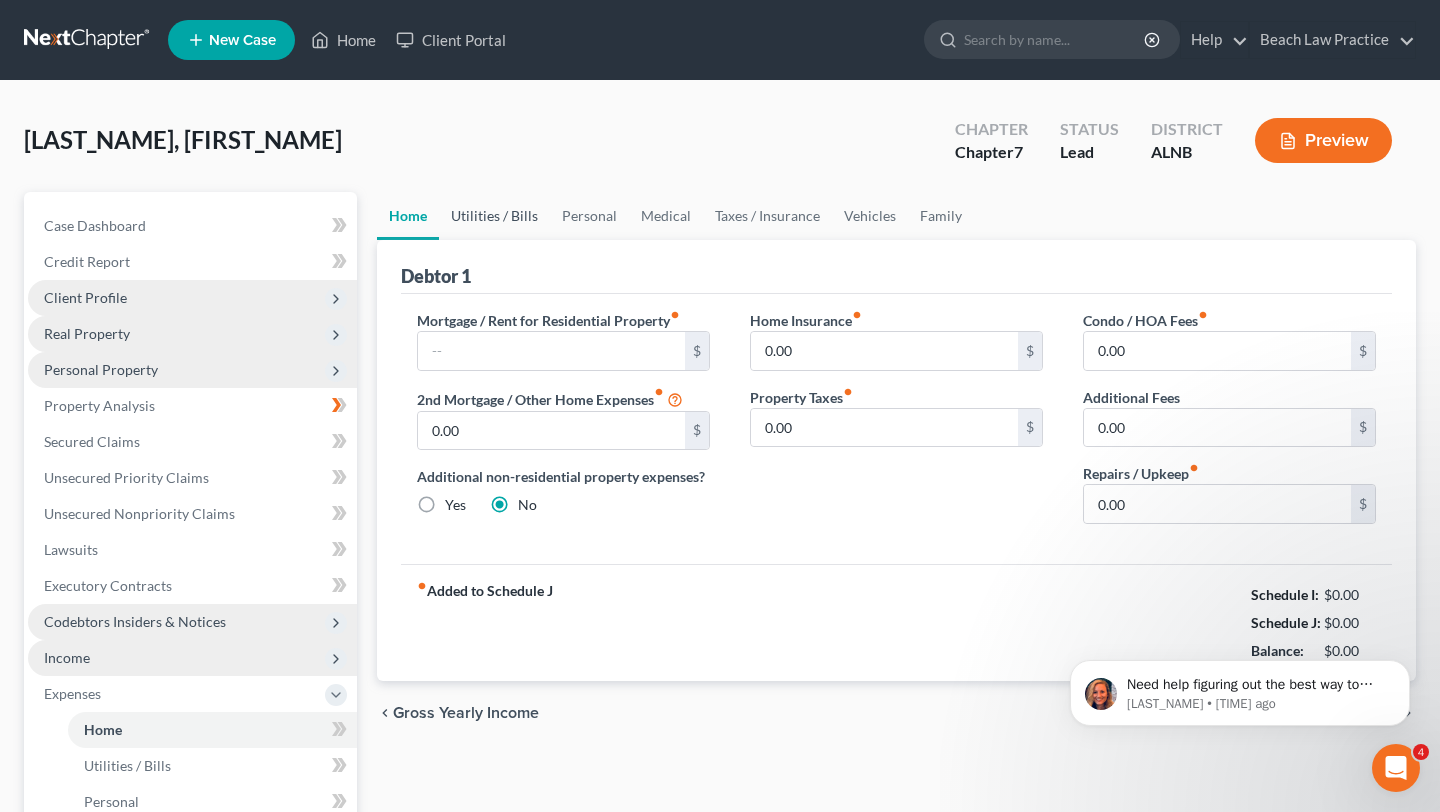 click on "Utilities / Bills" at bounding box center (494, 216) 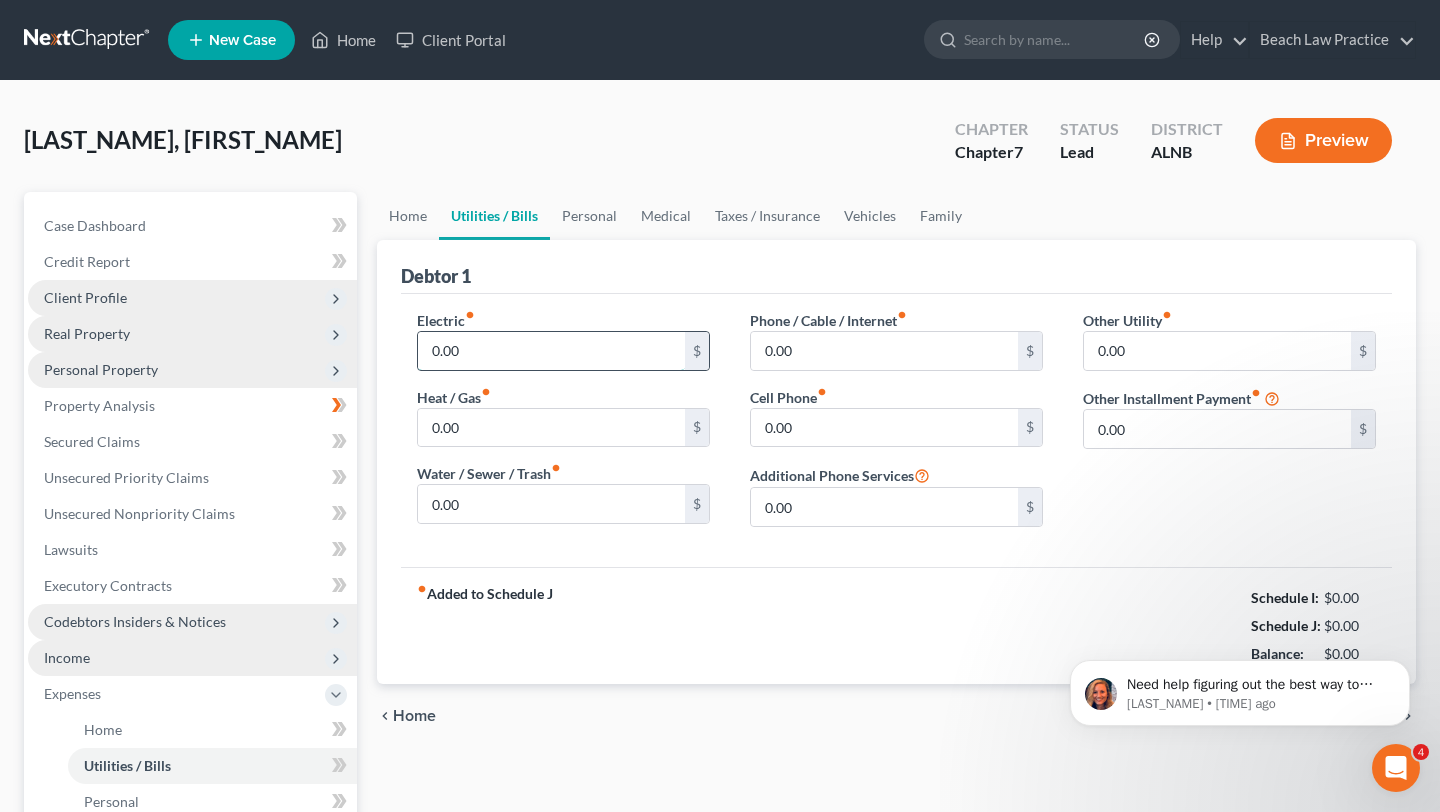 click on "0.00" at bounding box center [551, 351] 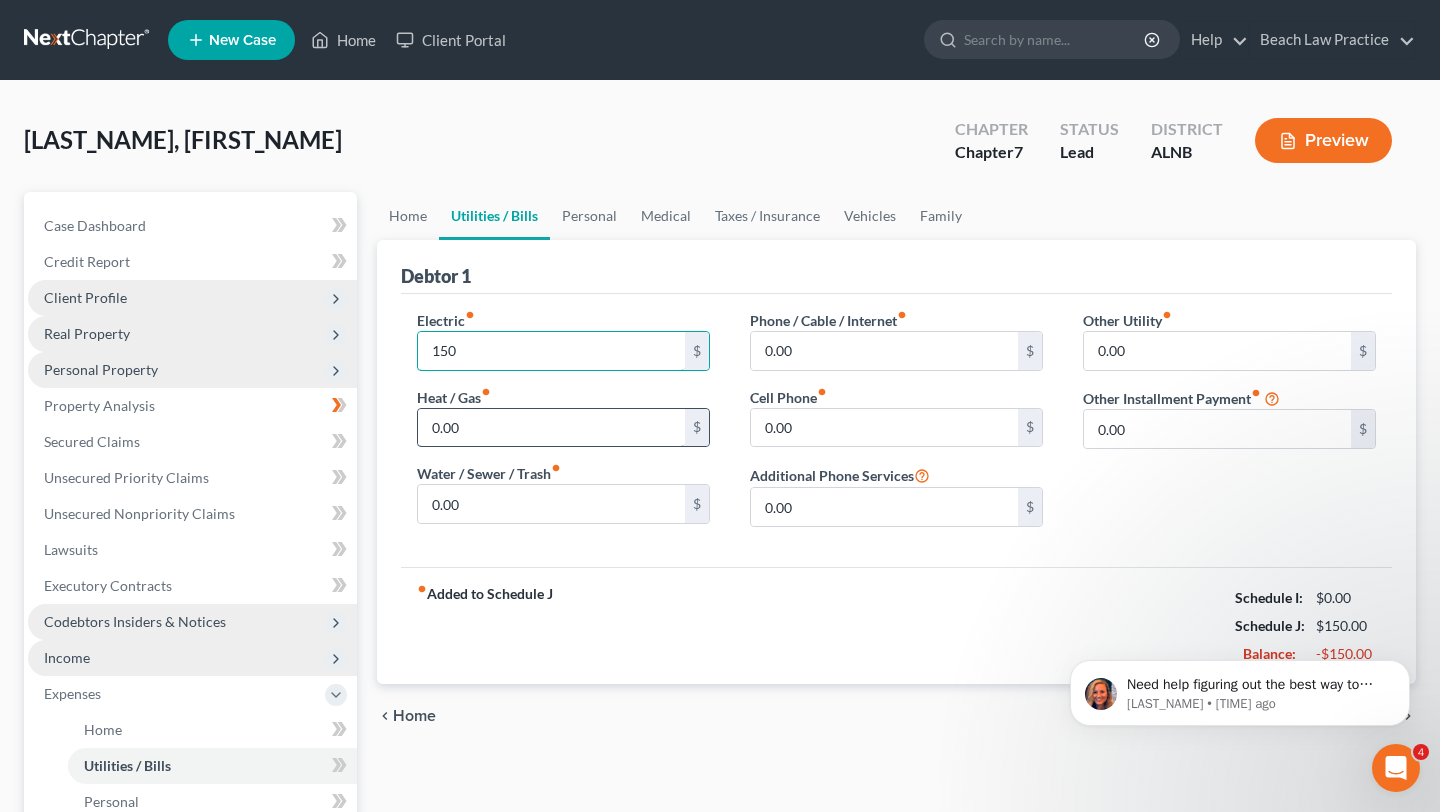 type on "150" 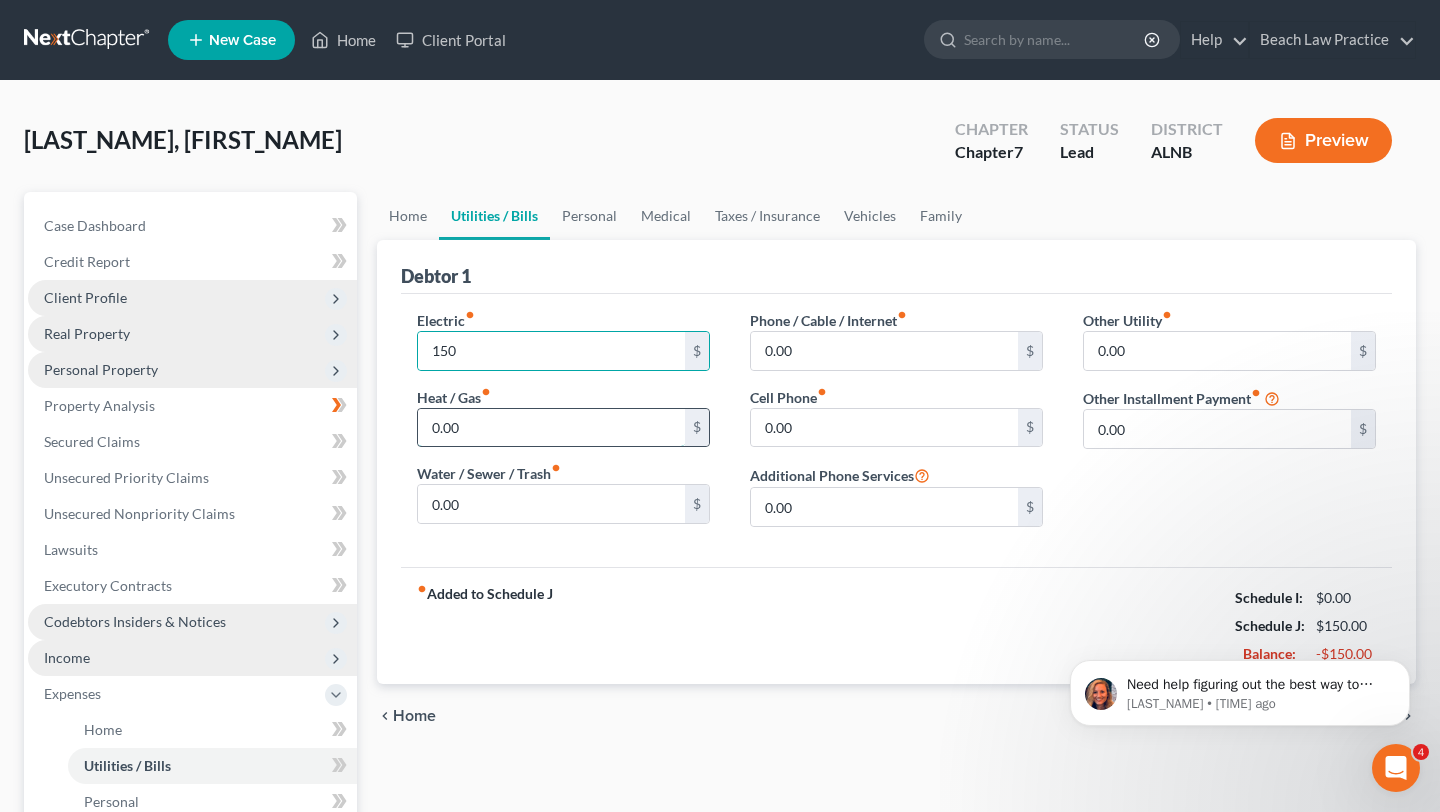click on "0.00" at bounding box center (551, 428) 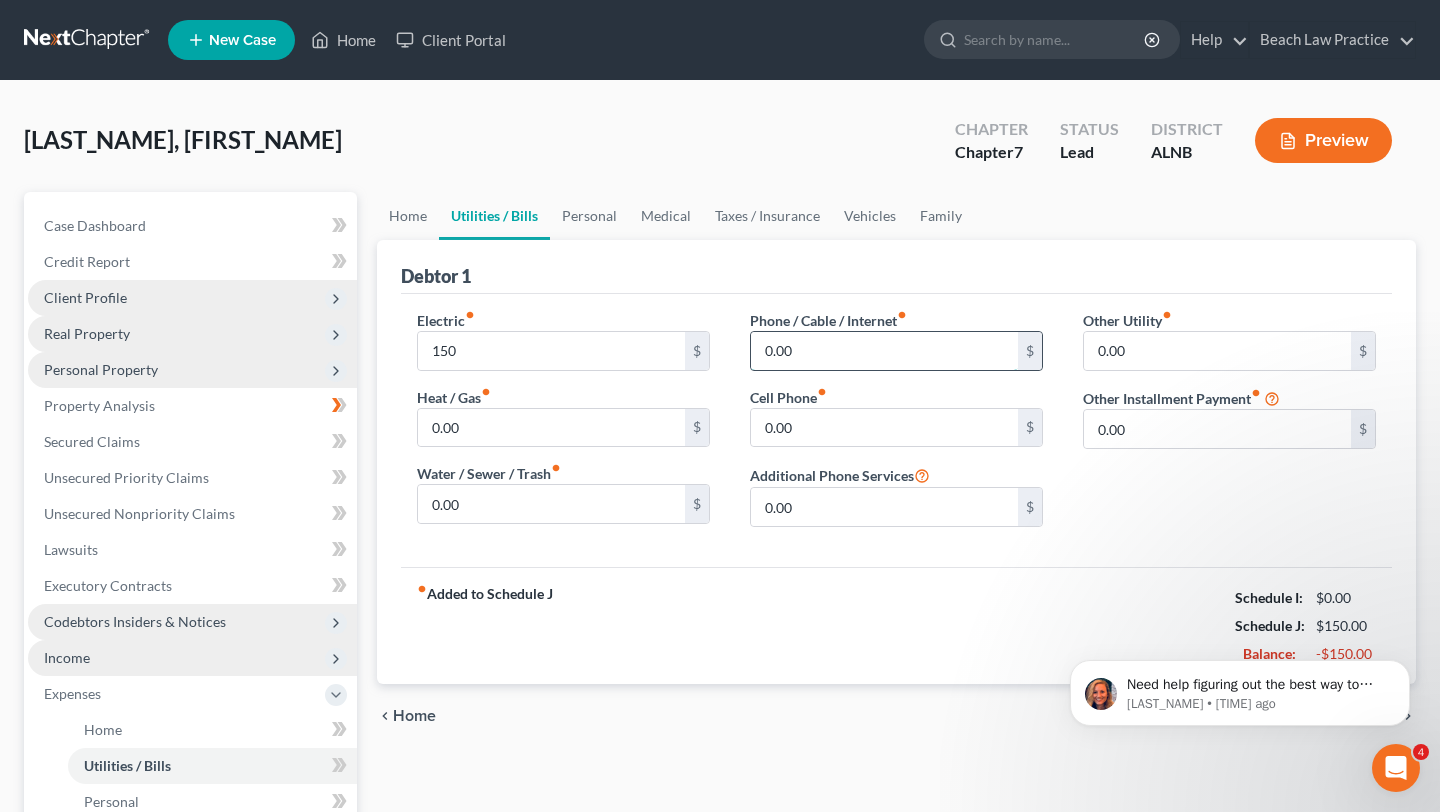click on "0.00" at bounding box center [884, 351] 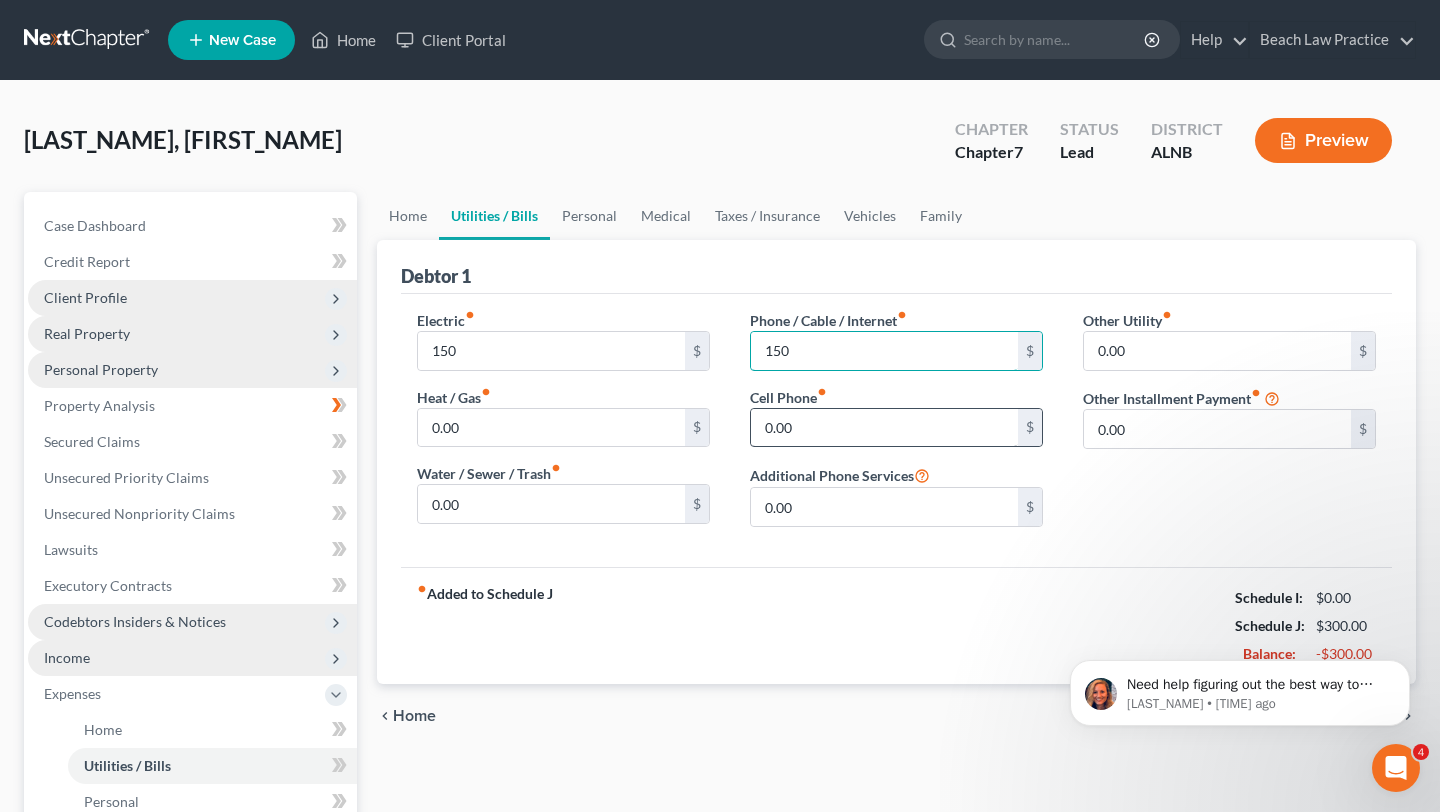 type on "150" 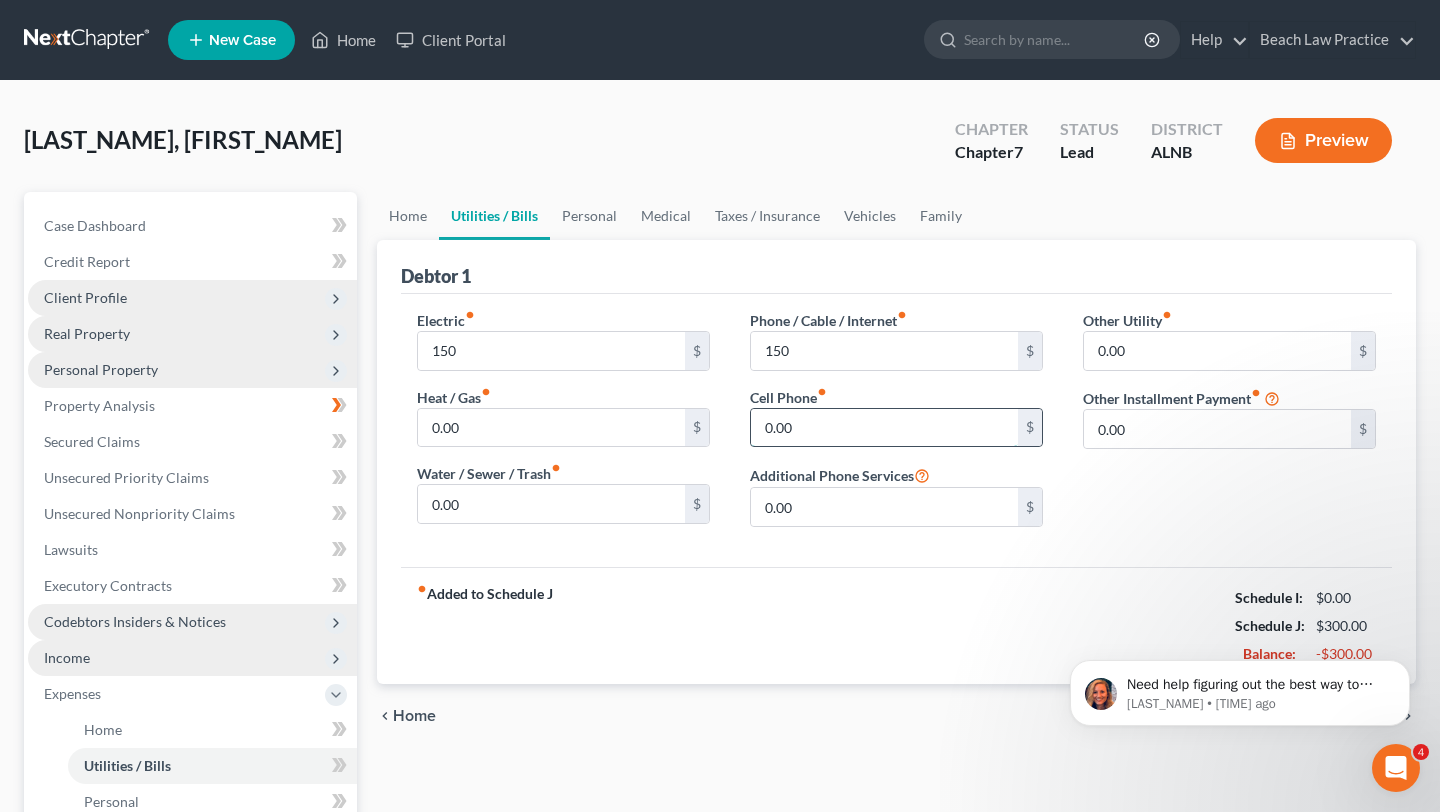 click on "0.00" at bounding box center (884, 428) 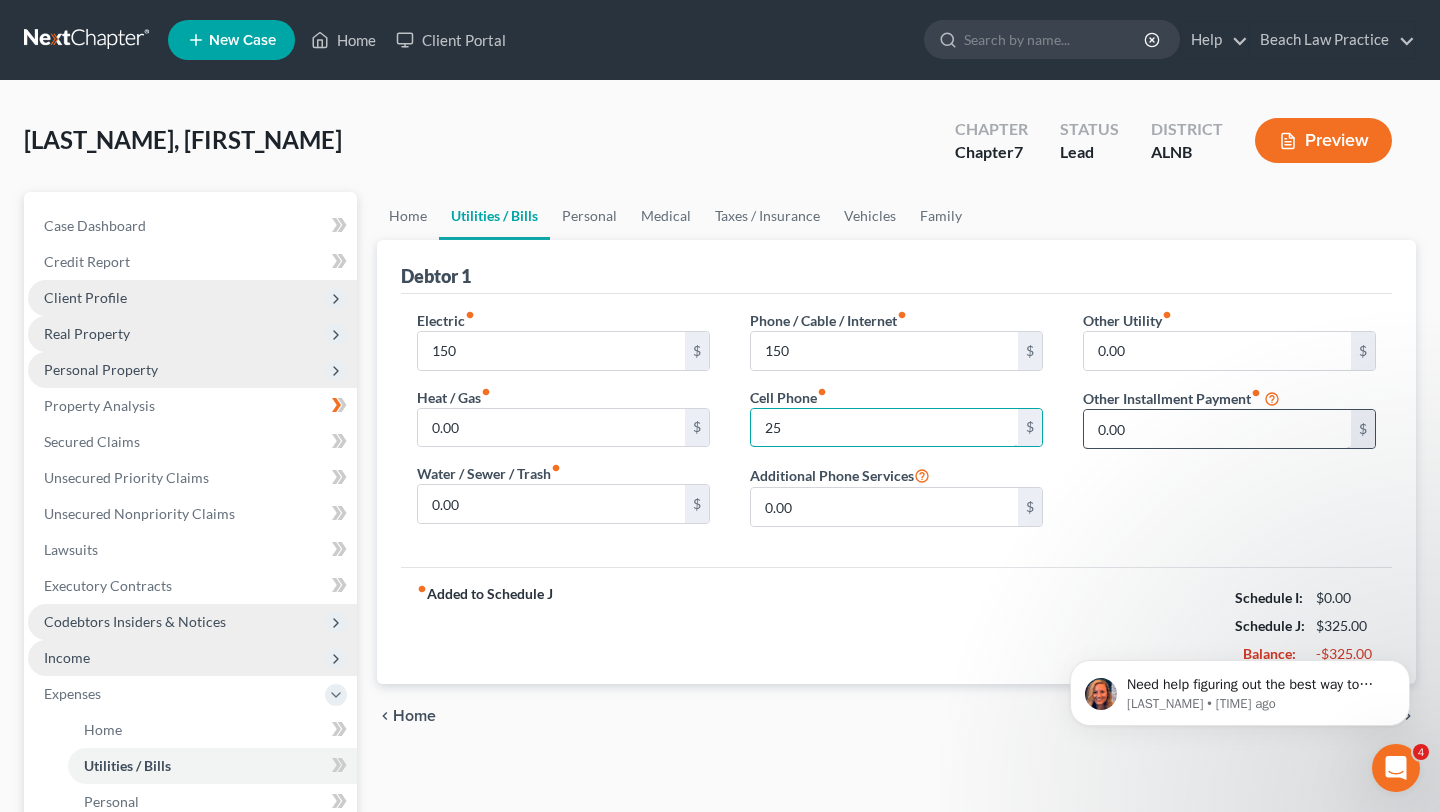 type on "25" 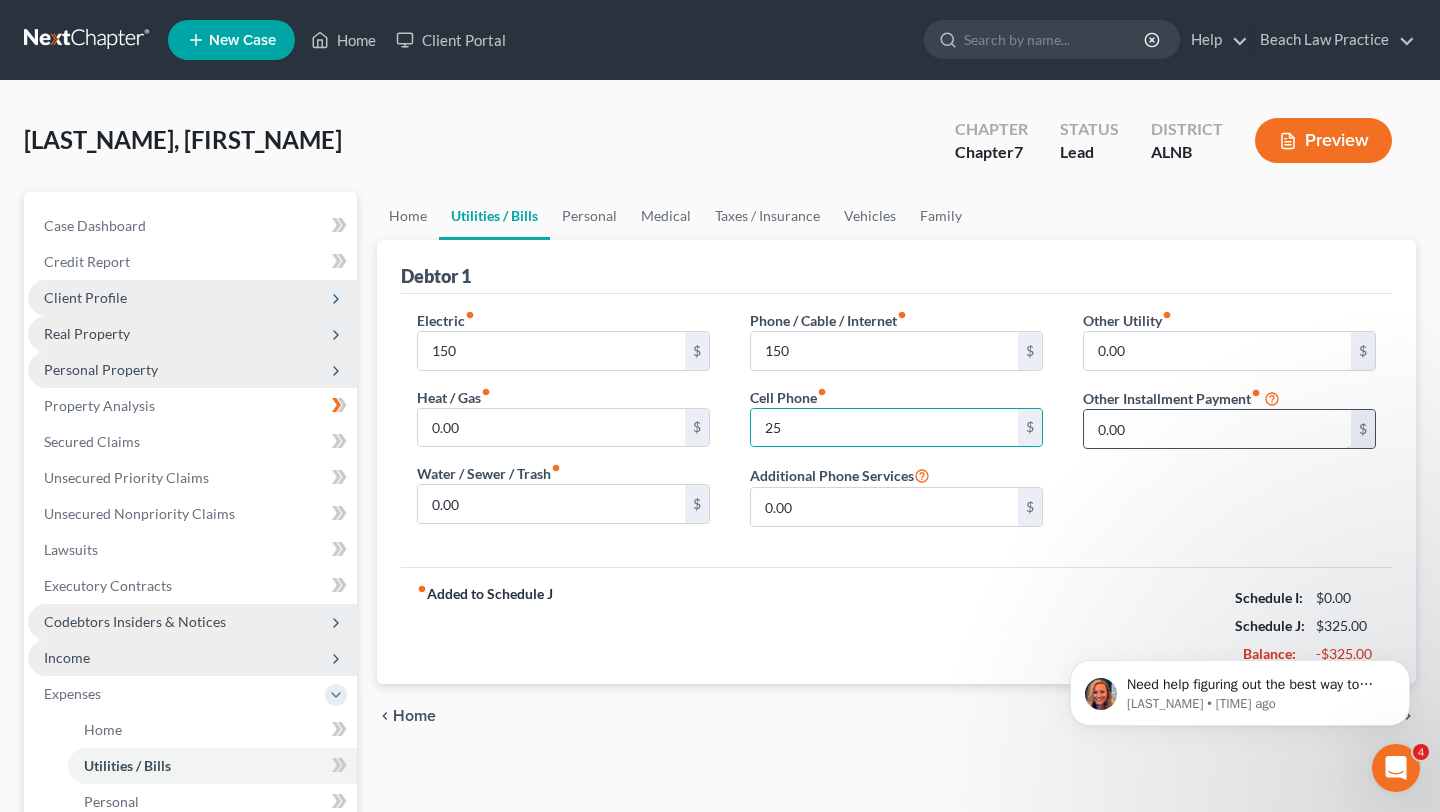 click on "0.00" at bounding box center (1217, 429) 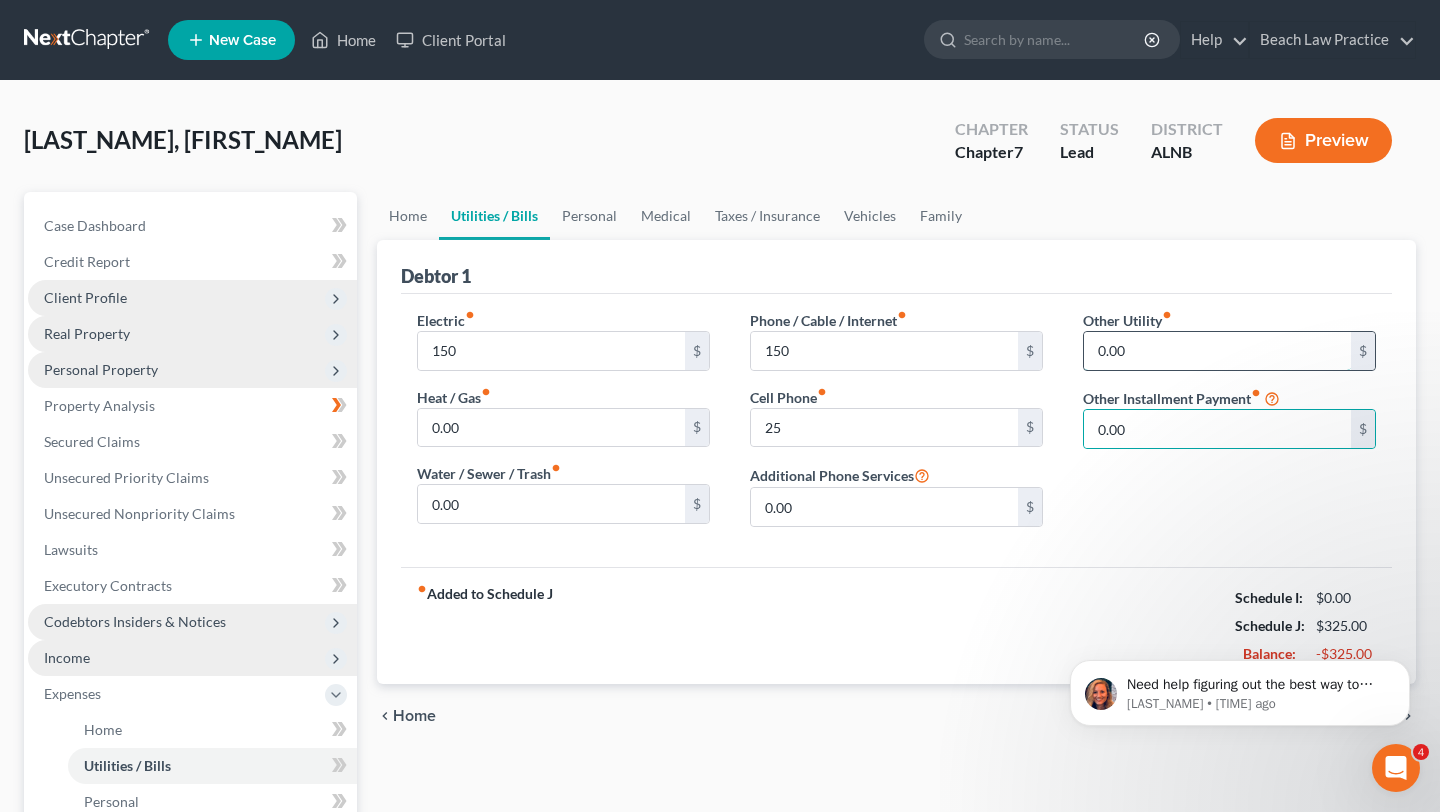 click on "0.00" at bounding box center [1217, 351] 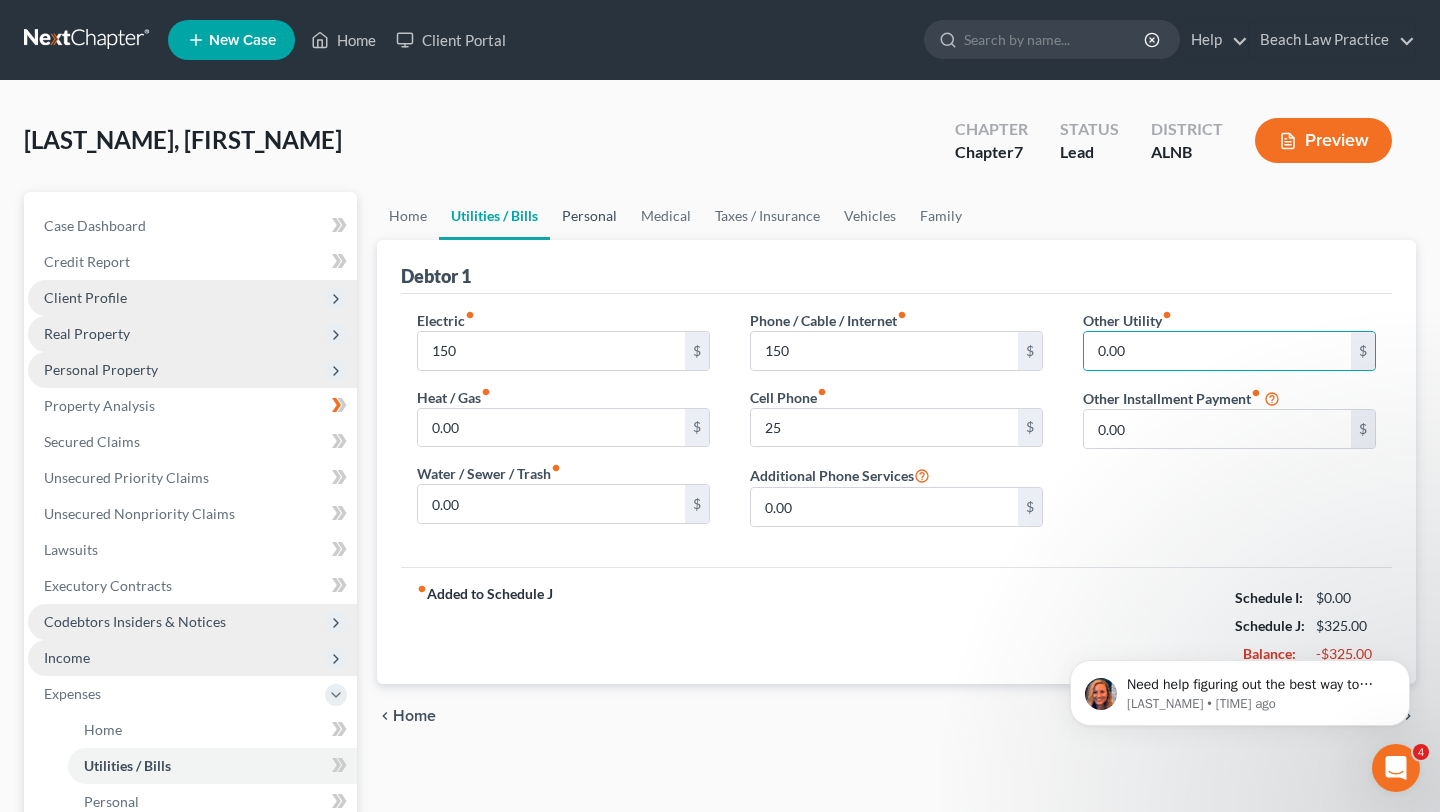 click on "Personal" at bounding box center [589, 216] 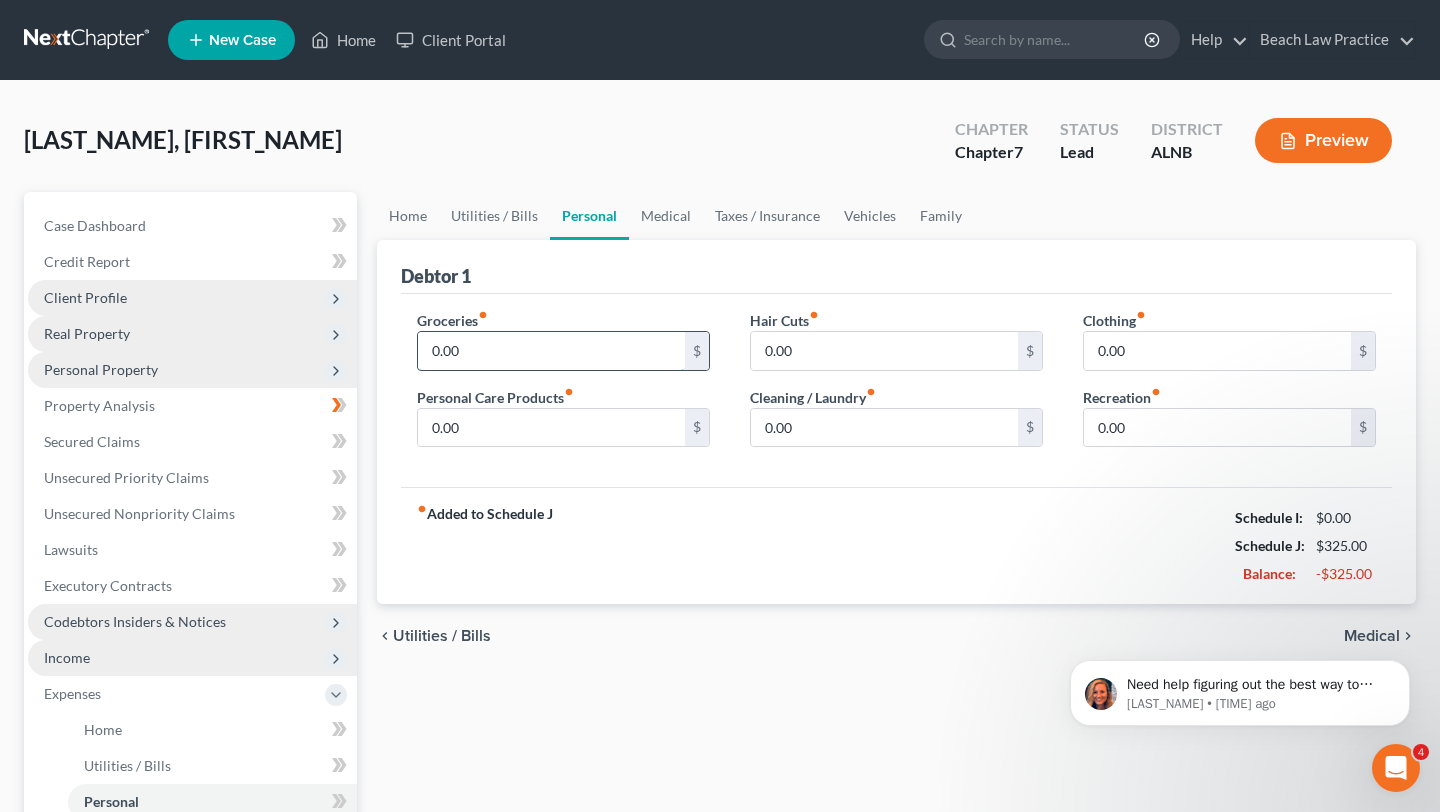 click on "0.00" at bounding box center [551, 351] 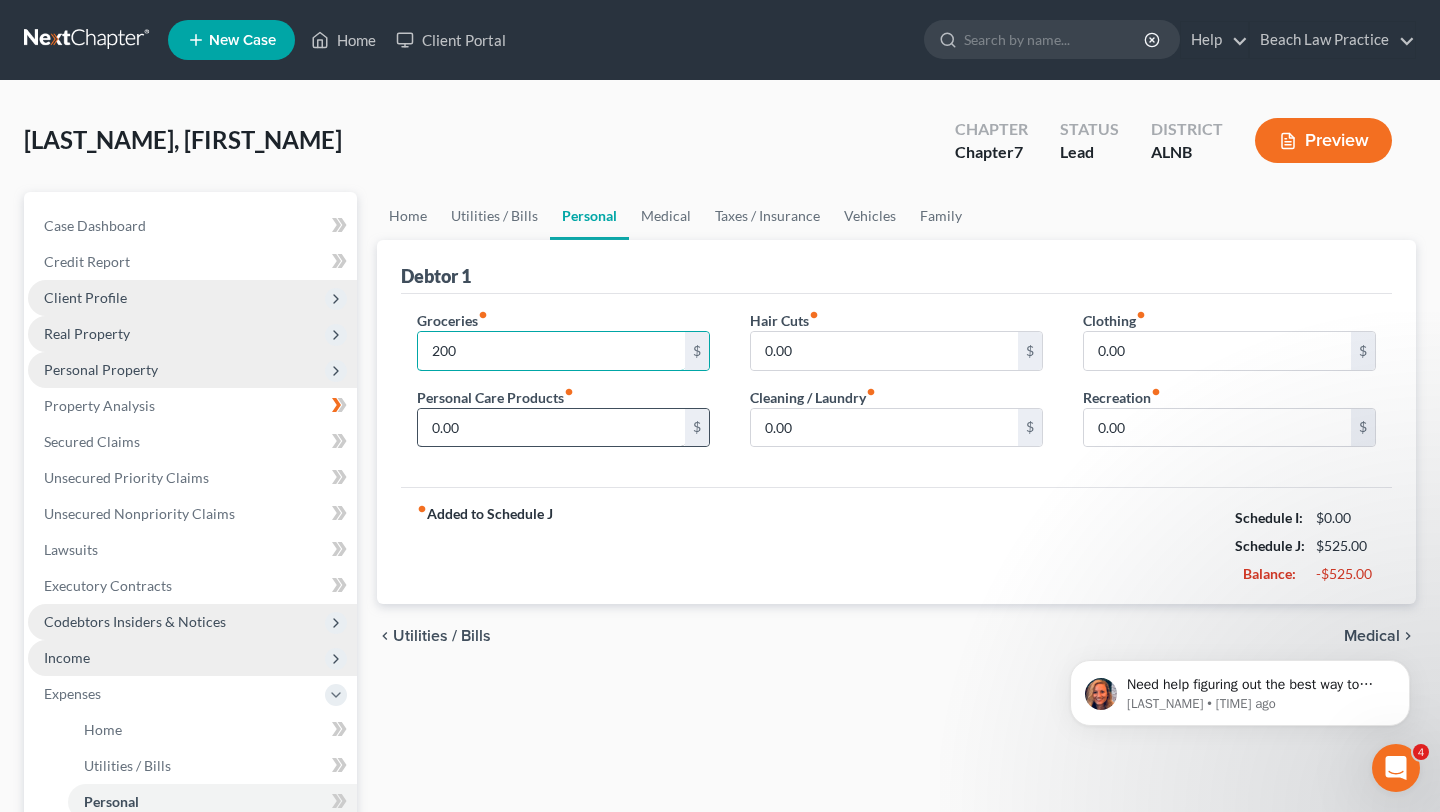 type on "200" 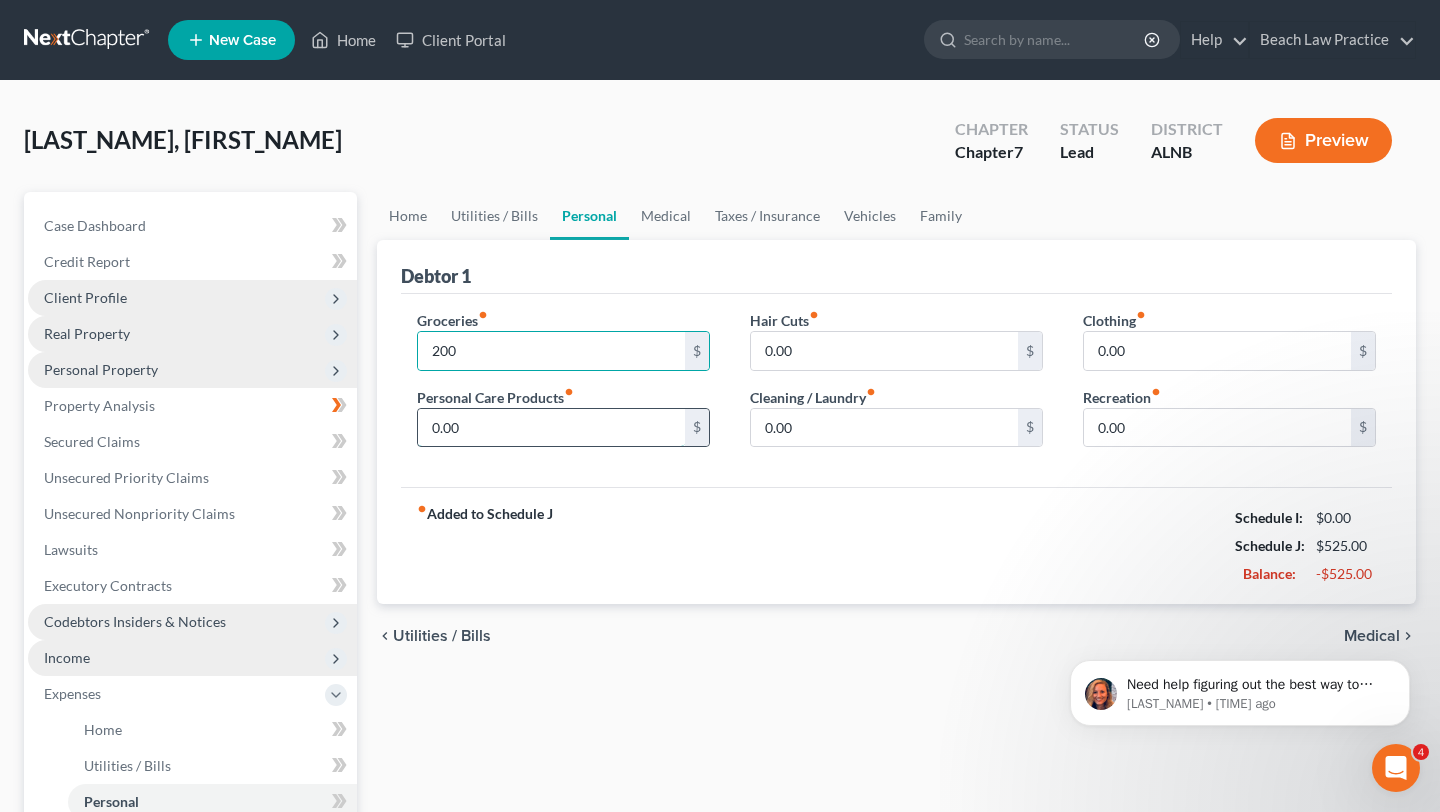 click on "0.00" at bounding box center [551, 428] 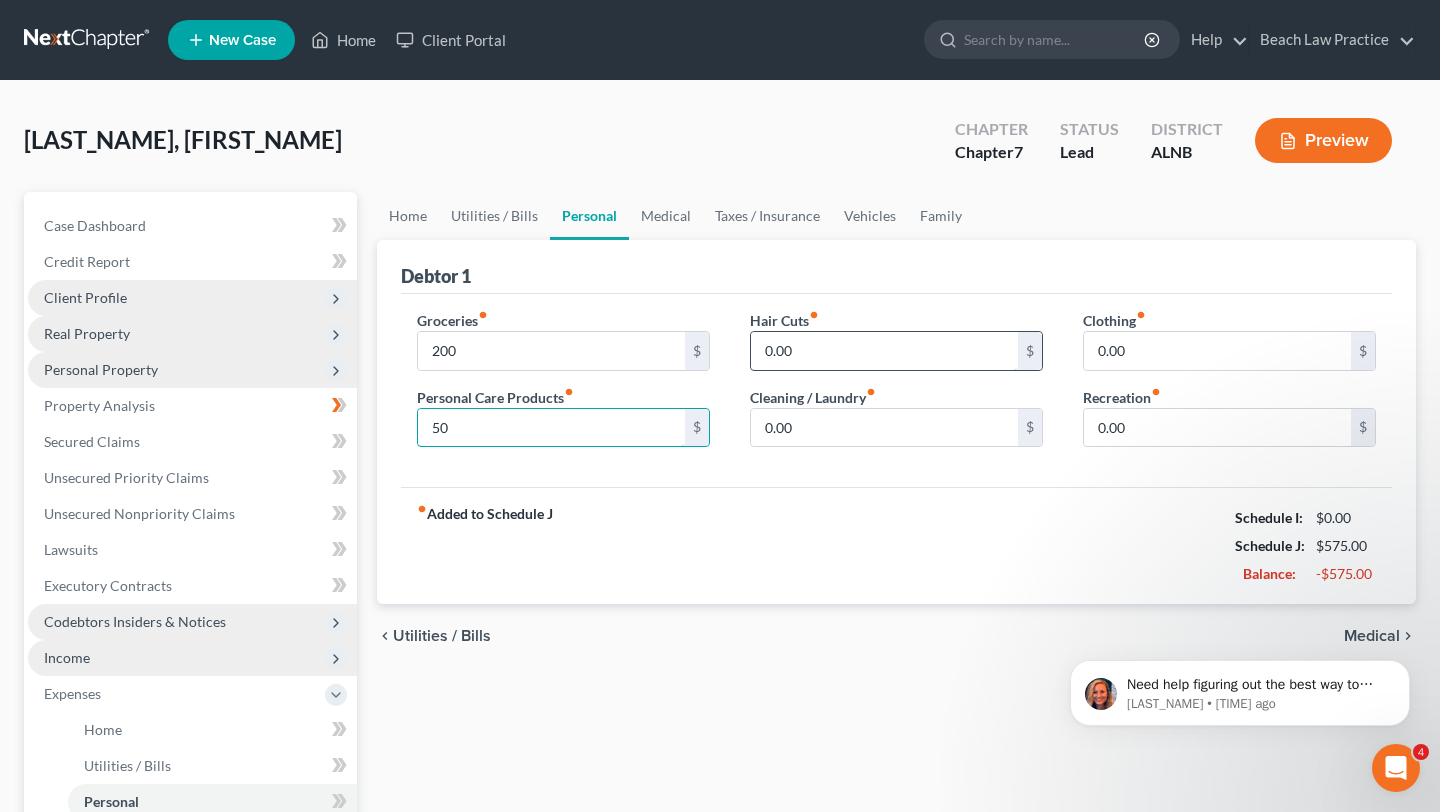 type on "50" 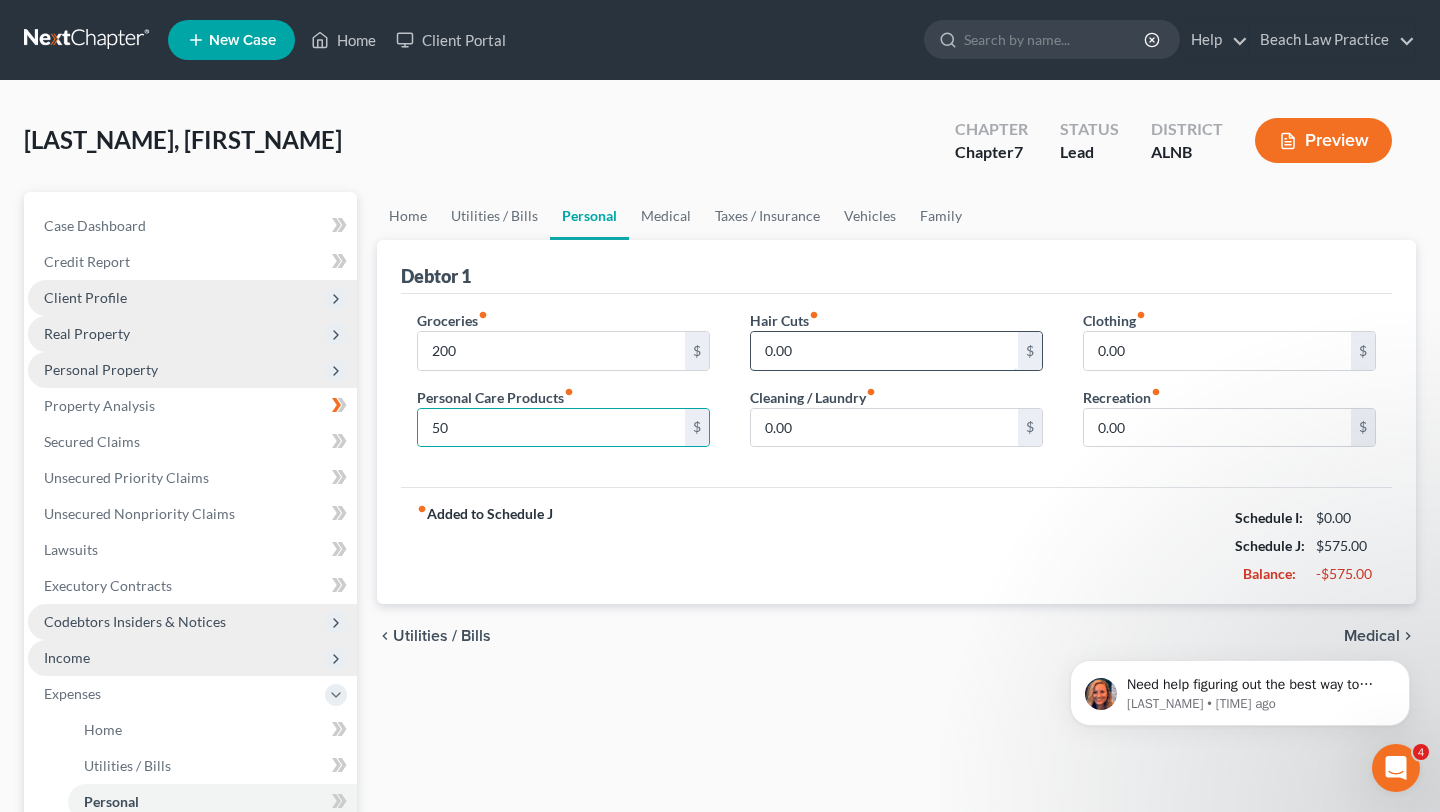 click on "0.00" at bounding box center [884, 351] 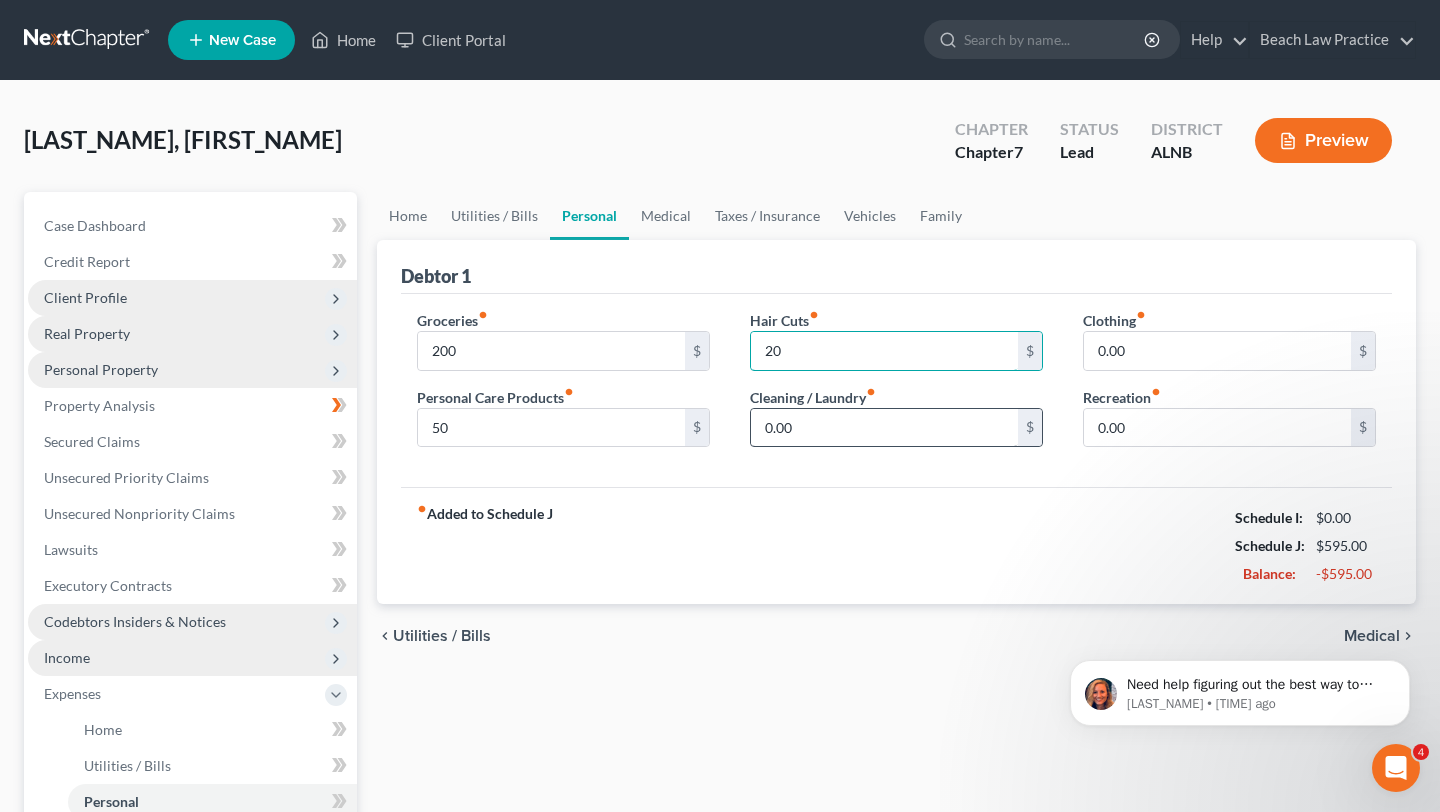 type on "20" 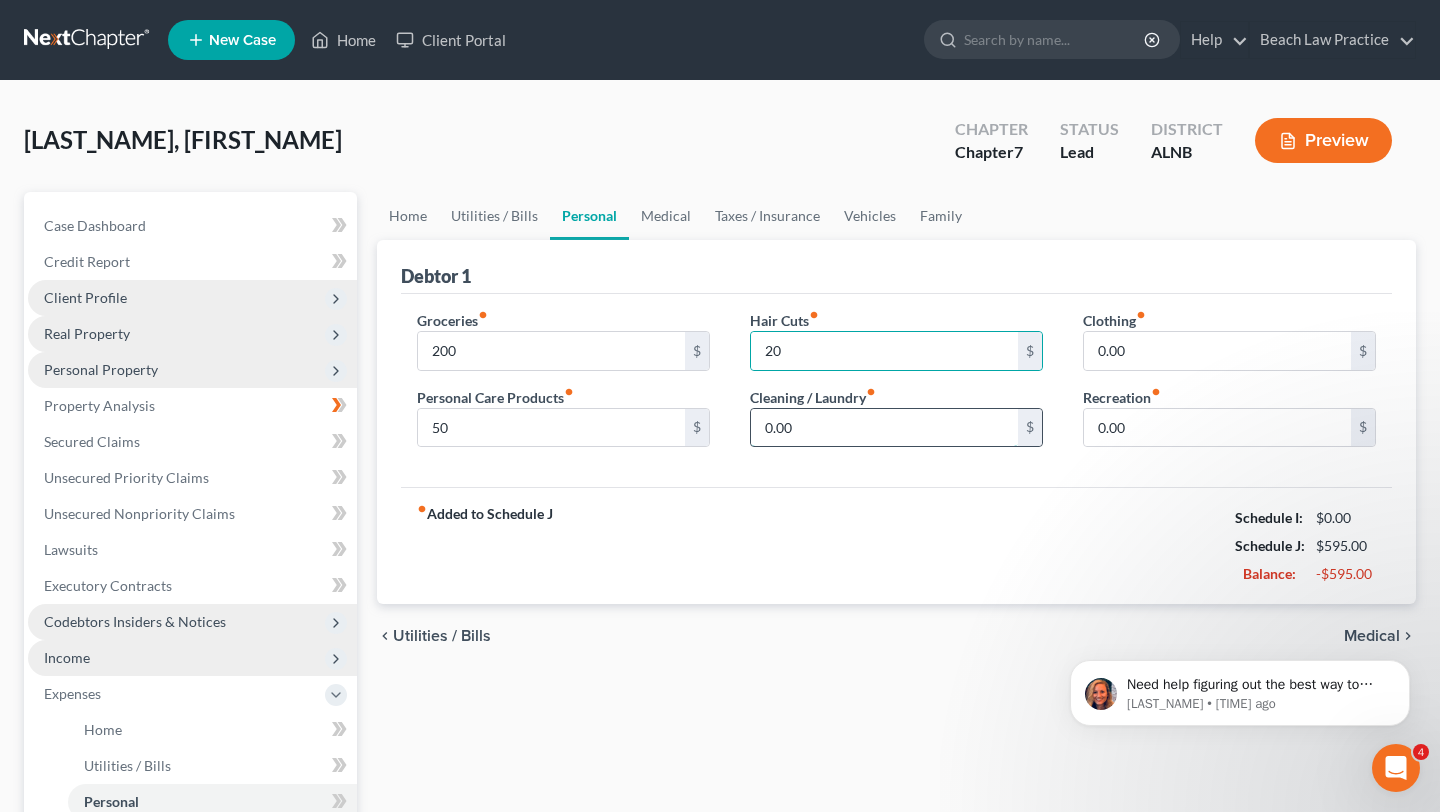 click on "0.00" at bounding box center (884, 428) 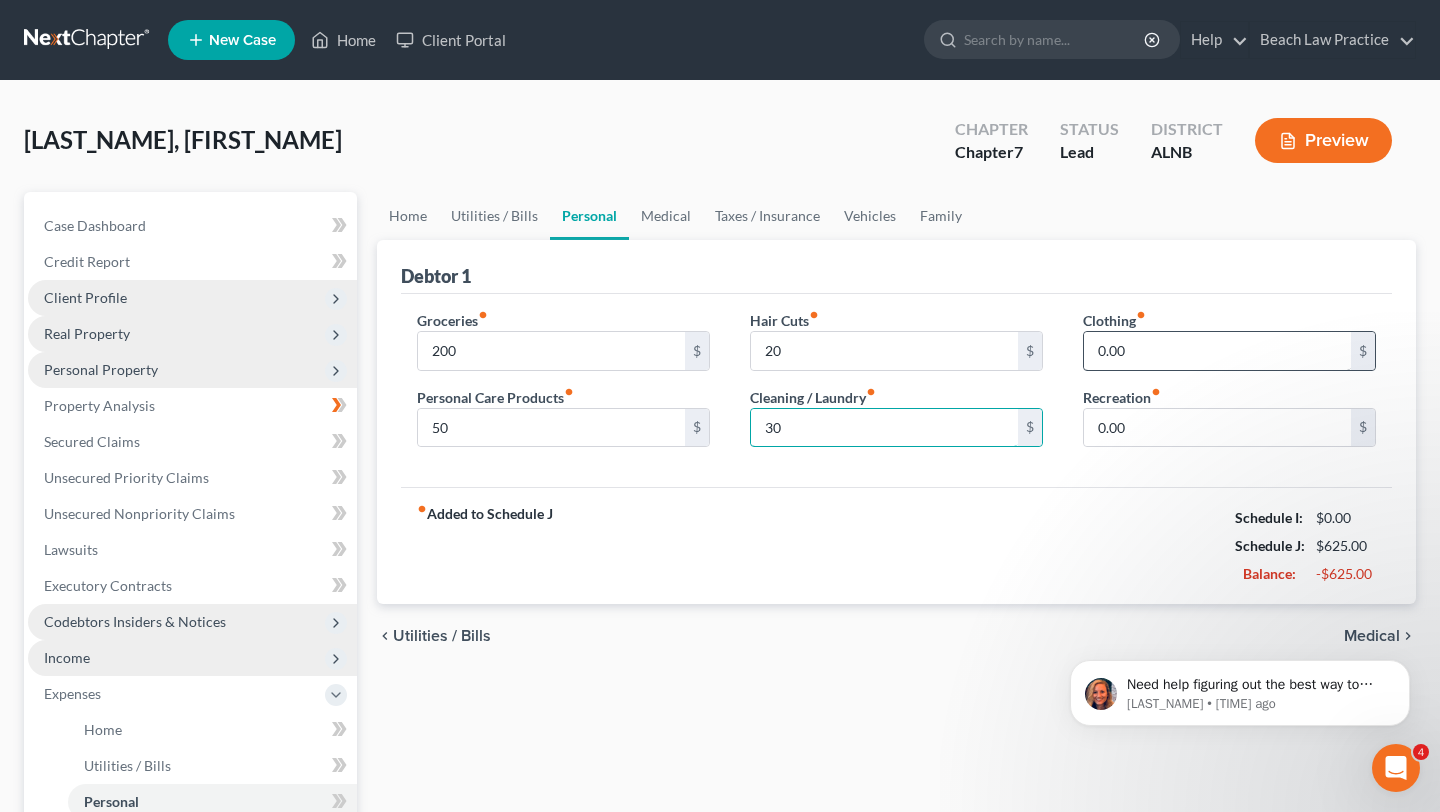 type on "30" 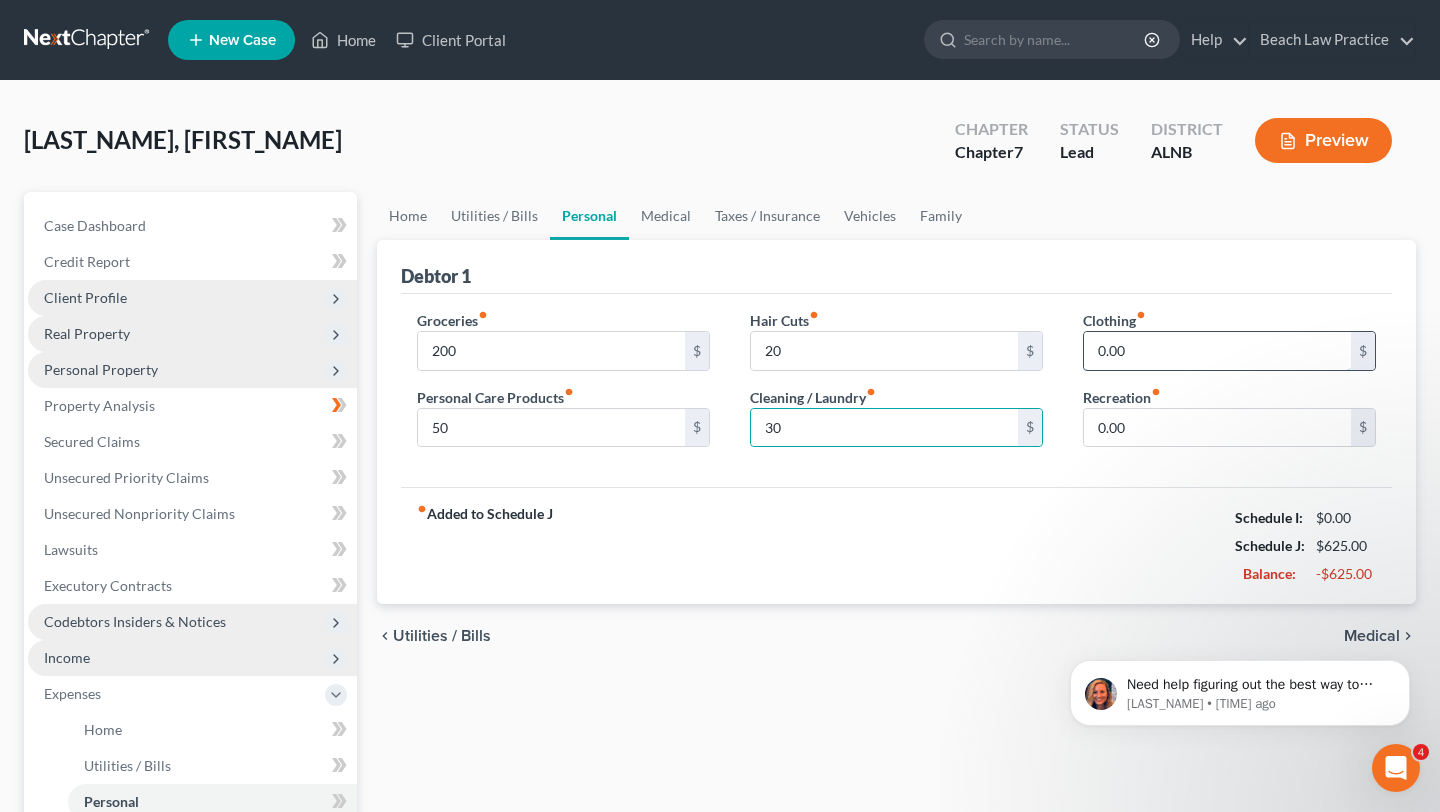 click on "0.00" at bounding box center [1217, 351] 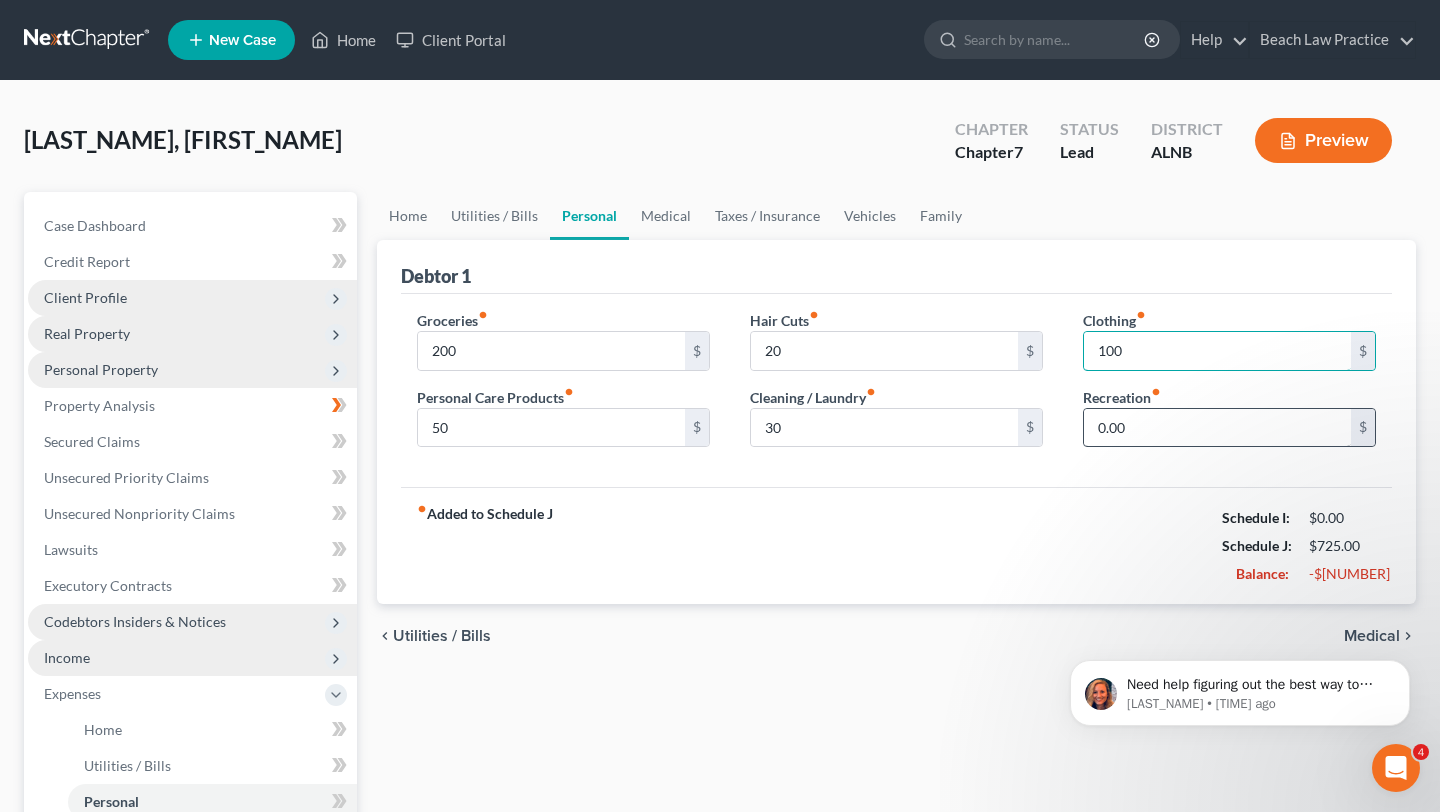 type on "100" 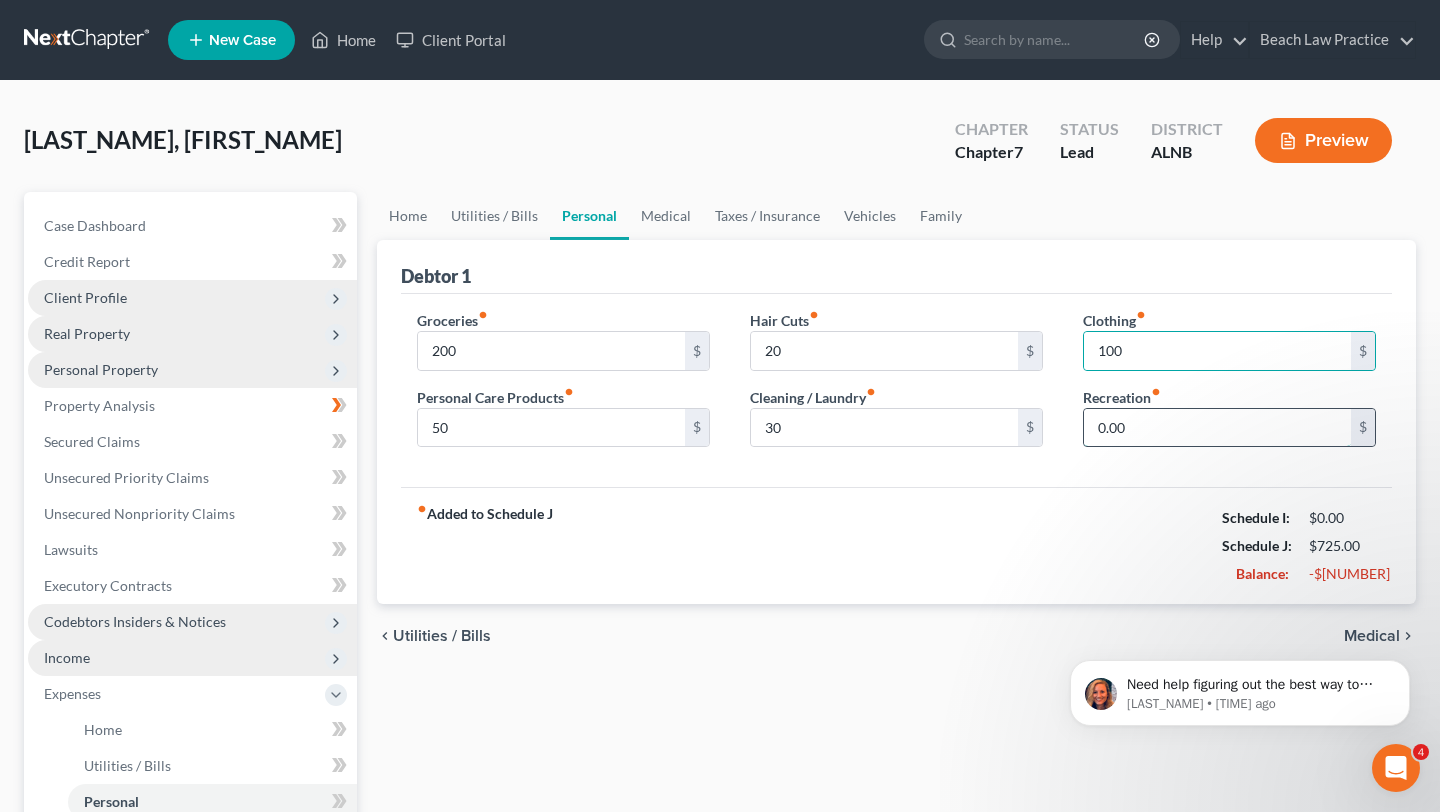 click on "0.00" at bounding box center [1217, 428] 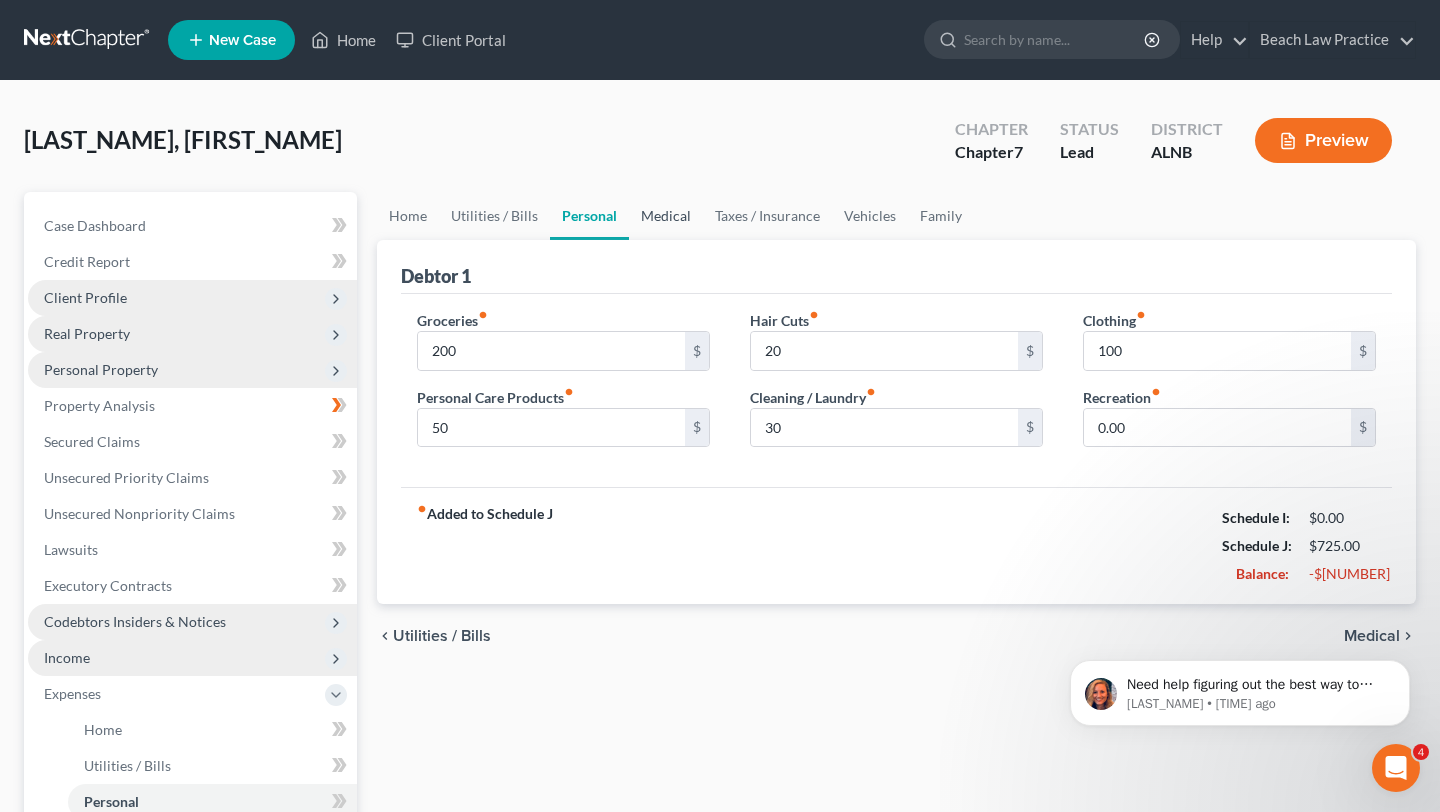 click on "Medical" at bounding box center [666, 216] 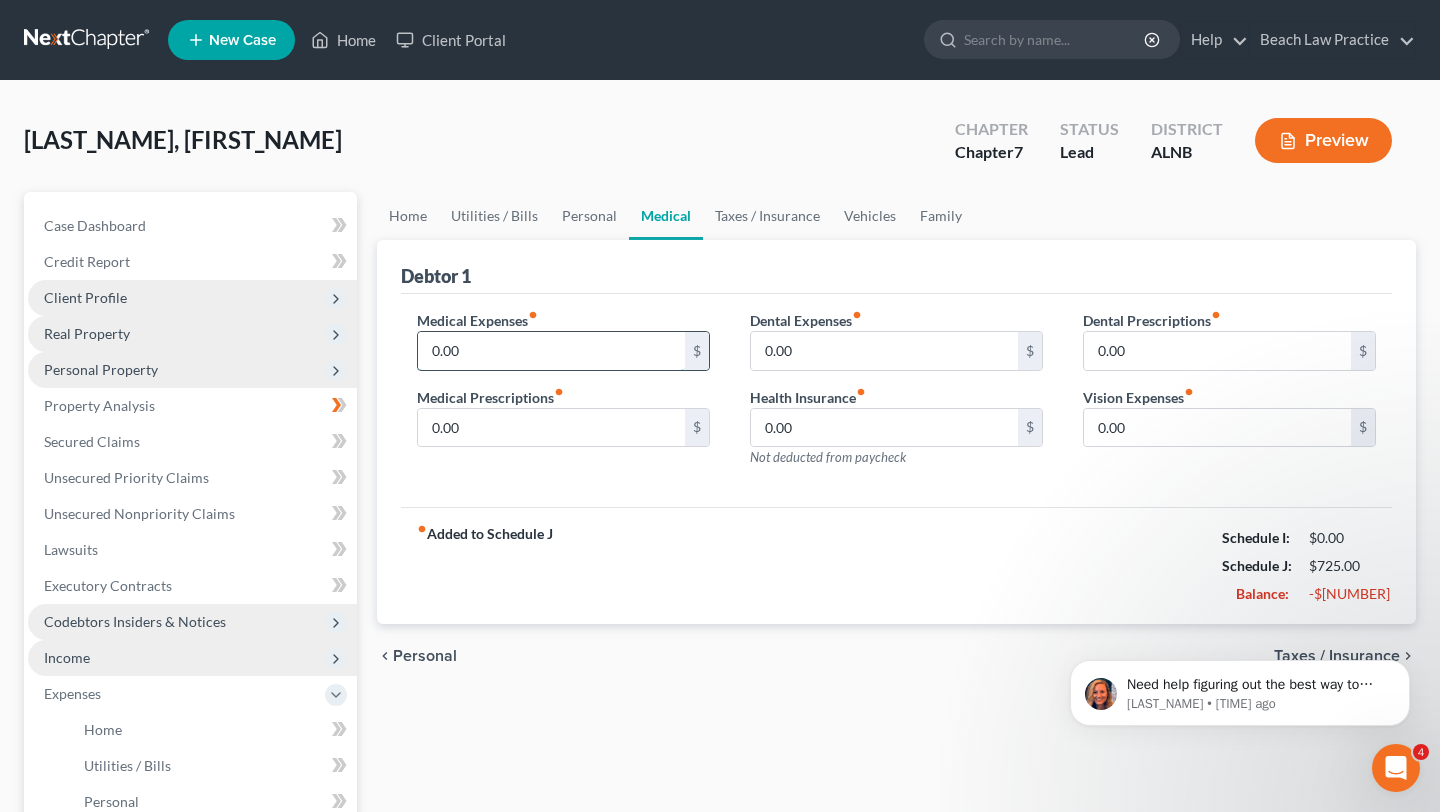 click on "0.00" at bounding box center (551, 351) 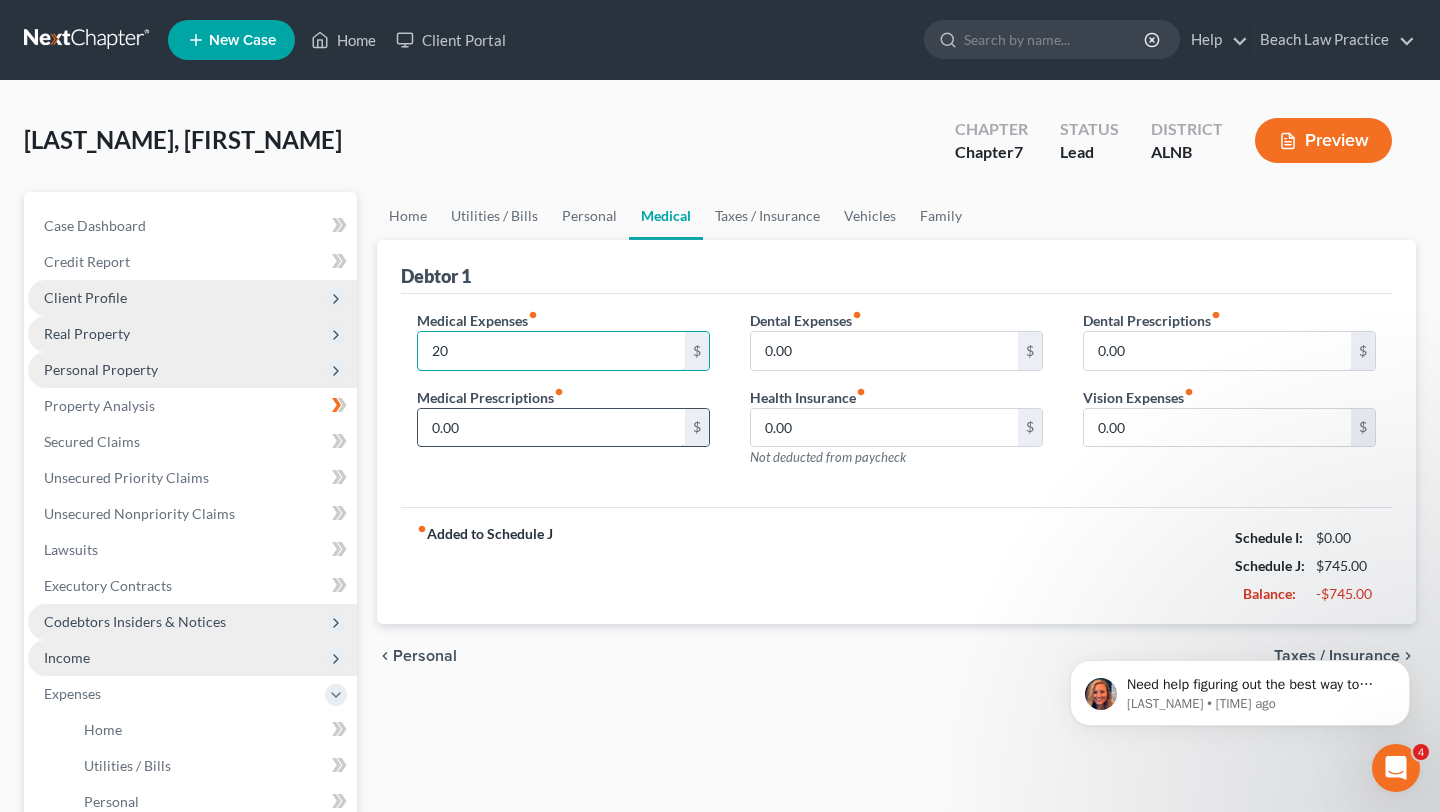 type on "20" 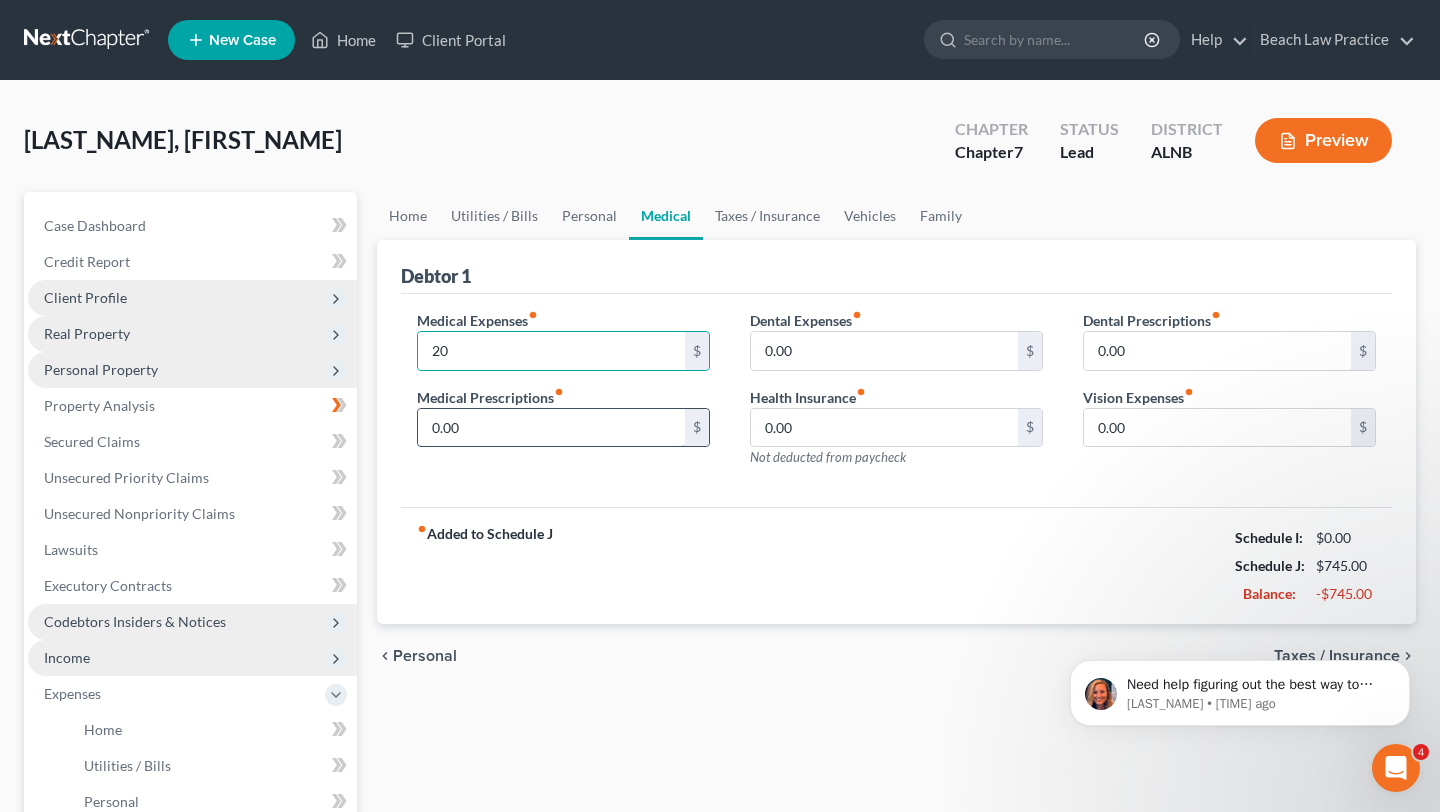 click on "0.00" at bounding box center [551, 428] 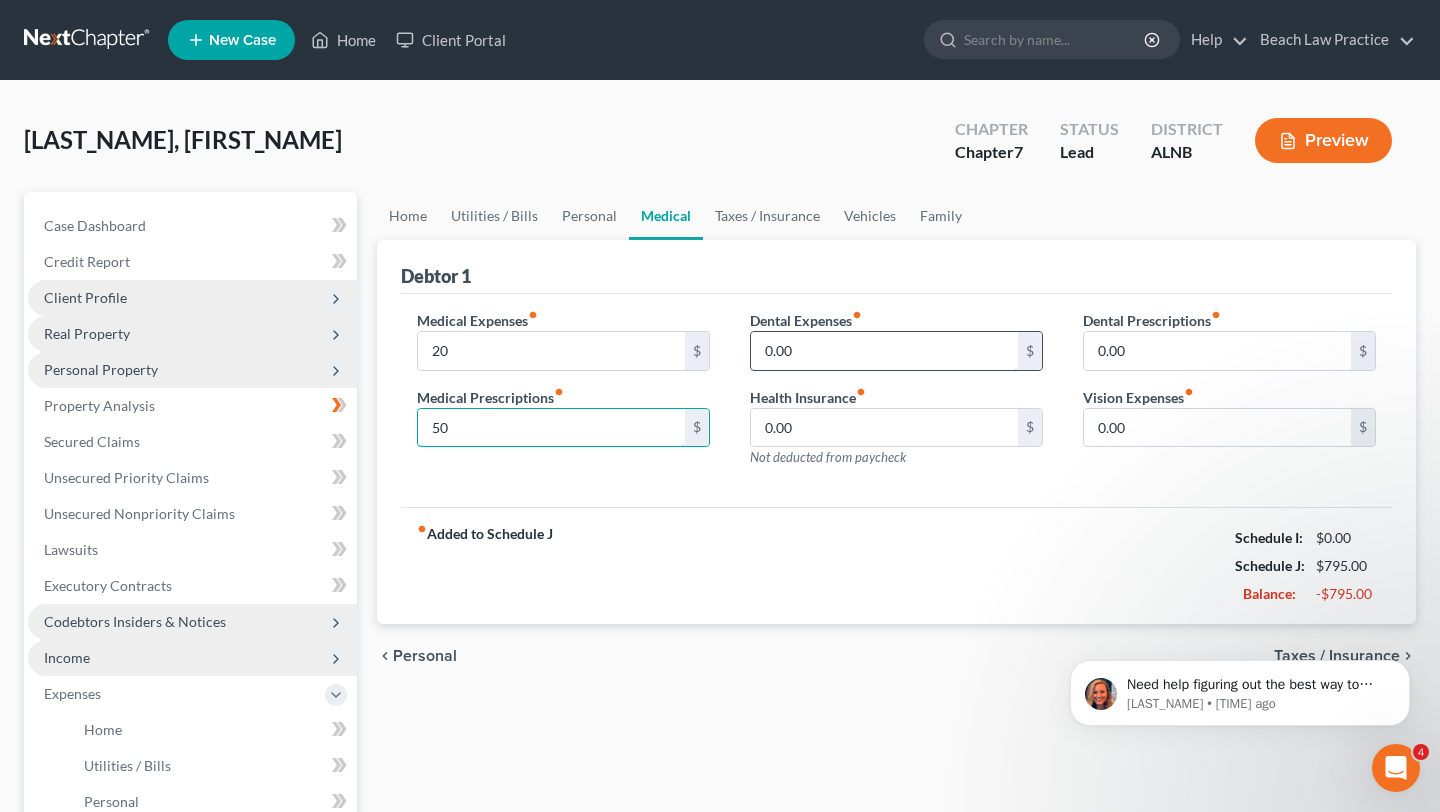 type on "50" 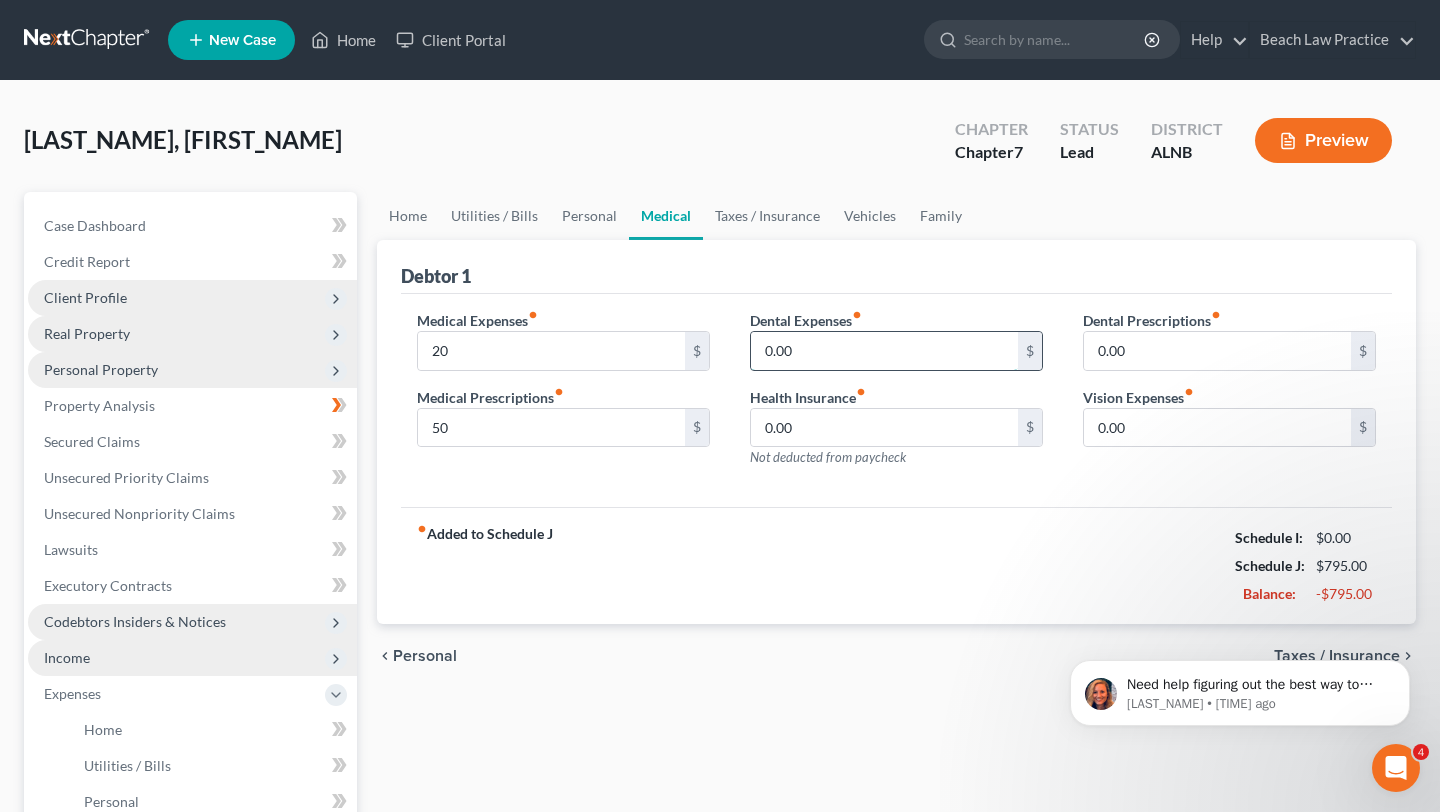 click on "0.00" at bounding box center [884, 351] 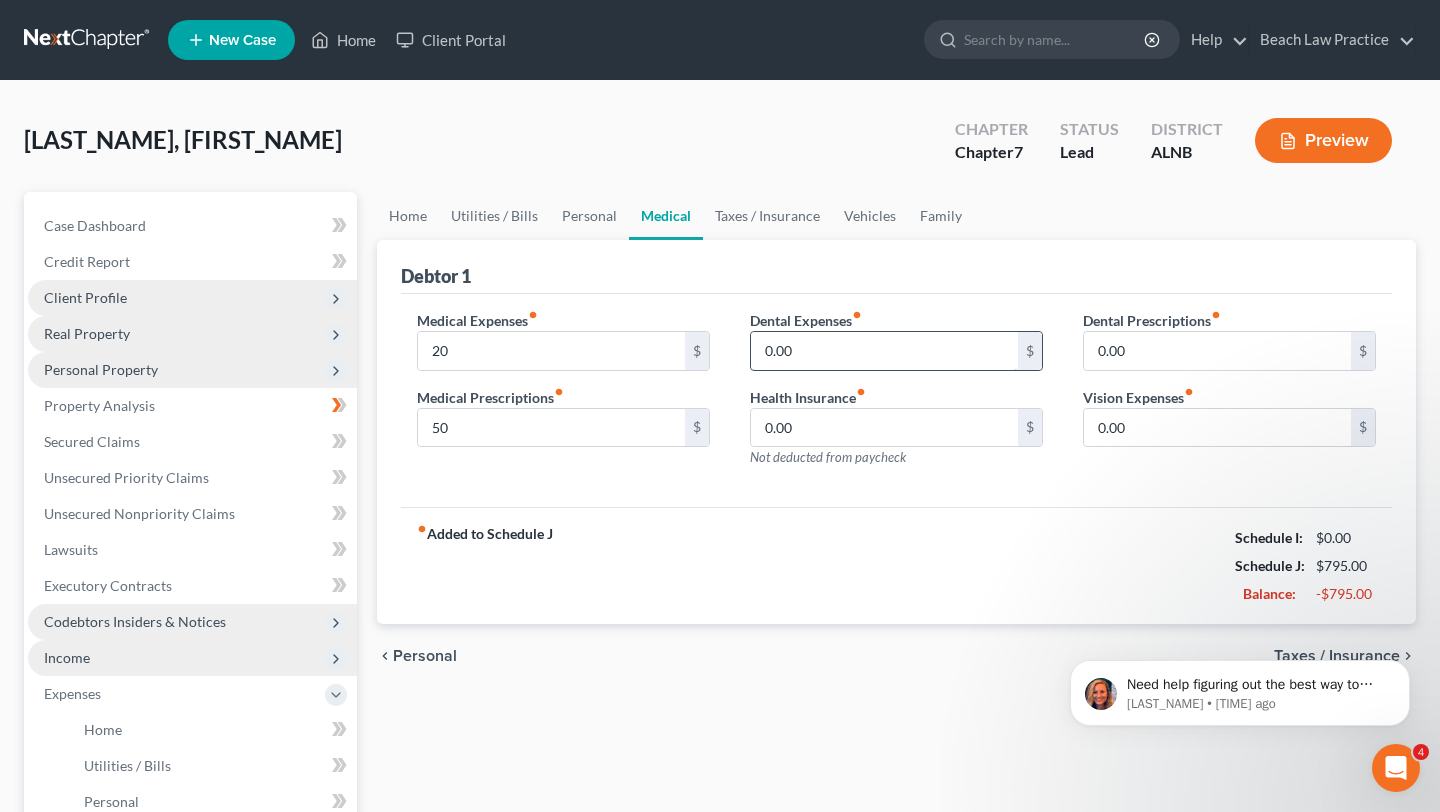 click on "0.00" at bounding box center [884, 351] 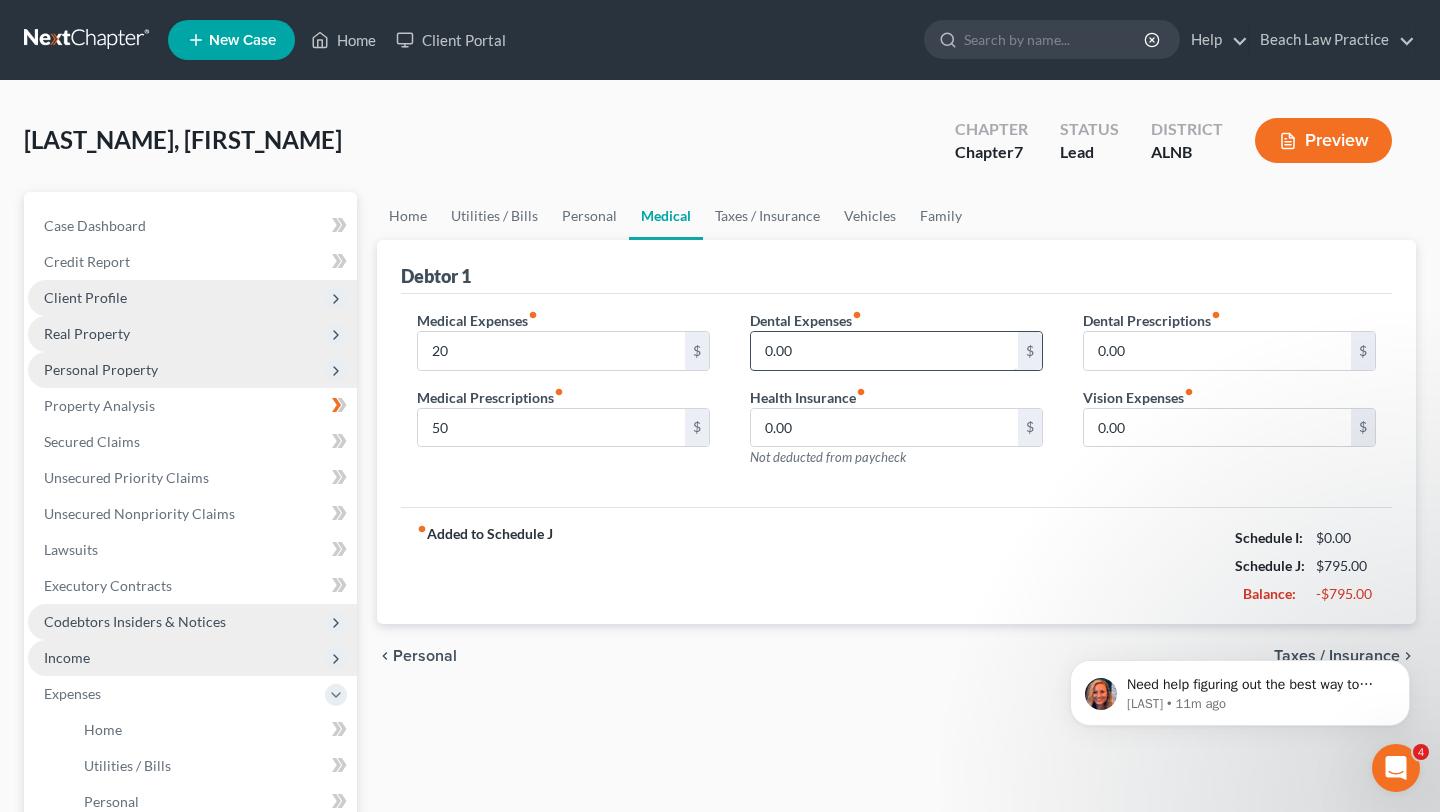 click on "0.00" at bounding box center (884, 351) 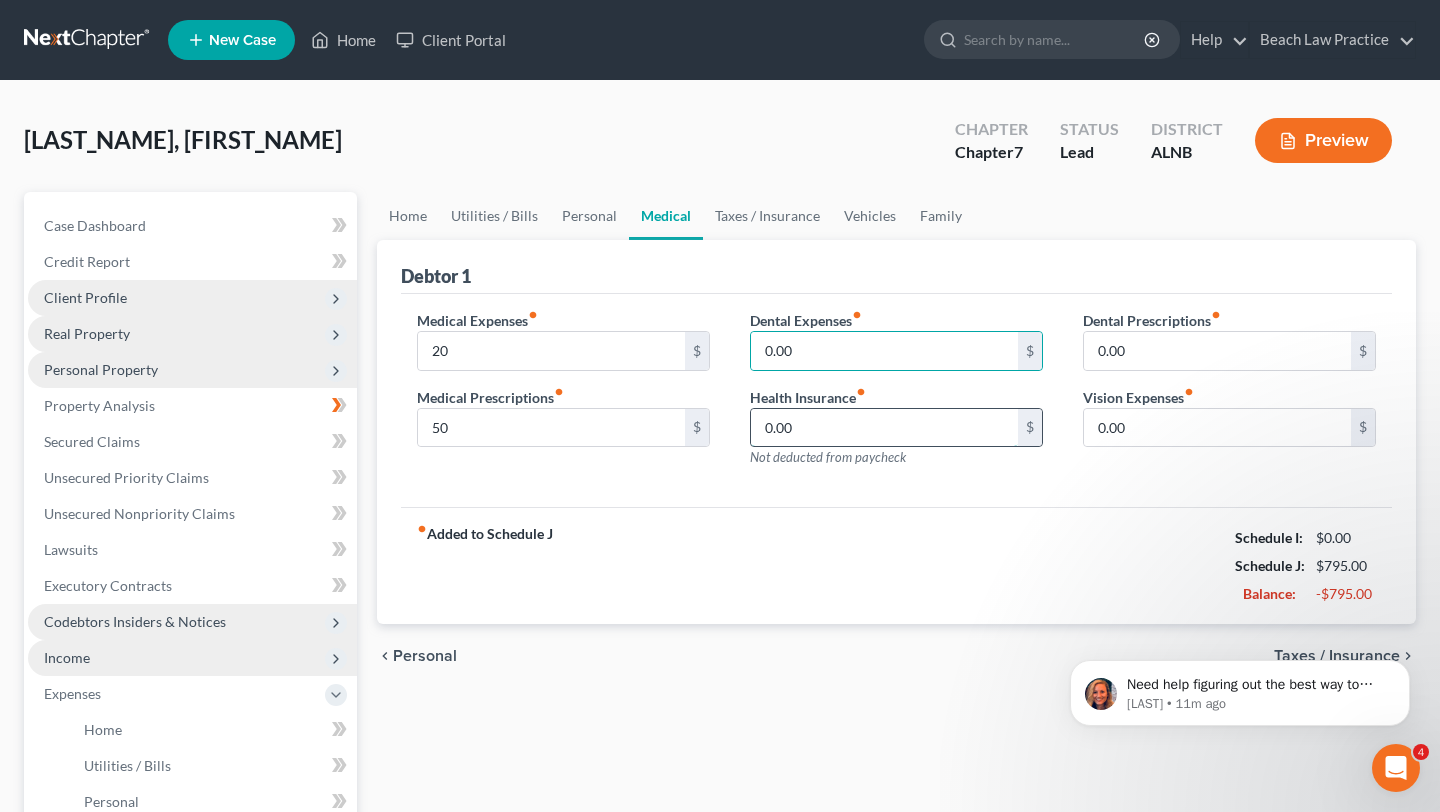 click on "0.00" at bounding box center (884, 428) 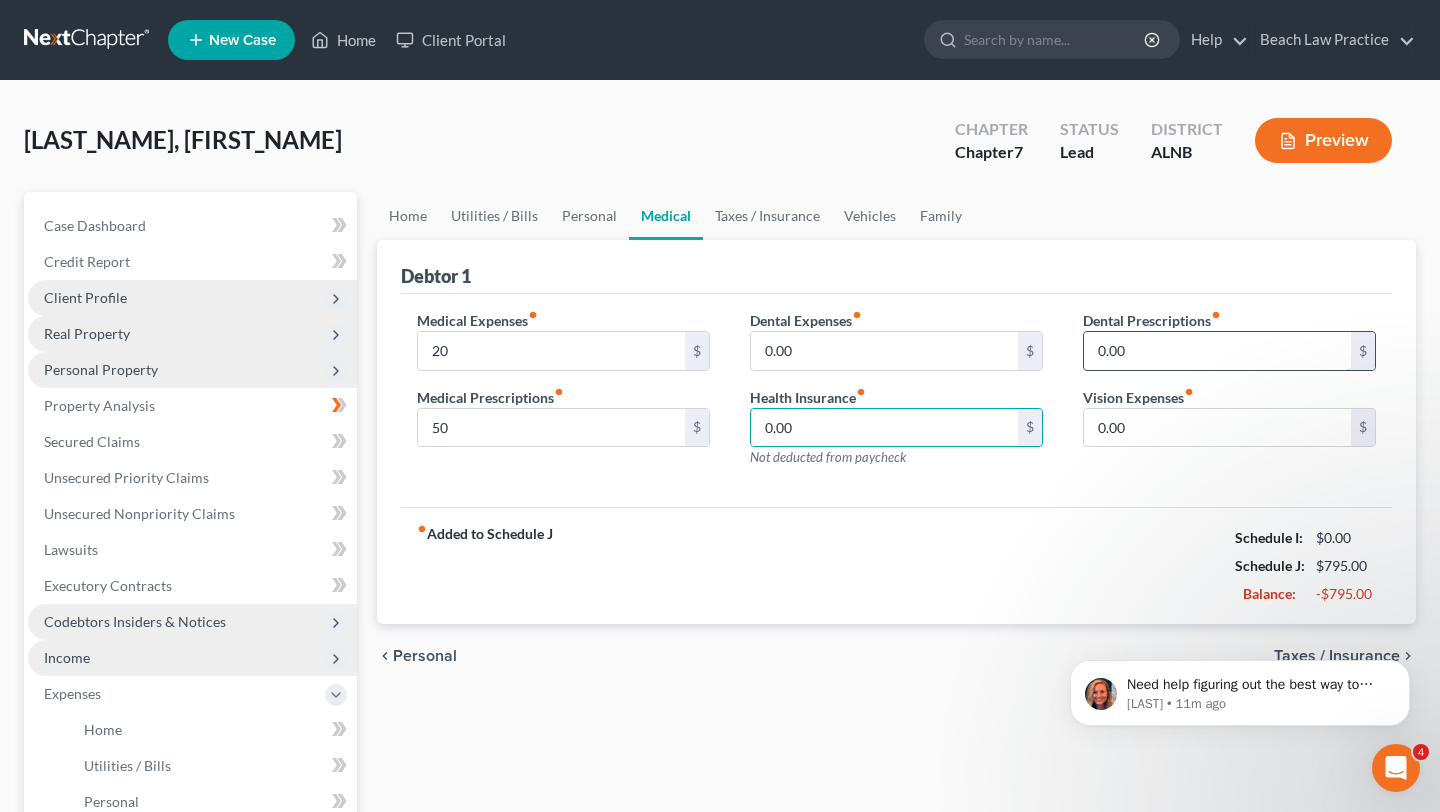 click on "0.00" at bounding box center (1217, 351) 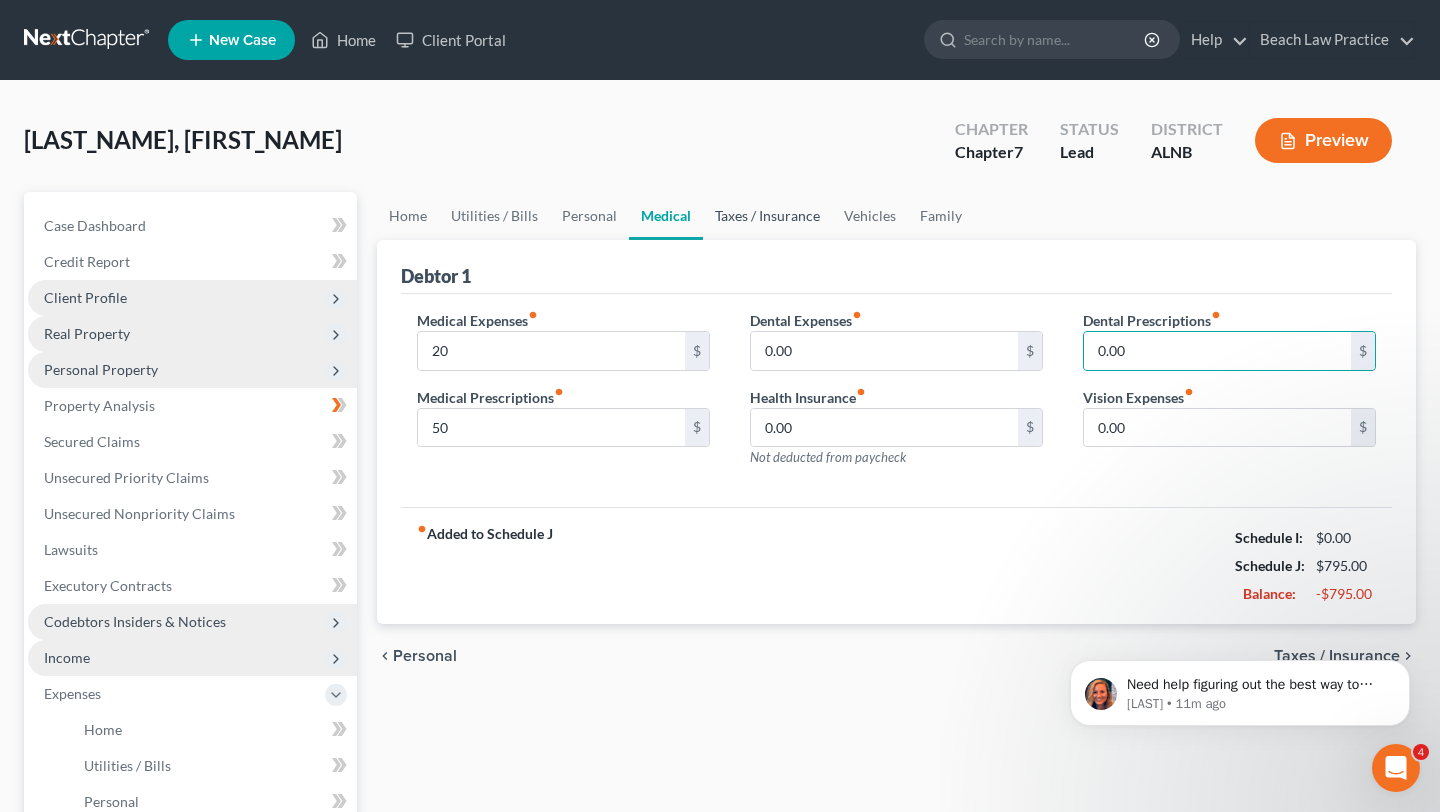 click on "Taxes / Insurance" at bounding box center [767, 216] 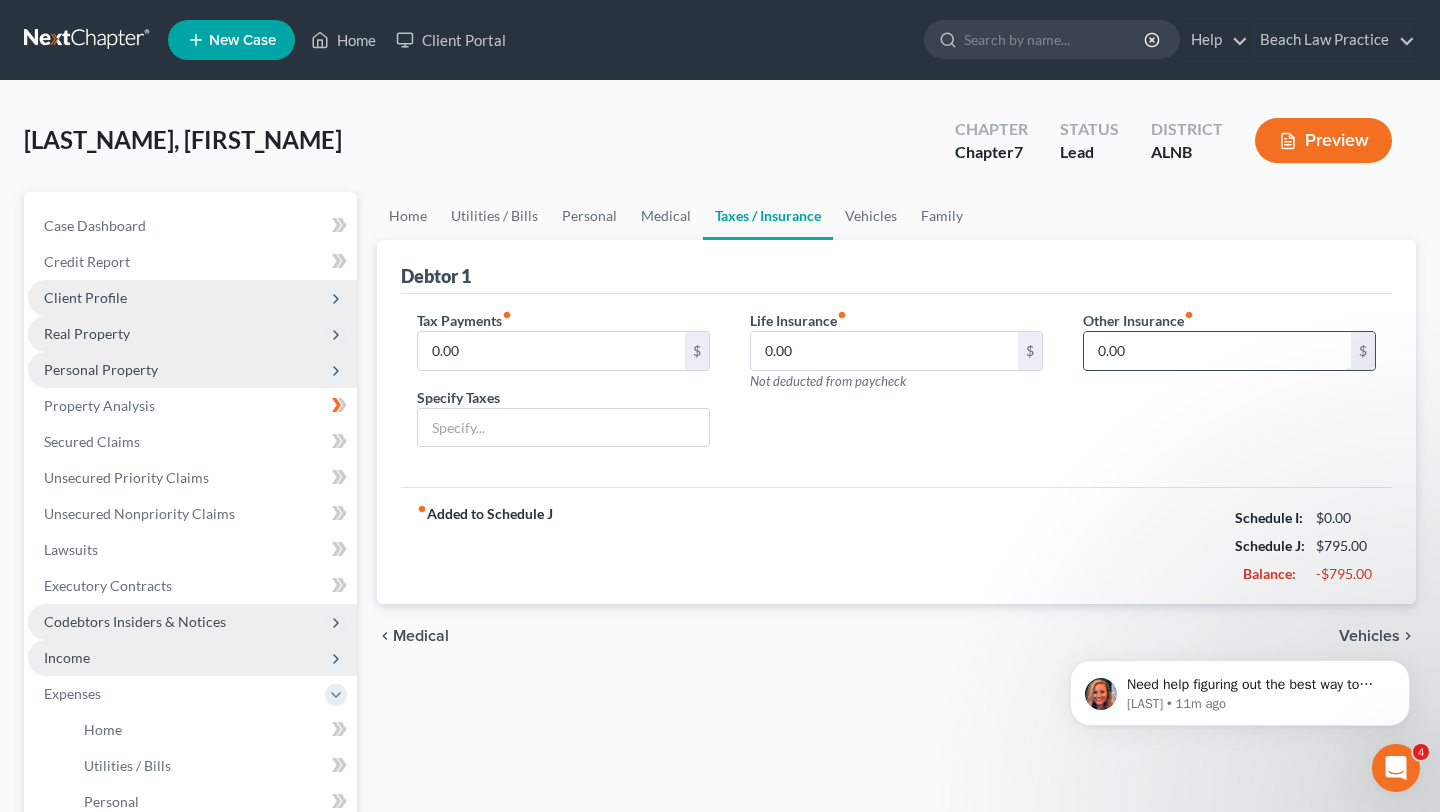click on "0.00" at bounding box center [1217, 351] 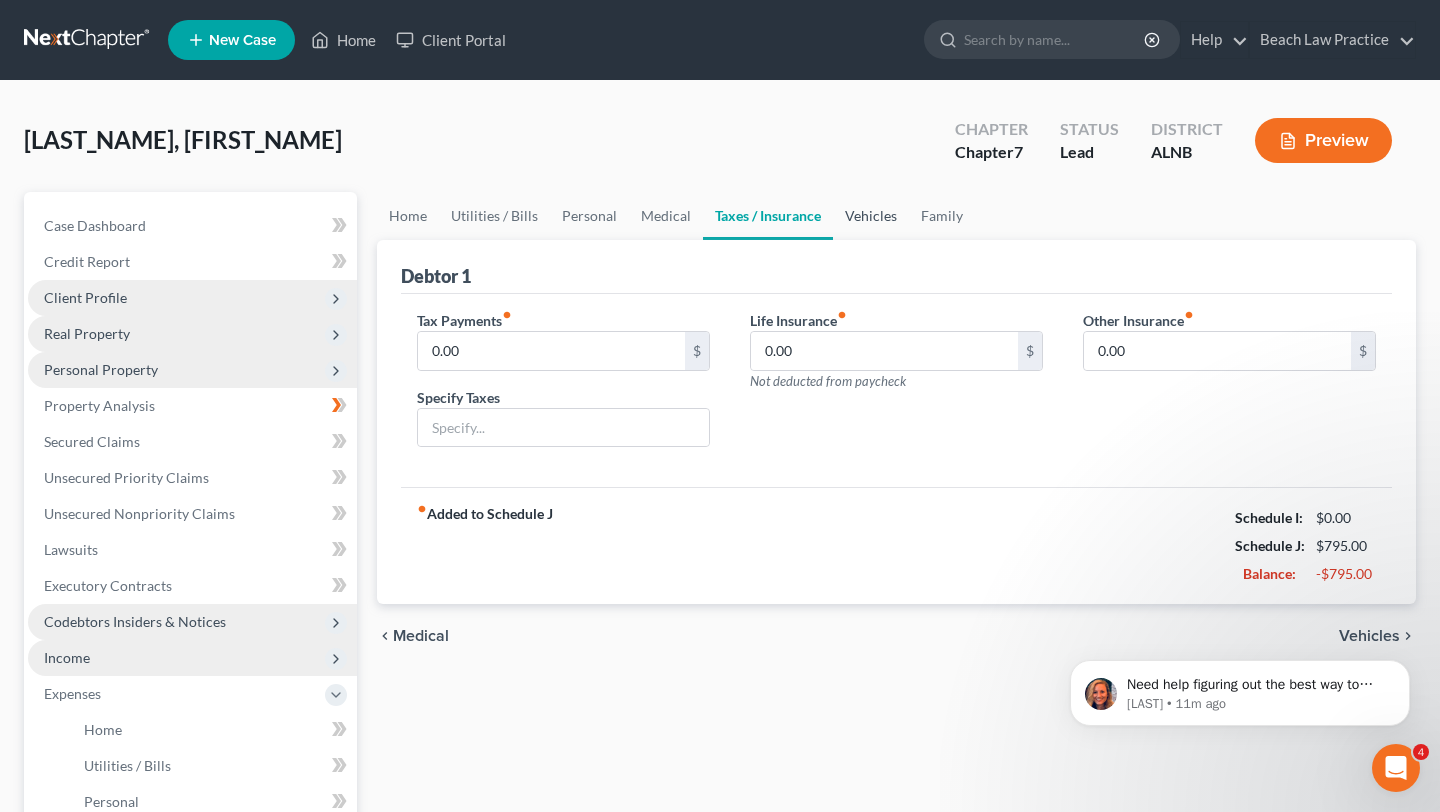 click on "Vehicles" at bounding box center [871, 216] 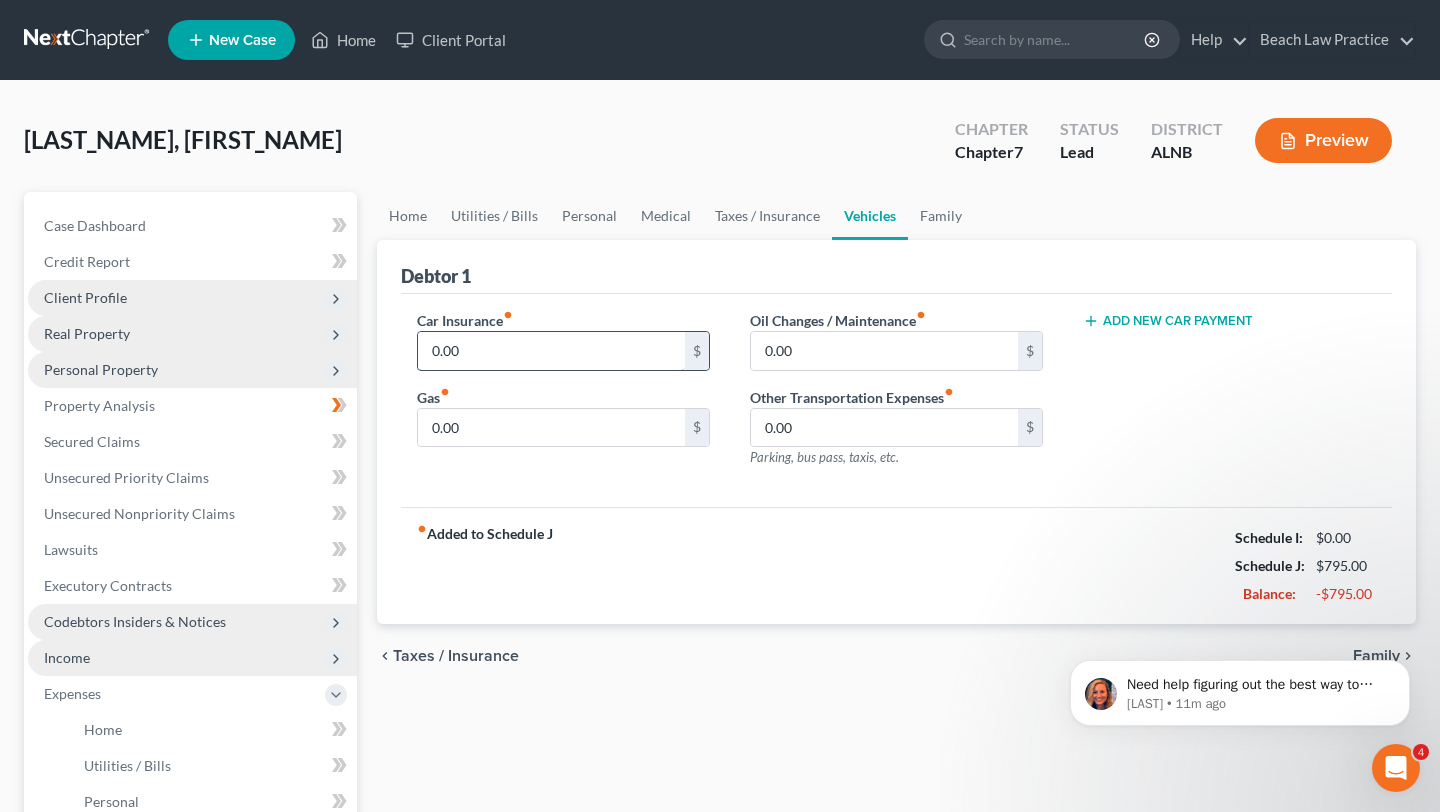 click on "0.00" at bounding box center (551, 351) 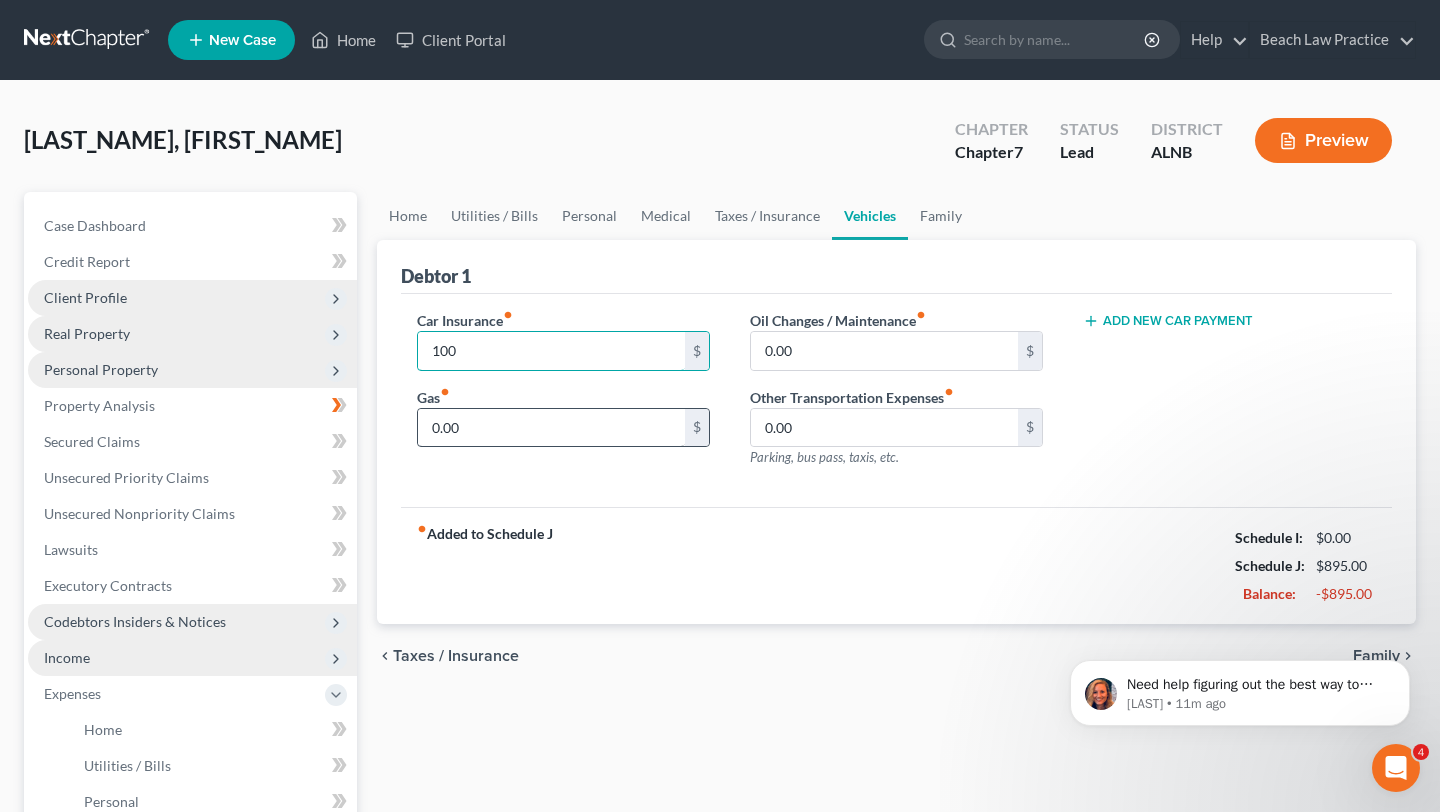 type on "100" 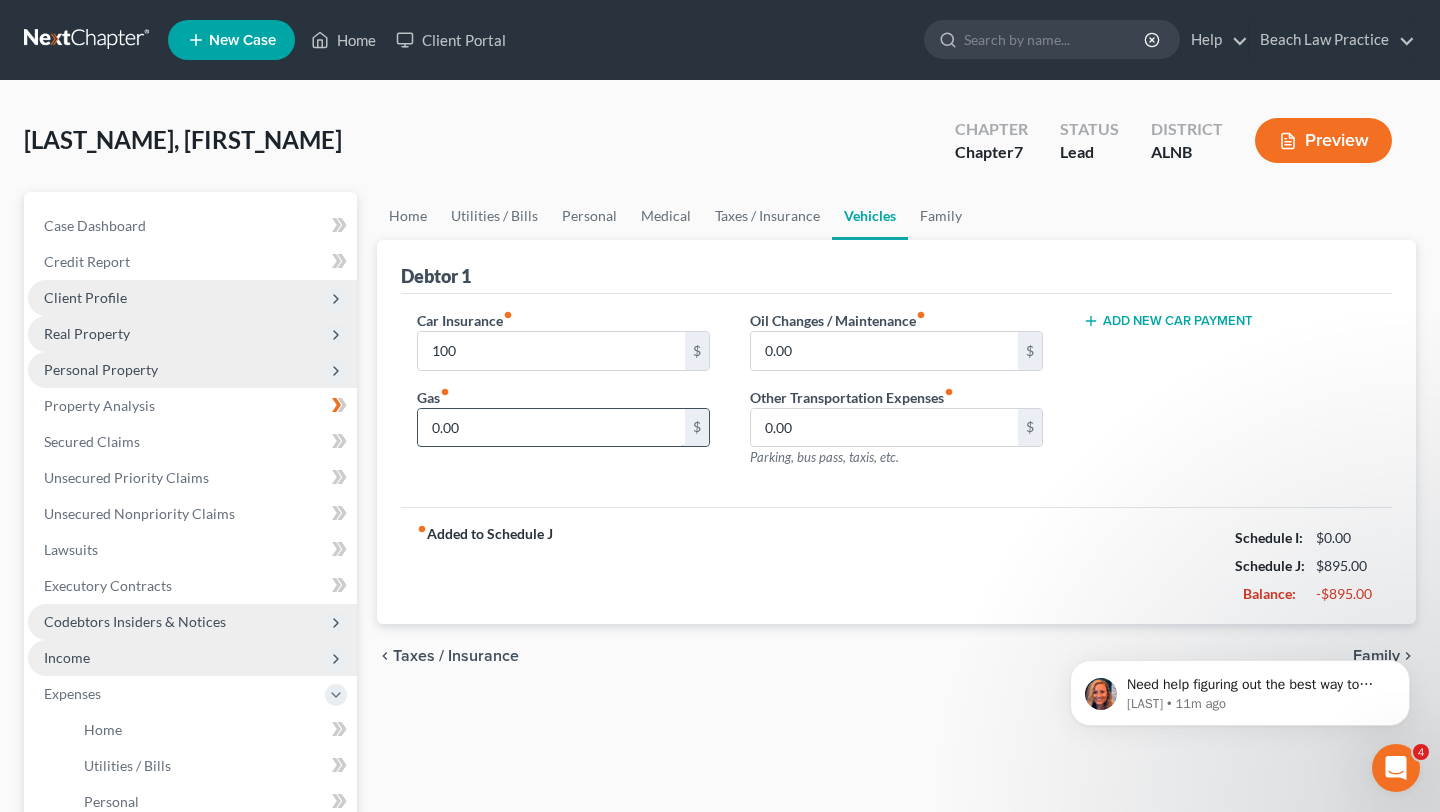 click on "0.00" at bounding box center (551, 428) 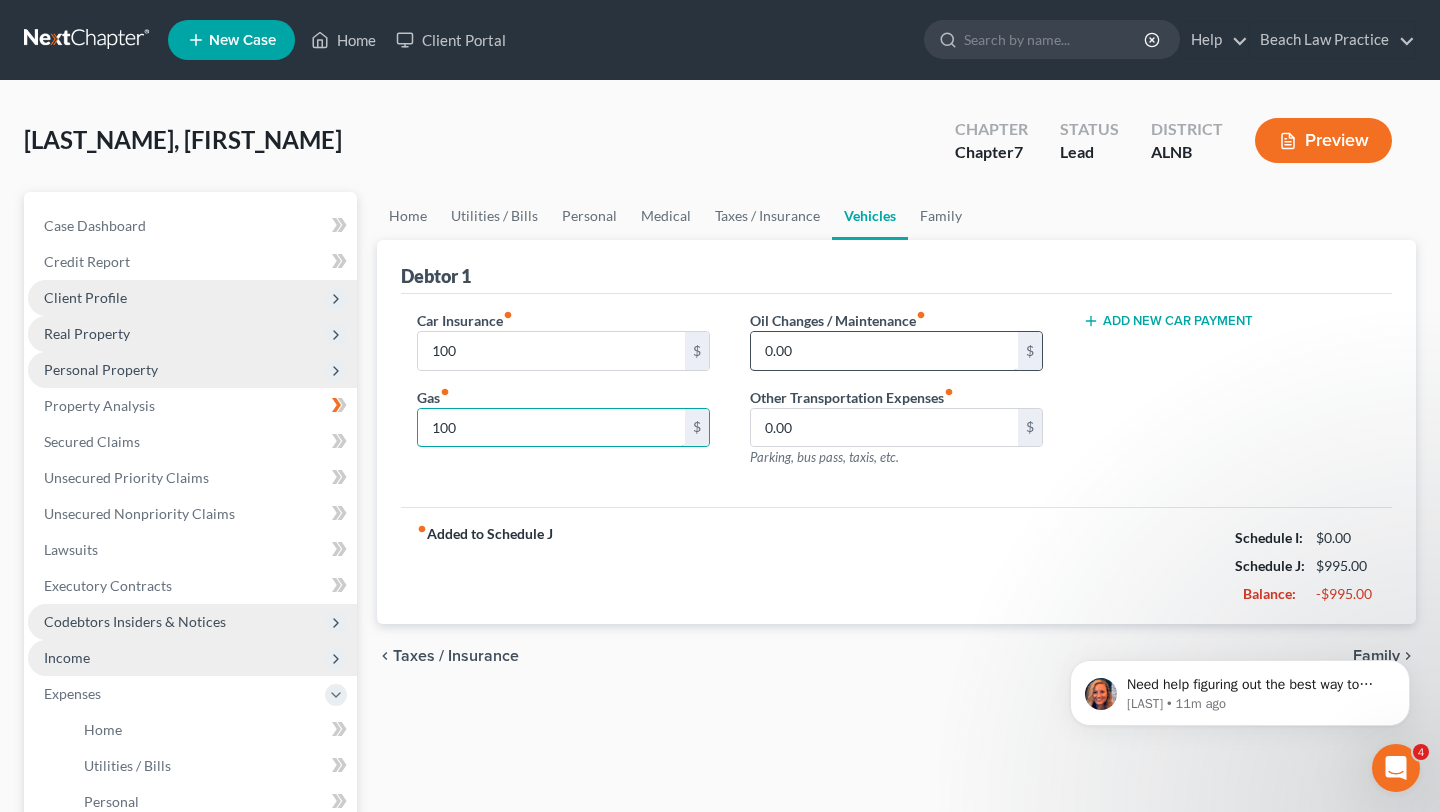 type on "100" 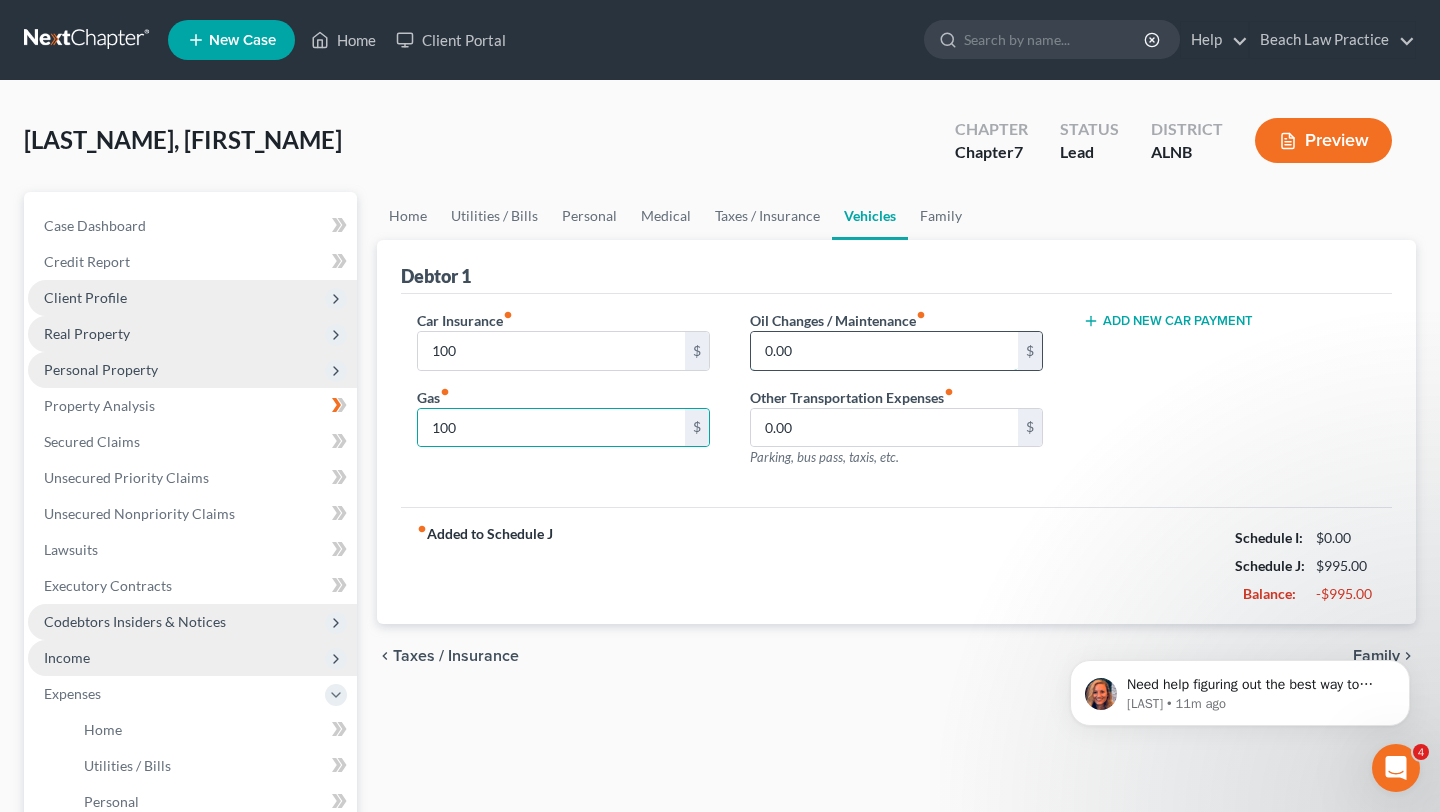 click on "0.00" at bounding box center (884, 351) 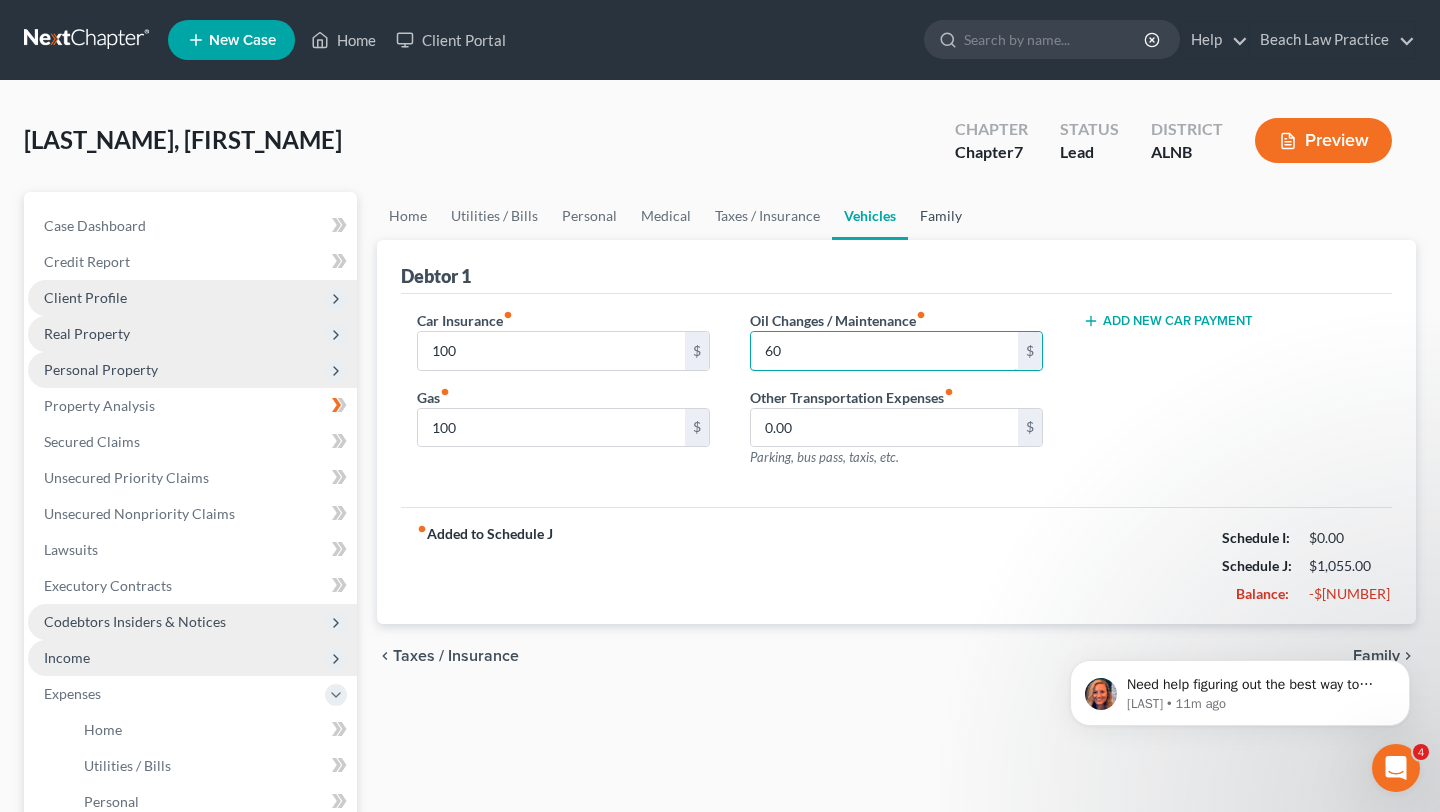 type on "60" 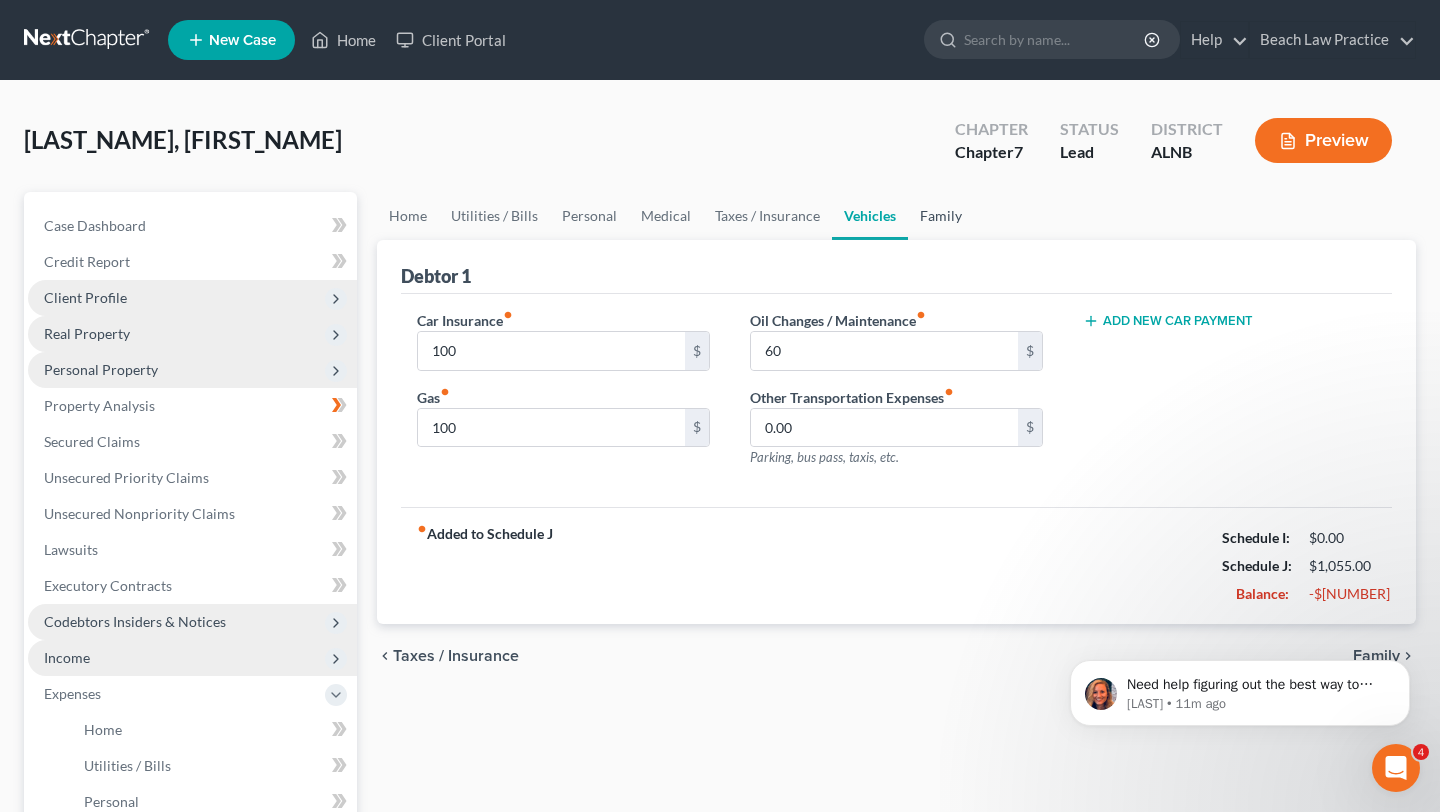 click on "Family" at bounding box center [941, 216] 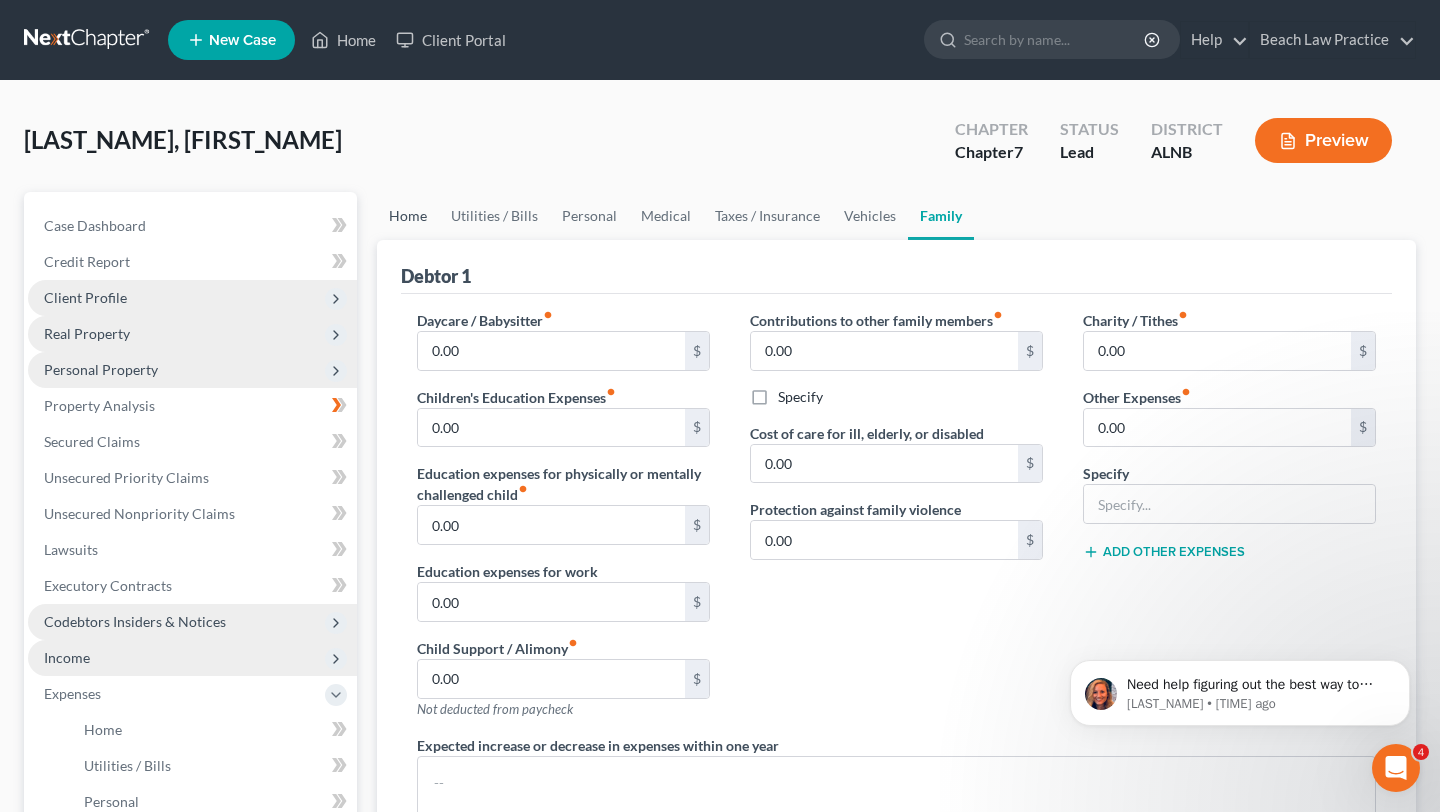 click on "Home" at bounding box center [408, 216] 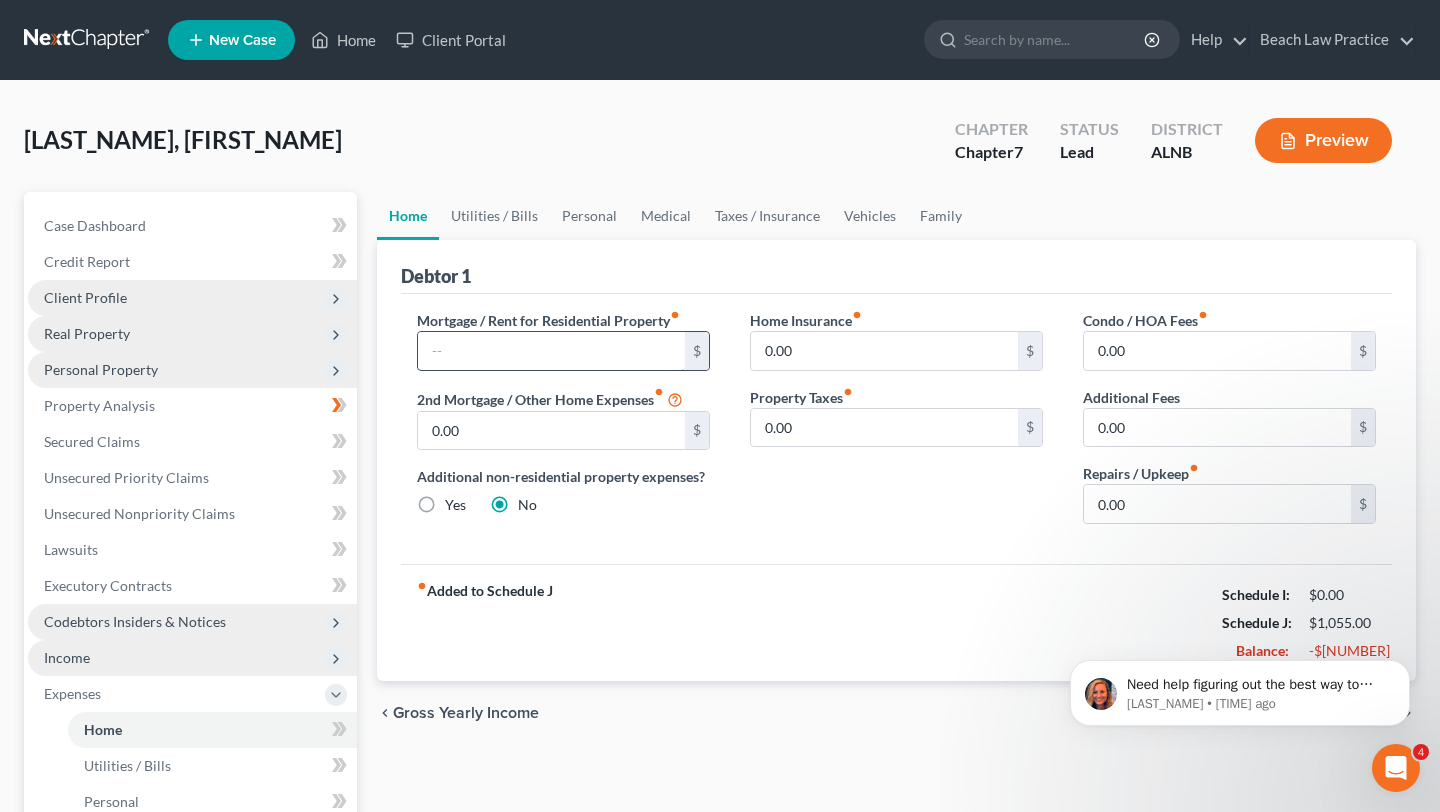 click at bounding box center [551, 351] 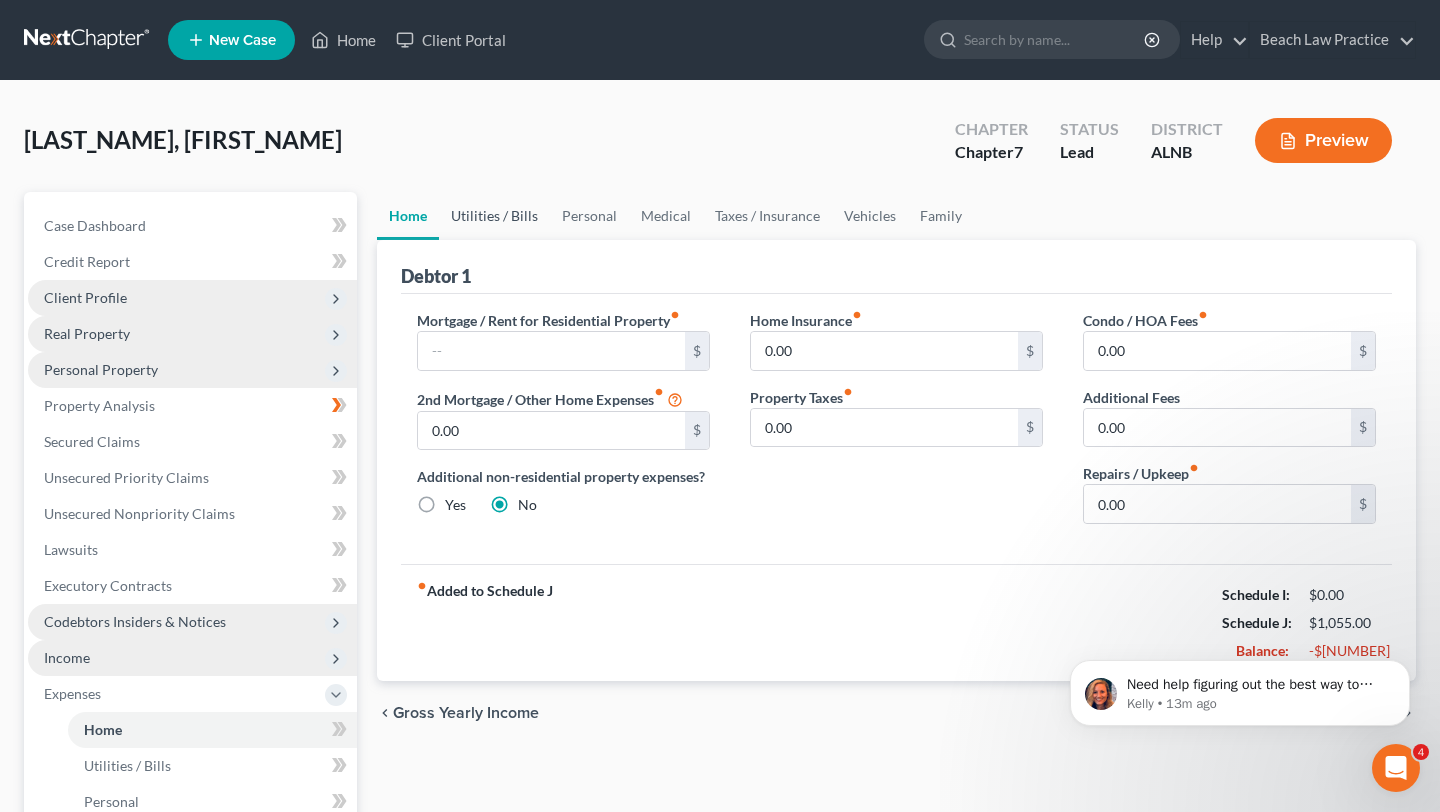 click on "Utilities / Bills" at bounding box center (494, 216) 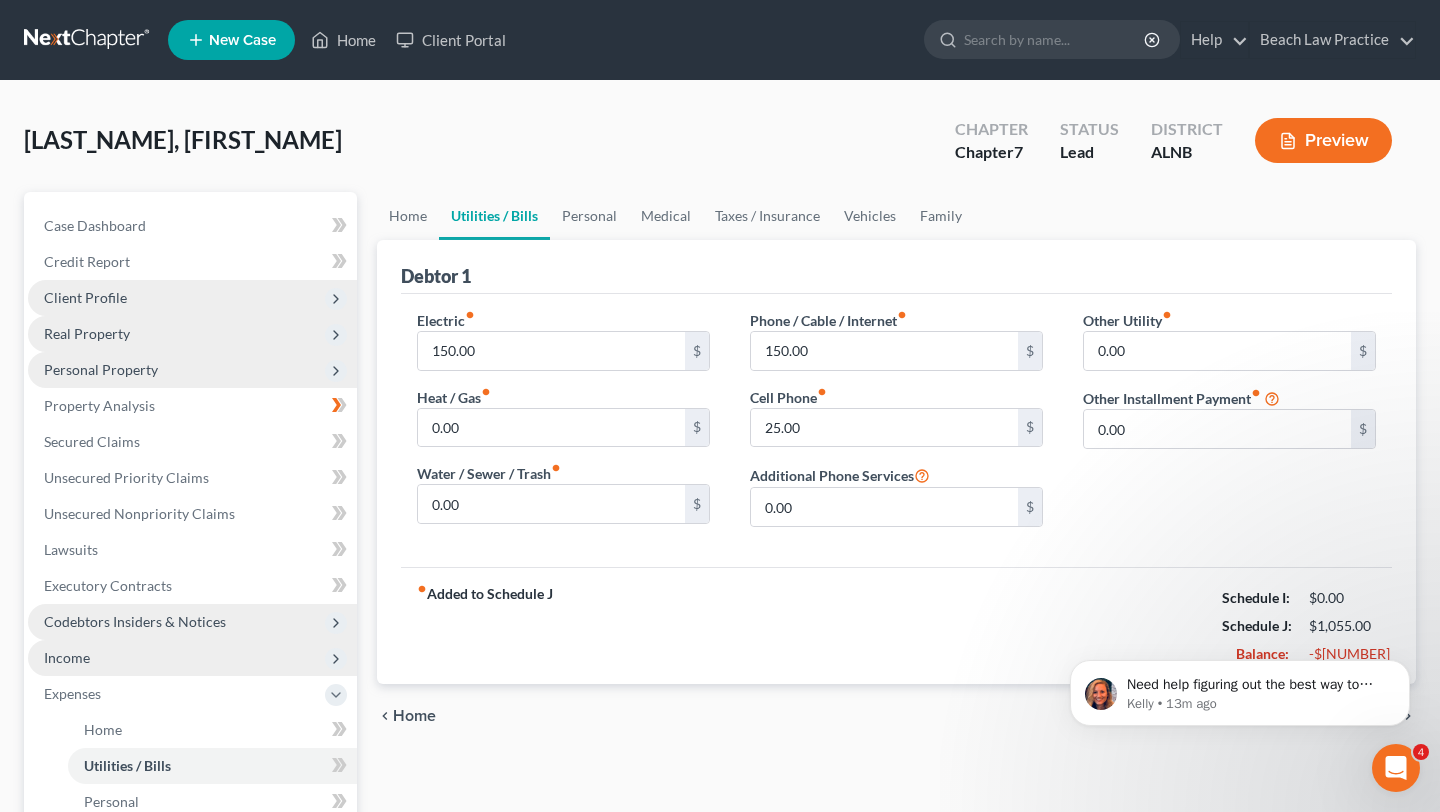 click on "Utilities / Bills" at bounding box center (494, 216) 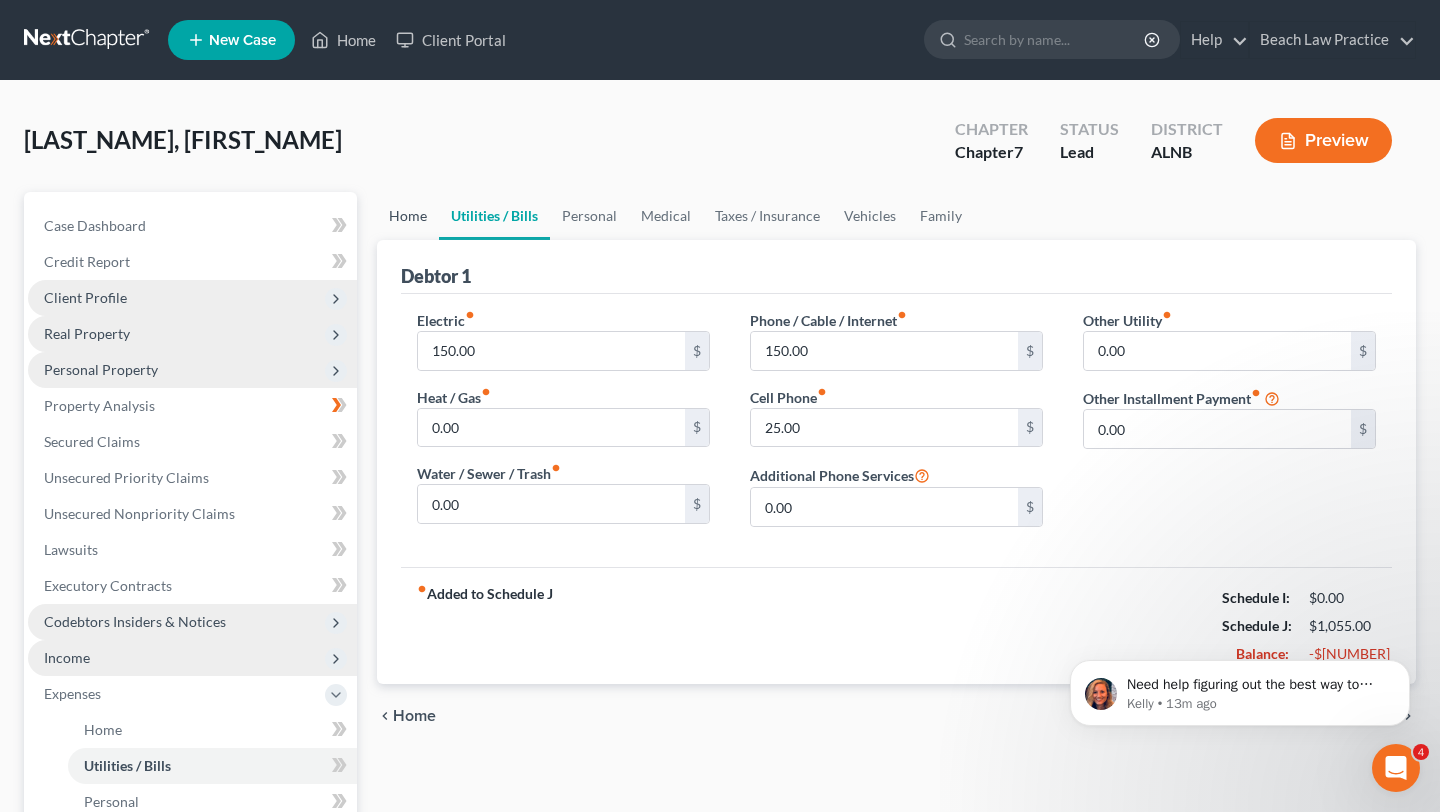 click on "Home" at bounding box center (408, 216) 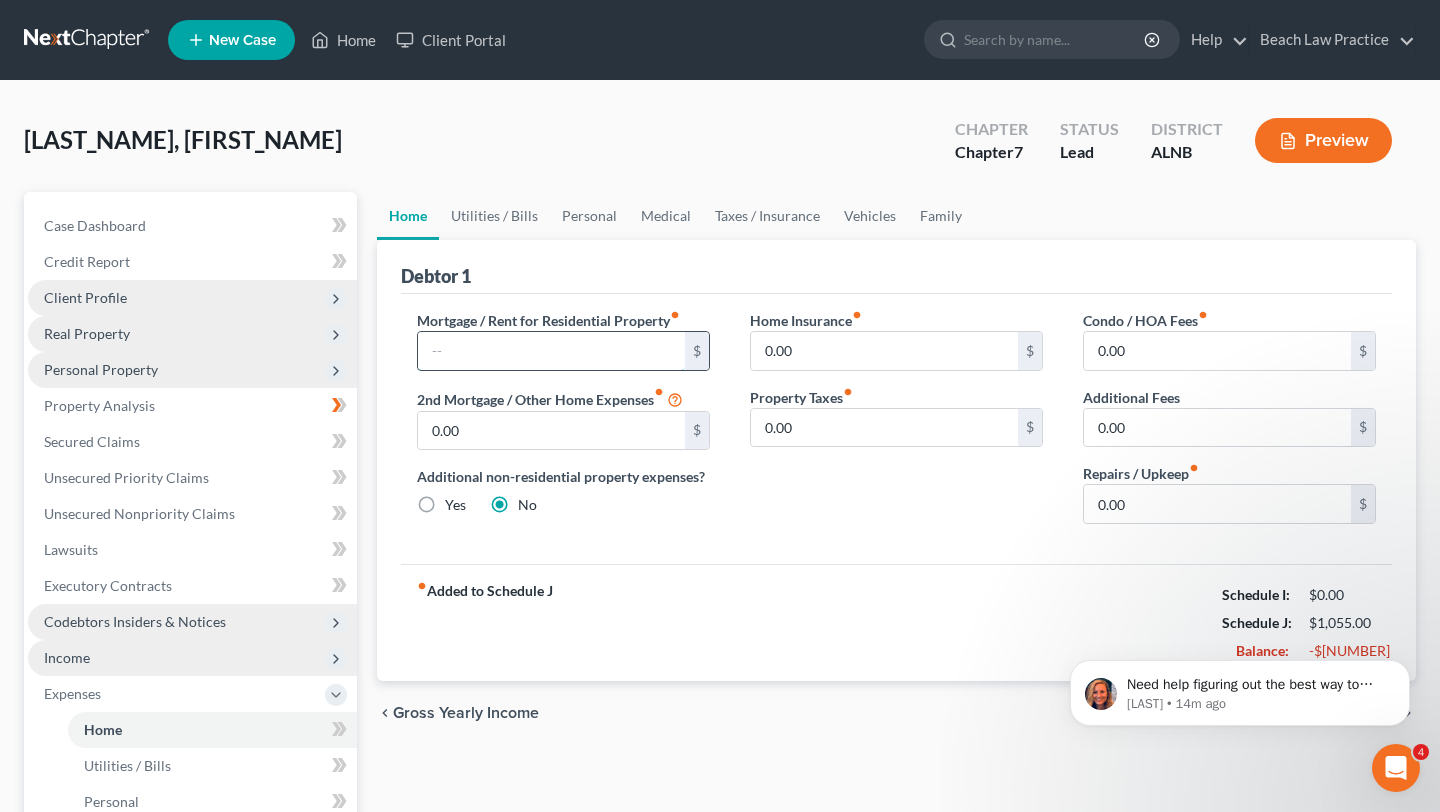 click at bounding box center (551, 351) 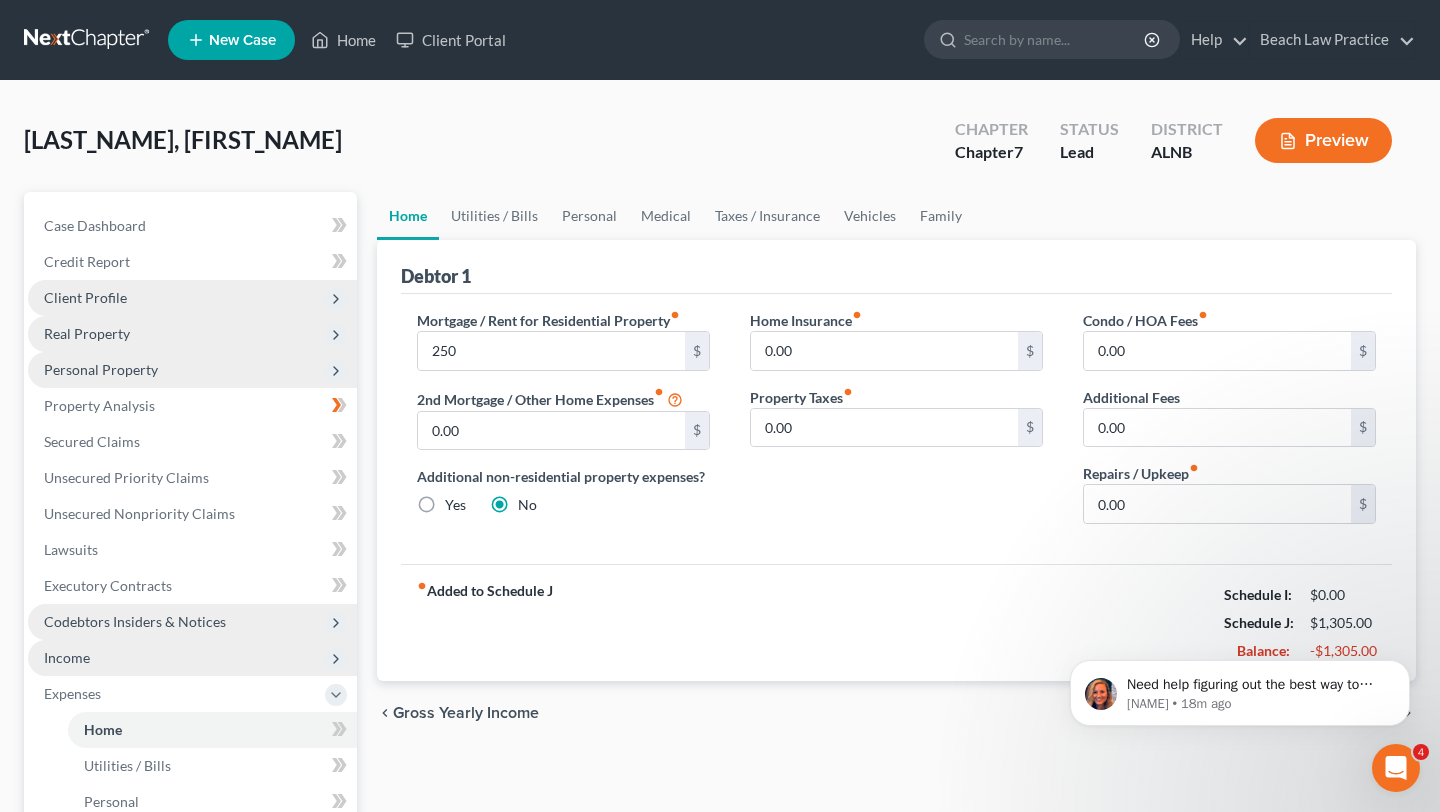 click on "Mortgage / Rent for Residential Property  fiber_manual_record 250 $ 2nd Mortgage / Other Home Expenses  fiber_manual_record   0.00 $ Additional non-residential property expenses? Yes No" at bounding box center (563, 425) 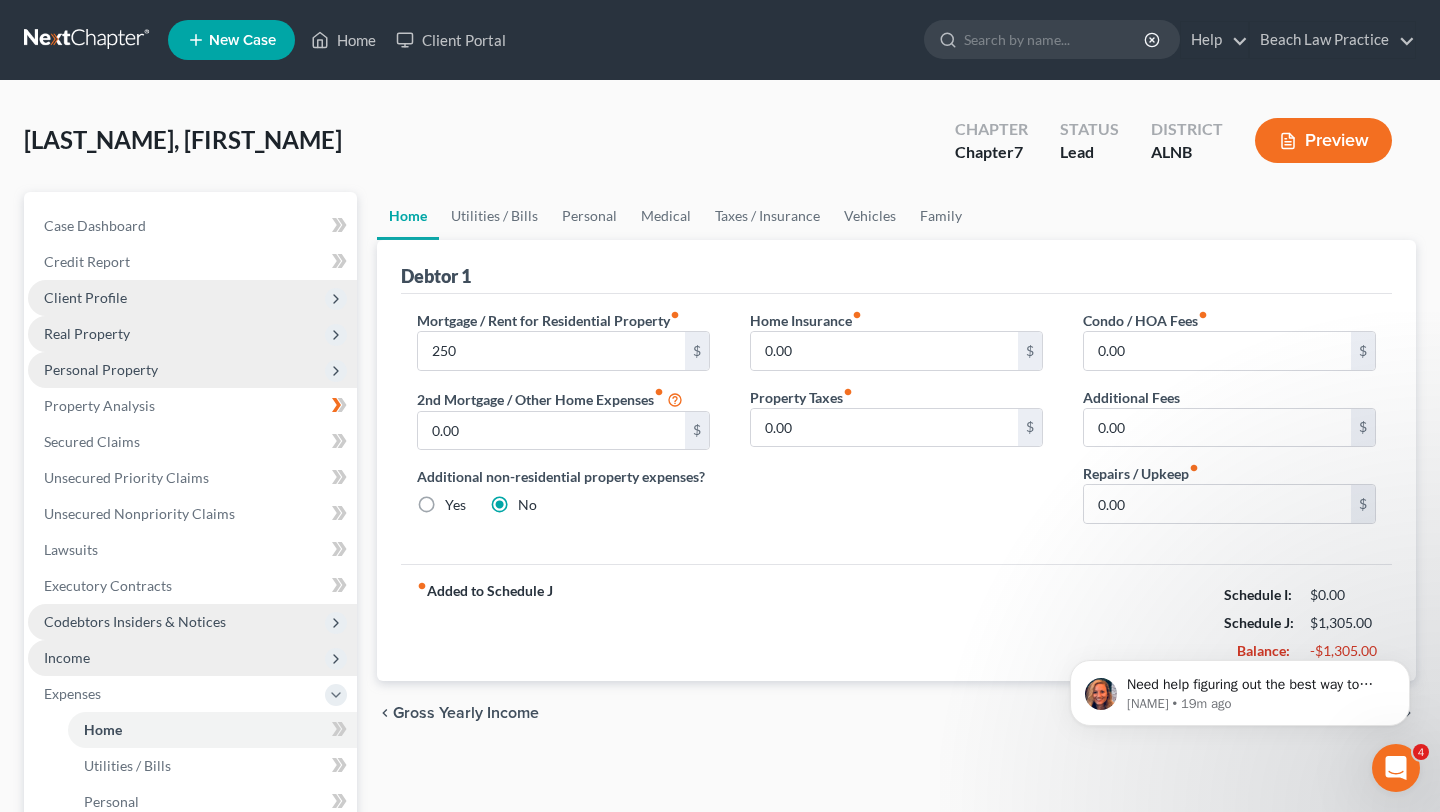 click 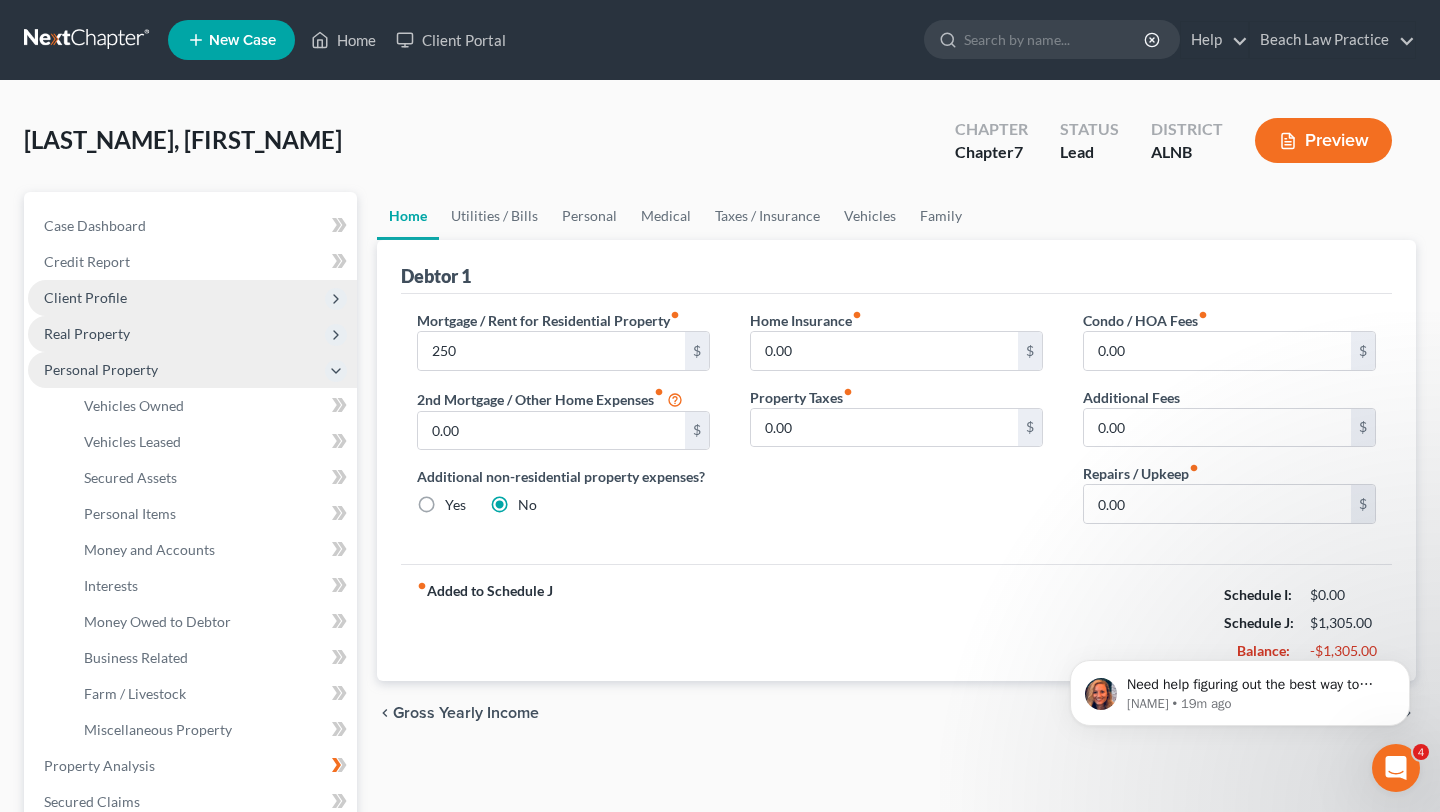 click 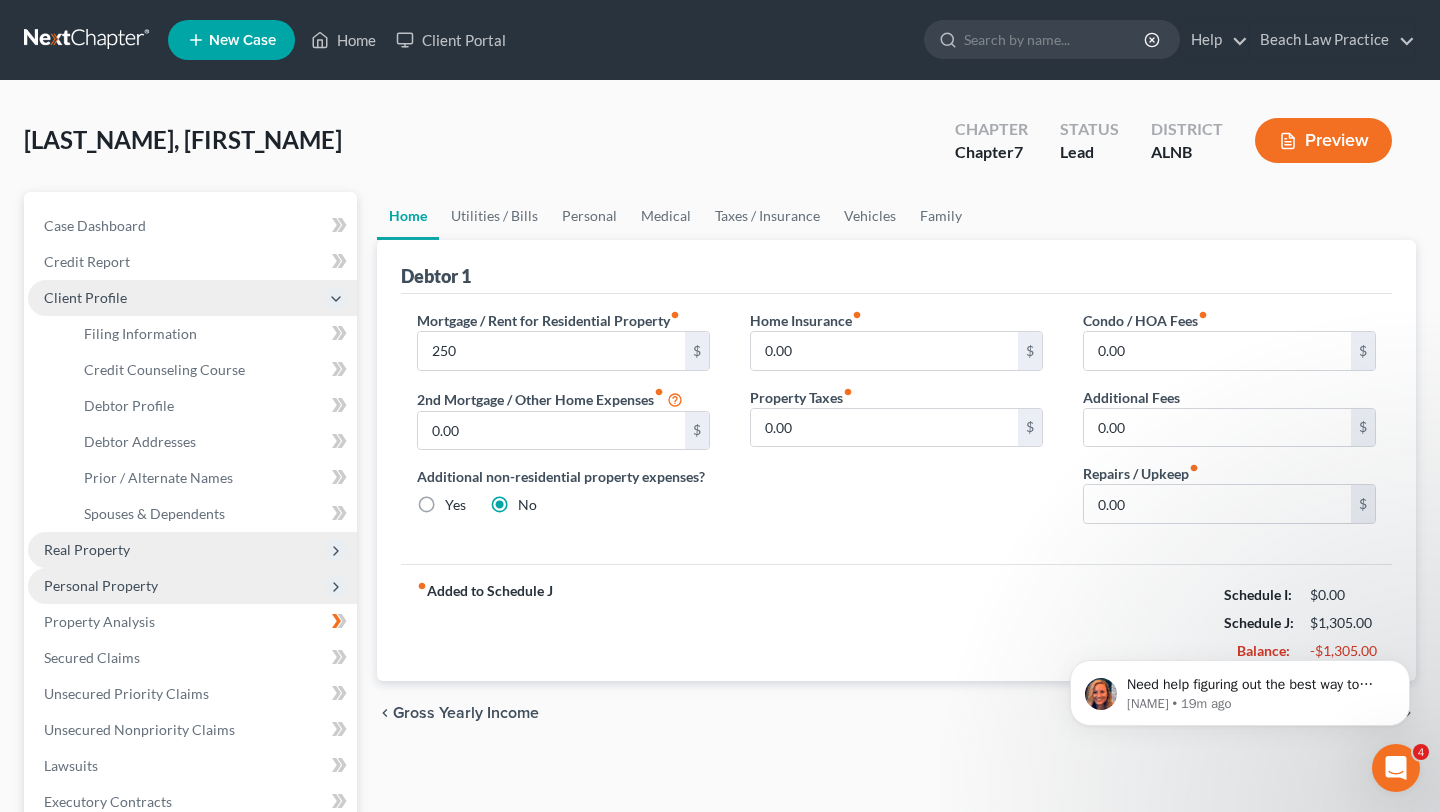 click 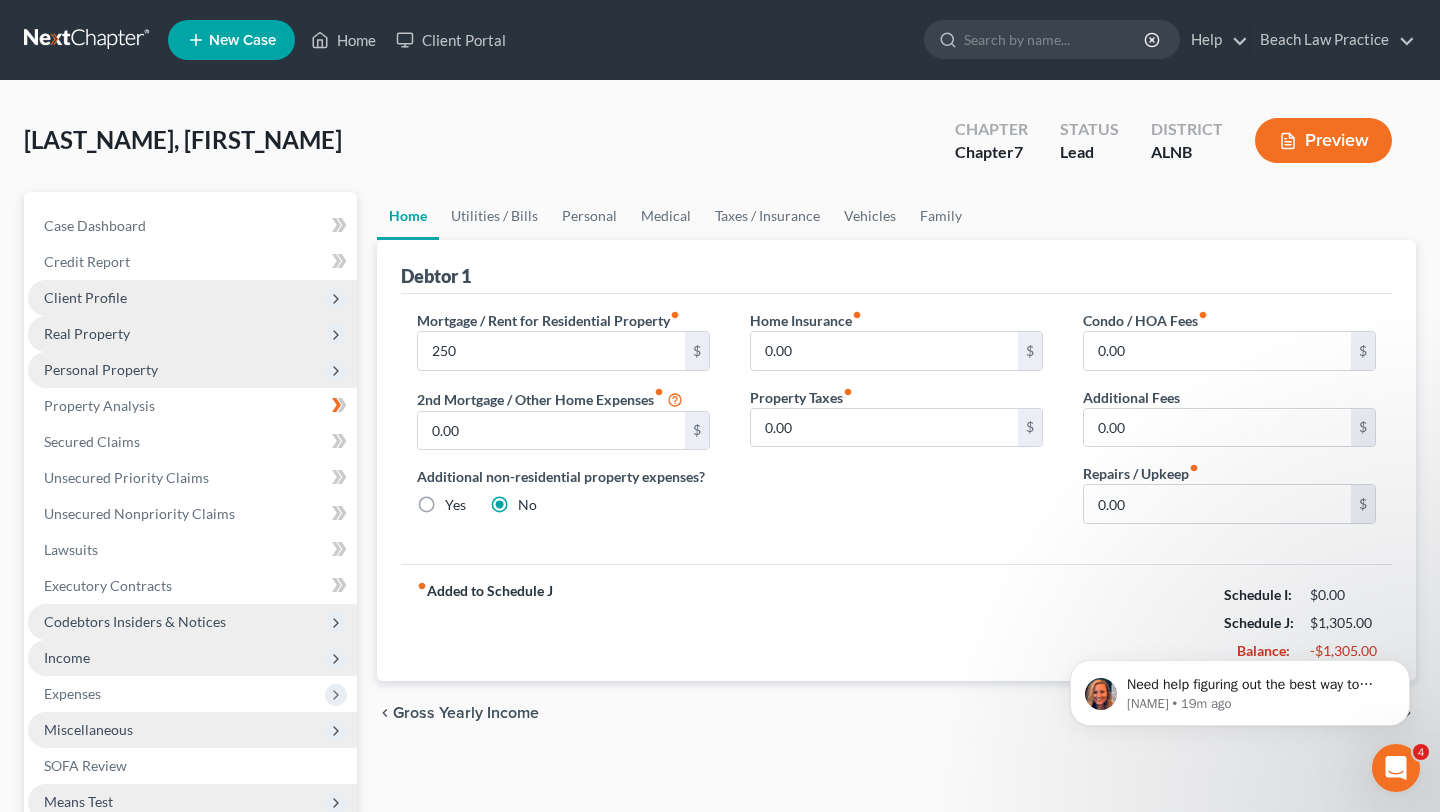 click 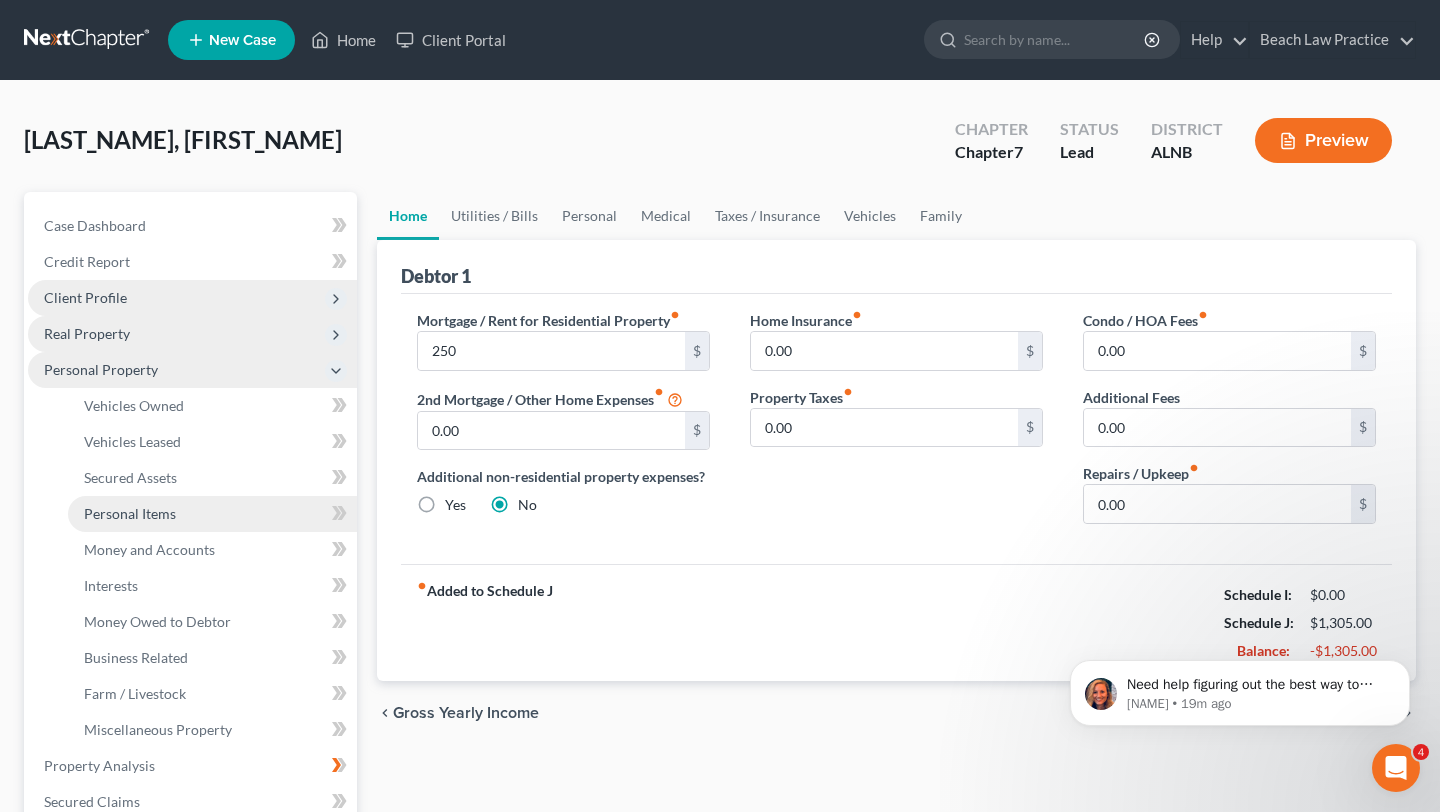 click on "Personal Items" at bounding box center [212, 514] 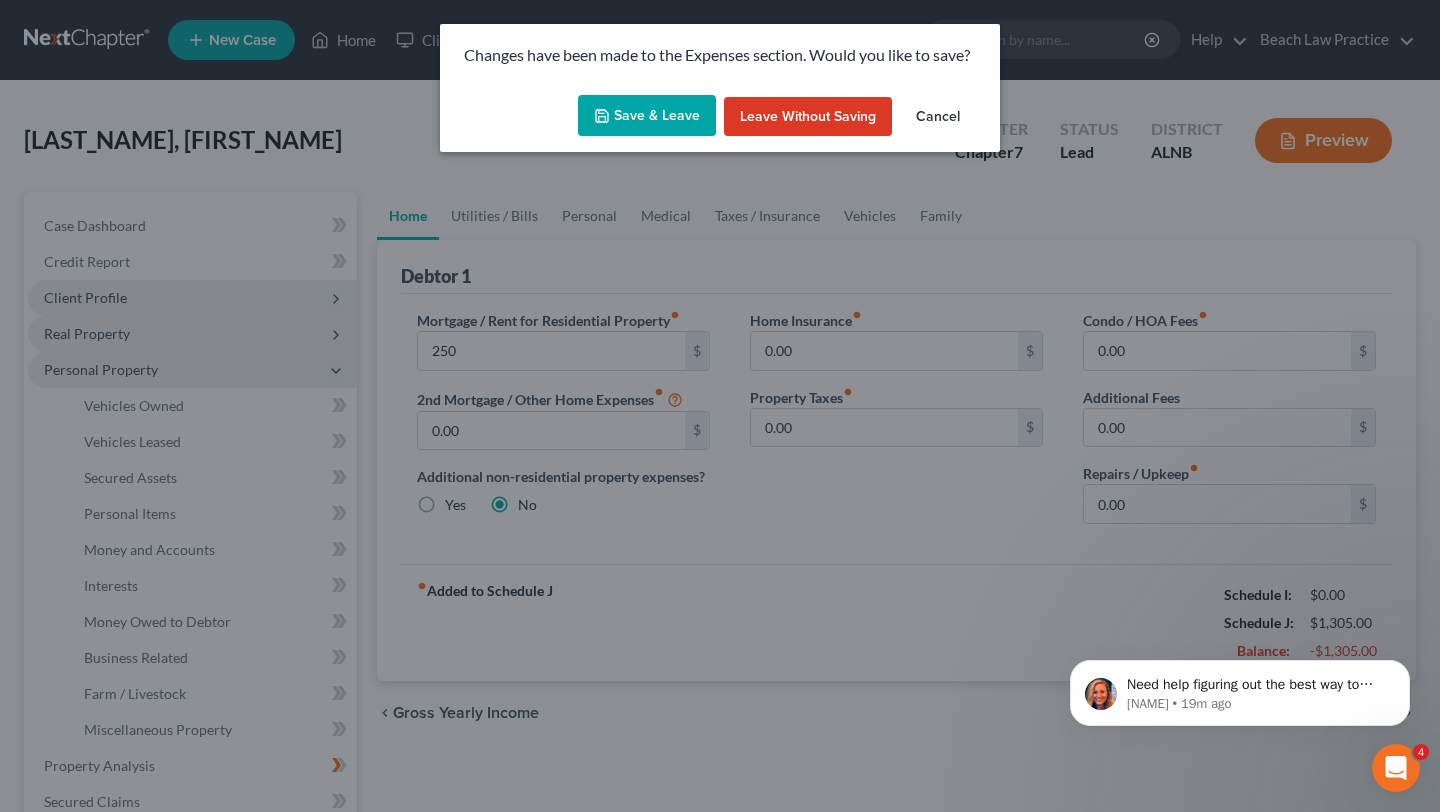 click on "Cancel" at bounding box center [938, 117] 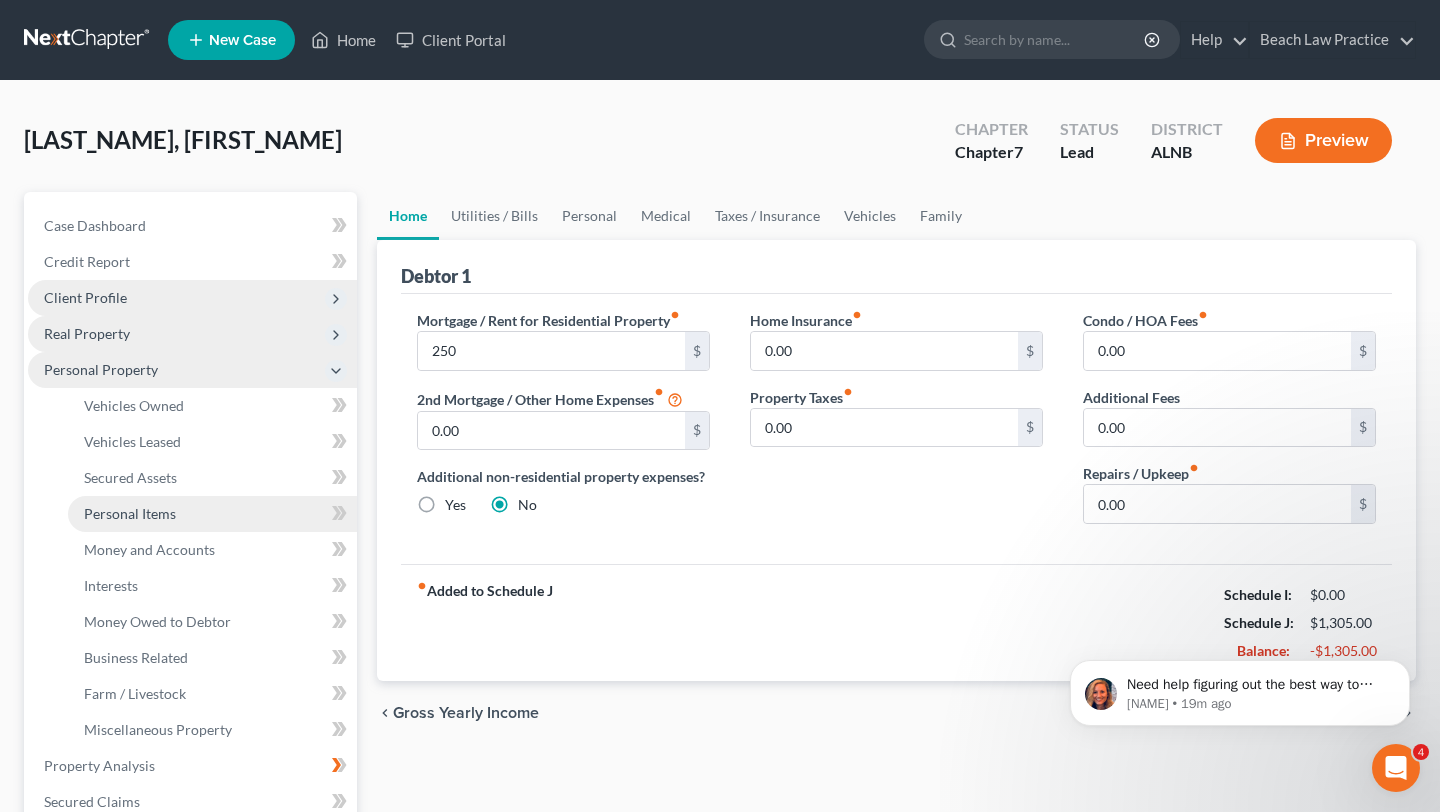click on "Personal Items" at bounding box center [212, 514] 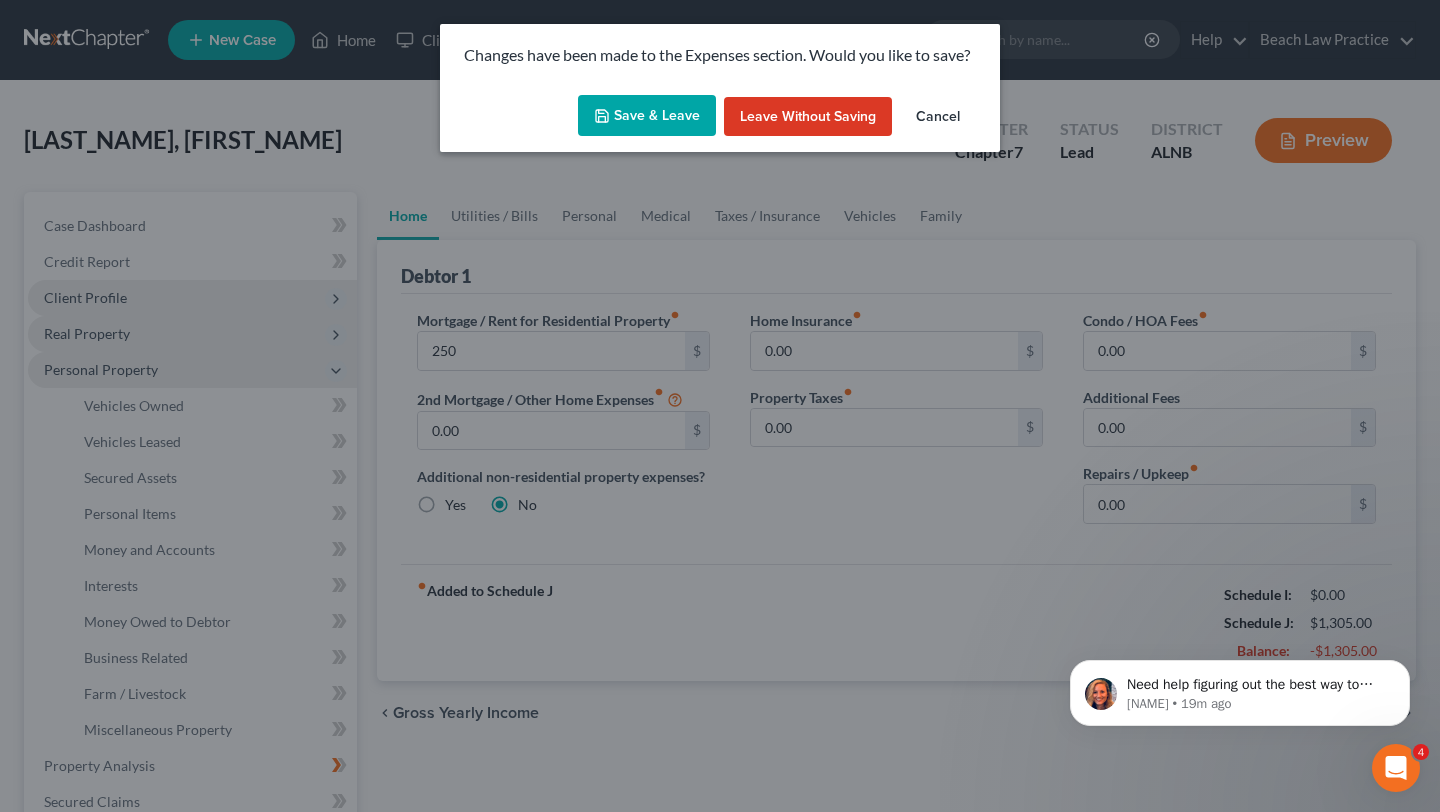 click on "Save & Leave" at bounding box center [647, 116] 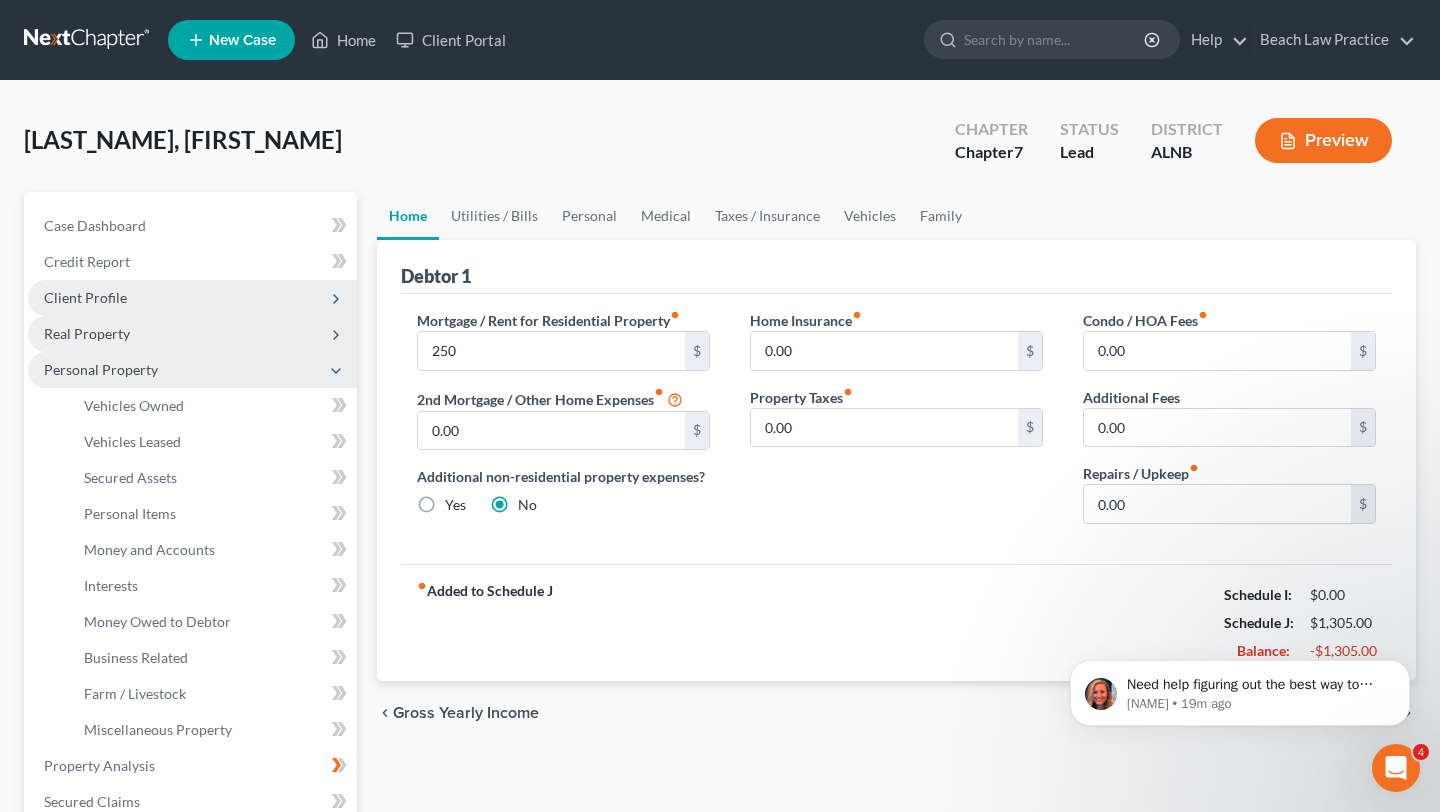 type on "250.00" 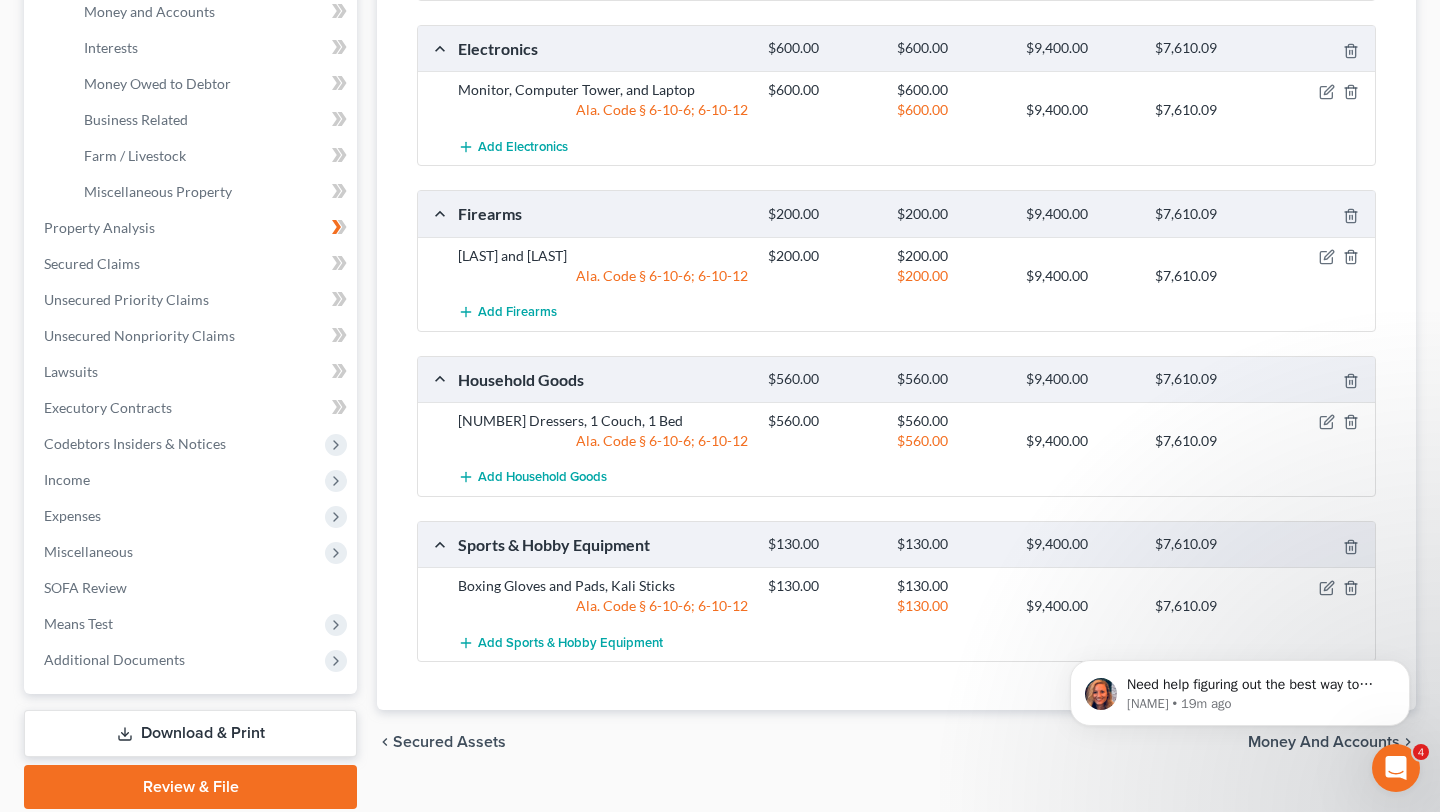 scroll, scrollTop: 555, scrollLeft: 0, axis: vertical 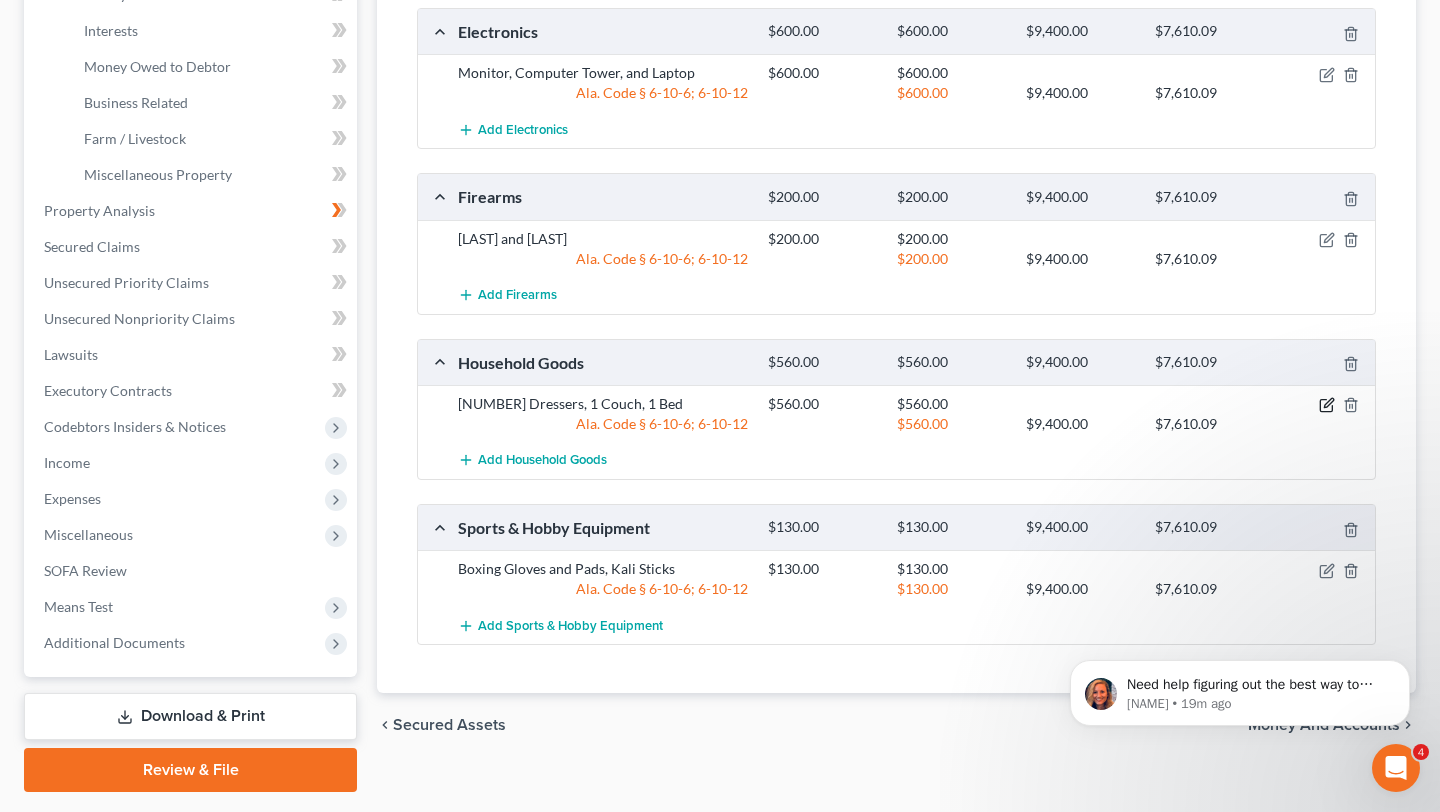 click 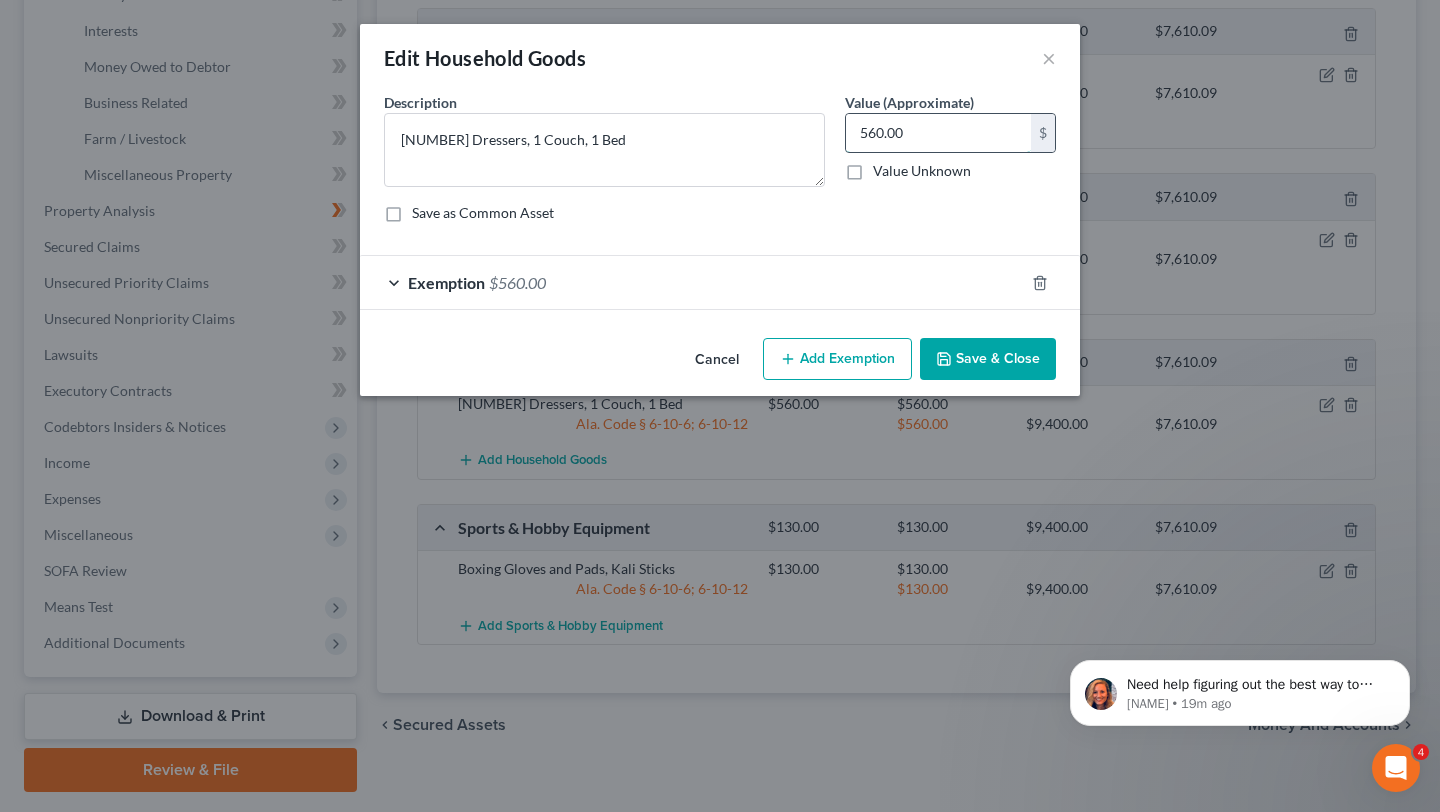 click on "560.00" at bounding box center [938, 133] 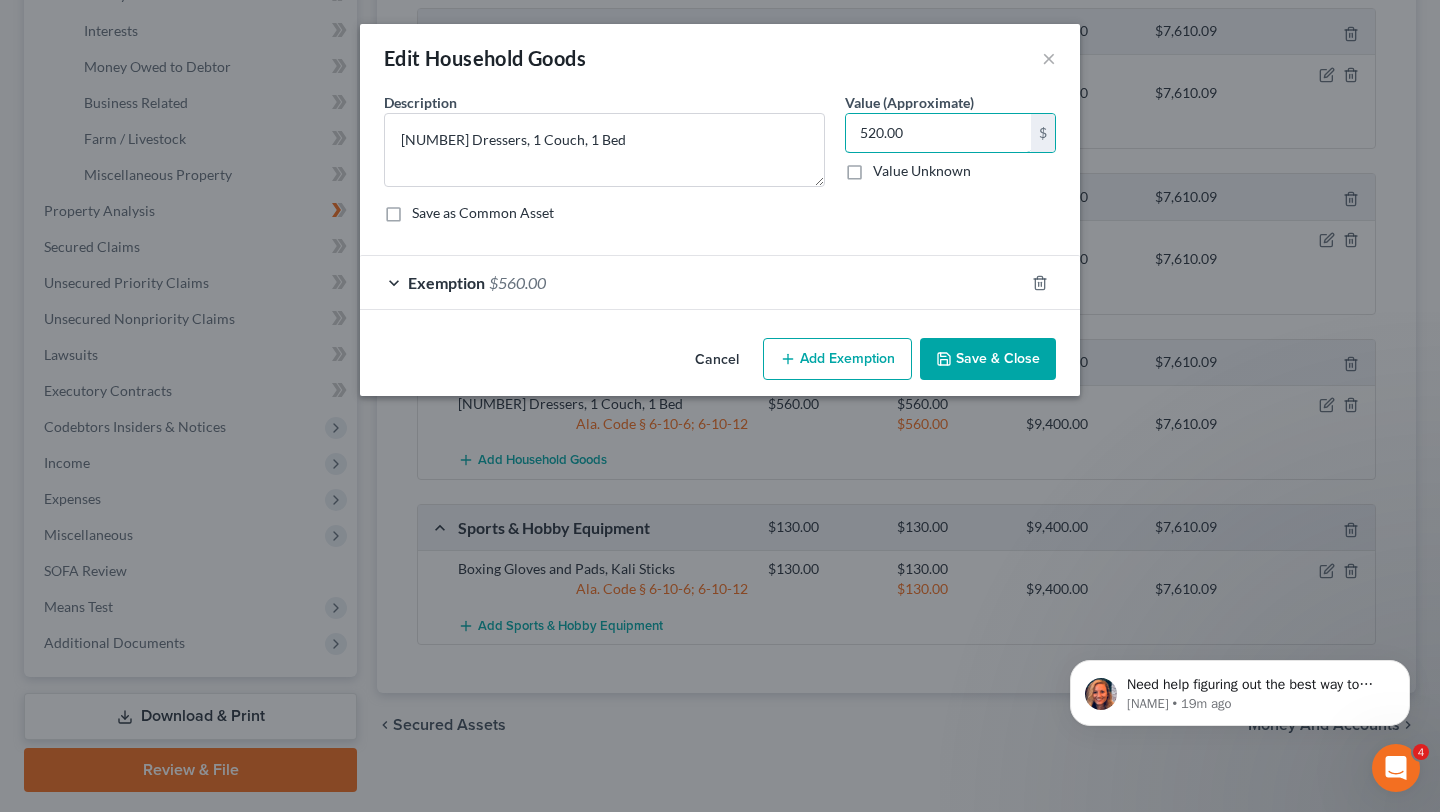 type on "520.00" 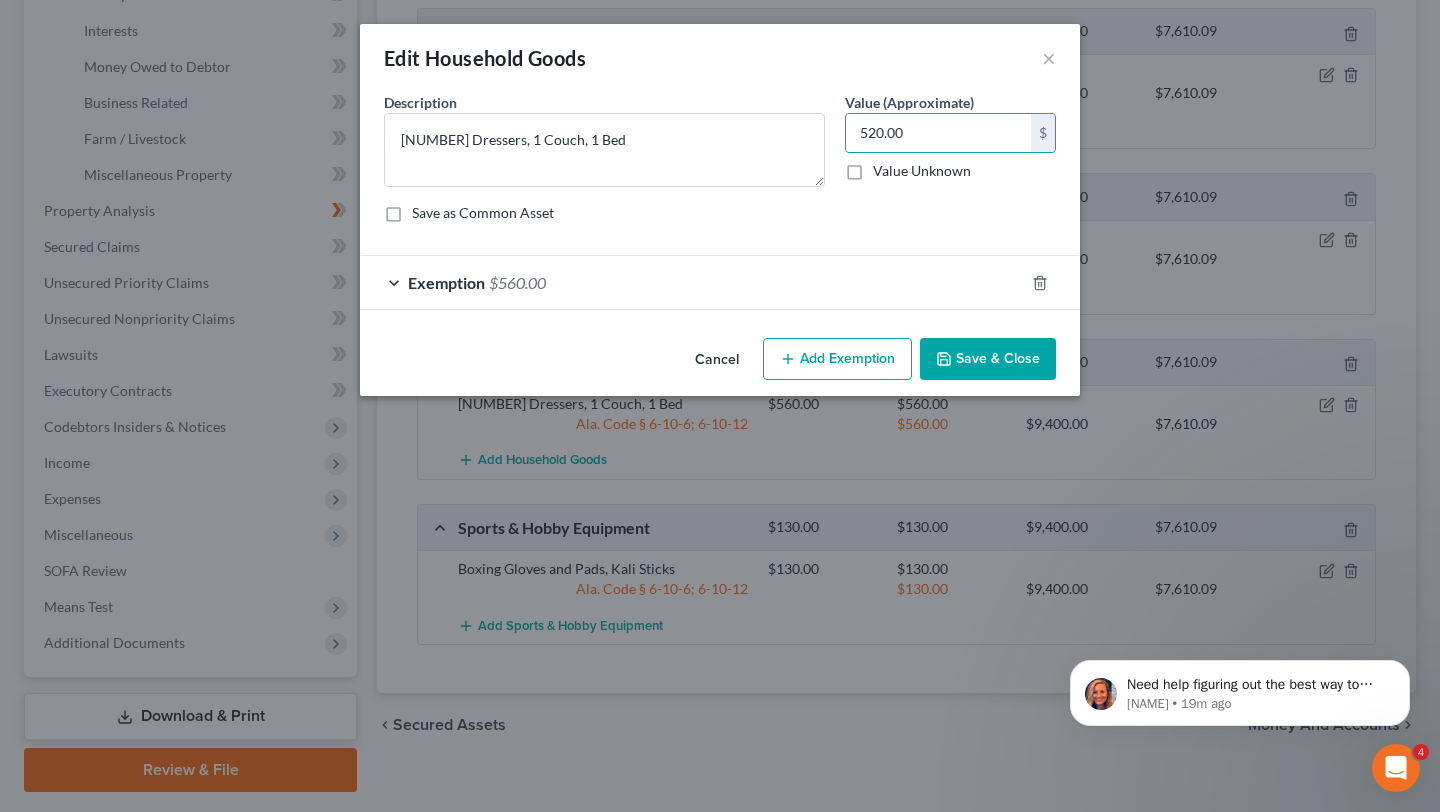 click on "Exemption $560.00" at bounding box center (692, 282) 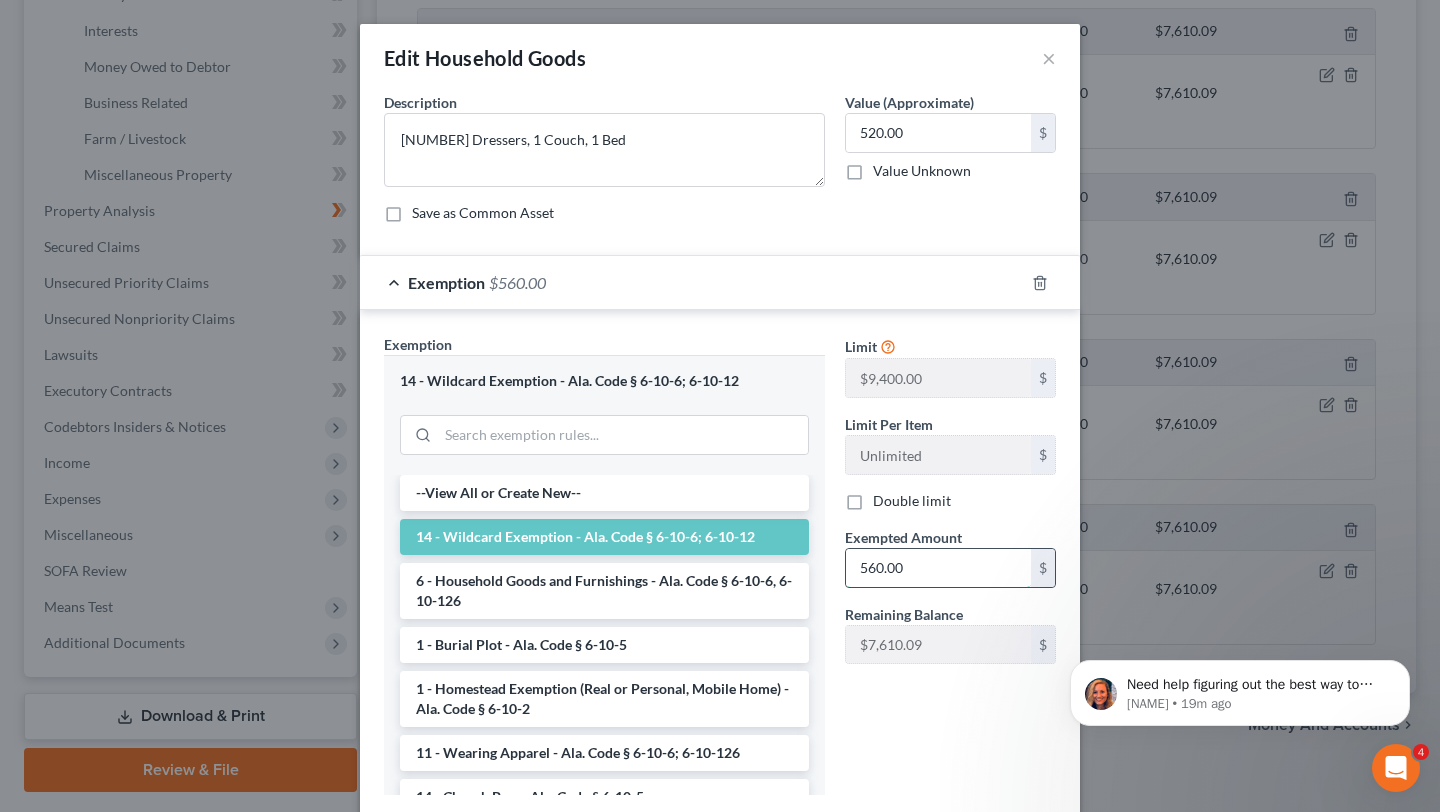 click on "560.00" at bounding box center (938, 568) 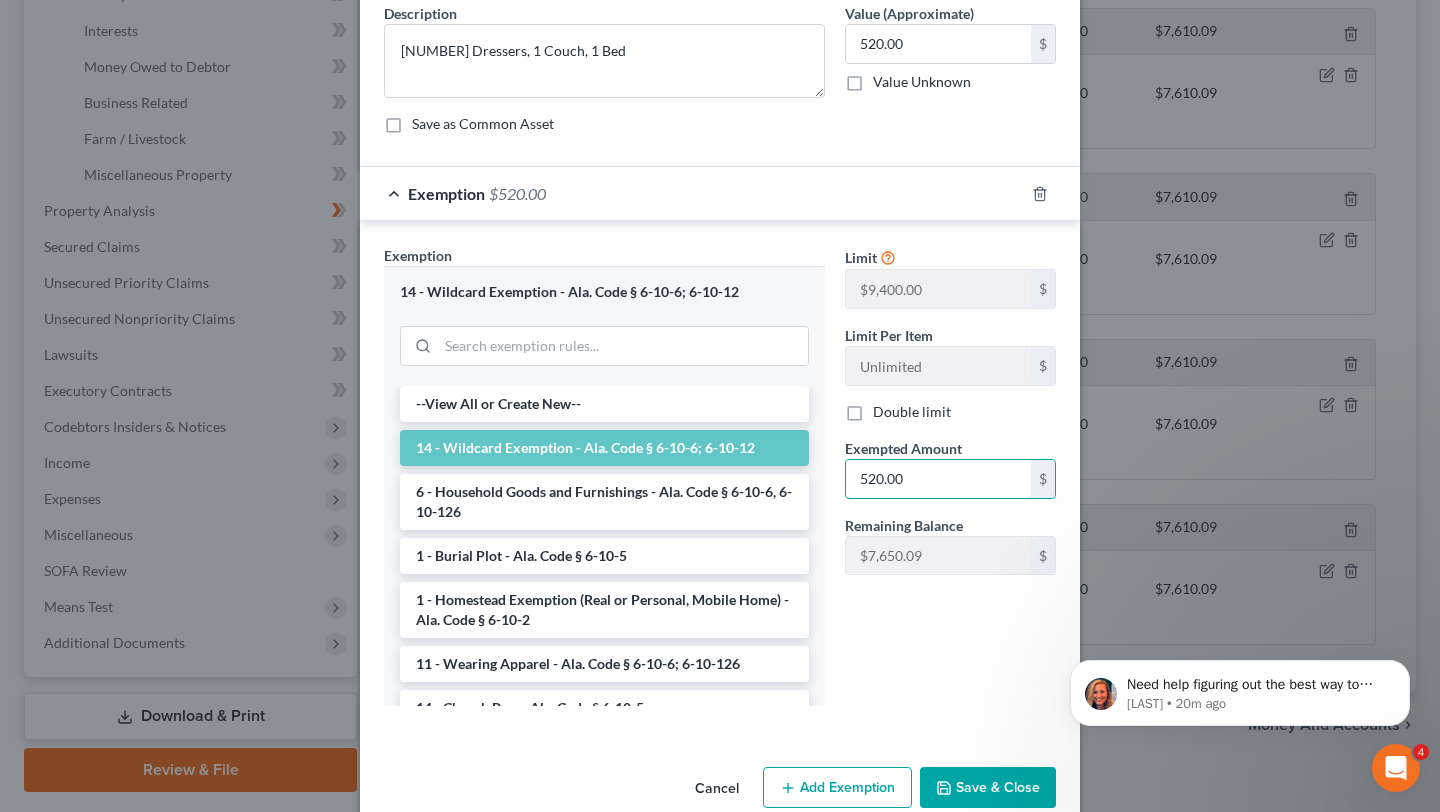 scroll, scrollTop: 125, scrollLeft: 0, axis: vertical 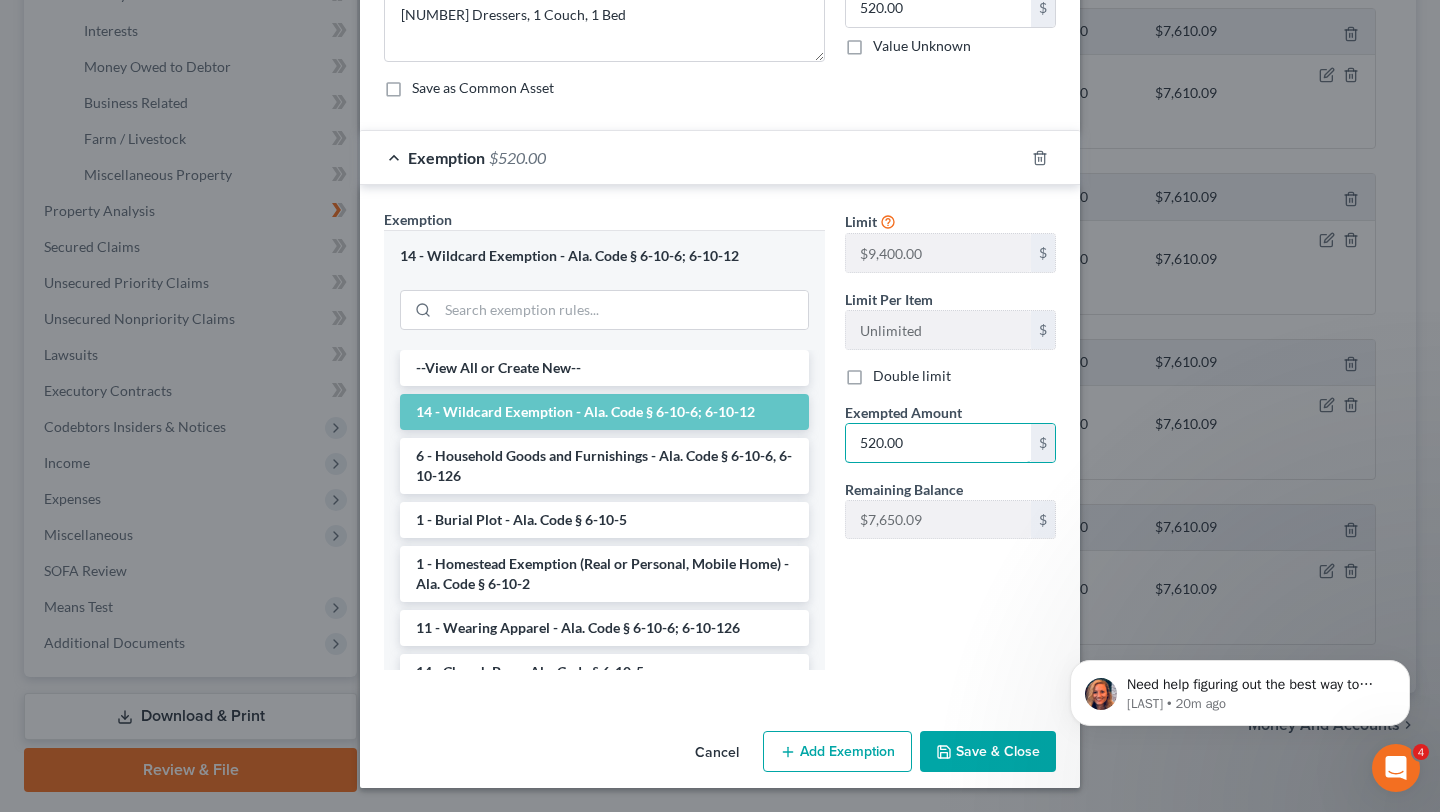 type on "520.00" 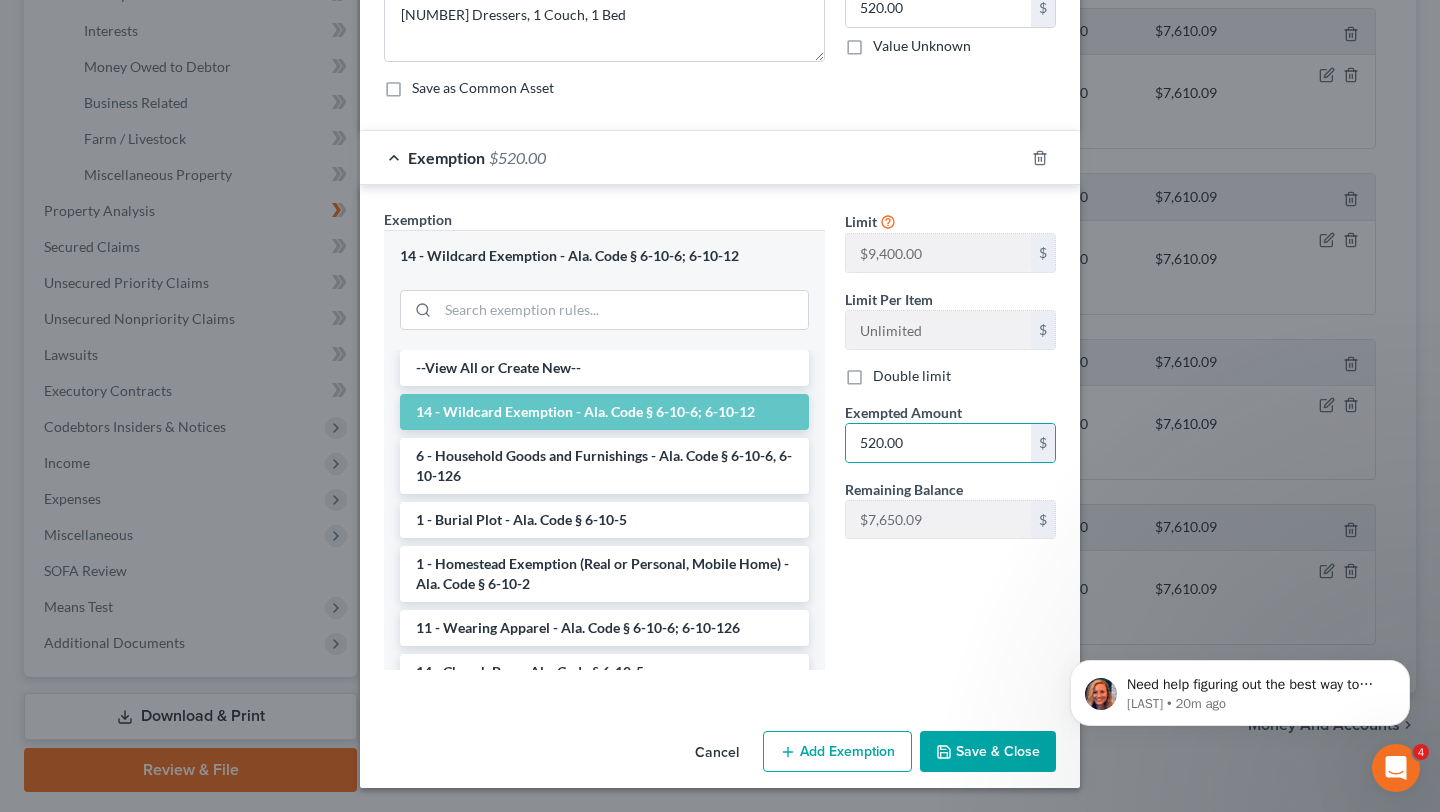 click on "Save & Close" at bounding box center (988, 752) 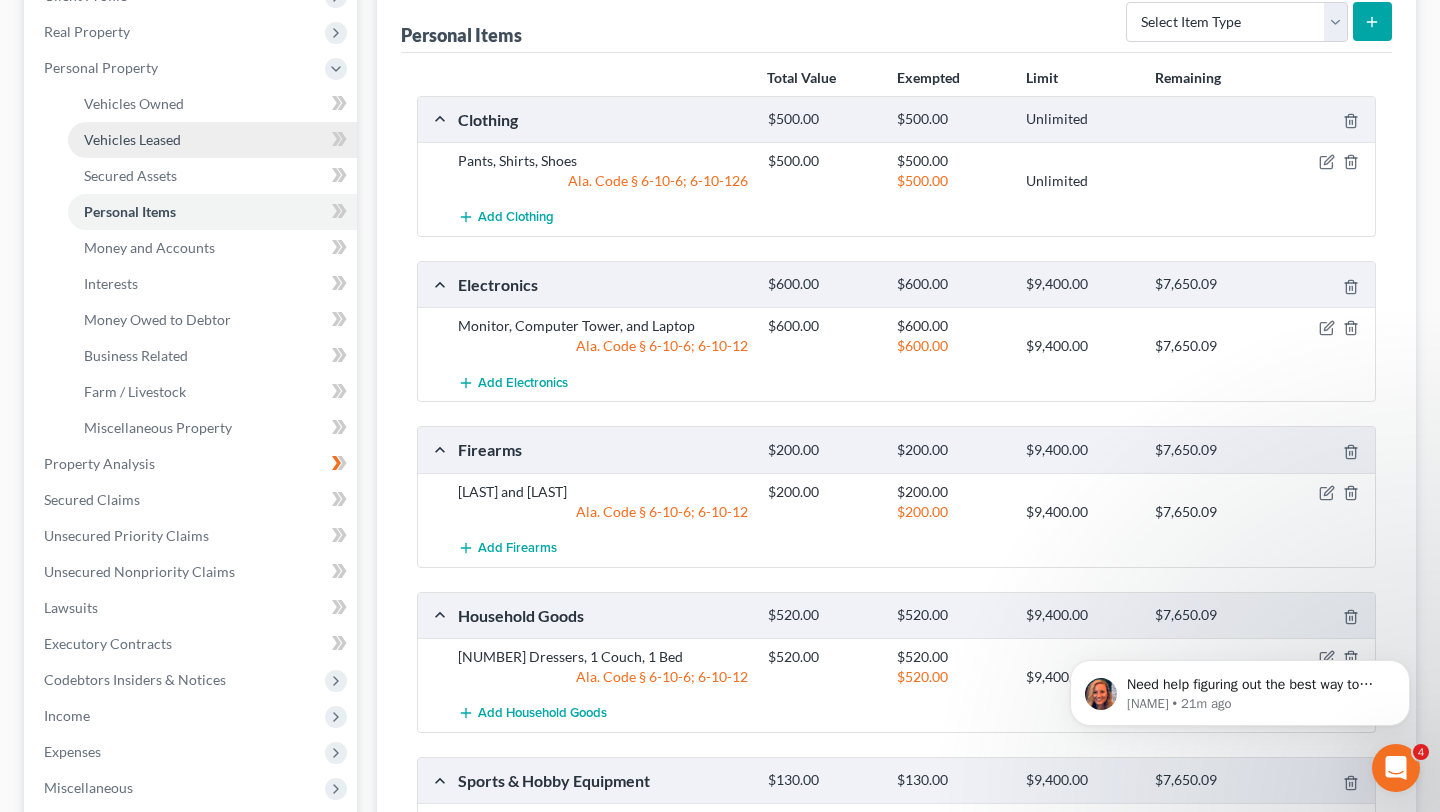 scroll, scrollTop: 299, scrollLeft: 0, axis: vertical 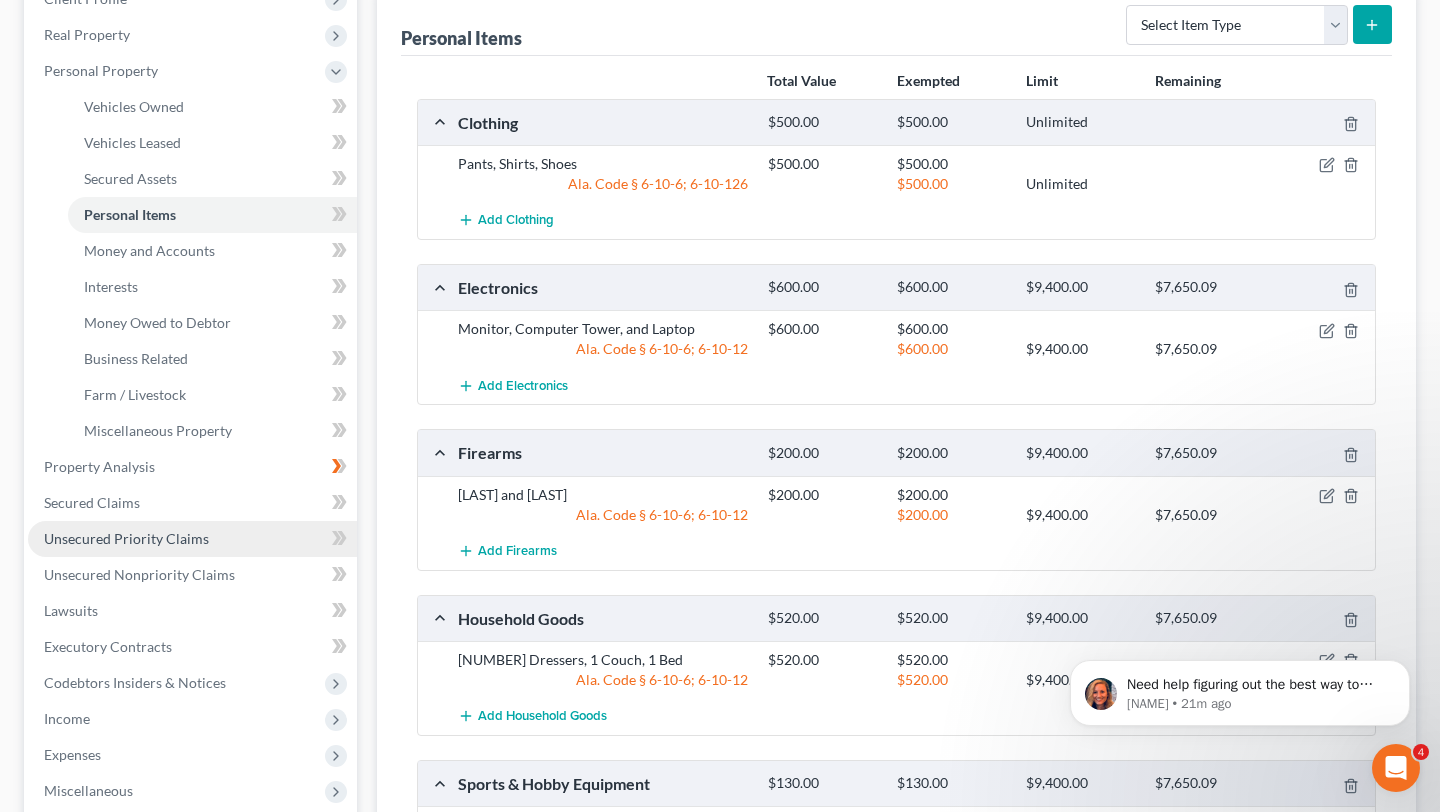 click on "Unsecured Priority Claims" at bounding box center [126, 538] 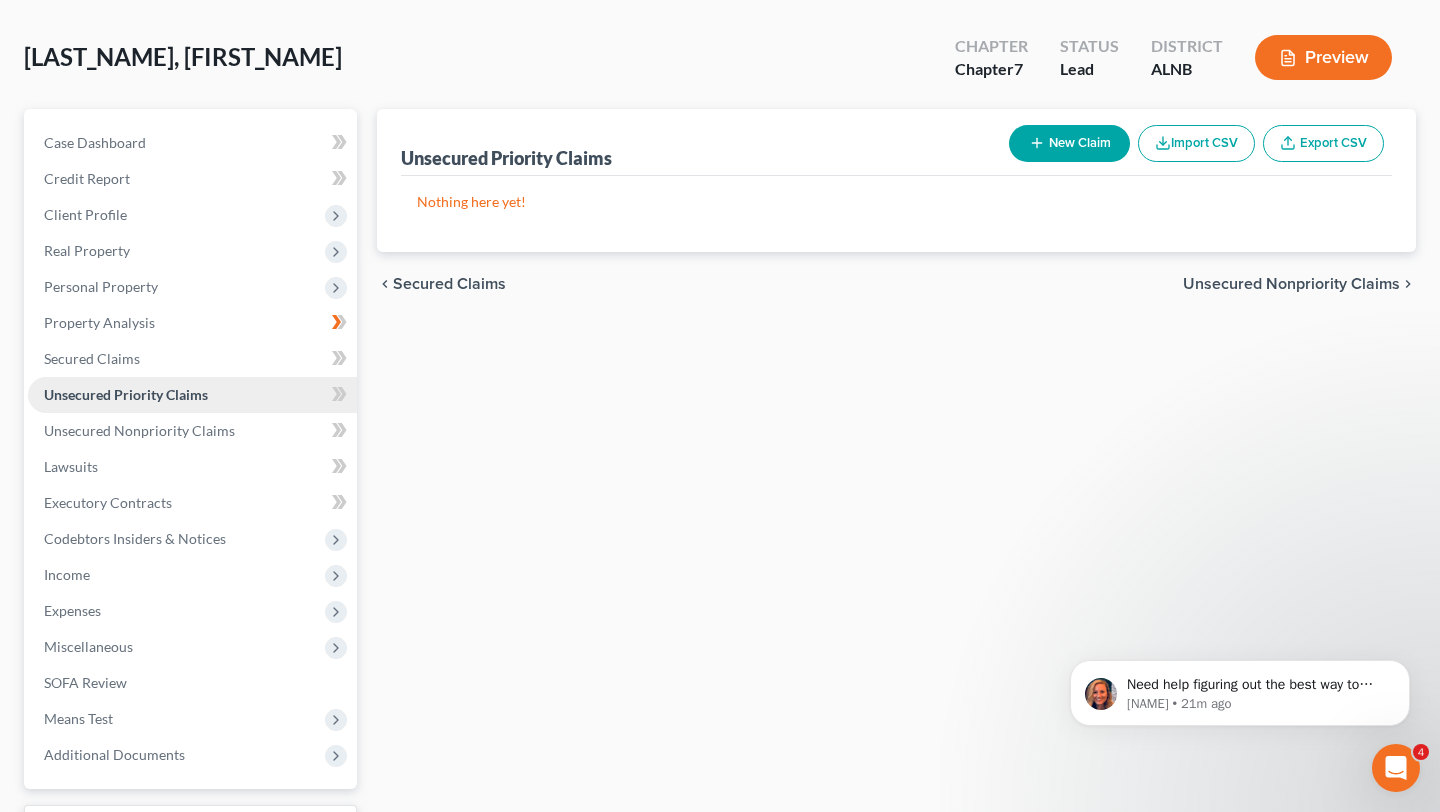 scroll, scrollTop: 109, scrollLeft: 0, axis: vertical 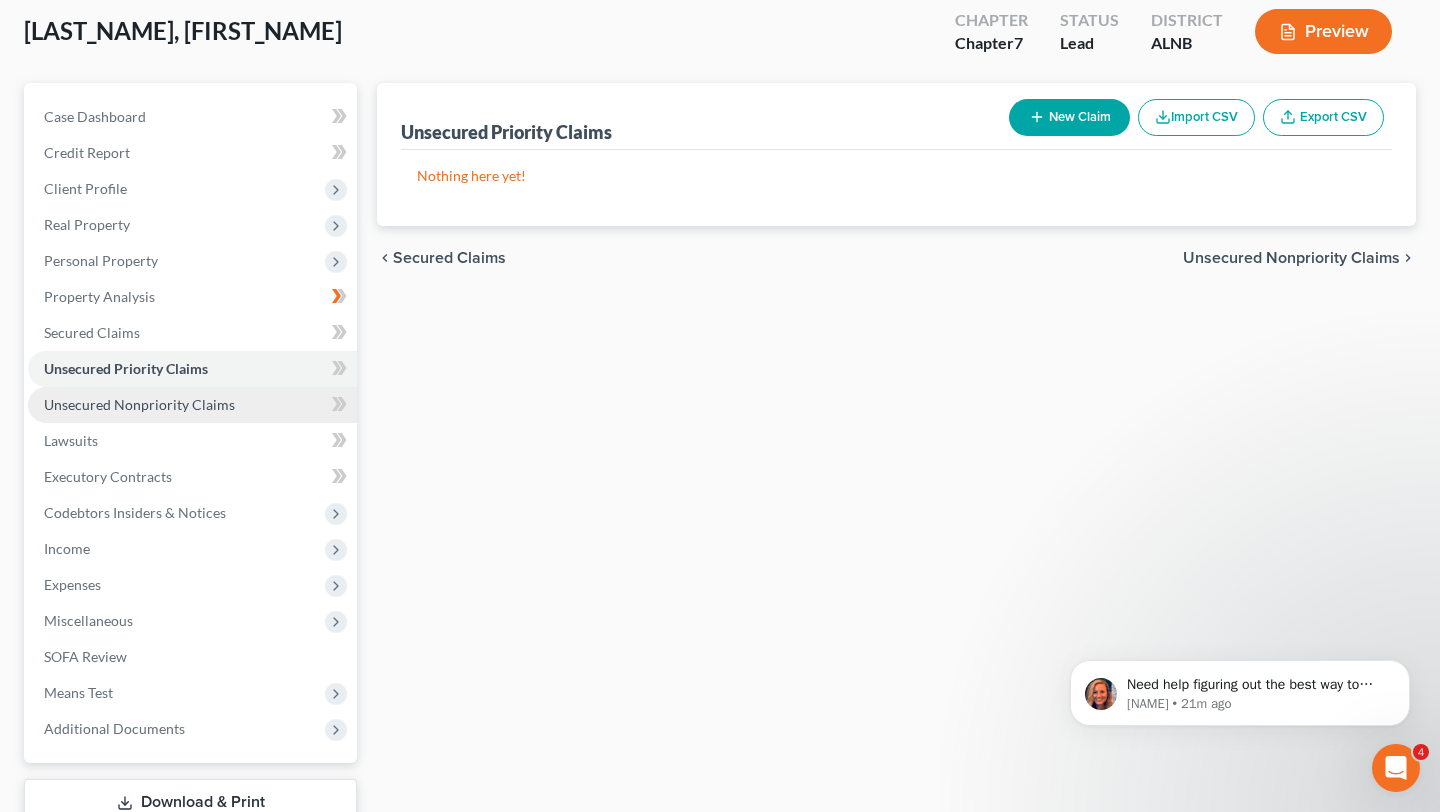 click on "Unsecured Nonpriority Claims" at bounding box center [139, 404] 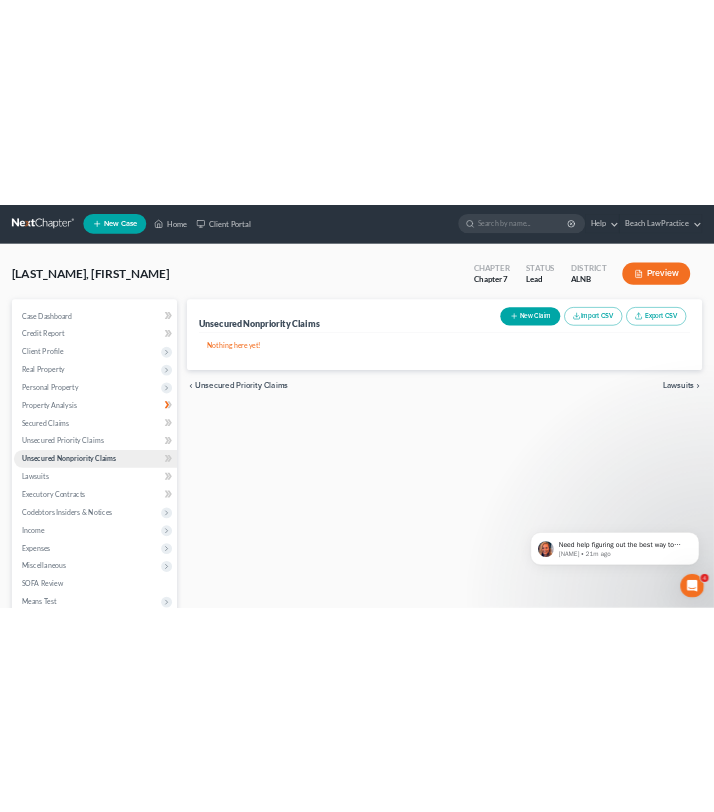 scroll, scrollTop: 0, scrollLeft: 0, axis: both 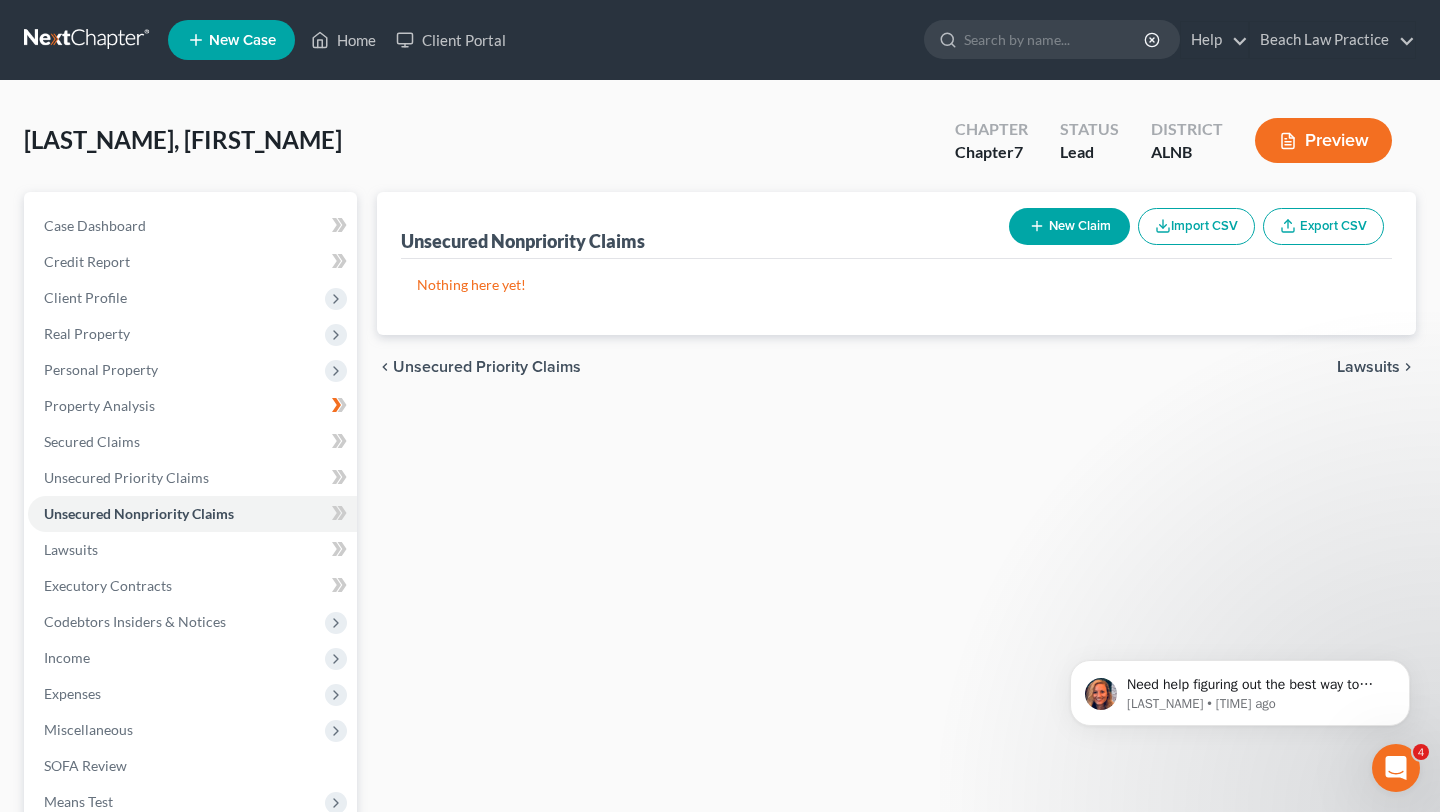 click on "New Claim" at bounding box center [1069, 226] 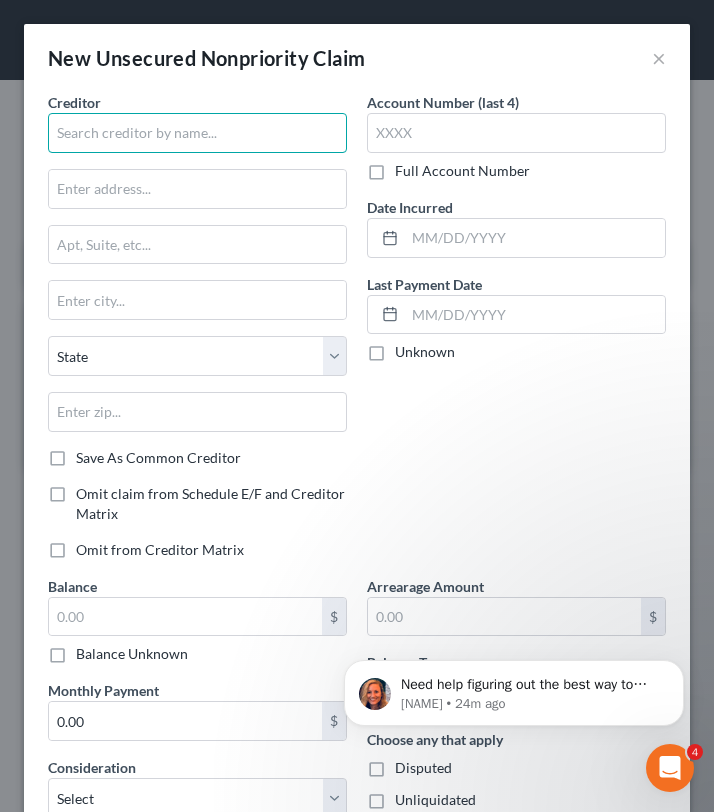 click at bounding box center [197, 133] 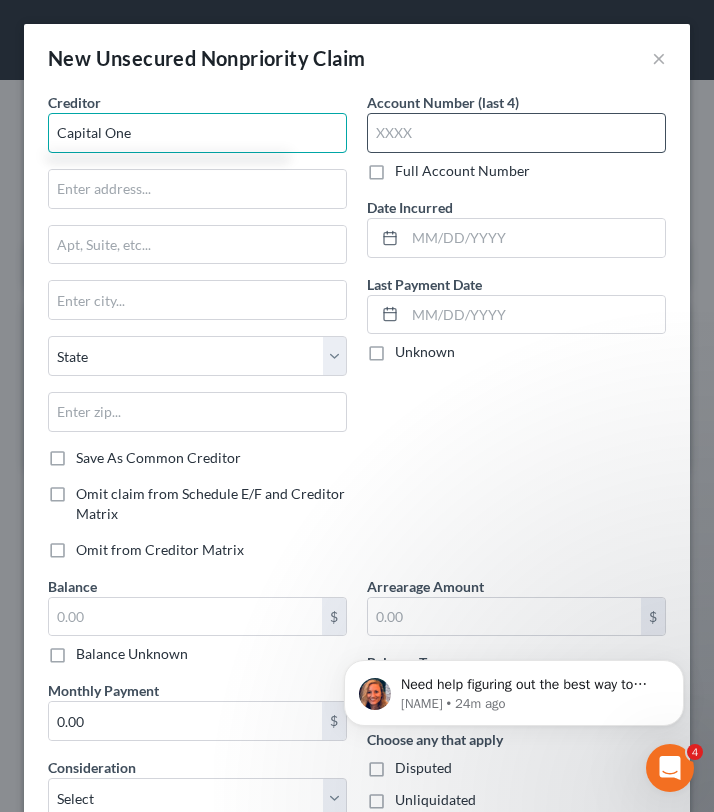 type on "Capital One" 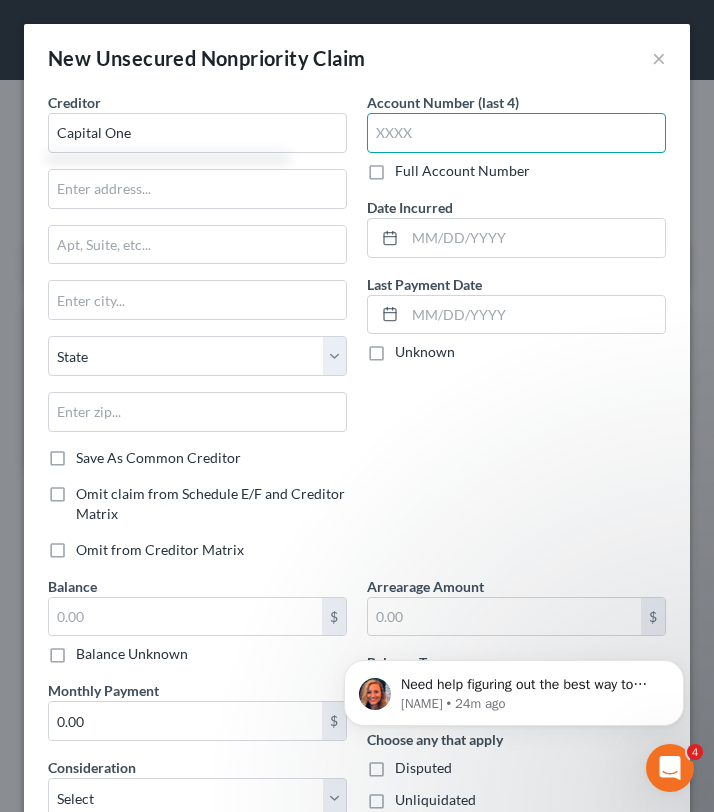 click at bounding box center (516, 133) 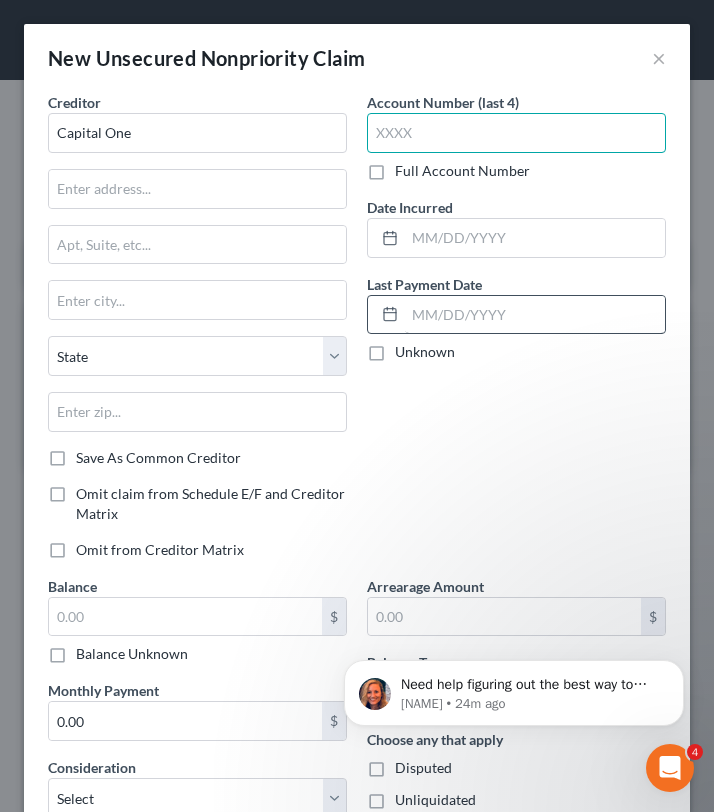 type on "5" 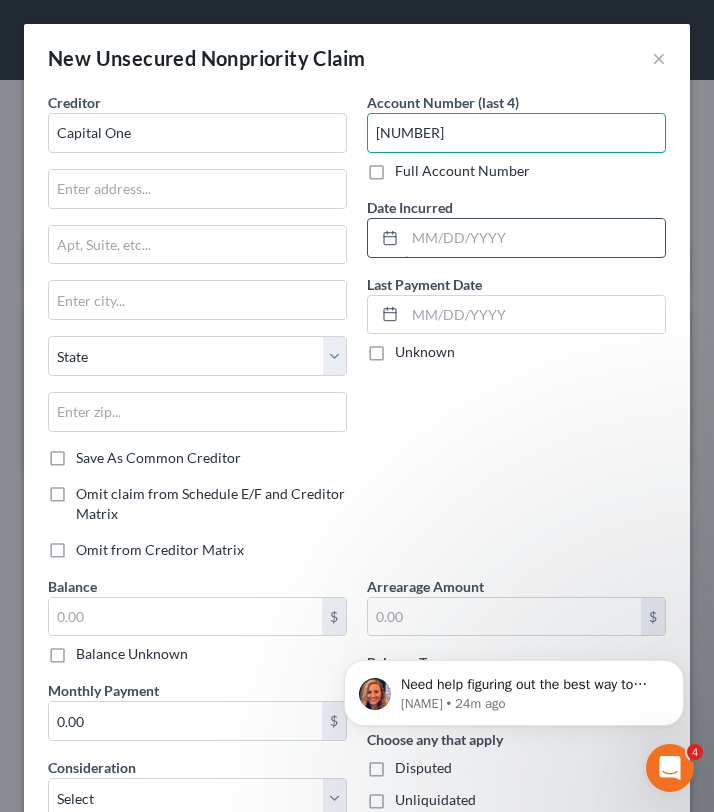 type on "[NUMBER]" 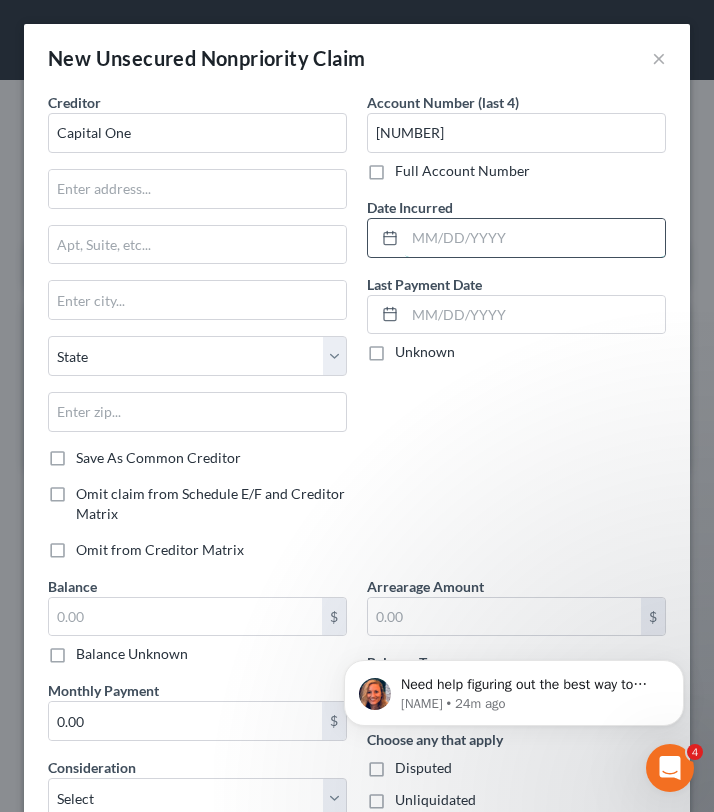click at bounding box center (535, 238) 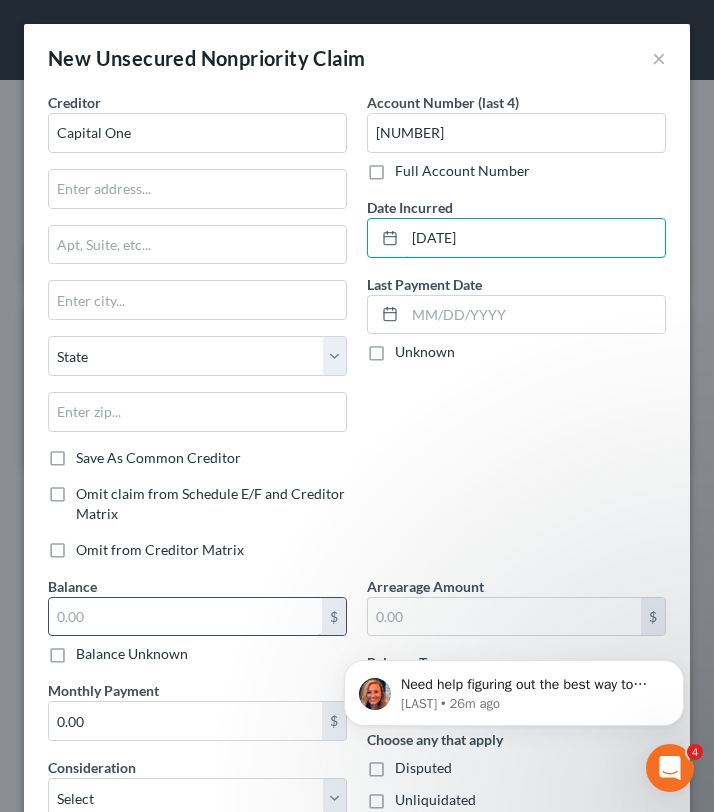 type on "[DATE]" 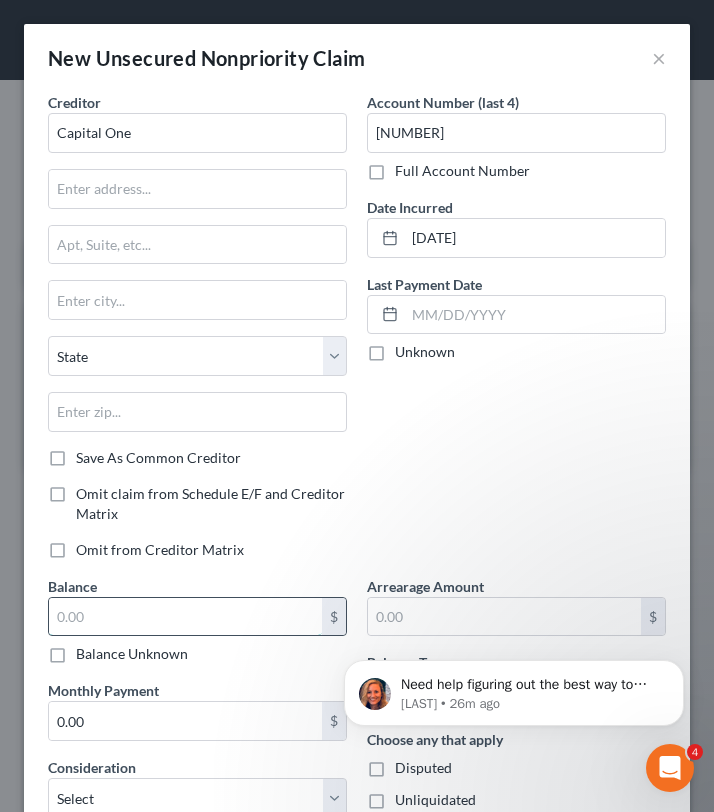 click at bounding box center (185, 617) 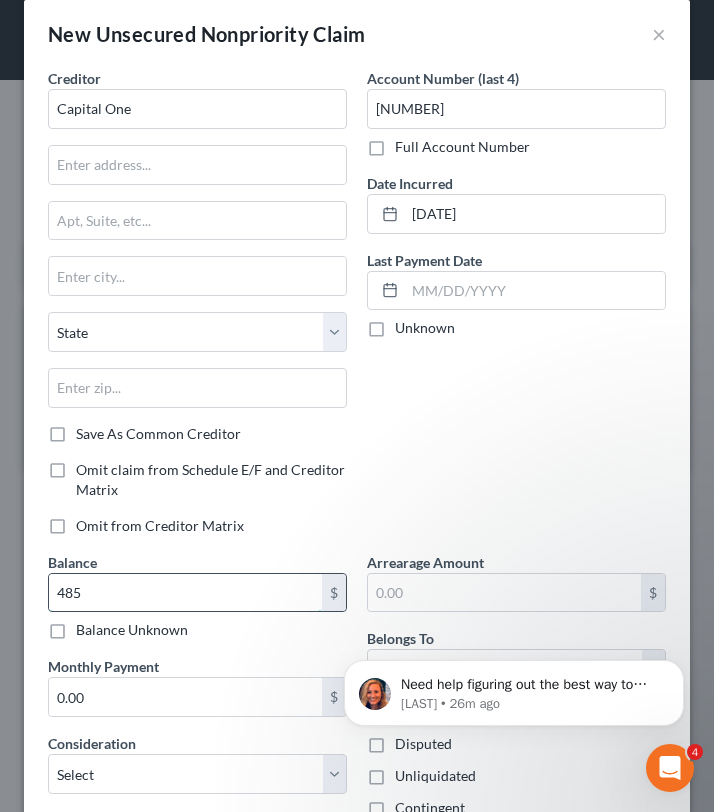scroll, scrollTop: 29, scrollLeft: 0, axis: vertical 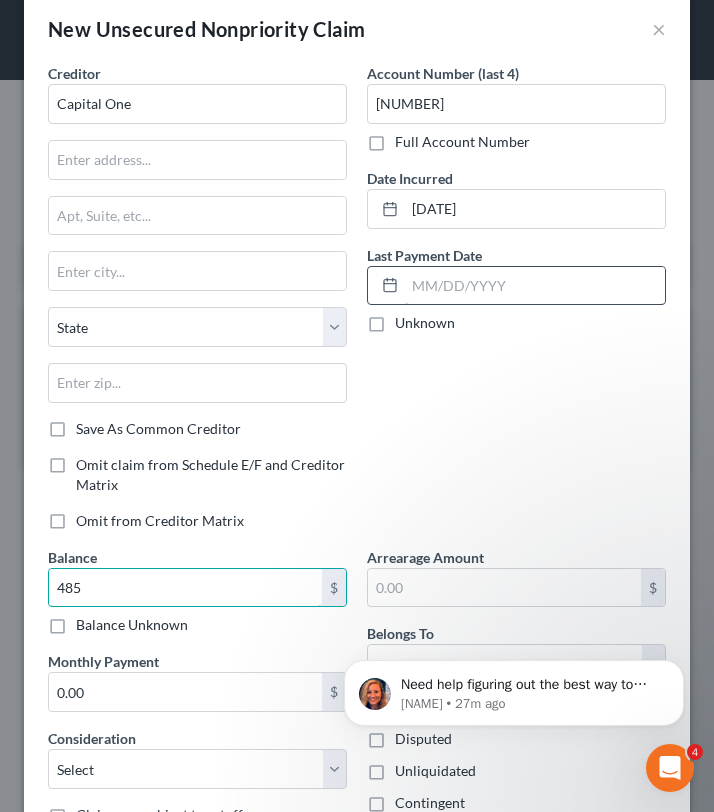 type on "485" 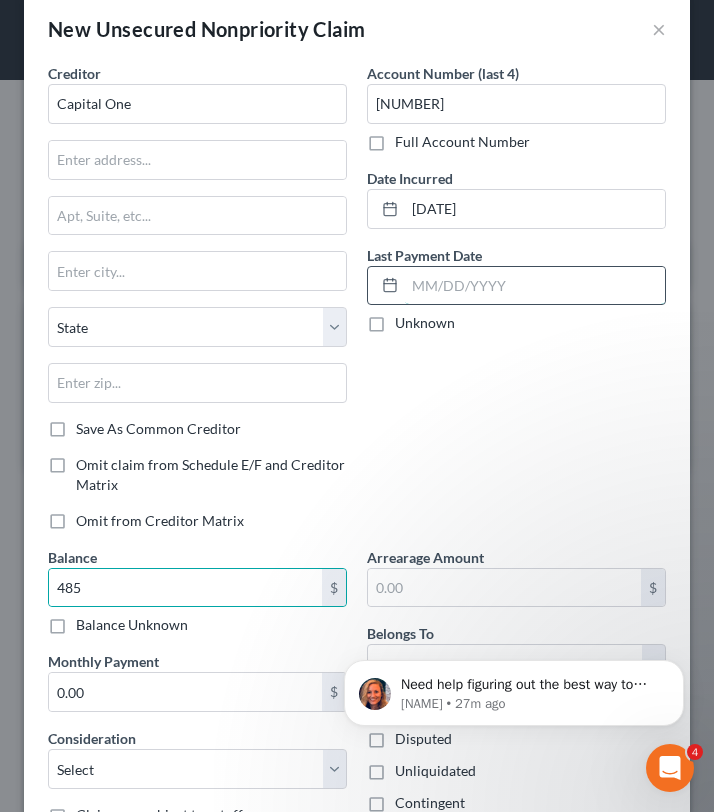 click at bounding box center [535, 286] 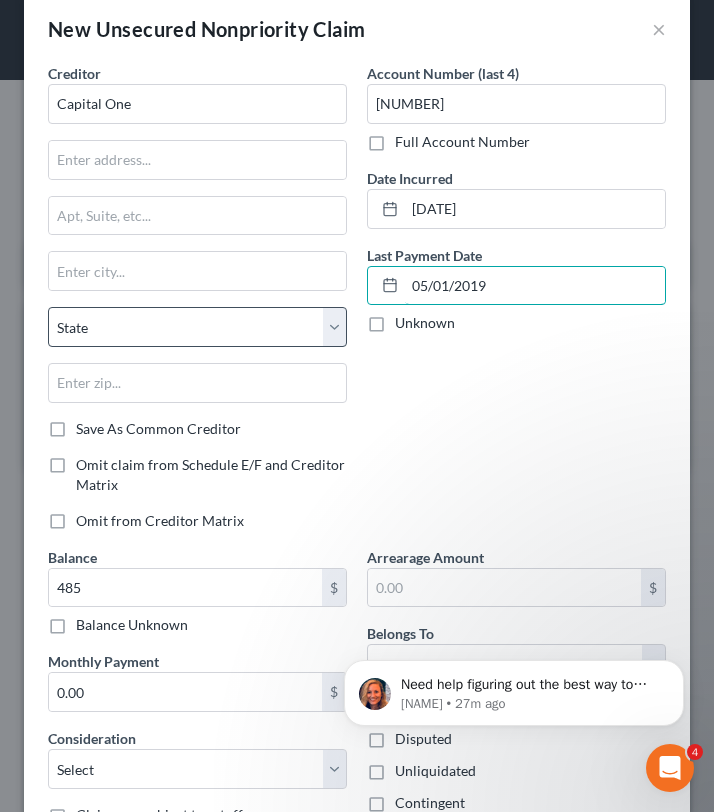 type on "05/01/2019" 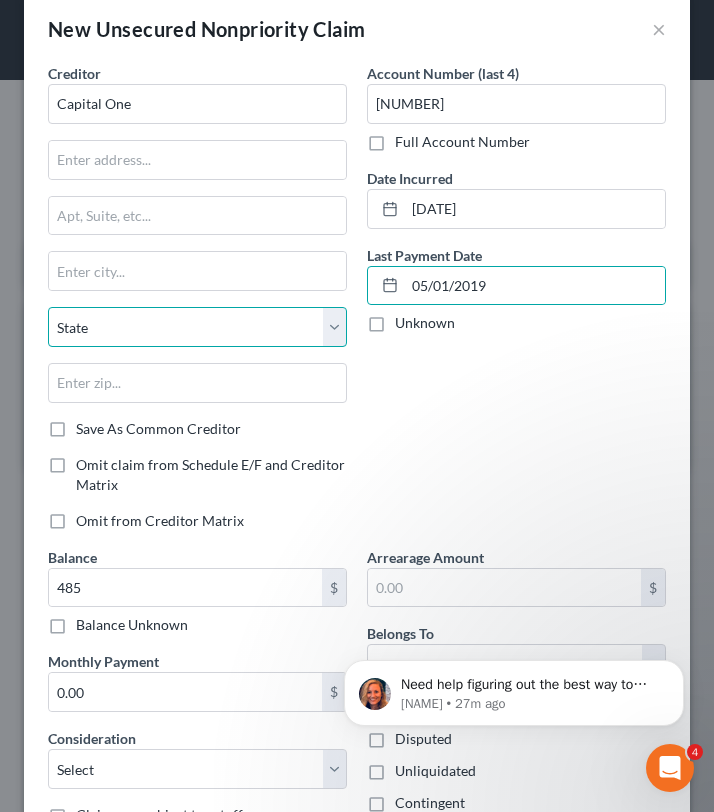 click on "State AL AK AR AZ CA CO CT DE DC FL GA GU HI ID IL IN IA KS KY LA ME MD MA MI MN MS MO MT NC ND NE NV NH NJ NM NY OH OK OR PA PR RI SC SD TN TX UT VI VA VT WA WV WI WY" at bounding box center (197, 327) 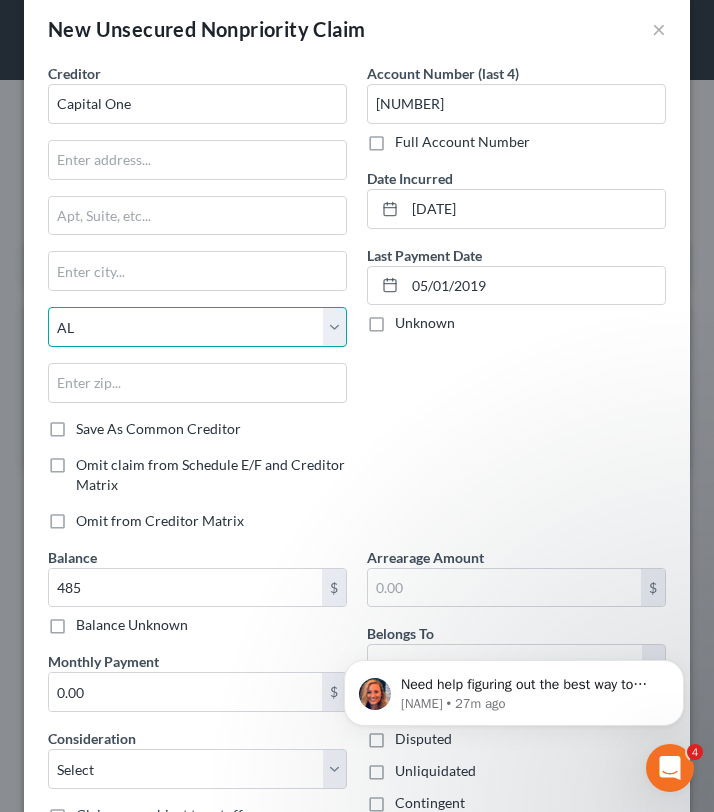 scroll, scrollTop: 0, scrollLeft: 0, axis: both 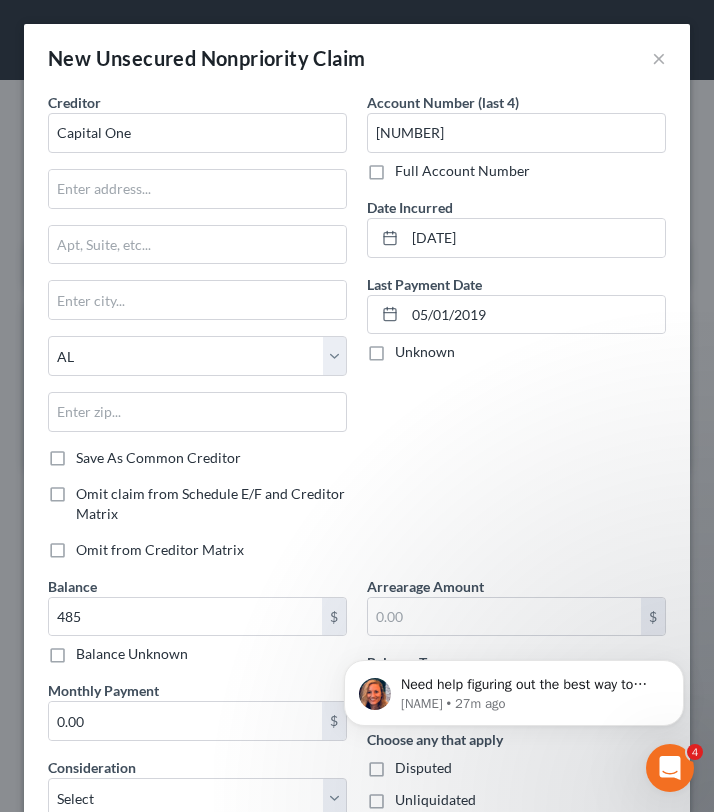click on "State AL AK AR AZ CA CO CT DE DC FL GA GU HI ID IL IN IA KS KY LA ME MD MA MI MN MS MO MT NC ND NE NV NH NJ NM NY OH OK OR PA PR RI SC SD TN TX UT VI VA VT WA WV WI WY" at bounding box center (197, 392) 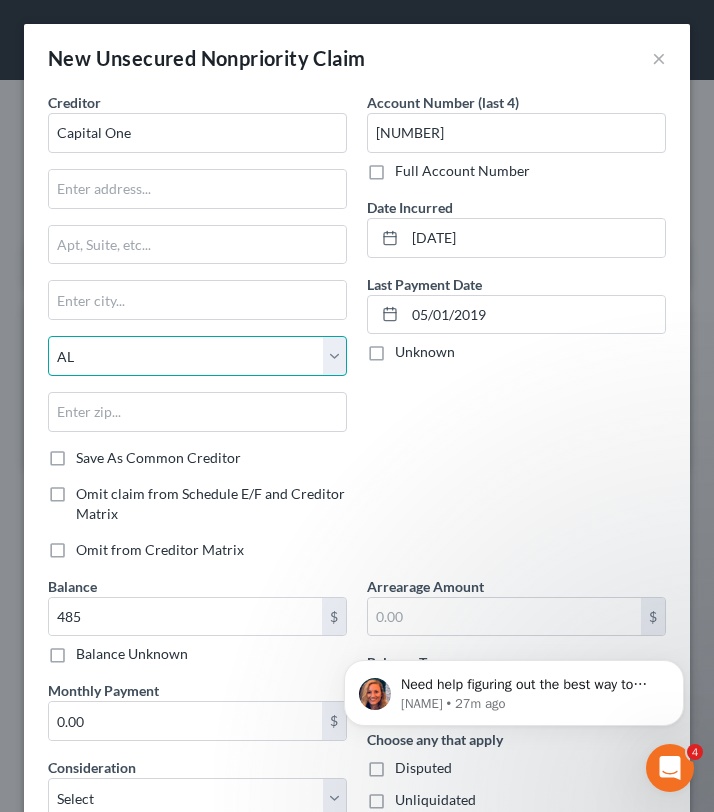 click on "State AL AK AR AZ CA CO CT DE DC FL GA GU HI ID IL IN IA KS KY LA ME MD MA MI MN MS MO MT NC ND NE NV NH NJ NM NY OH OK OR PA PR RI SC SD TN TX UT VI VA VT WA WV WI WY" at bounding box center (197, 356) 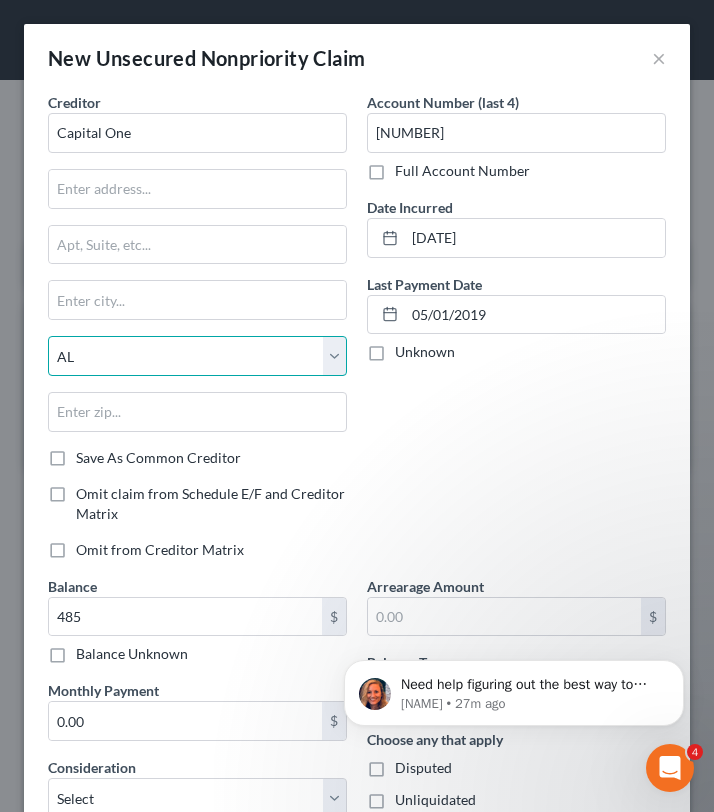 select on "46" 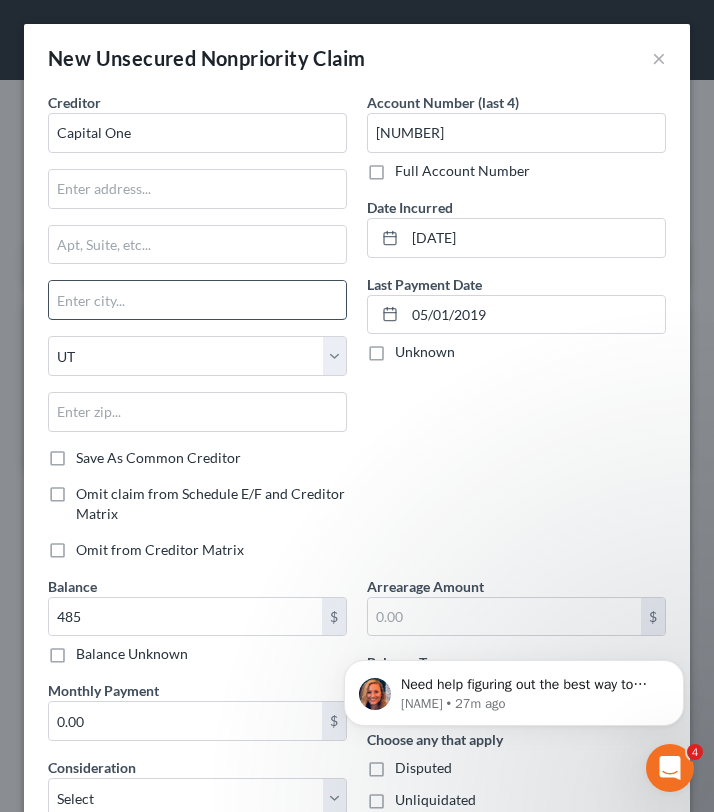 click at bounding box center [197, 300] 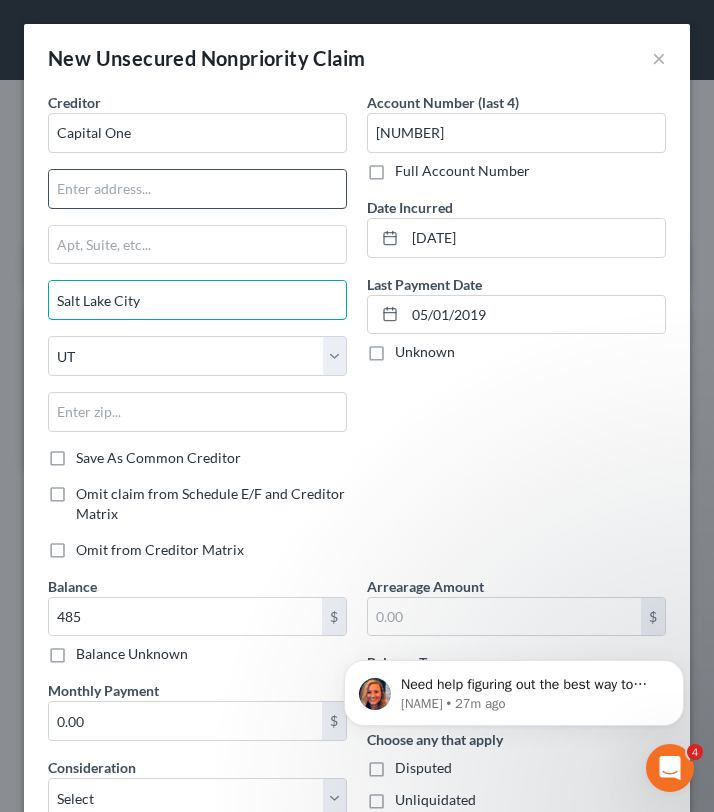 type on "Salt Lake City" 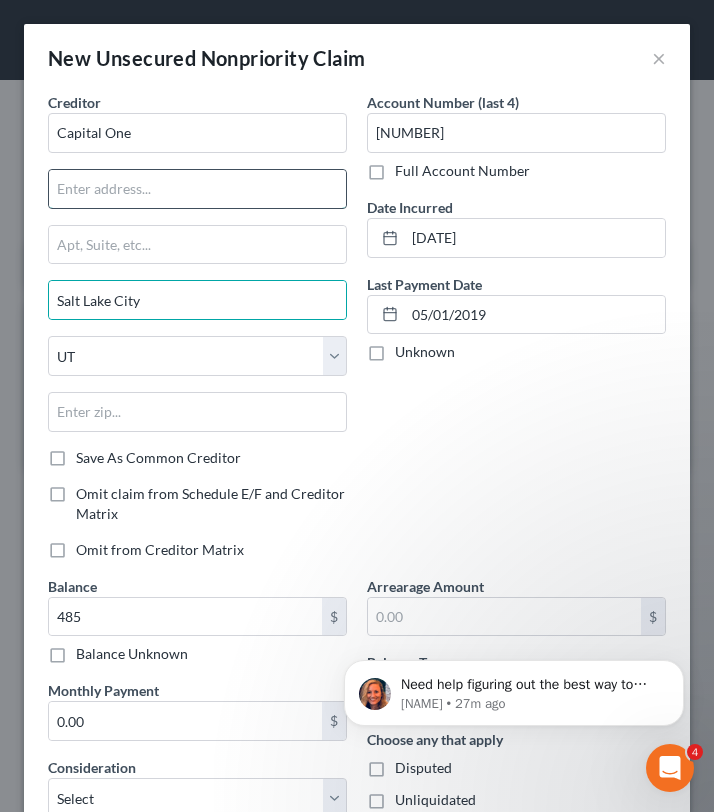 click at bounding box center [197, 189] 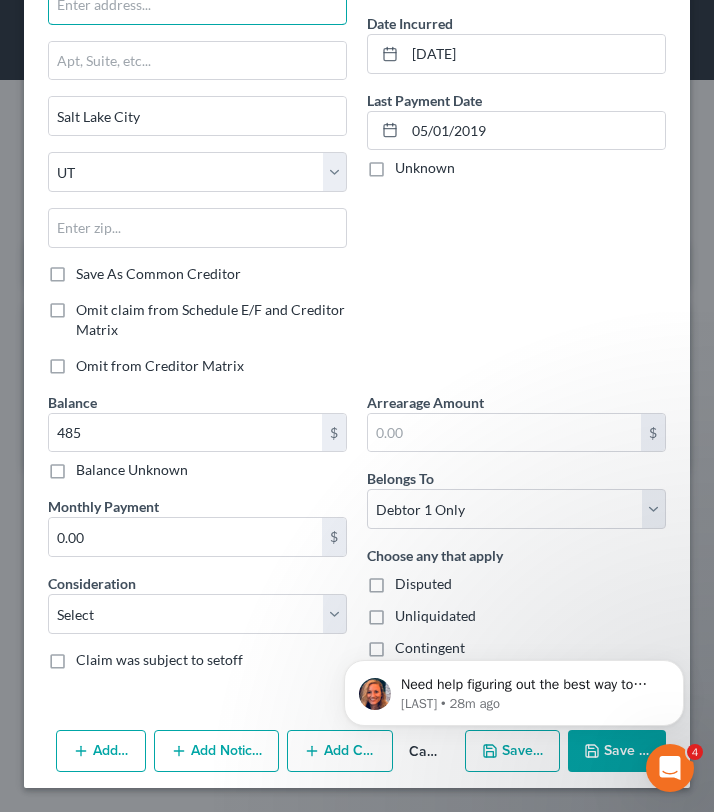 scroll, scrollTop: 183, scrollLeft: 0, axis: vertical 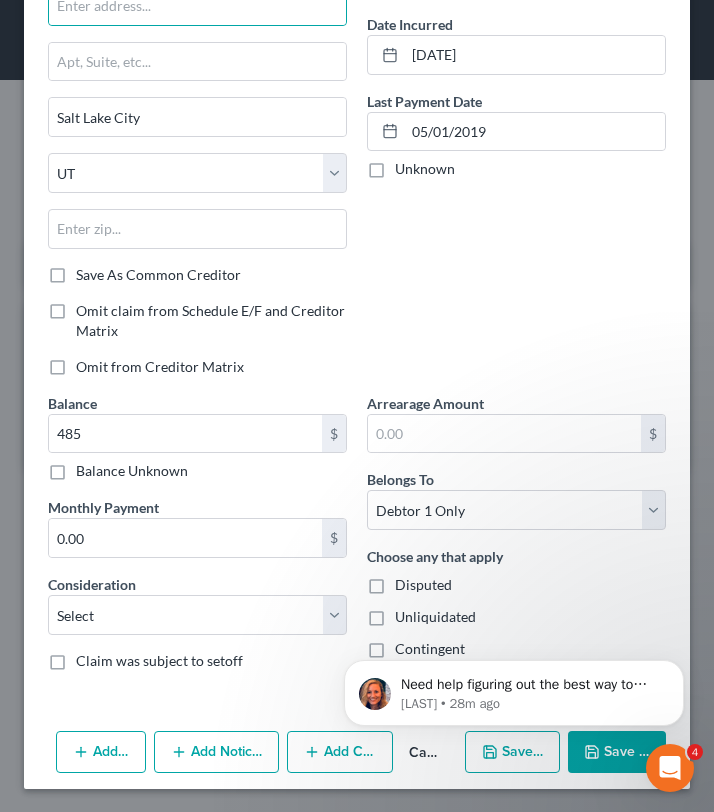 click on "$" at bounding box center (334, 538) 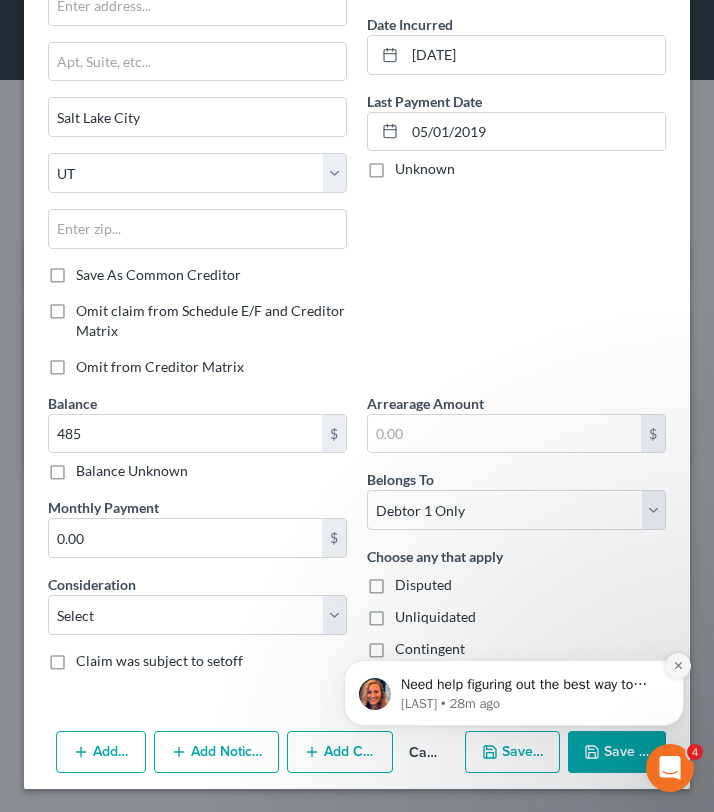click 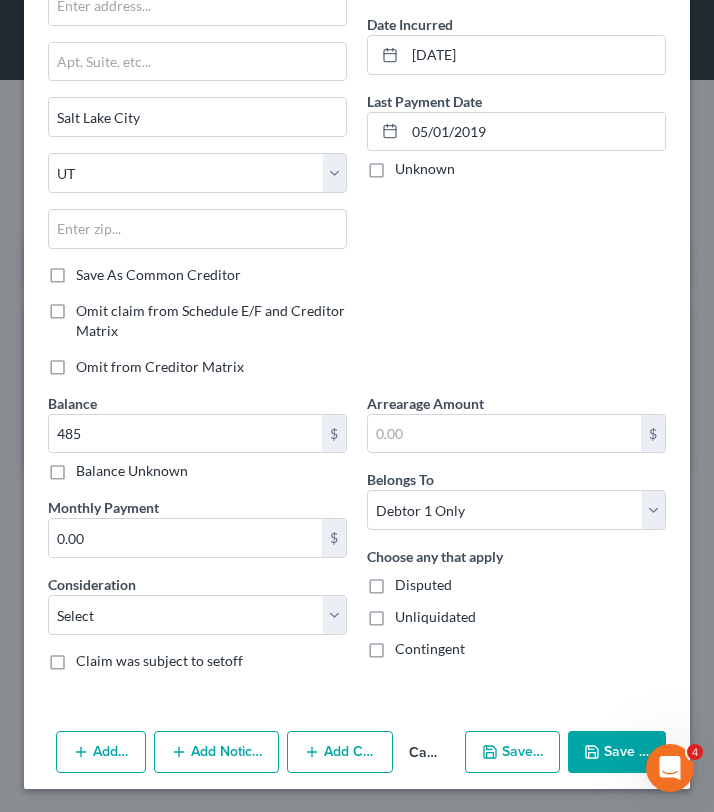 scroll, scrollTop: 0, scrollLeft: 0, axis: both 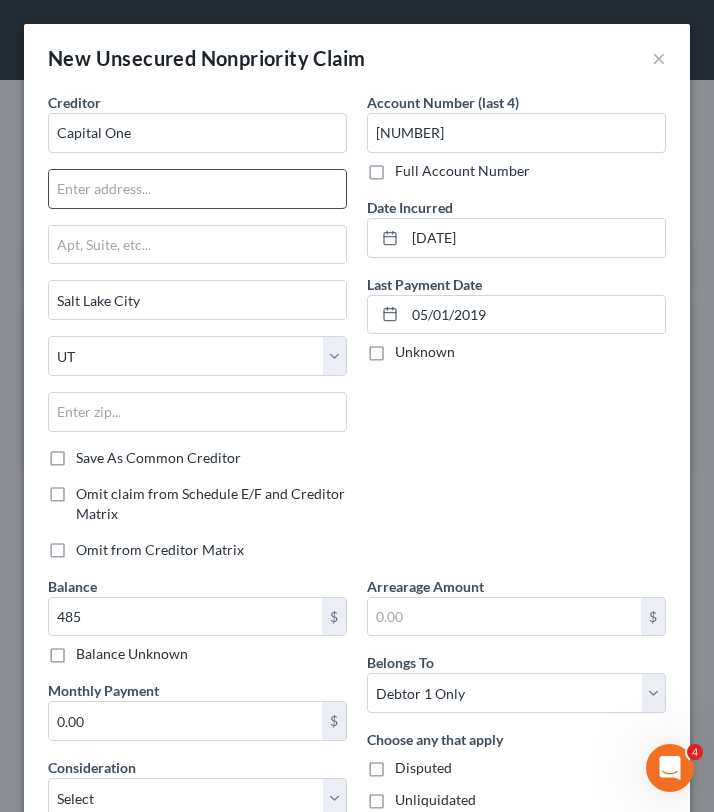click at bounding box center [197, 189] 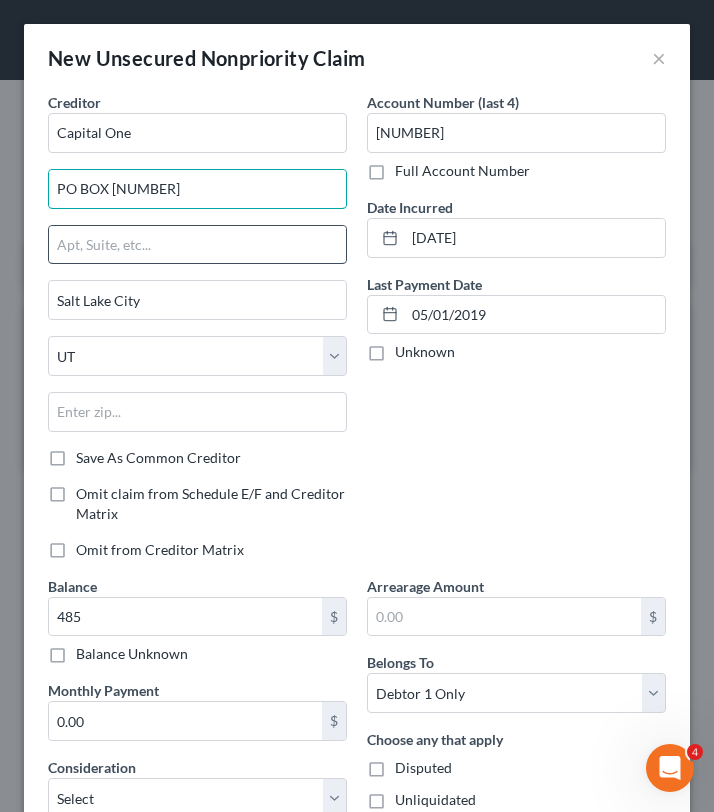 type on "PO BOX [NUMBER]" 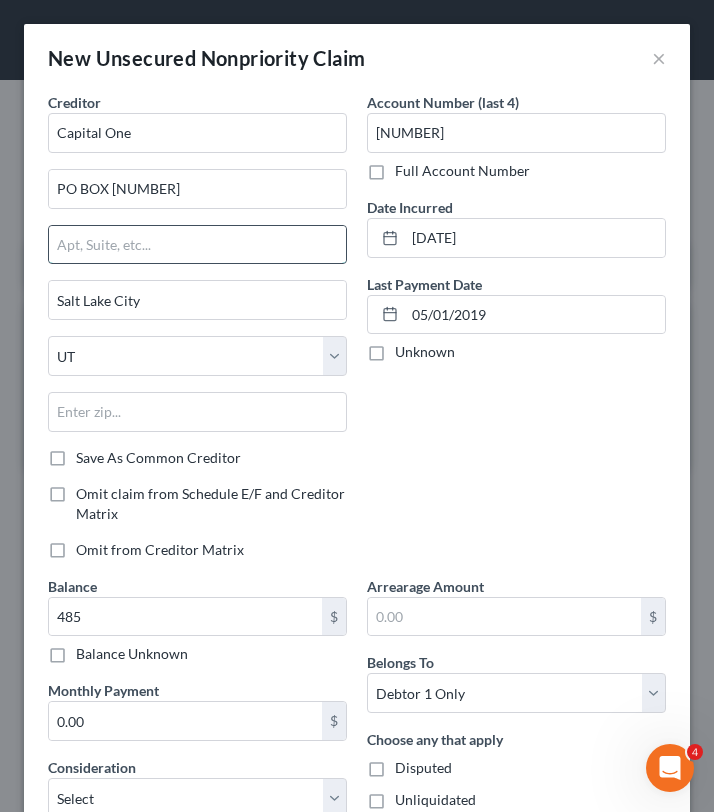click at bounding box center (197, 245) 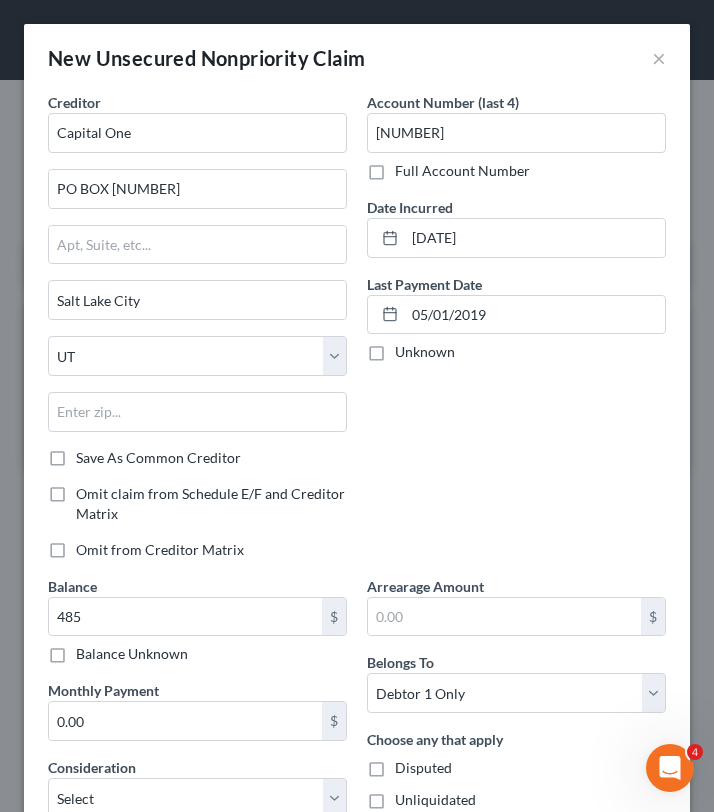 click on "Account Number (last 4)
[NUMBER]
Full Account Number
Date Incurred         [DATE] Last Payment Date         [DATE] Unknown" at bounding box center [516, 334] 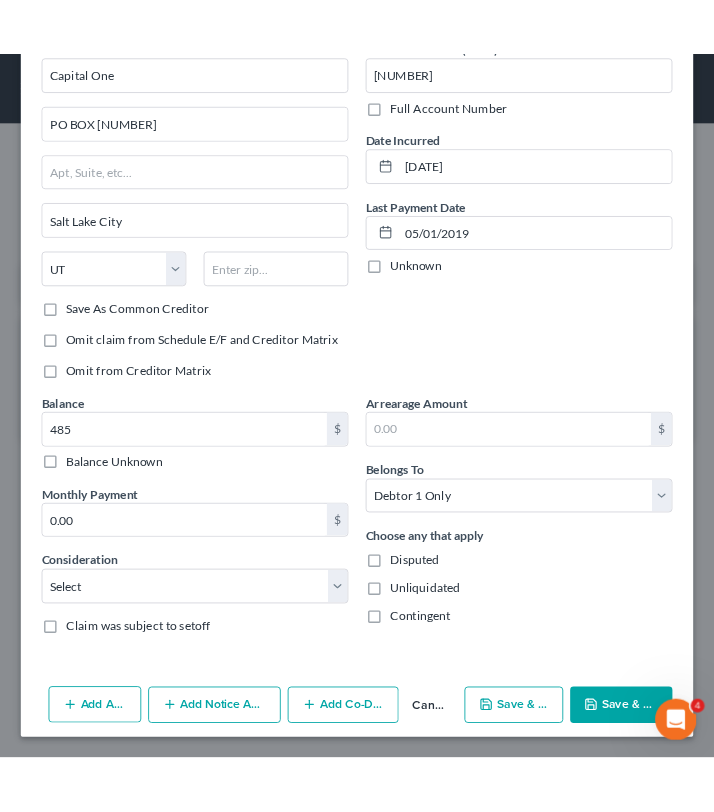 scroll, scrollTop: 108, scrollLeft: 0, axis: vertical 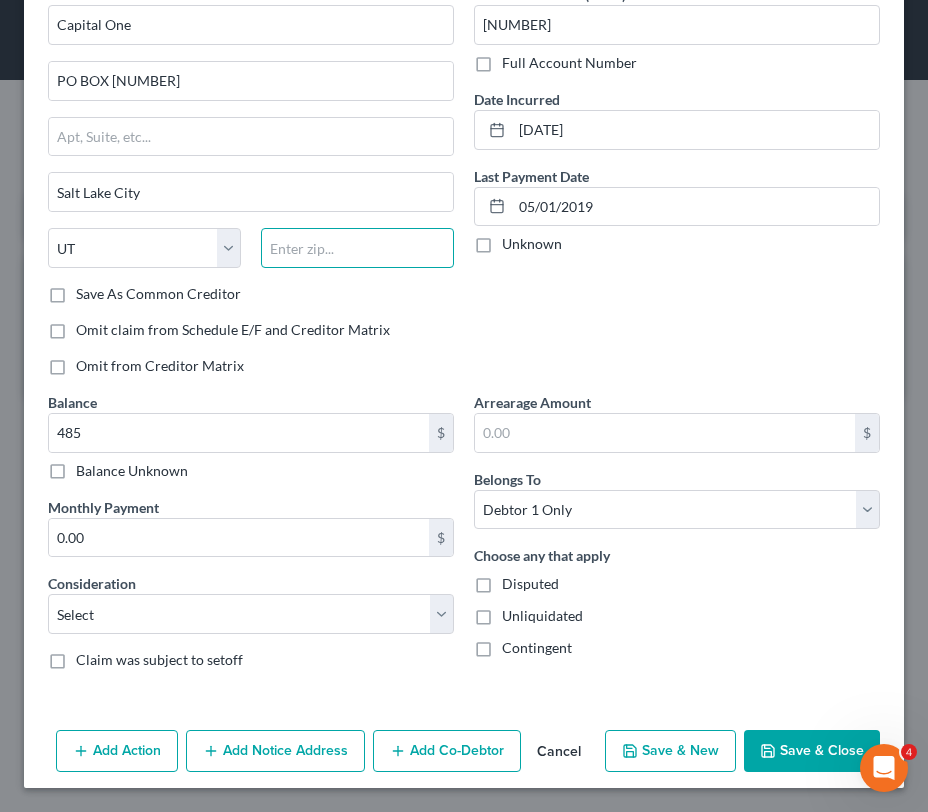 click at bounding box center (357, 248) 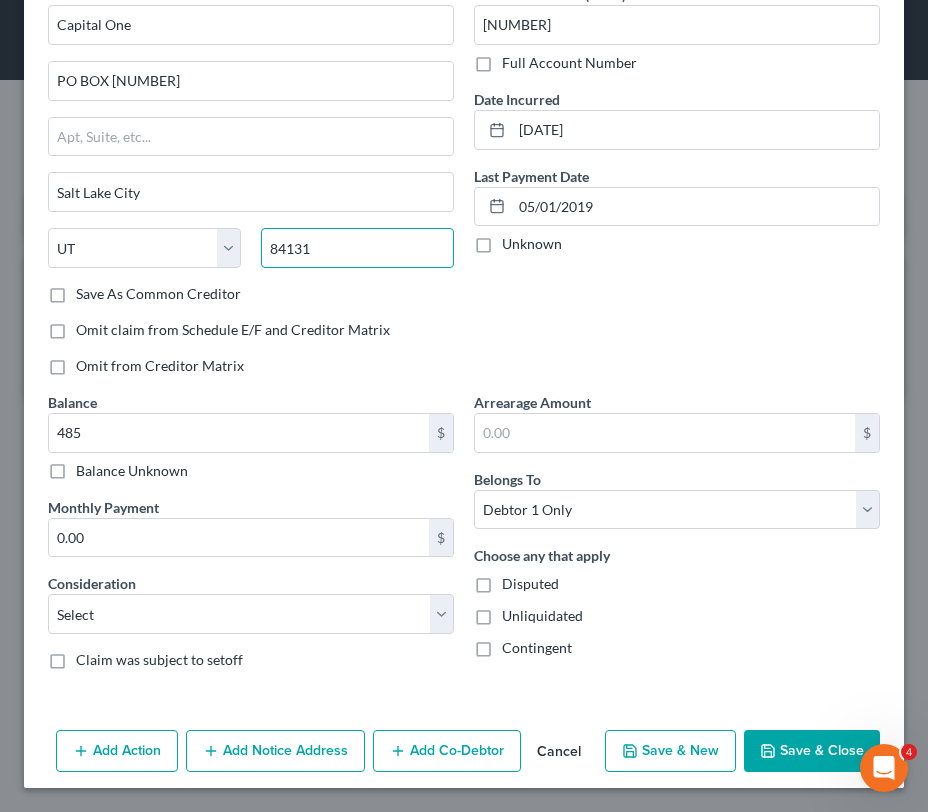 type on "84131" 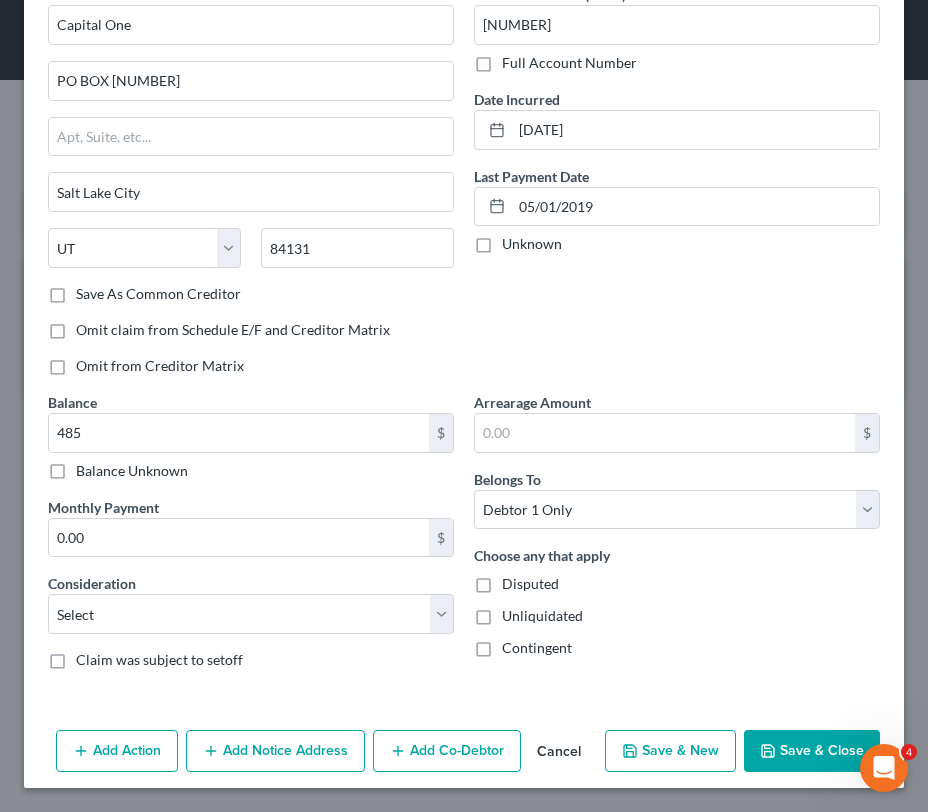 click on "Save & New" at bounding box center (670, 751) 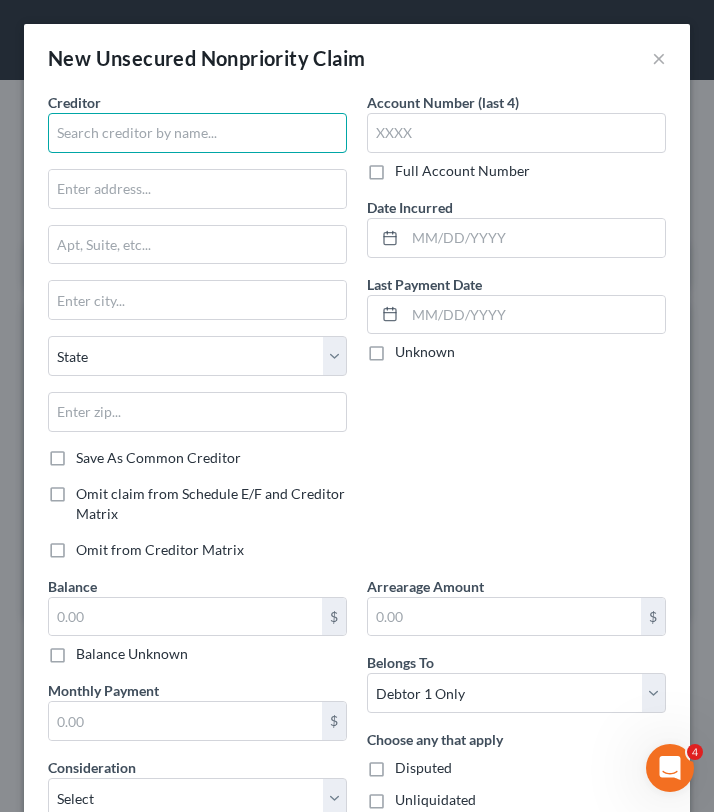 click at bounding box center [197, 133] 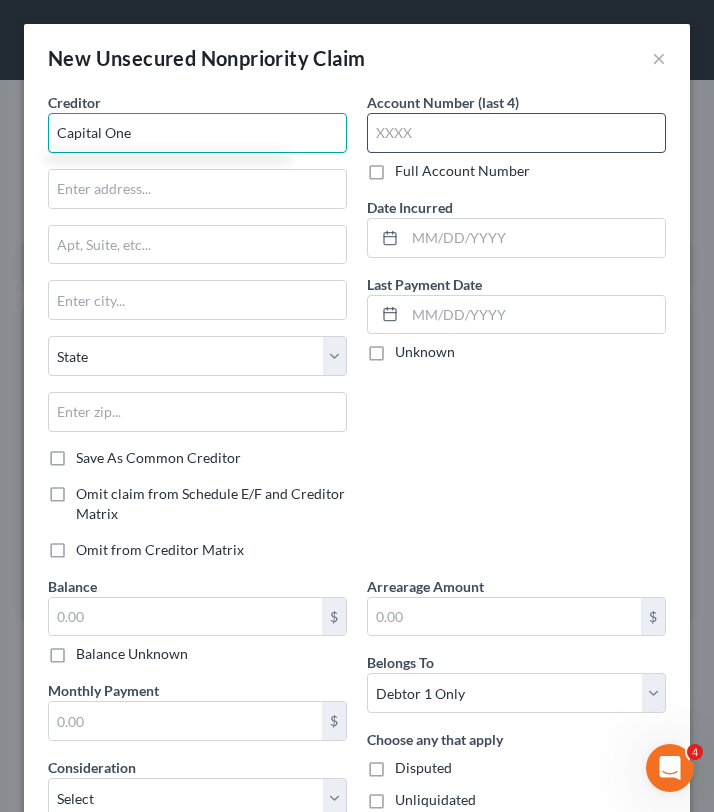 type on "Capital One" 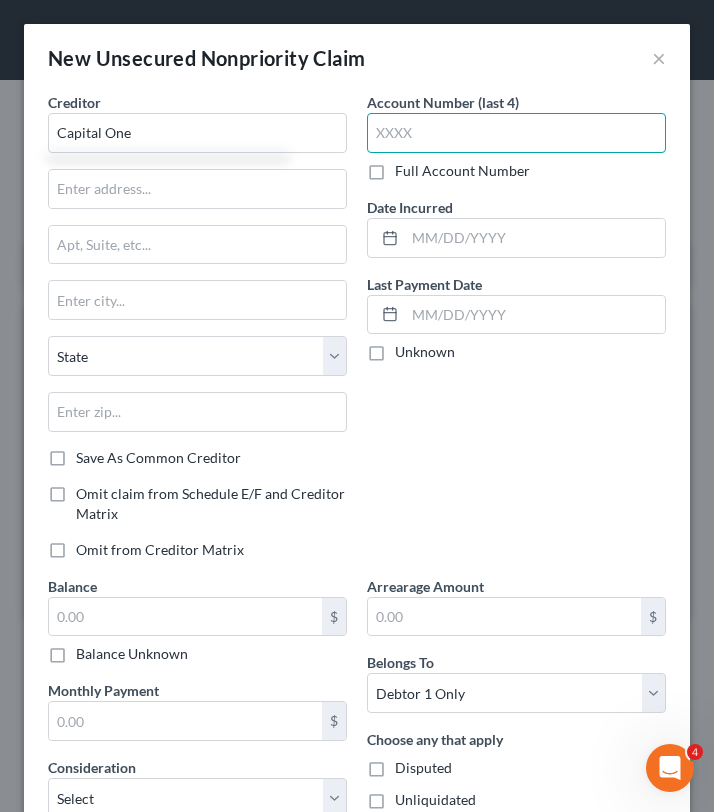 click at bounding box center (516, 133) 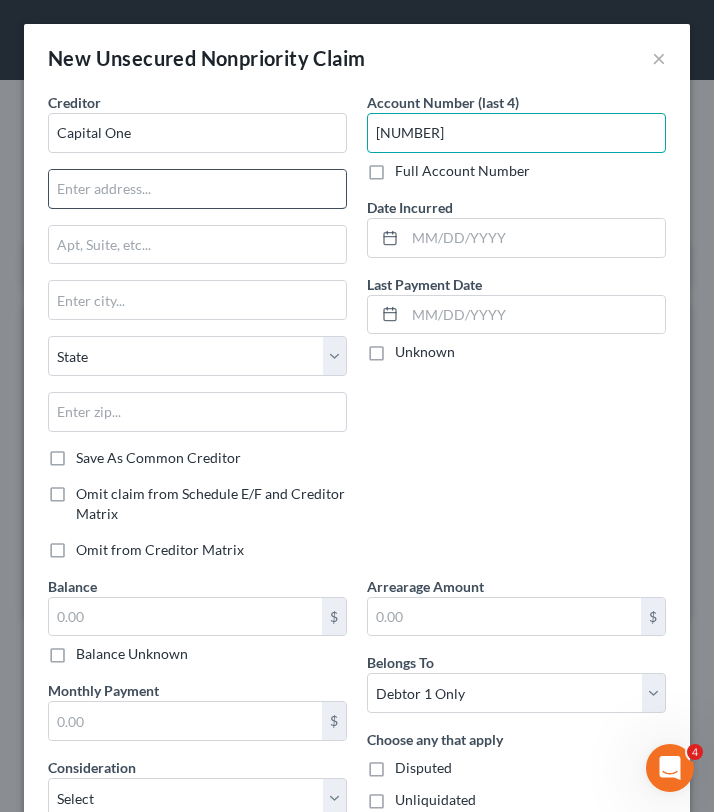 type on "[NUMBER]" 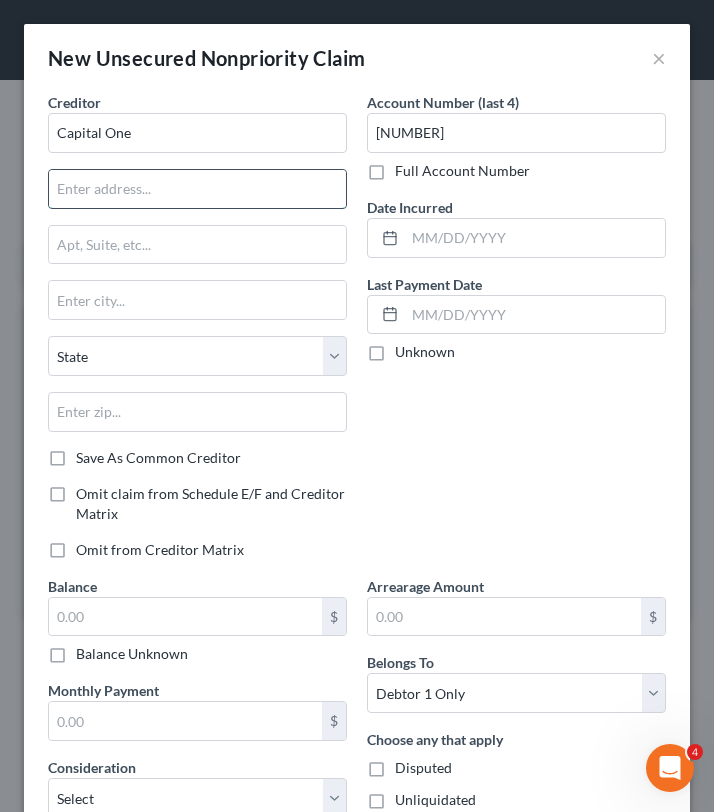 click at bounding box center [197, 189] 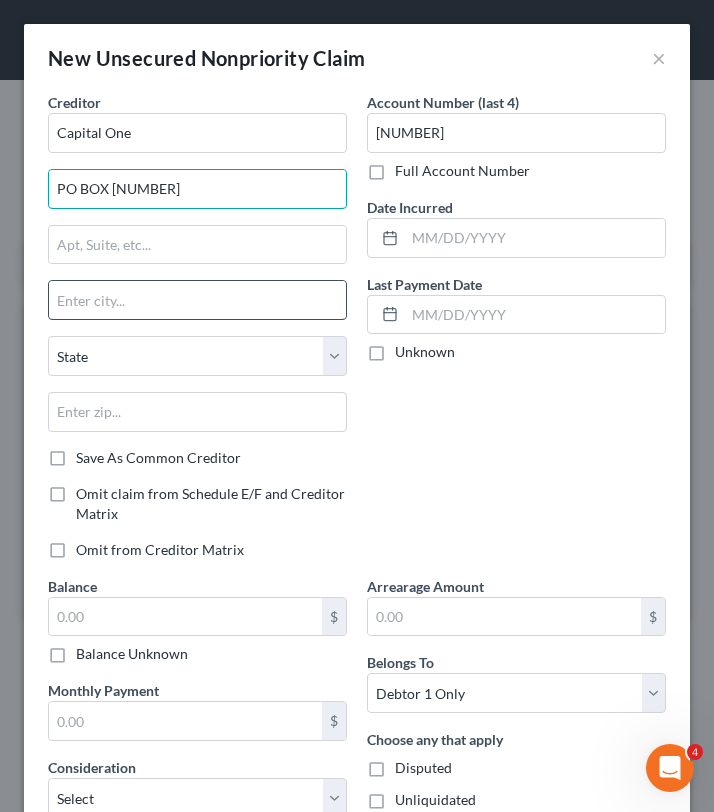 type on "PO BOX [NUMBER]" 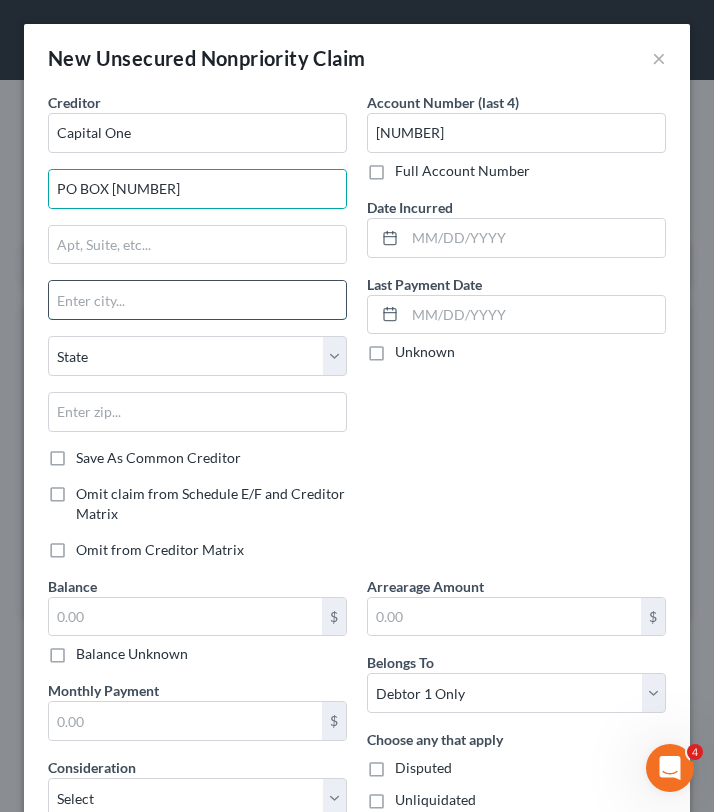 click at bounding box center (197, 300) 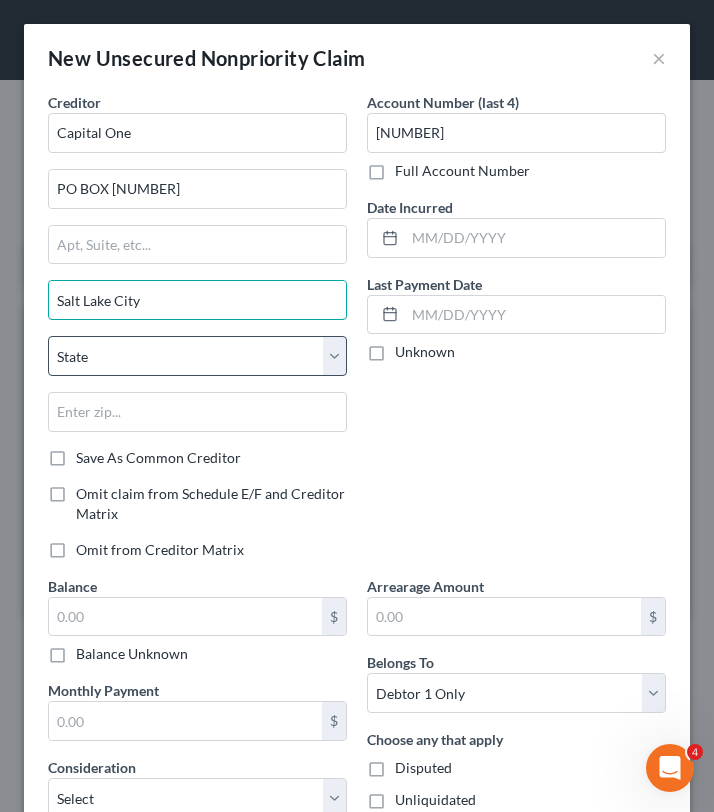 type on "Salt Lake City" 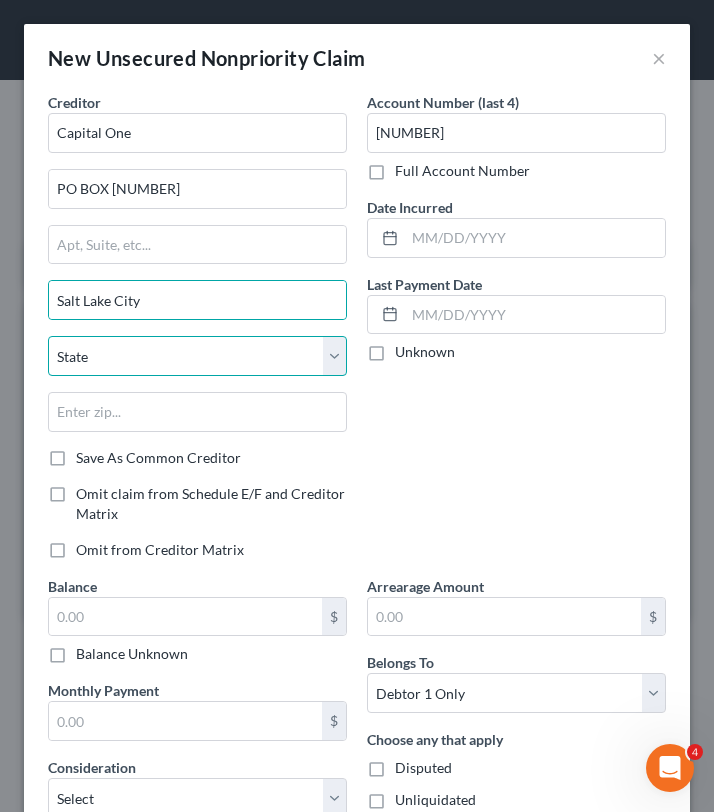 click on "State AL AK AR AZ CA CO CT DE DC FL GA GU HI ID IL IN IA KS KY LA ME MD MA MI MN MS MO MT NC ND NE NV NH NJ NM NY OH OK OR PA PR RI SC SD TN TX UT VI VA VT WA WV WI WY" at bounding box center [197, 356] 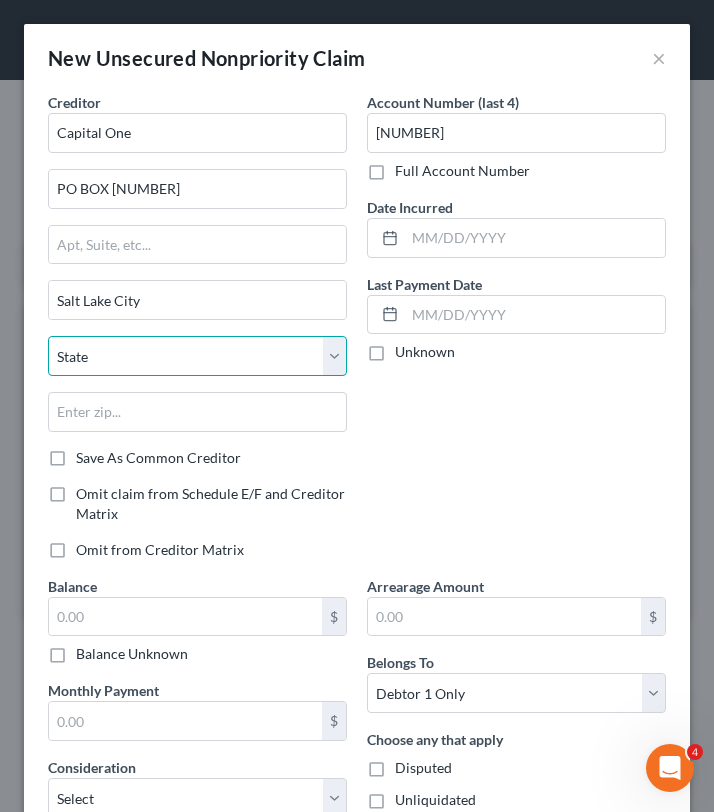 select on "46" 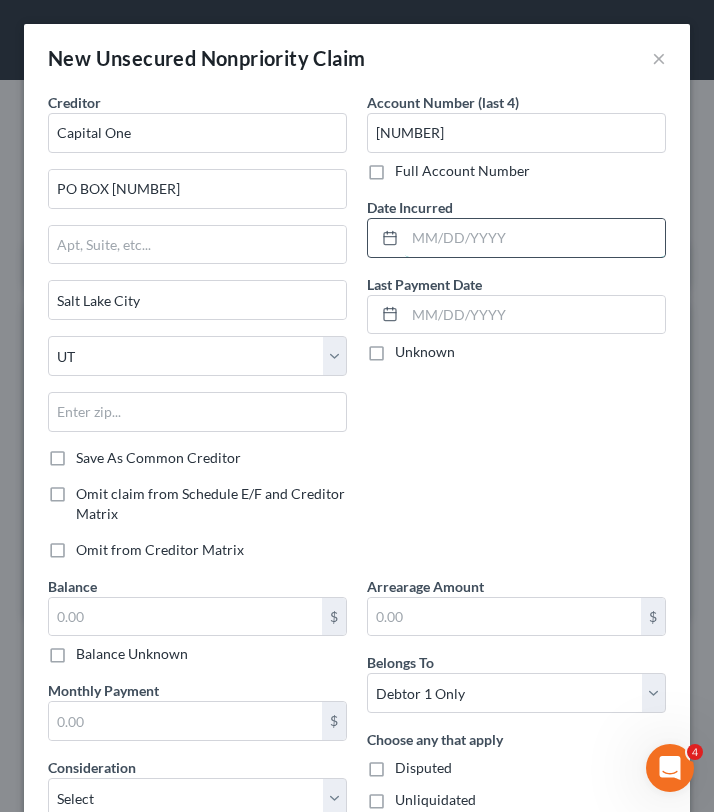 click at bounding box center (535, 238) 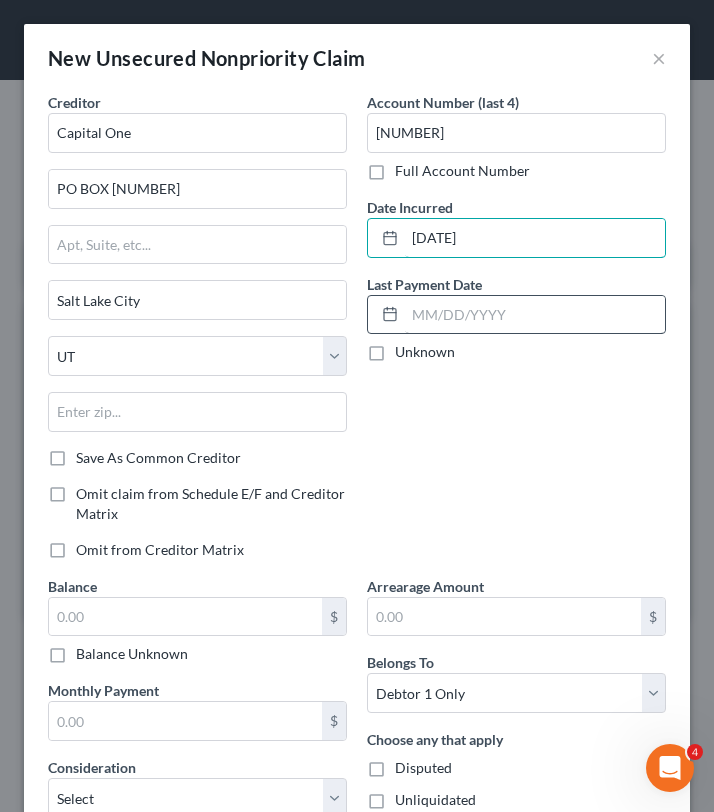type on "[DATE]" 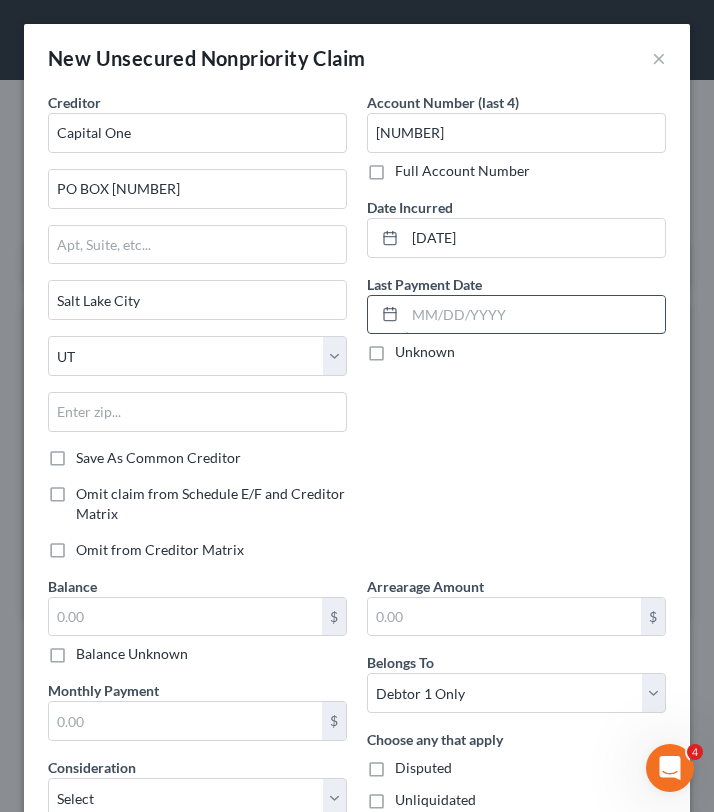 click at bounding box center [535, 315] 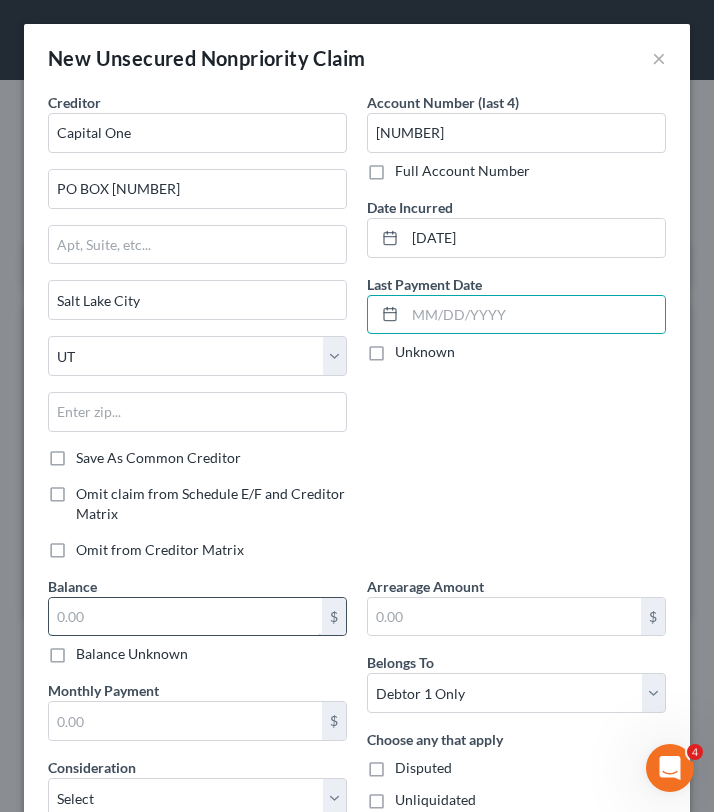 click at bounding box center [185, 617] 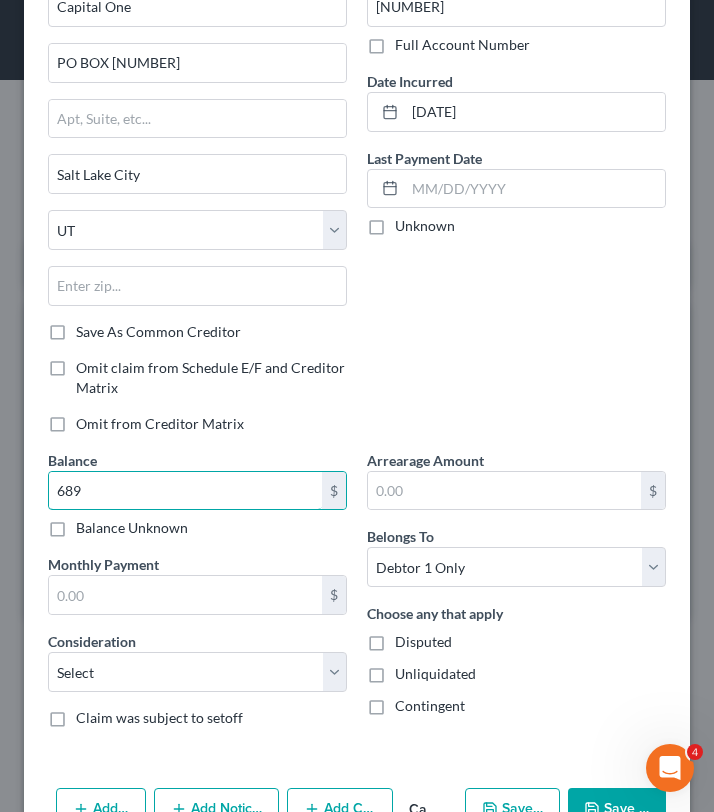 scroll, scrollTop: 126, scrollLeft: 0, axis: vertical 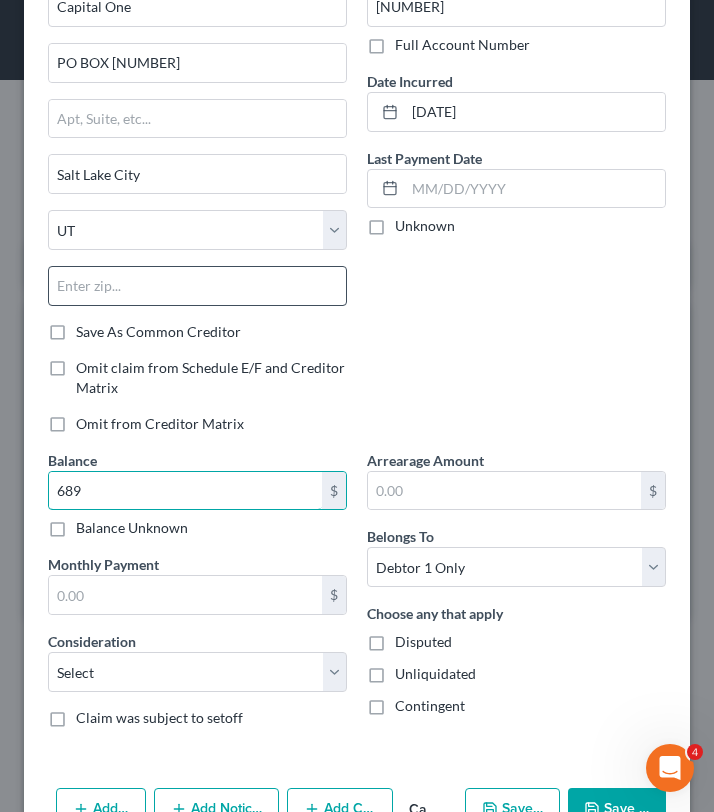 type on "689" 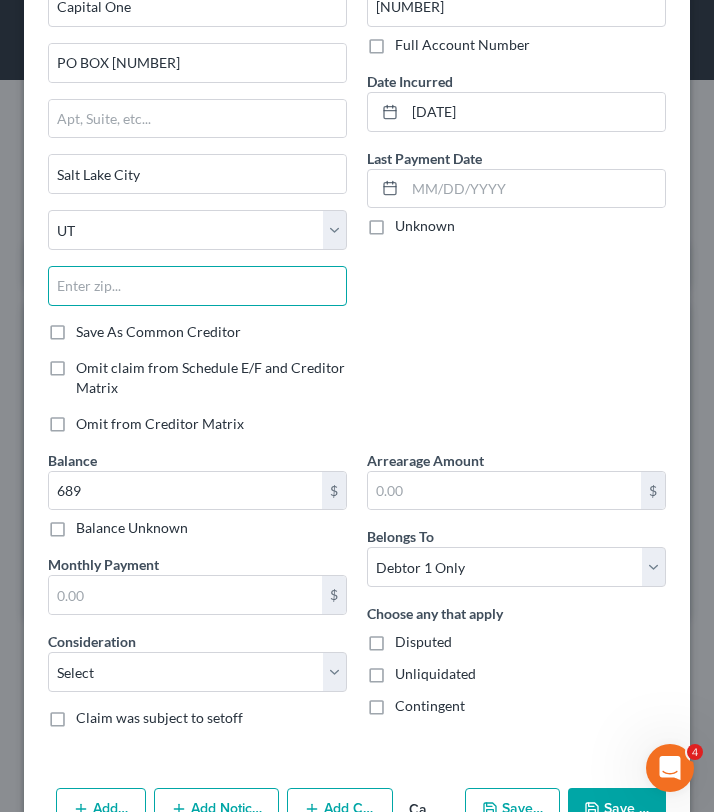 click at bounding box center [197, 286] 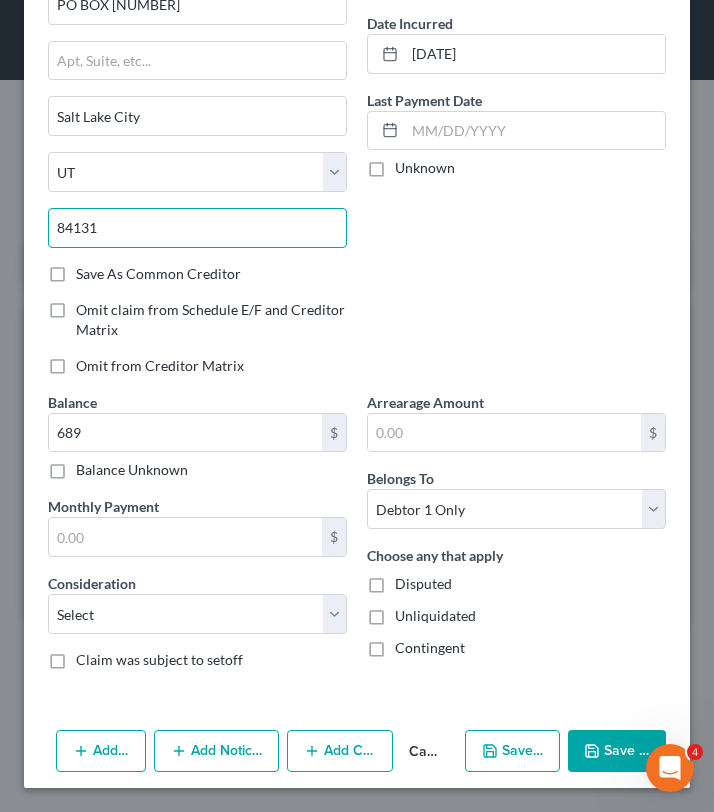 scroll, scrollTop: 0, scrollLeft: 0, axis: both 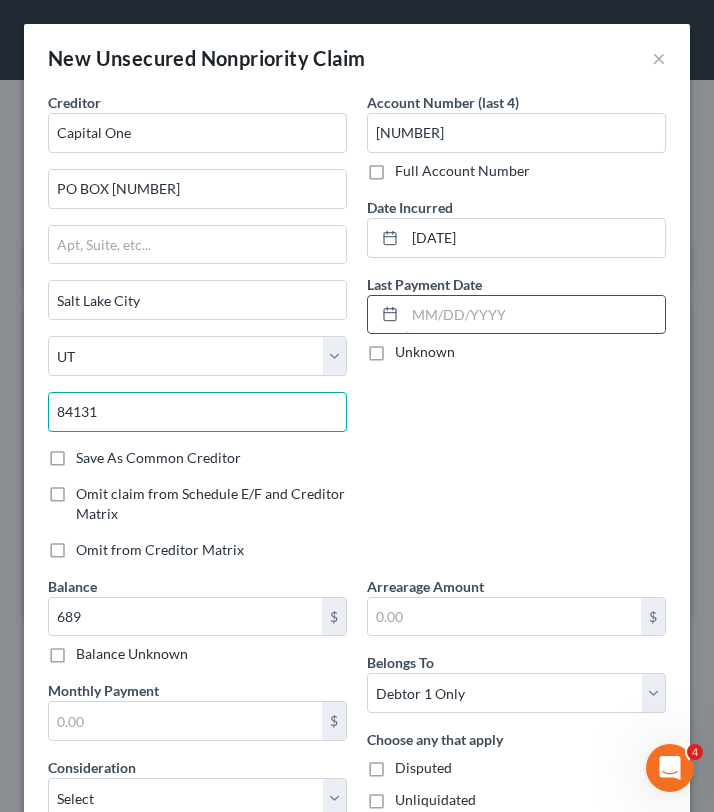 type on "84131" 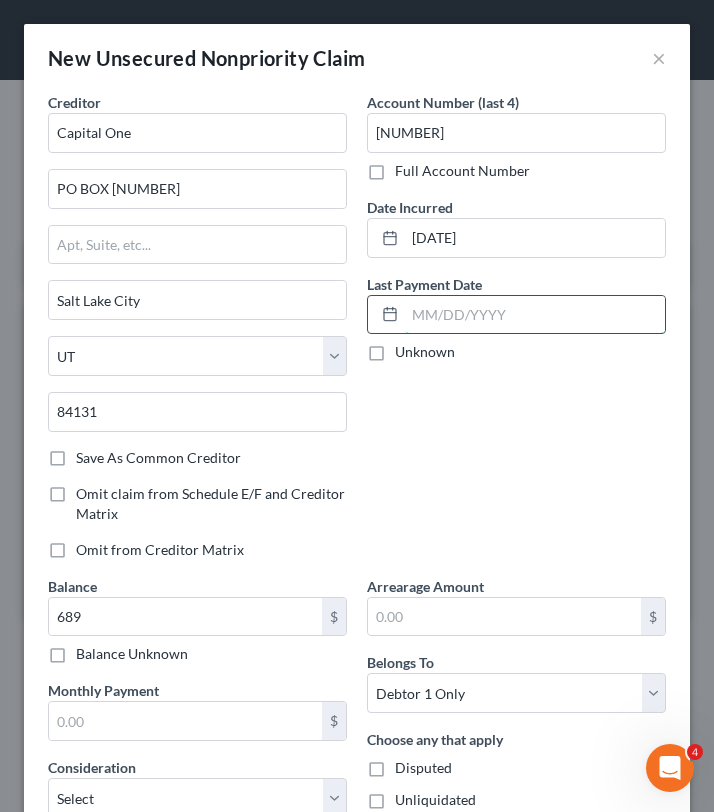 click at bounding box center [535, 315] 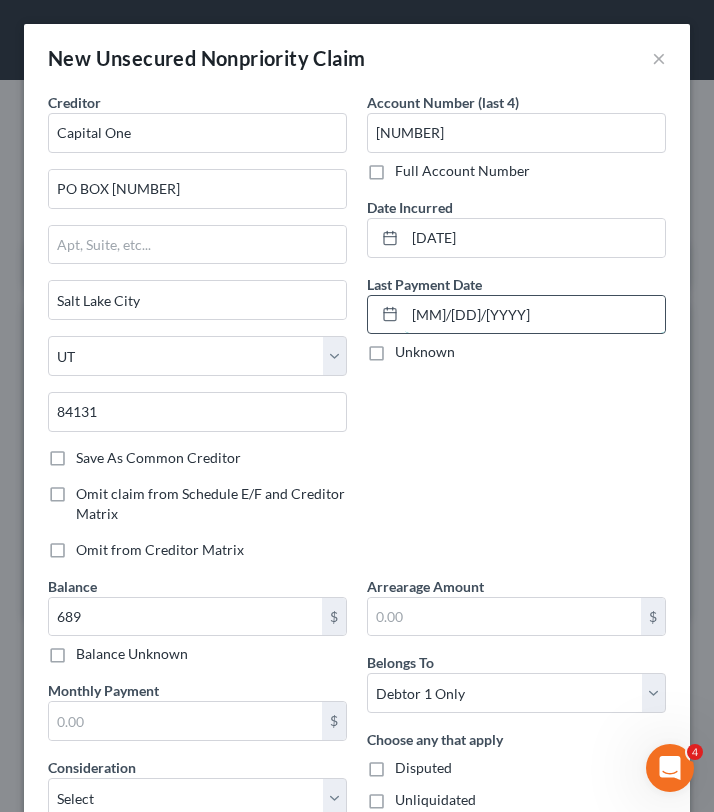 click on "[MM]/[DD]/[YYYY]" at bounding box center [535, 315] 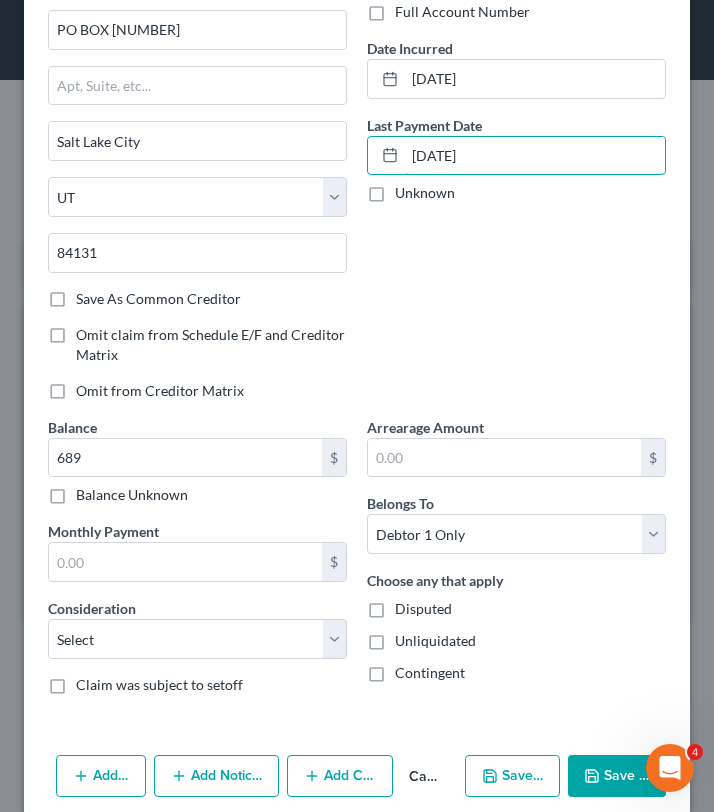 scroll, scrollTop: 184, scrollLeft: 0, axis: vertical 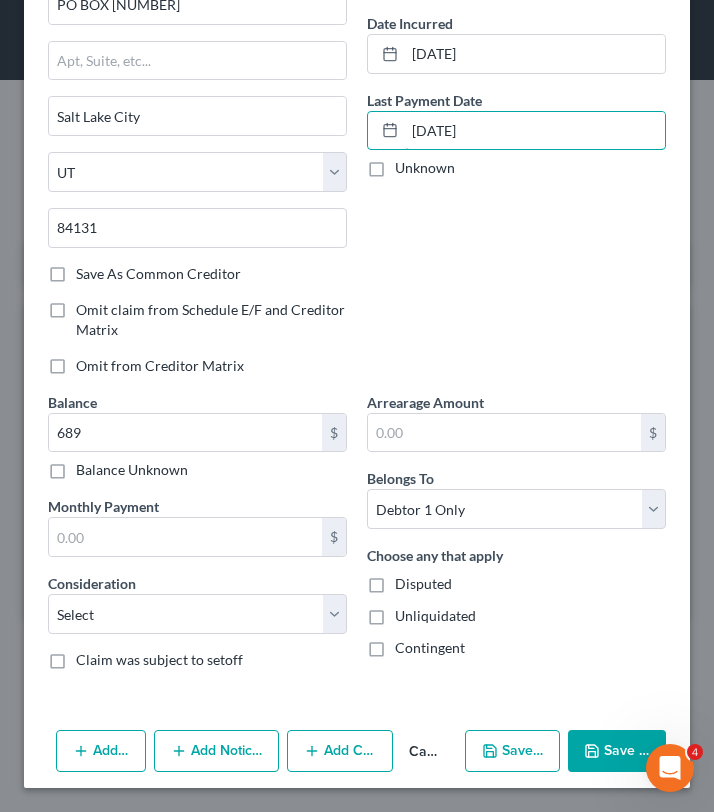 type on "[DATE]" 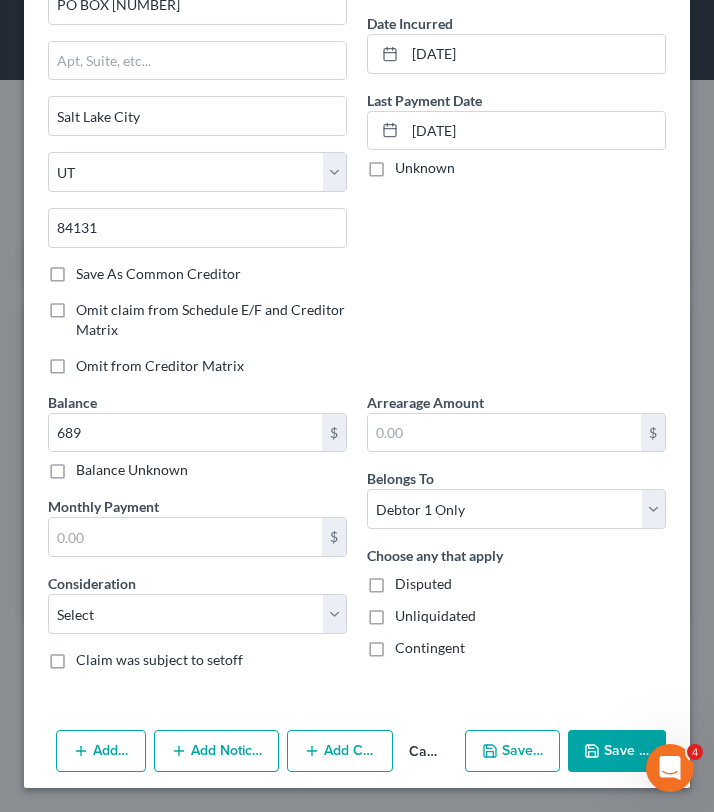 click on "Save & New" at bounding box center (512, 751) 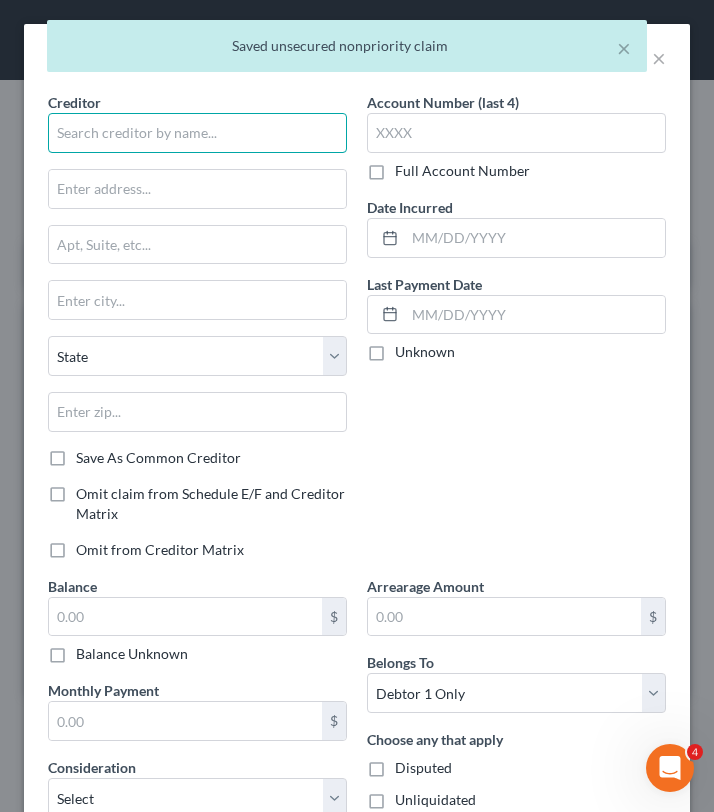 click at bounding box center [197, 133] 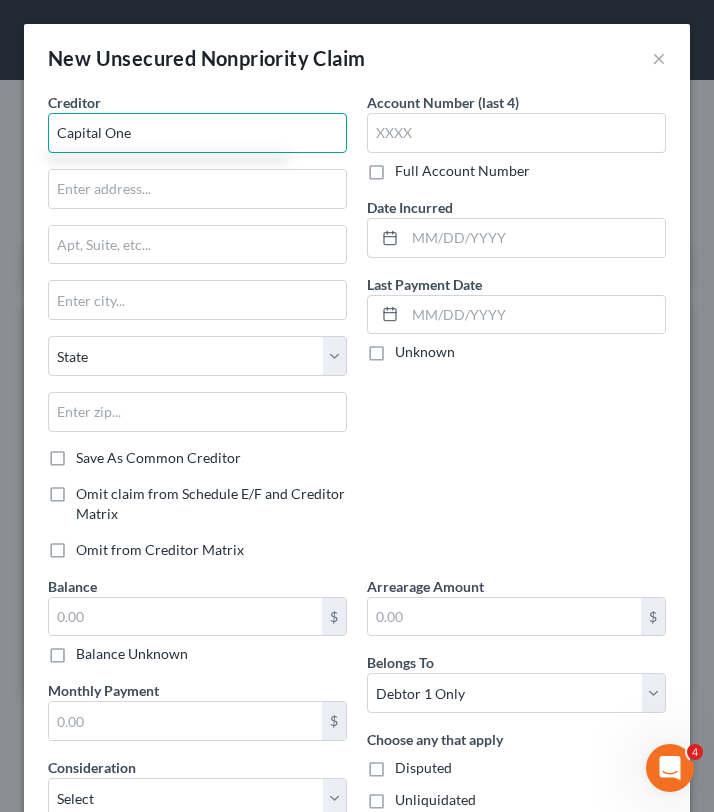 type on "Capital One" 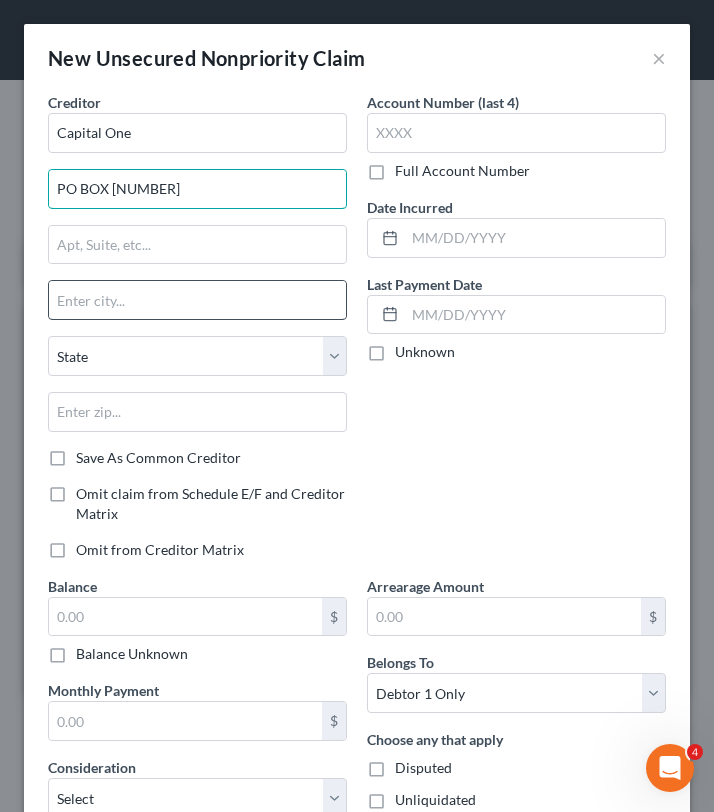 type on "PO BOX [NUMBER]" 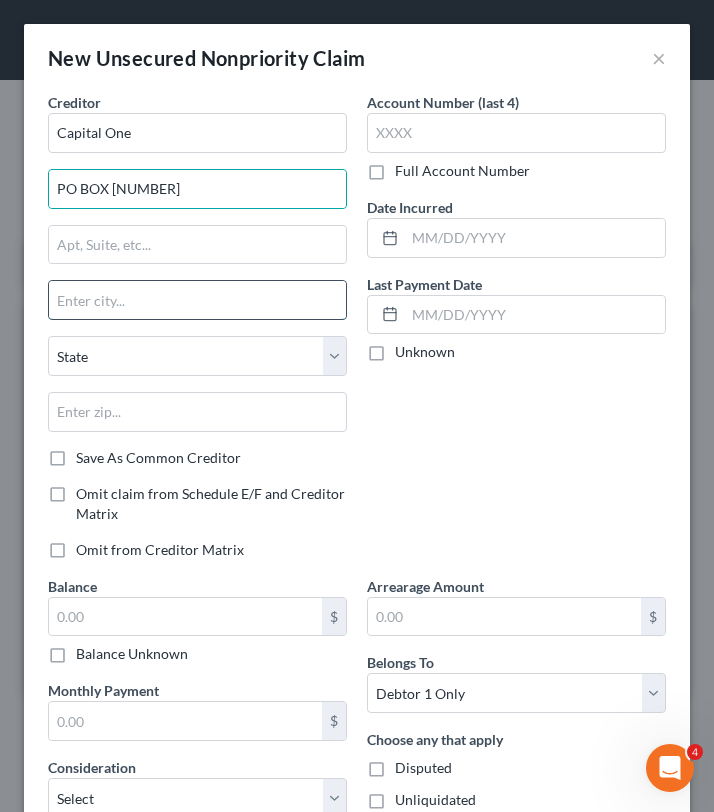 click at bounding box center [197, 300] 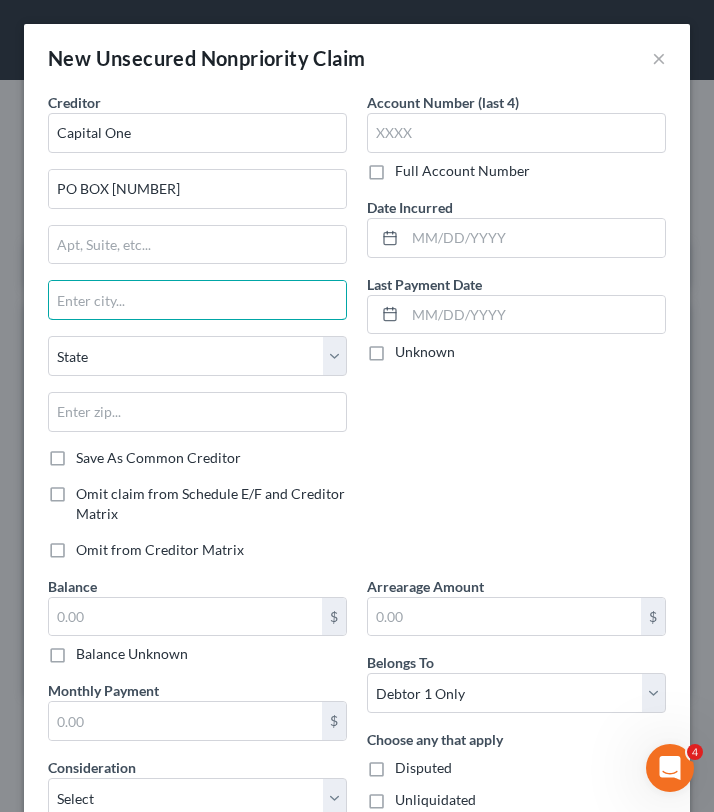 type on "s" 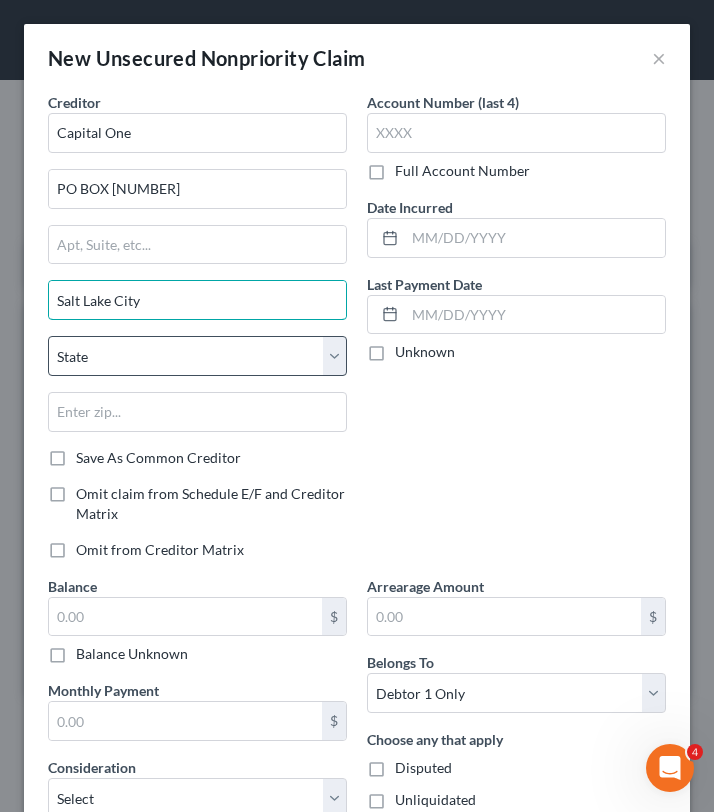 type on "Salt Lake City" 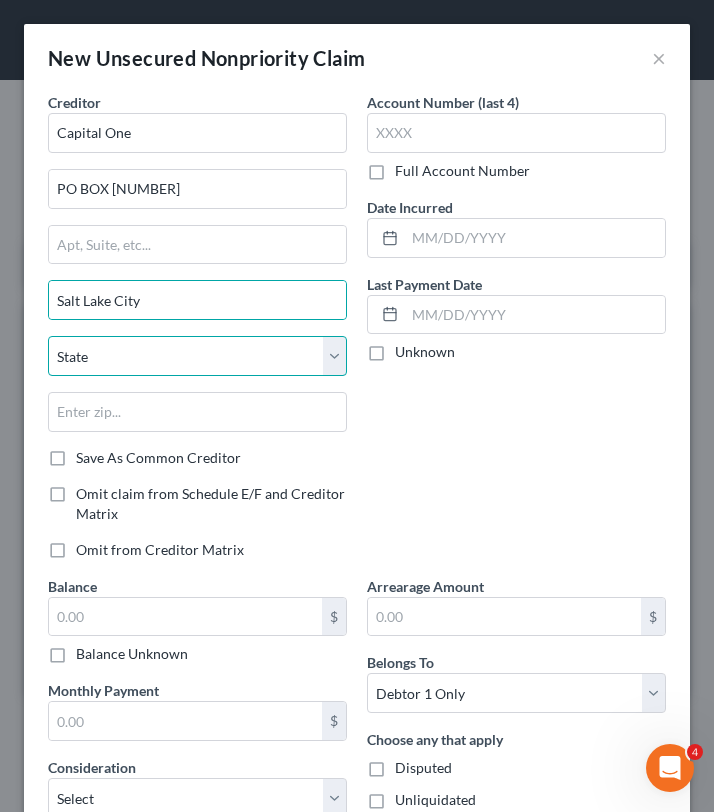 click on "State AL AK AR AZ CA CO CT DE DC FL GA GU HI ID IL IN IA KS KY LA ME MD MA MI MN MS MO MT NC ND NE NV NH NJ NM NY OH OK OR PA PR RI SC SD TN TX UT VI VA VT WA WV WI WY" at bounding box center [197, 356] 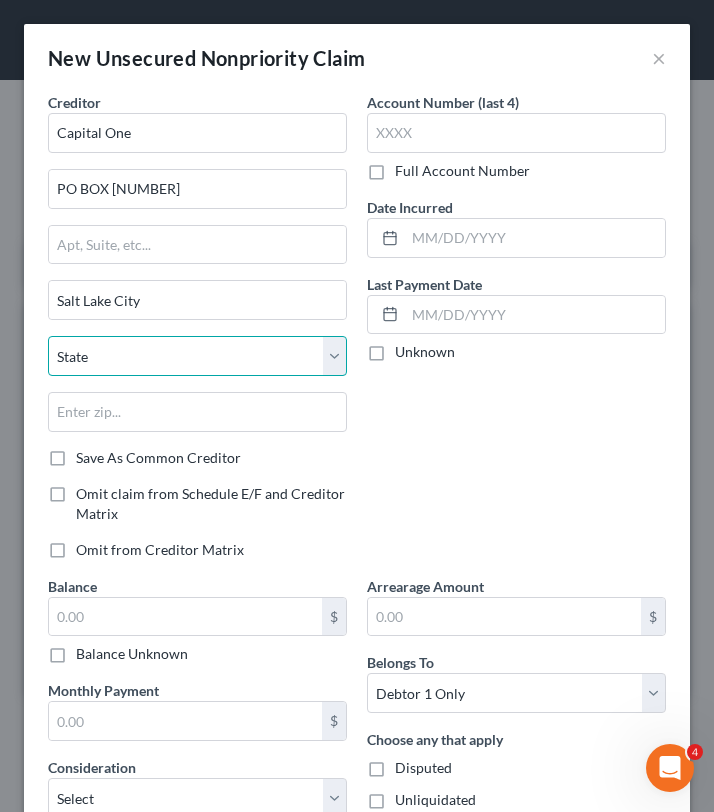 select on "46" 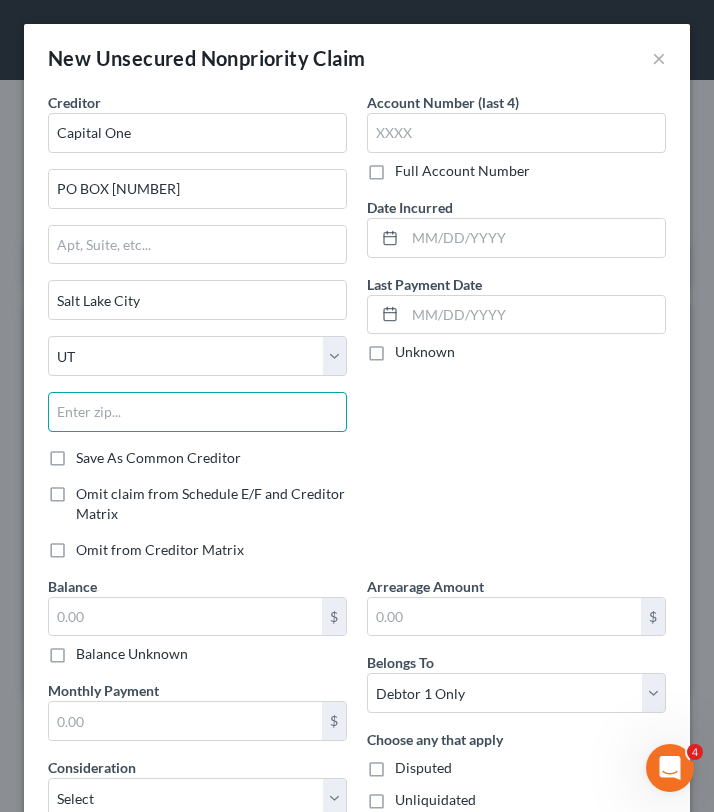 click at bounding box center (197, 412) 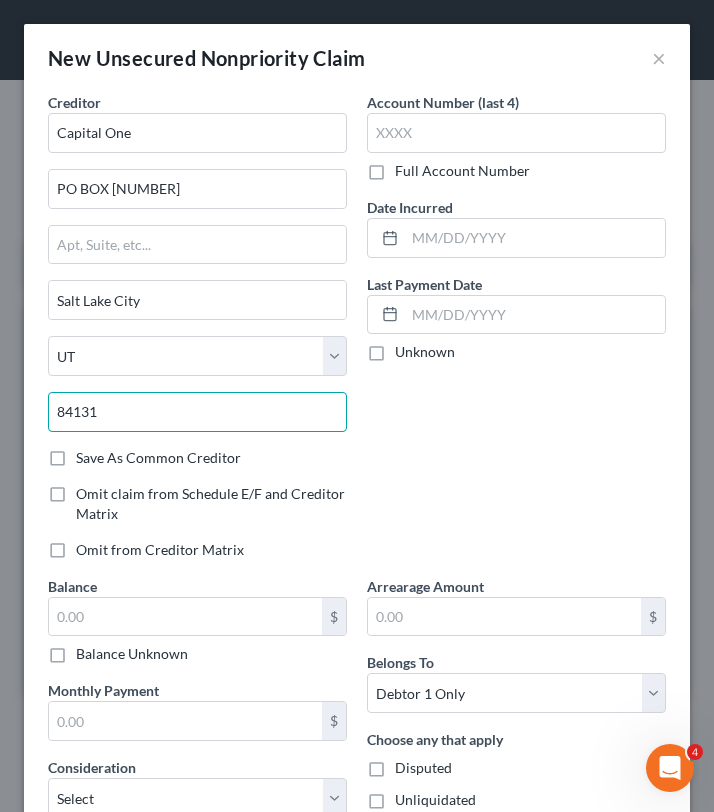 type on "84131" 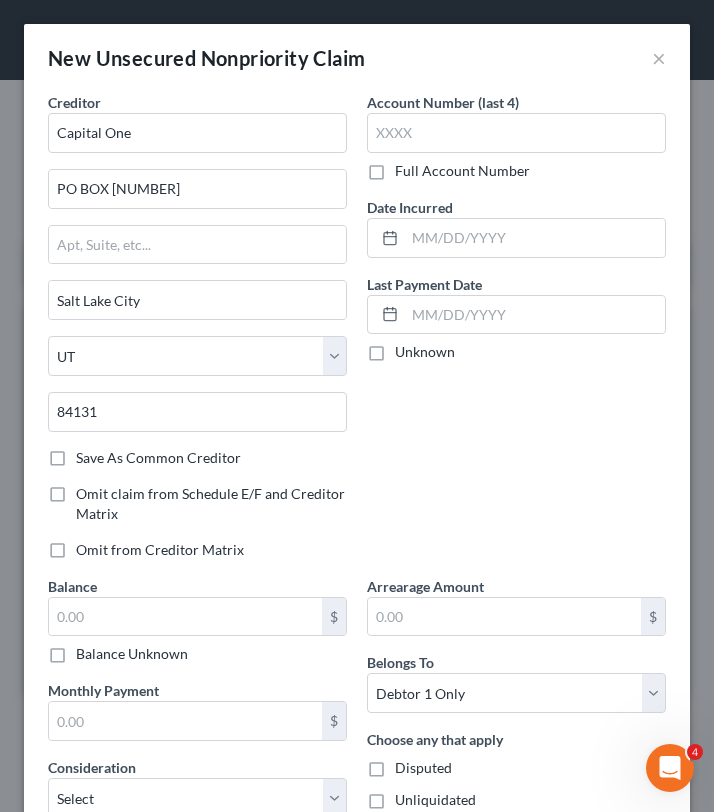 click on "Account Number (last 4)
Full Account Number
Date Incurred         Last Payment Date         Unknown" at bounding box center (516, 334) 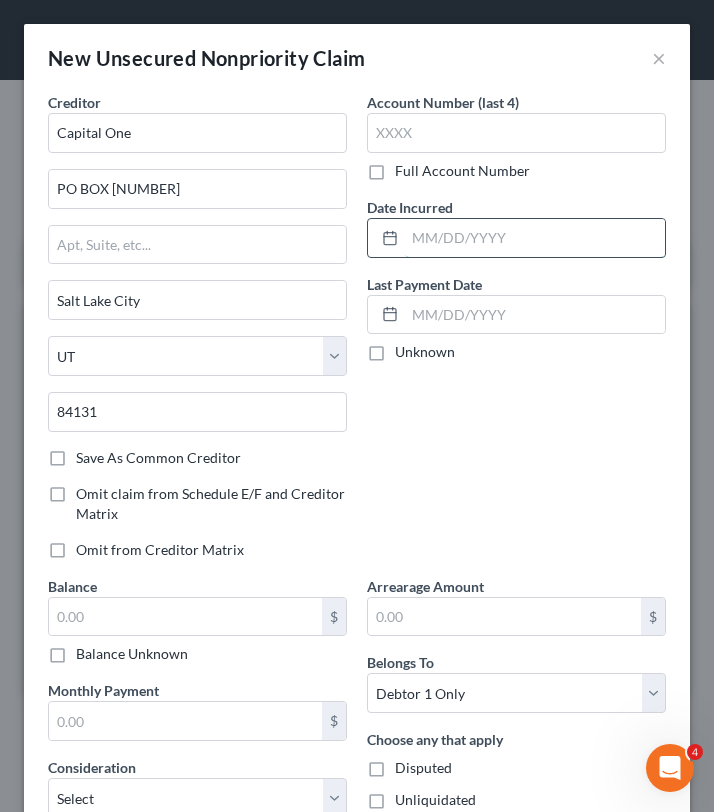 click at bounding box center (535, 238) 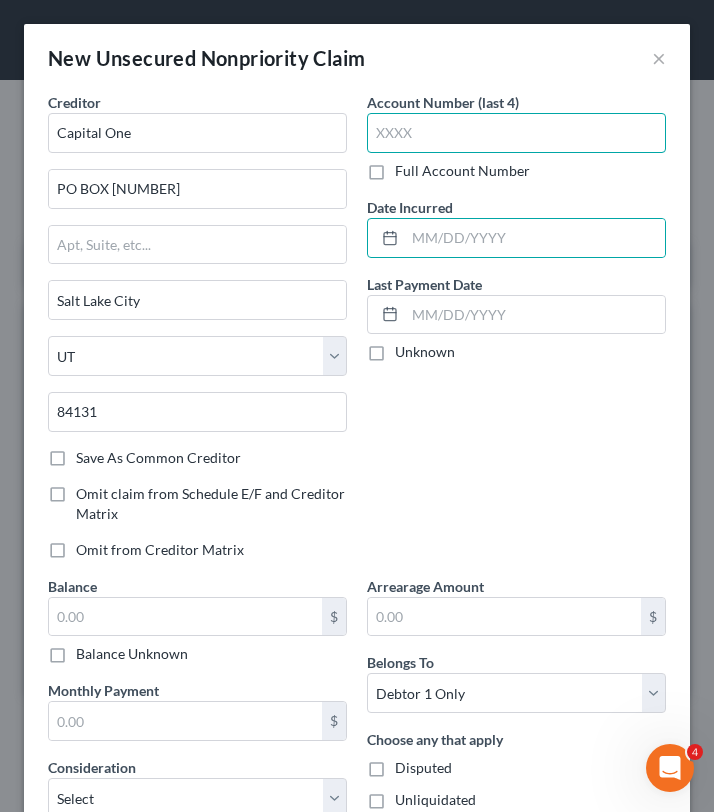 click at bounding box center (516, 133) 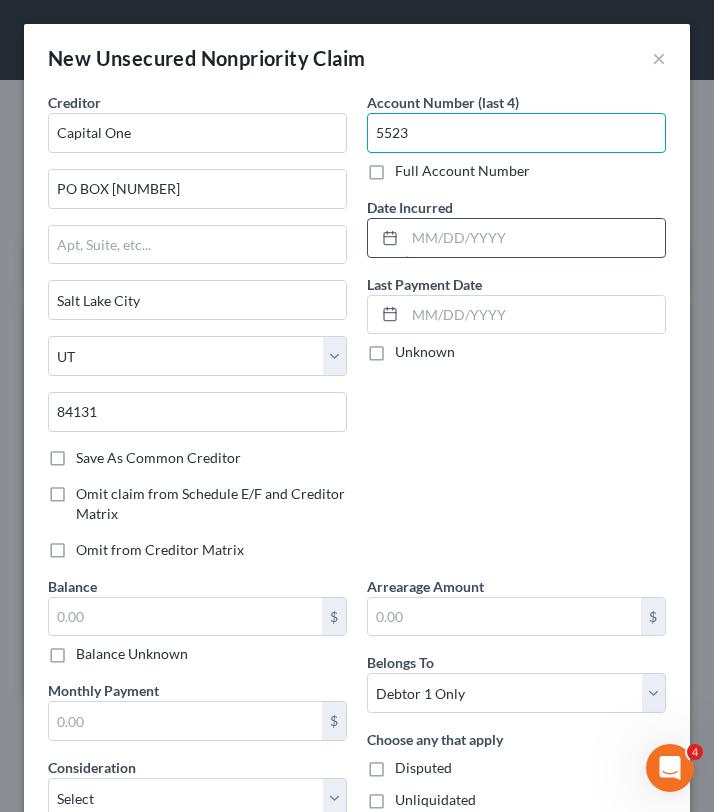 type on "5523" 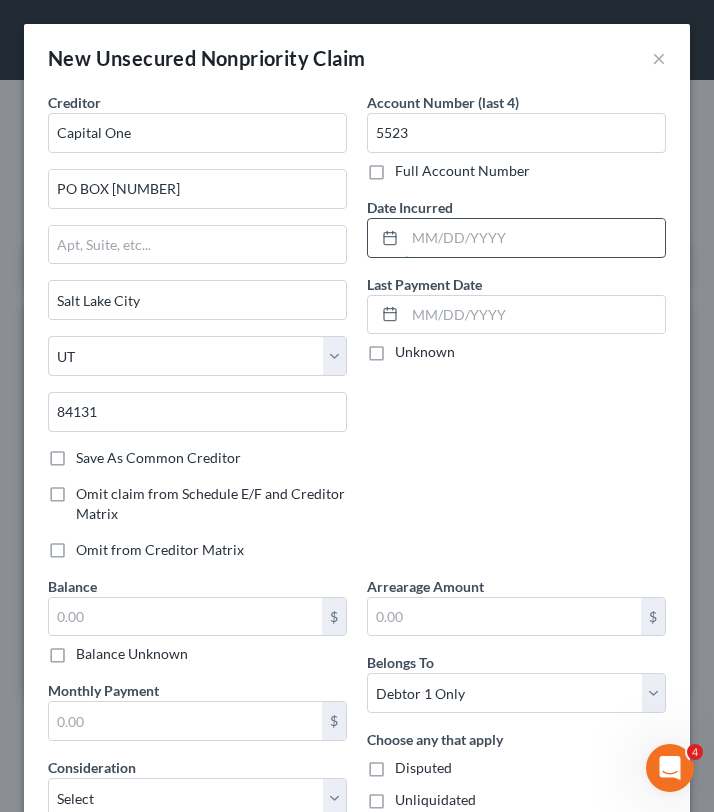 click at bounding box center [535, 238] 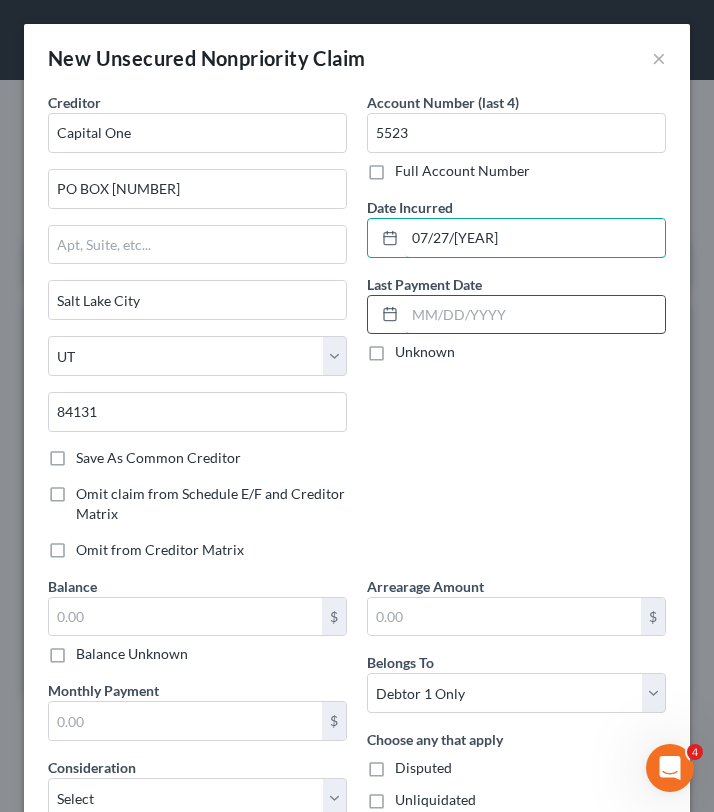 type on "07/27/[YEAR]" 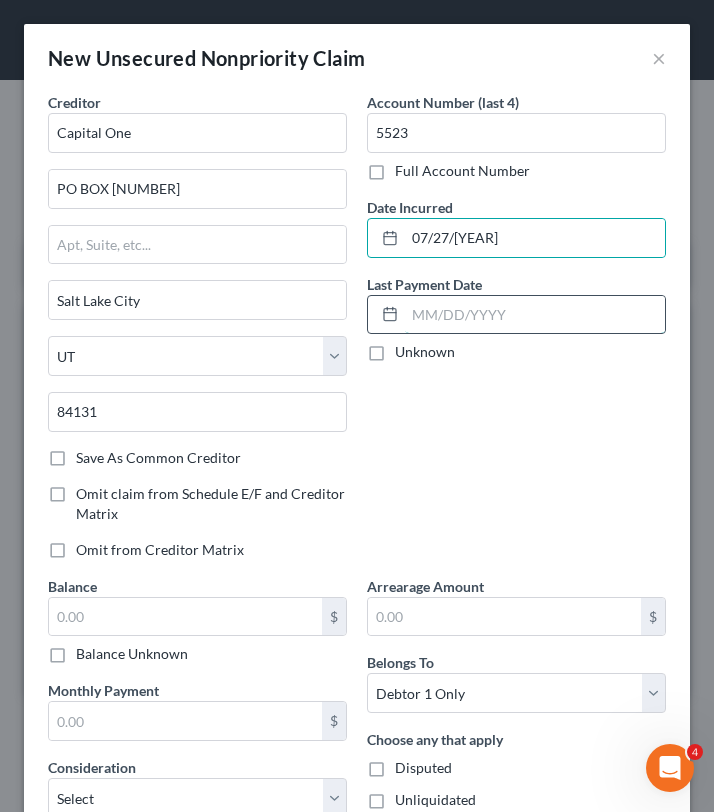 click at bounding box center (535, 315) 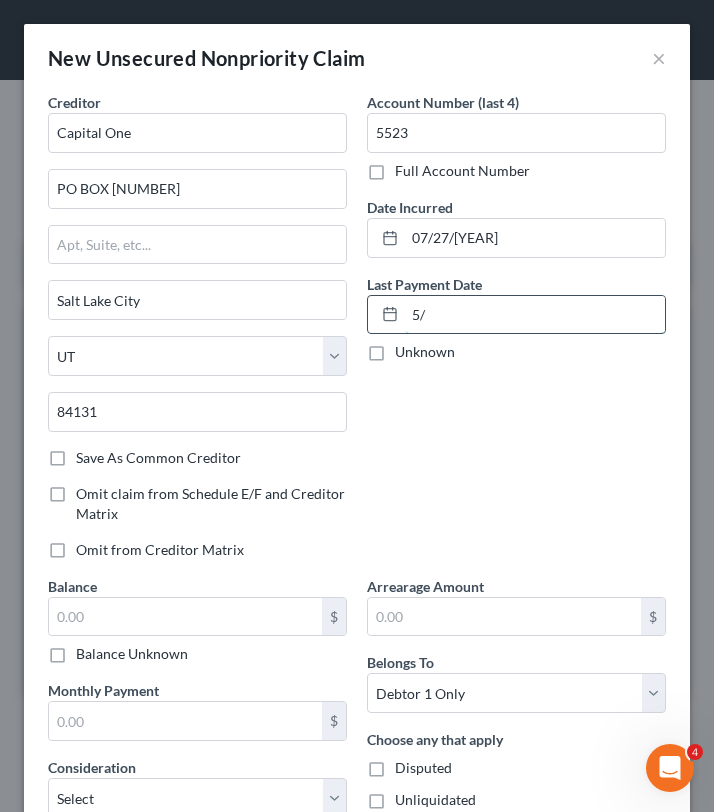 type on "5" 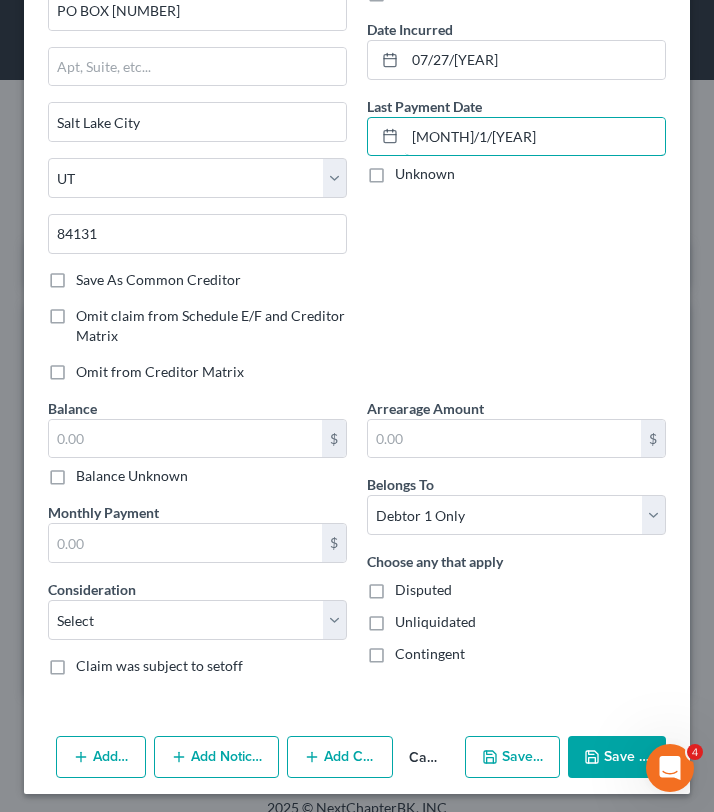 scroll, scrollTop: 176, scrollLeft: 0, axis: vertical 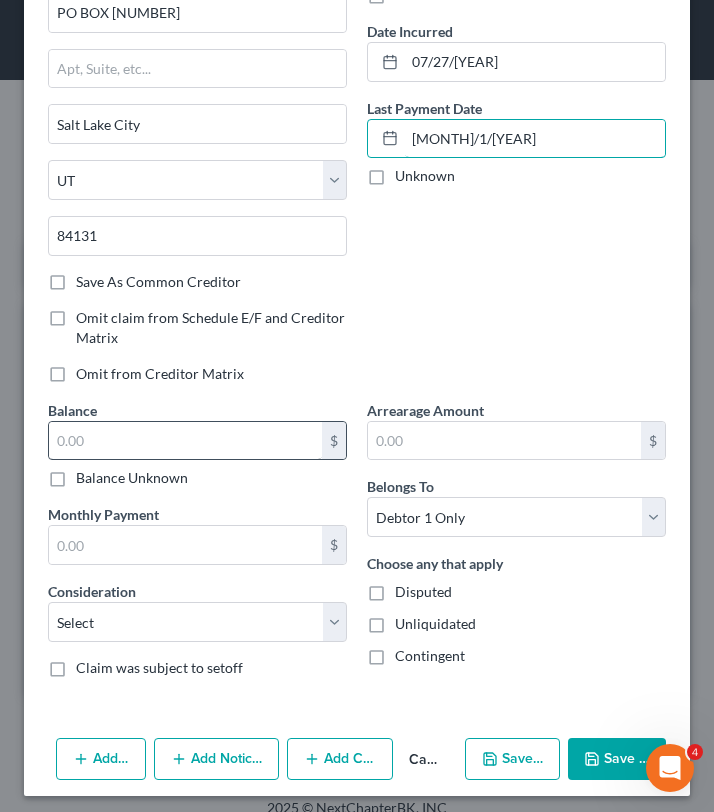 type on "[MONTH]/1/[YEAR]" 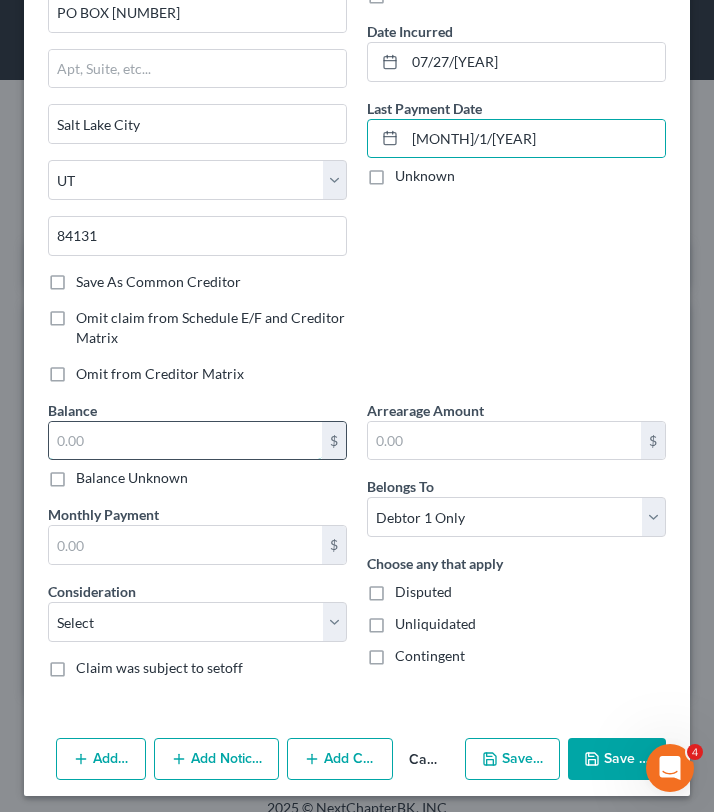 click at bounding box center [185, 441] 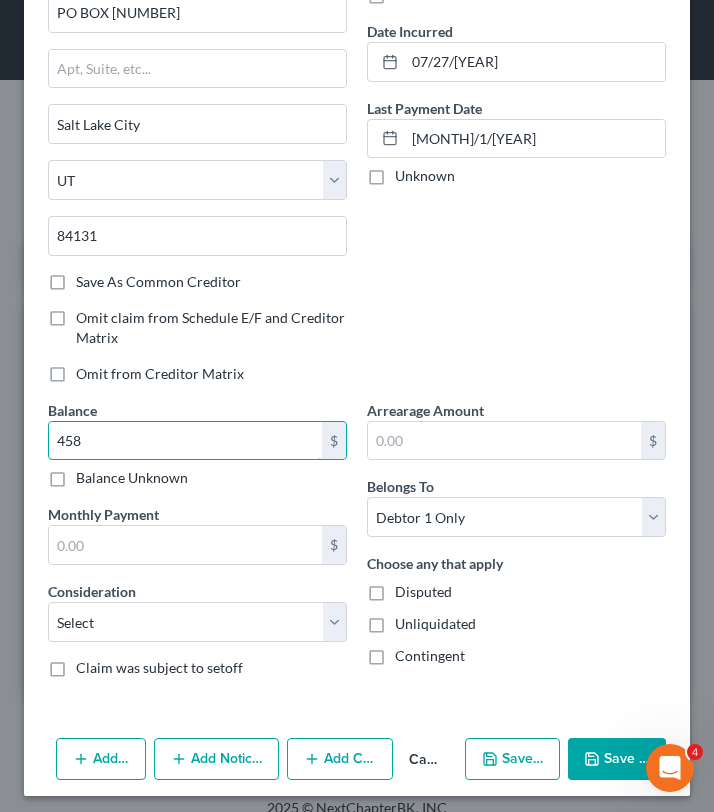 type on "458" 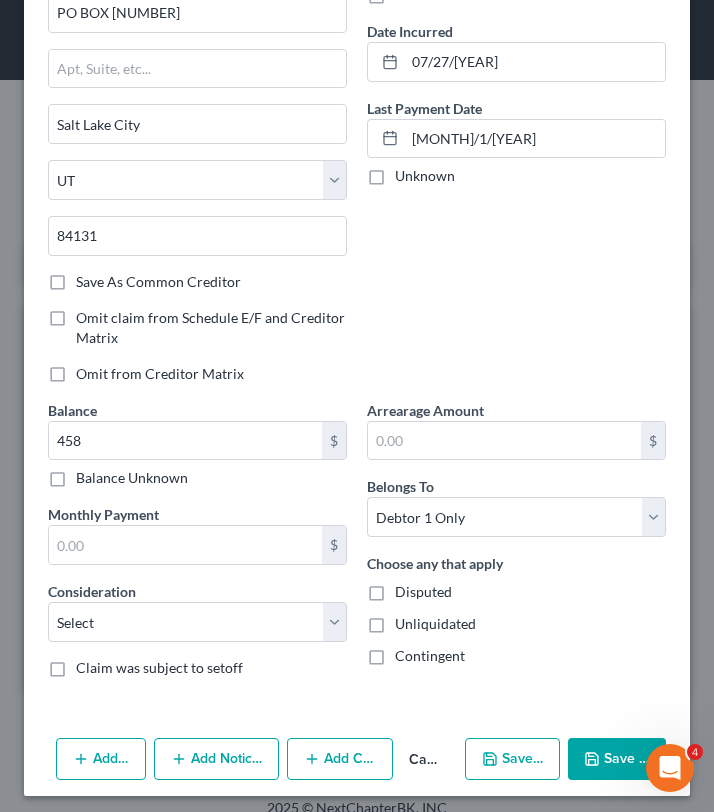 scroll, scrollTop: 184, scrollLeft: 0, axis: vertical 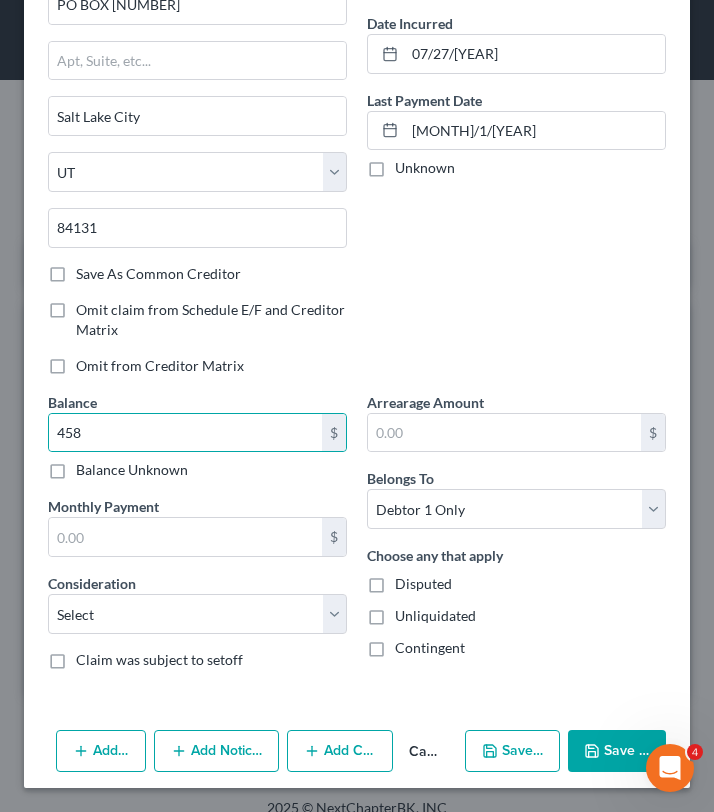 click on "Save & New" at bounding box center [512, 751] 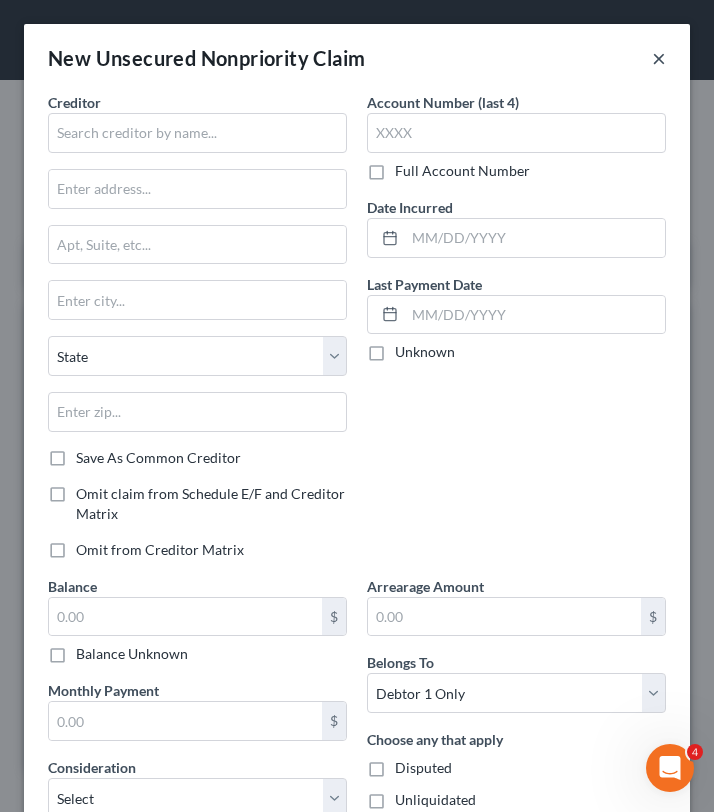 click on "×" at bounding box center (659, 58) 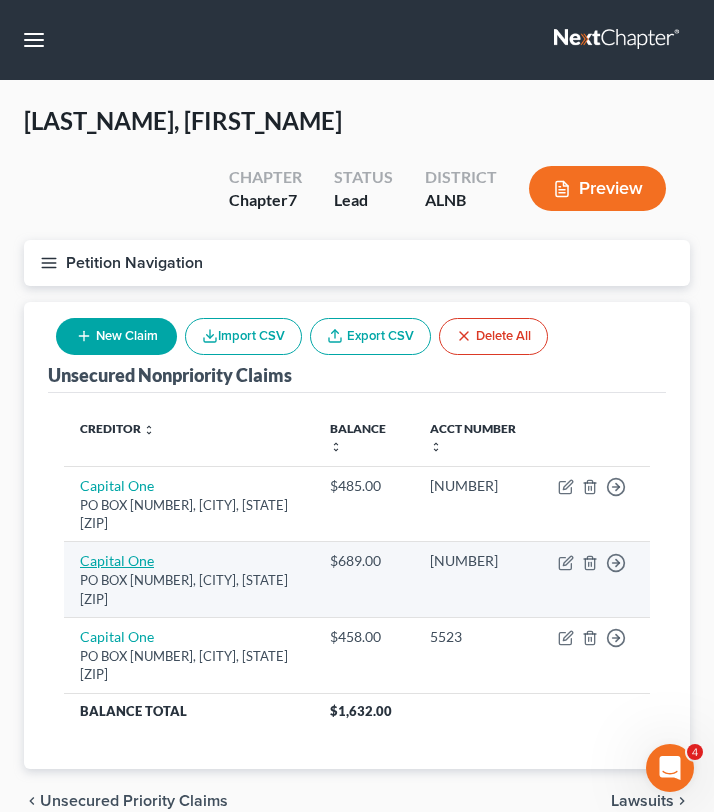 click on "Capital One" at bounding box center (117, 560) 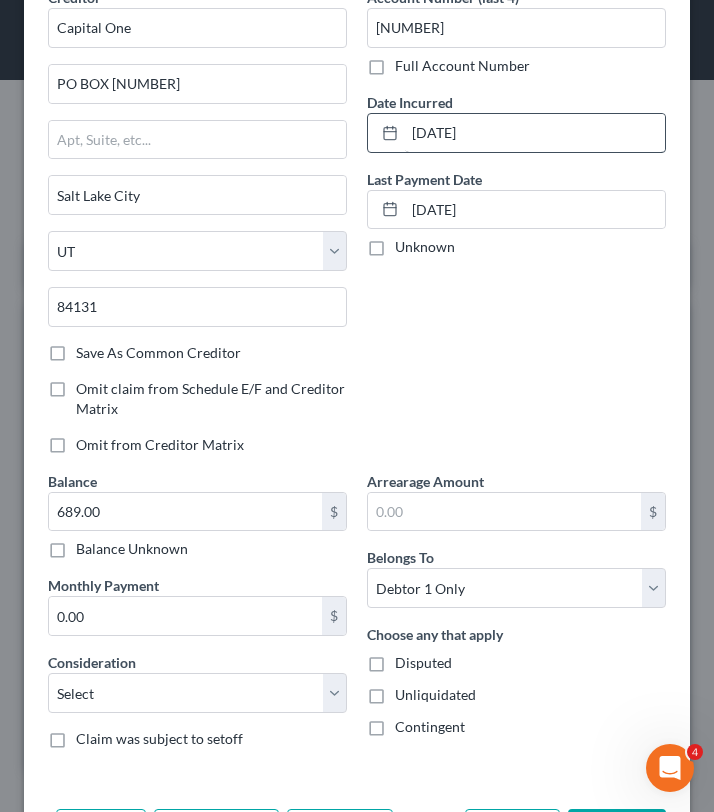 scroll, scrollTop: 107, scrollLeft: 0, axis: vertical 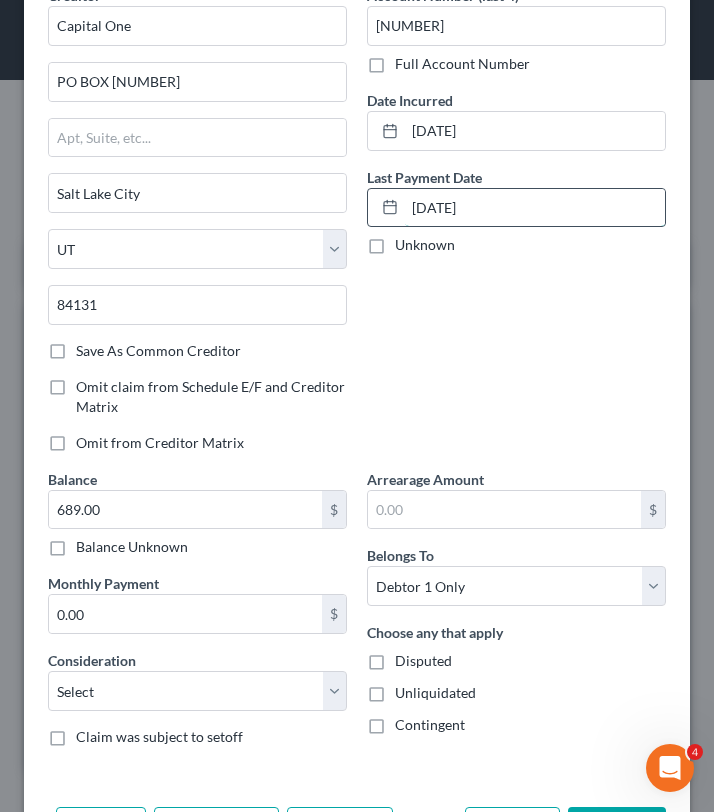 click on "[DATE]" at bounding box center [535, 208] 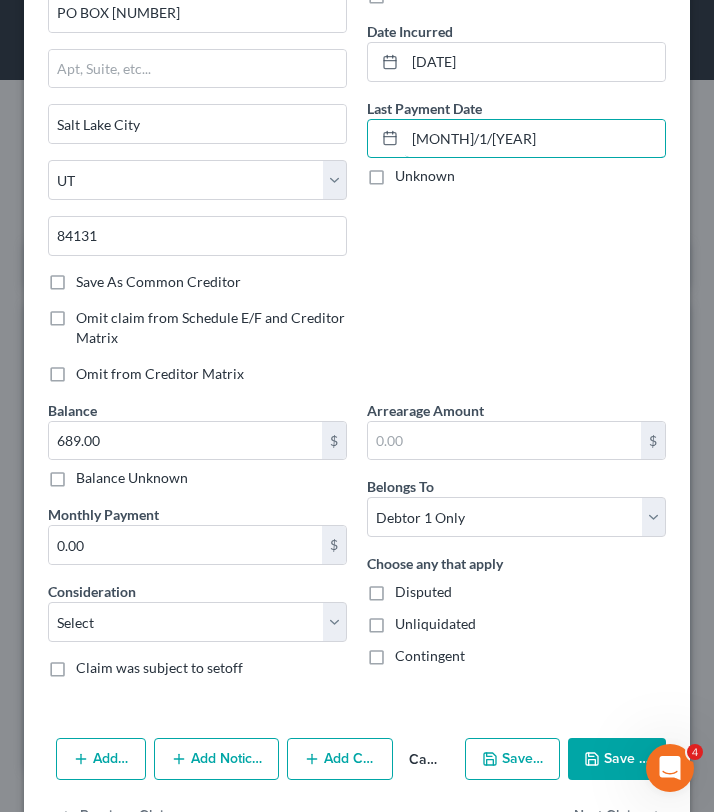 scroll, scrollTop: 241, scrollLeft: 0, axis: vertical 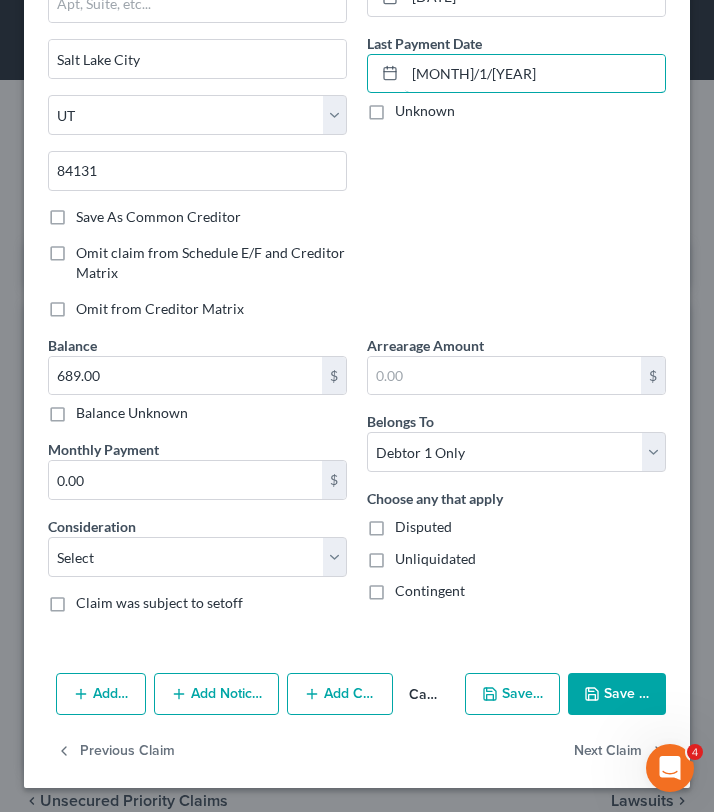 type on "[MONTH]/1/[YEAR]" 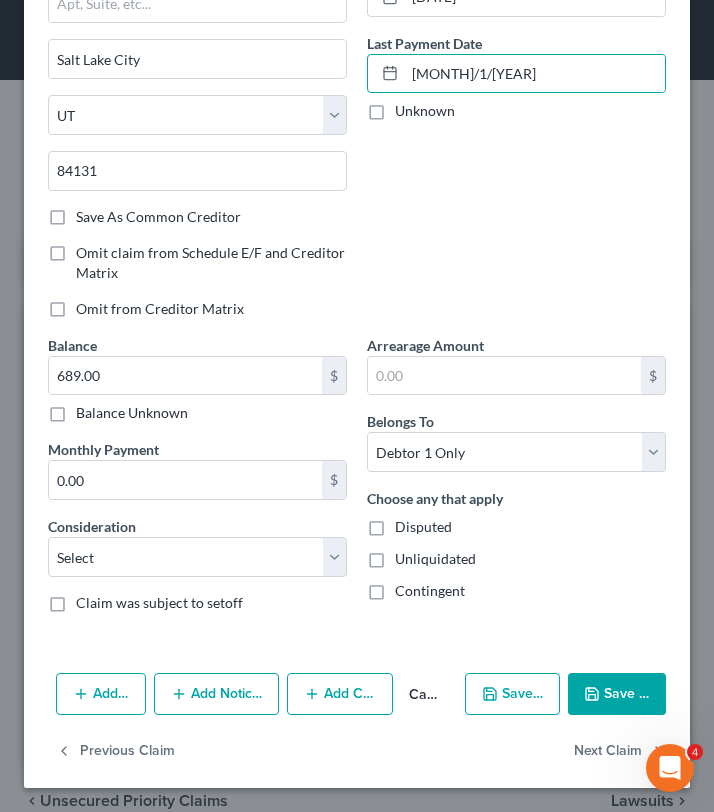 click on "Save & New" at bounding box center (512, 694) 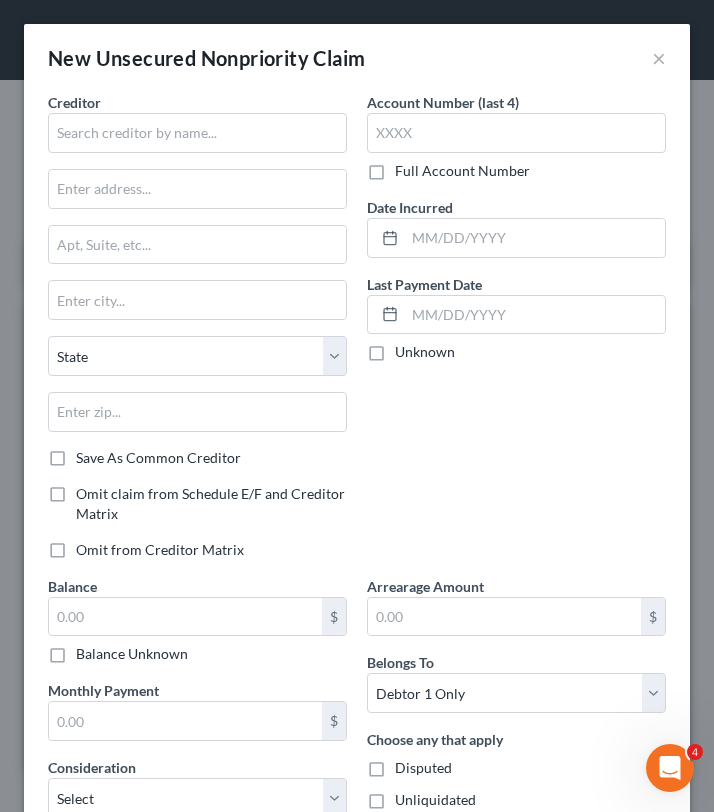 scroll, scrollTop: 24, scrollLeft: 0, axis: vertical 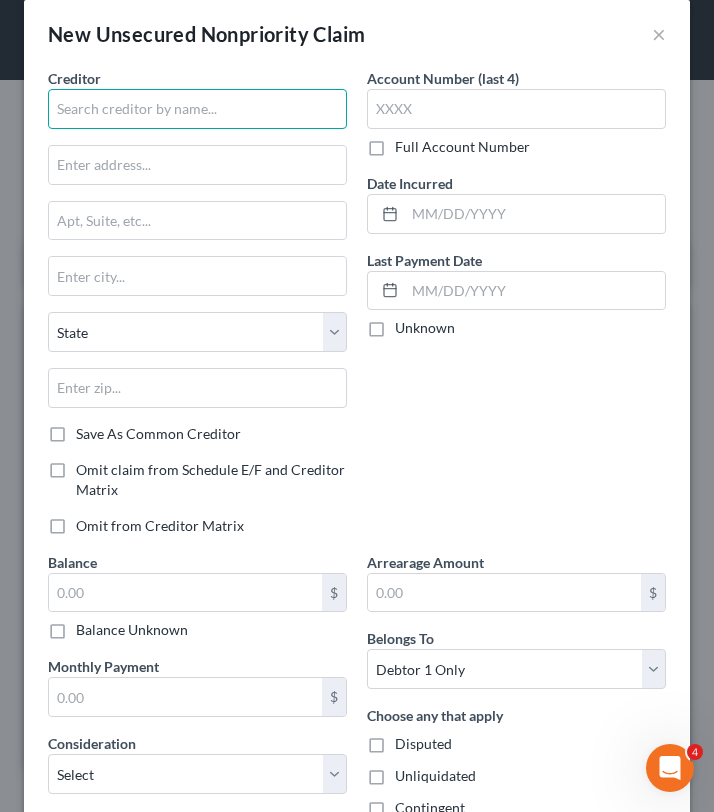 click at bounding box center (197, 109) 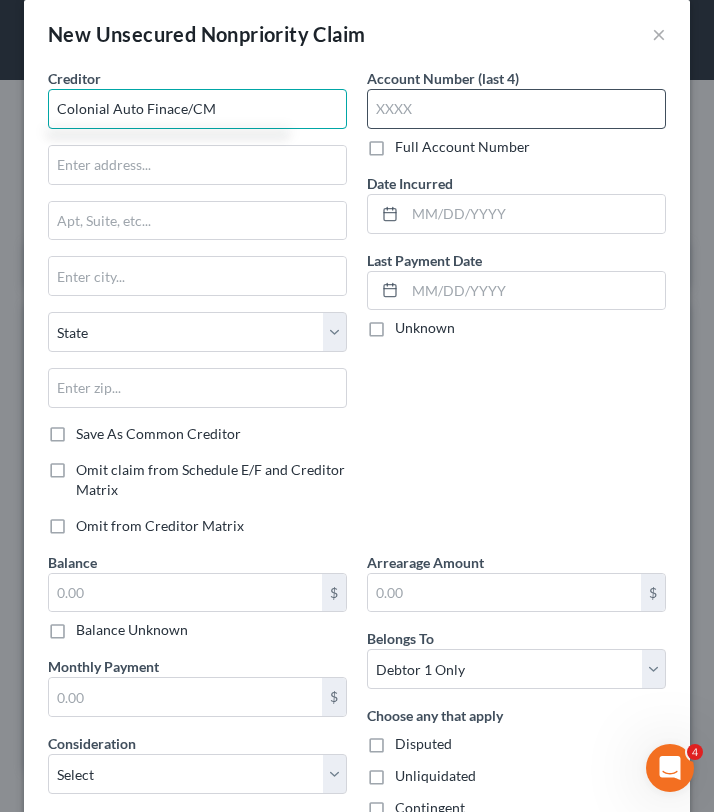 type on "Colonial Auto Finace/CM" 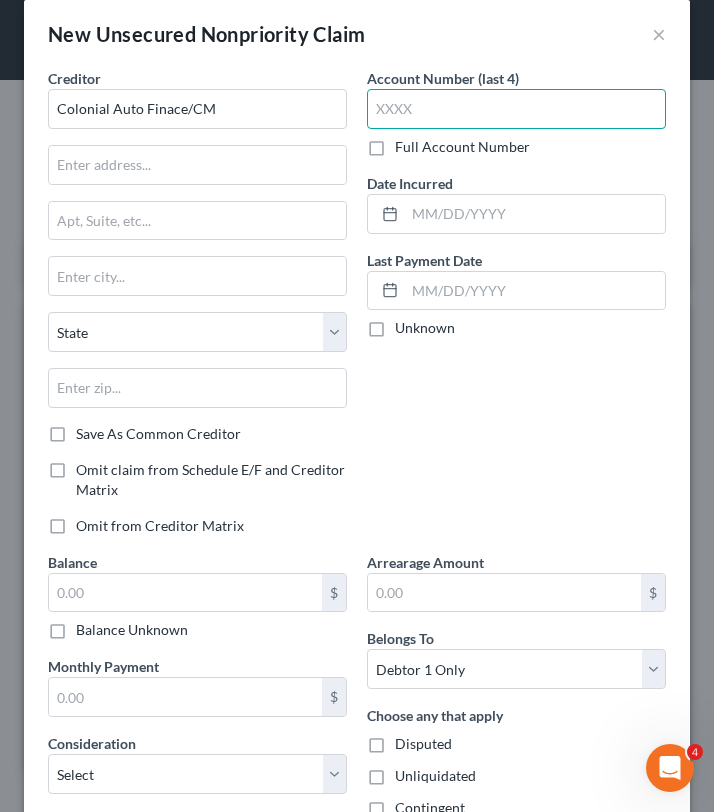 click at bounding box center (516, 109) 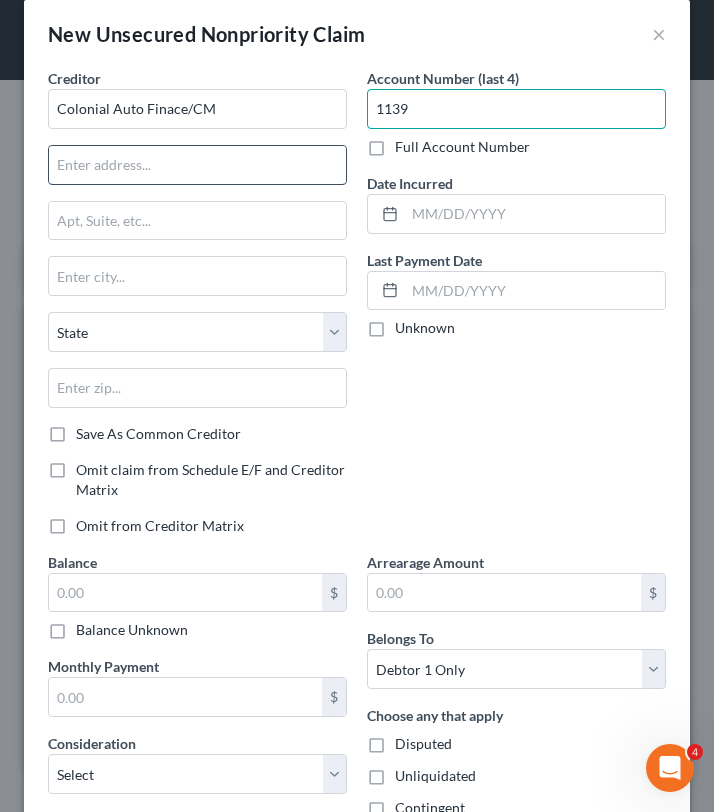 type on "1139" 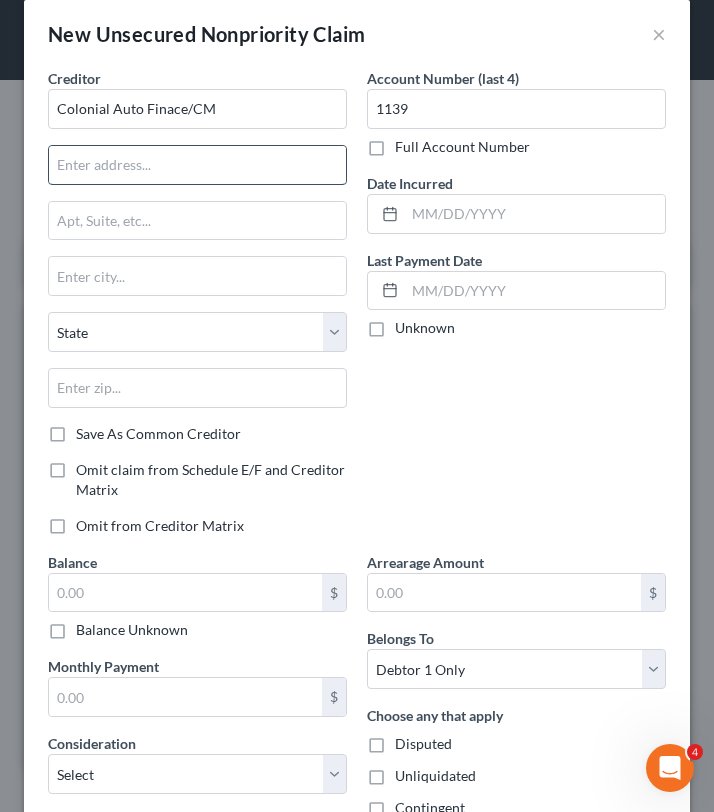 click at bounding box center (197, 165) 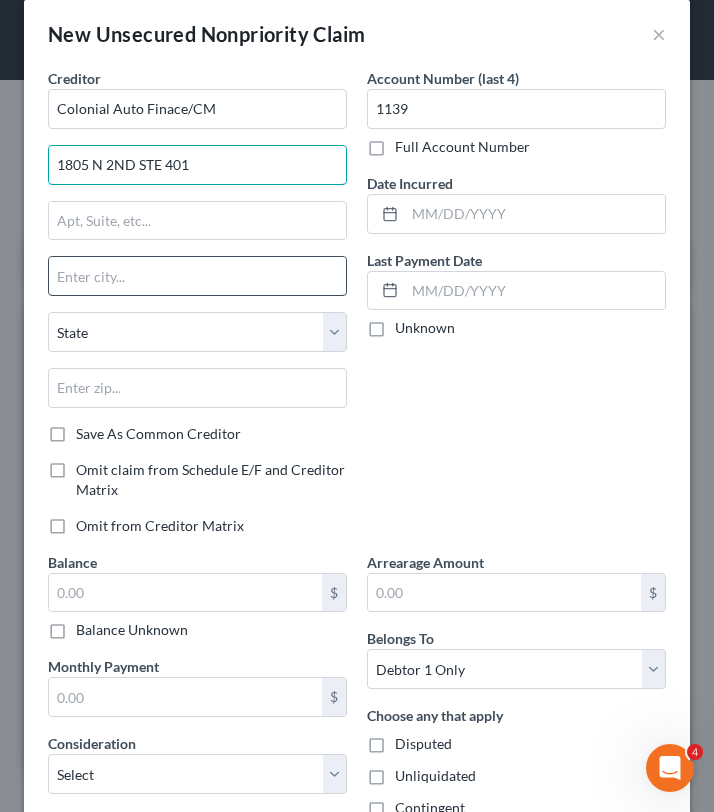 type on "1805 N 2ND STE 401" 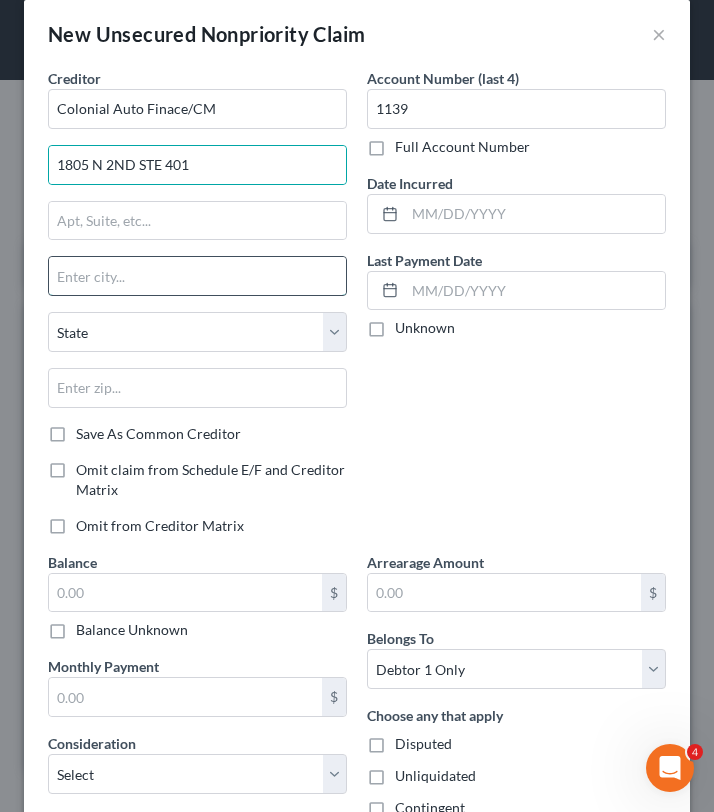 click at bounding box center (197, 276) 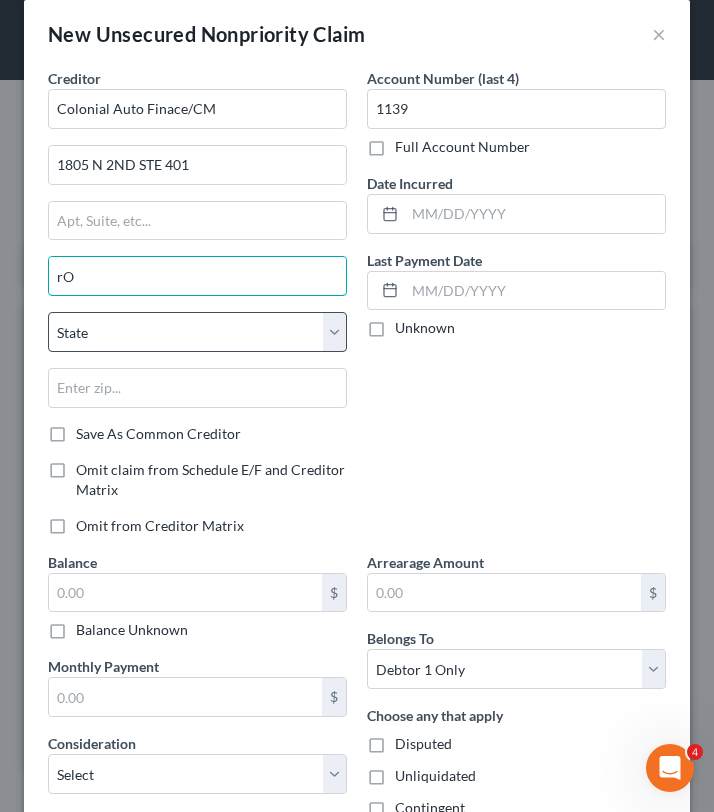 type on "r" 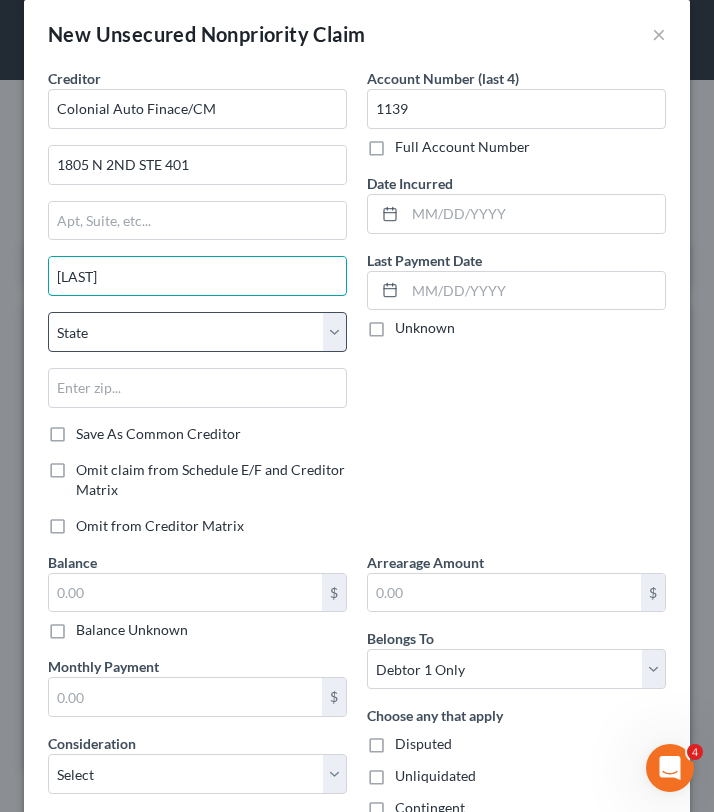 type on "[LAST]" 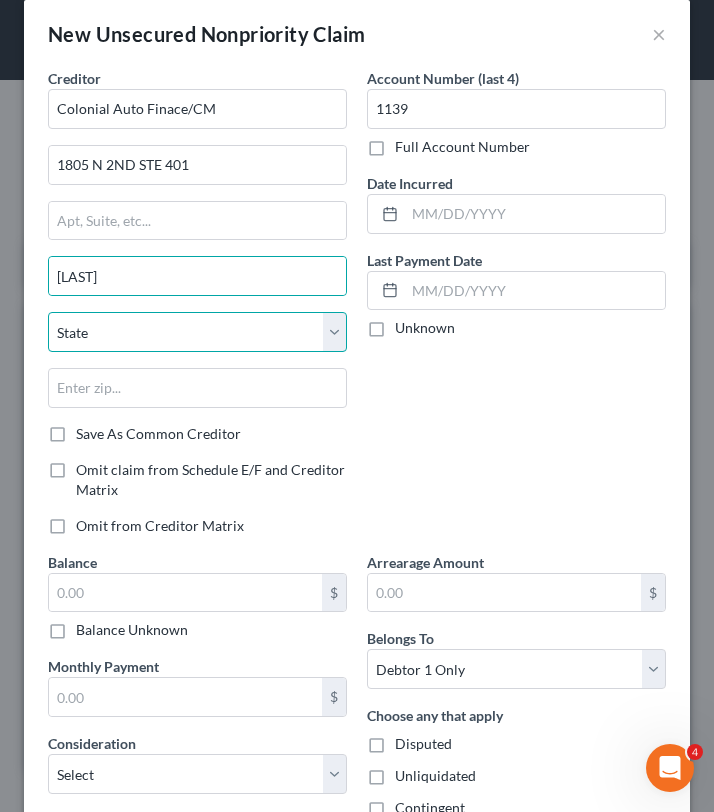 click on "State AL AK AR AZ CA CO CT DE DC FL GA GU HI ID IL IN IA KS KY LA ME MD MA MI MN MS MO MT NC ND NE NV NH NJ NM NY OH OK OR PA PR RI SC SD TN TX UT VI VA VT WA WV WI WY" at bounding box center [197, 332] 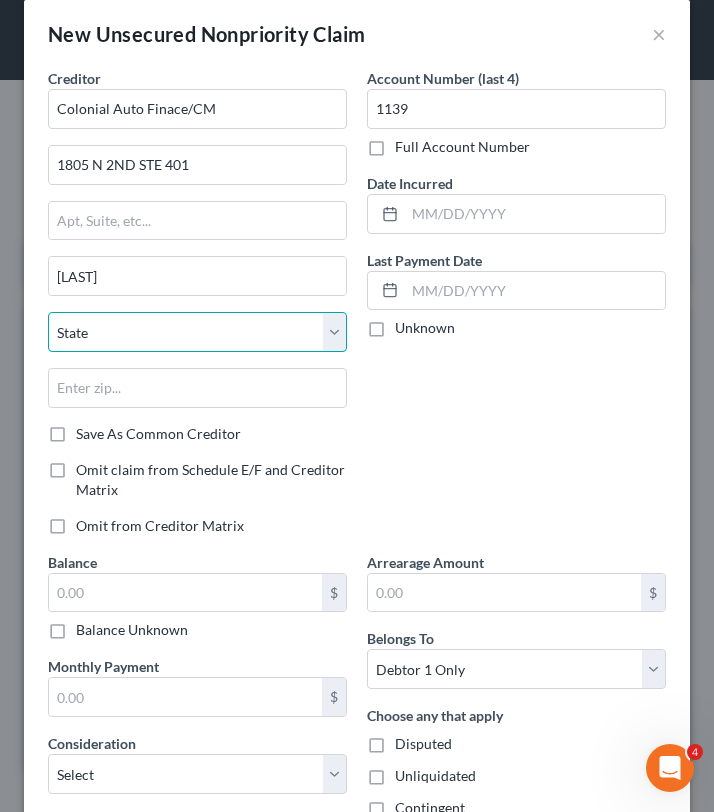 select on "2" 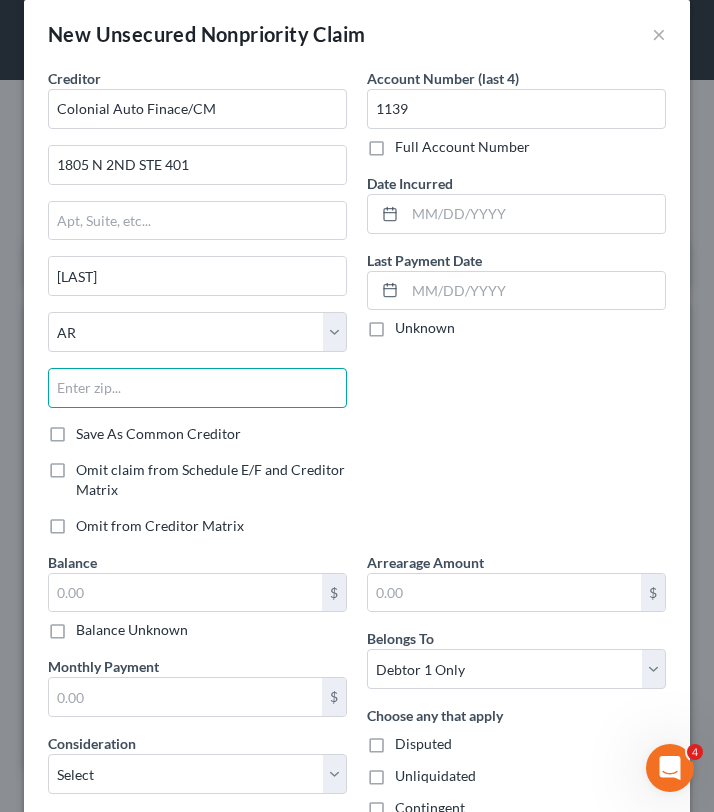 click at bounding box center (197, 388) 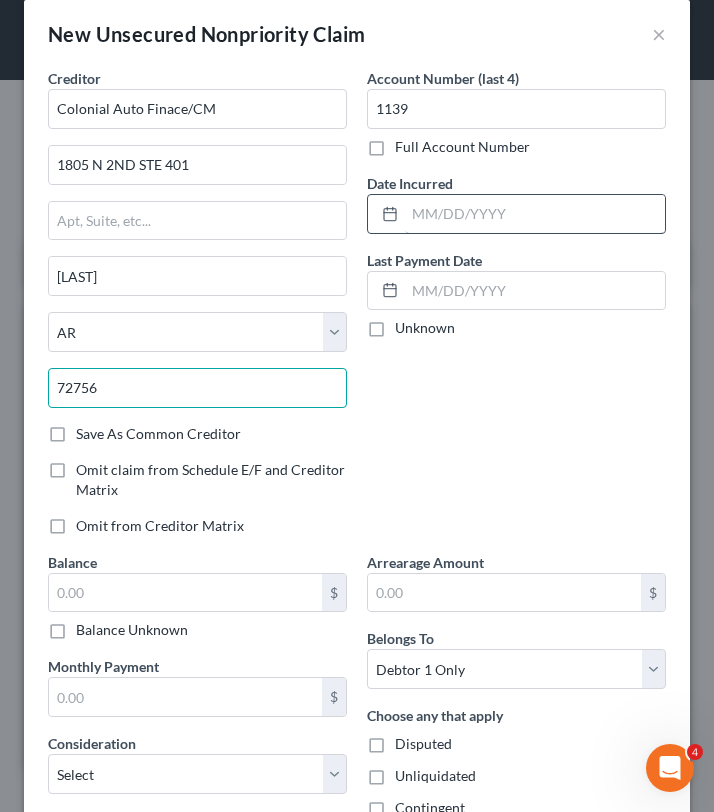 type on "72756" 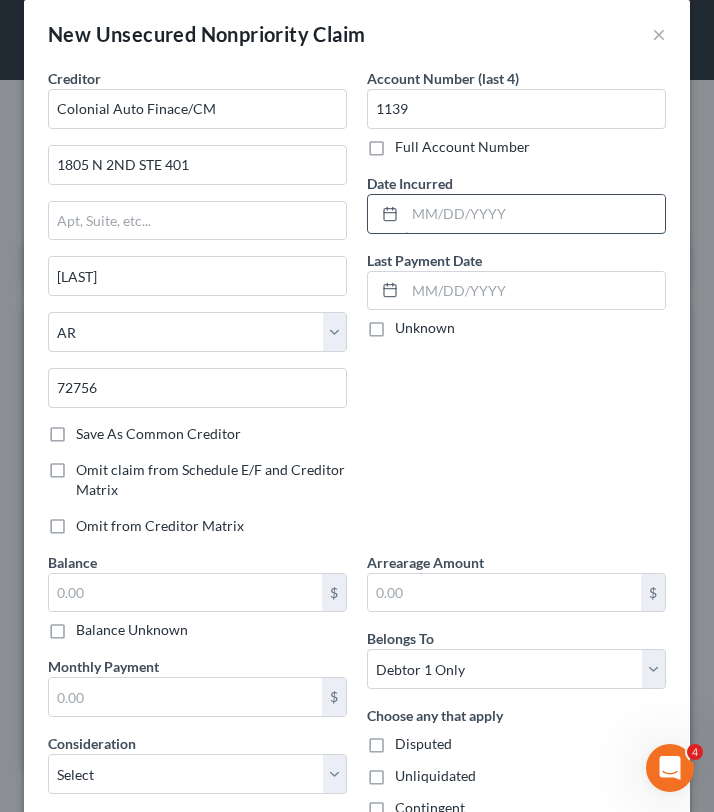 click at bounding box center [535, 214] 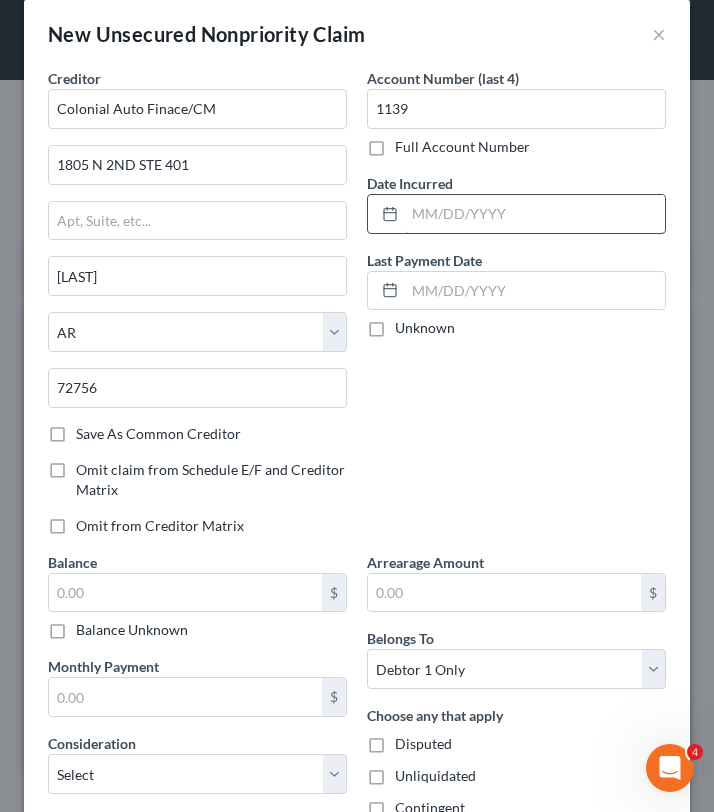 type on "Rogers" 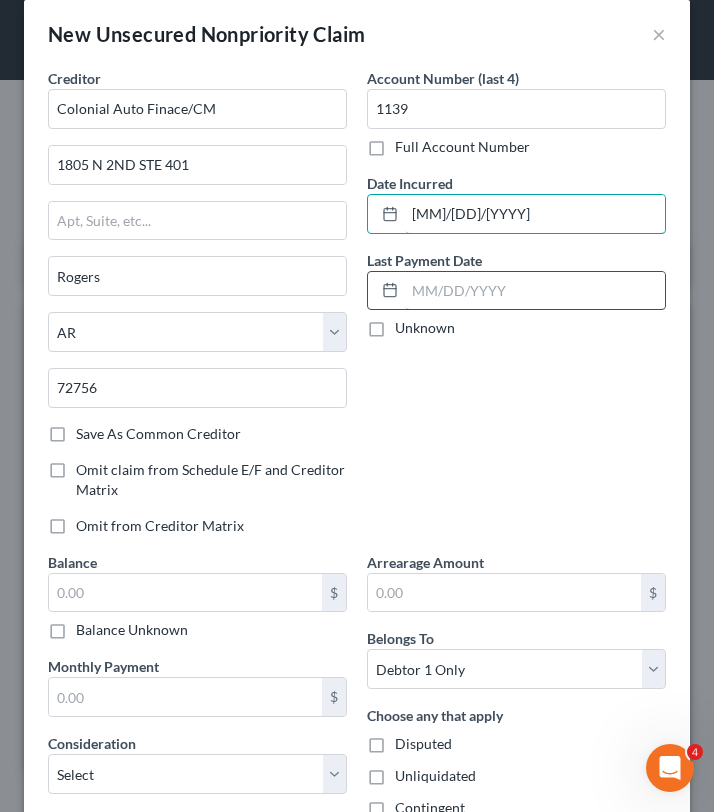 type on "[MM]/[DD]/[YYYY]" 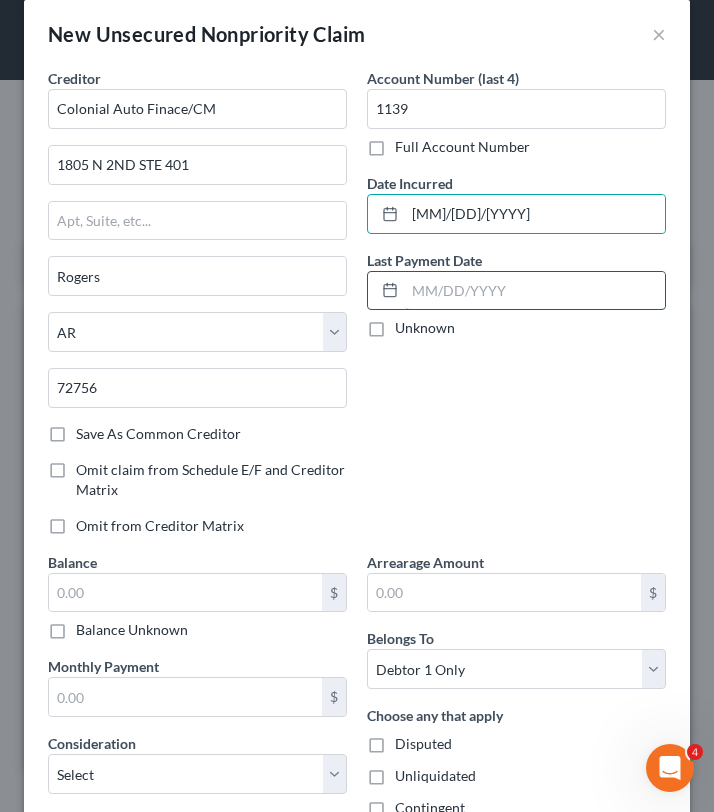 click at bounding box center (535, 291) 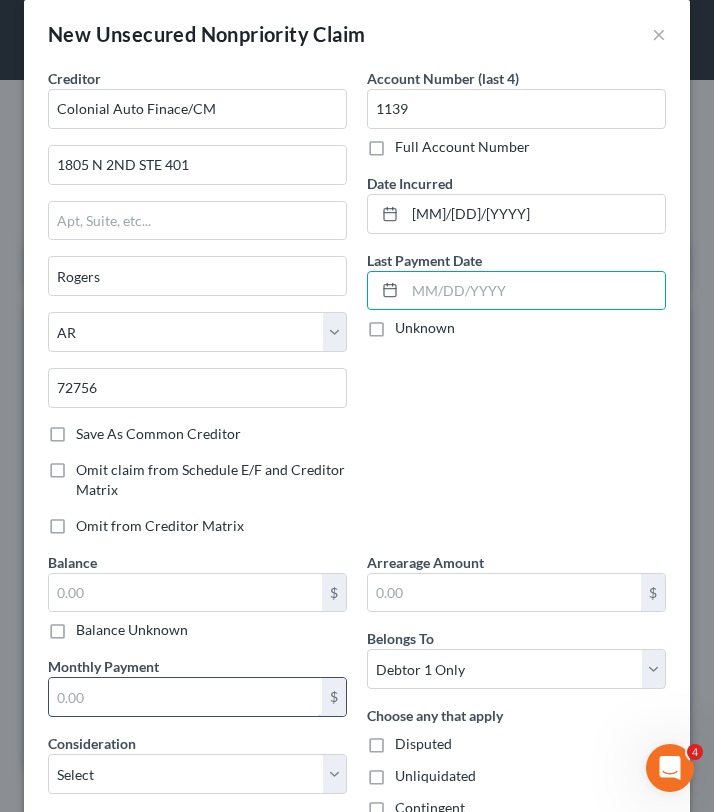 click at bounding box center (185, 697) 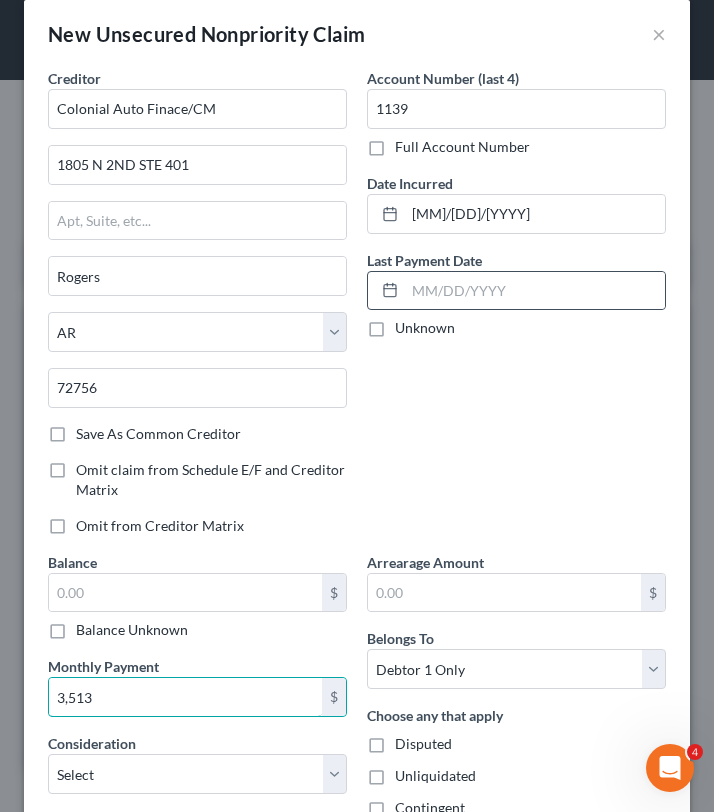 type on "3,513" 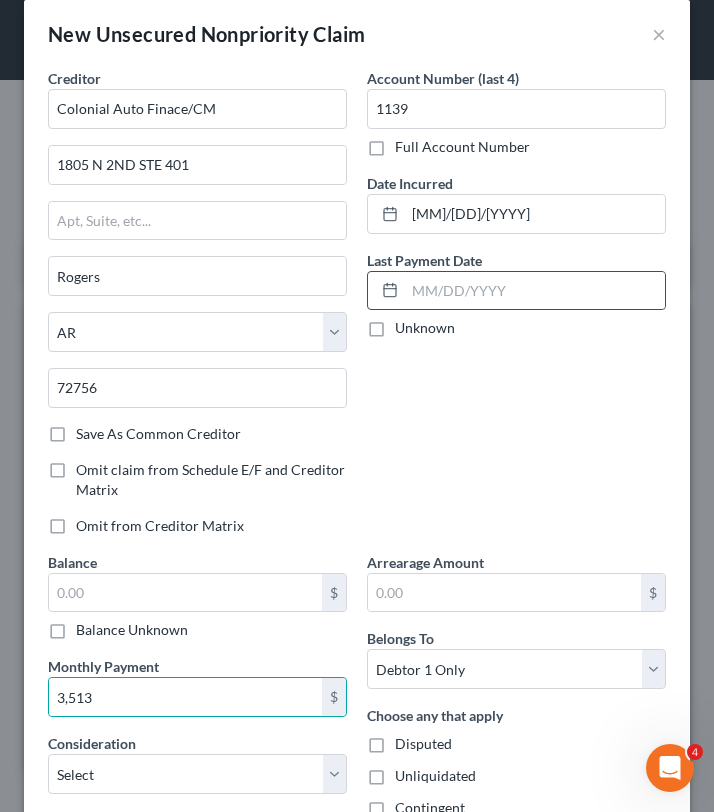 click at bounding box center (386, 291) 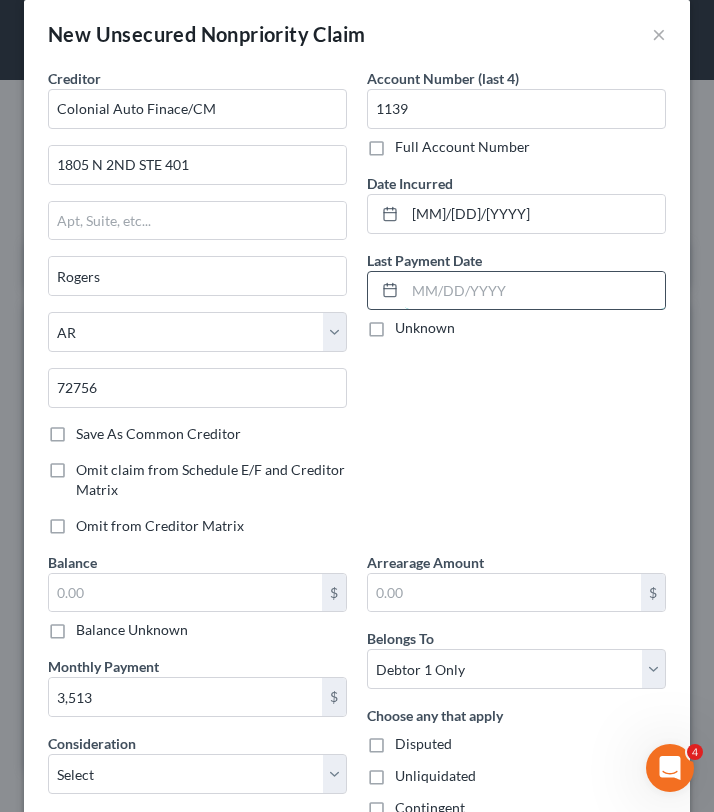 click at bounding box center (535, 291) 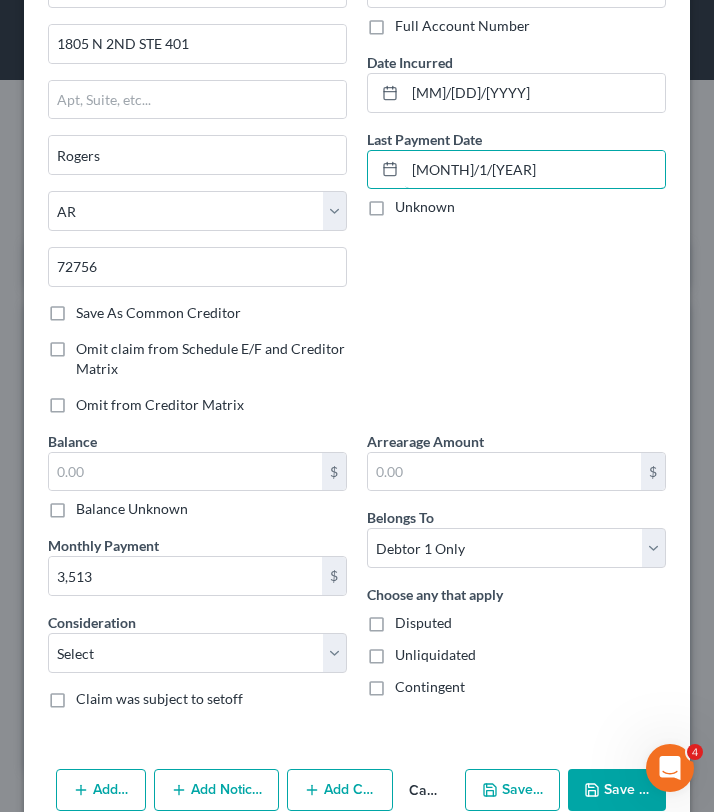 scroll, scrollTop: 166, scrollLeft: 0, axis: vertical 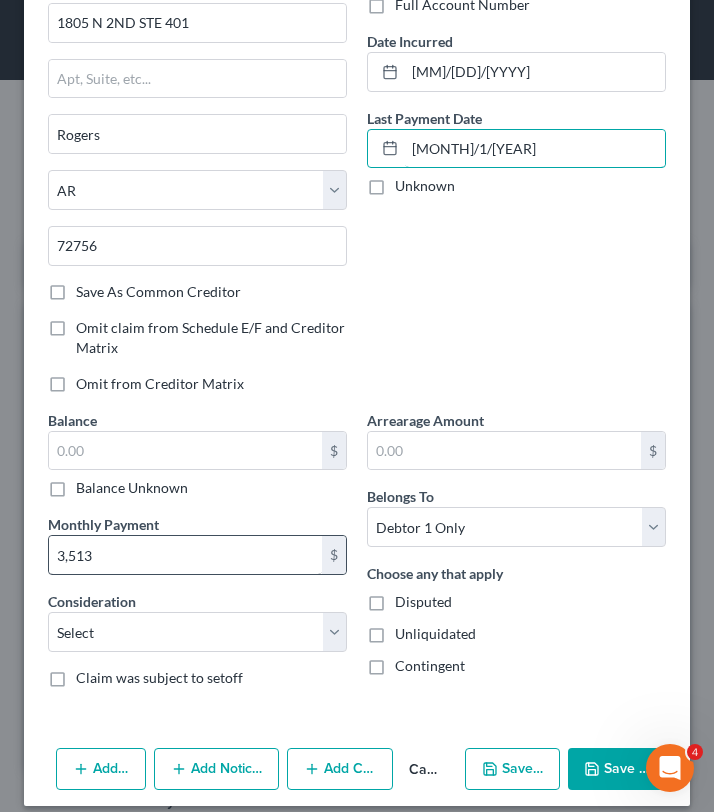 type on "[MONTH]/1/[YEAR]" 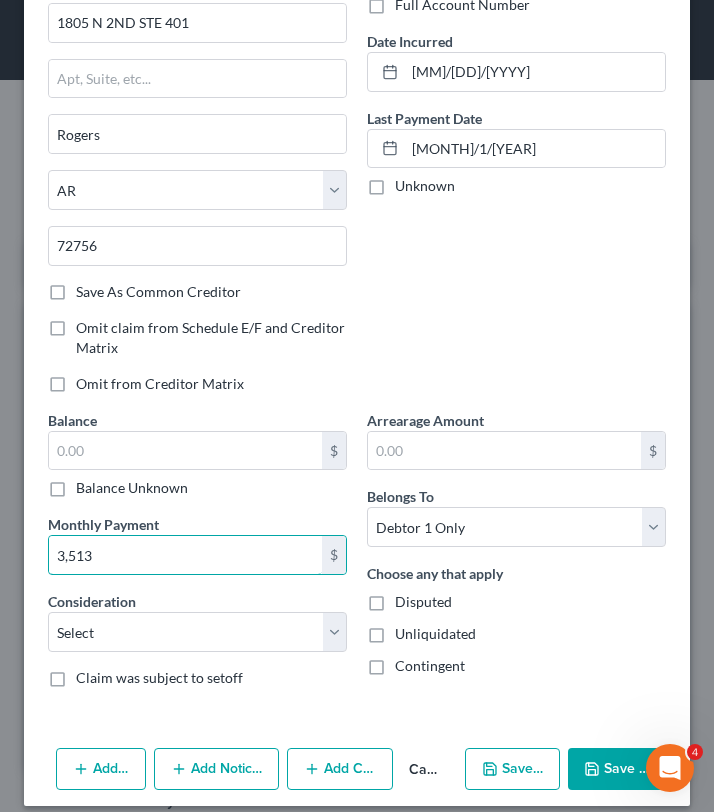 drag, startPoint x: 124, startPoint y: 557, endPoint x: 19, endPoint y: 556, distance: 105.00476 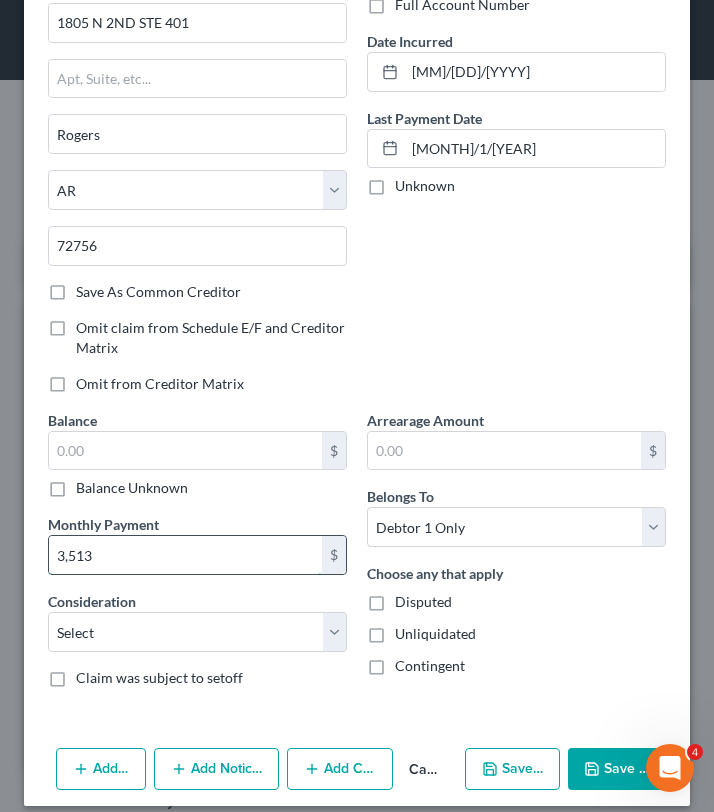 click on "3,513" at bounding box center (185, 555) 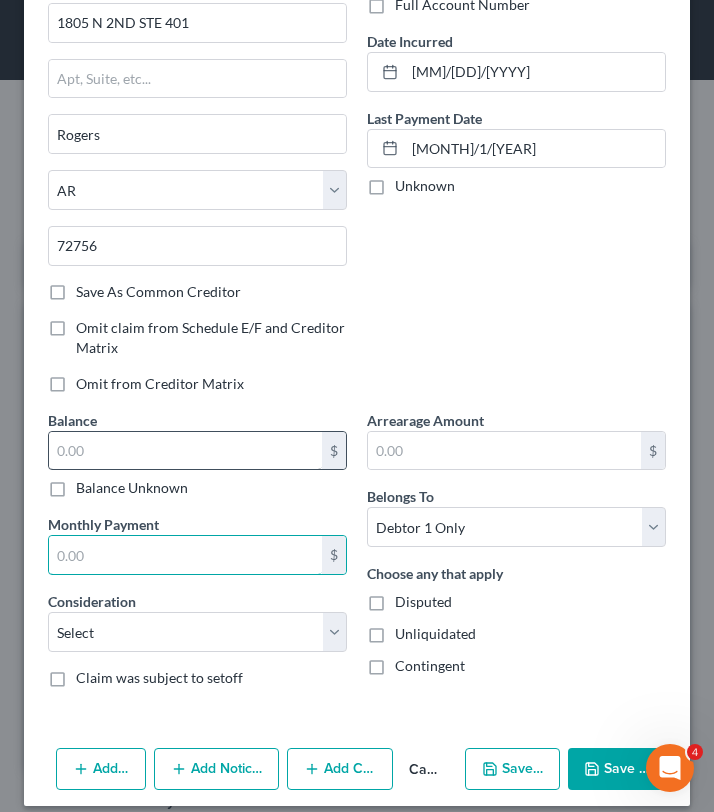 type 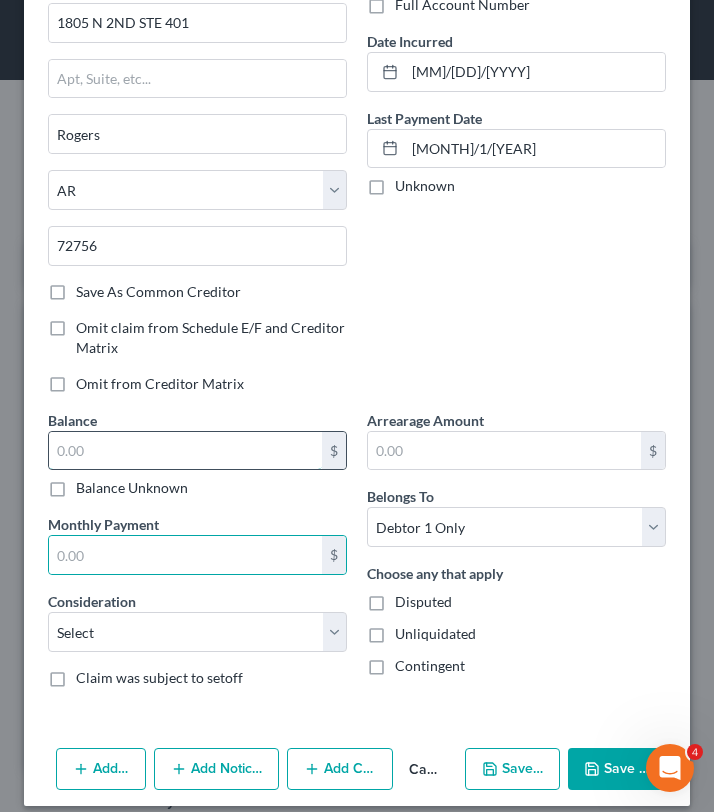click at bounding box center (185, 451) 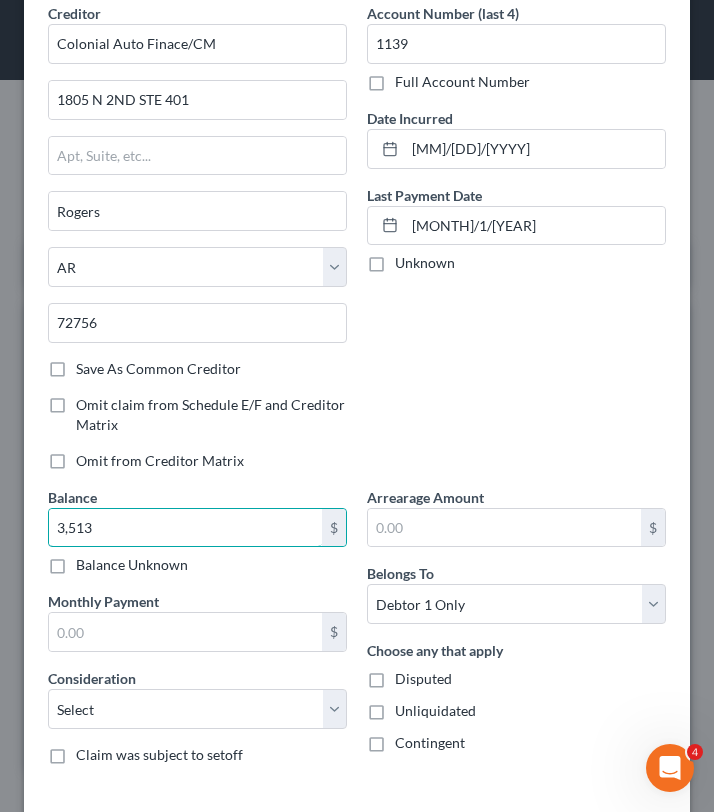 scroll, scrollTop: 94, scrollLeft: 0, axis: vertical 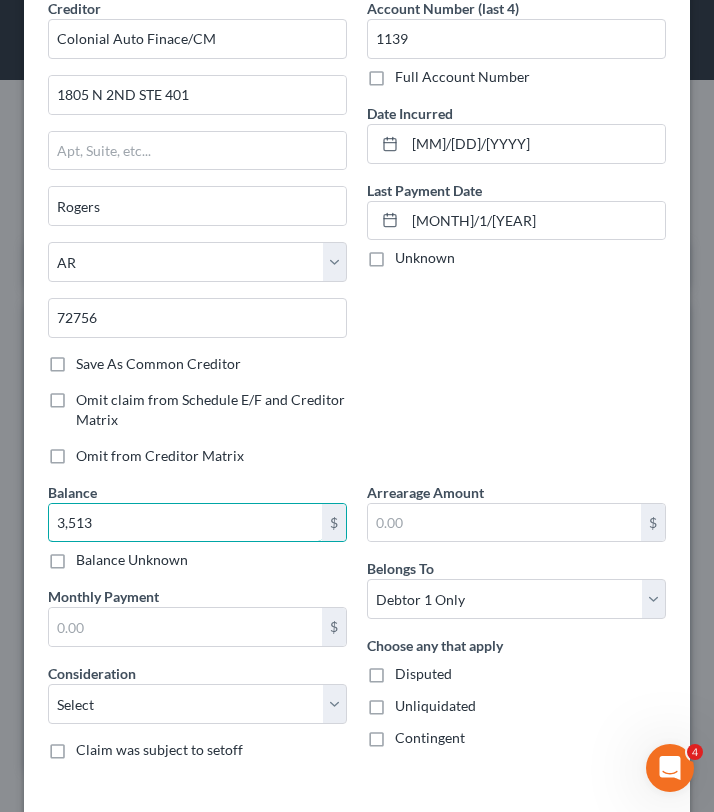 type on "3,513" 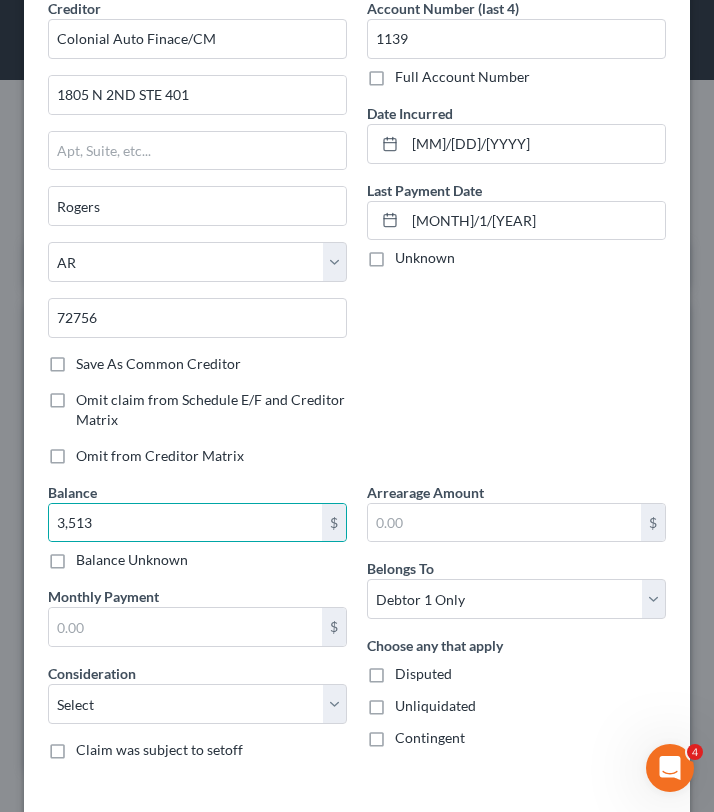 click on "Creditor *    [BRAND] Finace/CM                      [NUMBER] N [NUMBER] STE [NUMBER] [CITY] State AL AK AR AZ CA CO CT DE DC FL GA GU HI ID IL IN IA KS KY LA ME MD MA MI MN MS MO MT NC ND NE NV NH NJ NM NY OH OK OR PA PR RI SC SD TN TX UT VI VA VT WA WV WI [ZIP] Save As Common Creditor Omit claim from Schedule E/F and Creditor Matrix Omit from Creditor Matrix Omit from Creditor Matrix" at bounding box center [197, 240] 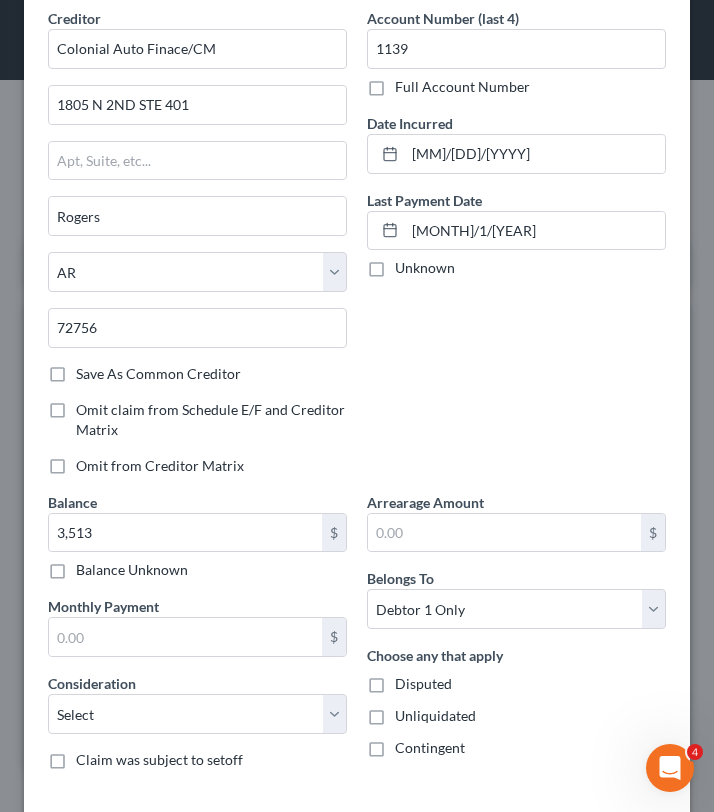 scroll, scrollTop: 83, scrollLeft: 0, axis: vertical 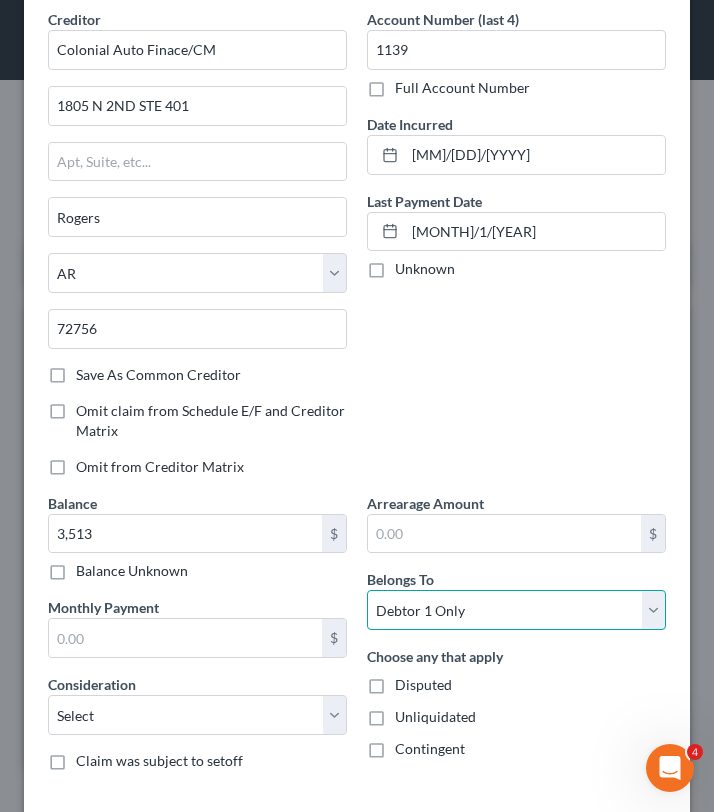 click on "Select Debtor 1 Only Debtor 2 Only Debtor 1 And Debtor 2 Only At Least One Of The Debtors And Another Community Property" at bounding box center [516, 610] 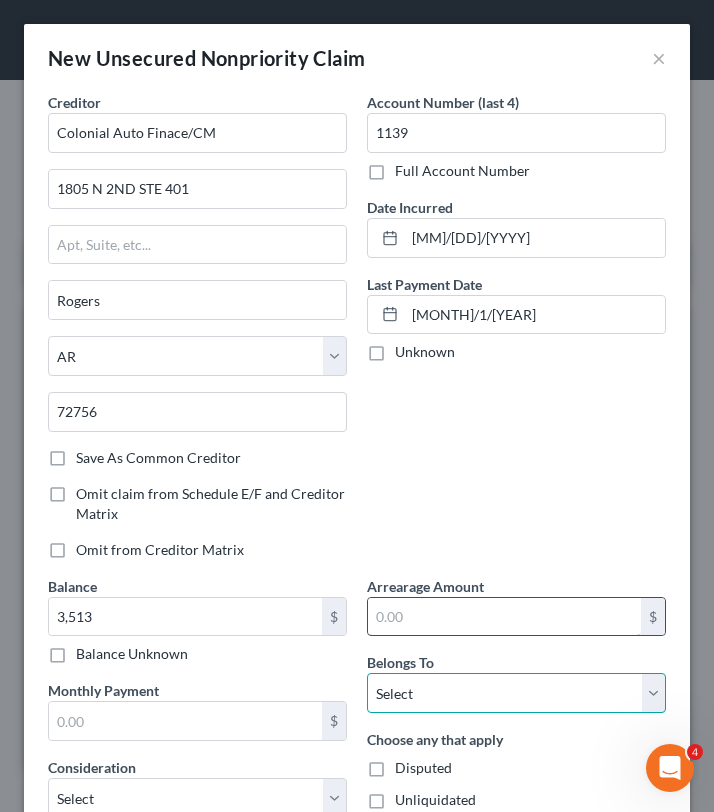 scroll, scrollTop: 184, scrollLeft: 0, axis: vertical 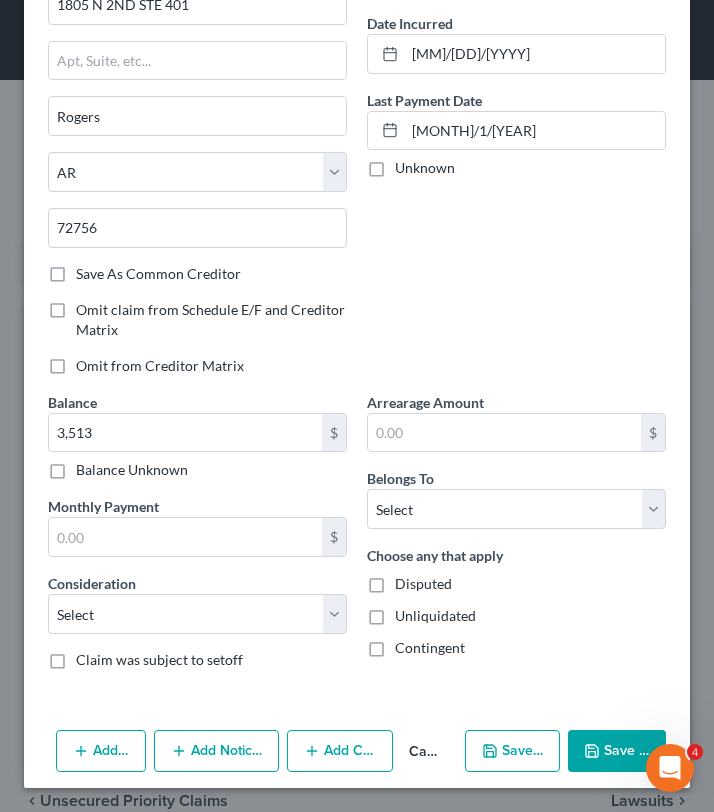 click on "Save & New" at bounding box center (512, 751) 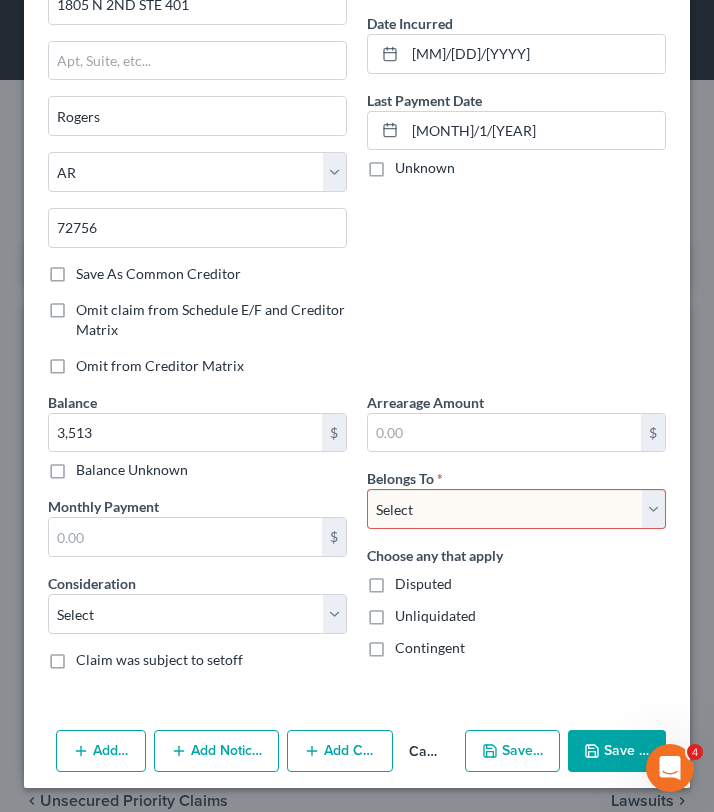 click on "Select Debtor 1 Only Debtor 2 Only Debtor 1 And Debtor 2 Only At Least One Of The Debtors And Another Community Property" at bounding box center (516, 509) 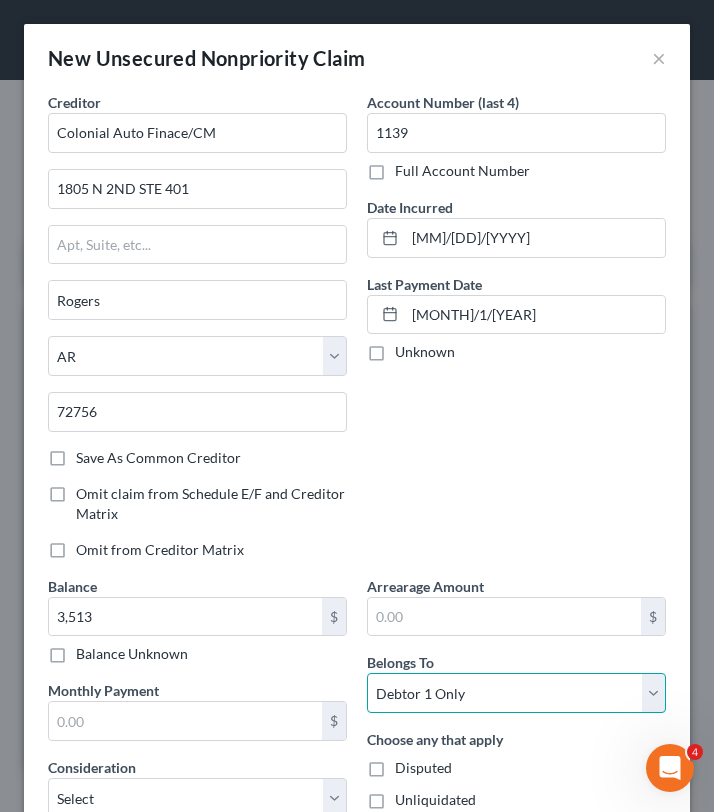 scroll, scrollTop: 184, scrollLeft: 0, axis: vertical 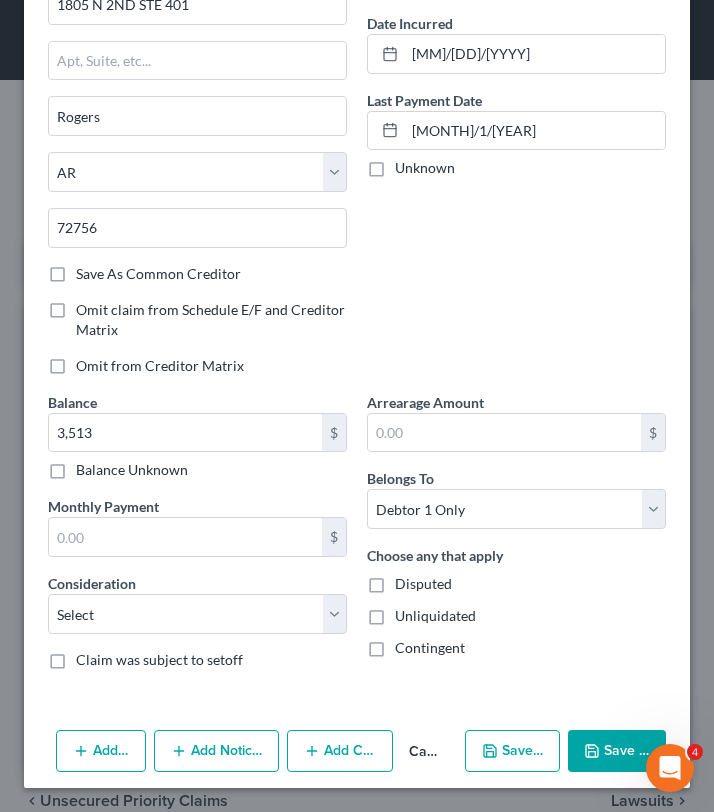 click on "Save & New" at bounding box center [512, 751] 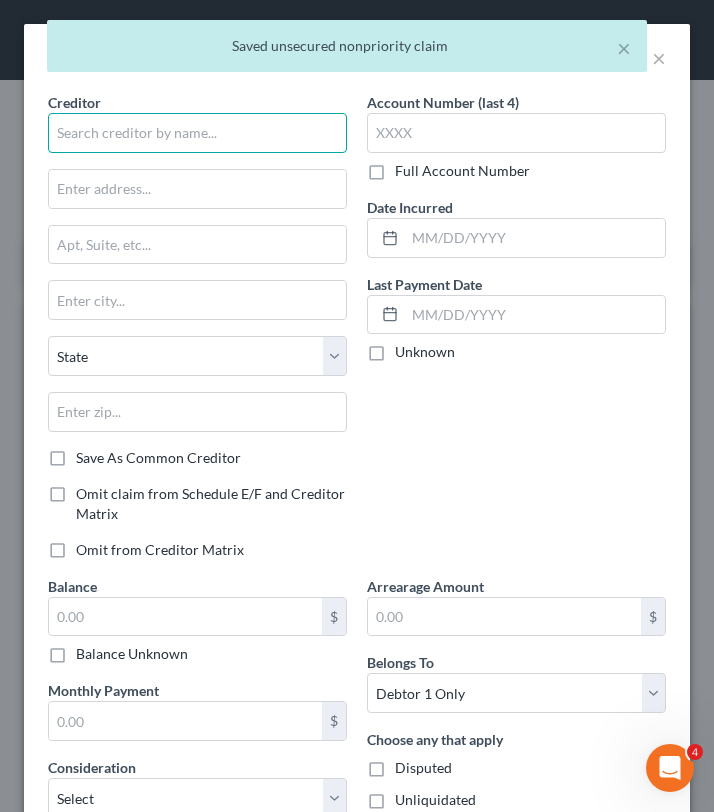 click at bounding box center (197, 133) 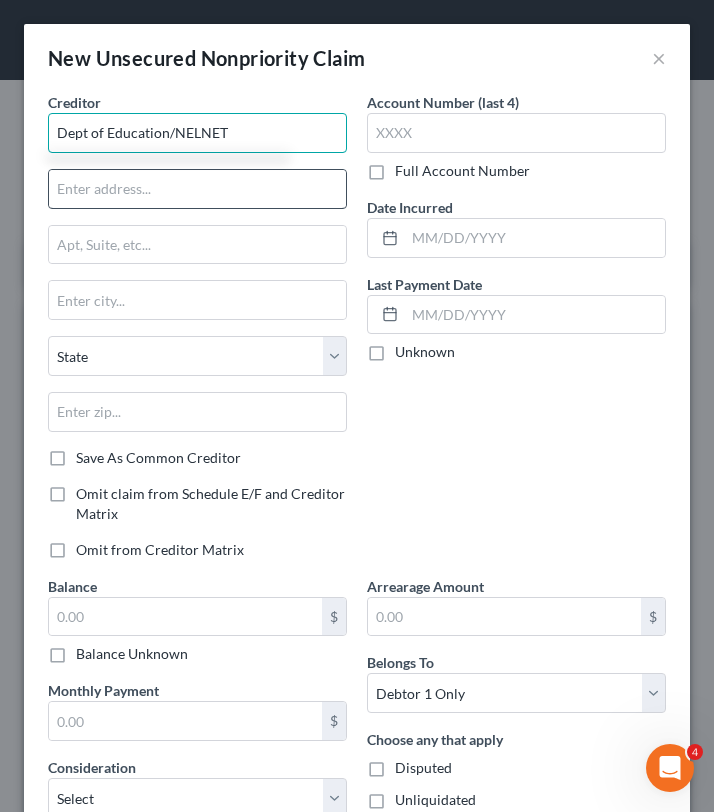 type on "Dept of Education/NELNET" 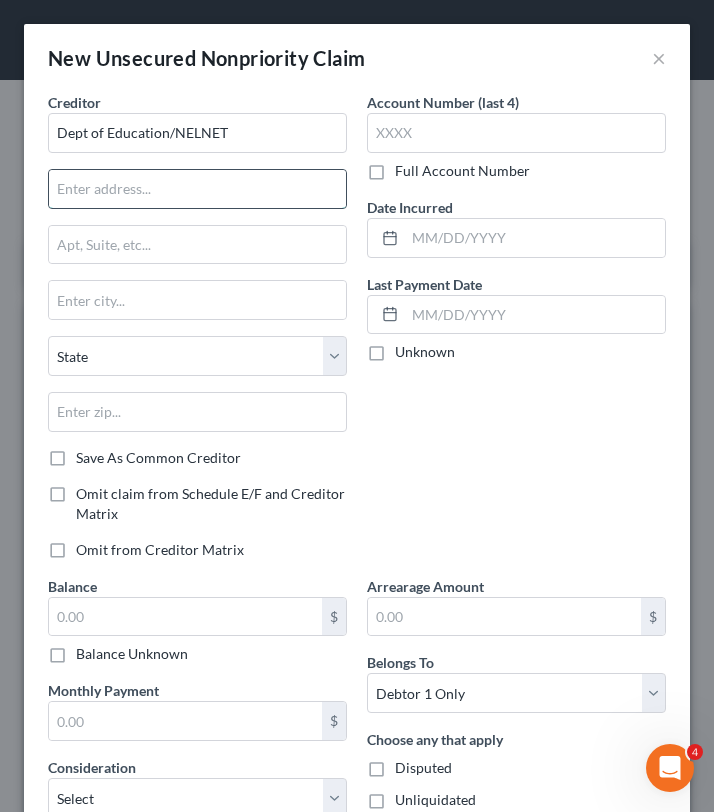 click at bounding box center (197, 189) 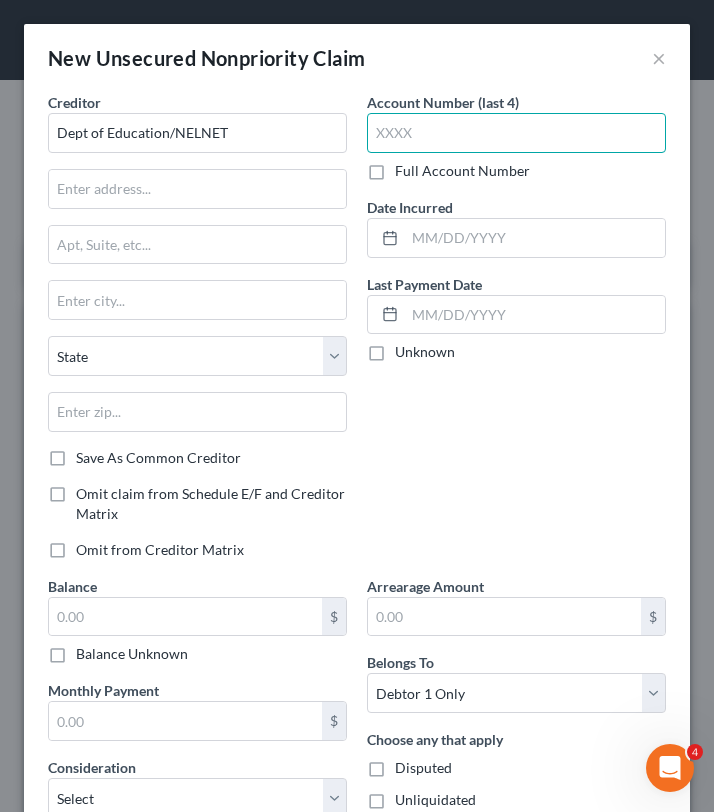 click at bounding box center [516, 133] 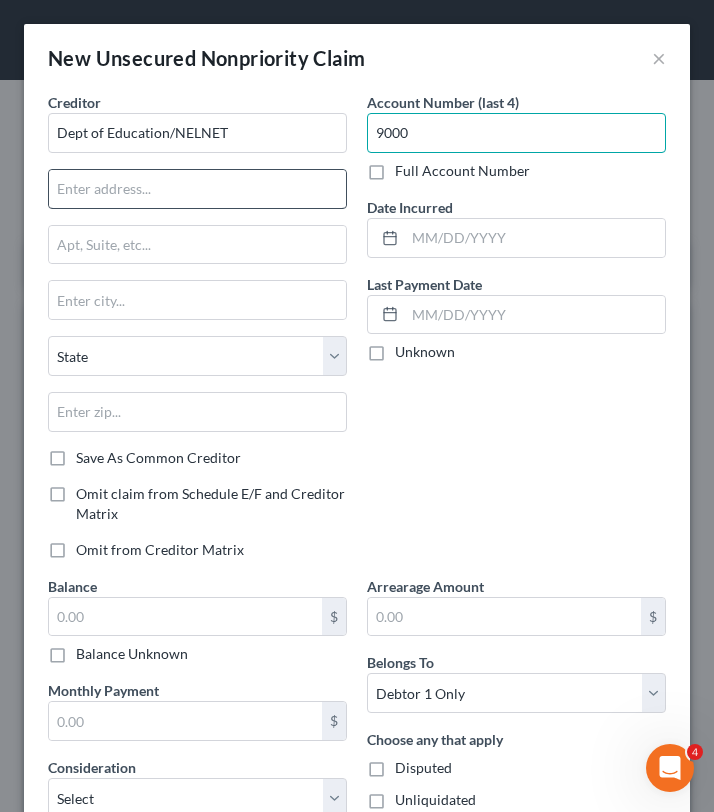 type on "9000" 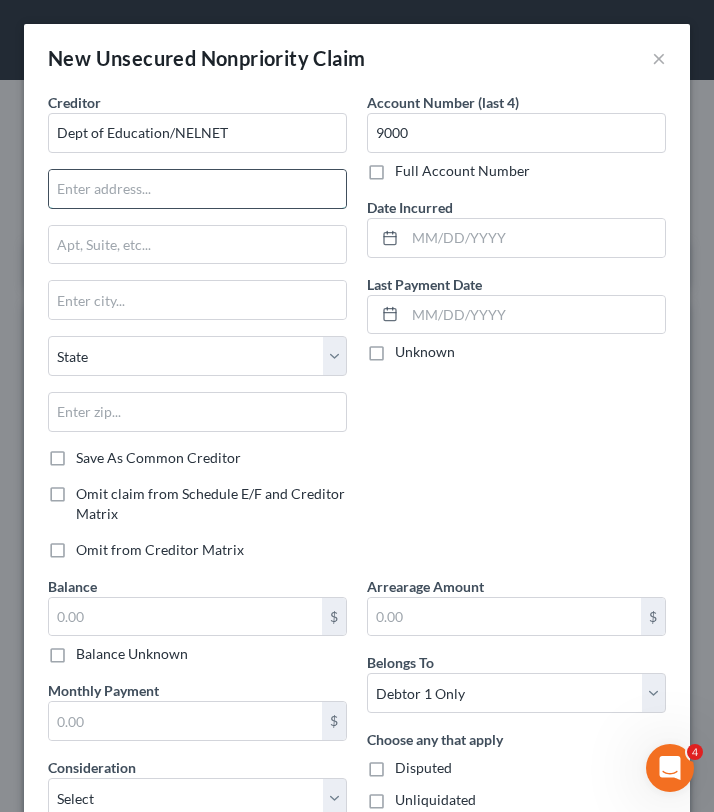 click at bounding box center (197, 189) 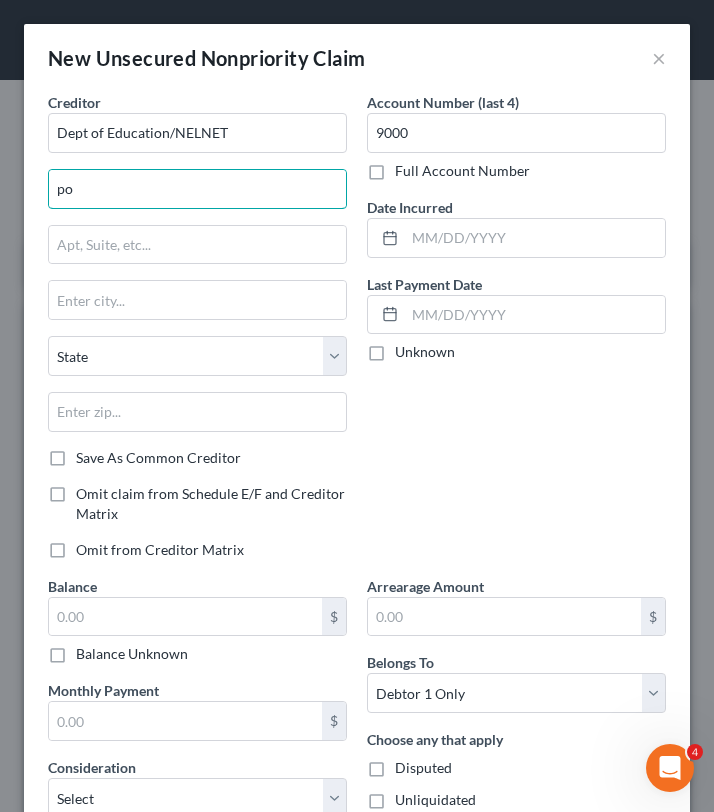type on "p" 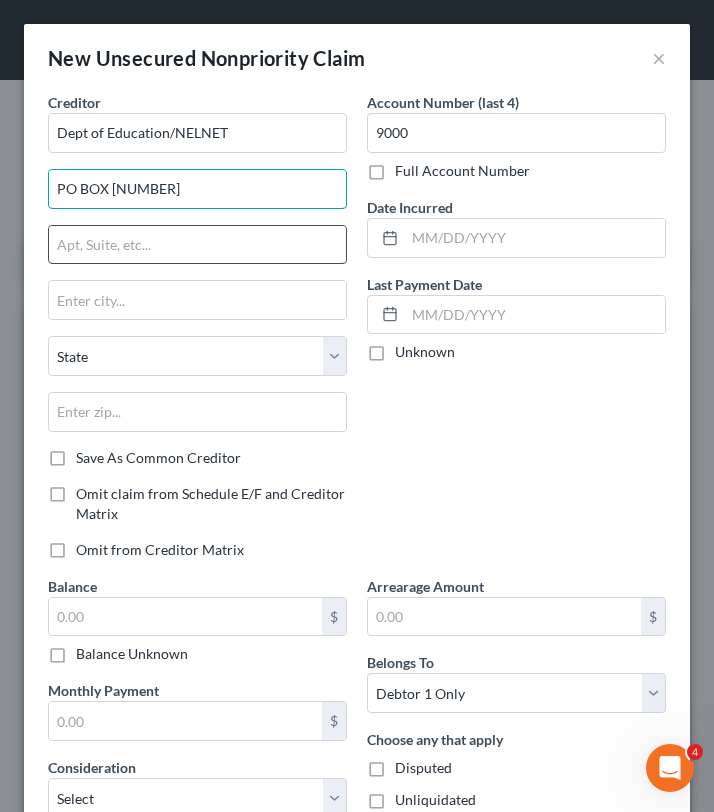 type on "PO BOX [NUMBER]" 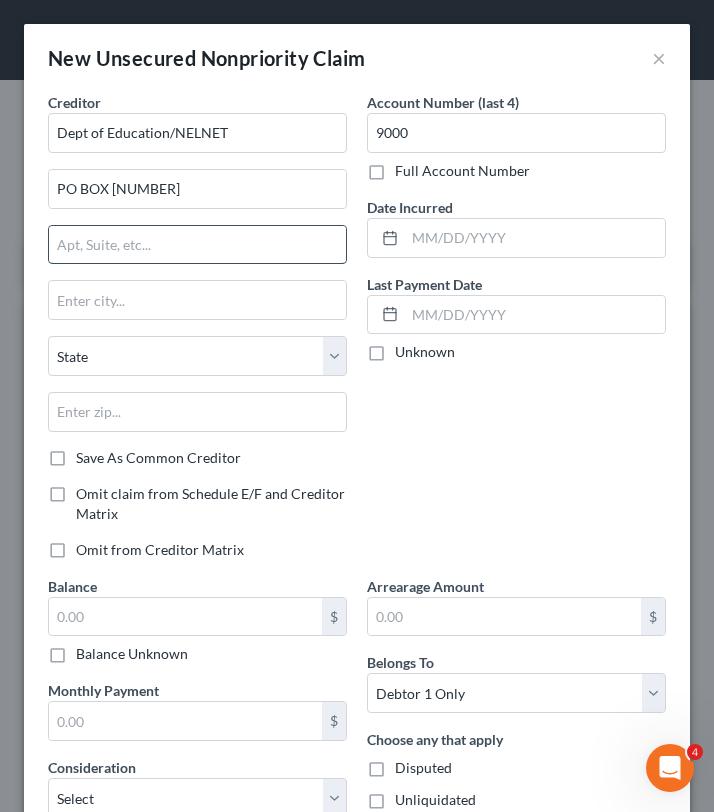 click at bounding box center [197, 245] 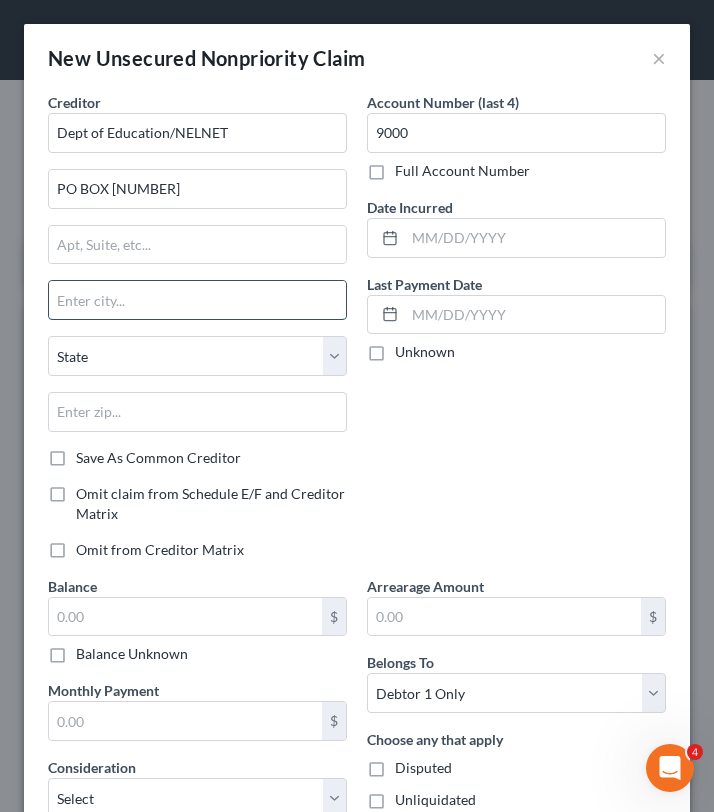 click at bounding box center [197, 300] 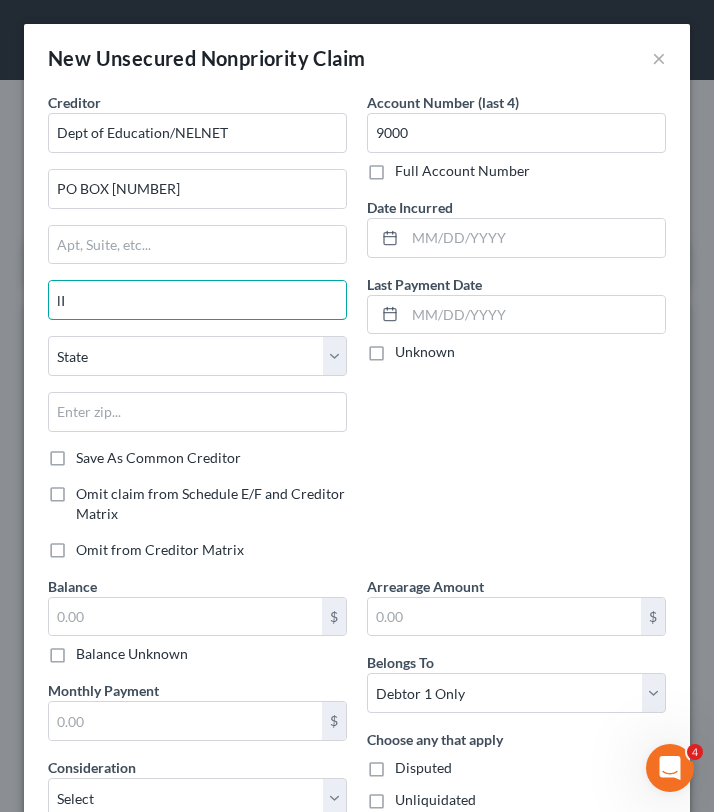 type on "l" 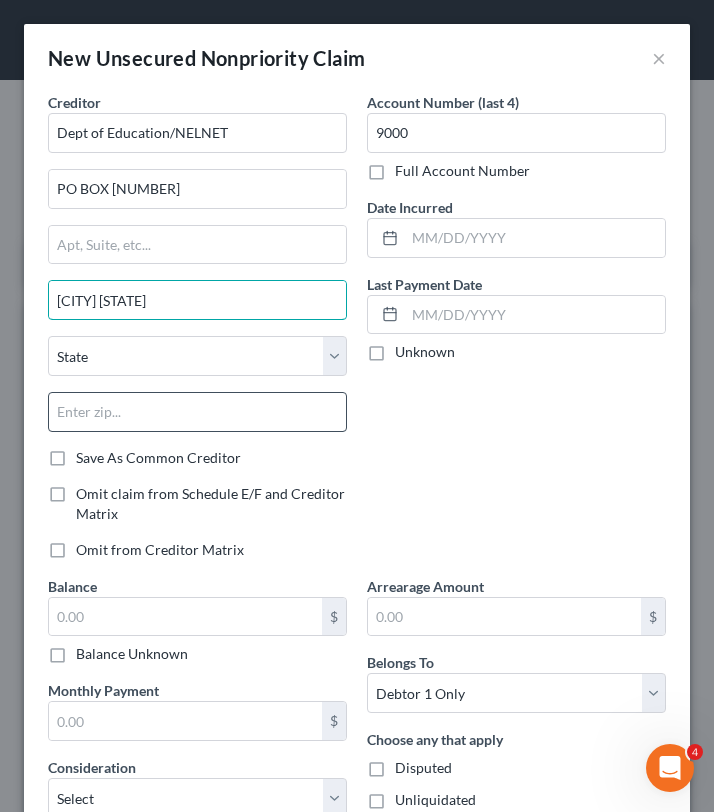 type on "[CITY] [STATE]" 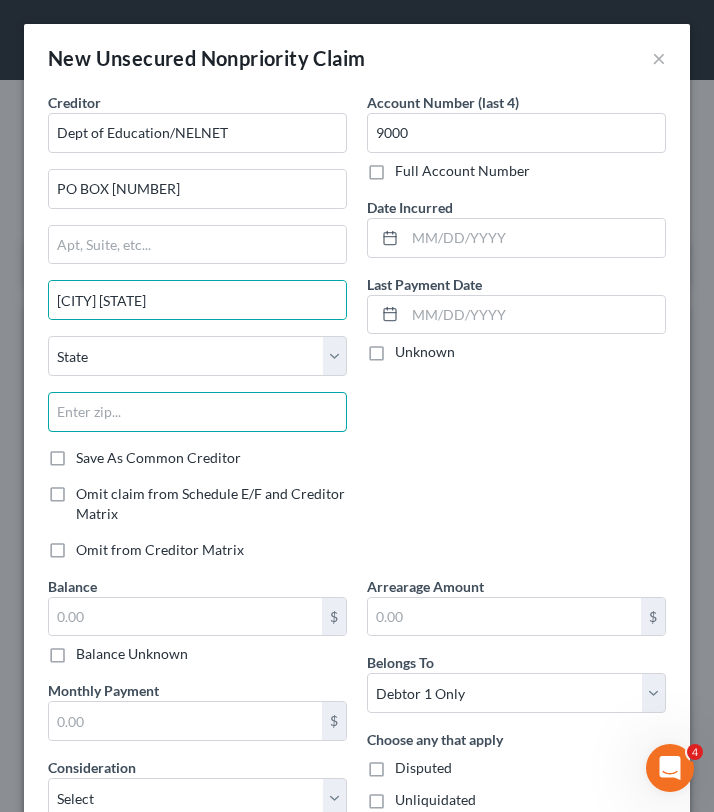 click at bounding box center [197, 412] 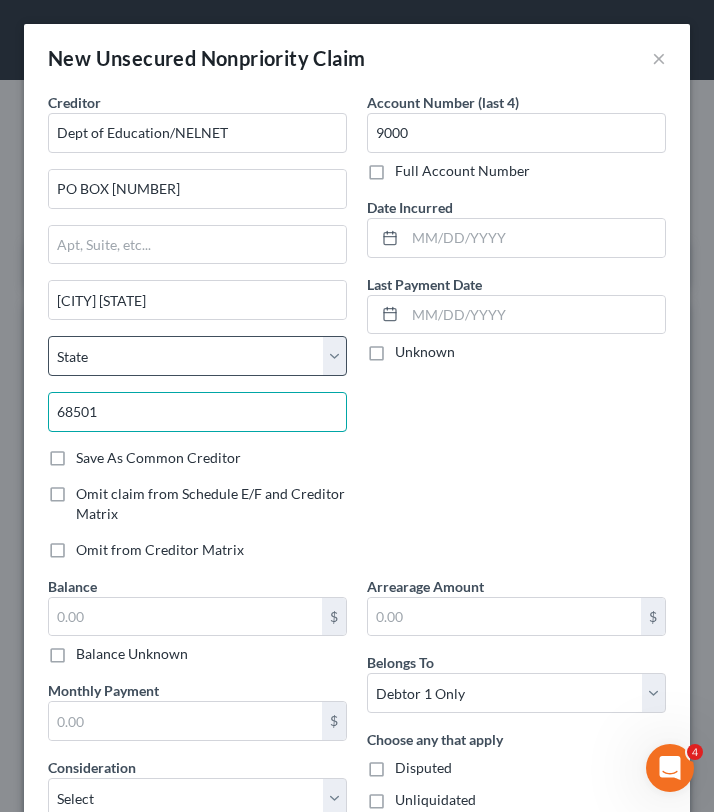 type on "68501" 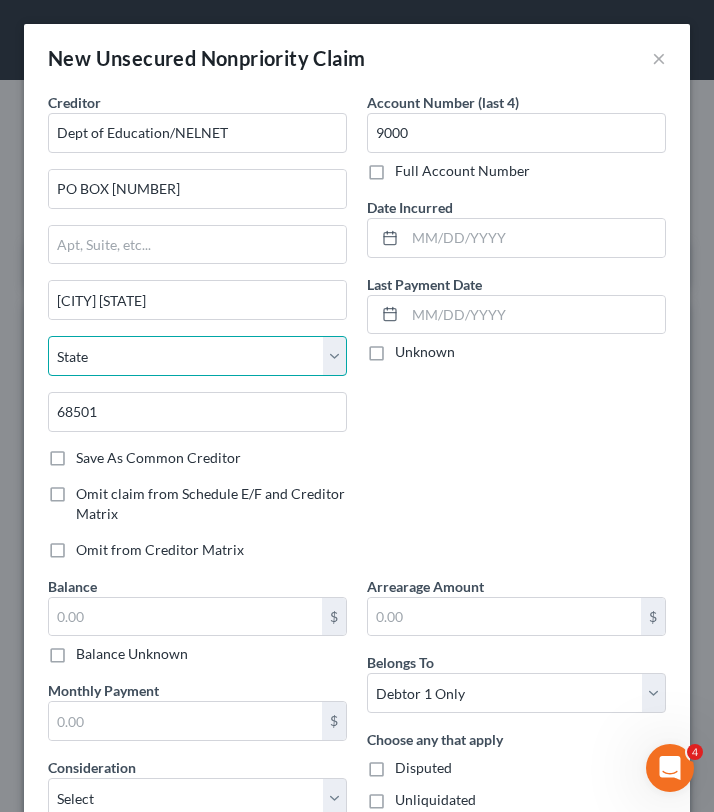 click on "State AL AK AR AZ CA CO CT DE DC FL GA GU HI ID IL IN IA KS KY LA ME MD MA MI MN MS MO MT NC ND NE NV NH NJ NM NY OH OK OR PA PR RI SC SD TN TX UT VI VA VT WA WV WI WY" at bounding box center (197, 356) 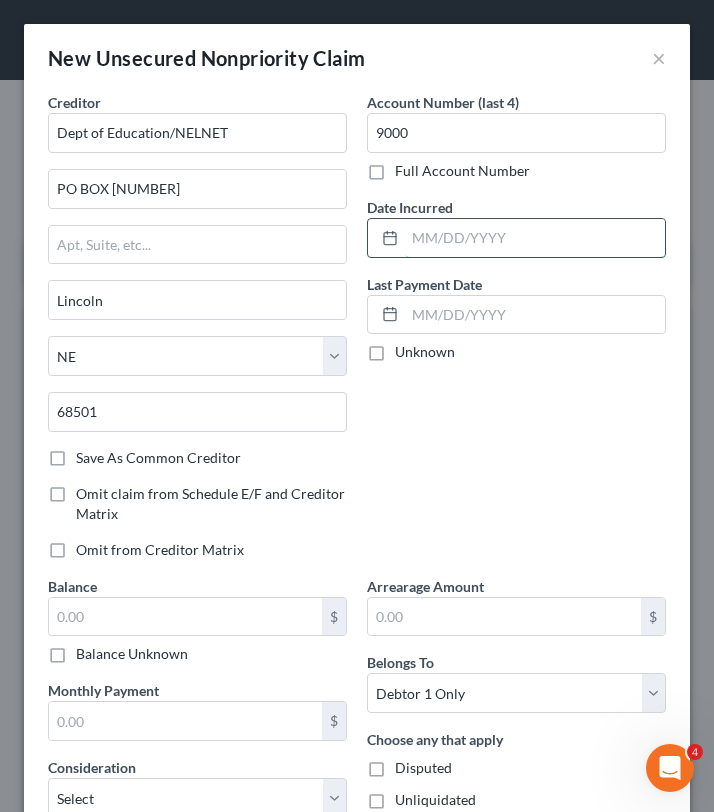 click at bounding box center [535, 238] 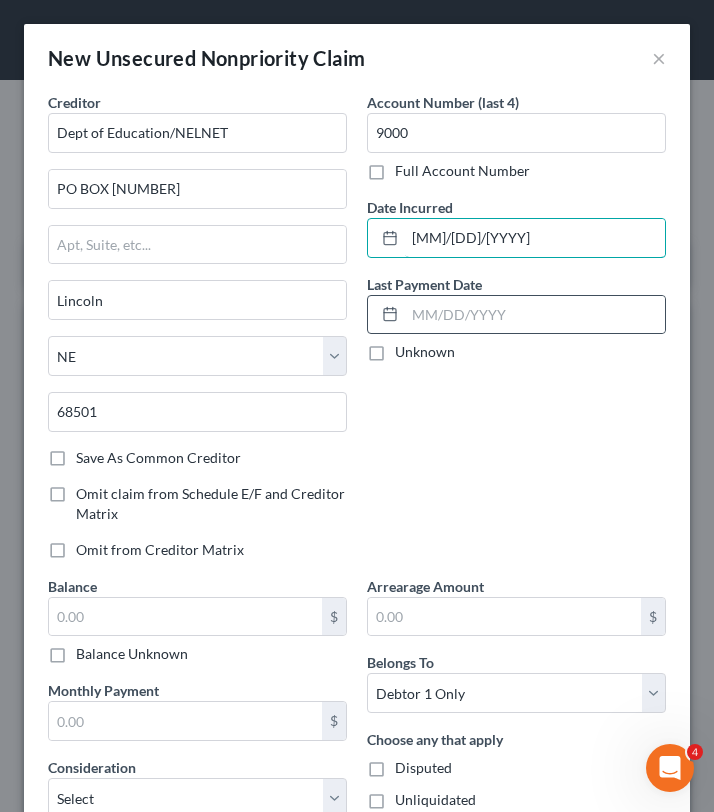 type on "[MM]/[DD]/[YYYY]" 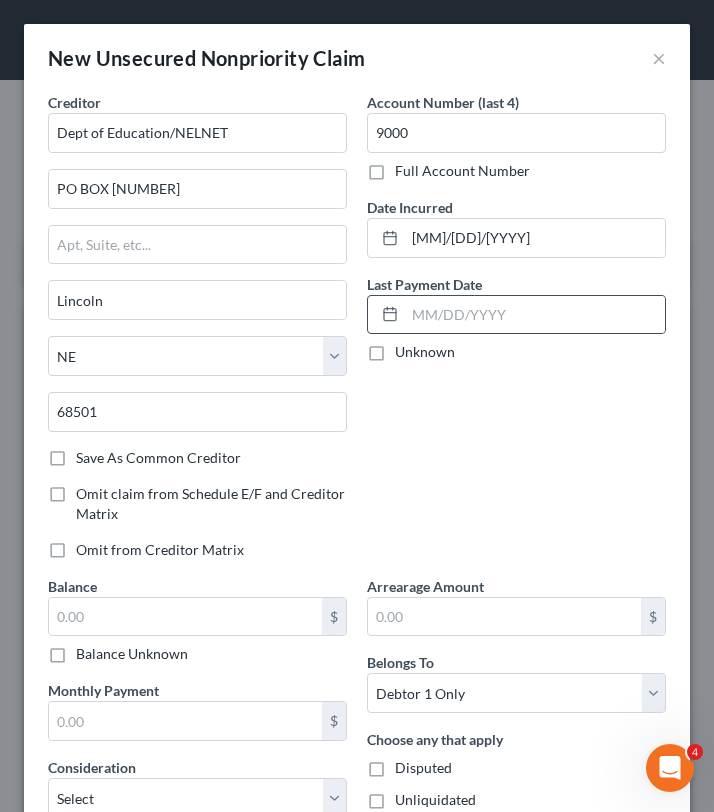 click at bounding box center [386, 315] 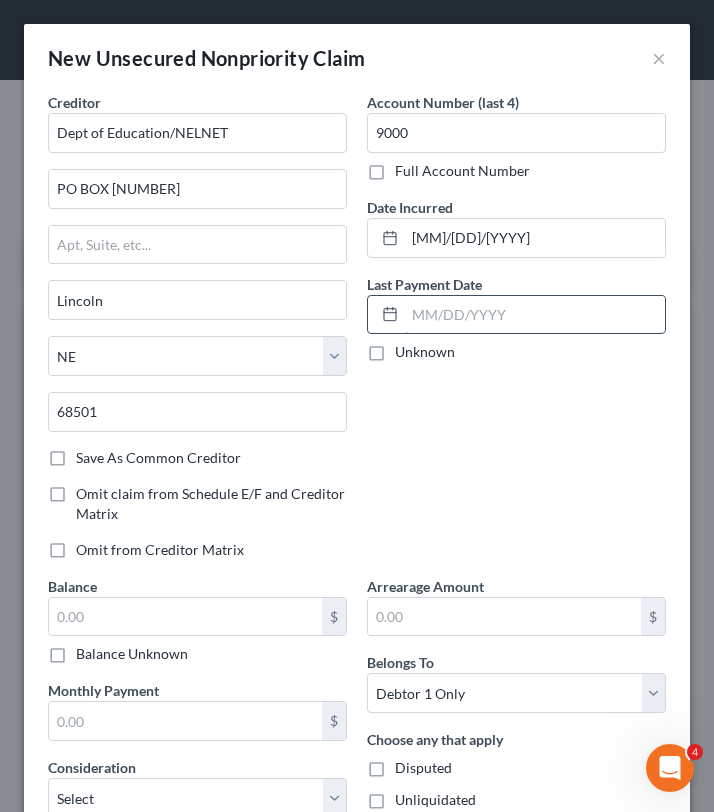 click at bounding box center [535, 315] 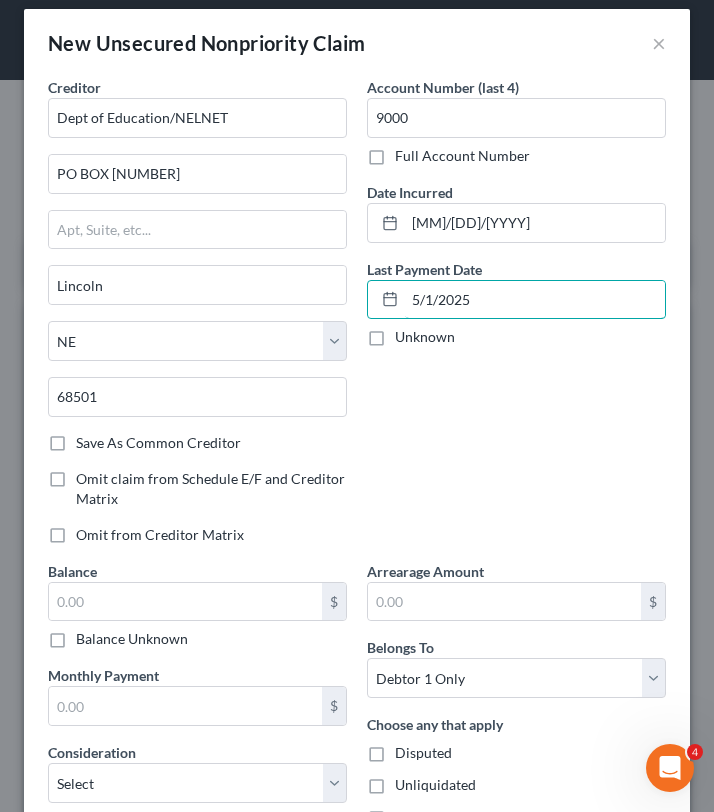 scroll, scrollTop: 30, scrollLeft: 0, axis: vertical 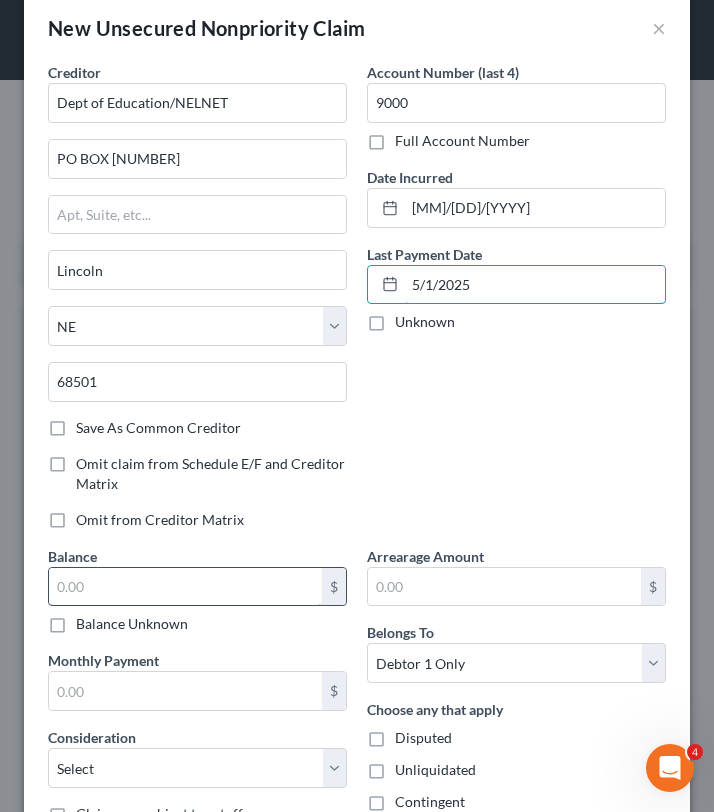 type on "5/1/2025" 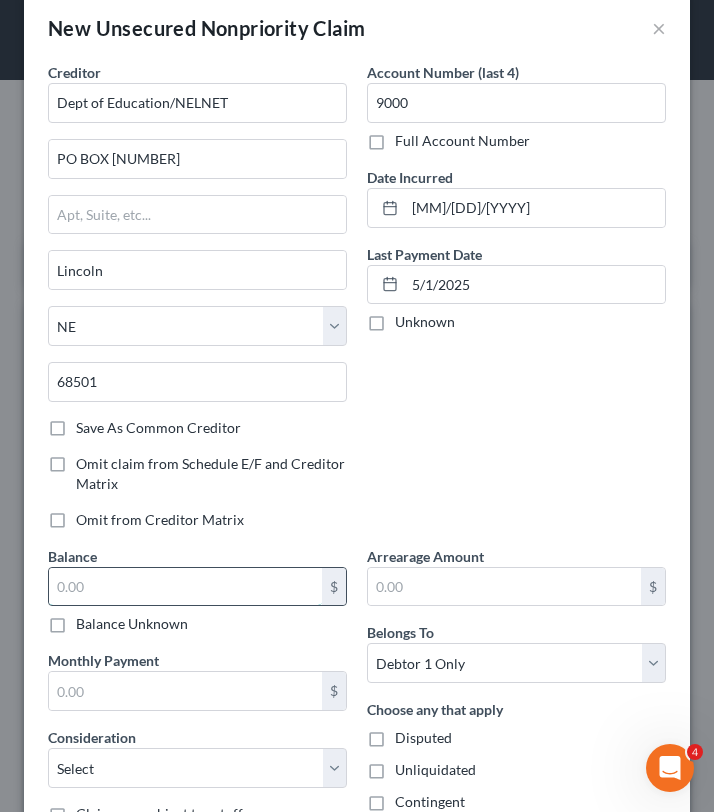 click at bounding box center [185, 587] 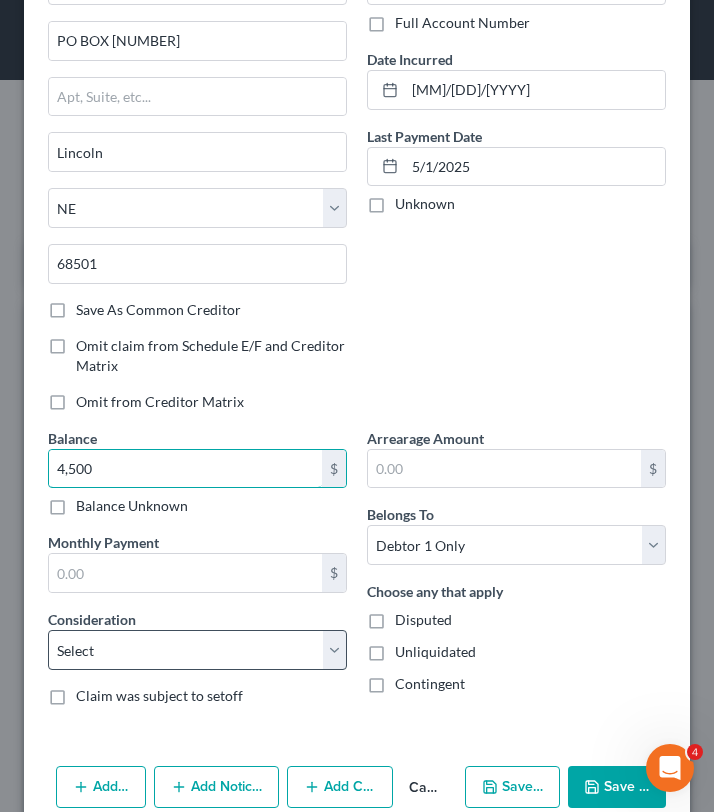 scroll, scrollTop: 184, scrollLeft: 0, axis: vertical 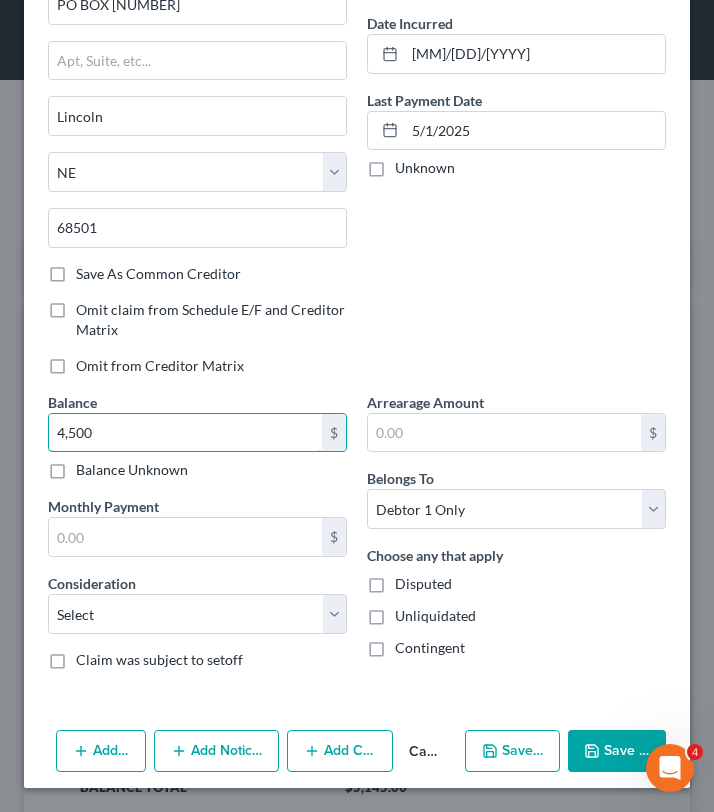type on "4,500" 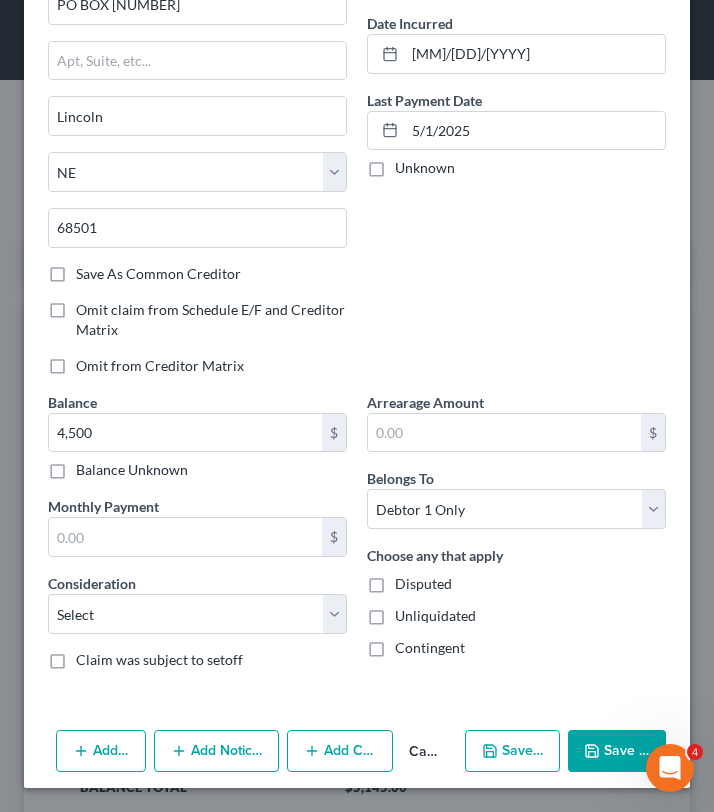 click on "Save & New" at bounding box center (512, 751) 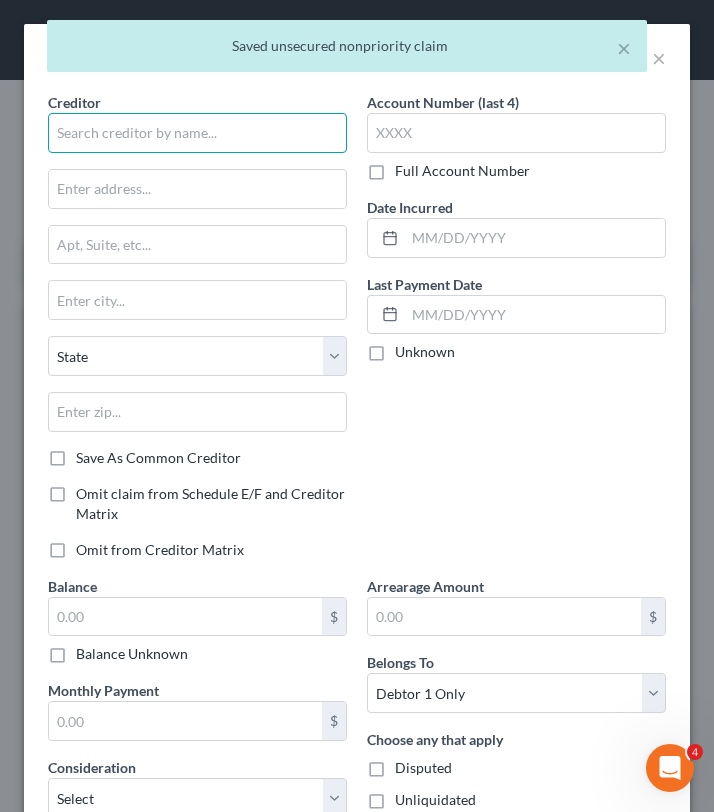 click at bounding box center (197, 133) 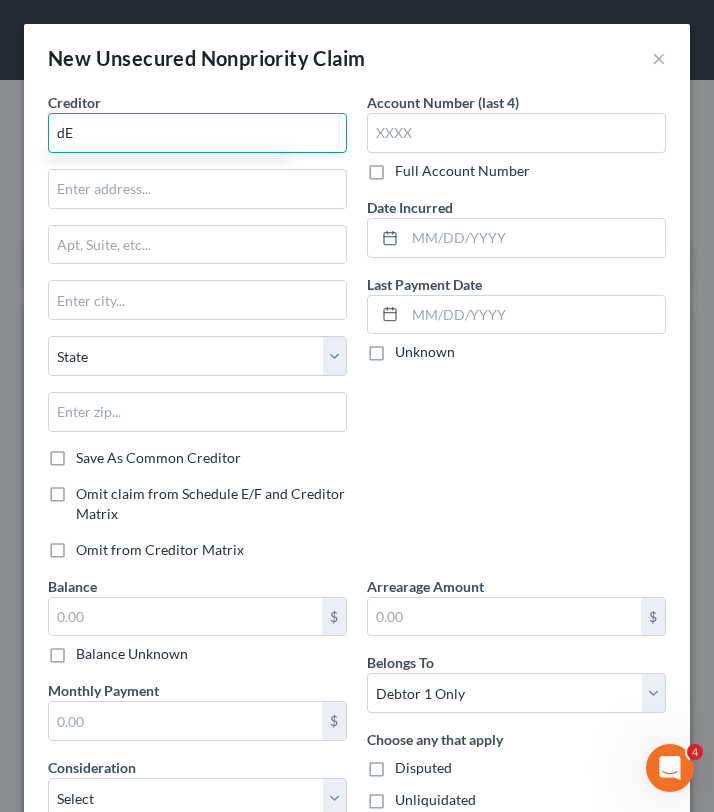 type on "d" 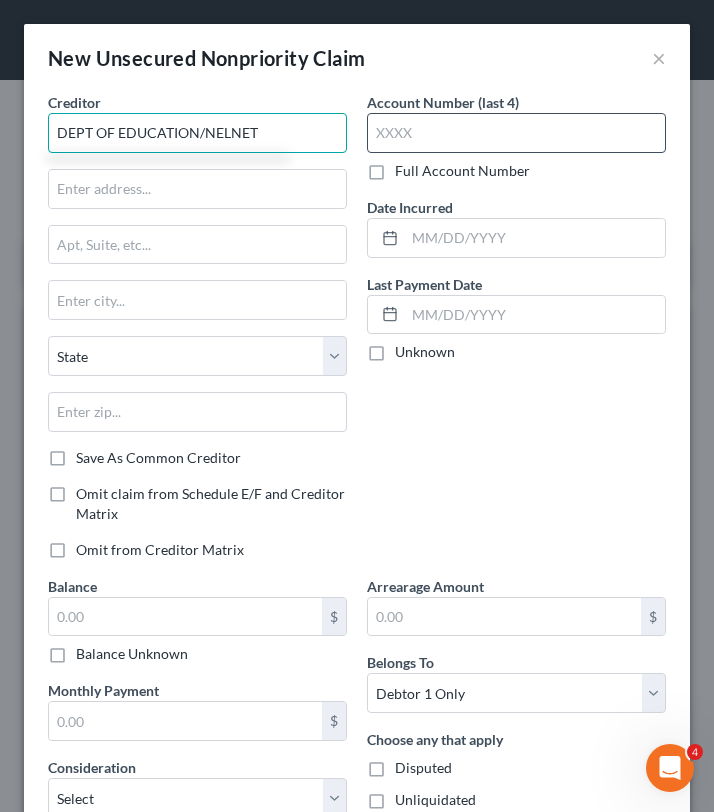 type on "DEPT OF EDUCATION/NELNET" 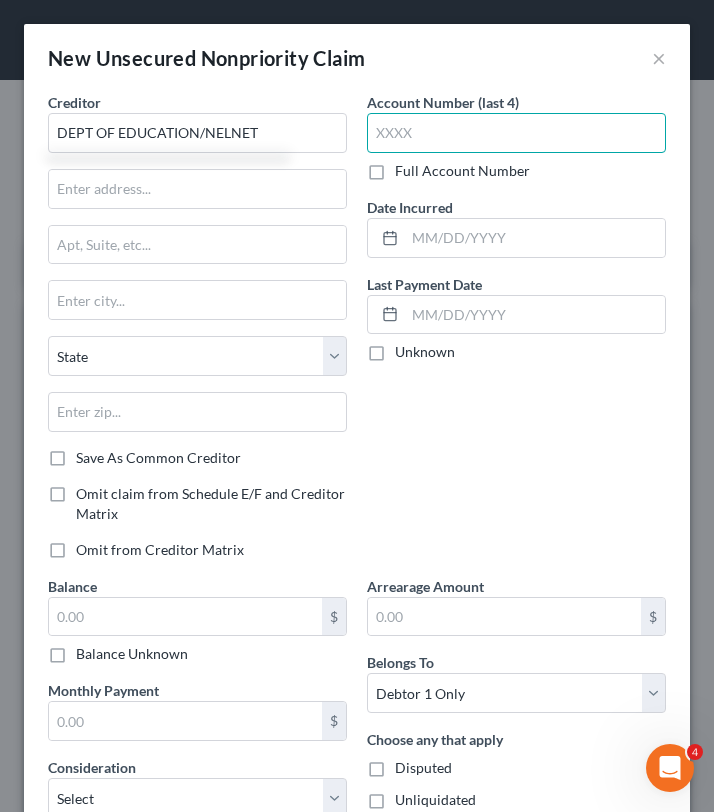 click at bounding box center [516, 133] 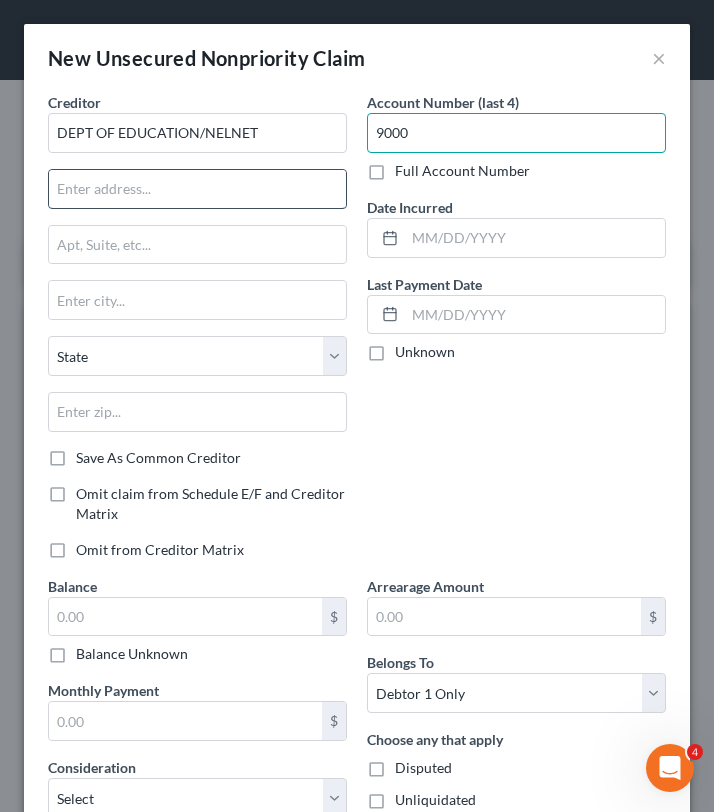 type on "9000" 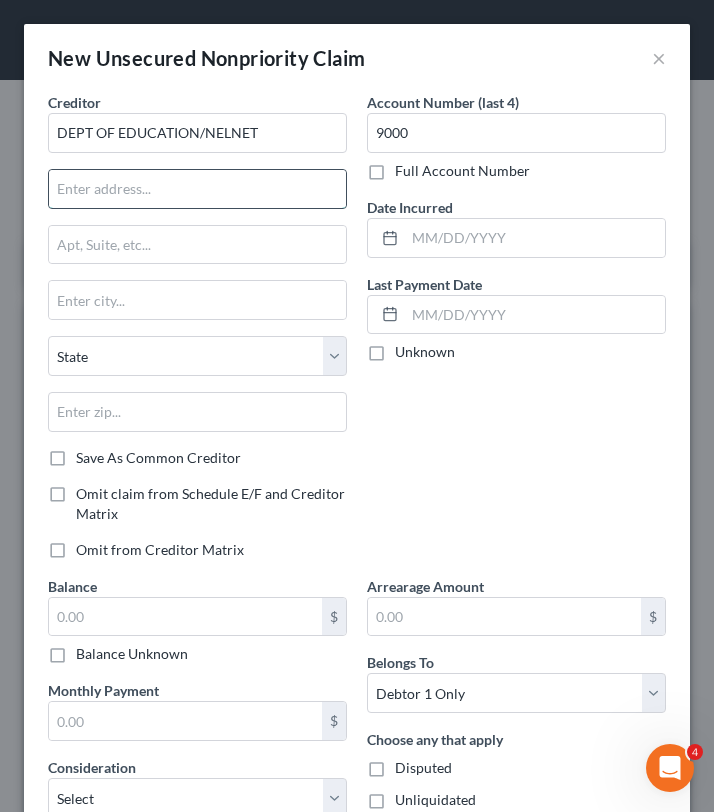 click at bounding box center [197, 189] 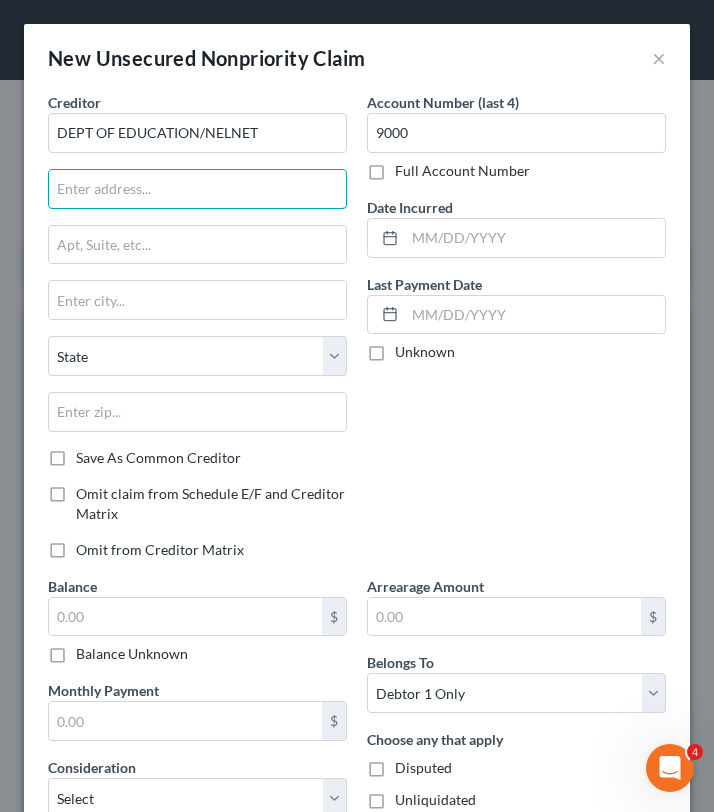 type on "p" 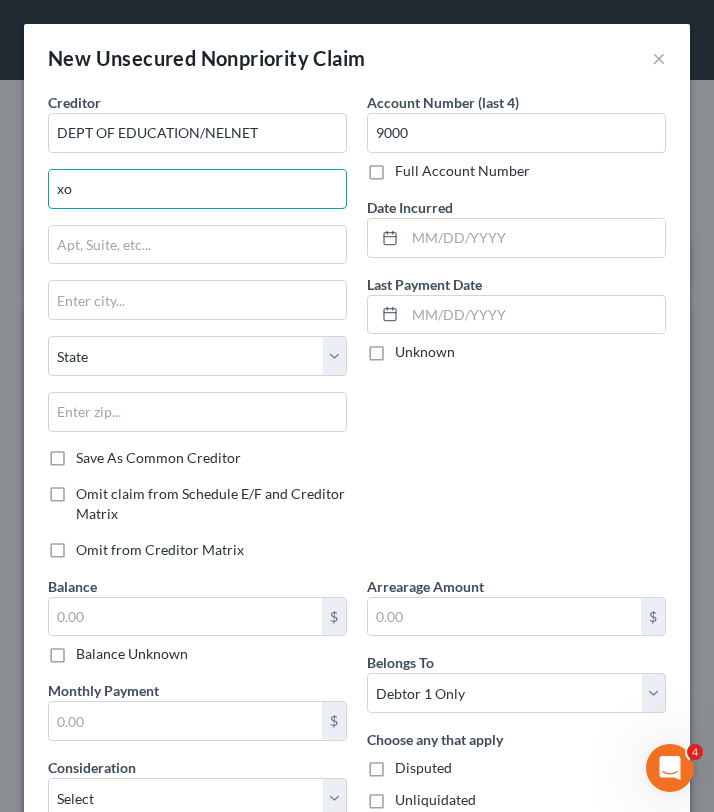 type on "x" 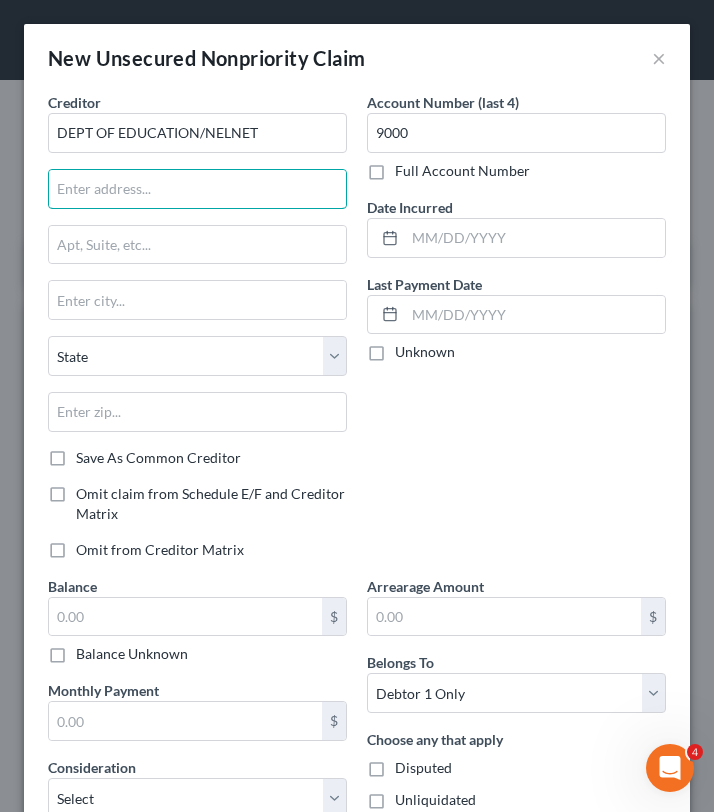 type on "O" 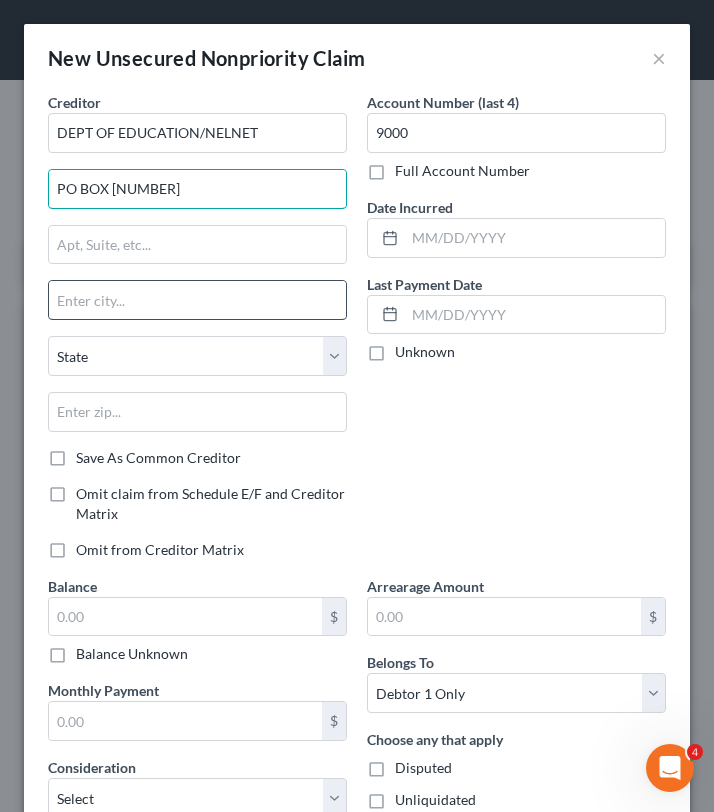 type on "PO BOX [NUMBER]" 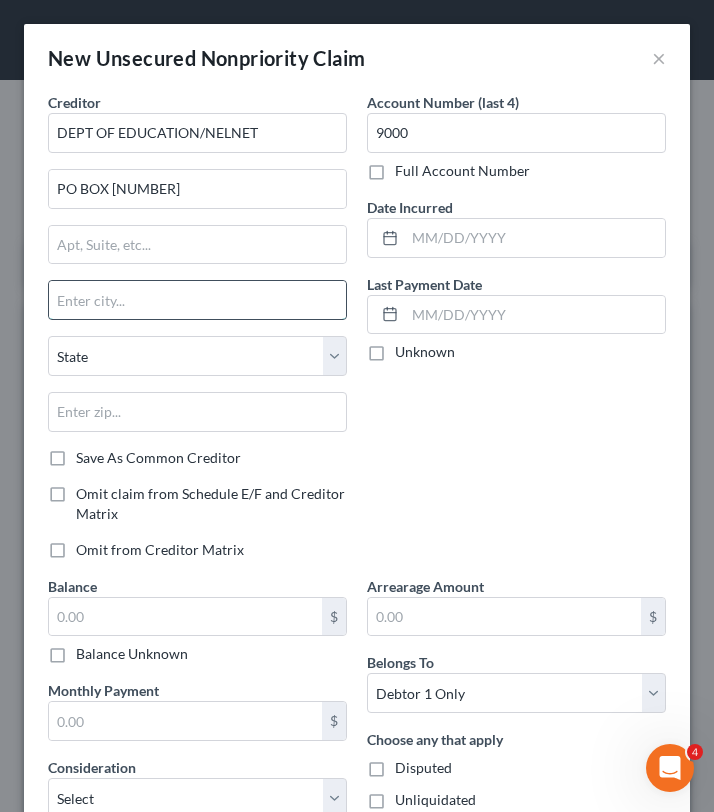 click at bounding box center (197, 300) 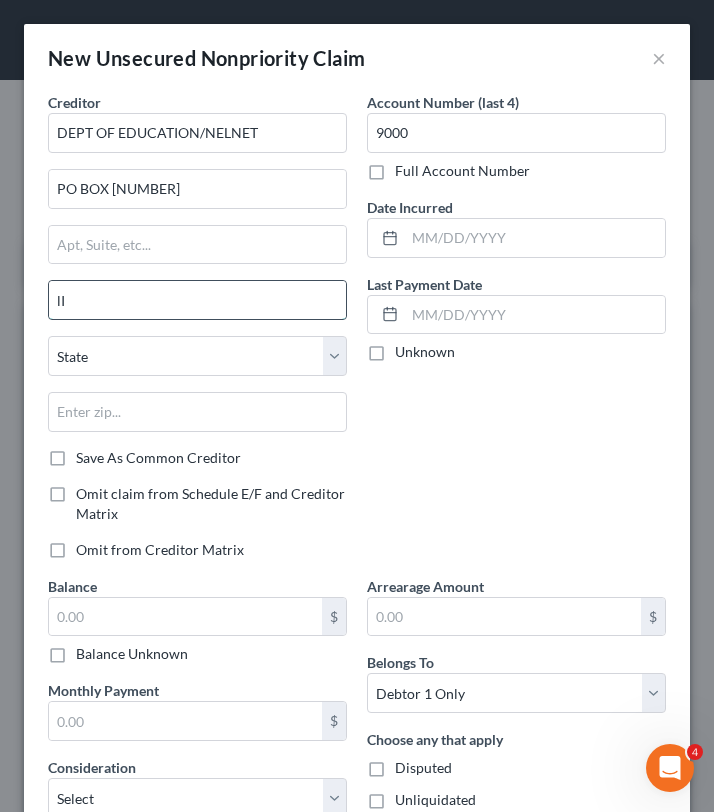 type on "l" 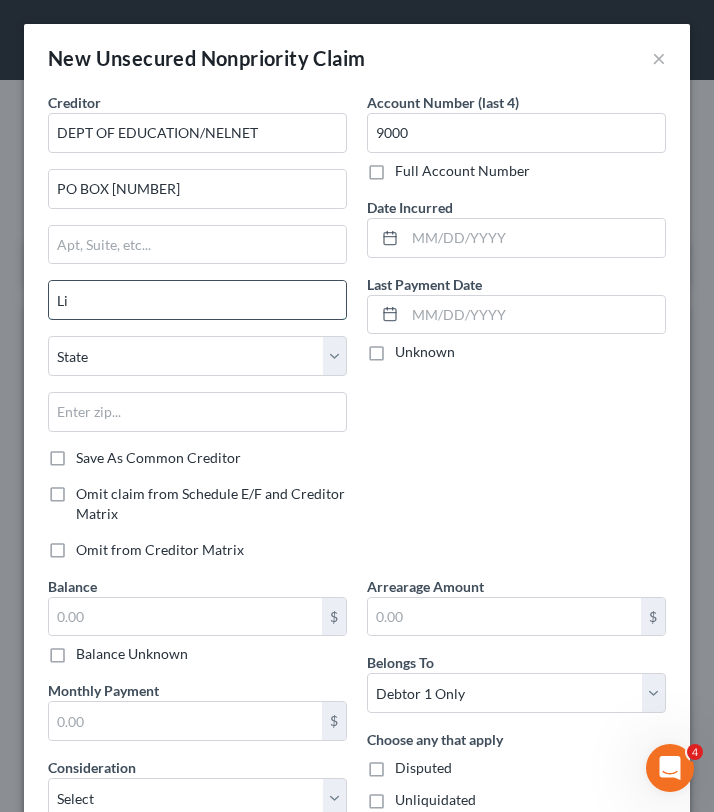 type on "L" 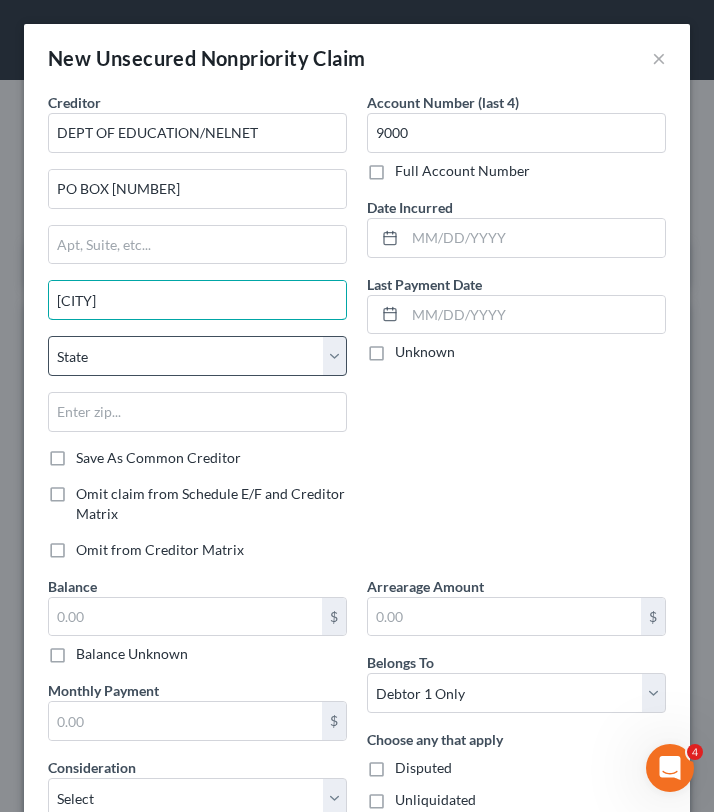 type on "[CITY]" 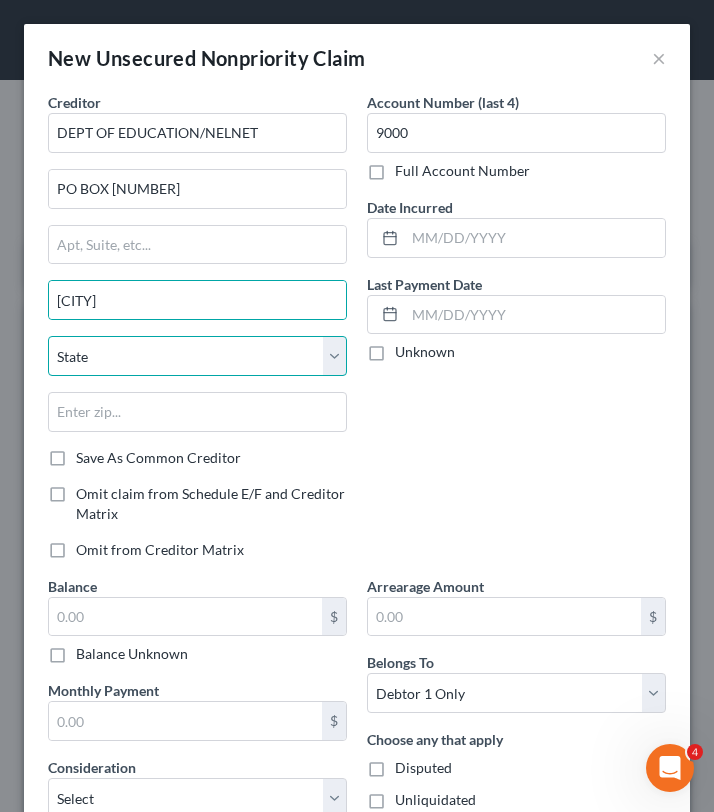 click on "State AL AK AR AZ CA CO CT DE DC FL GA GU HI ID IL IN IA KS KY LA ME MD MA MI MN MS MO MT NC ND NE NV NH NJ NM NY OH OK OR PA PR RI SC SD TN TX UT VI VA VT WA WV WI WY" at bounding box center [197, 356] 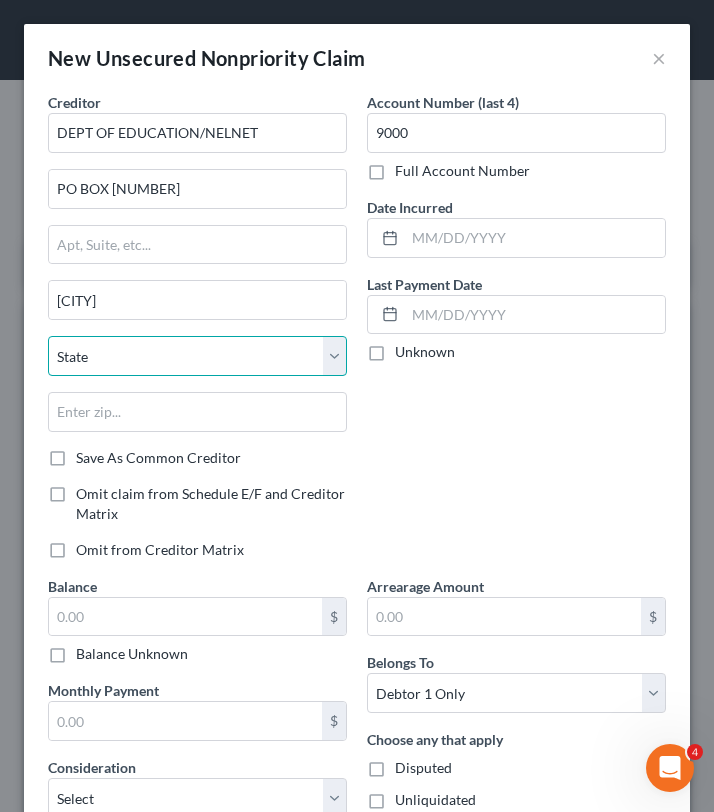 select on "30" 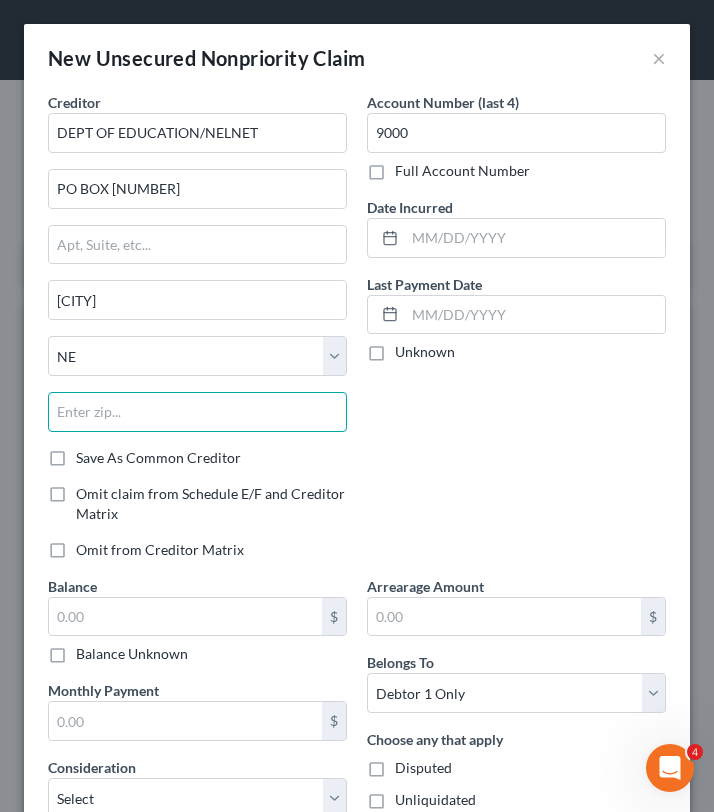 click at bounding box center (197, 412) 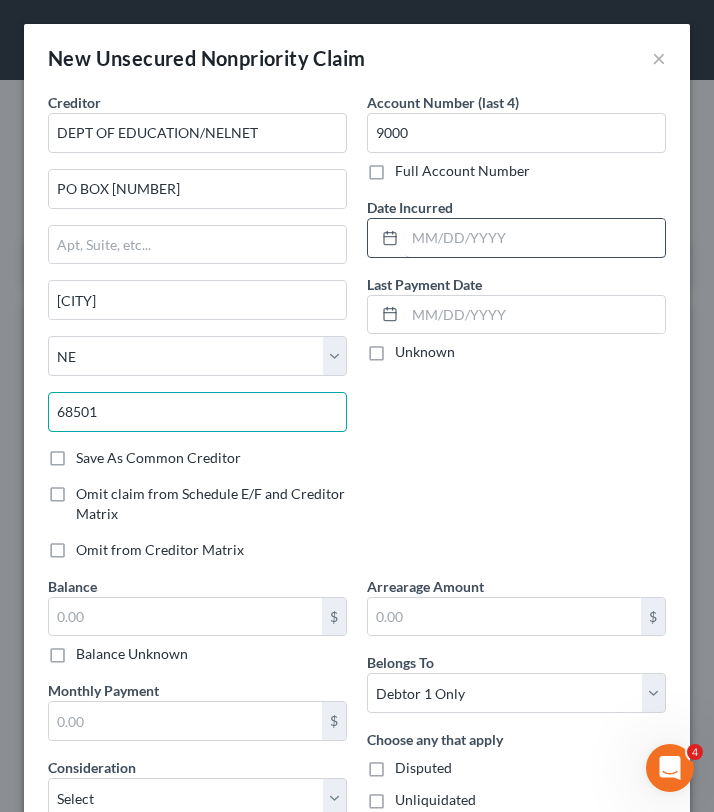 type on "68501" 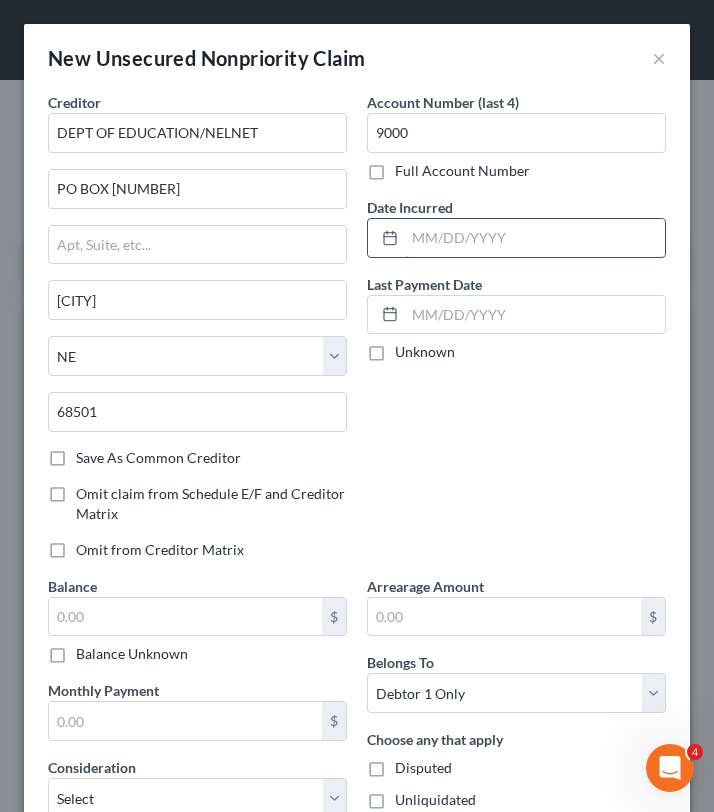 click at bounding box center (535, 238) 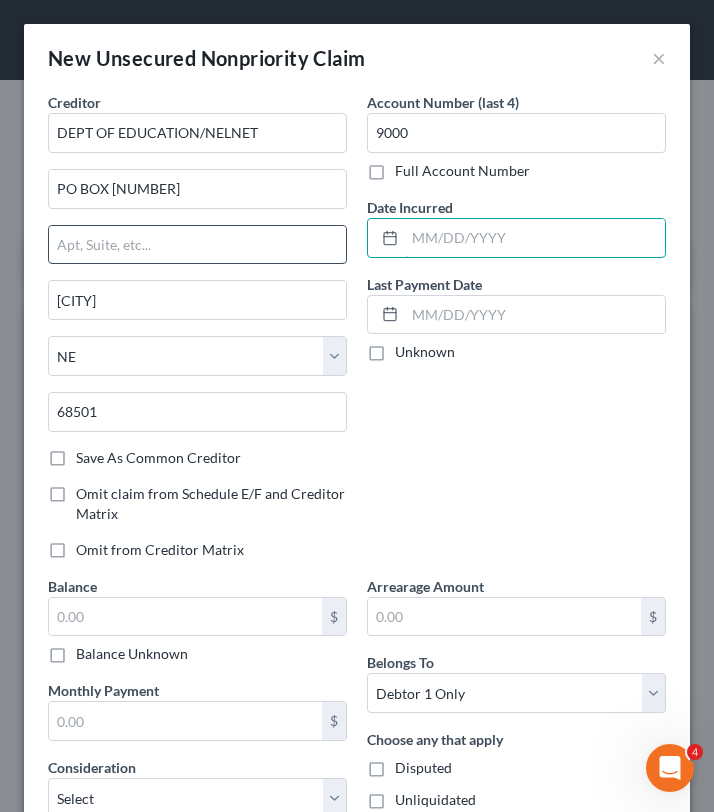 type on "Lincoln" 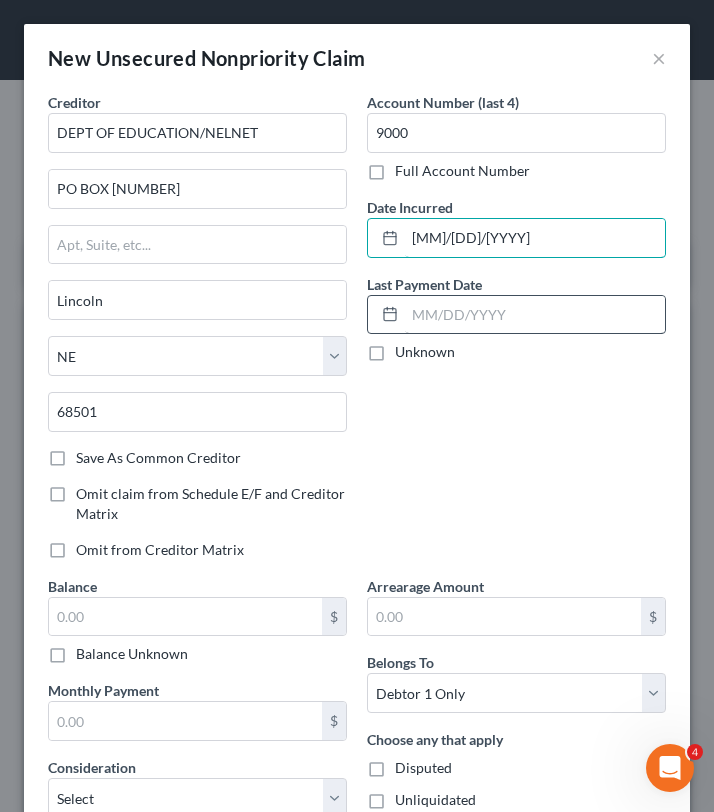 type on "[MM]/[DD]/[YYYY]" 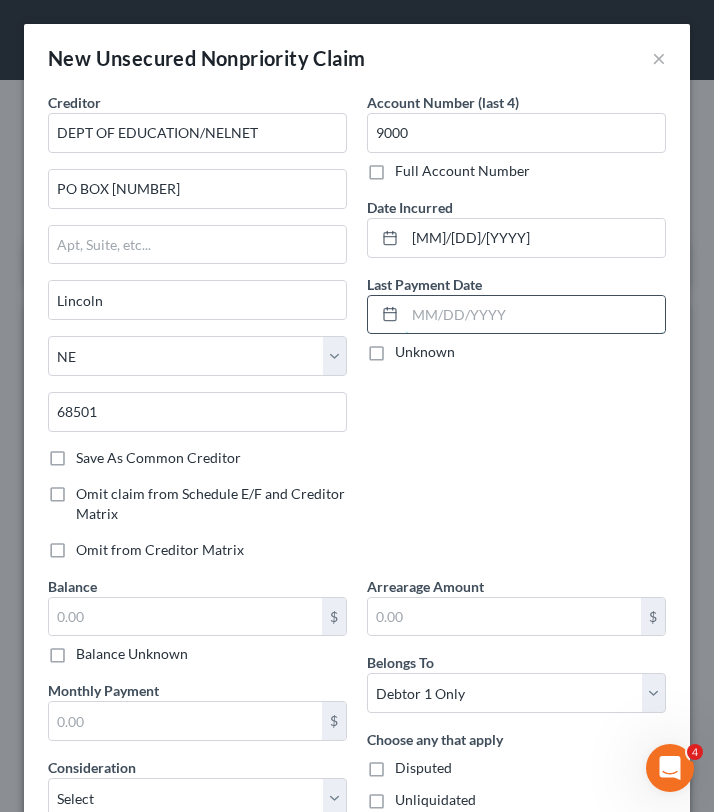 click at bounding box center [535, 315] 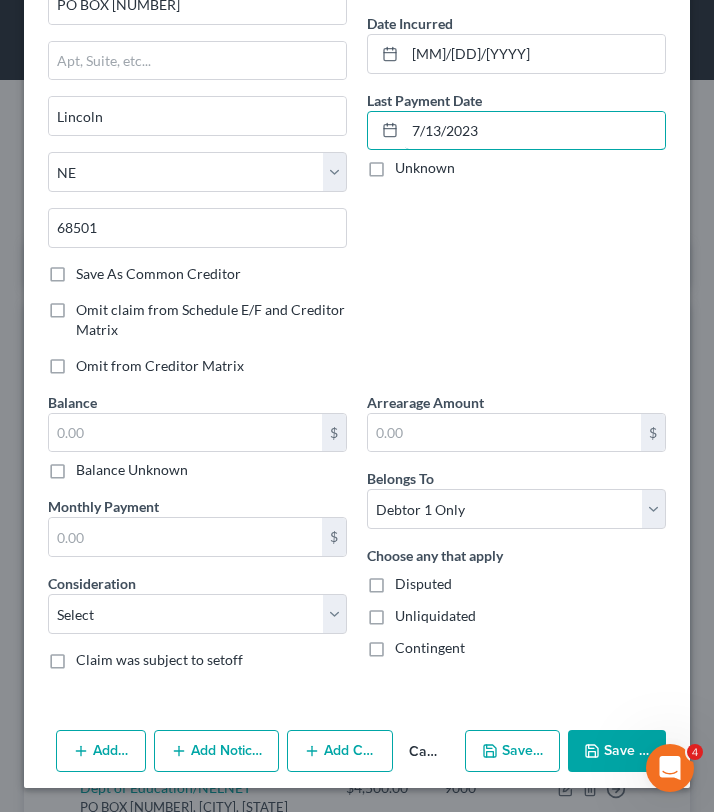 scroll, scrollTop: 183, scrollLeft: 0, axis: vertical 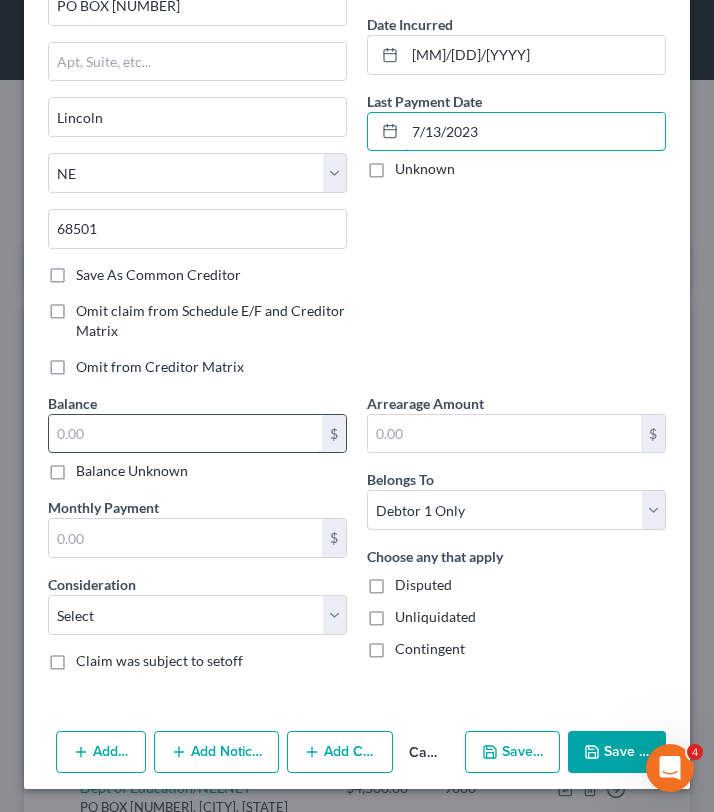 type on "7/13/2023" 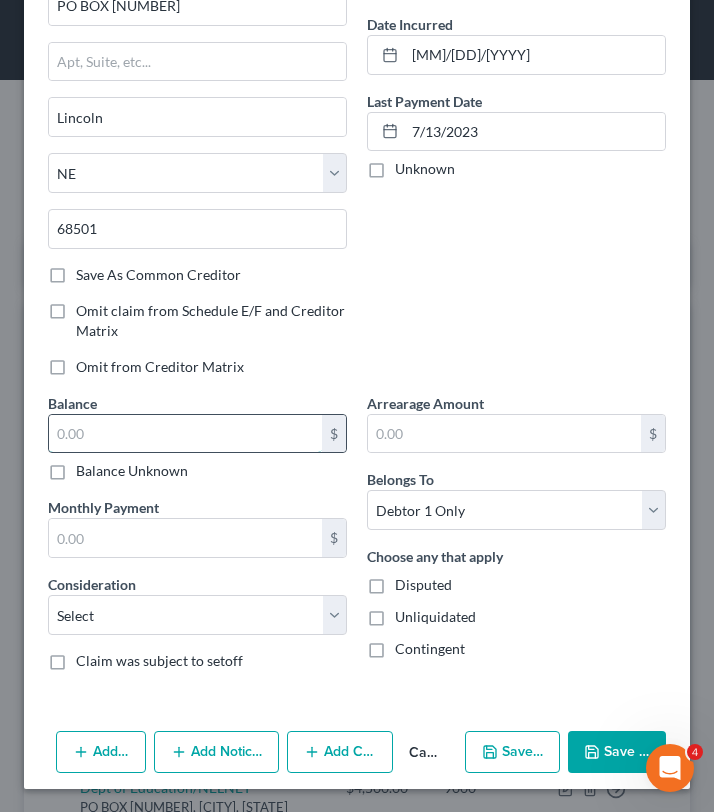click at bounding box center [185, 434] 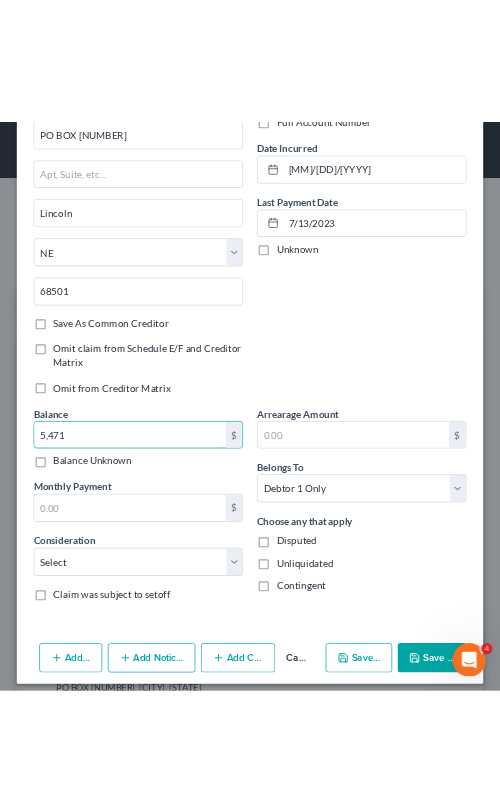 scroll, scrollTop: 184, scrollLeft: 0, axis: vertical 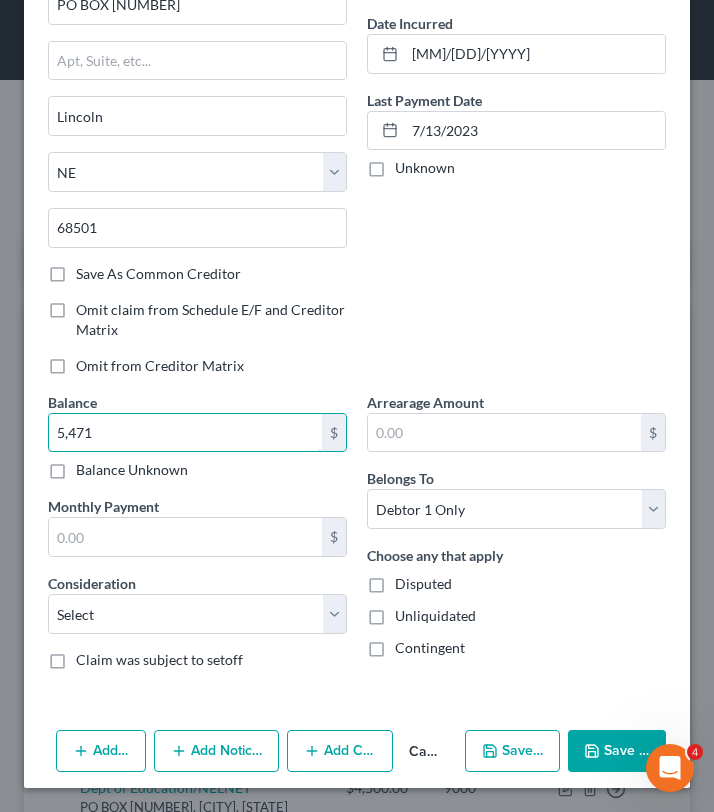type on "5,471" 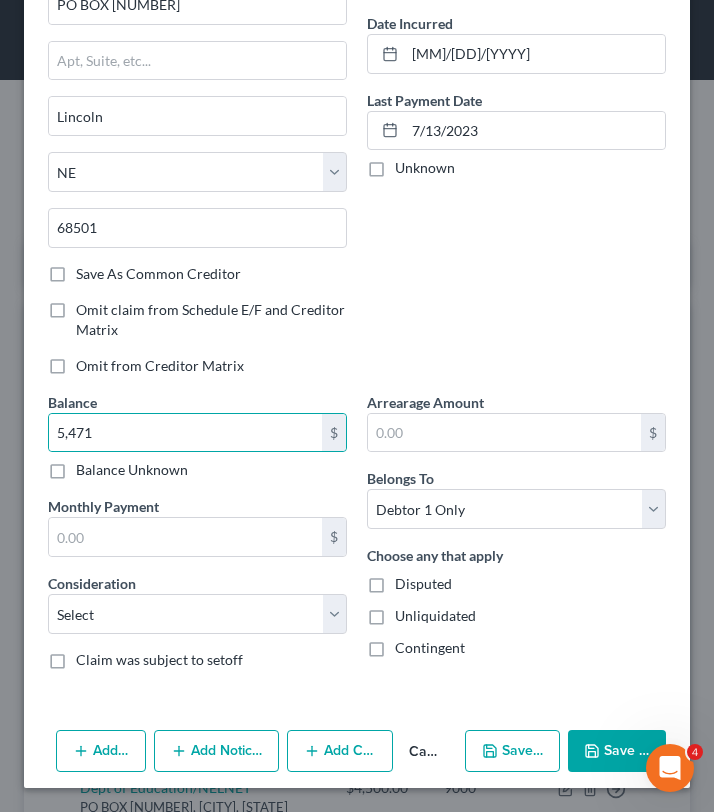 click on "Save & New" at bounding box center [512, 751] 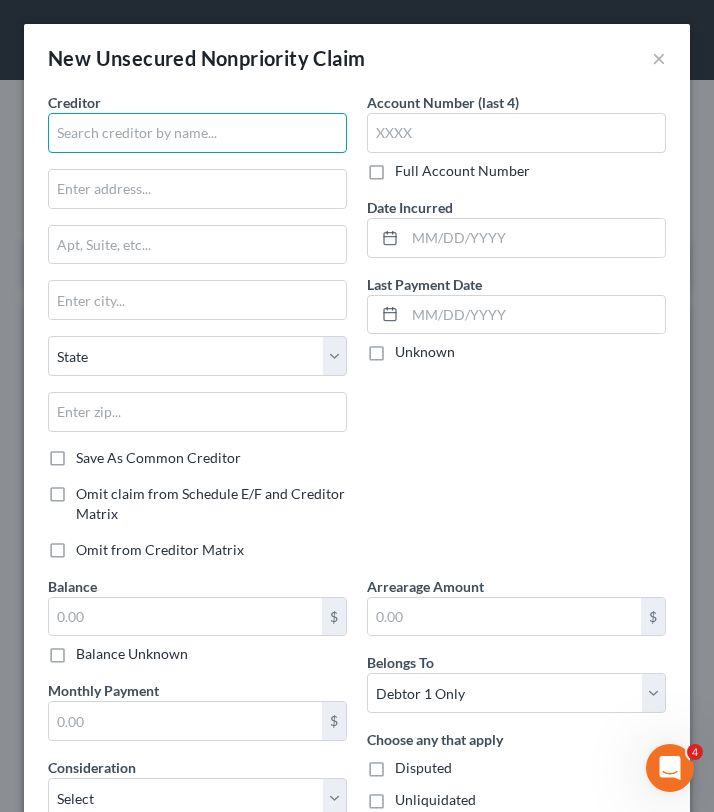 click at bounding box center [197, 133] 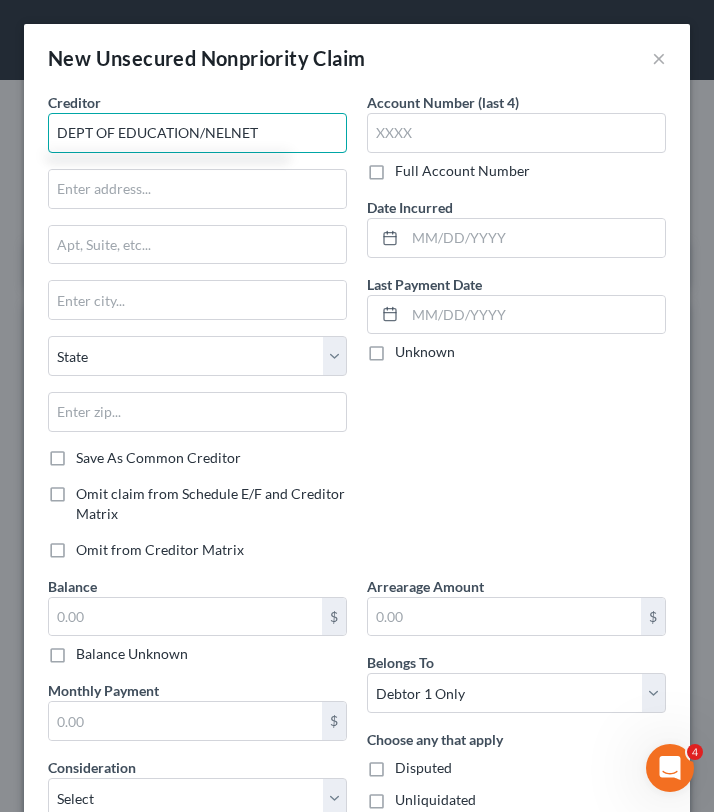 type on "DEPT OF EDUCATION/NELNET" 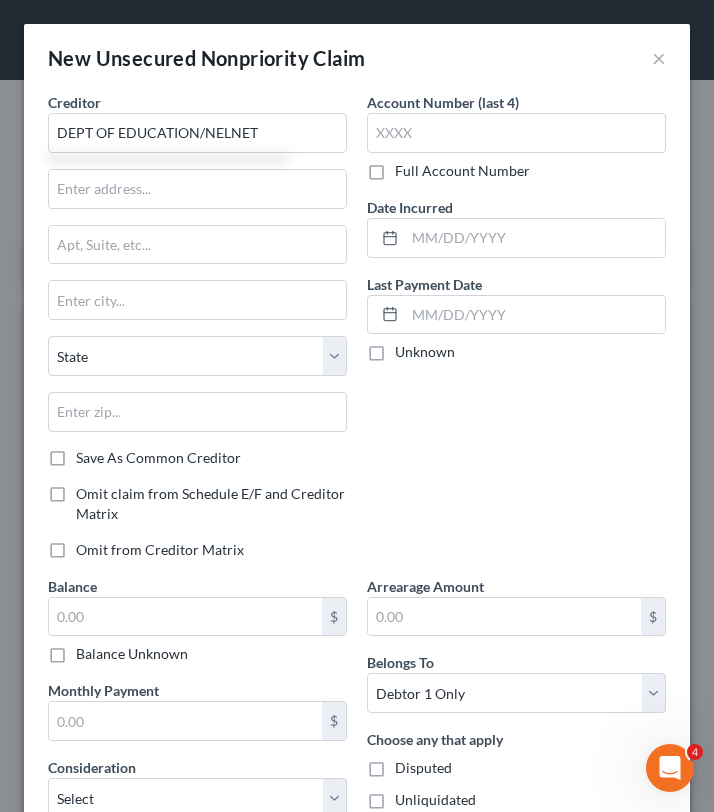 click on "Creditor *    [DEPARTMENT_NAME]                      State AL AK AR AZ CA CO CT DE DC FL GA GU HI ID IL IN IA KS KY LA ME MD MA MI MN MS MO MT NC ND NE NV NH NJ NM NY OH OK OR PA PR RI SC SD TN TX UT VI VA VT WA WV WI WY" at bounding box center [197, 270] 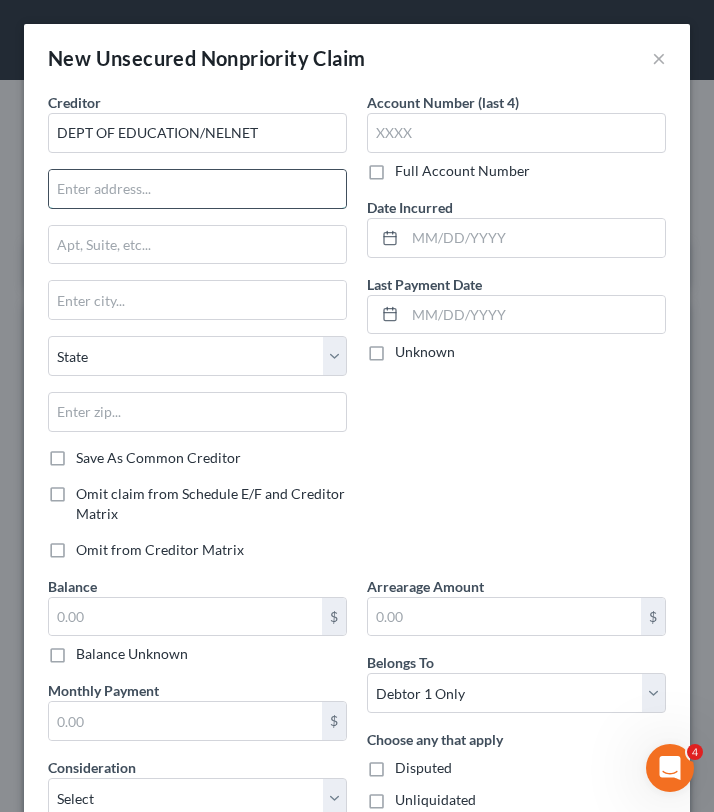 click at bounding box center [197, 189] 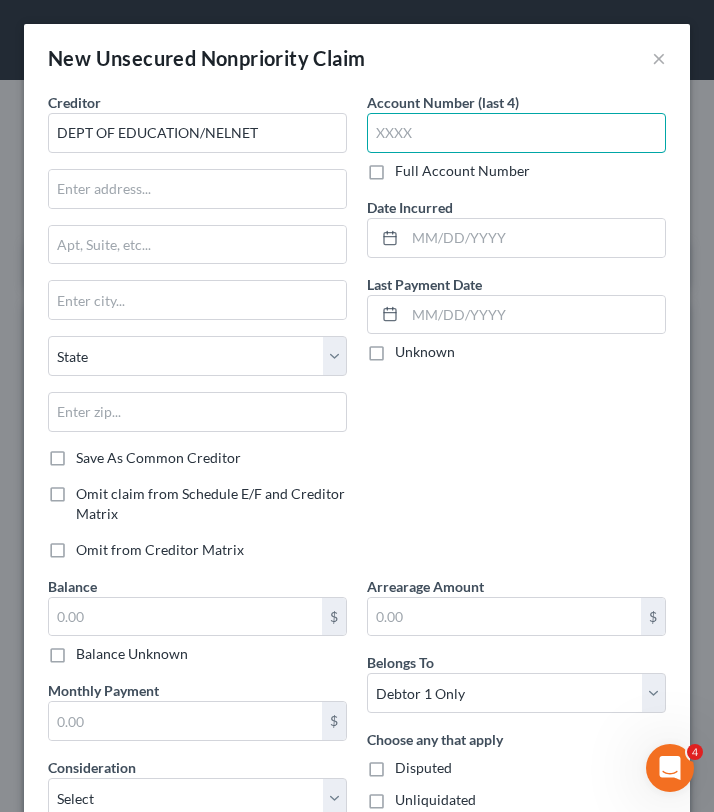 click at bounding box center [516, 133] 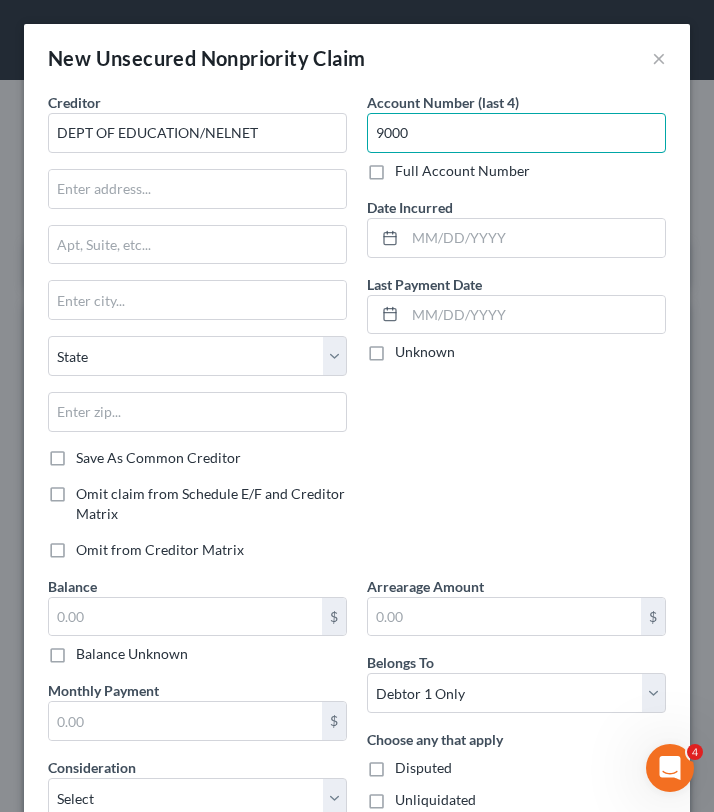 type on "9000" 